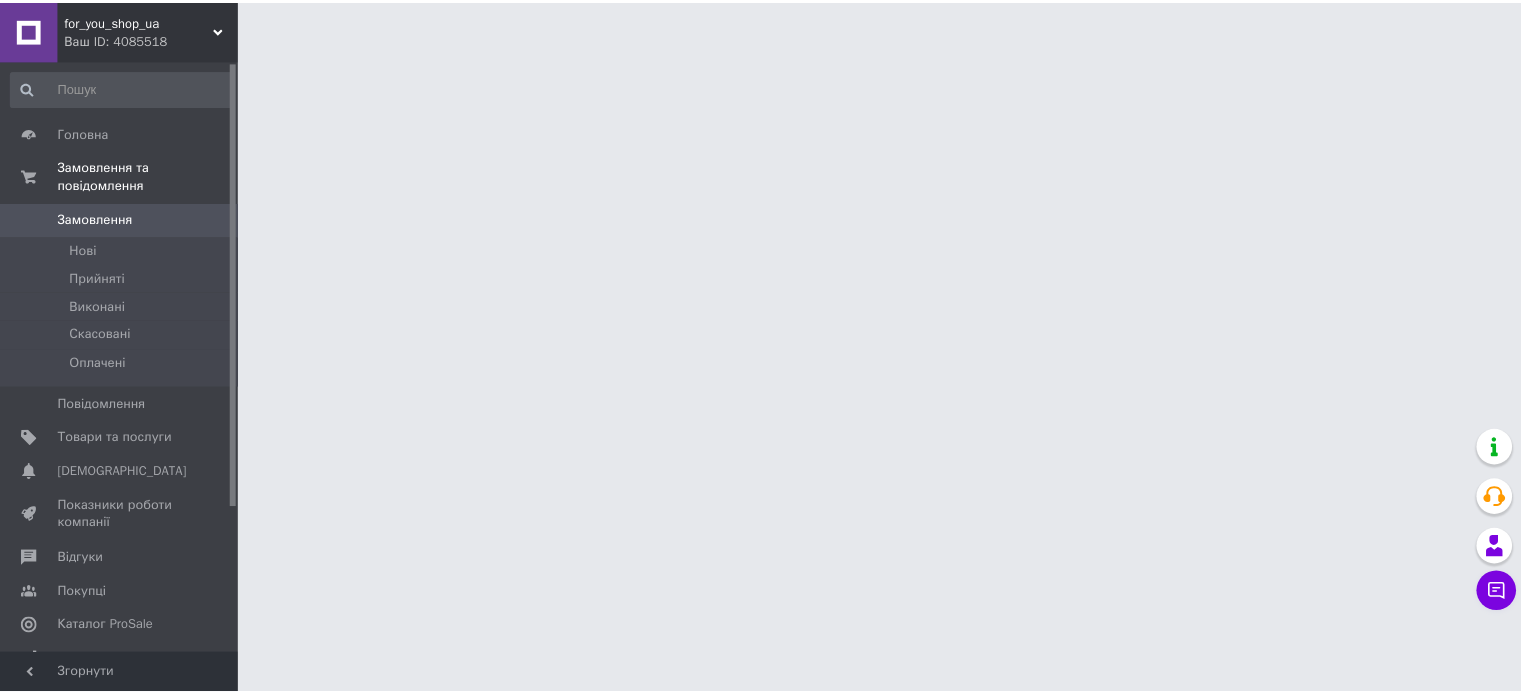 scroll, scrollTop: 0, scrollLeft: 0, axis: both 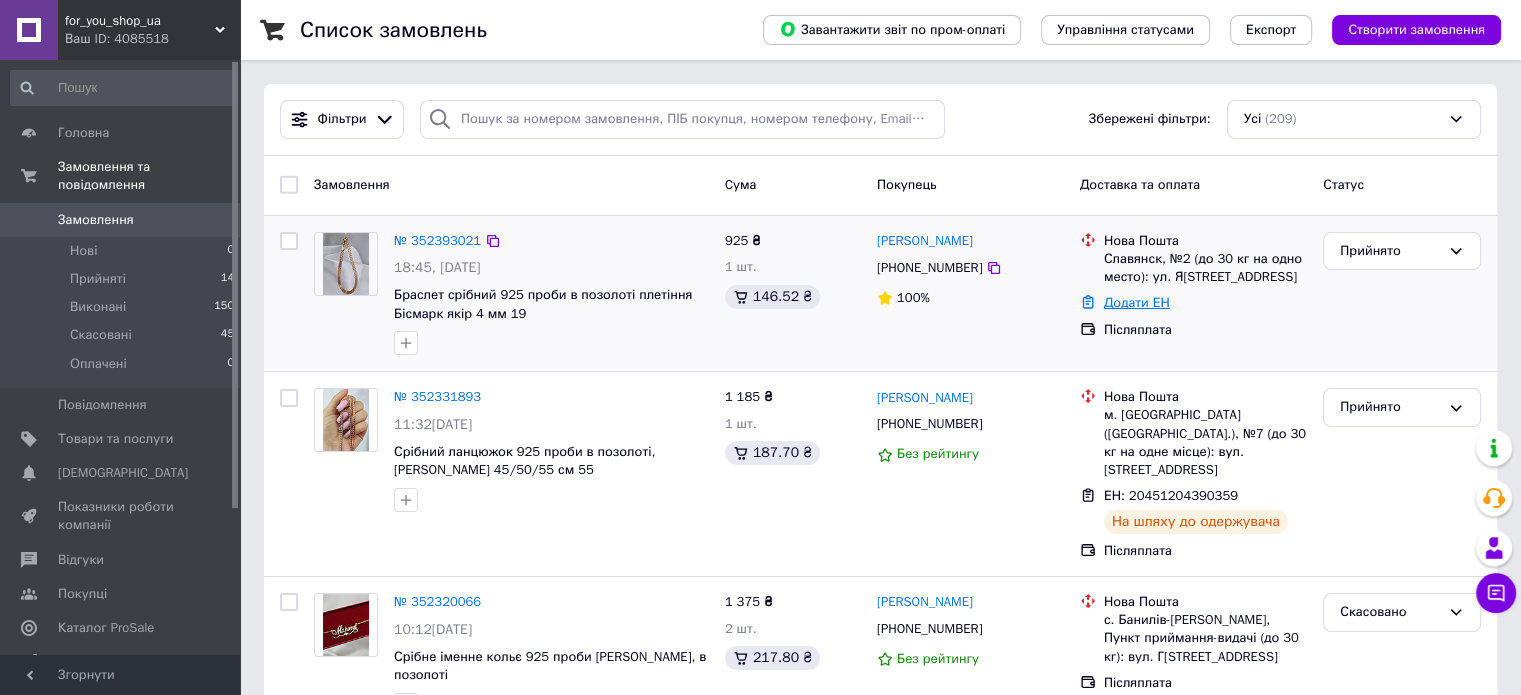 click on "Додати ЕН" at bounding box center [1137, 302] 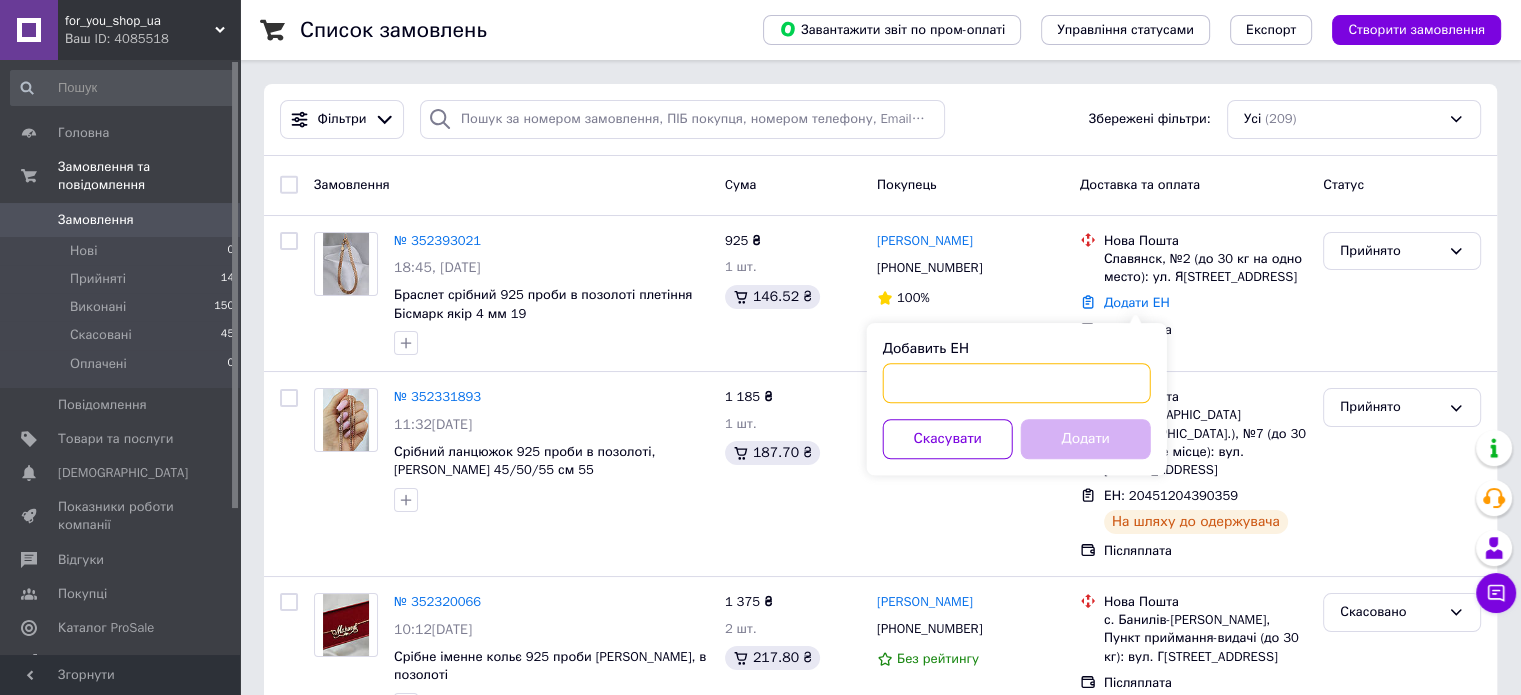 click on "Добавить ЕН" at bounding box center [1017, 383] 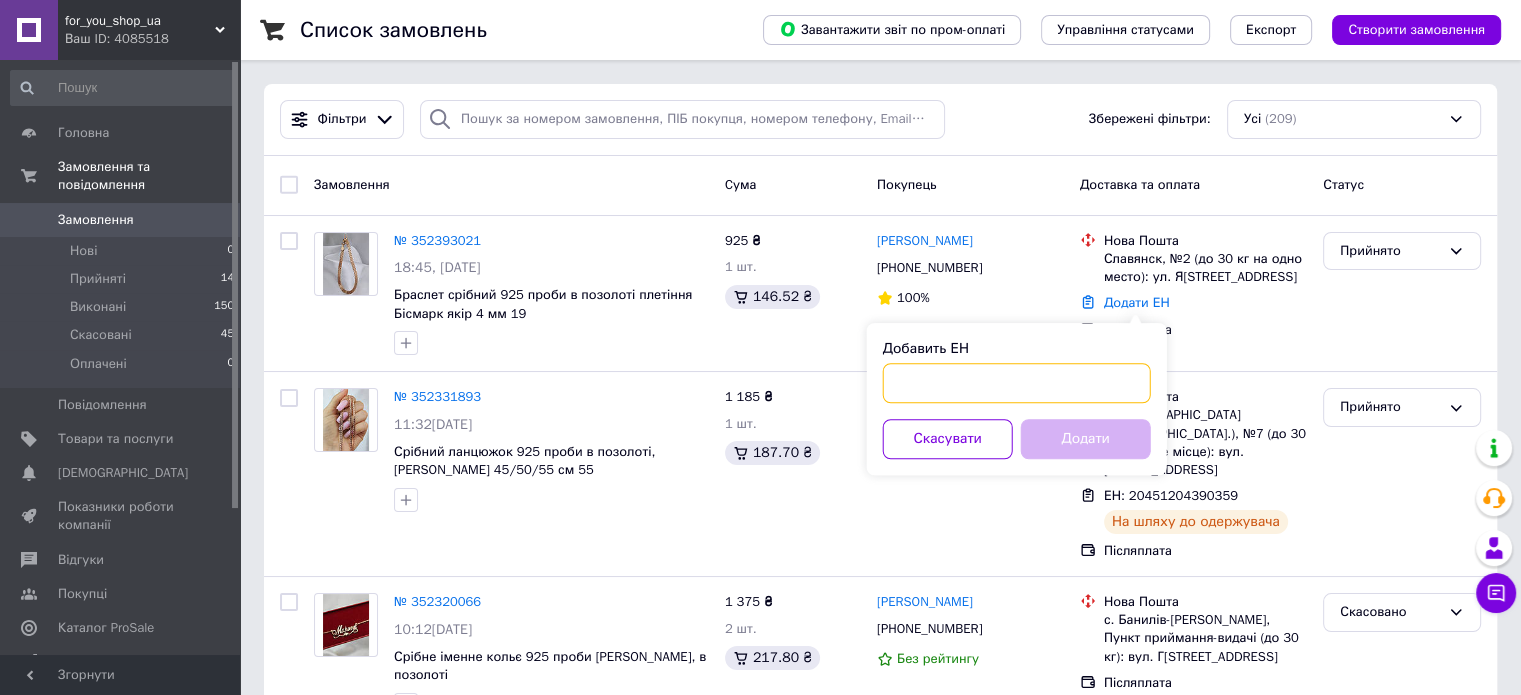 paste on "20451204614176" 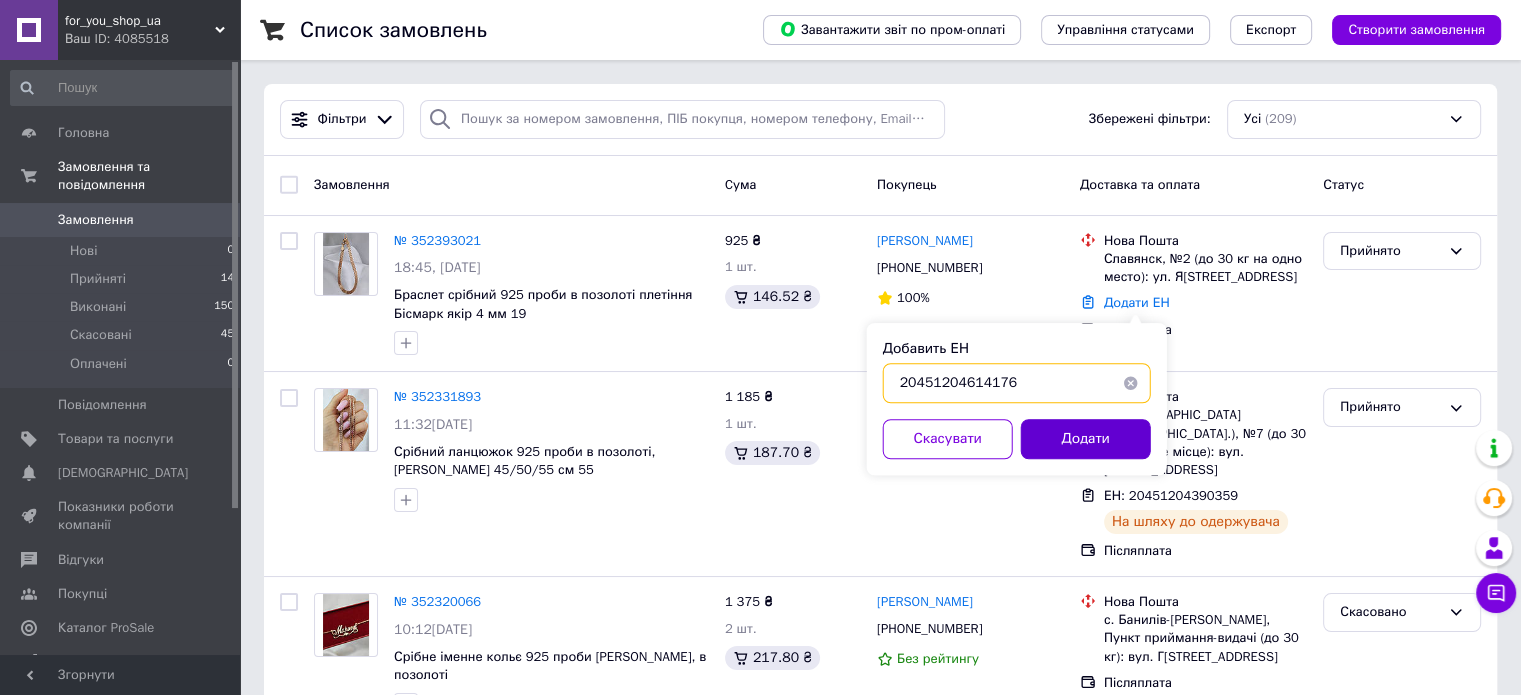 type on "20451204614176" 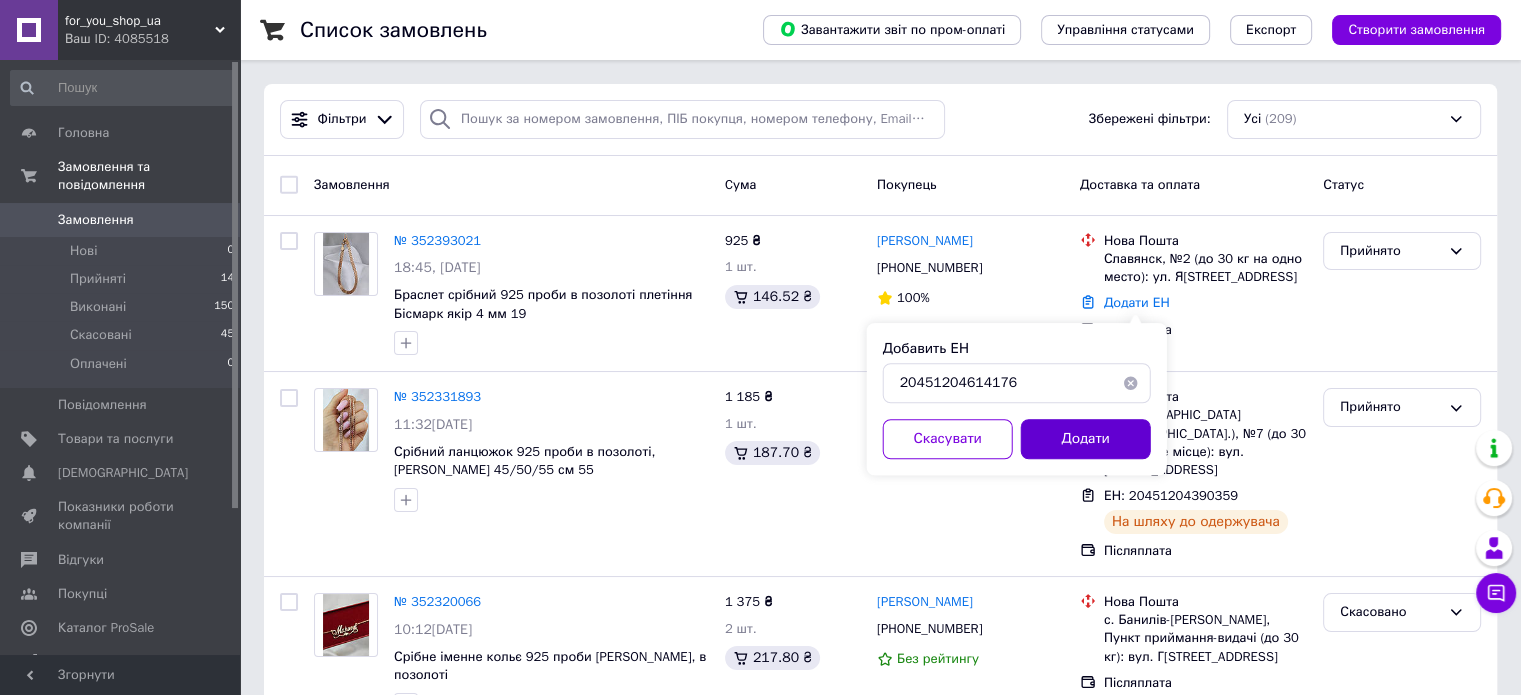 click on "Додати" at bounding box center [1086, 439] 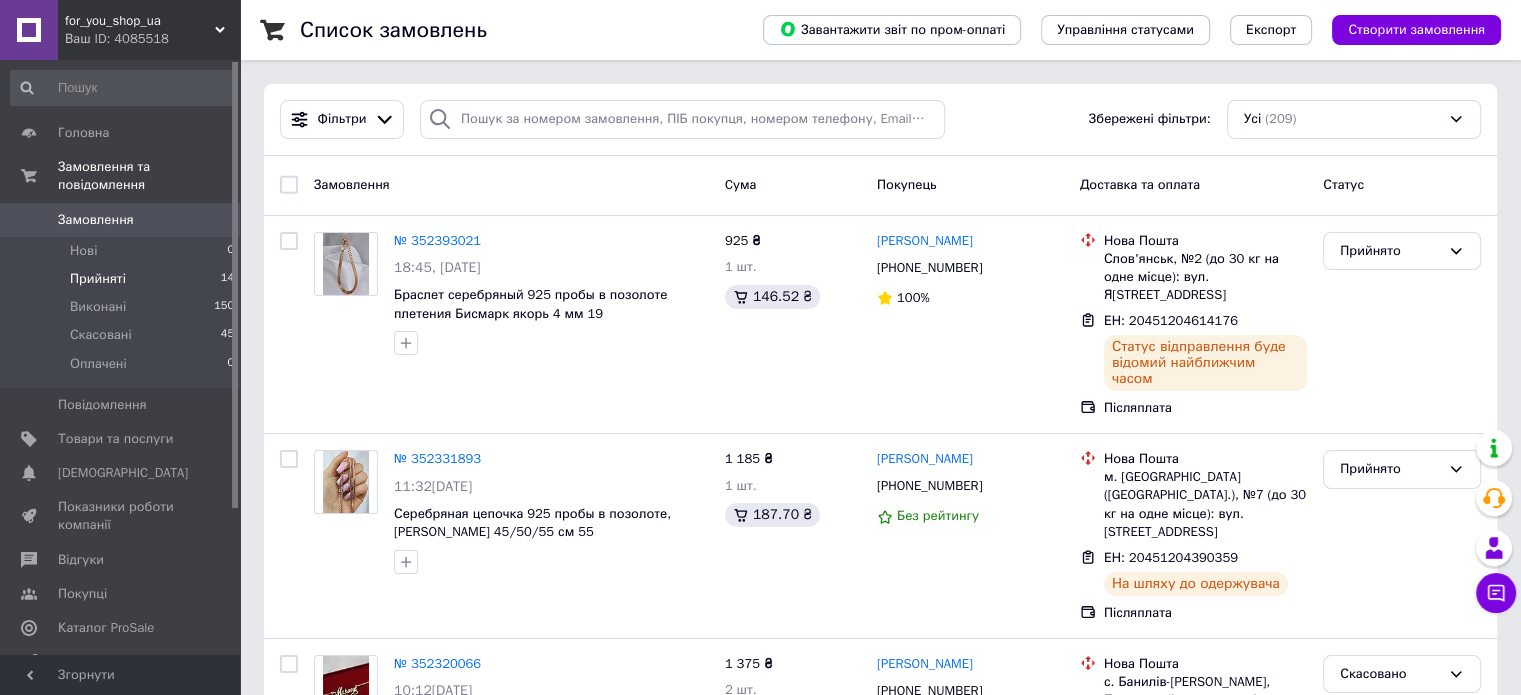 click on "Прийняті" at bounding box center [98, 279] 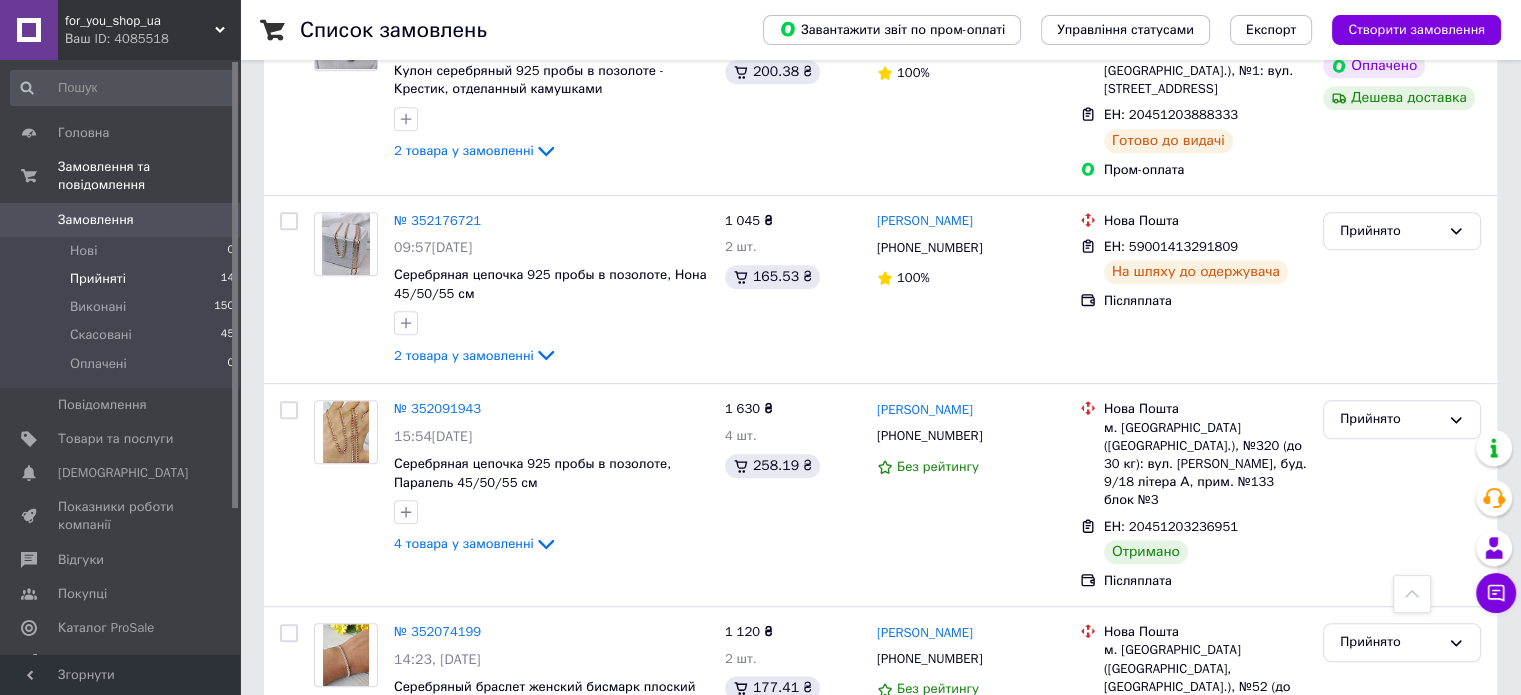 scroll, scrollTop: 1100, scrollLeft: 0, axis: vertical 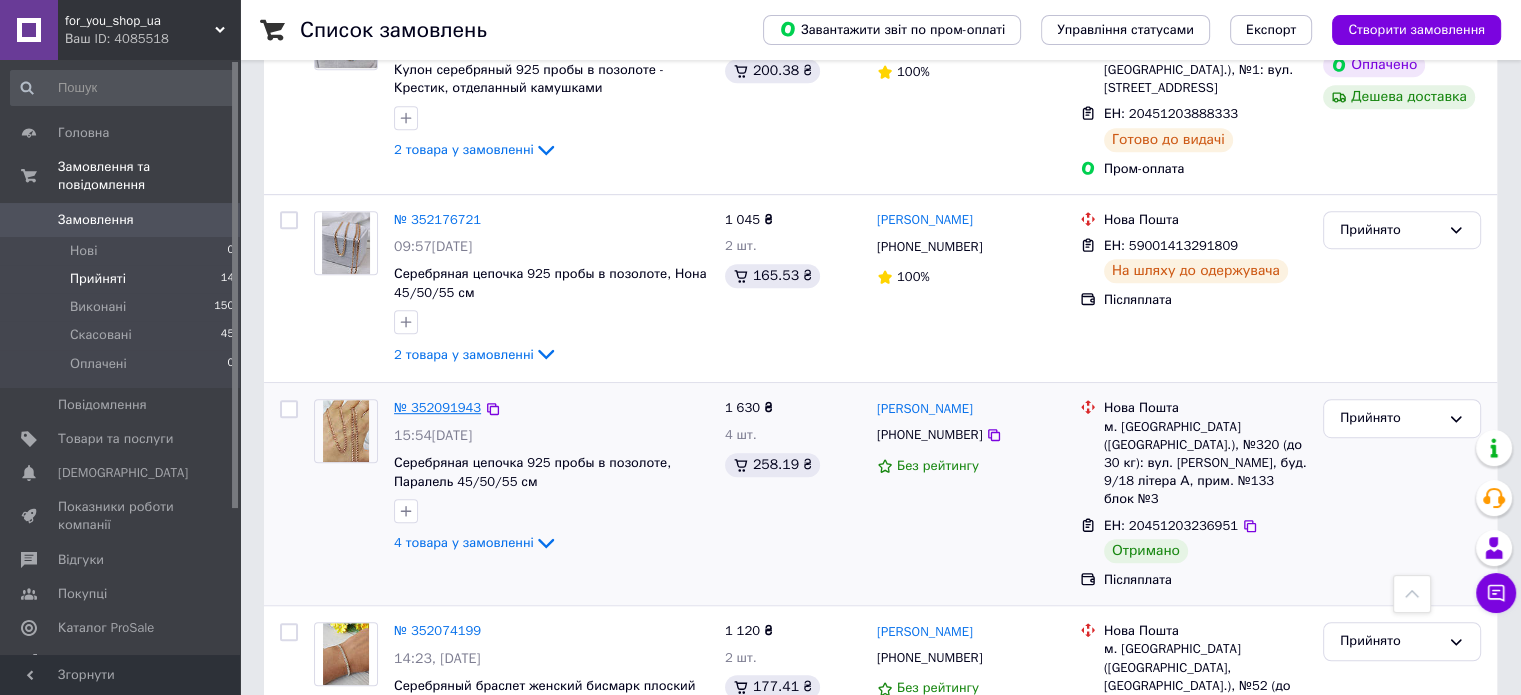 click on "№ 352091943" at bounding box center (437, 407) 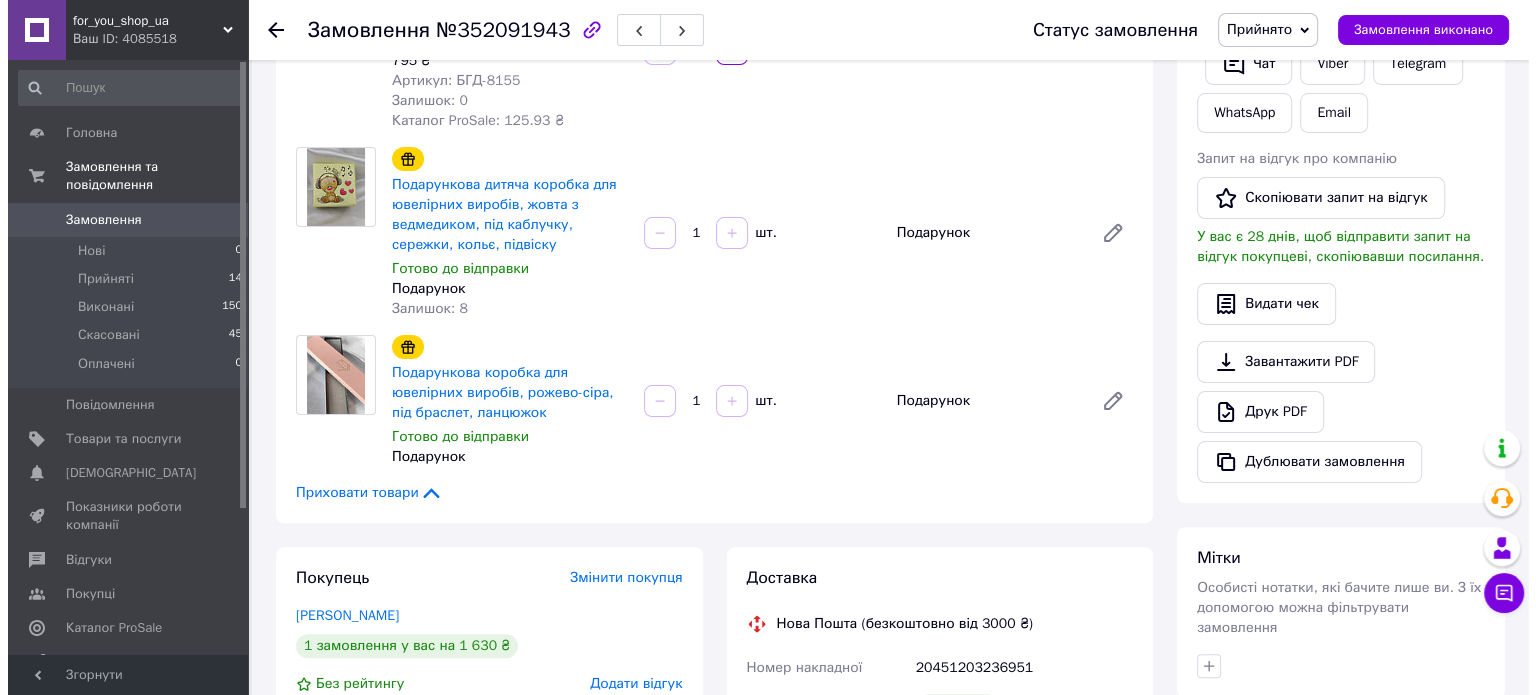 scroll, scrollTop: 600, scrollLeft: 0, axis: vertical 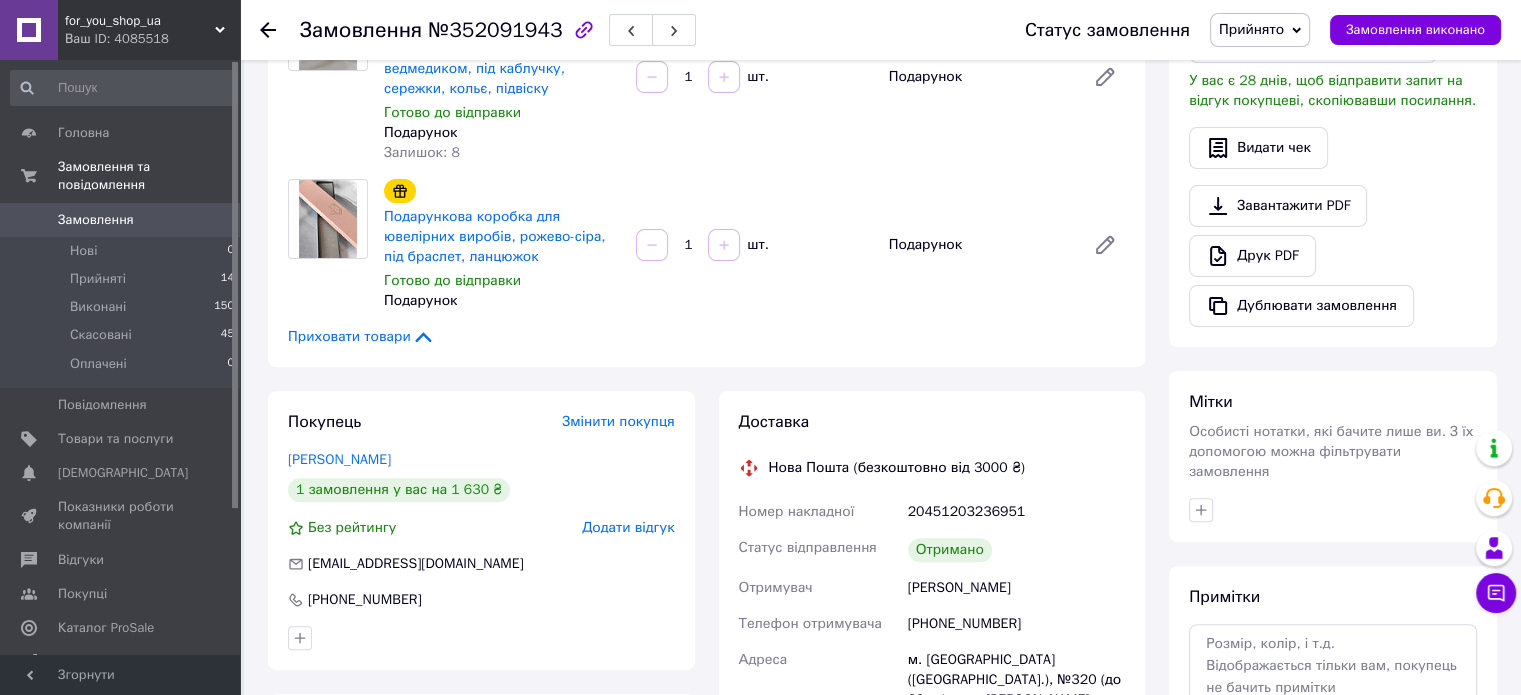 click on "Додати відгук" at bounding box center (628, 527) 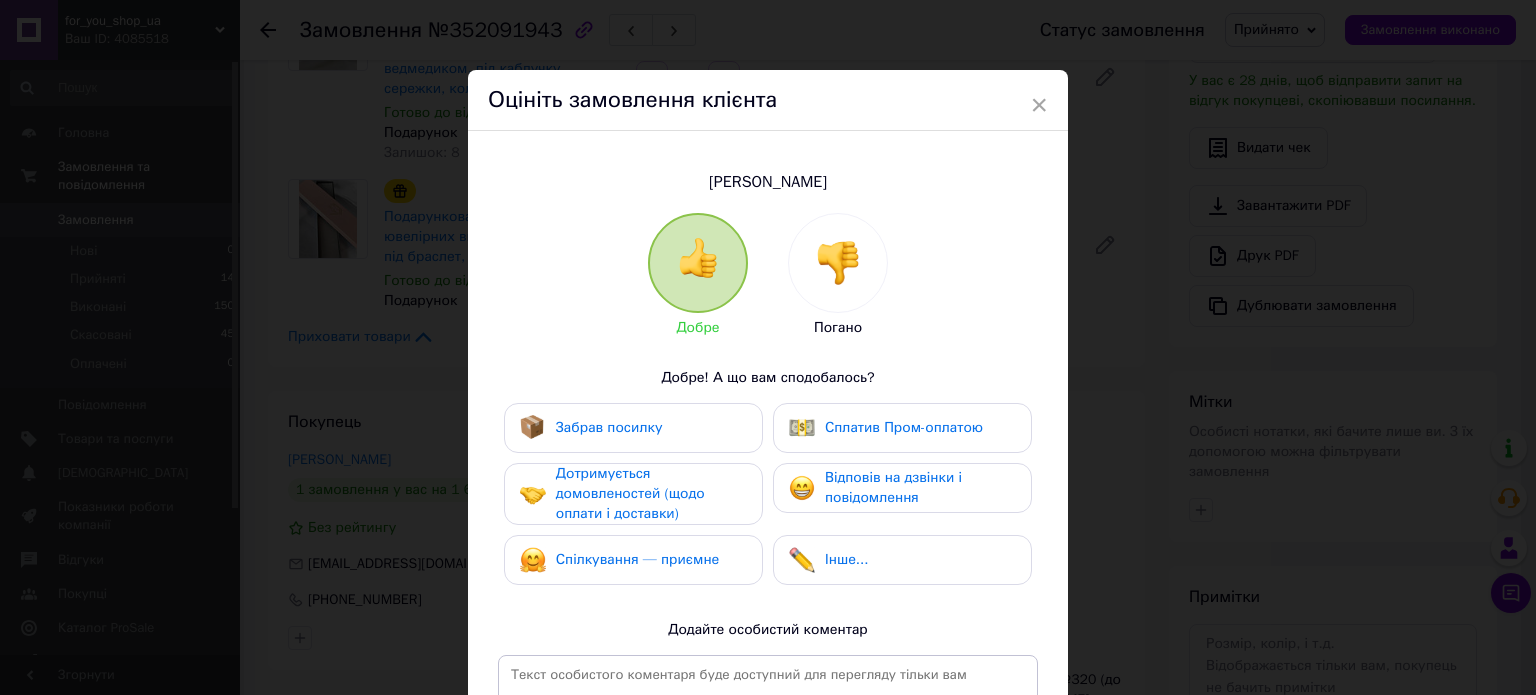 click on "Забрав посилку" at bounding box center (609, 427) 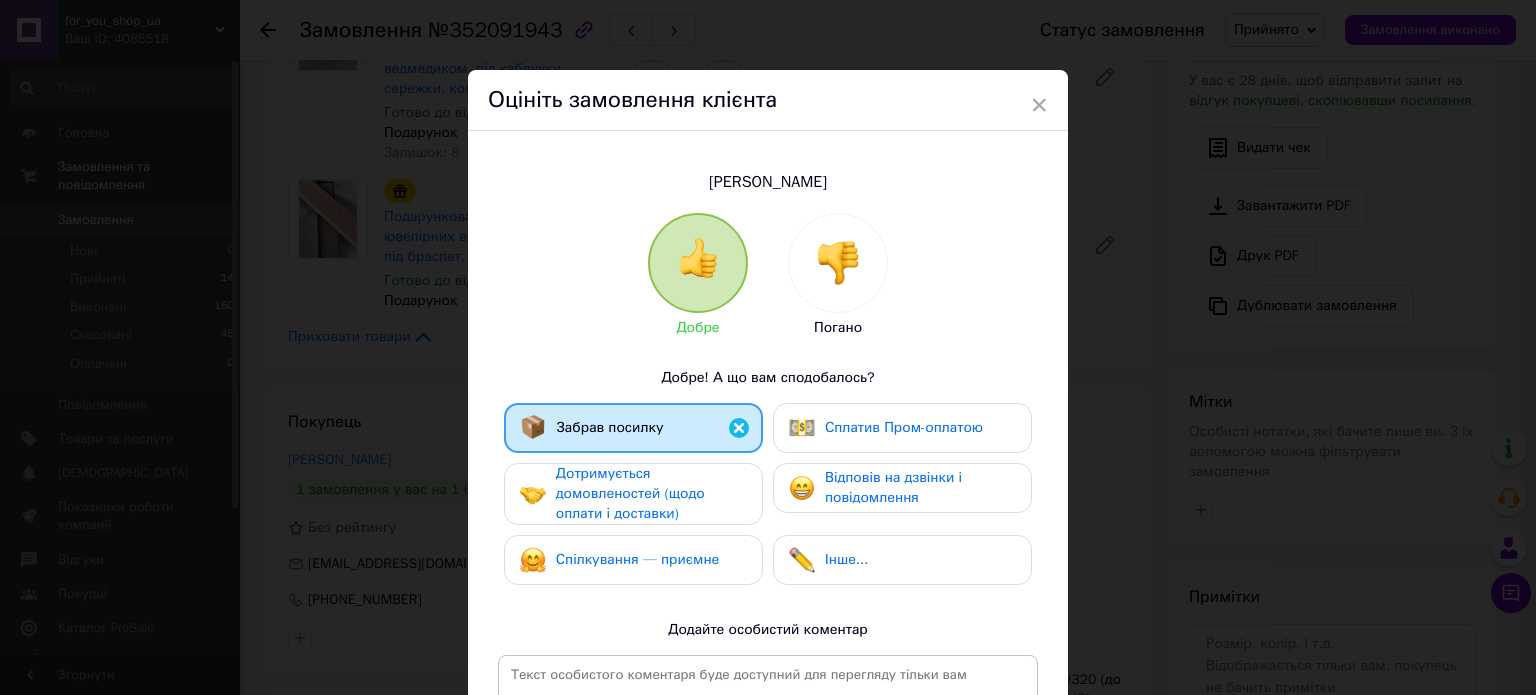 click on "Дотримується домовленостей (щодо оплати і доставки)" at bounding box center [630, 493] 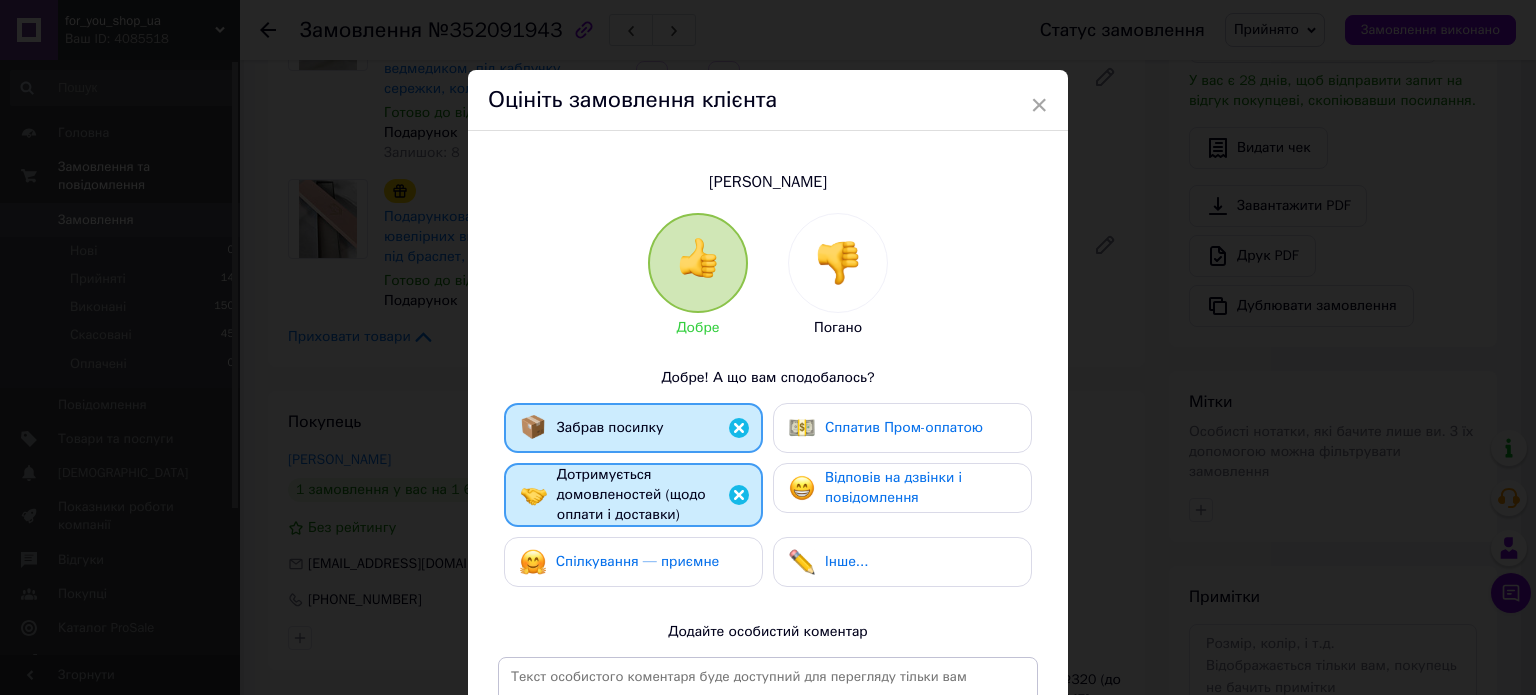 click on "Спілкування — приємне" at bounding box center (638, 561) 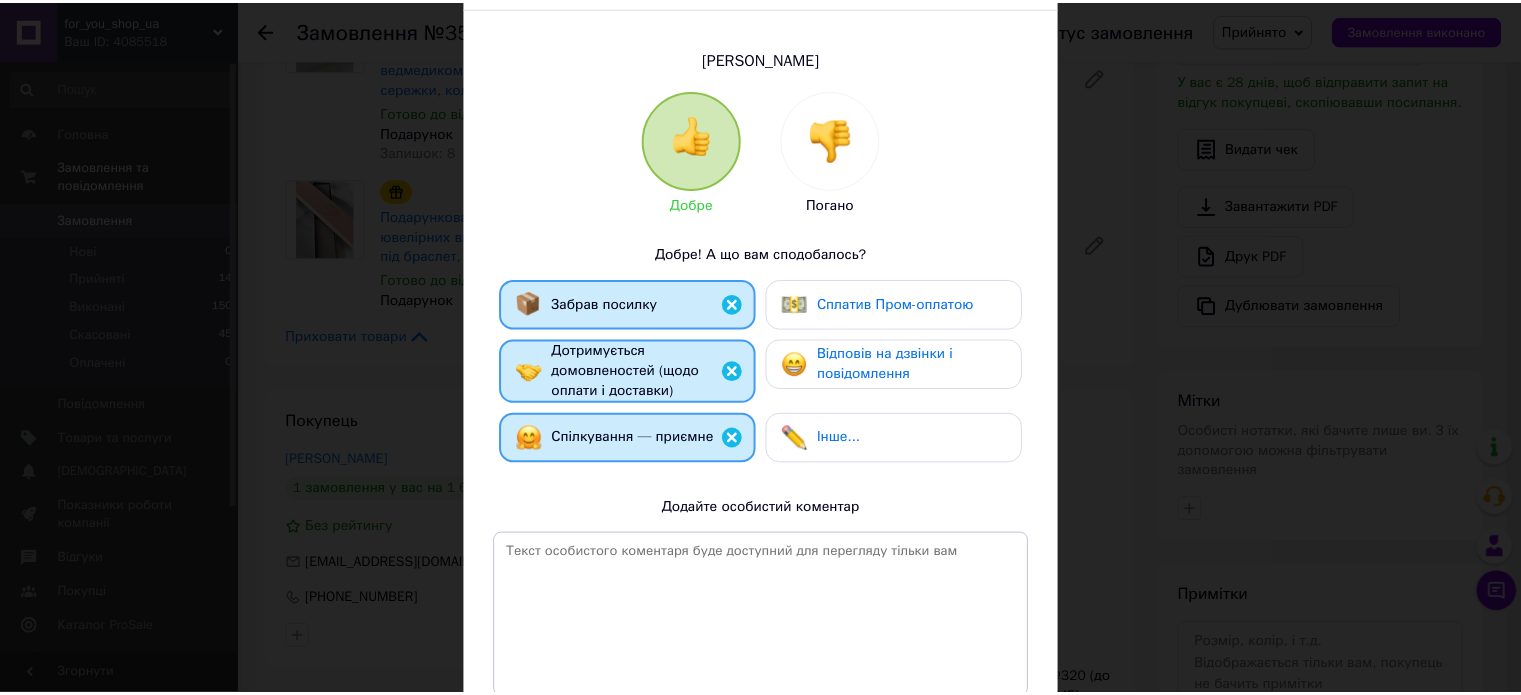 scroll, scrollTop: 295, scrollLeft: 0, axis: vertical 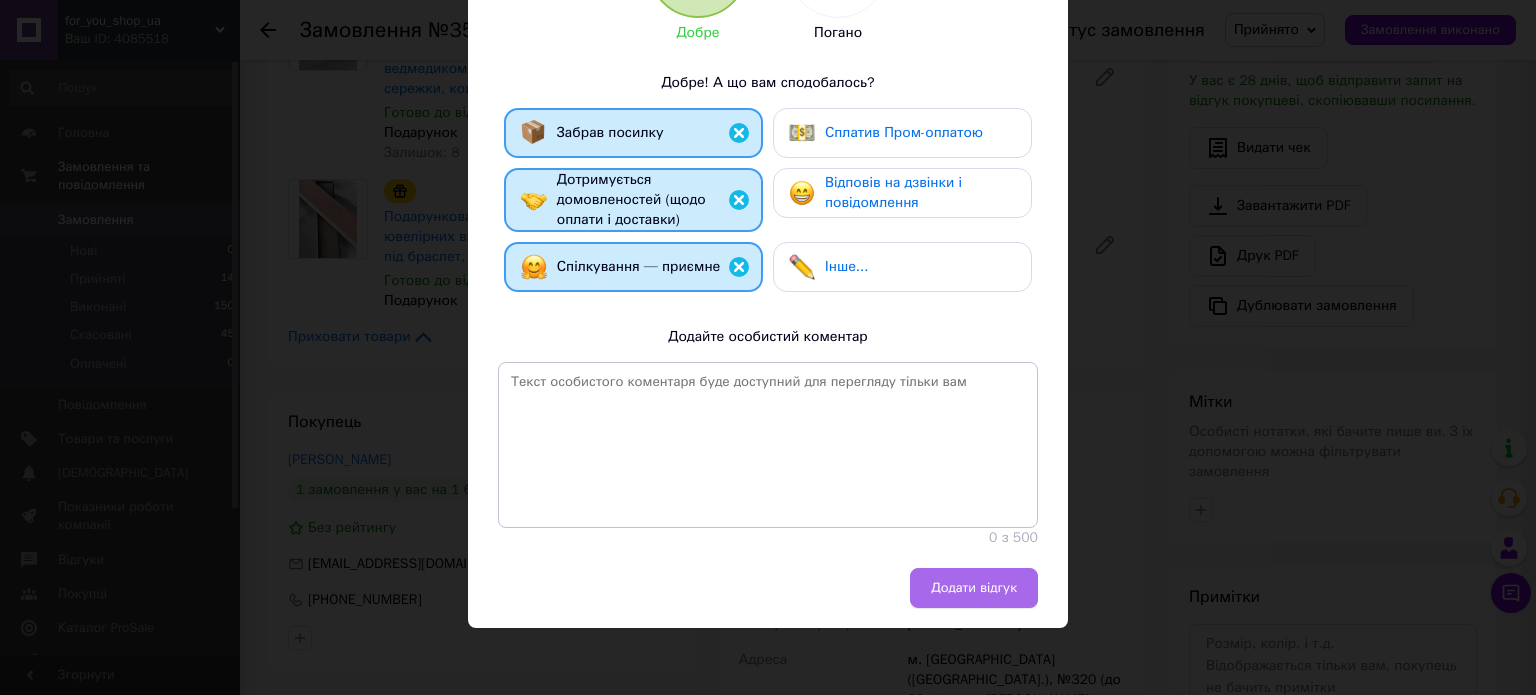click on "Додати відгук" at bounding box center [974, 588] 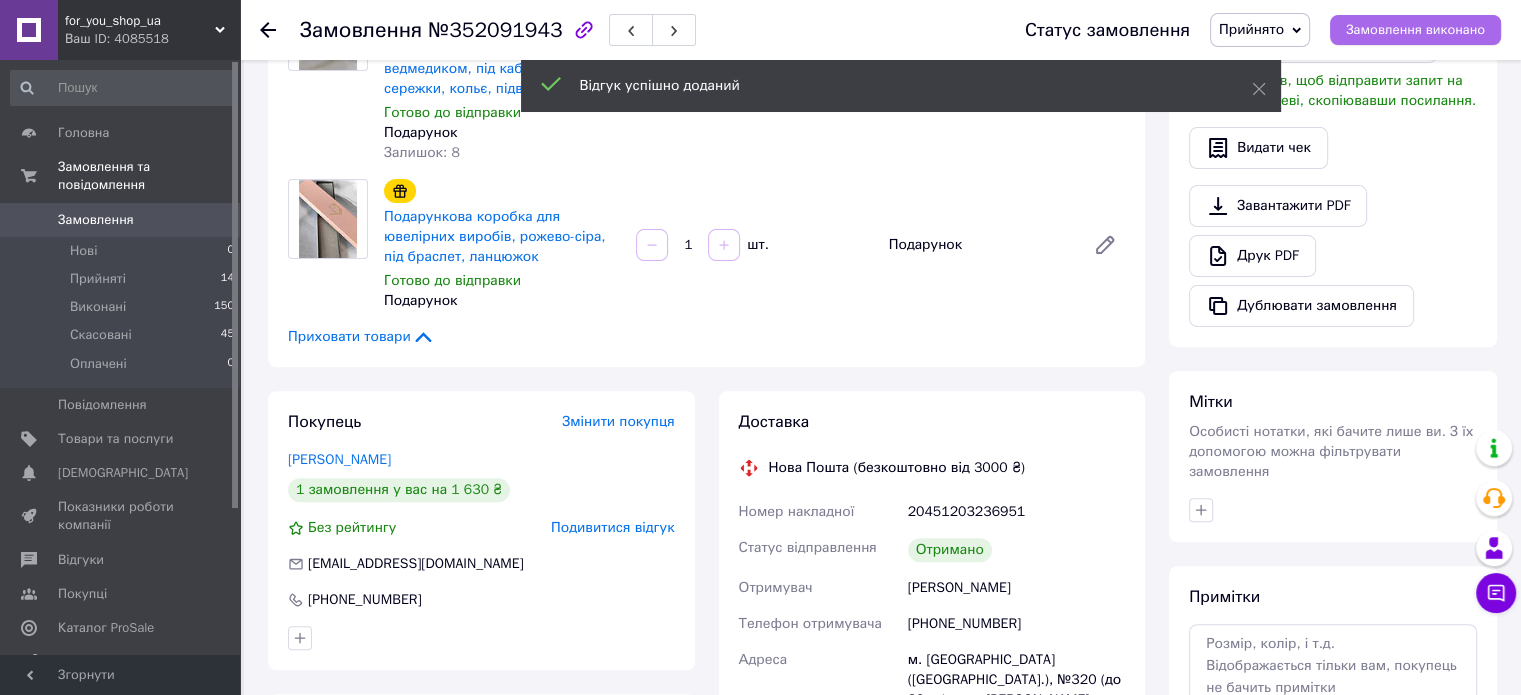click on "Замовлення виконано" at bounding box center (1415, 30) 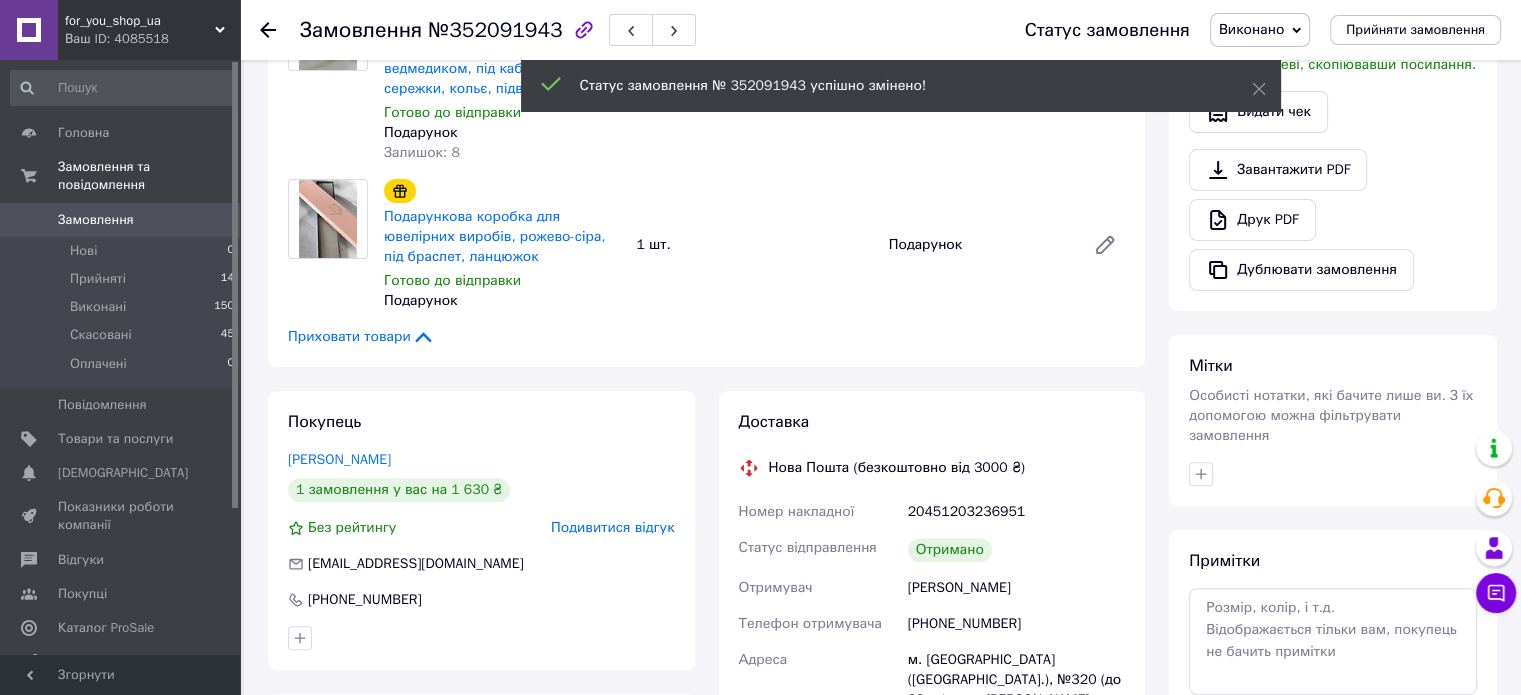 click 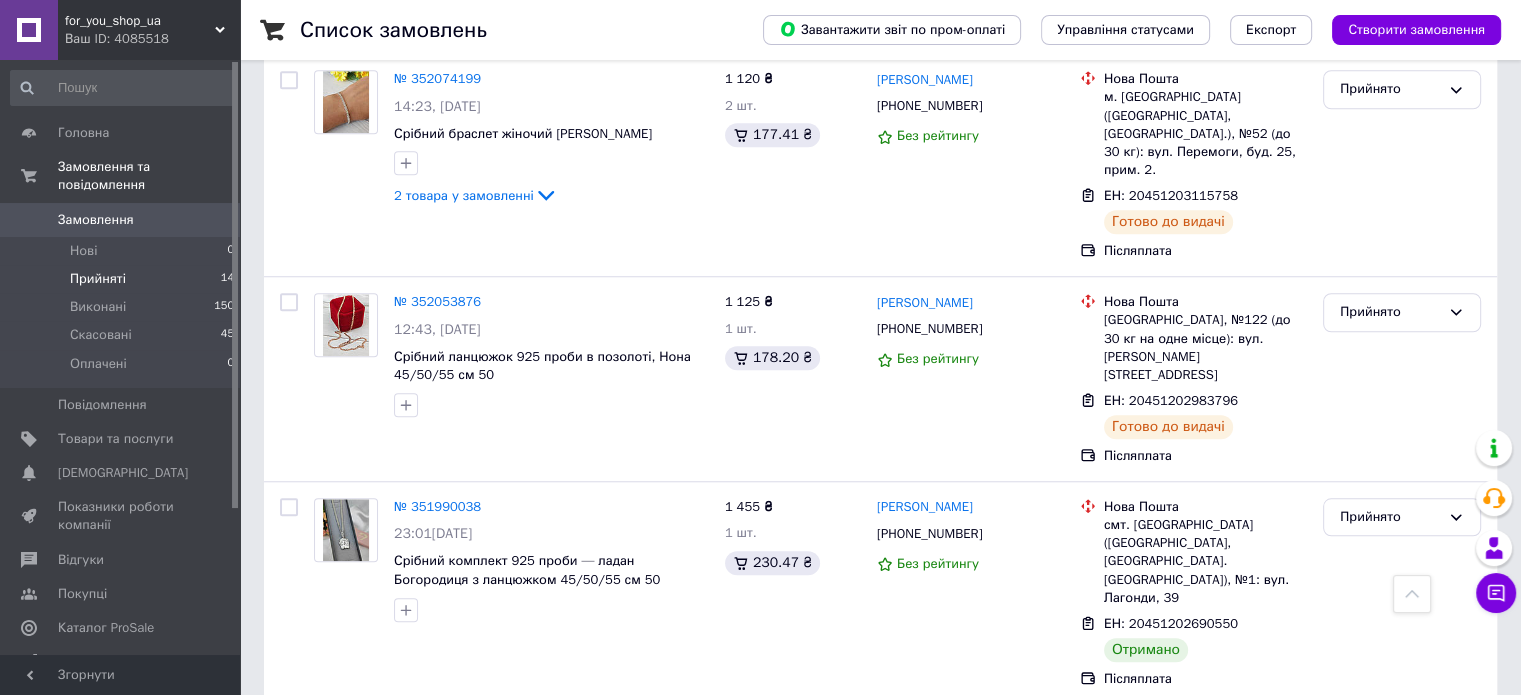 scroll, scrollTop: 1700, scrollLeft: 0, axis: vertical 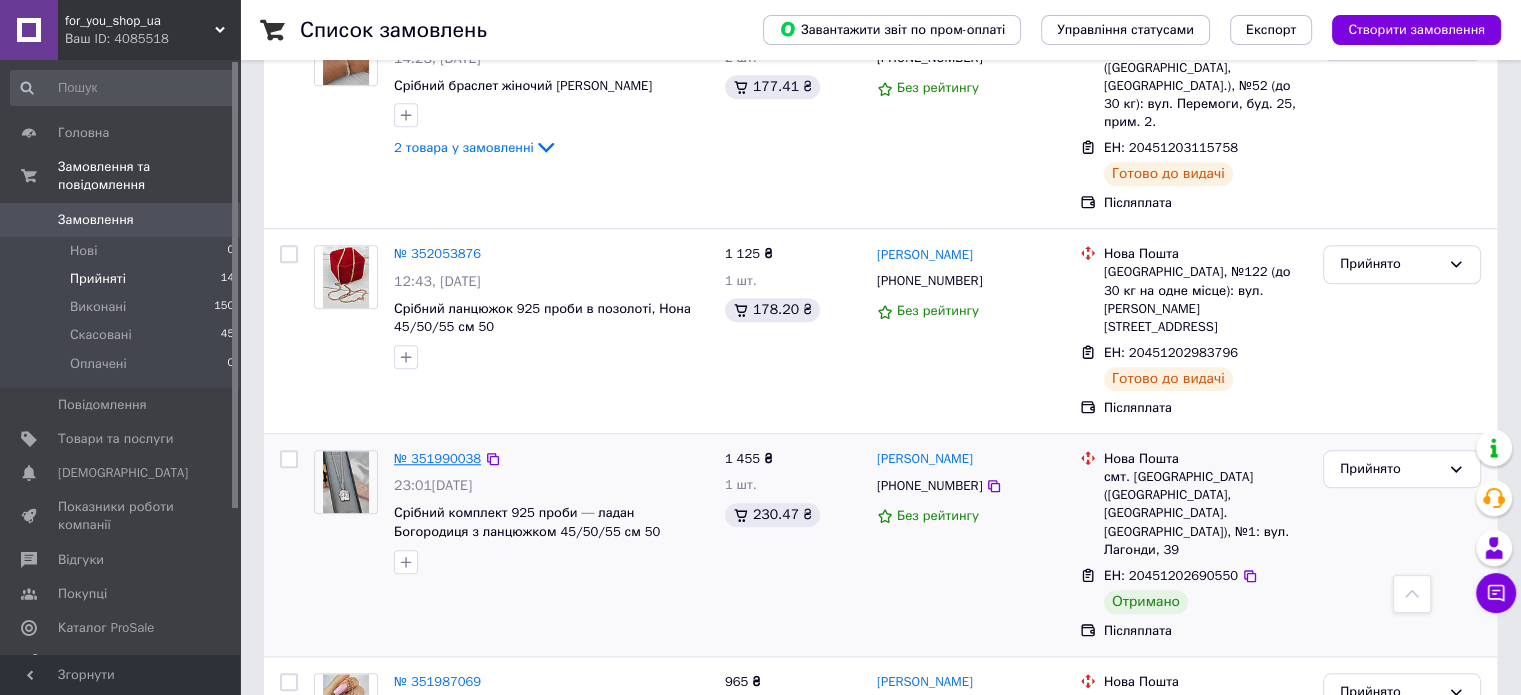 click on "№ 351990038" at bounding box center (437, 458) 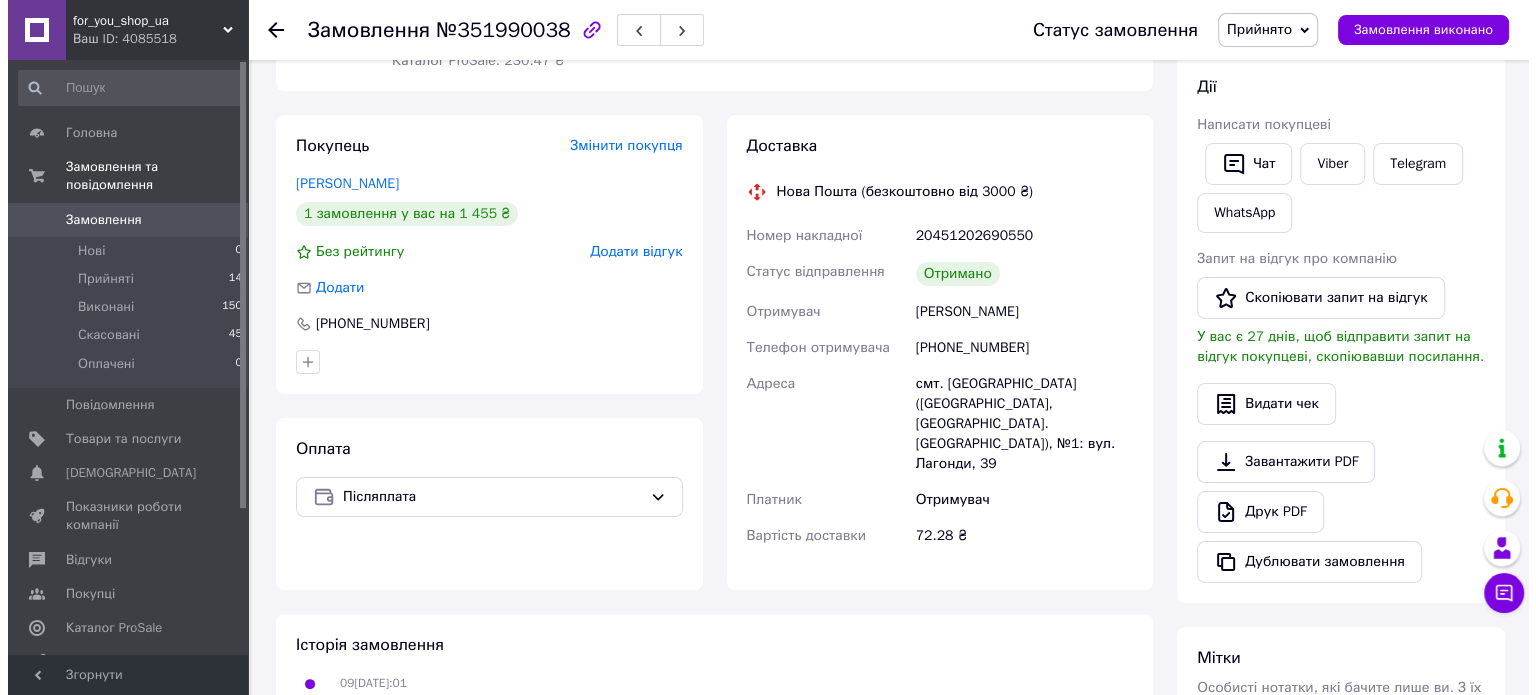 scroll, scrollTop: 336, scrollLeft: 0, axis: vertical 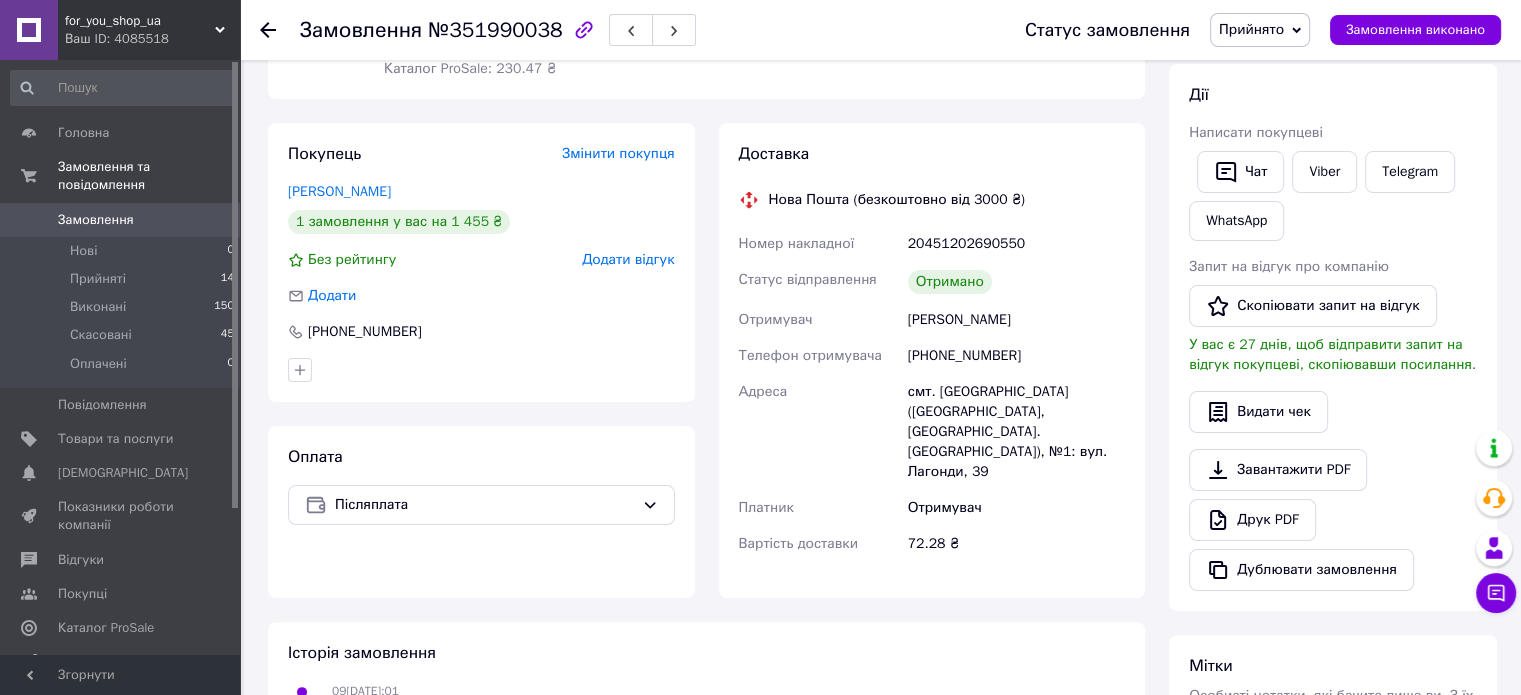 click on "Додати відгук" at bounding box center (628, 259) 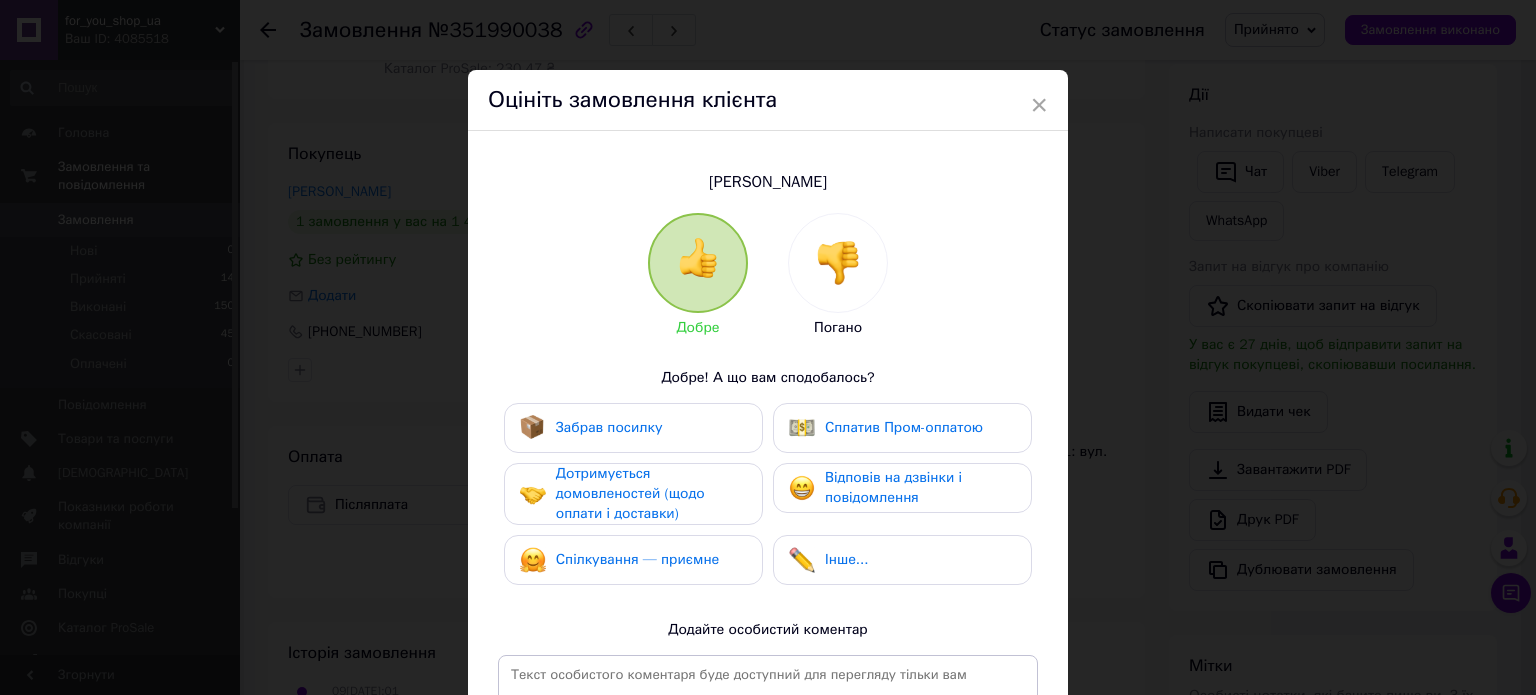 click on "Забрав посилку" at bounding box center [609, 427] 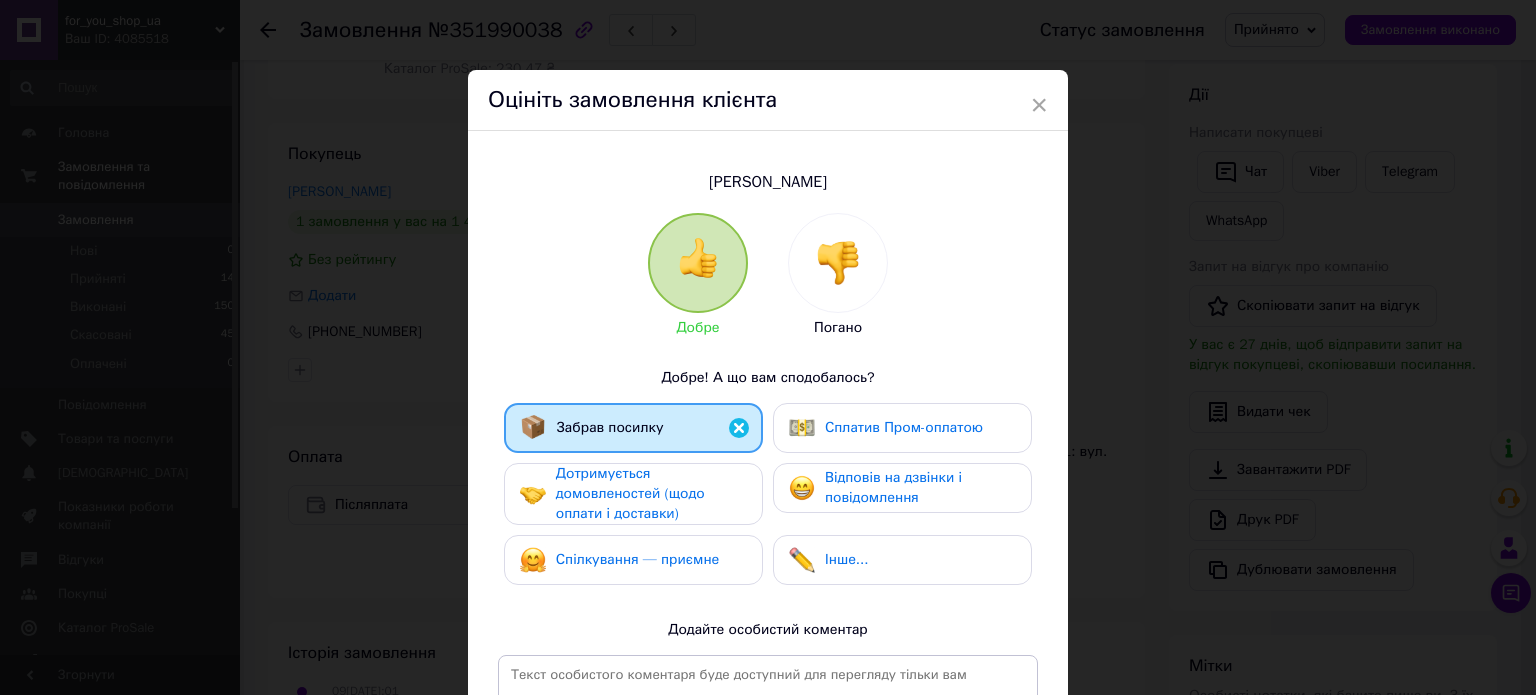 click on "Дотримується домовленостей (щодо оплати і доставки)" at bounding box center (630, 493) 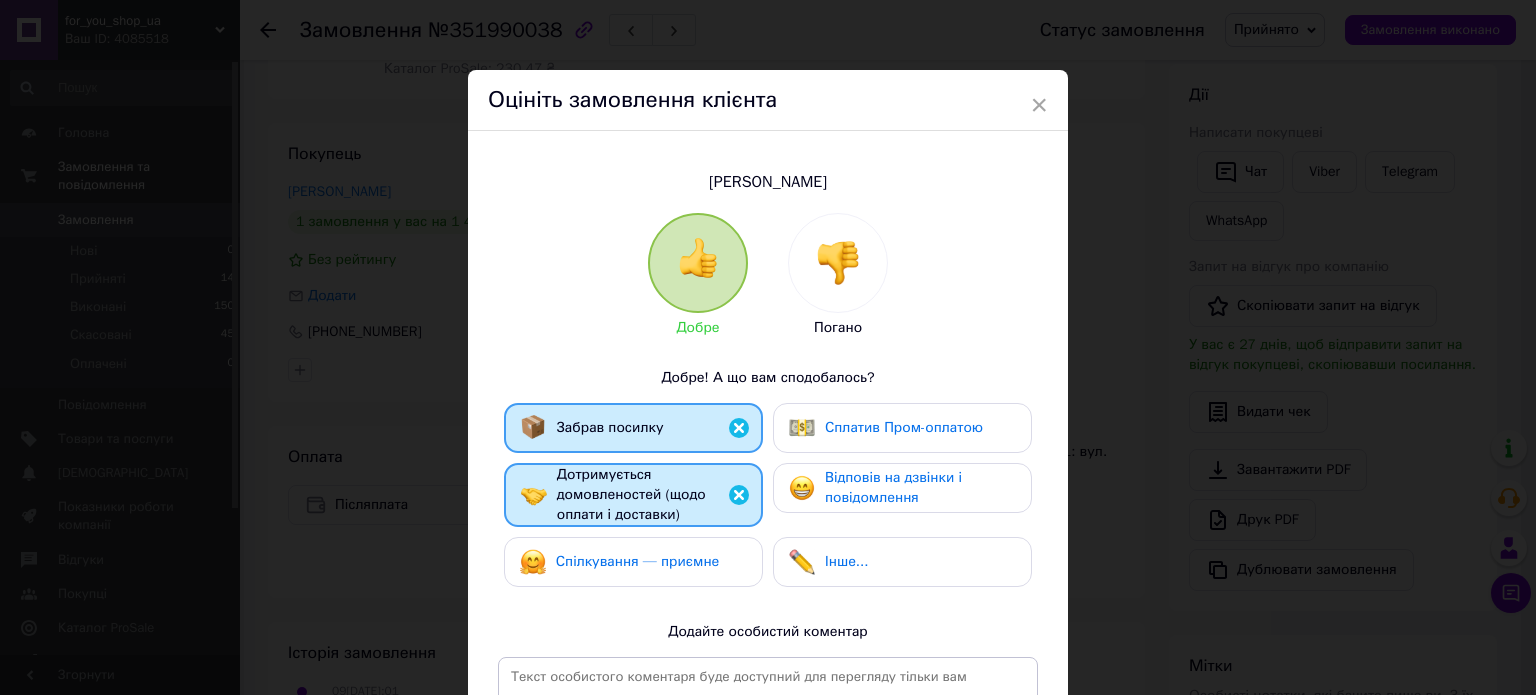 click on "Спілкування — приємне" at bounding box center (638, 561) 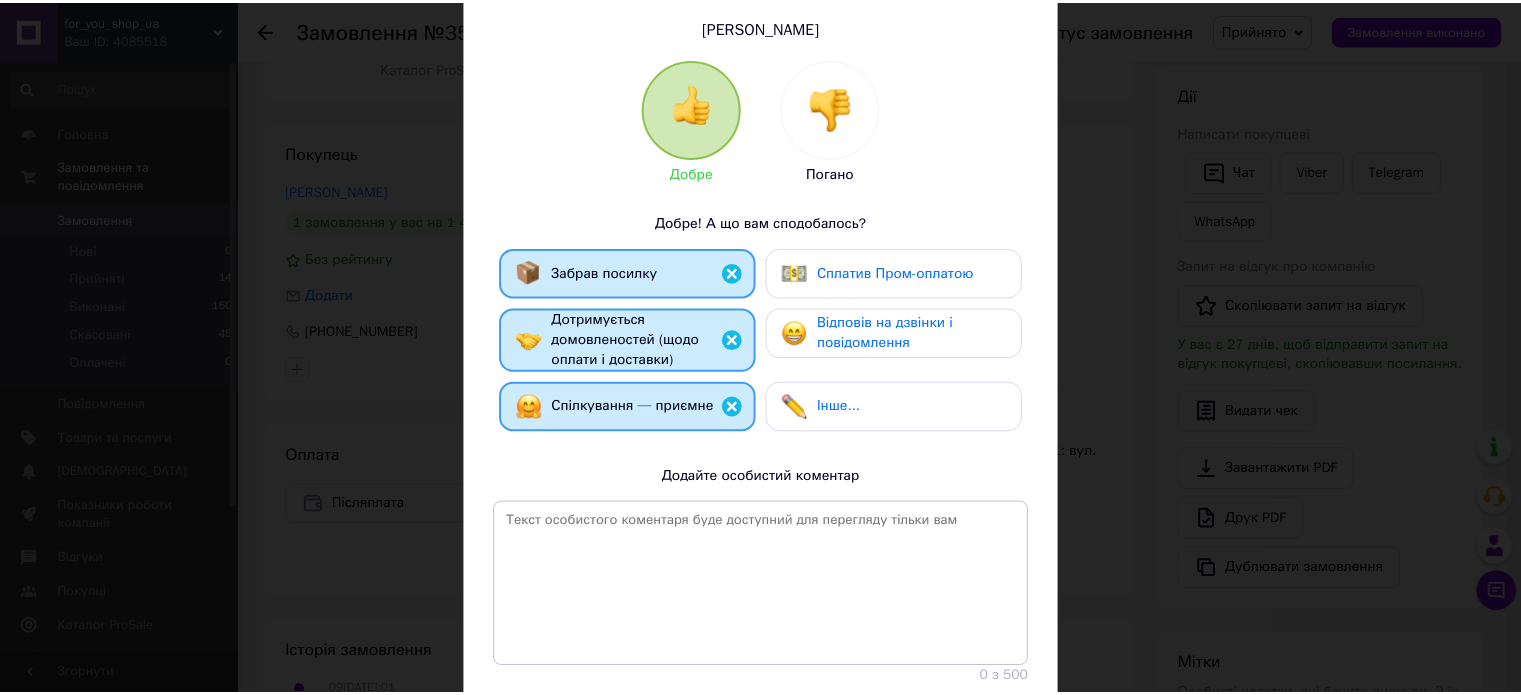 scroll, scrollTop: 295, scrollLeft: 0, axis: vertical 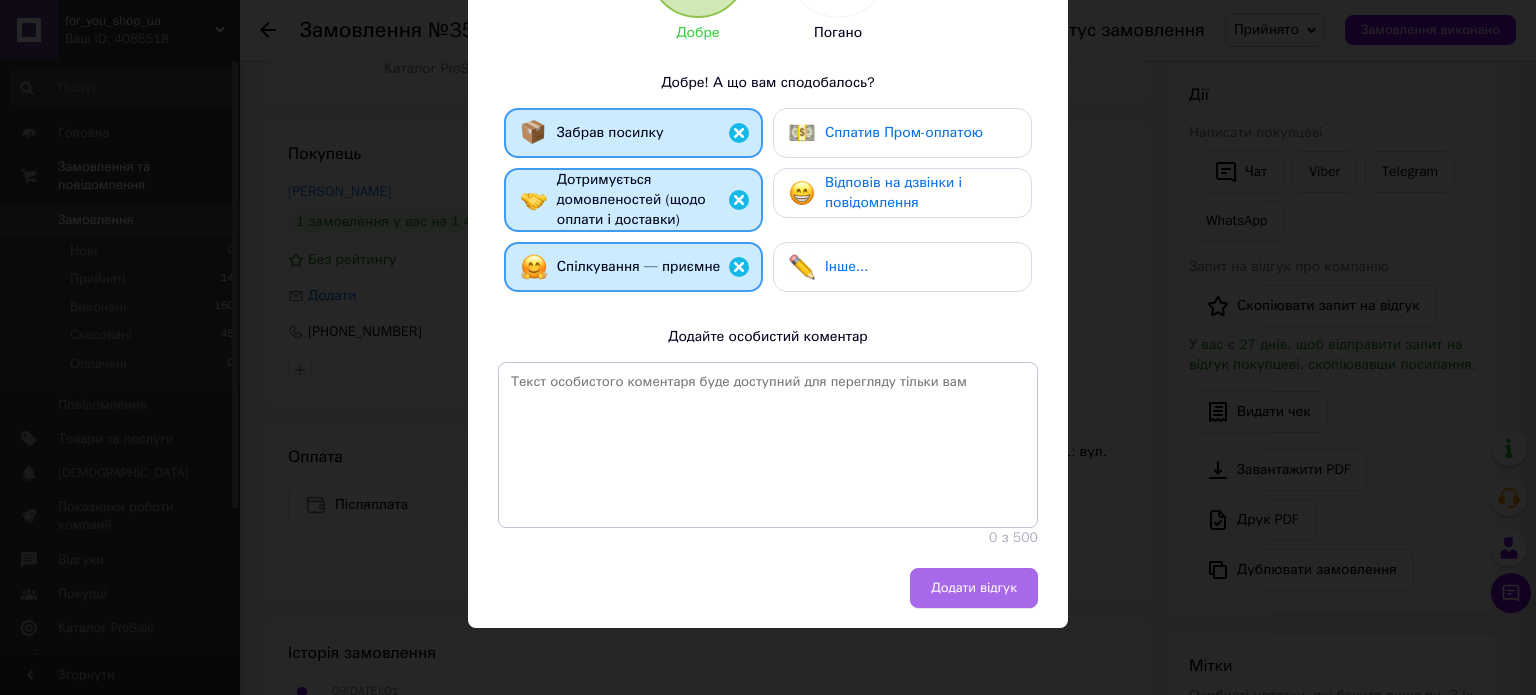 click on "Додати відгук" at bounding box center (974, 588) 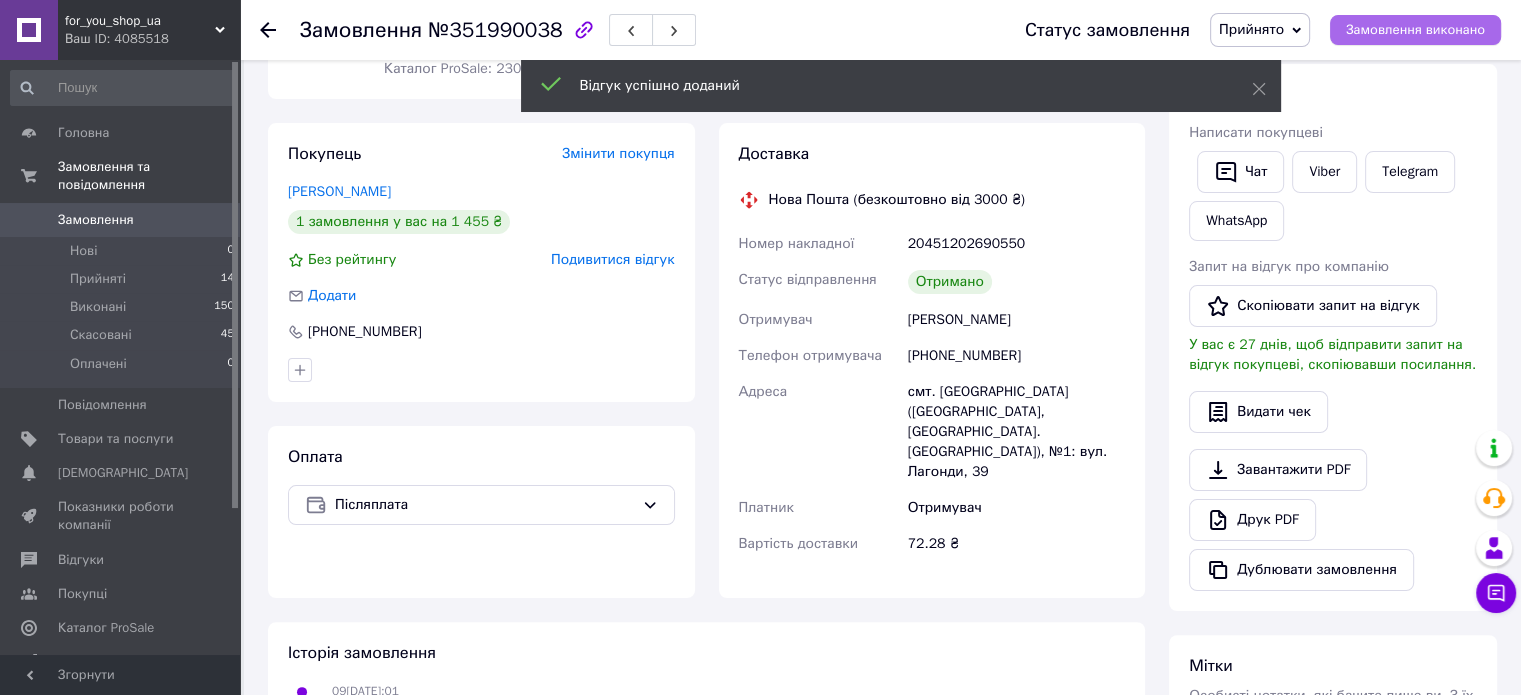 click on "Замовлення виконано" at bounding box center [1415, 30] 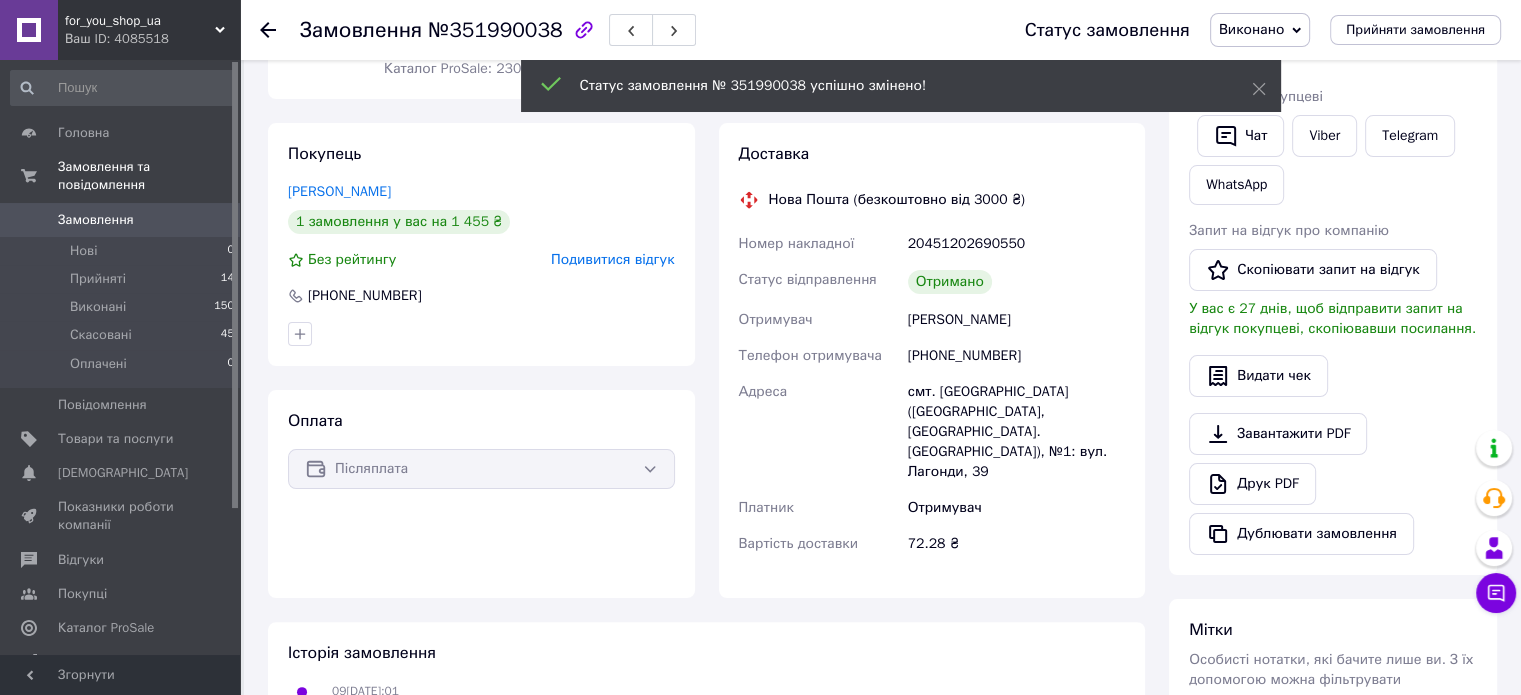 click 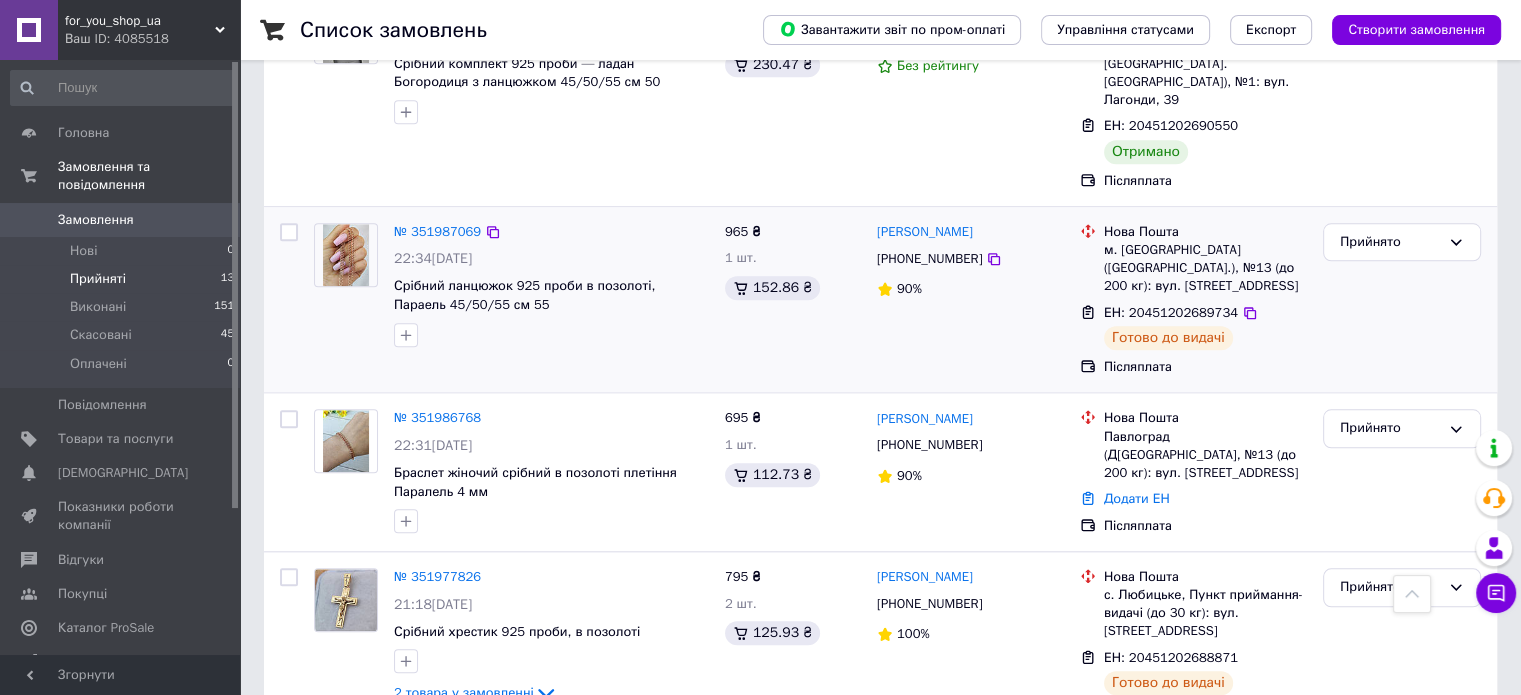 scroll, scrollTop: 1966, scrollLeft: 0, axis: vertical 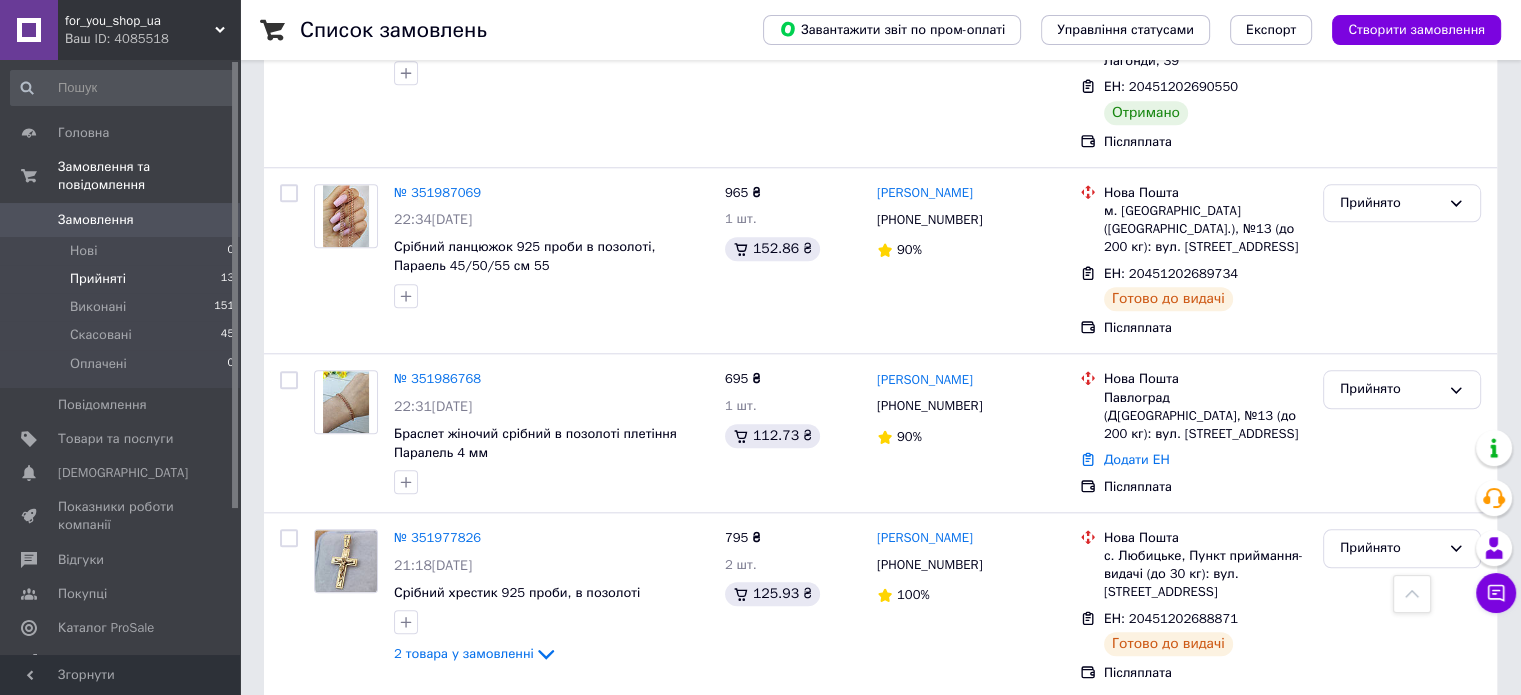 click on "Прийняті" at bounding box center [98, 279] 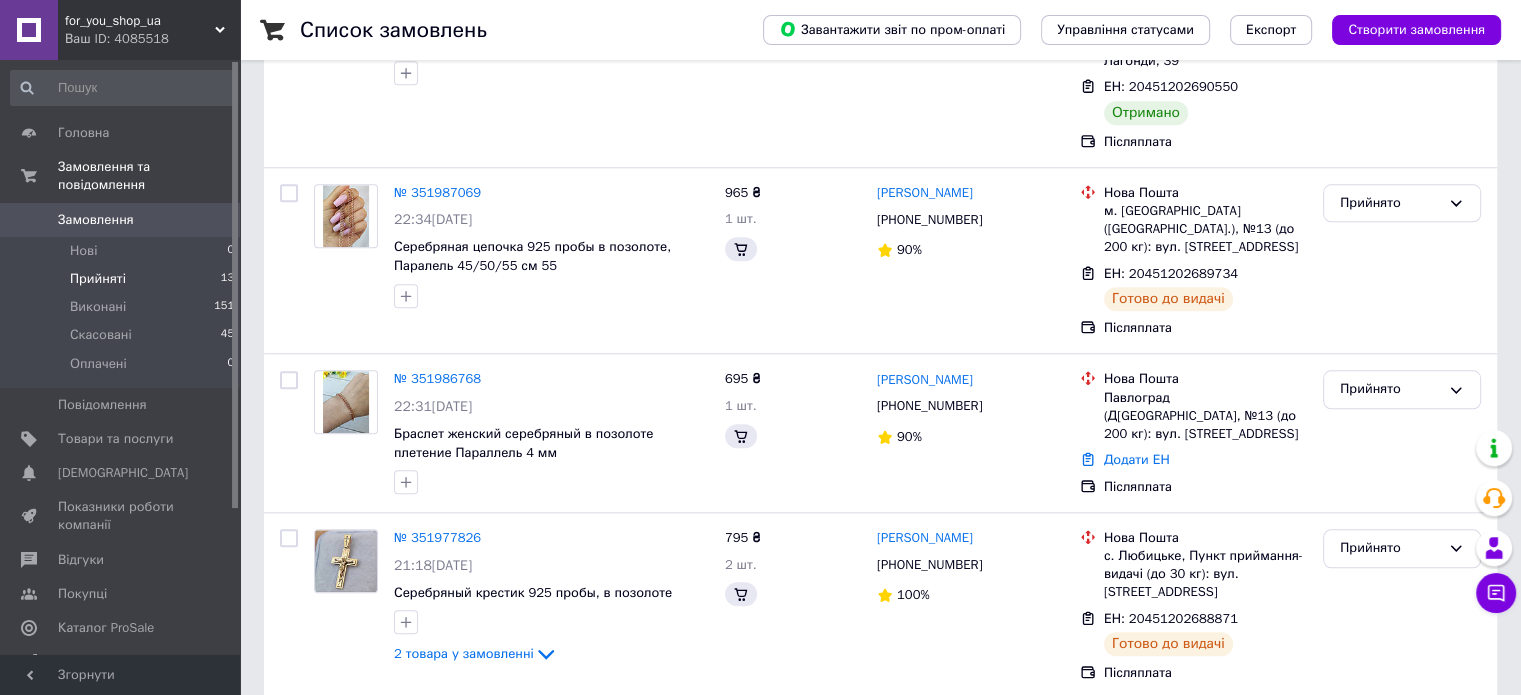scroll, scrollTop: 0, scrollLeft: 0, axis: both 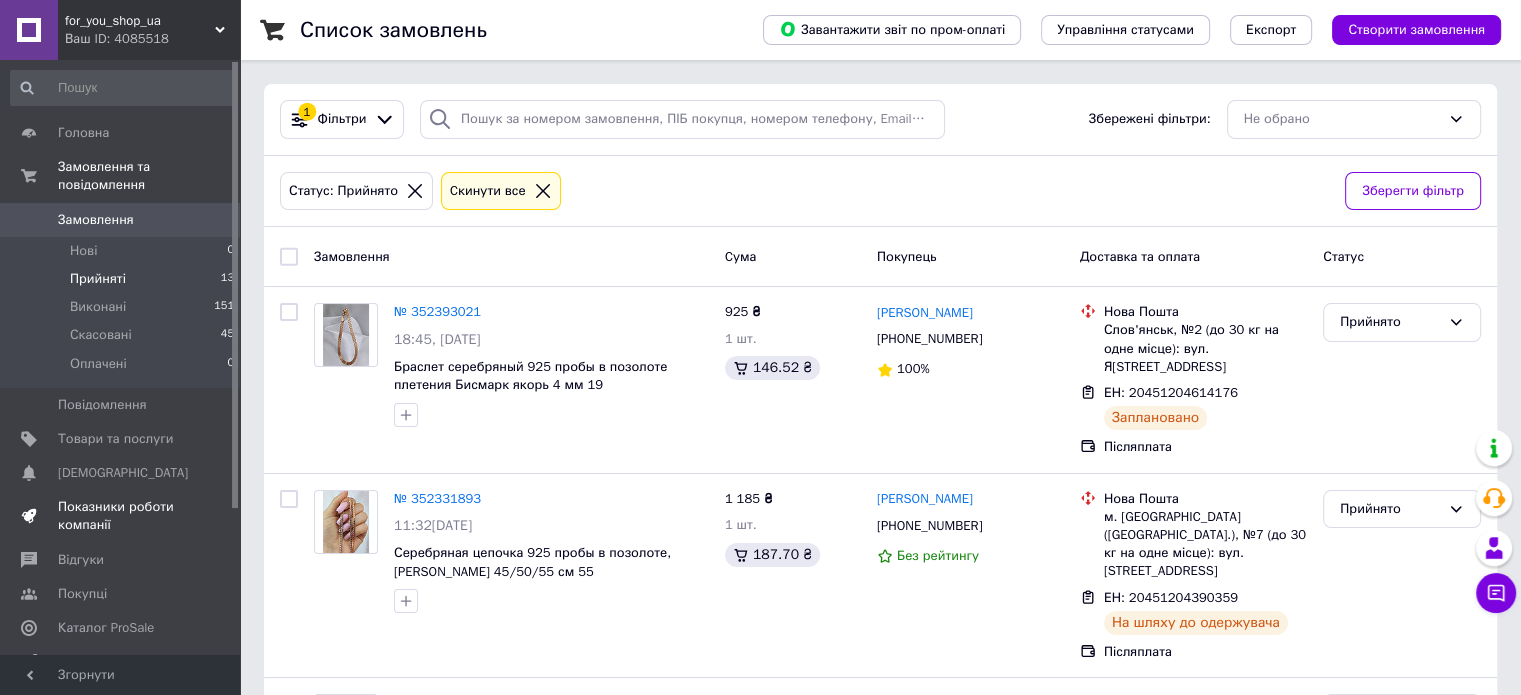 click on "Показники роботи компанії" at bounding box center (121, 516) 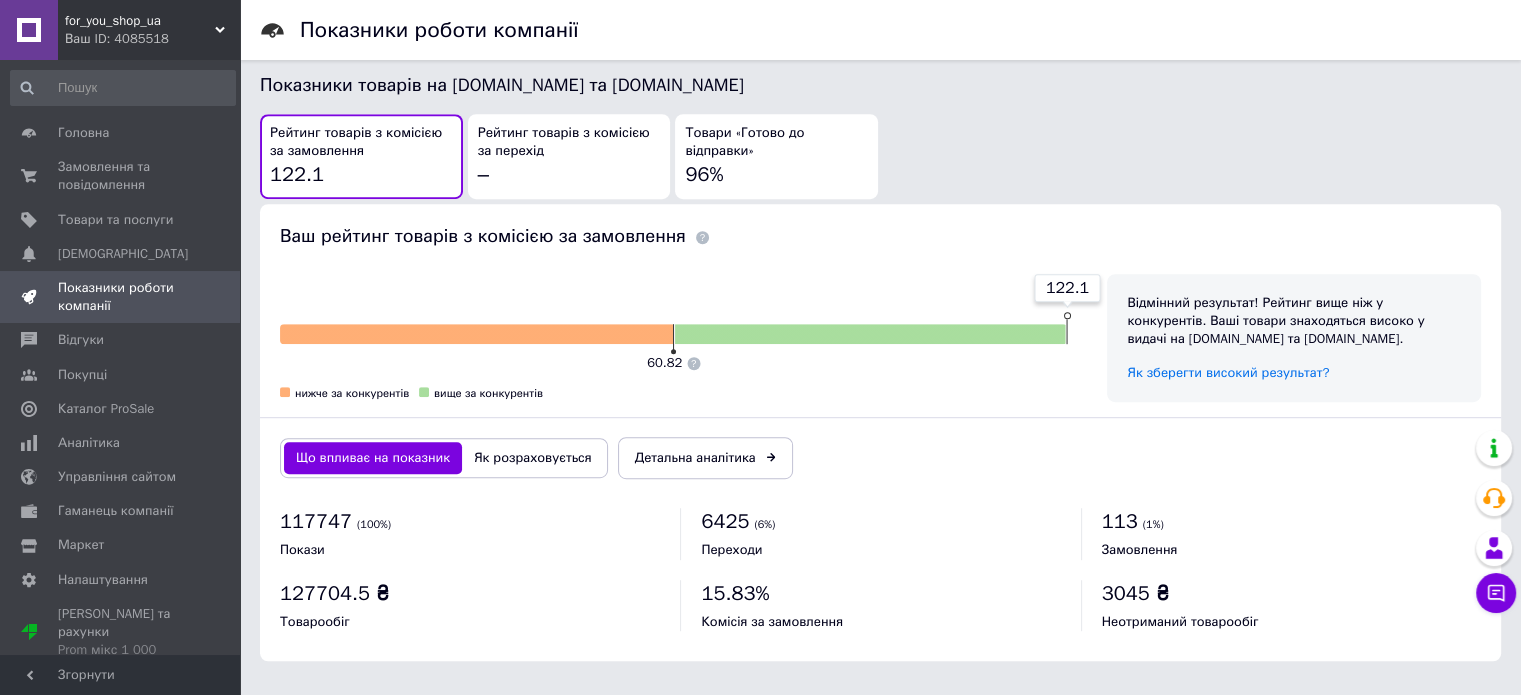 scroll, scrollTop: 1073, scrollLeft: 0, axis: vertical 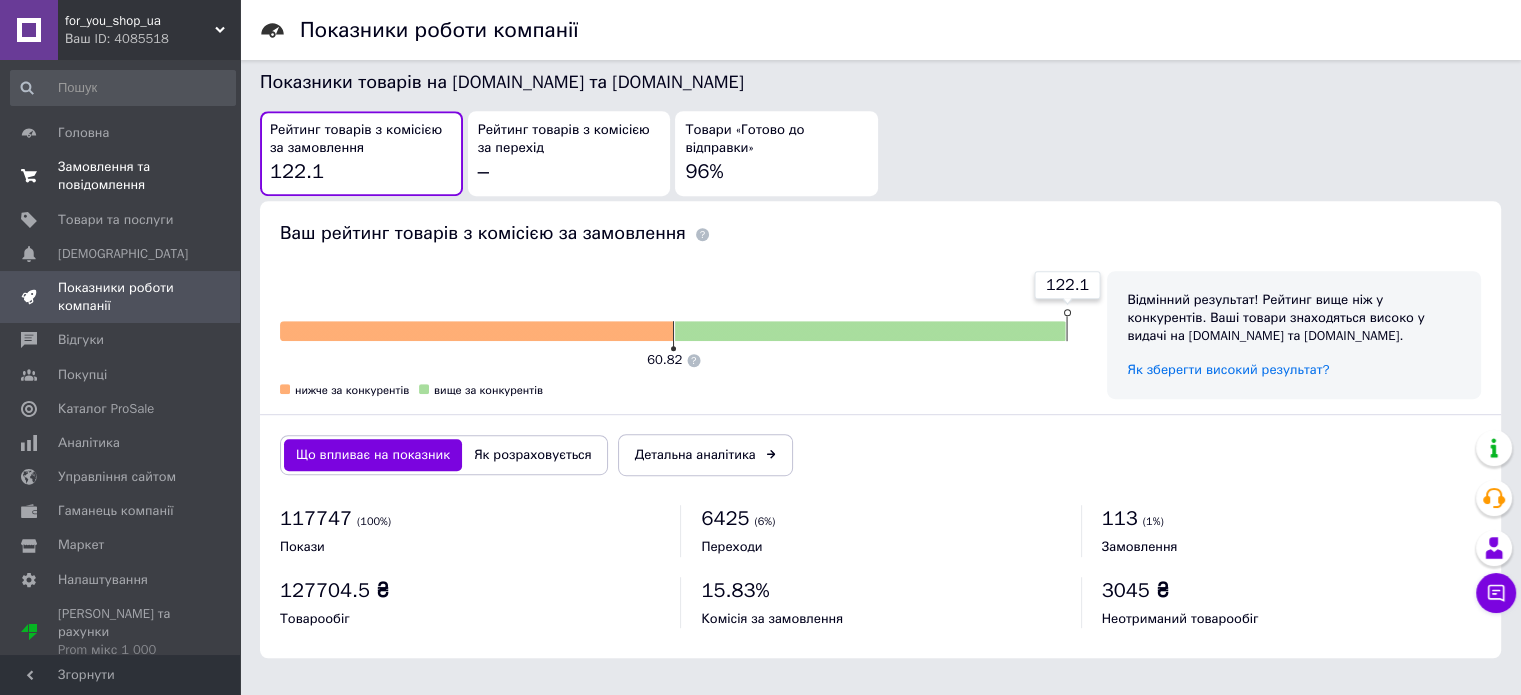 click on "Замовлення та повідомлення" at bounding box center [121, 176] 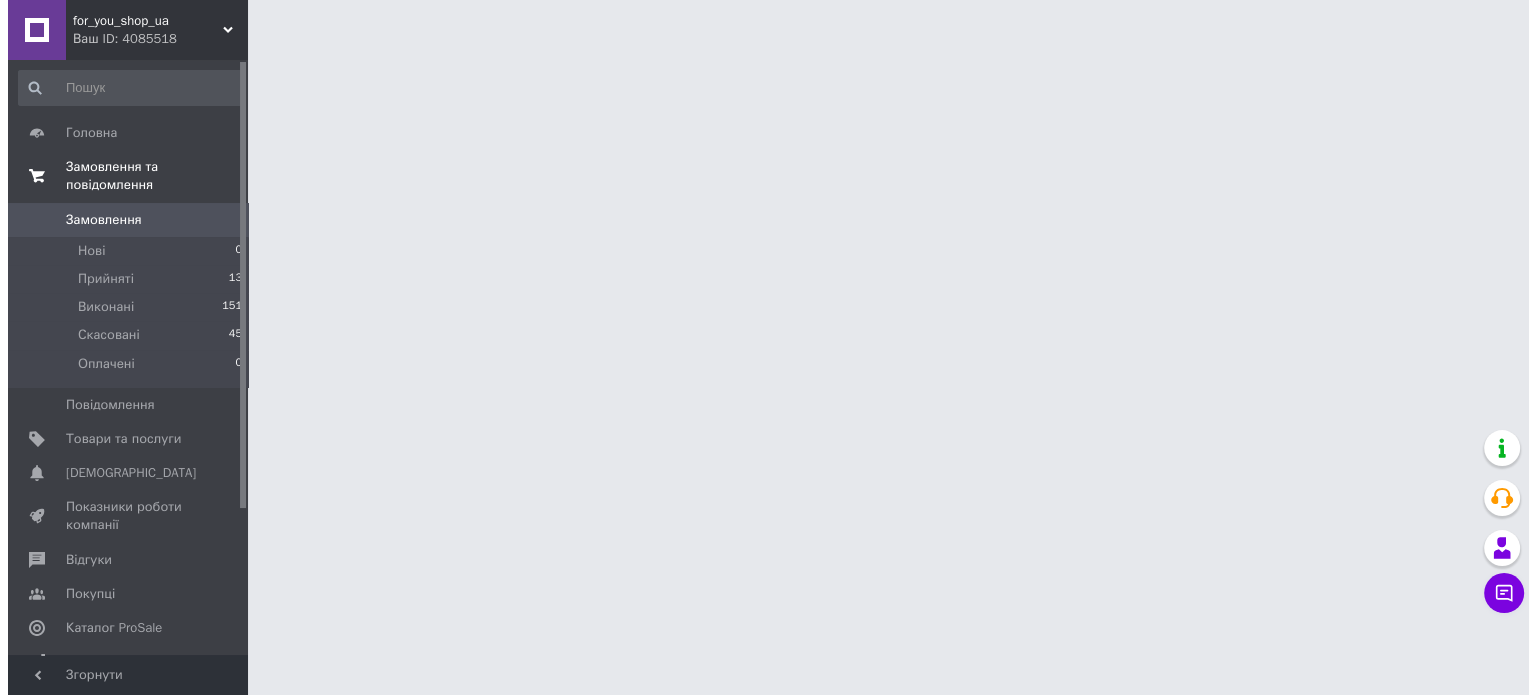 scroll, scrollTop: 0, scrollLeft: 0, axis: both 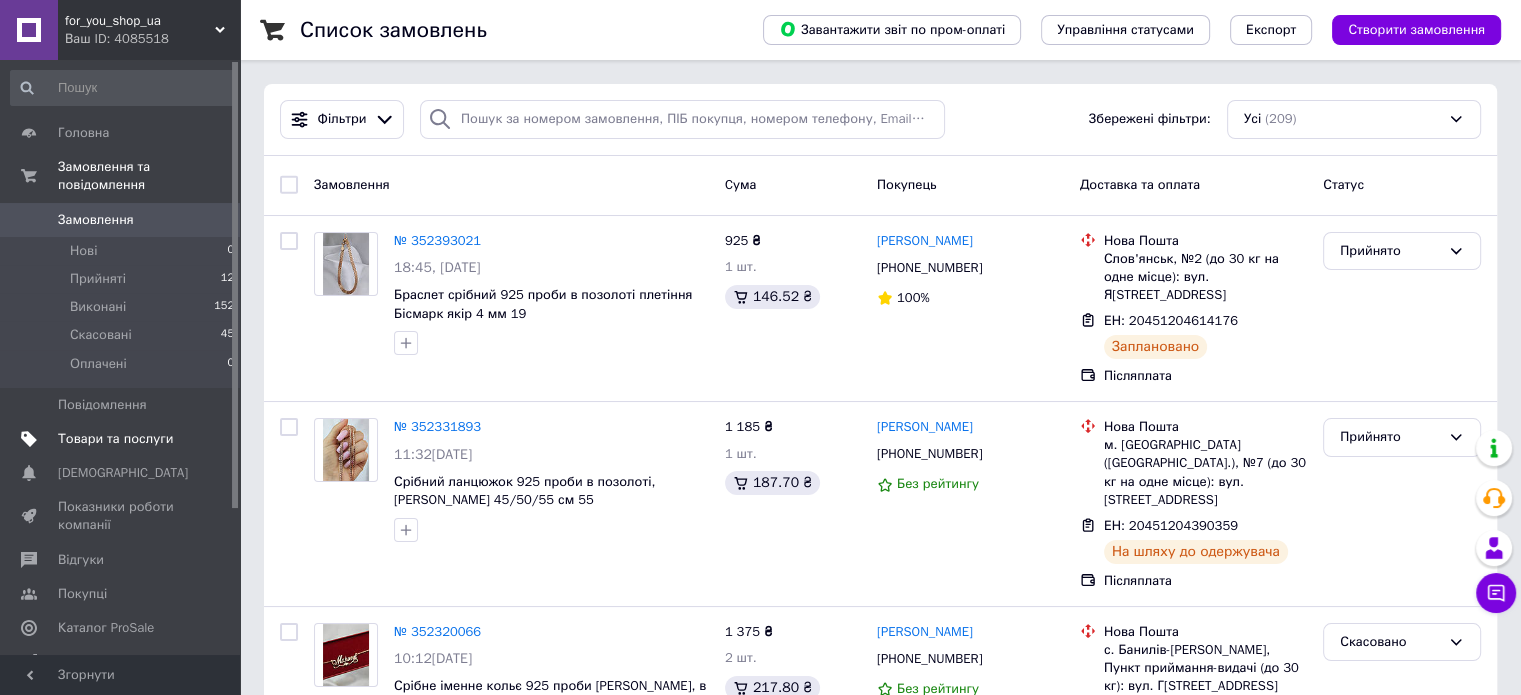 click on "Товари та послуги" at bounding box center (115, 439) 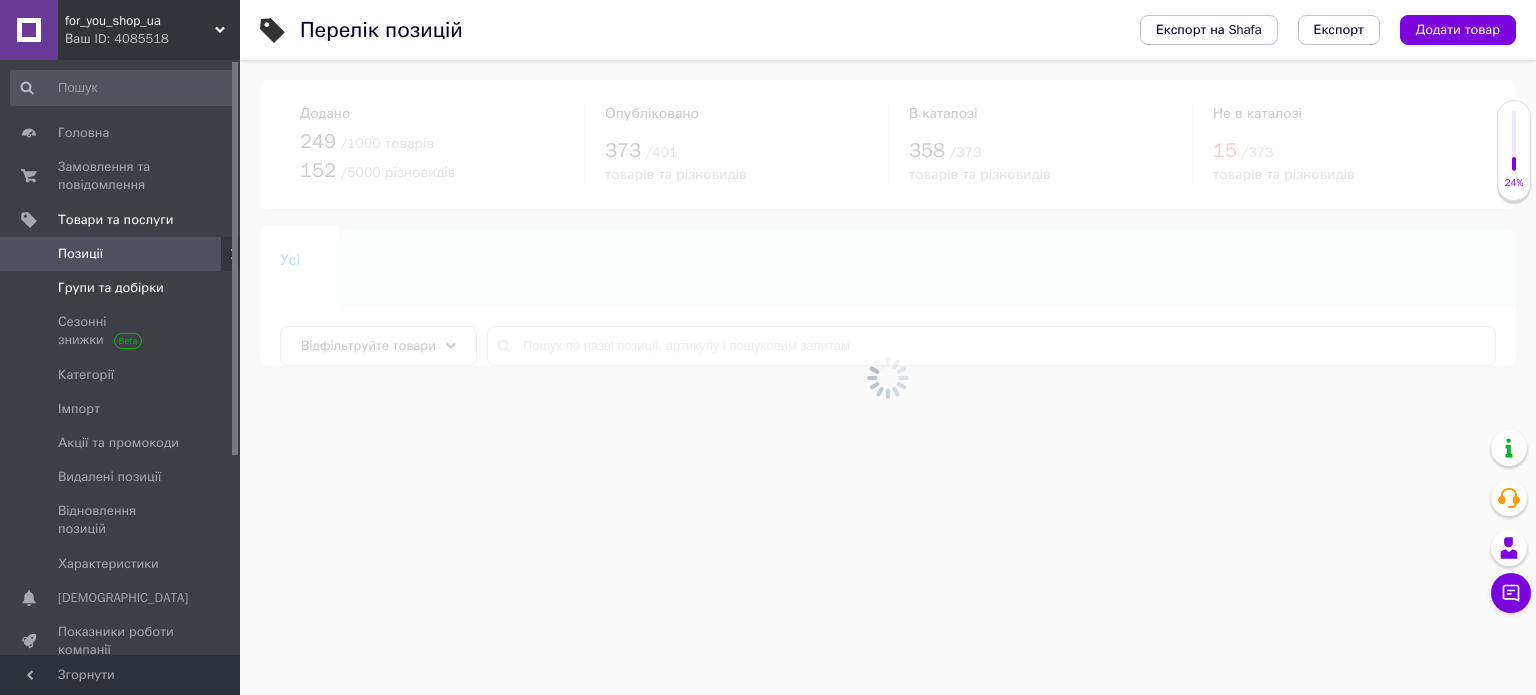 click on "Групи та добірки" at bounding box center (111, 288) 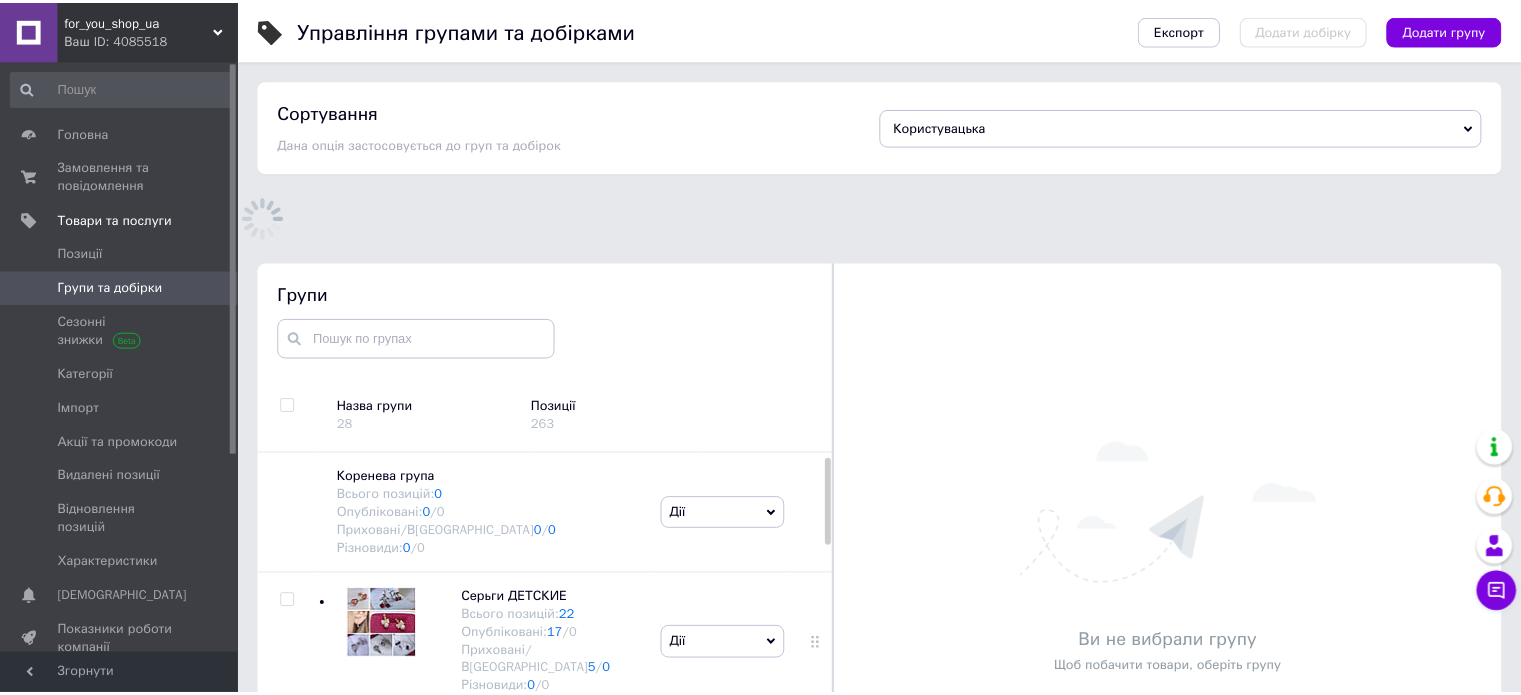 scroll, scrollTop: 155, scrollLeft: 0, axis: vertical 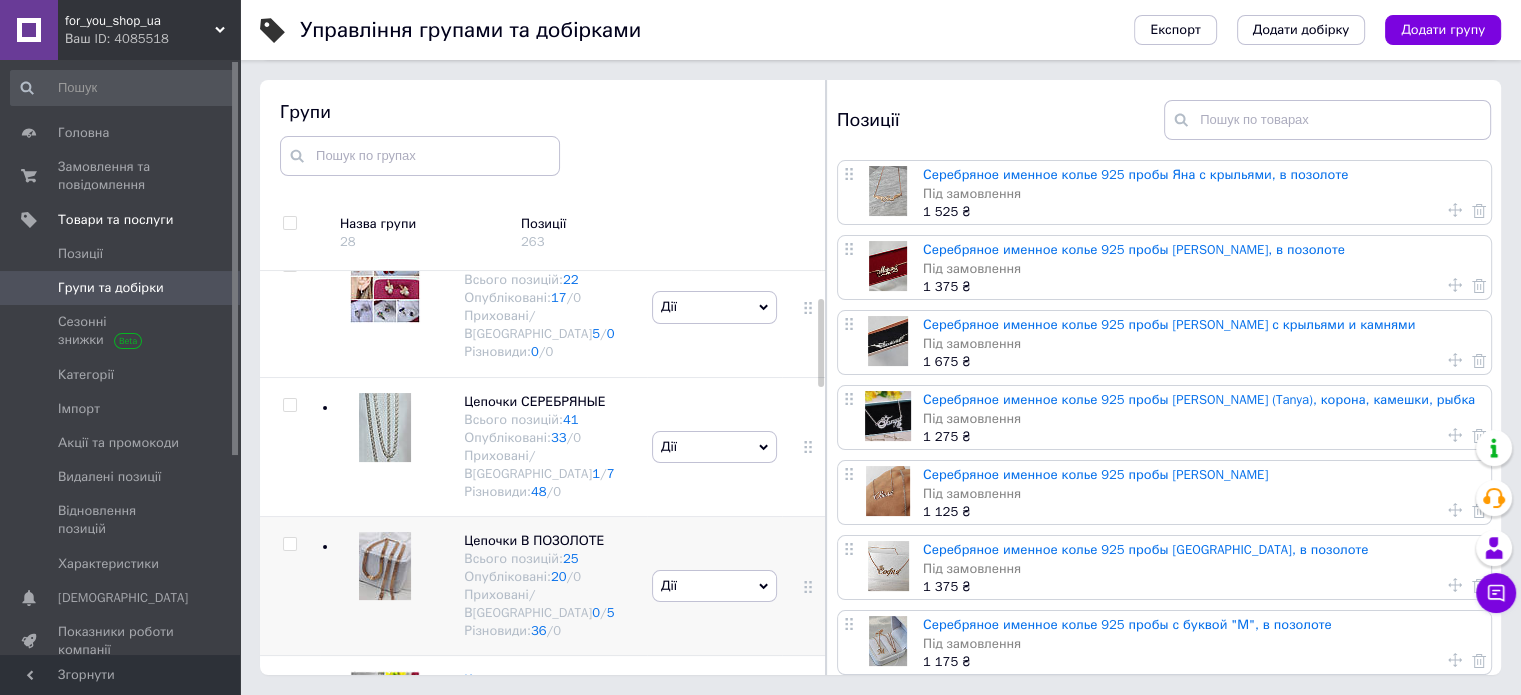 click on "[PERSON_NAME] групу Редагувати групу Додати підгрупу Додати товар Видалити групу" at bounding box center [714, 586] 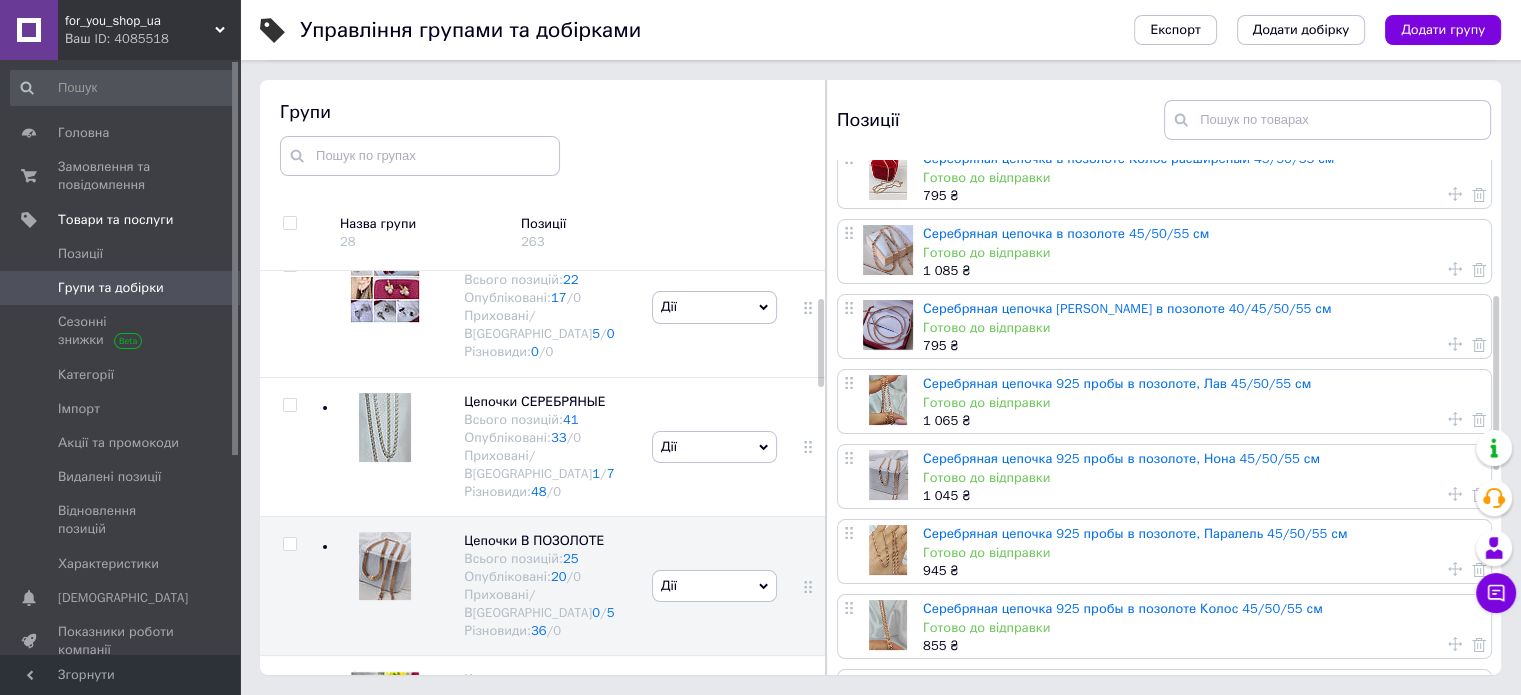 scroll, scrollTop: 400, scrollLeft: 0, axis: vertical 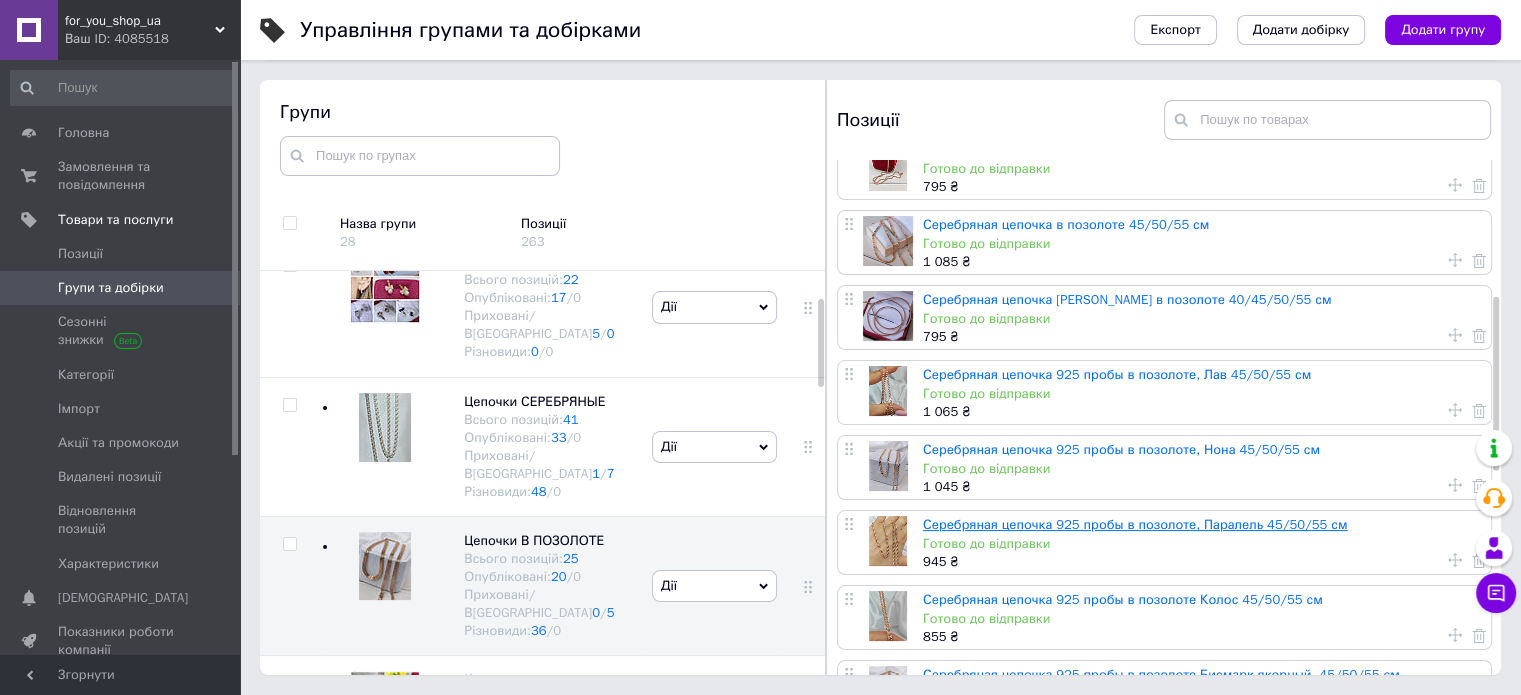 click on "Серебряная цепочка 925 пробы в позолоте, Паралель 45/50/55 см" at bounding box center [1135, 524] 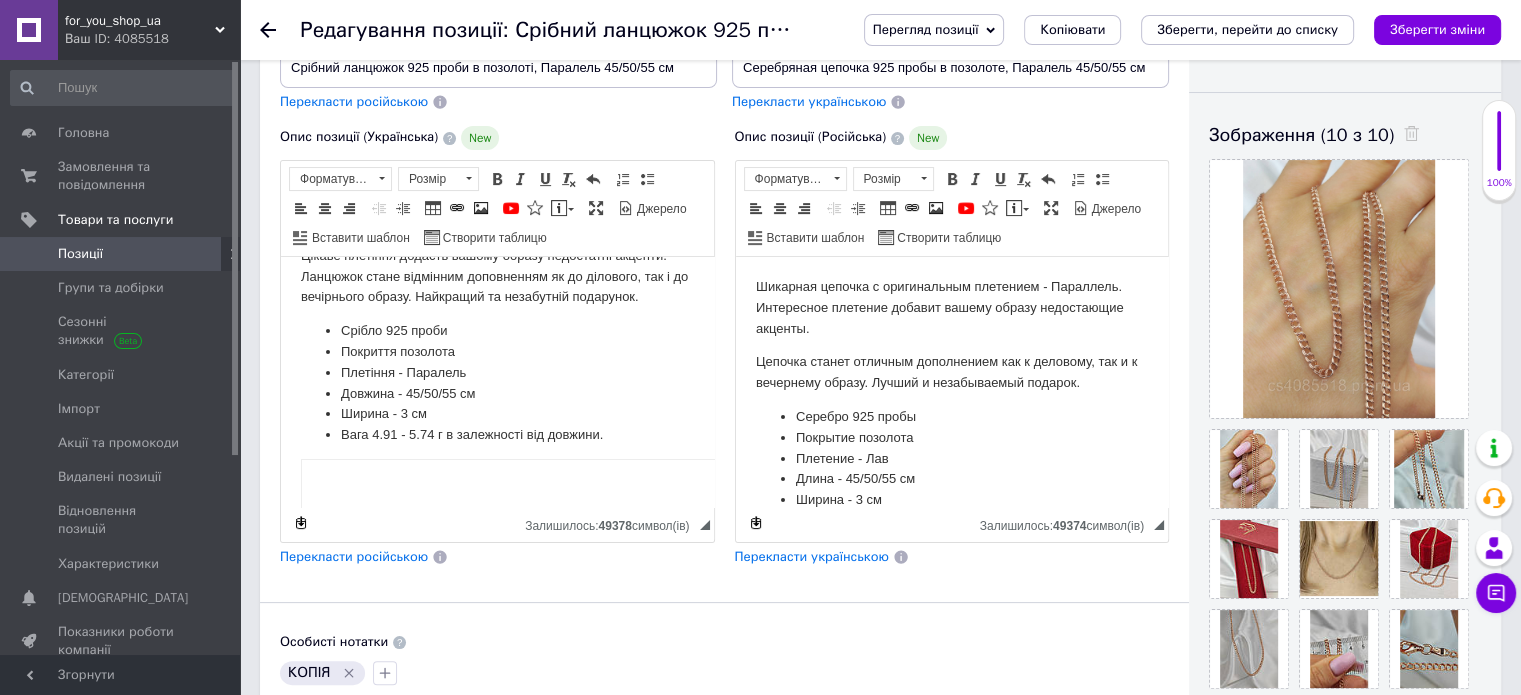 scroll, scrollTop: 100, scrollLeft: 0, axis: vertical 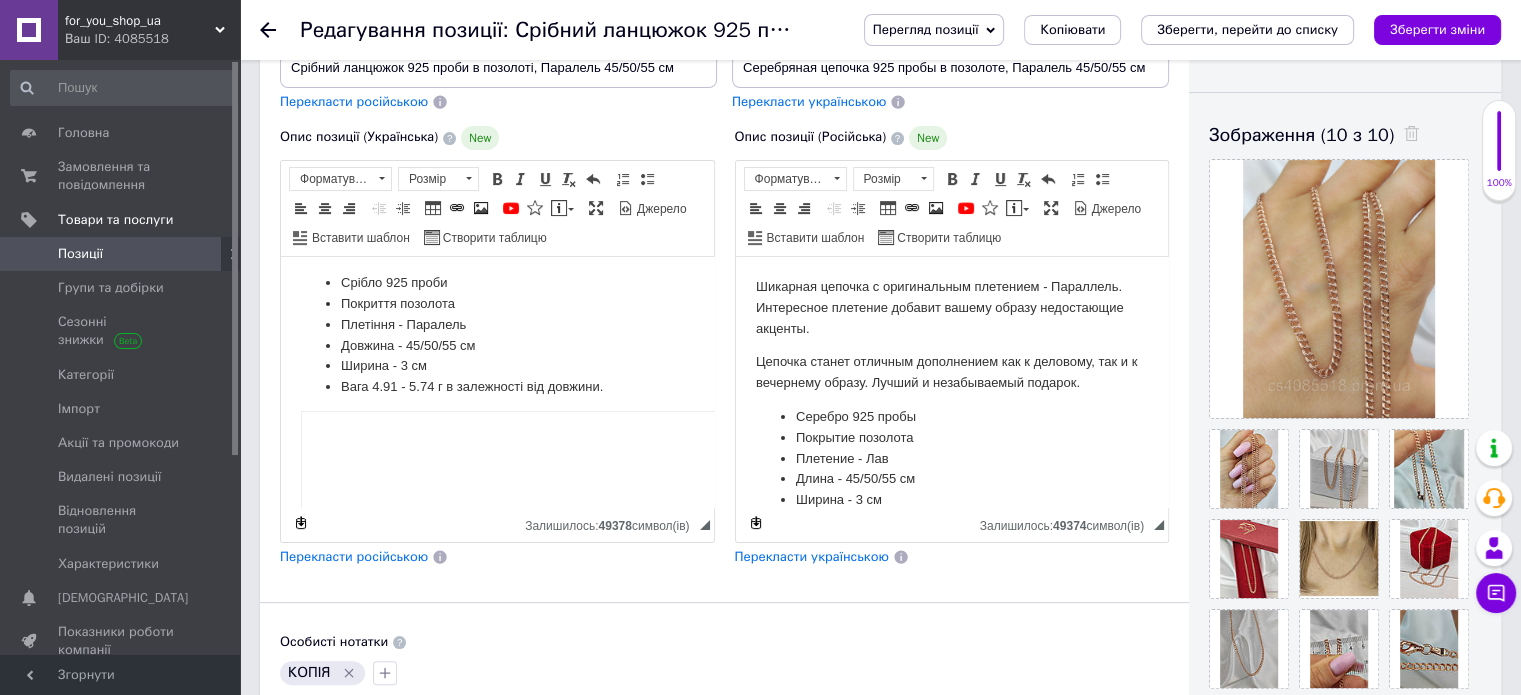 click on "Вага 4.91 - 5.74 г в залежності від довжини." at bounding box center [497, 387] 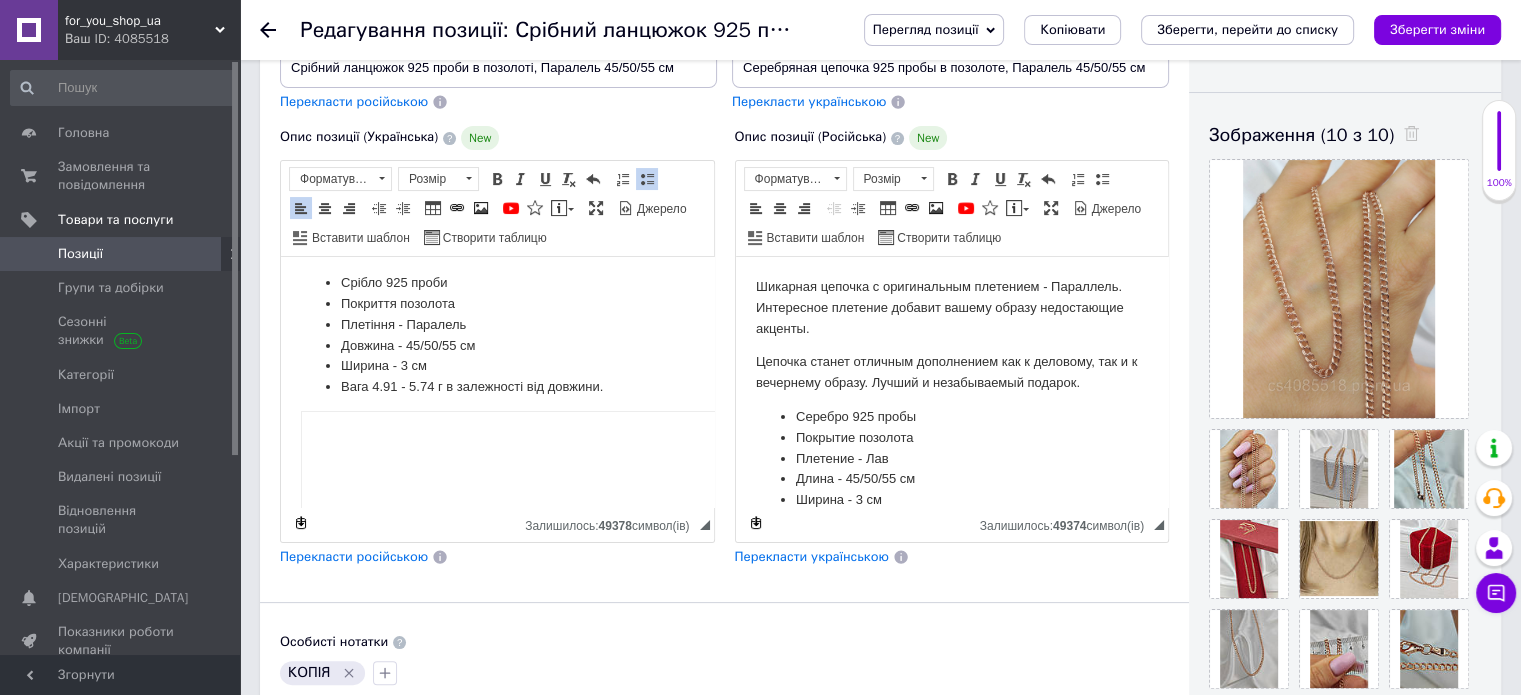 type 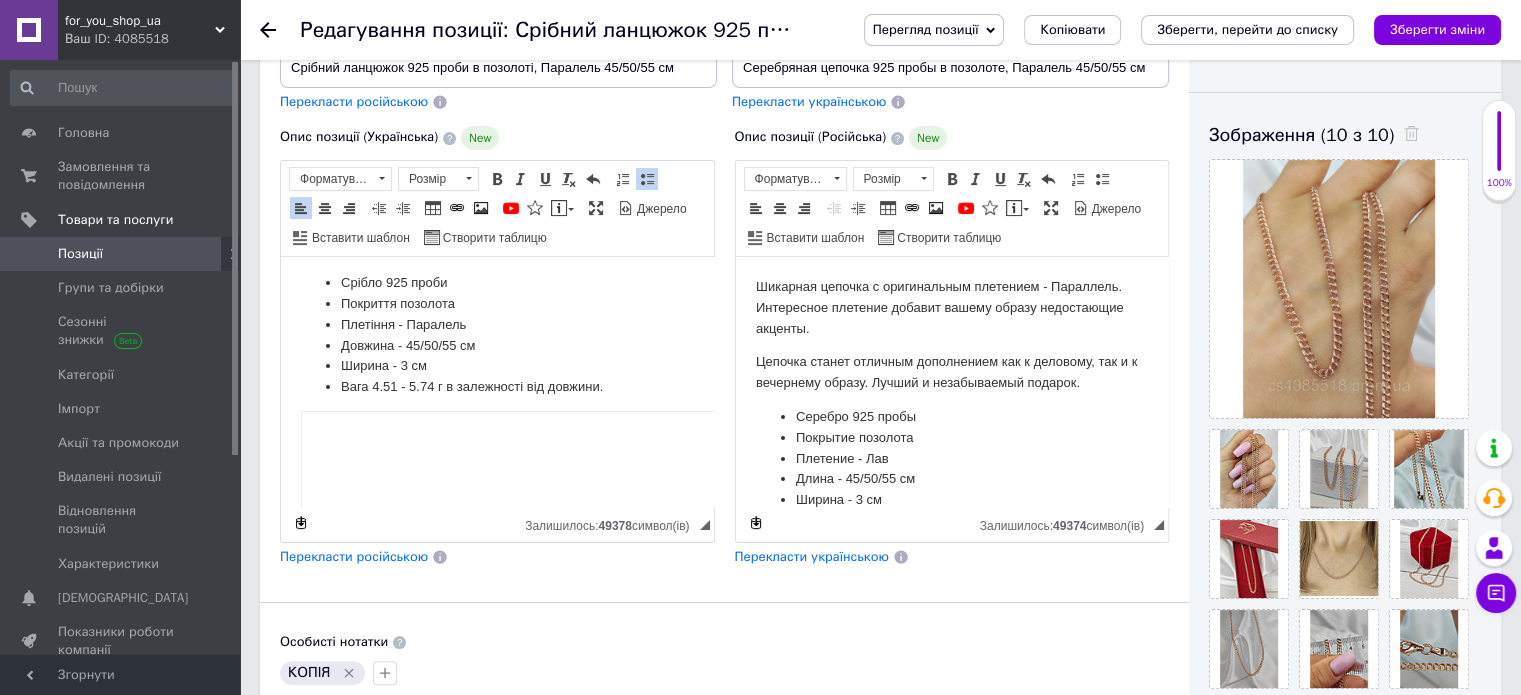 click on "Вага 4.5 1 - 5.74 г в залежності від довжини." at bounding box center (497, 387) 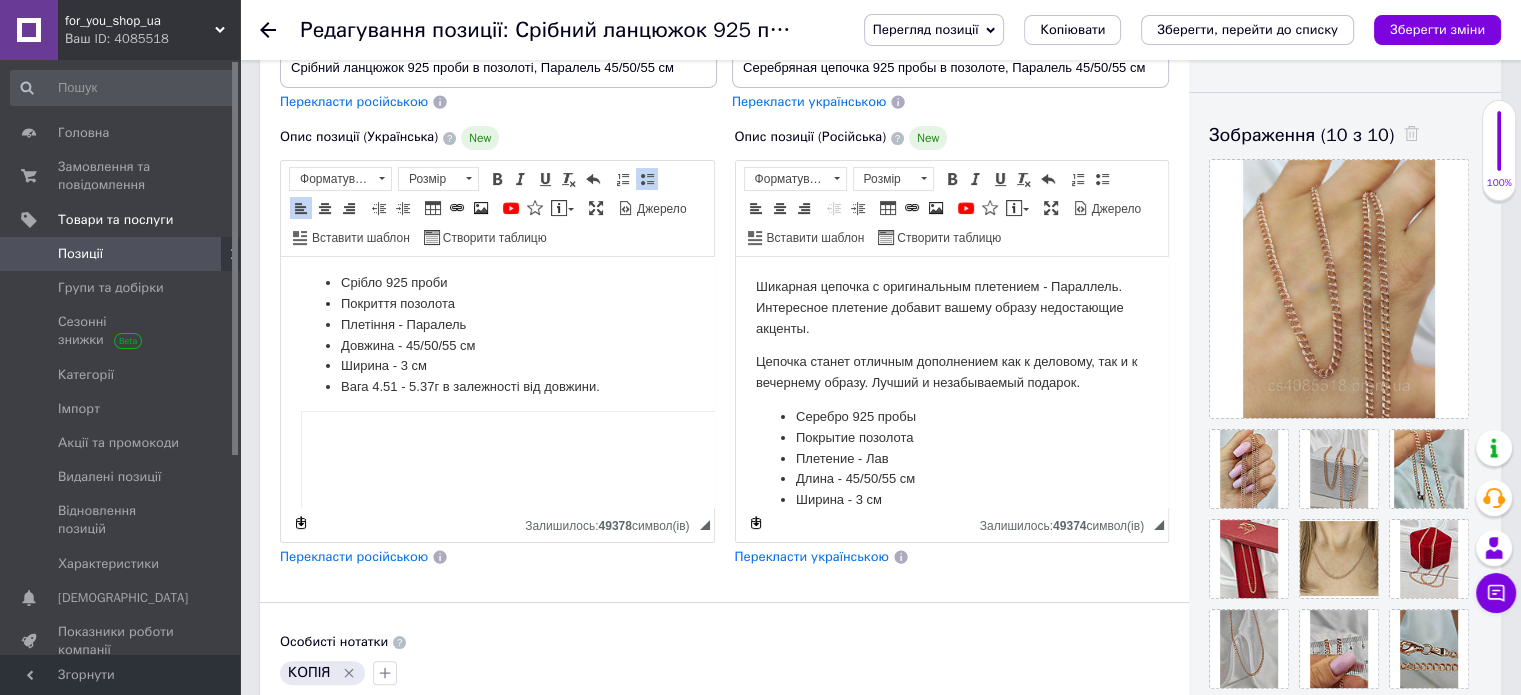 scroll, scrollTop: 100, scrollLeft: 0, axis: vertical 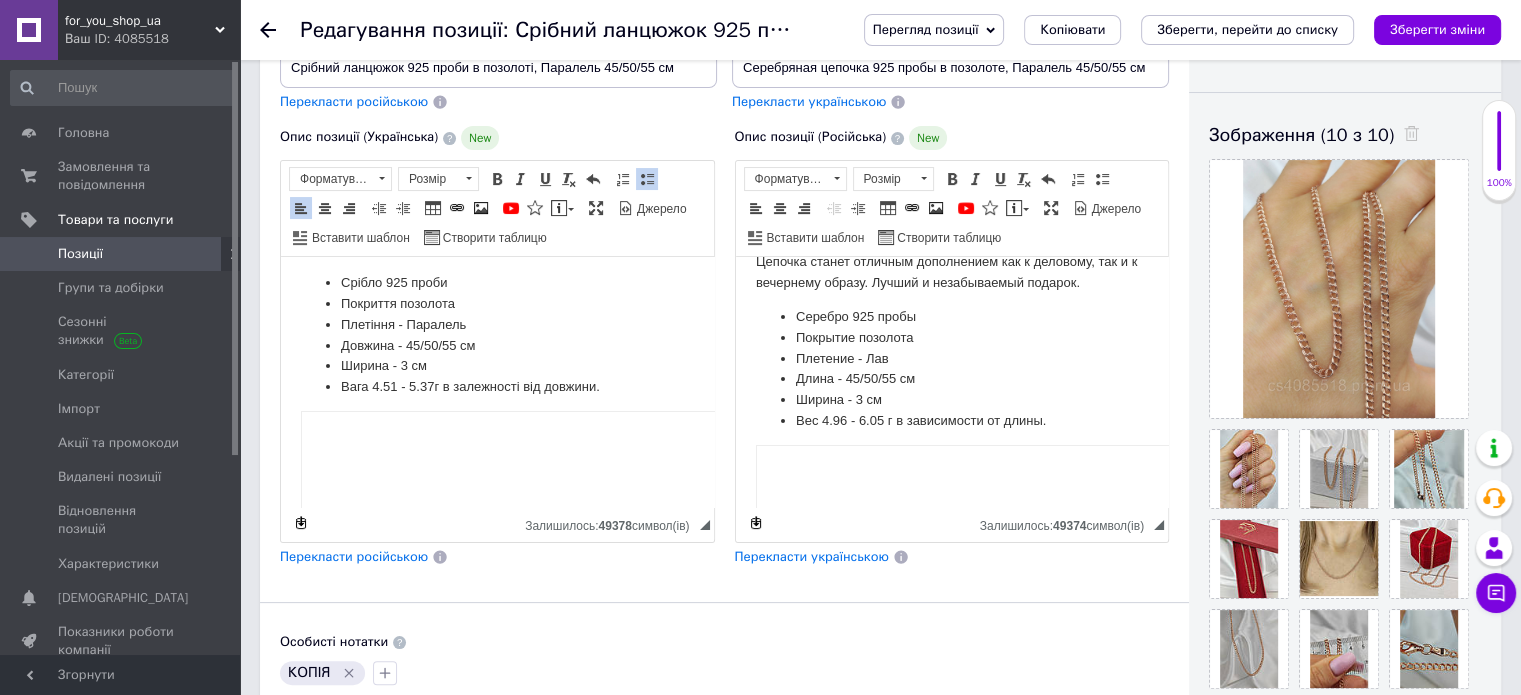 click on "Вес 4.96 - 6.05 г в зависимости от длины." at bounding box center [951, 421] 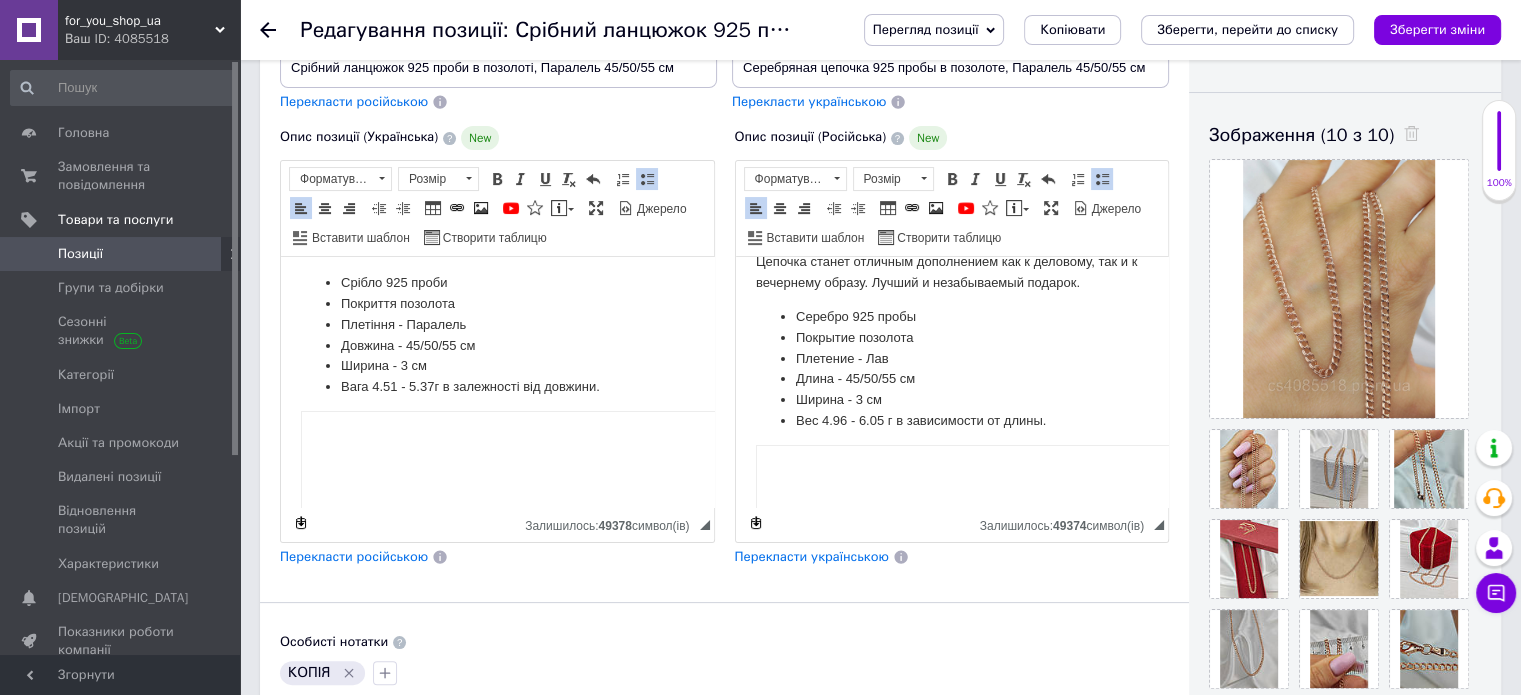 type 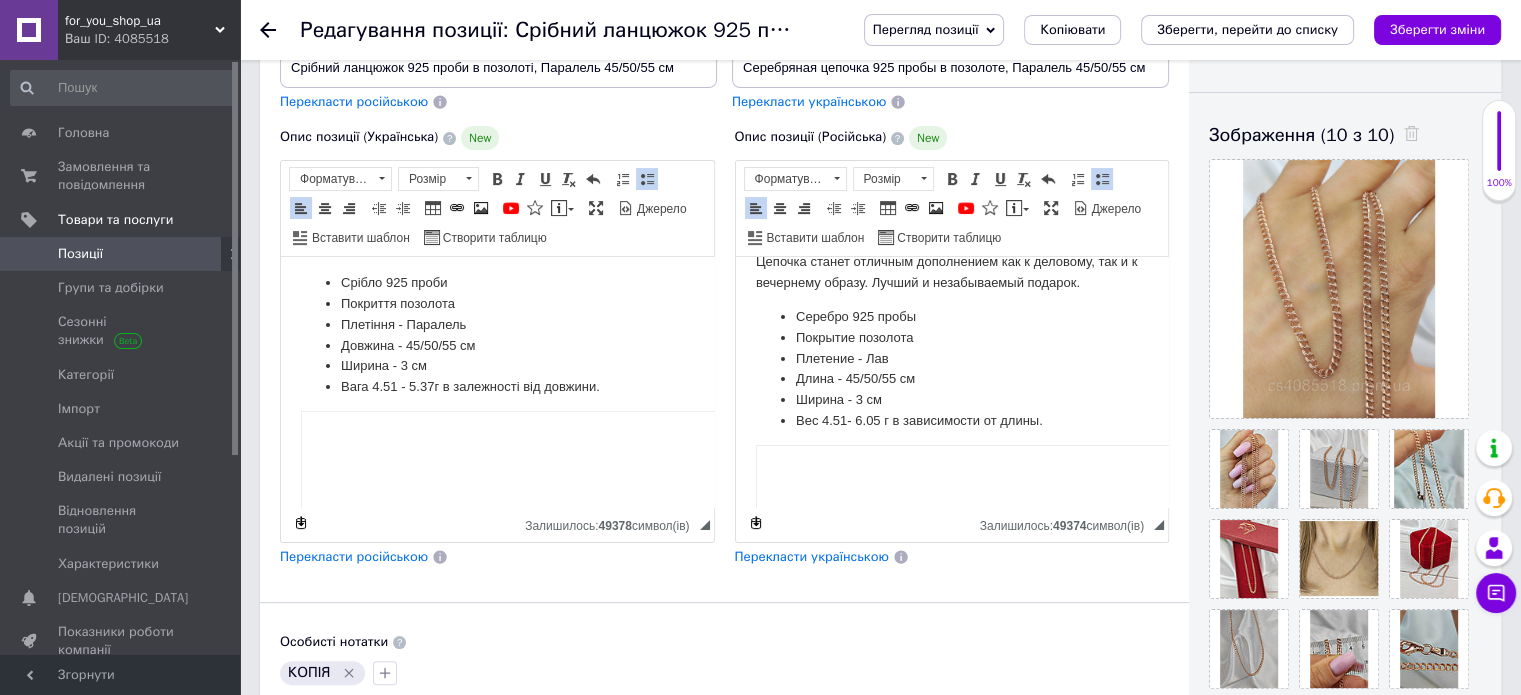 click on "Вес 4.51  - 6.05 г в зависимости от длины." at bounding box center [951, 421] 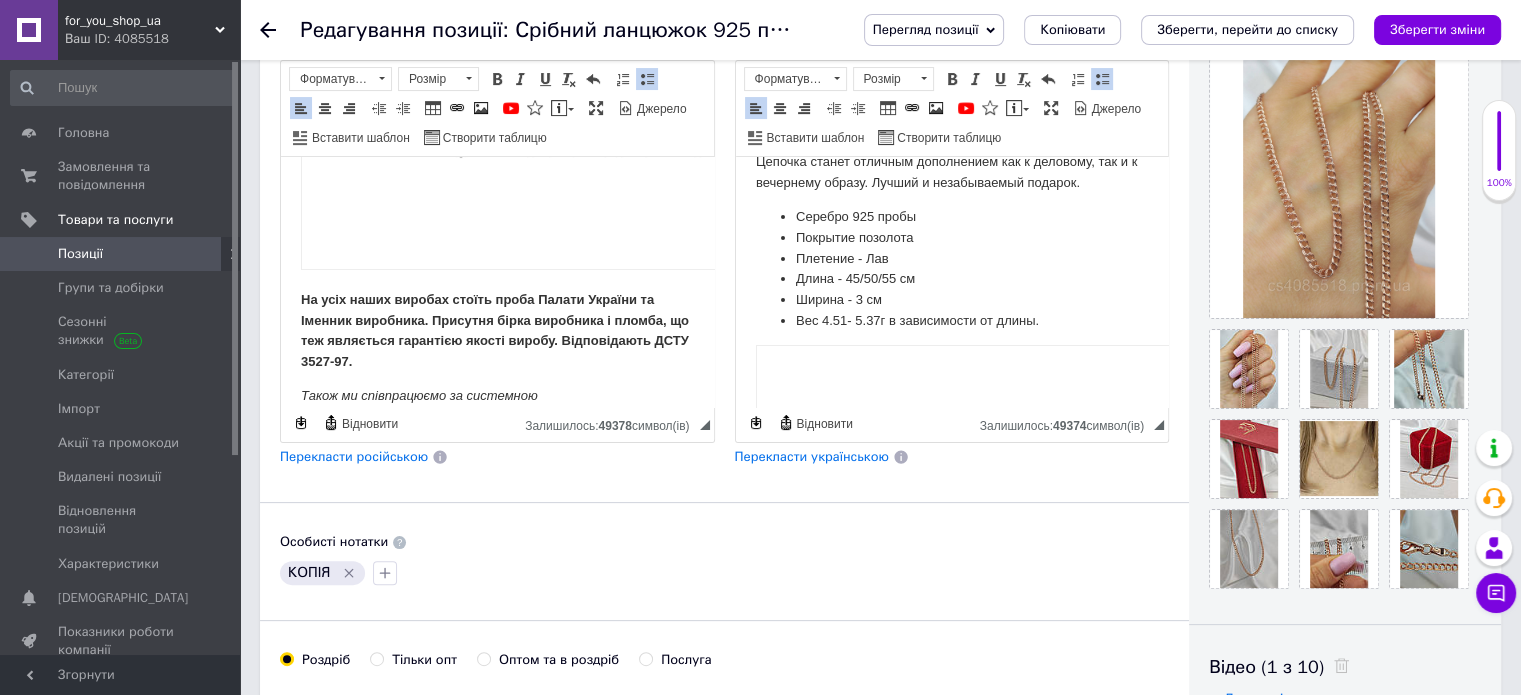 scroll, scrollTop: 512, scrollLeft: 0, axis: vertical 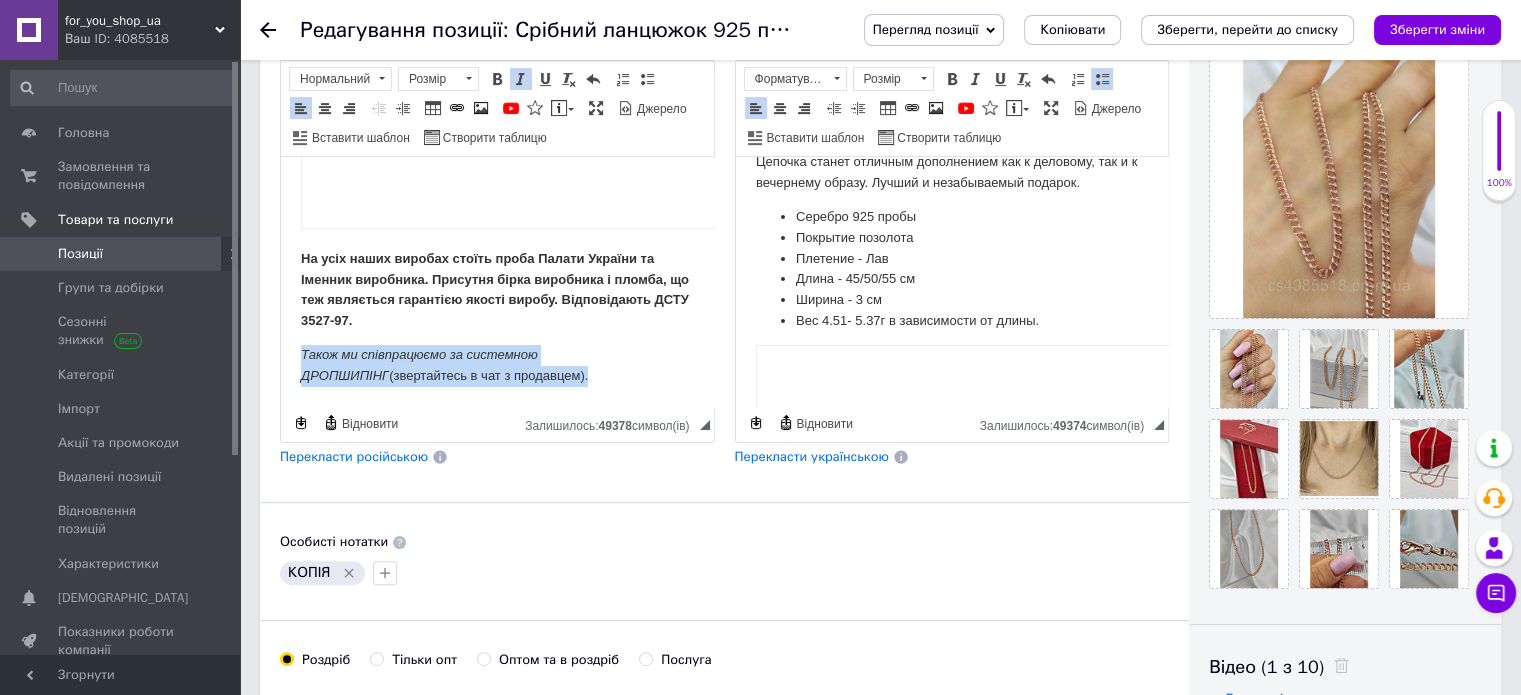 drag, startPoint x: 297, startPoint y: 336, endPoint x: 617, endPoint y: 386, distance: 323.8827 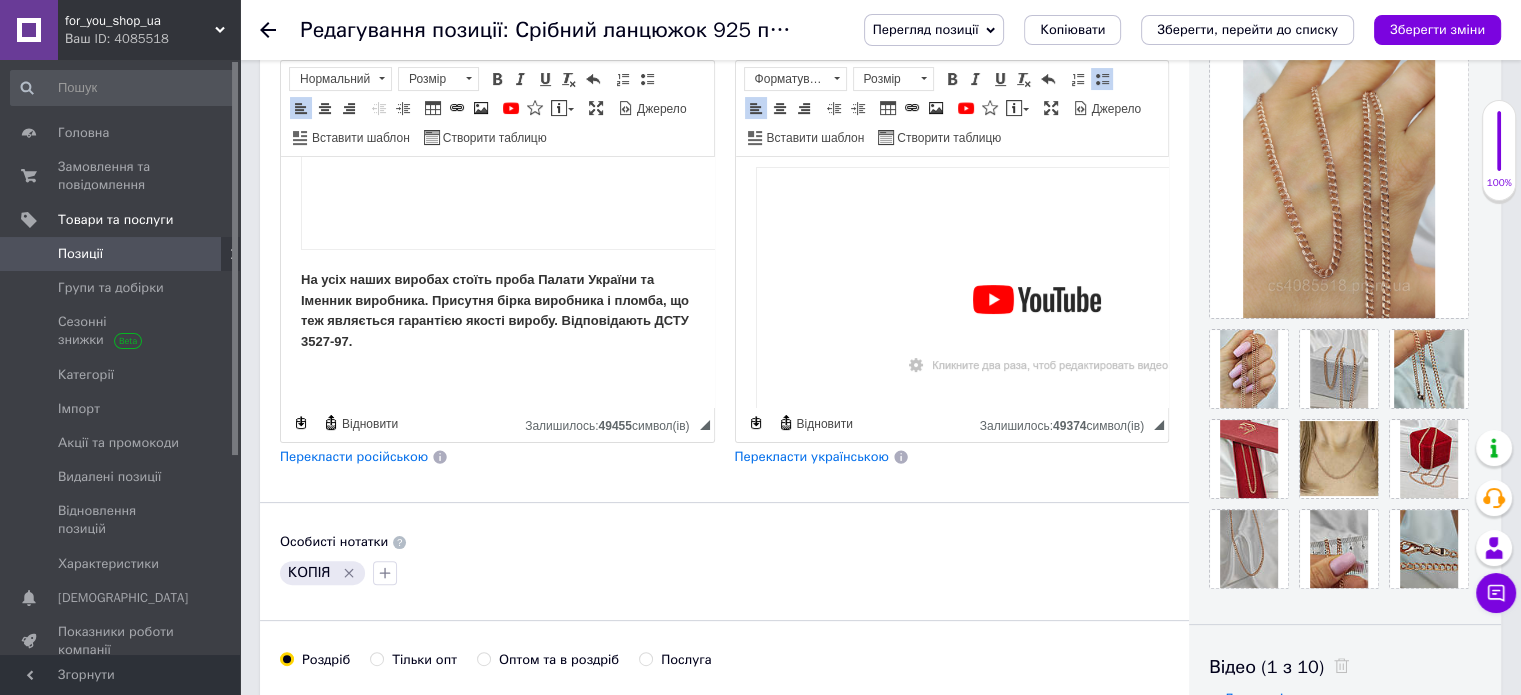 scroll, scrollTop: 545, scrollLeft: 0, axis: vertical 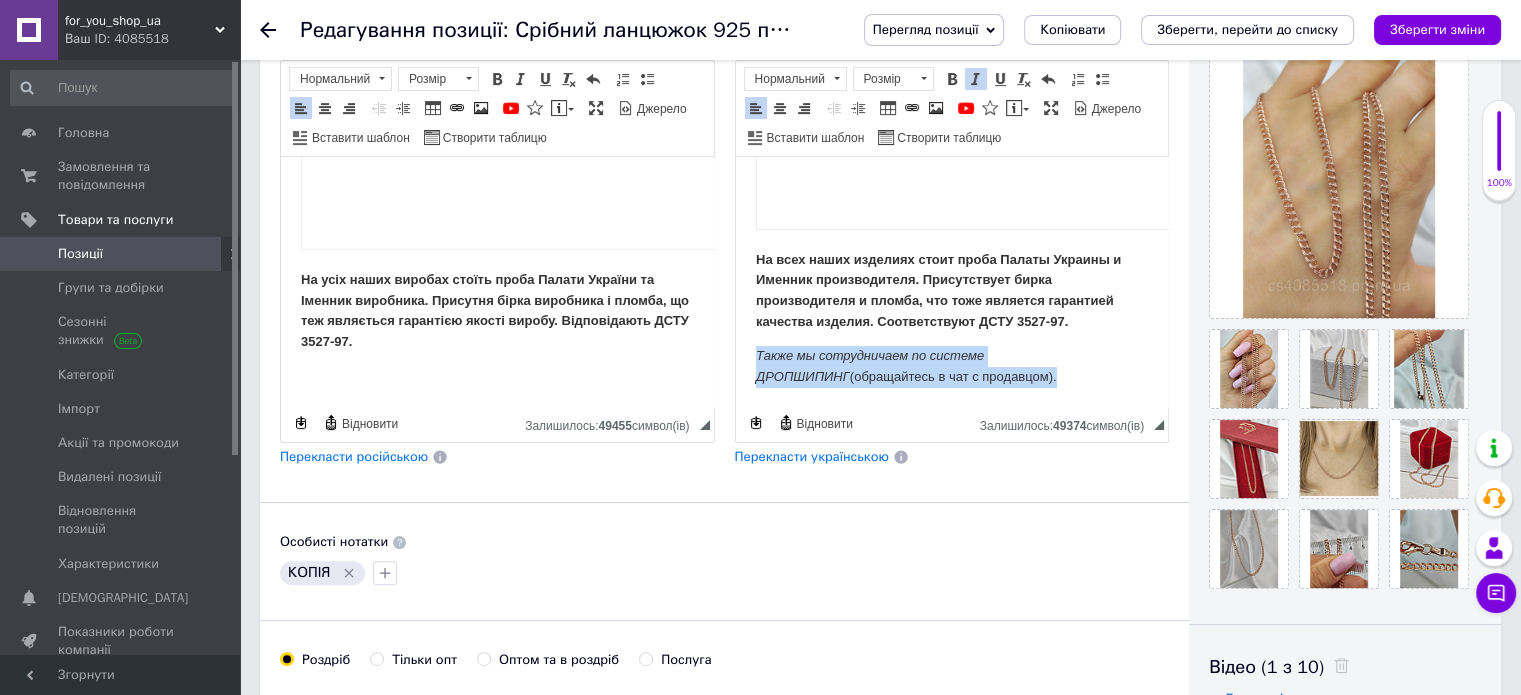 drag, startPoint x: 754, startPoint y: 341, endPoint x: 1100, endPoint y: 383, distance: 348.53983 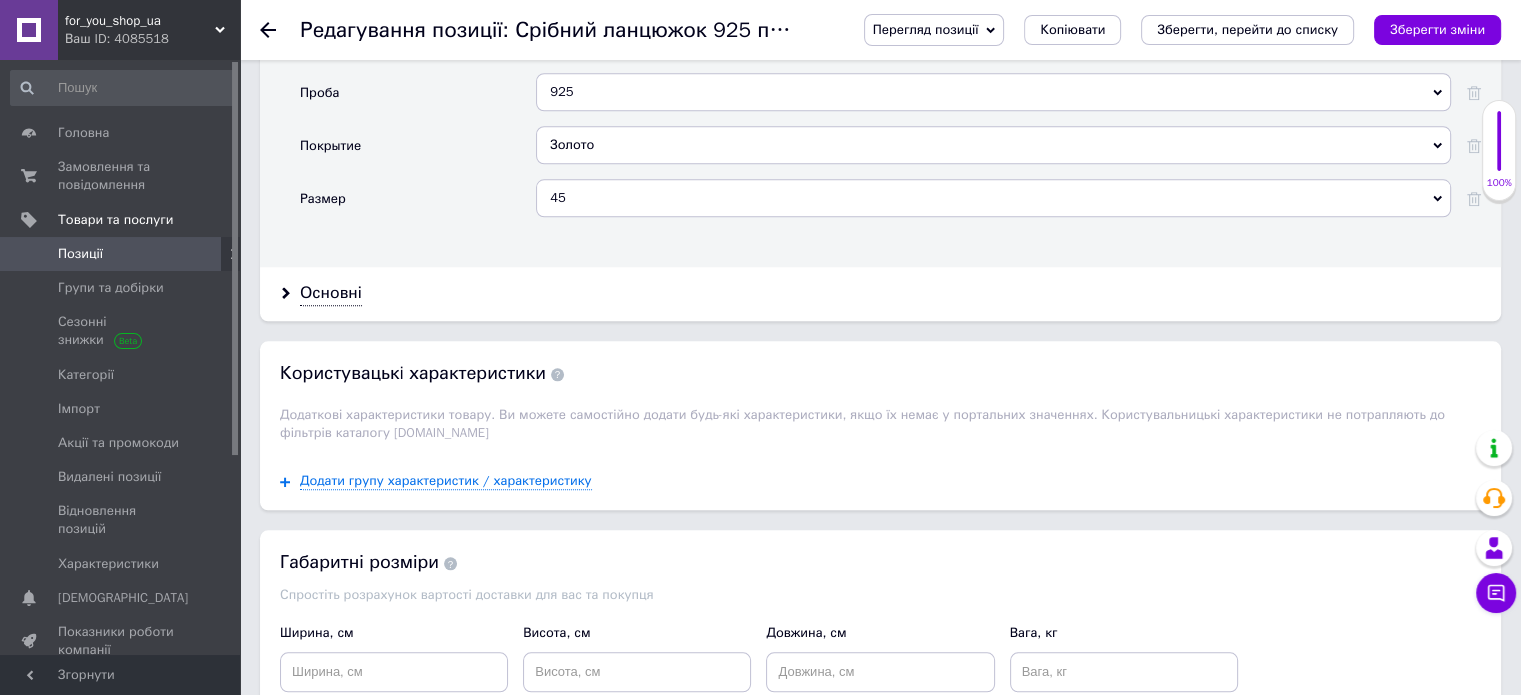scroll, scrollTop: 2000, scrollLeft: 0, axis: vertical 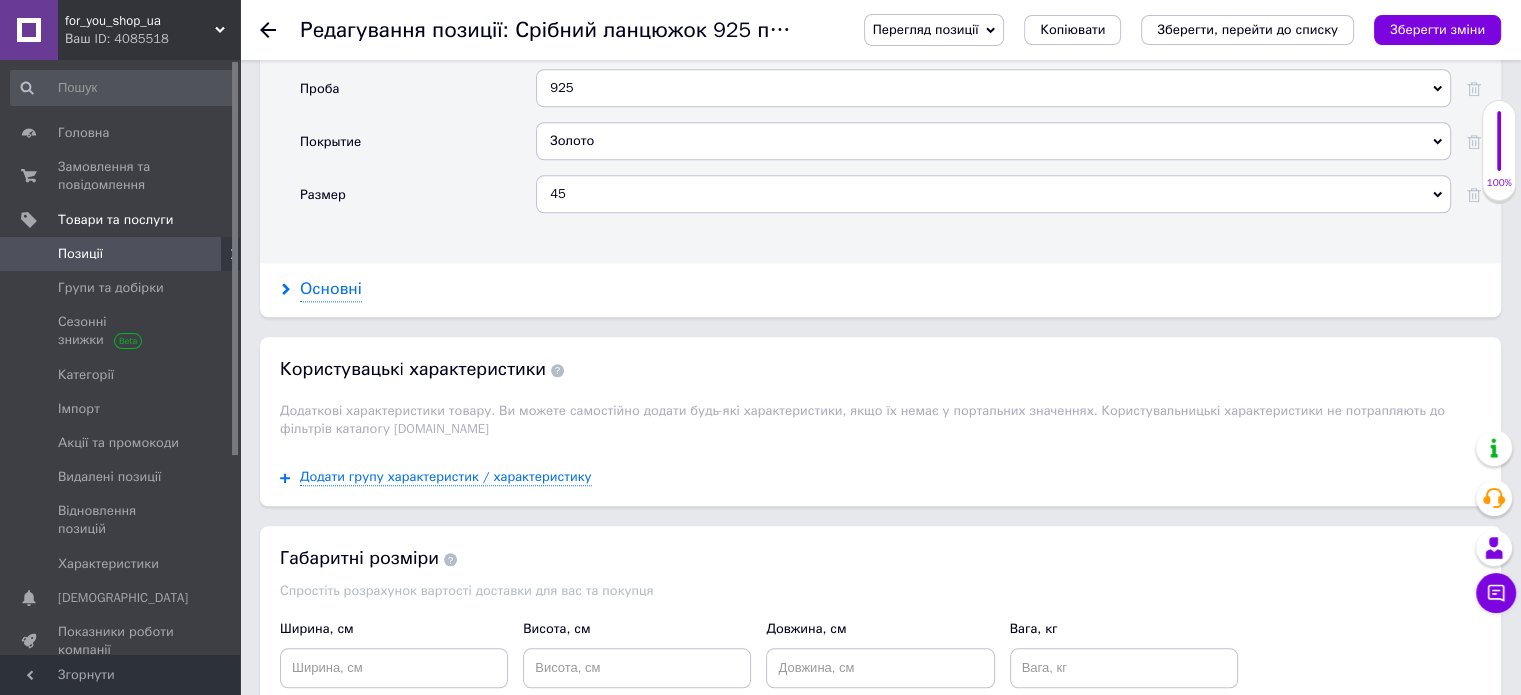 click on "Основні" at bounding box center [331, 289] 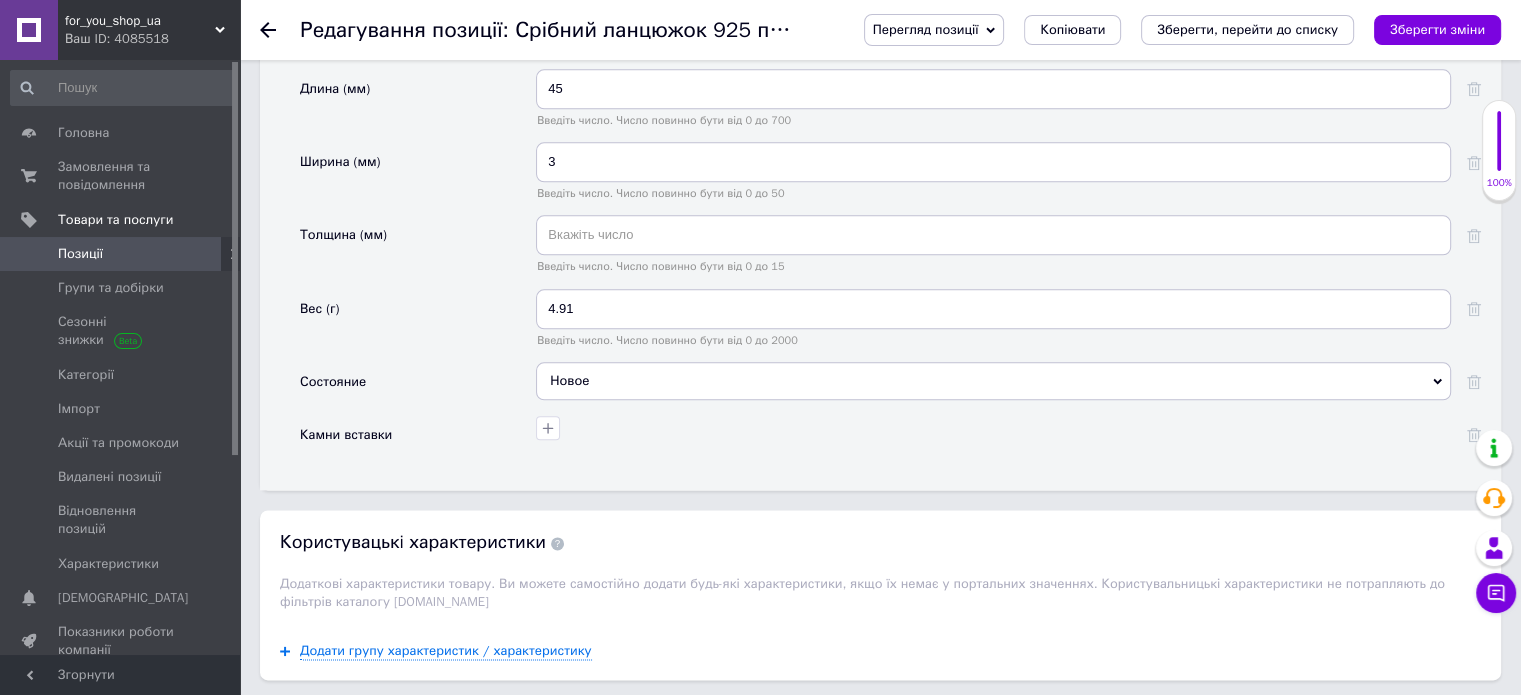 scroll, scrollTop: 2400, scrollLeft: 0, axis: vertical 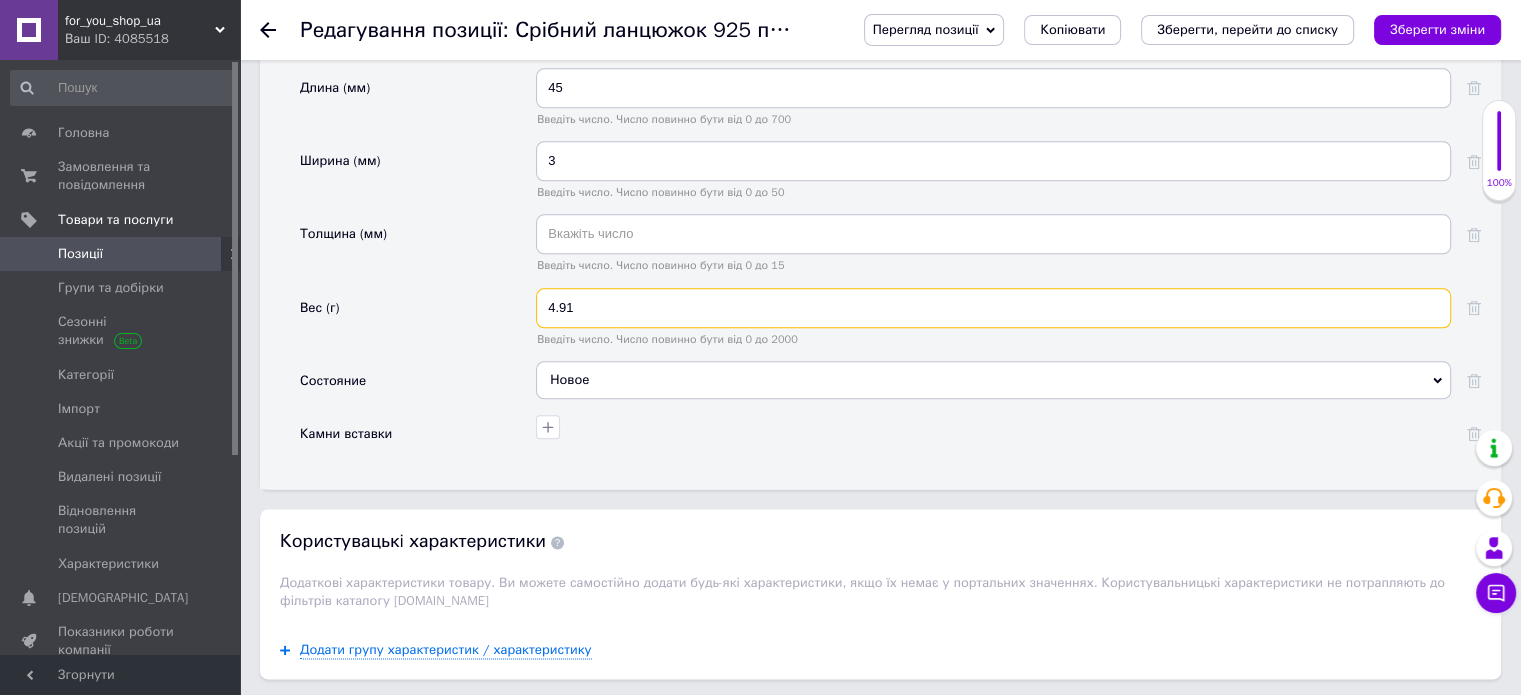 click on "4.91" at bounding box center [993, 308] 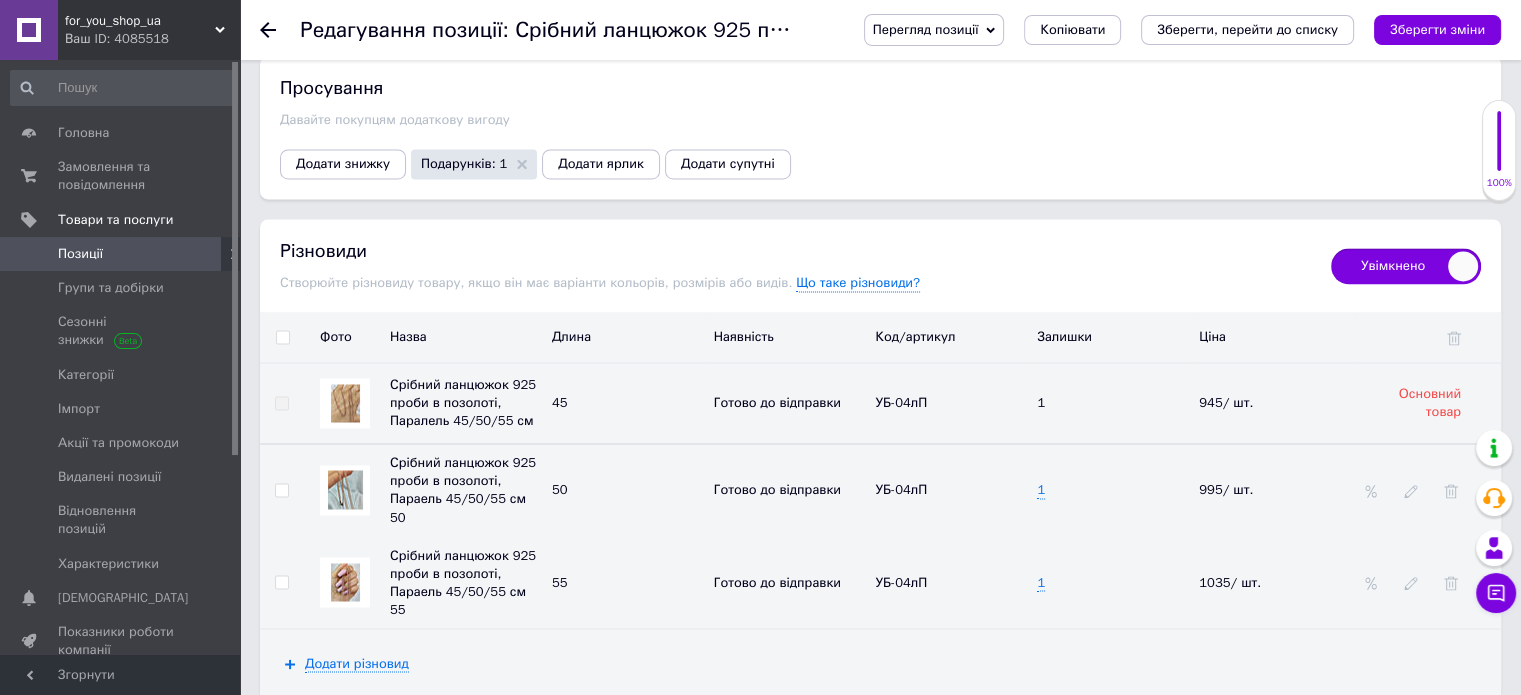 scroll, scrollTop: 3300, scrollLeft: 0, axis: vertical 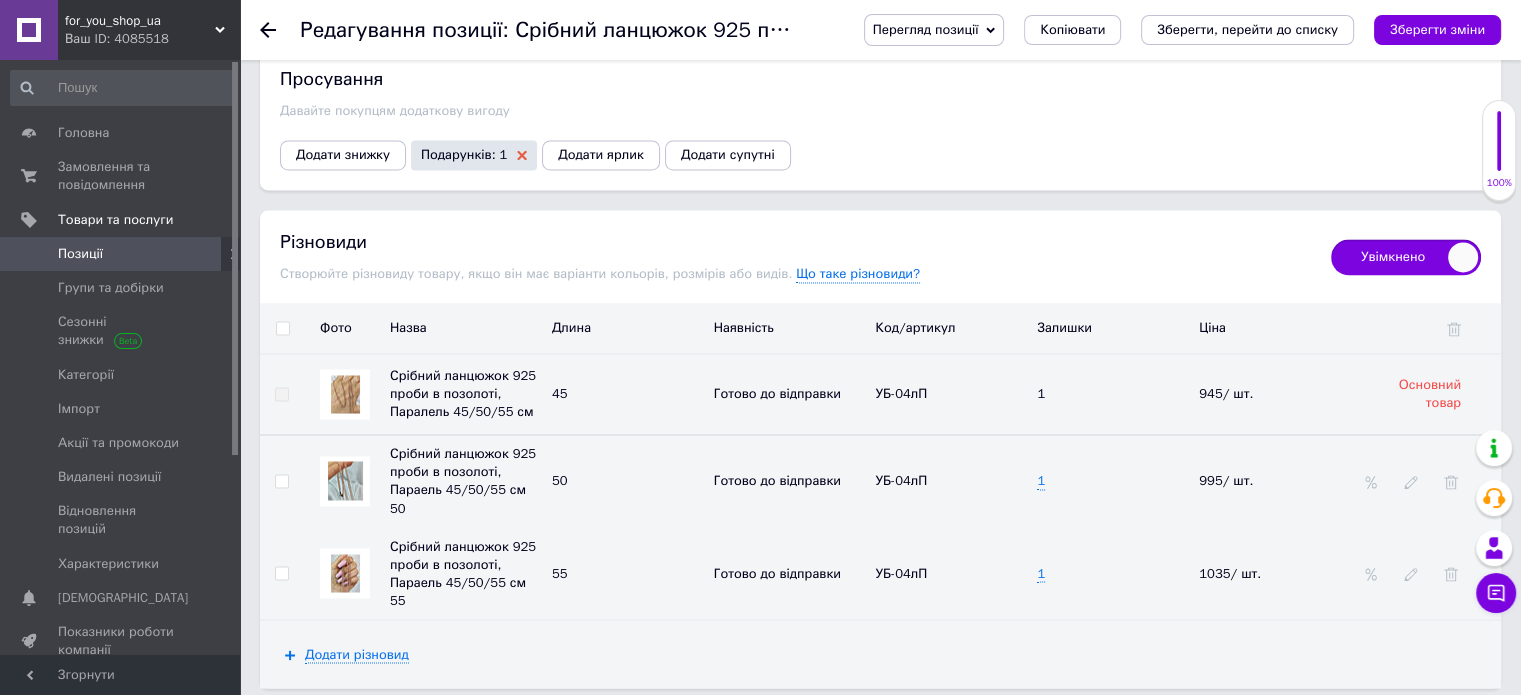 type on "4.51" 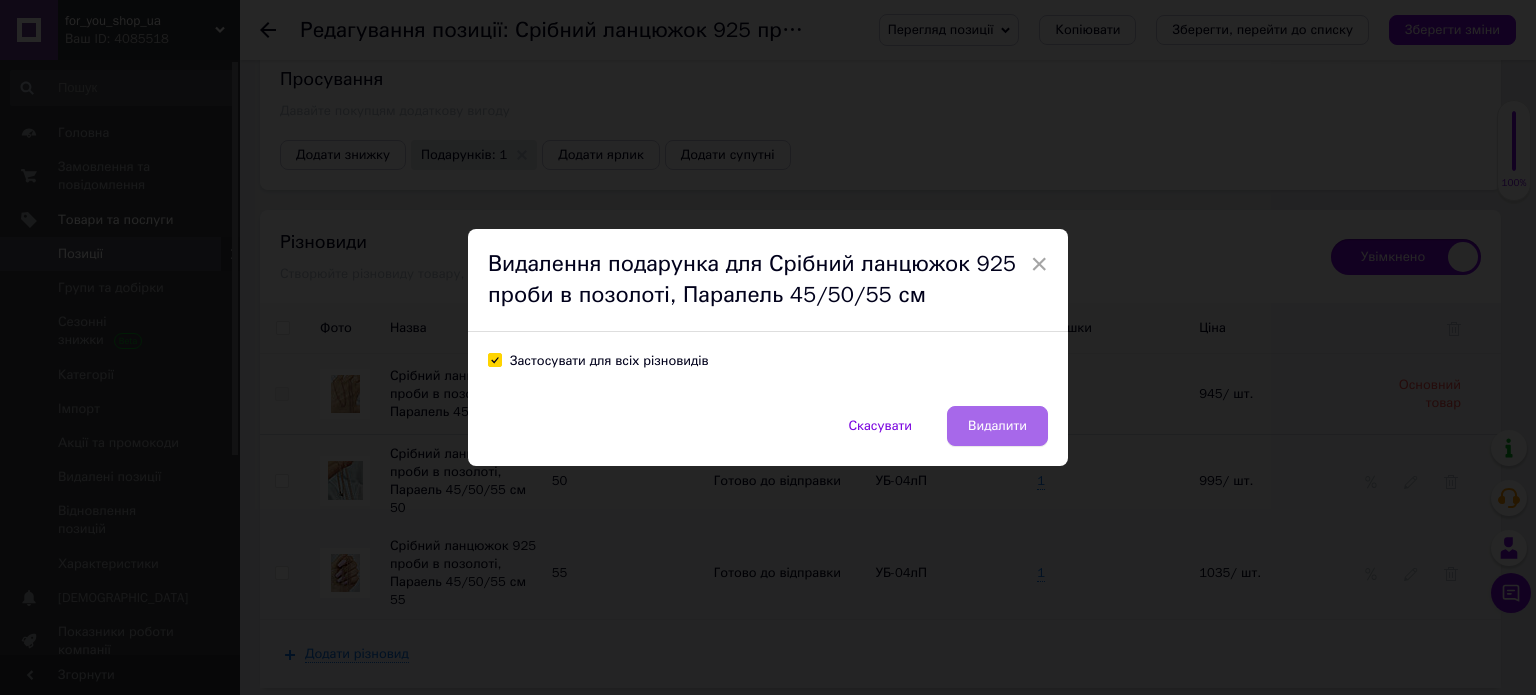 click on "Видалити" at bounding box center [997, 426] 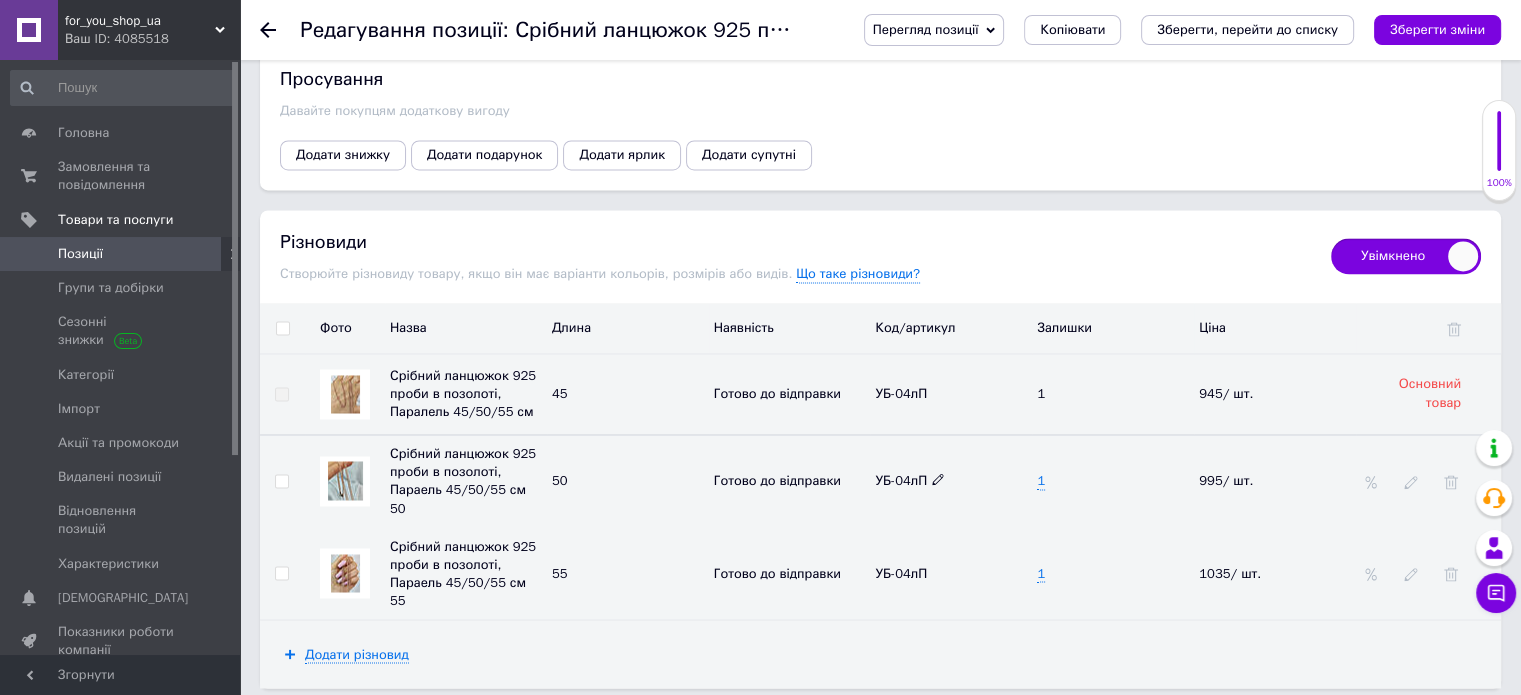 click 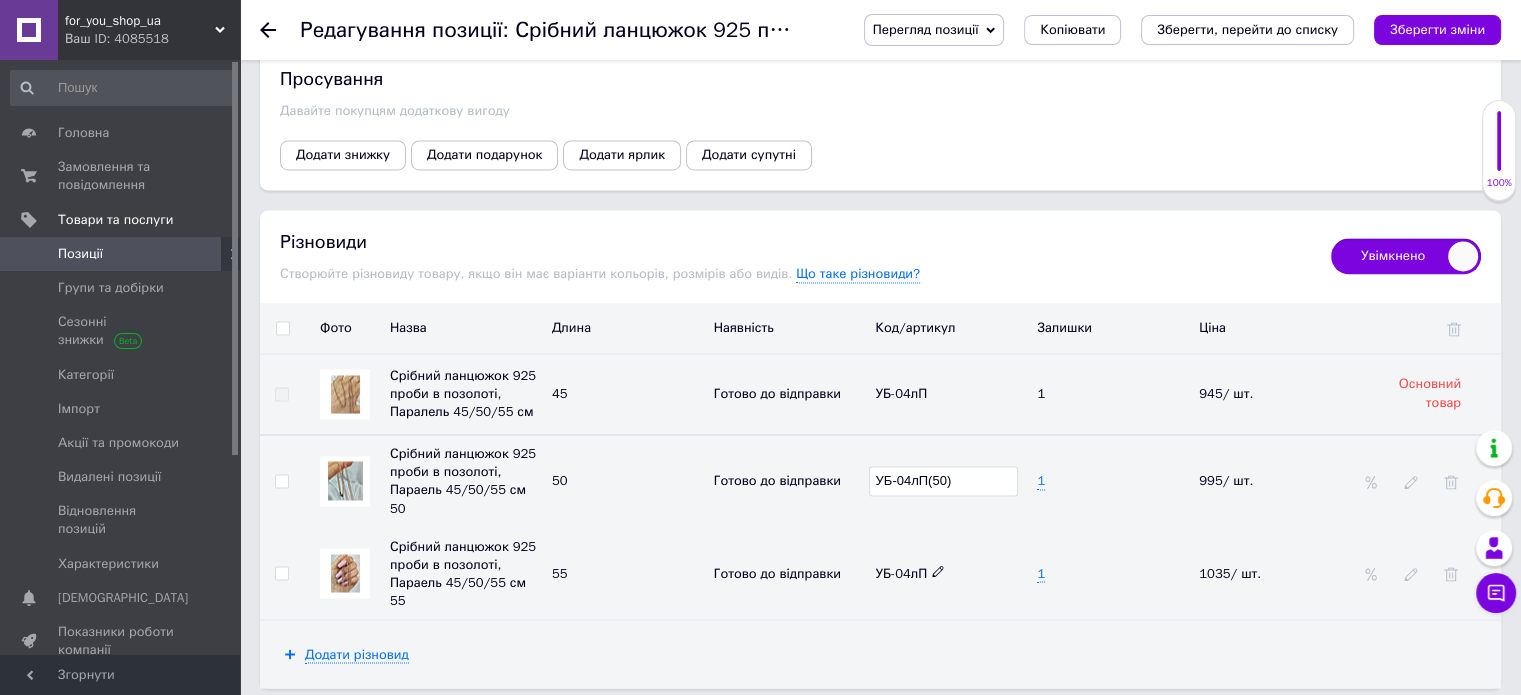 type on "УБ-04лП(50)" 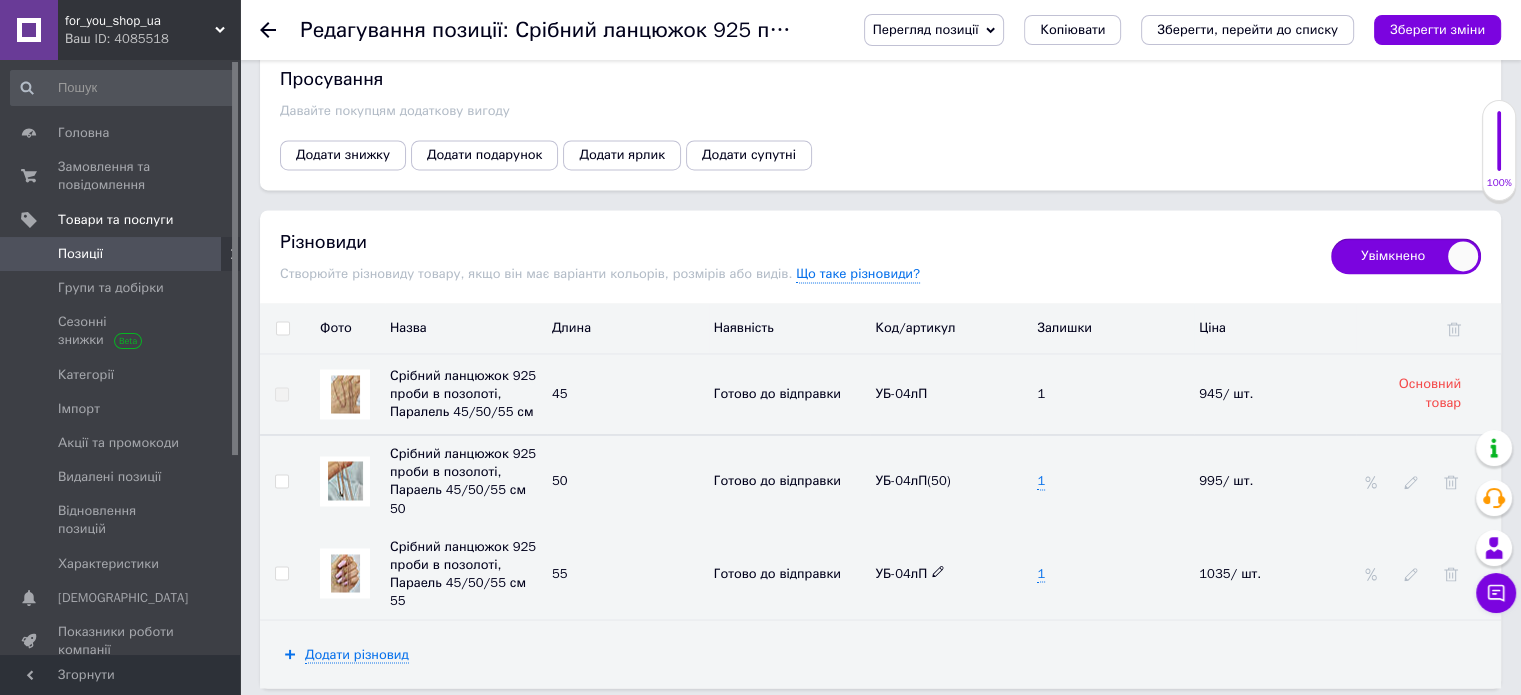 click 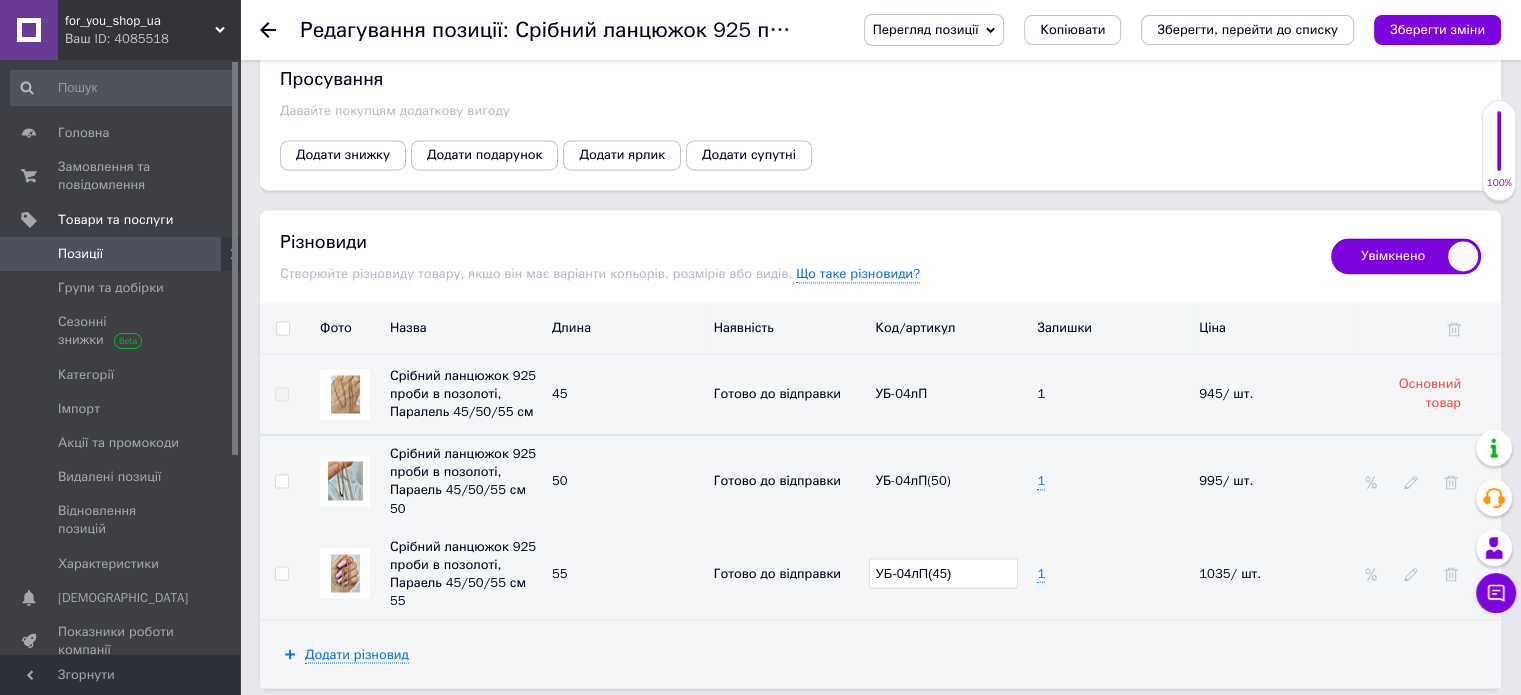 type on "УБ-04лП(45)" 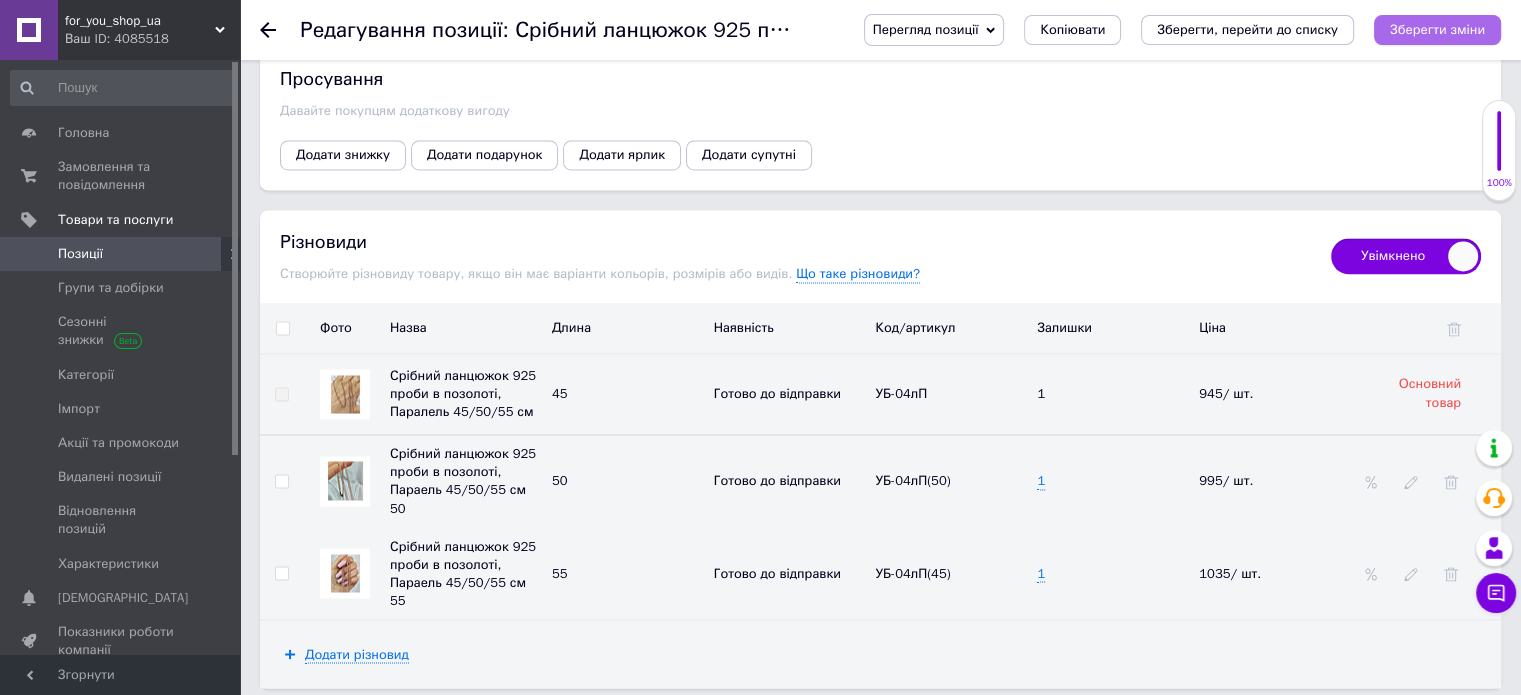 click on "Зберегти зміни" at bounding box center (1437, 30) 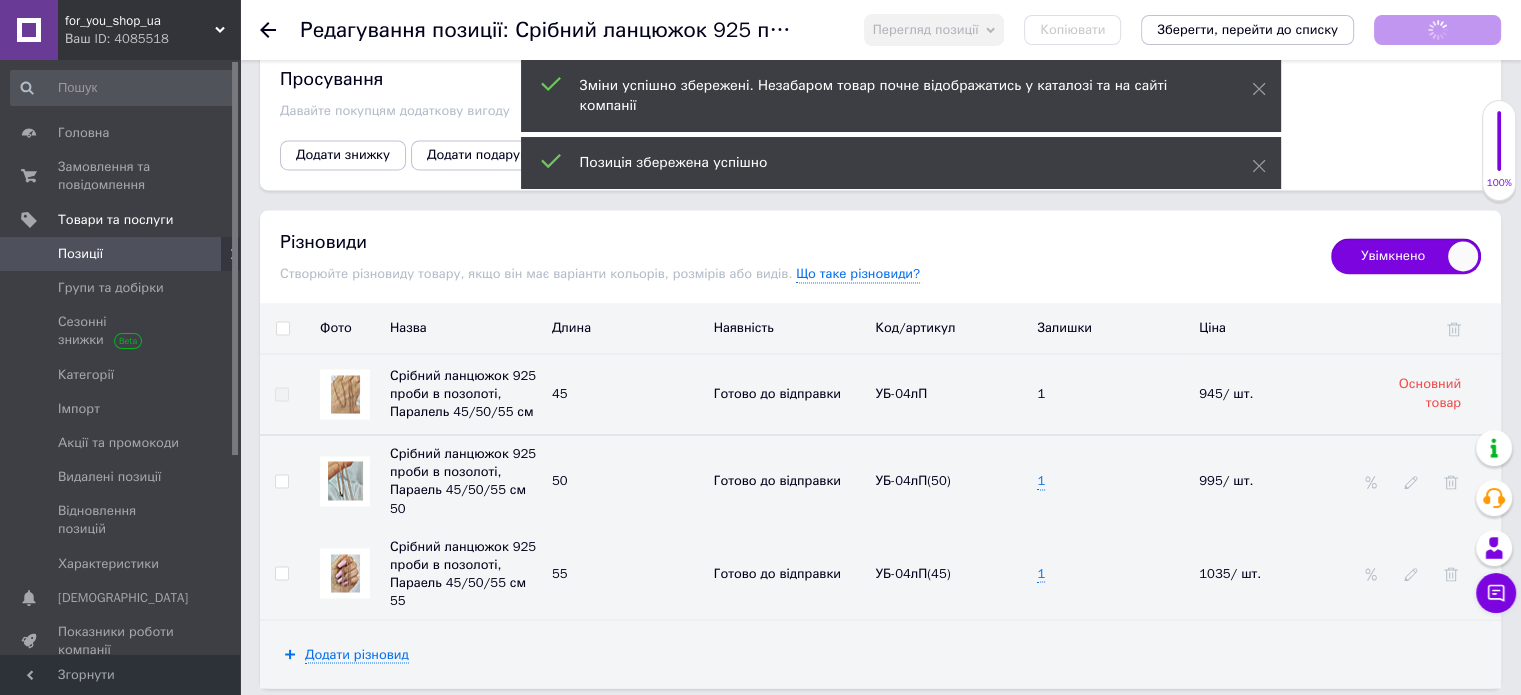 scroll, scrollTop: 374, scrollLeft: 0, axis: vertical 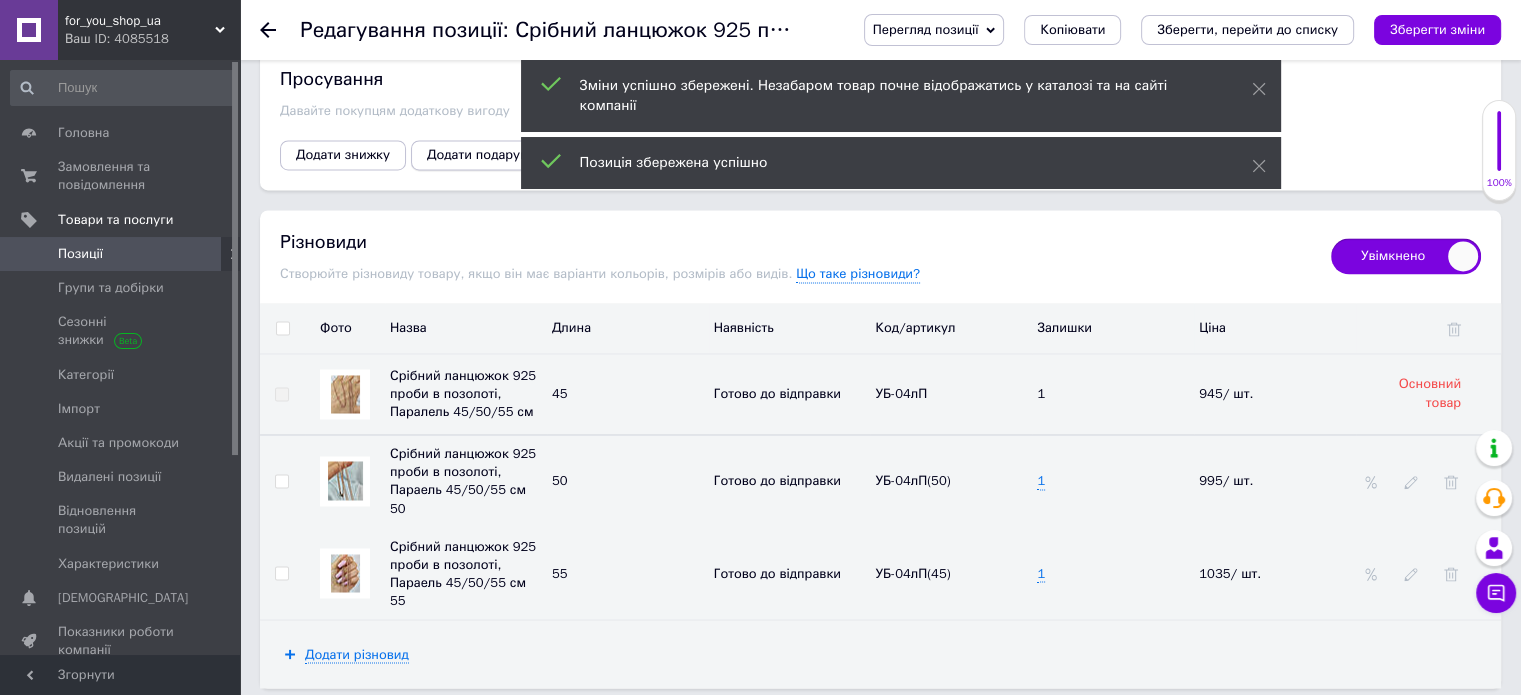click on "Додати подарунок" at bounding box center [484, 155] 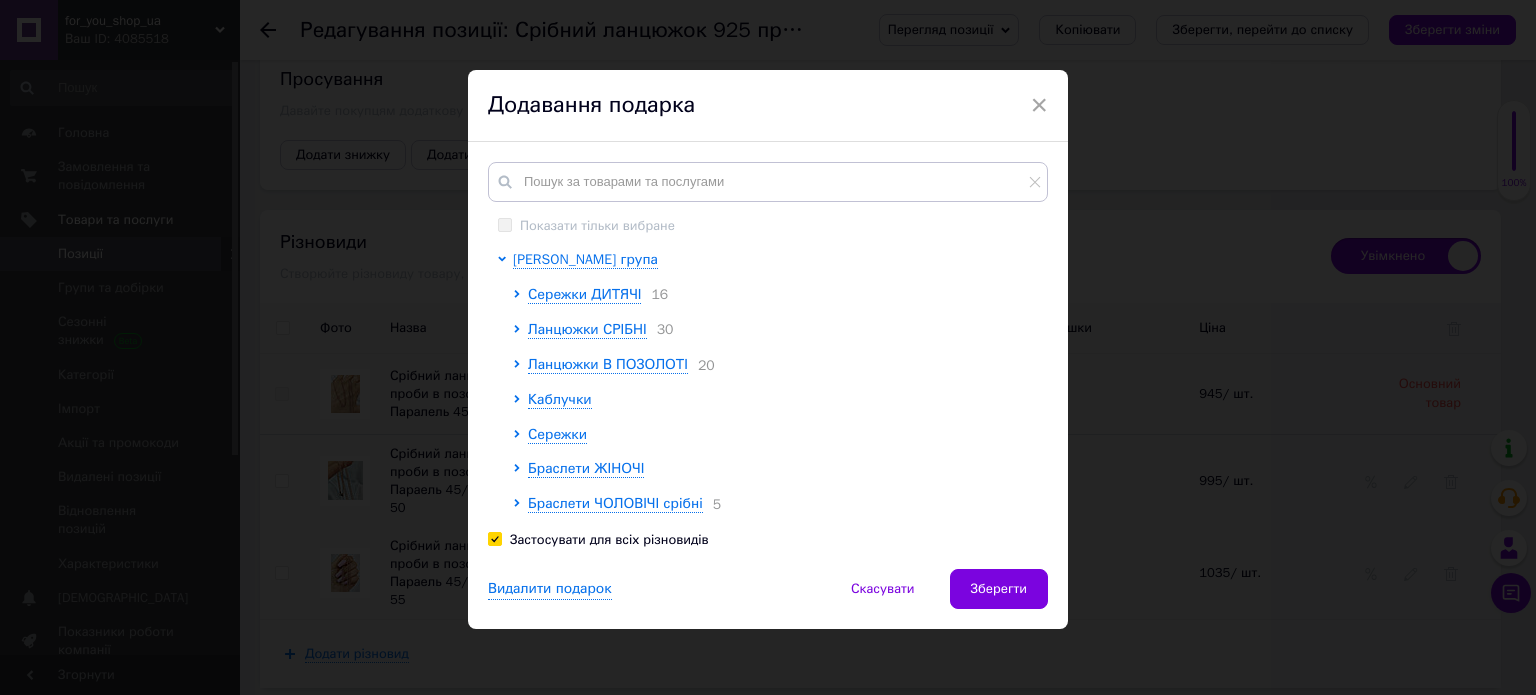 click on "Застосувати для всіх різновидів" at bounding box center (494, 538) 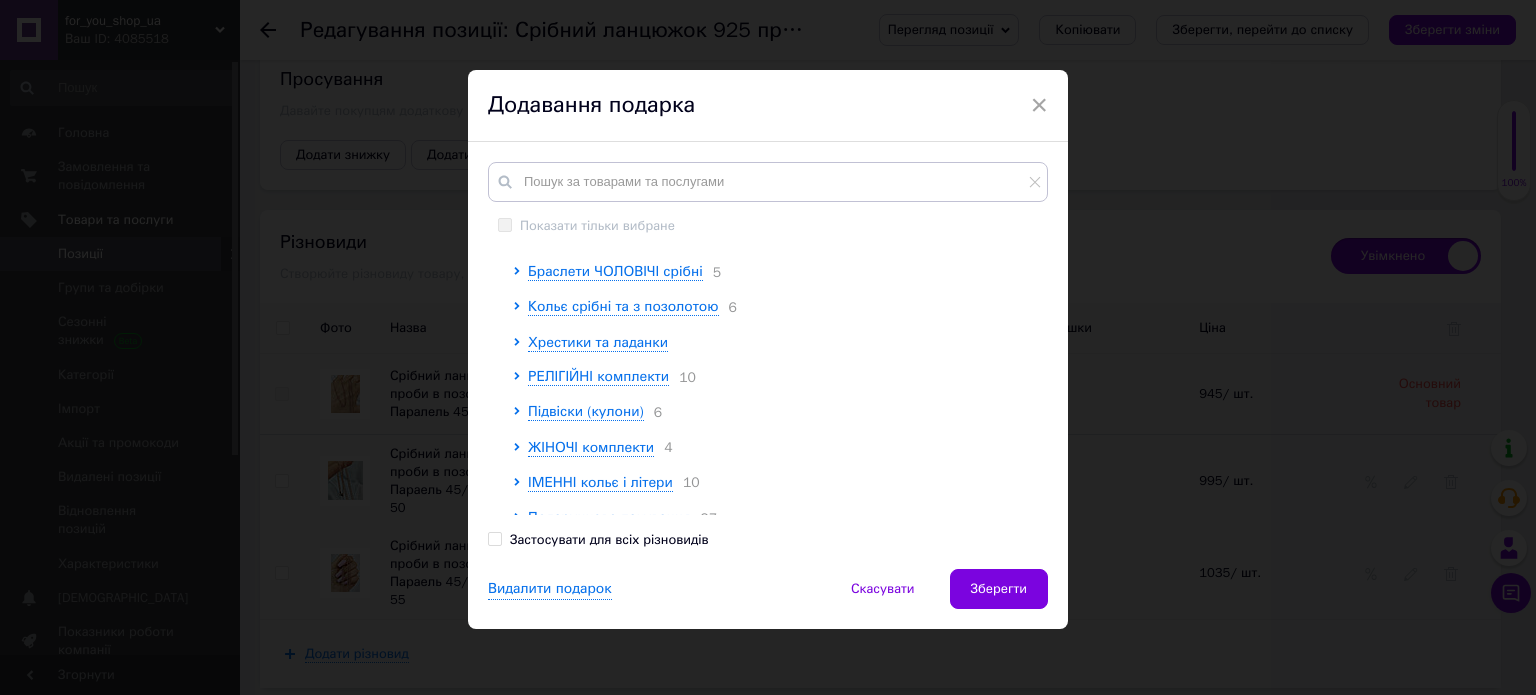scroll, scrollTop: 258, scrollLeft: 0, axis: vertical 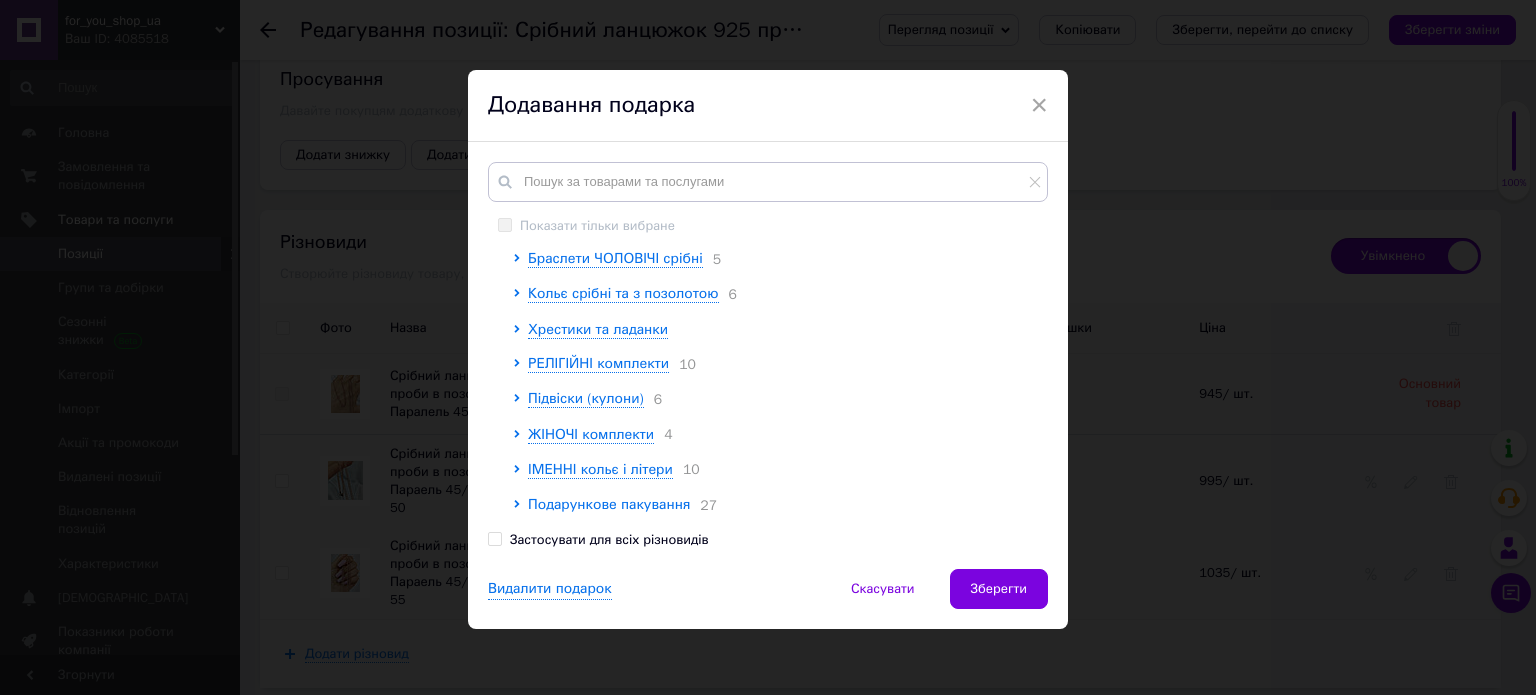 click 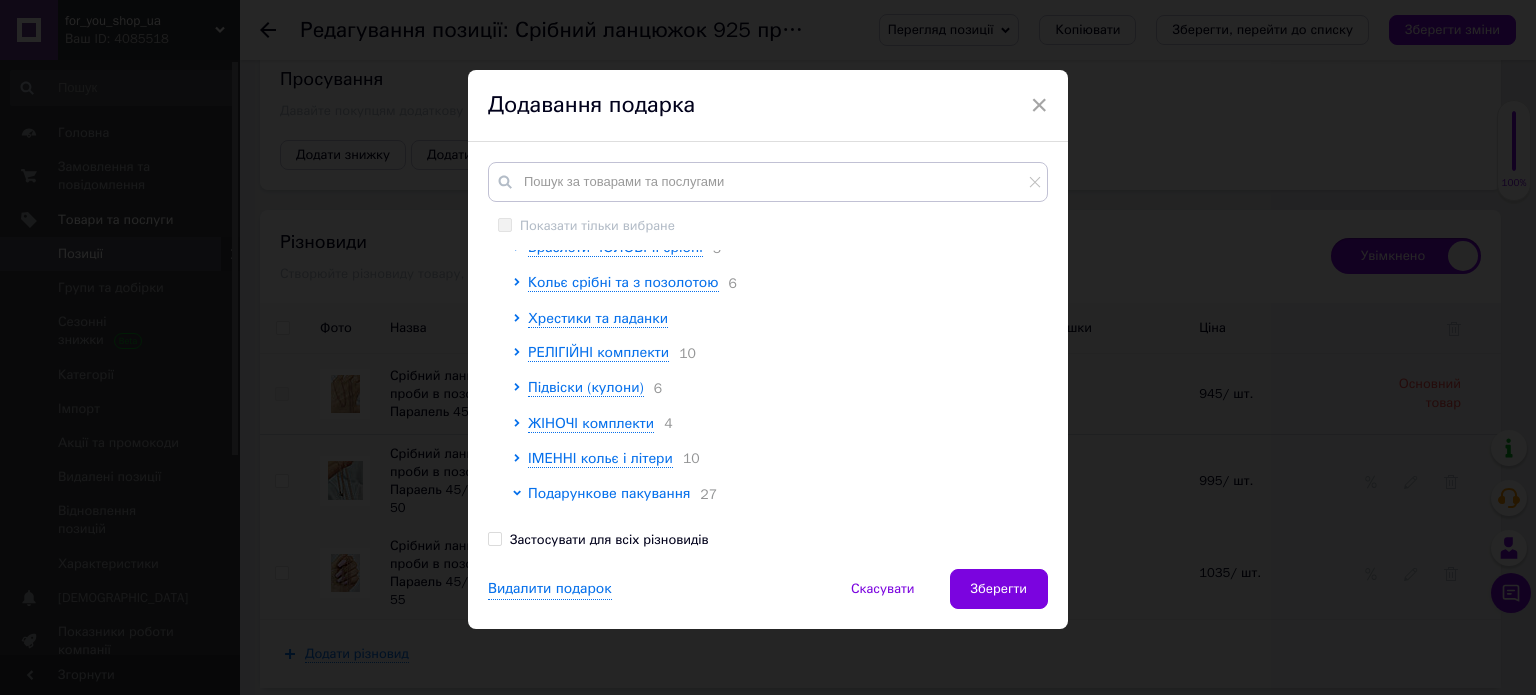 scroll, scrollTop: 258, scrollLeft: 0, axis: vertical 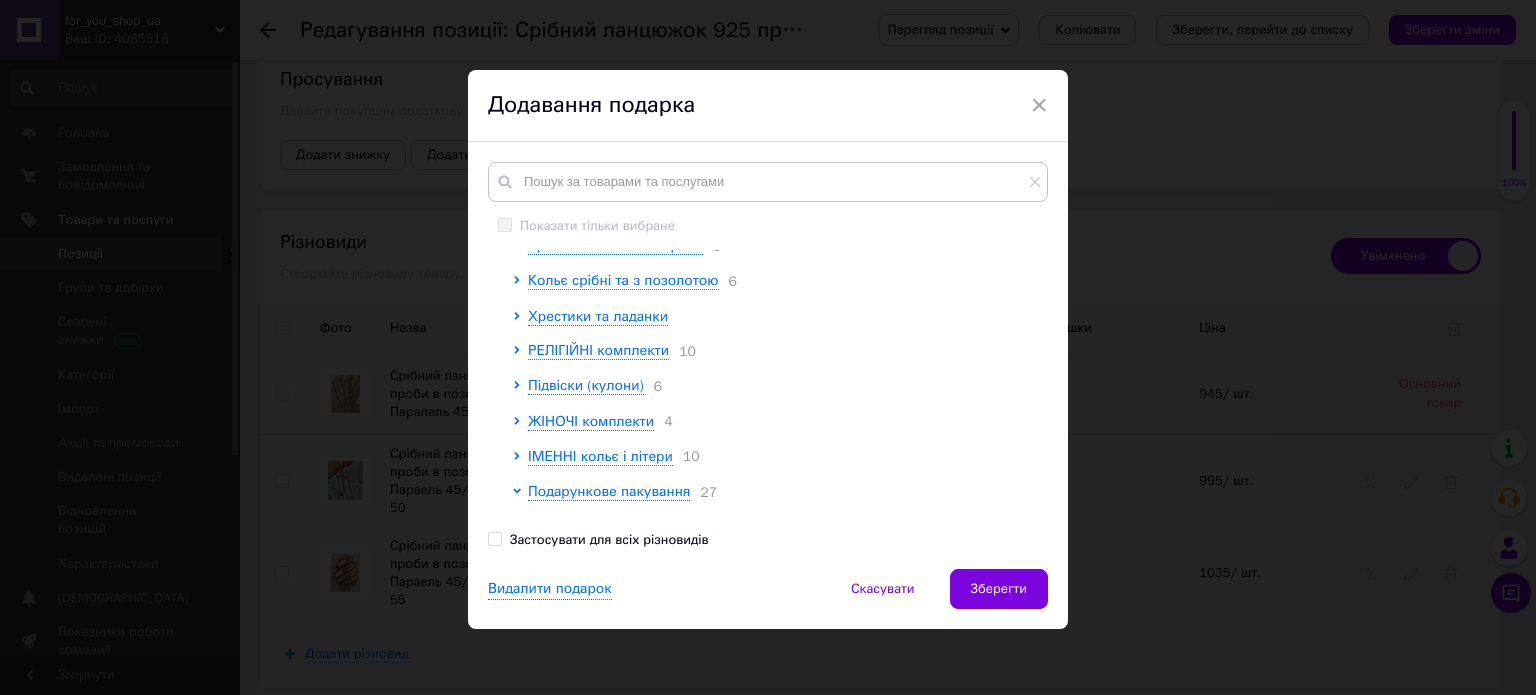 click on "Застосувати для всіх різновидів" at bounding box center (494, 538) 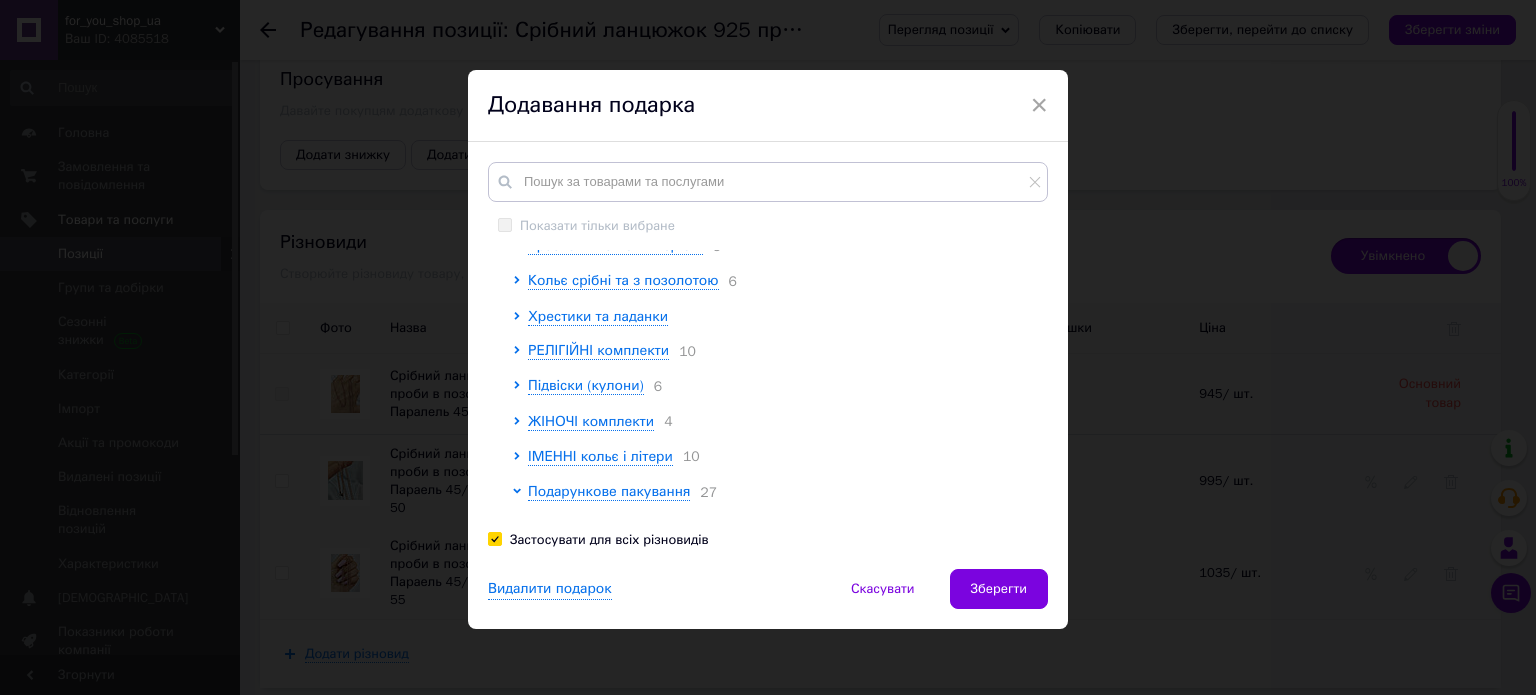 checkbox on "true" 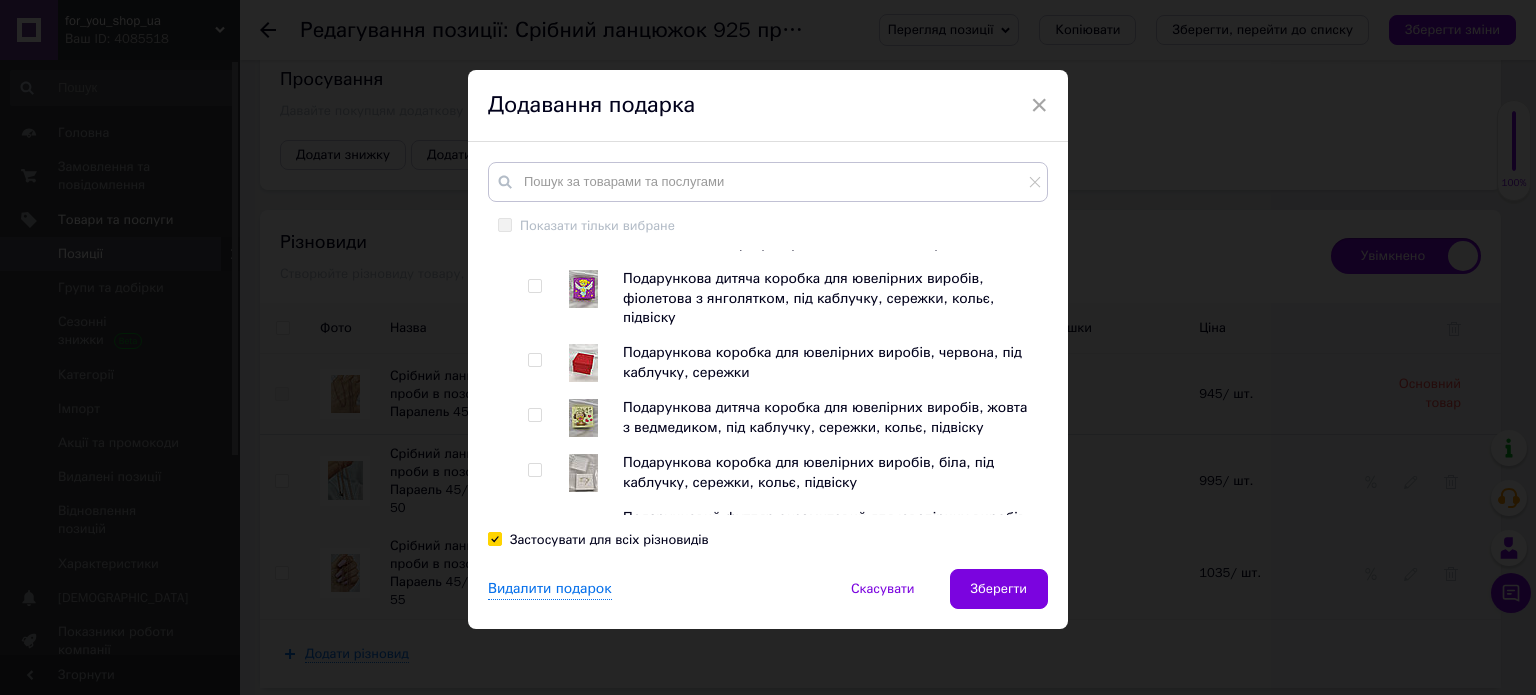 scroll, scrollTop: 1743, scrollLeft: 0, axis: vertical 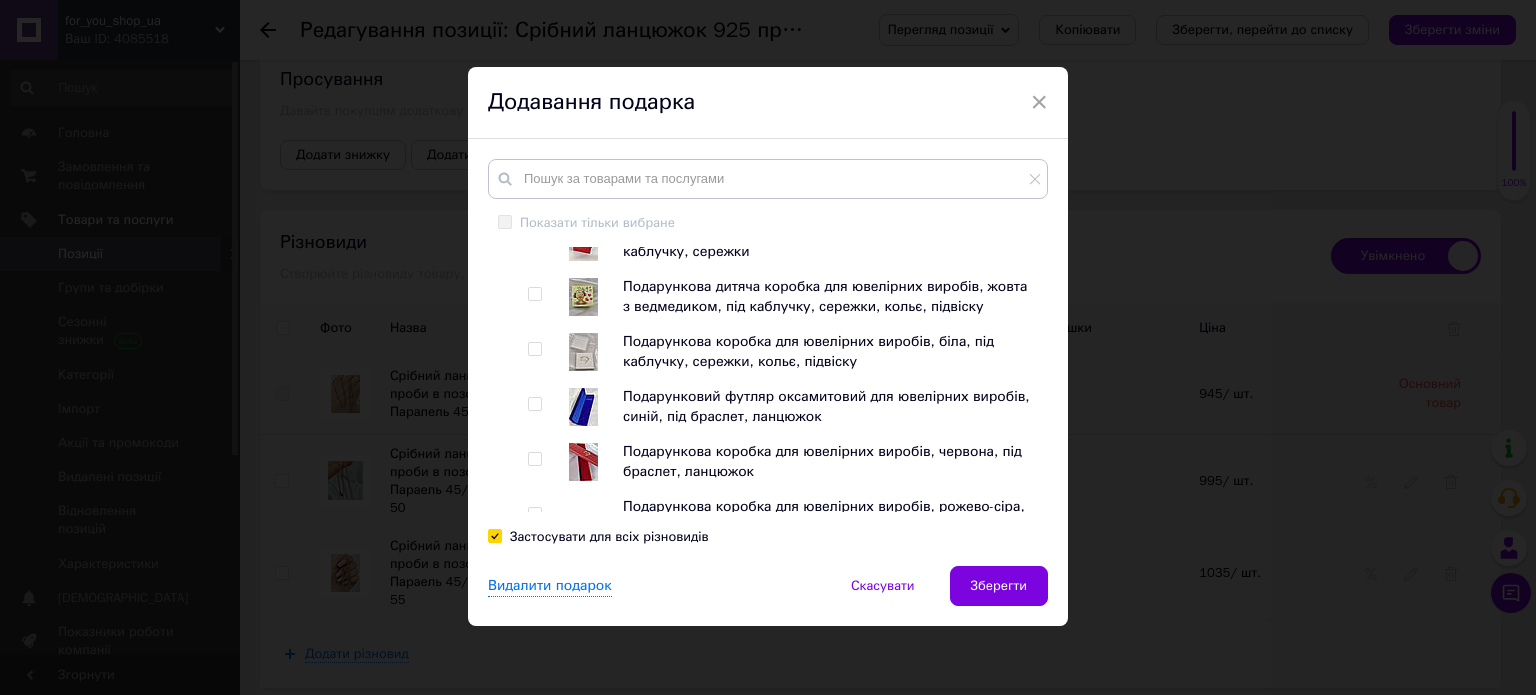 click at bounding box center (534, 459) 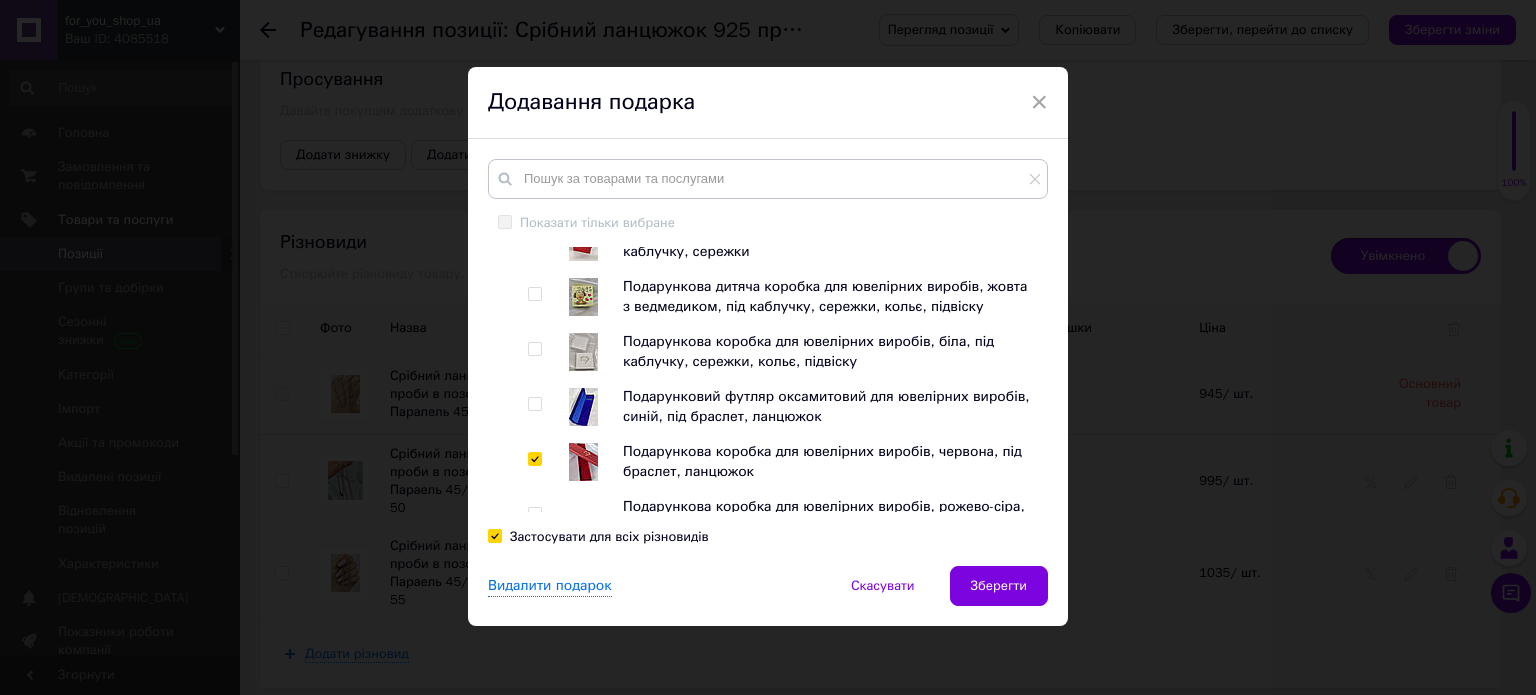 checkbox on "true" 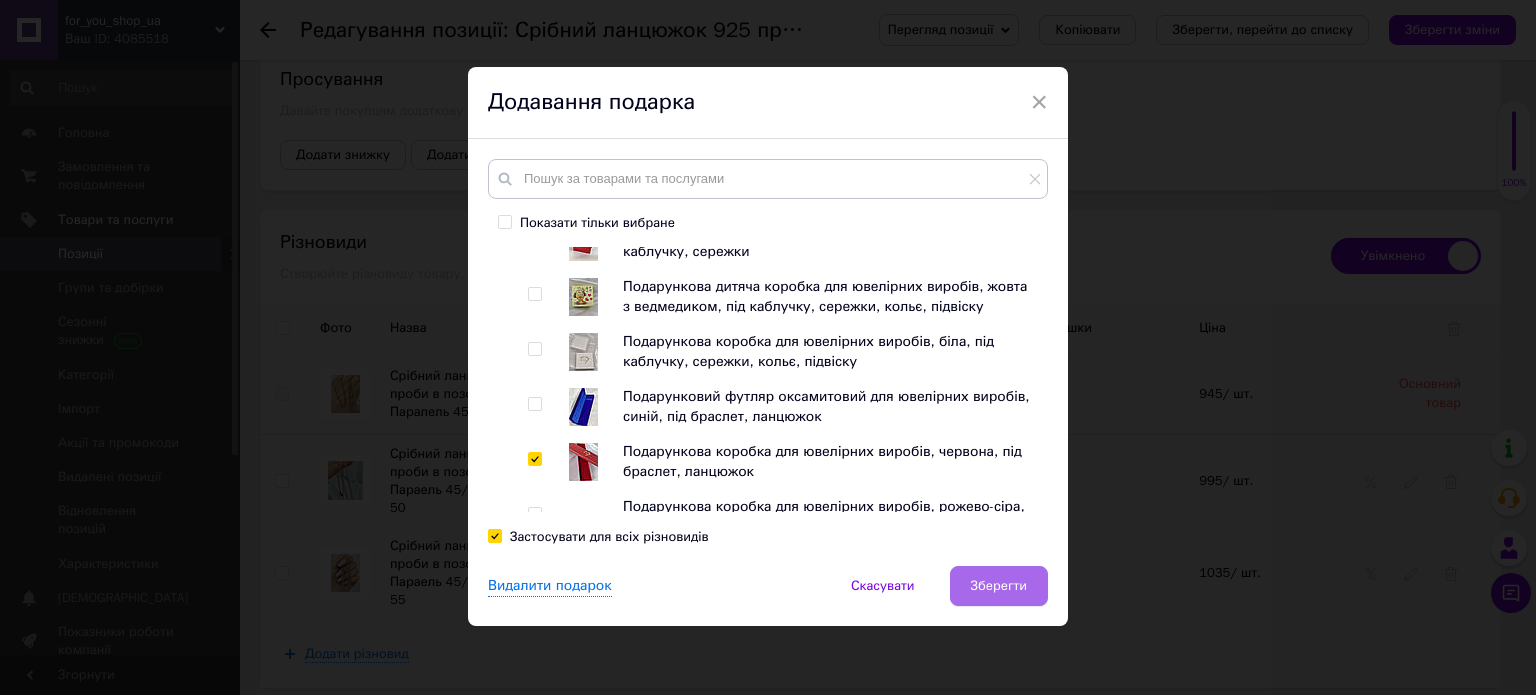 click on "Зберегти" at bounding box center (999, 586) 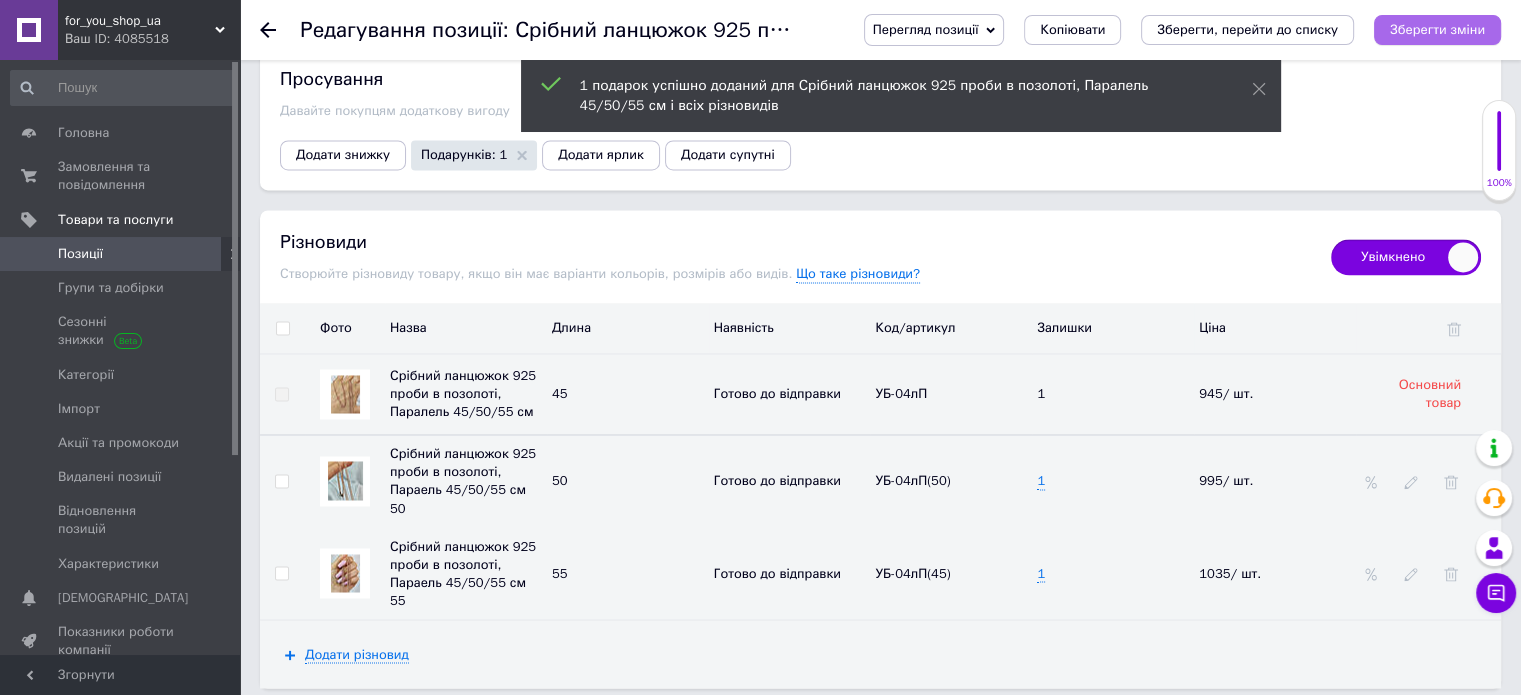 click on "Зберегти зміни" at bounding box center (1437, 29) 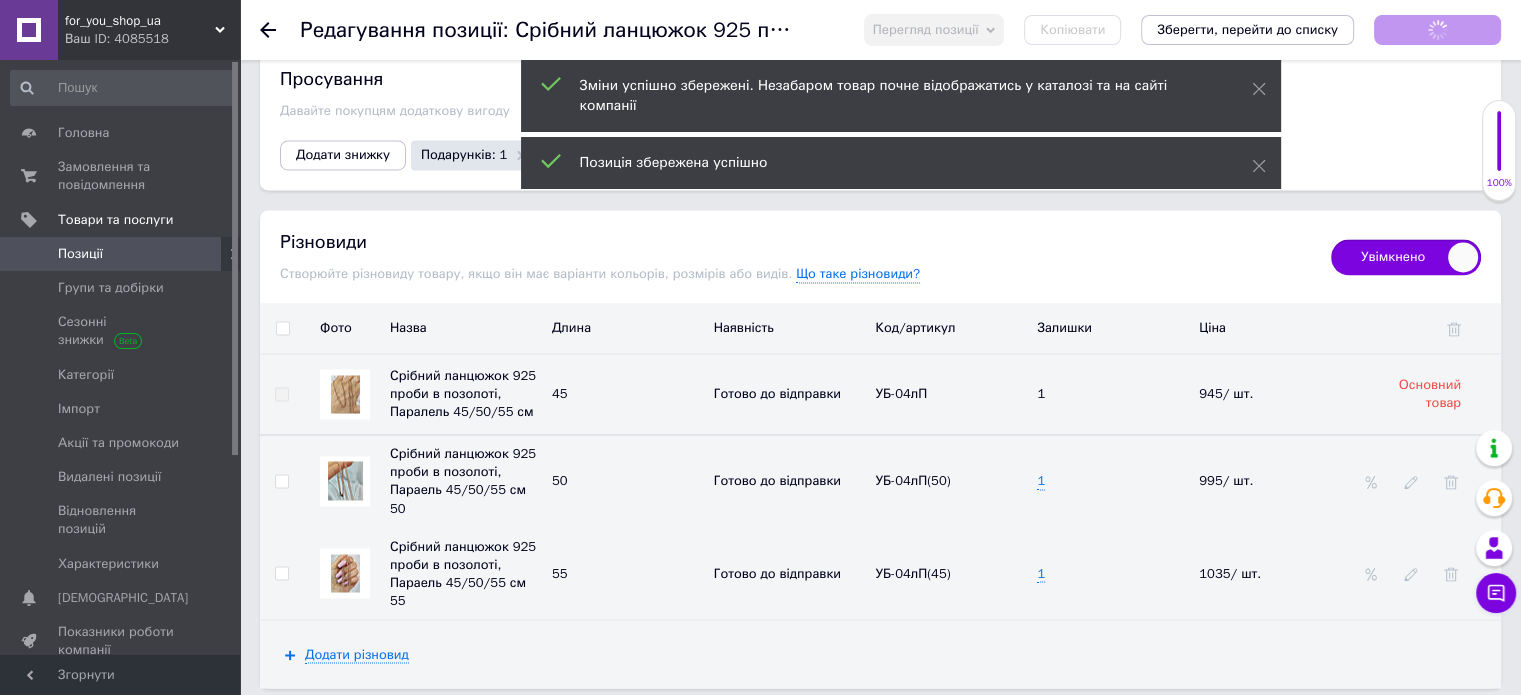 scroll, scrollTop: 374, scrollLeft: 0, axis: vertical 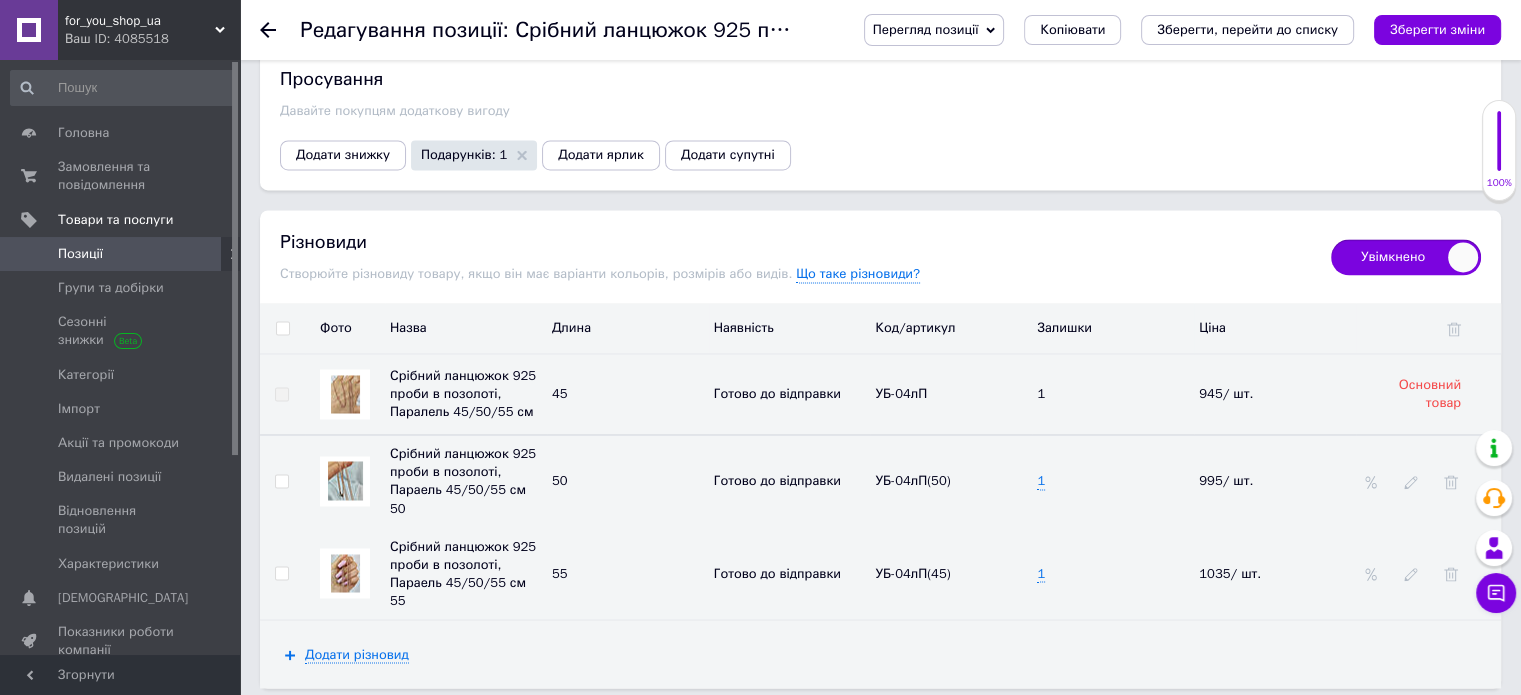 click 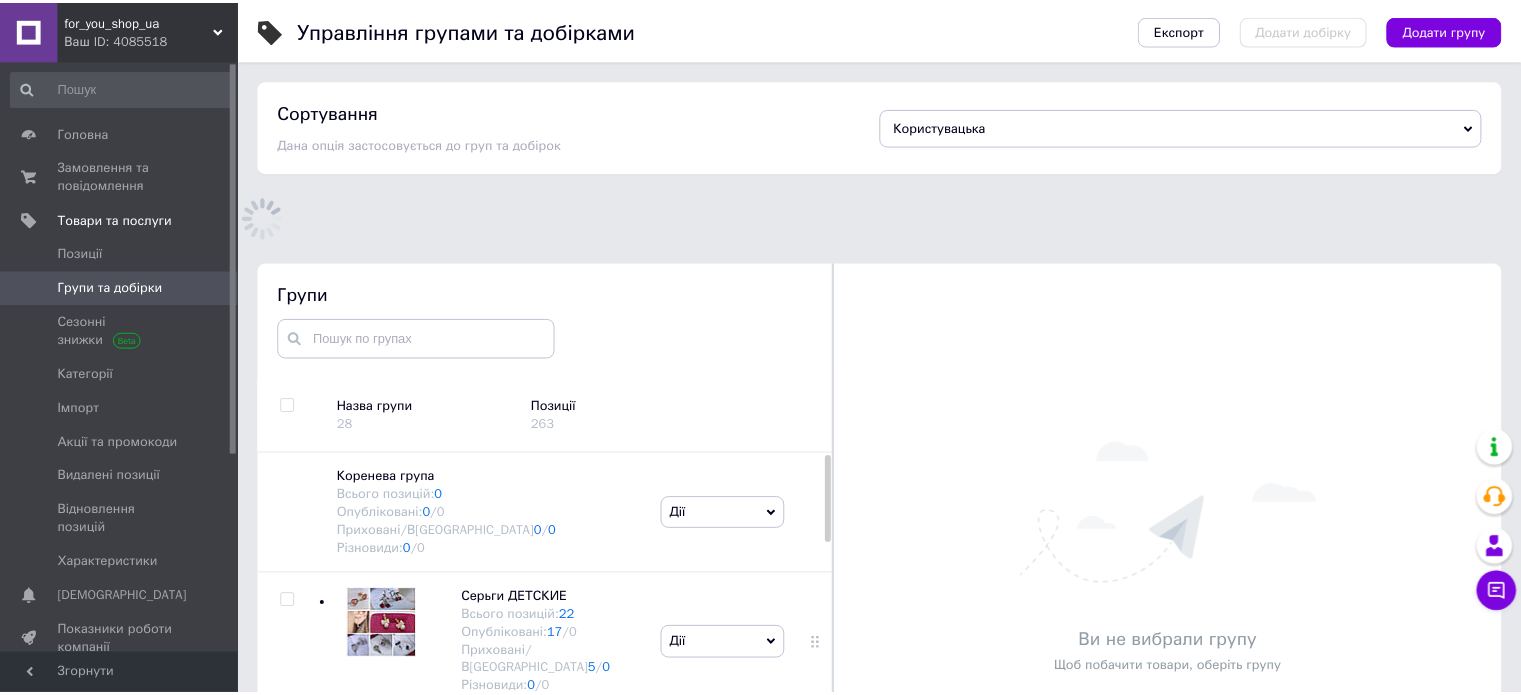 scroll, scrollTop: 61, scrollLeft: 0, axis: vertical 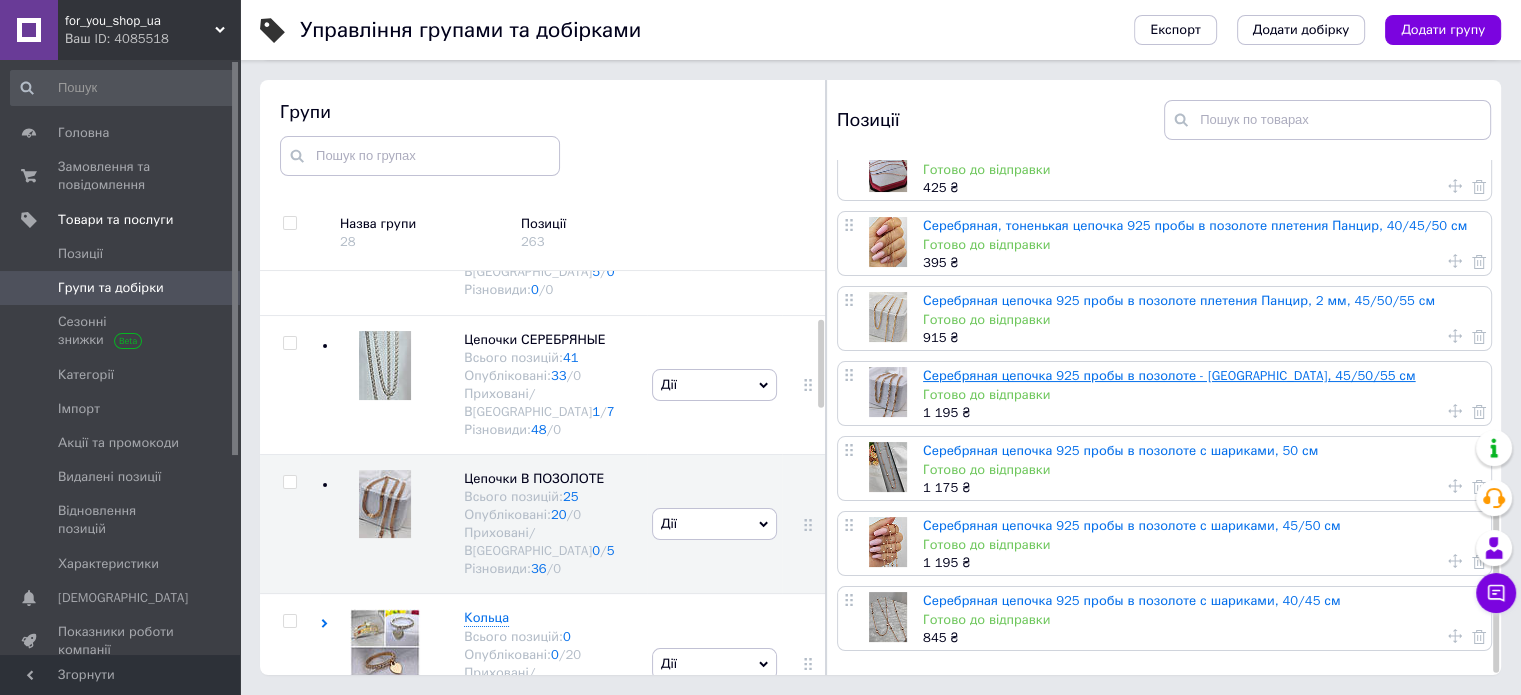 click on "Серебряная цепочка 925 пробы в позолоте - [GEOGRAPHIC_DATA], 45/50/55 см" at bounding box center (1169, 375) 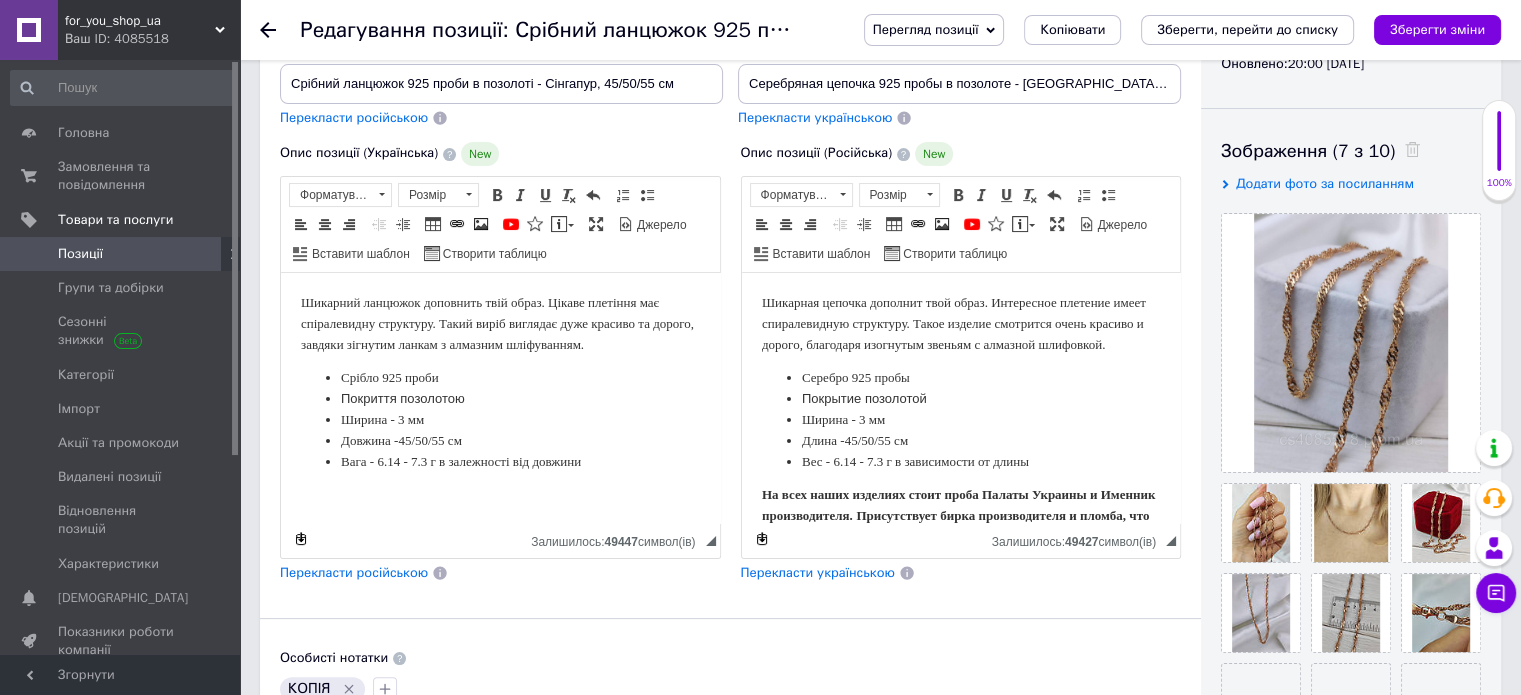 scroll, scrollTop: 300, scrollLeft: 0, axis: vertical 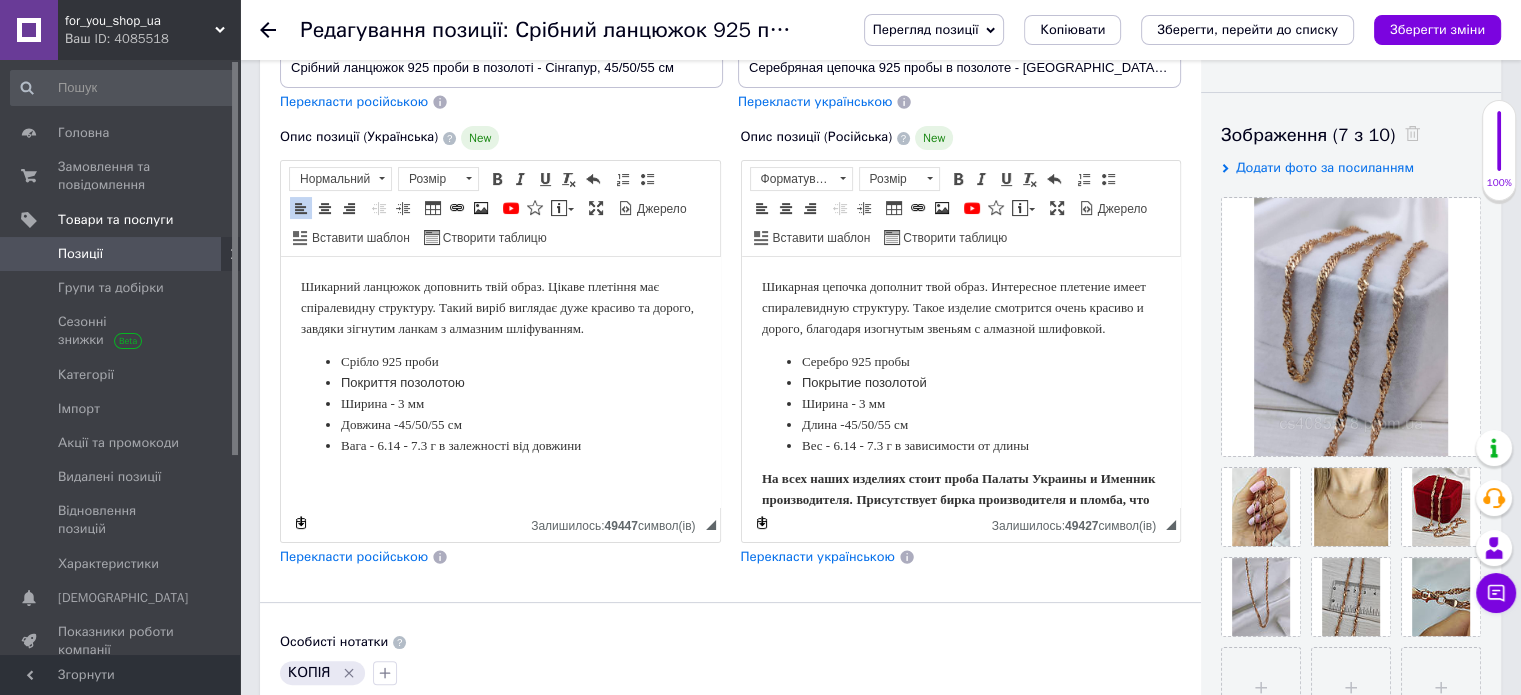 click on "Вага - 6.14 - 7.3 г в залежності від довжини" at bounding box center (461, 445) 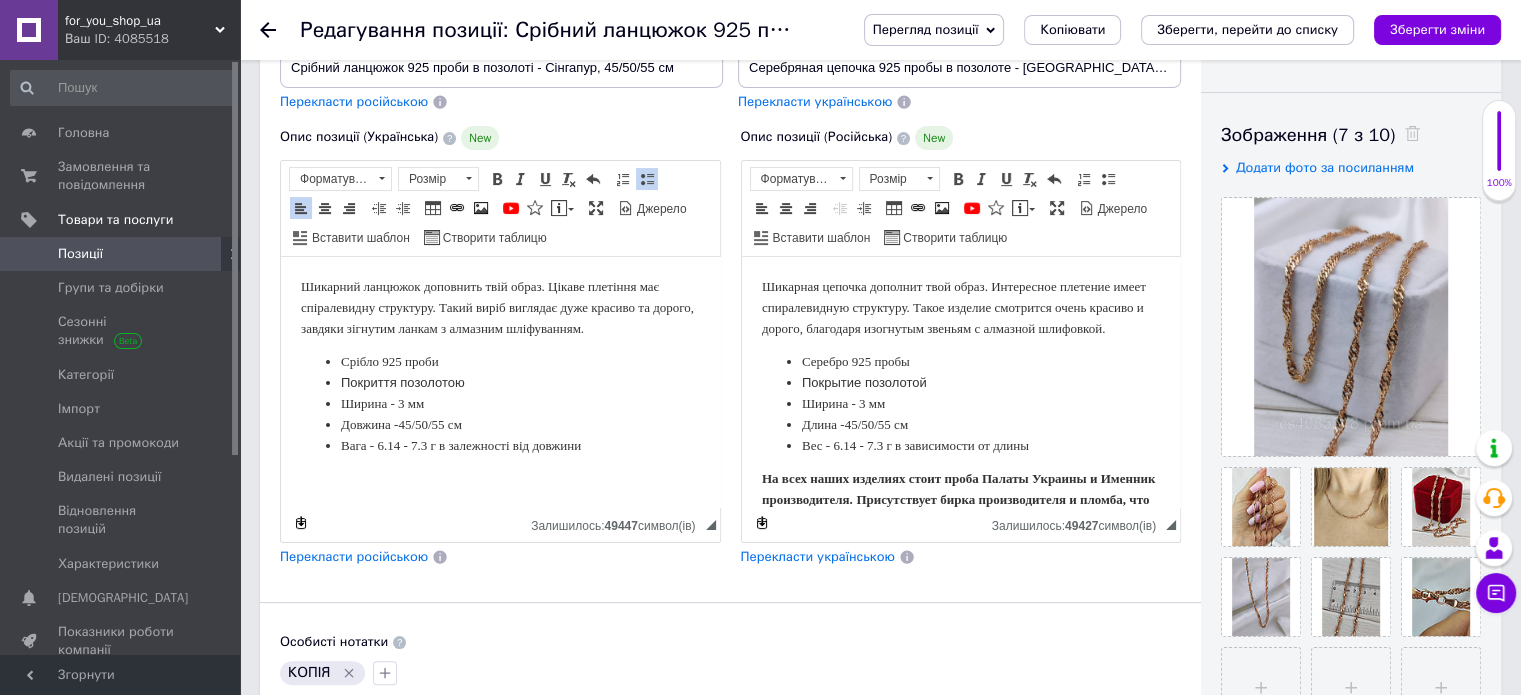 type 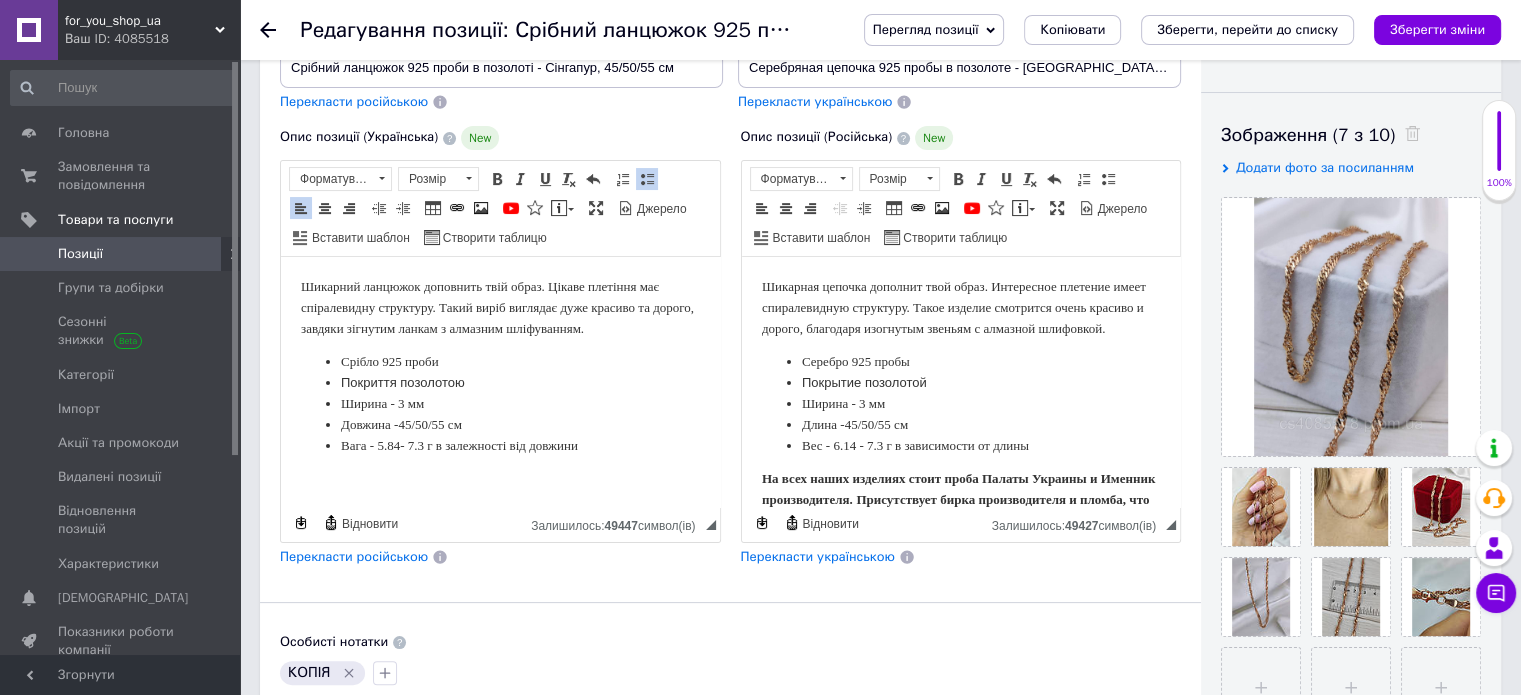click on "Вага - 5.84  - 7.3 г в залежності від довжини" at bounding box center [459, 445] 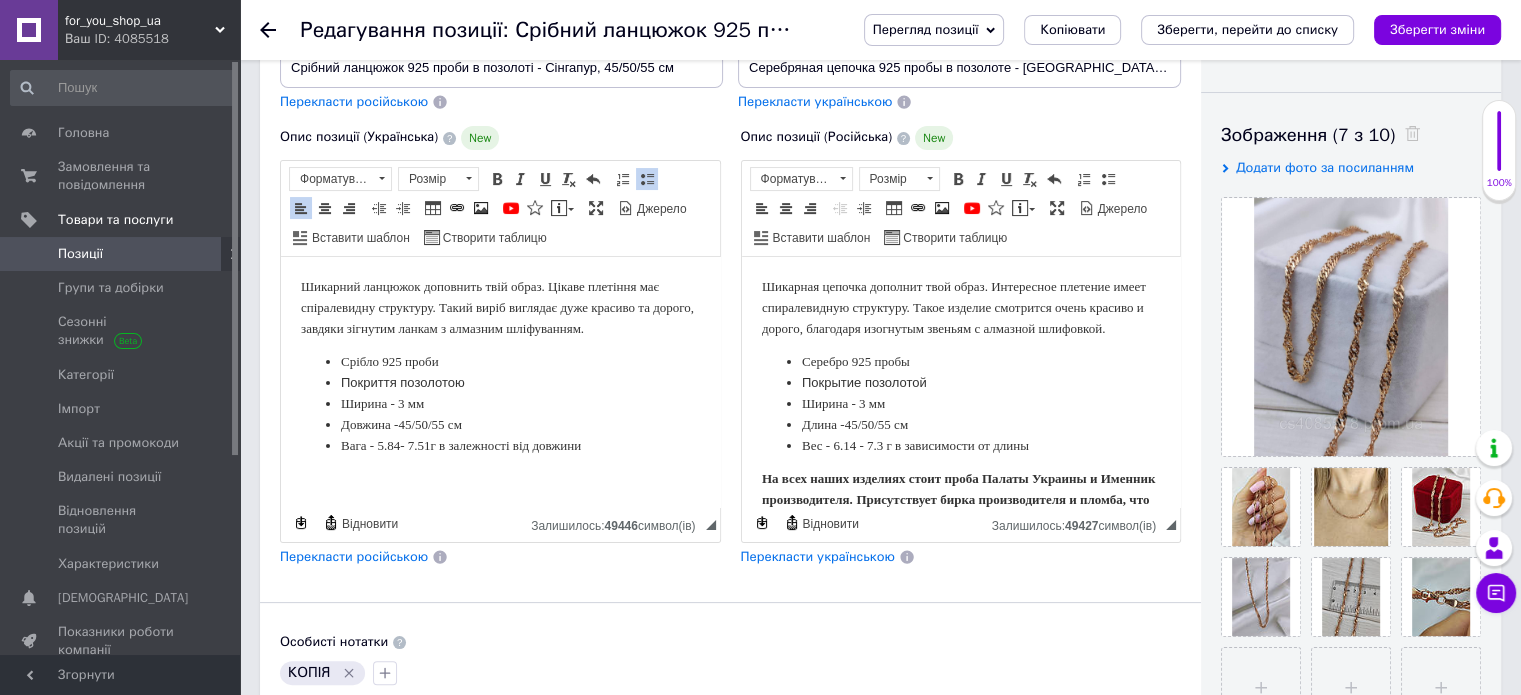 click on "Вес - 6.14 - 7.3 г в зависимости от длины" at bounding box center [914, 445] 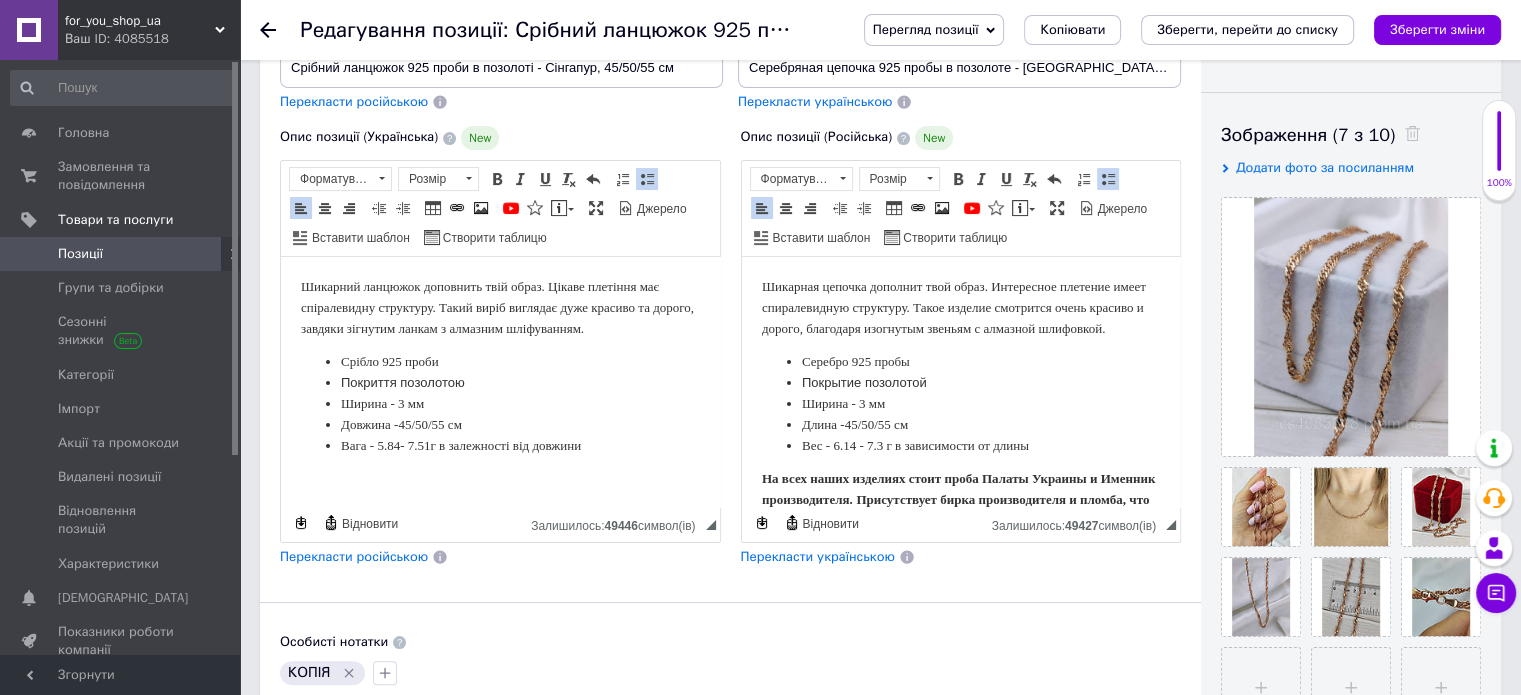 type 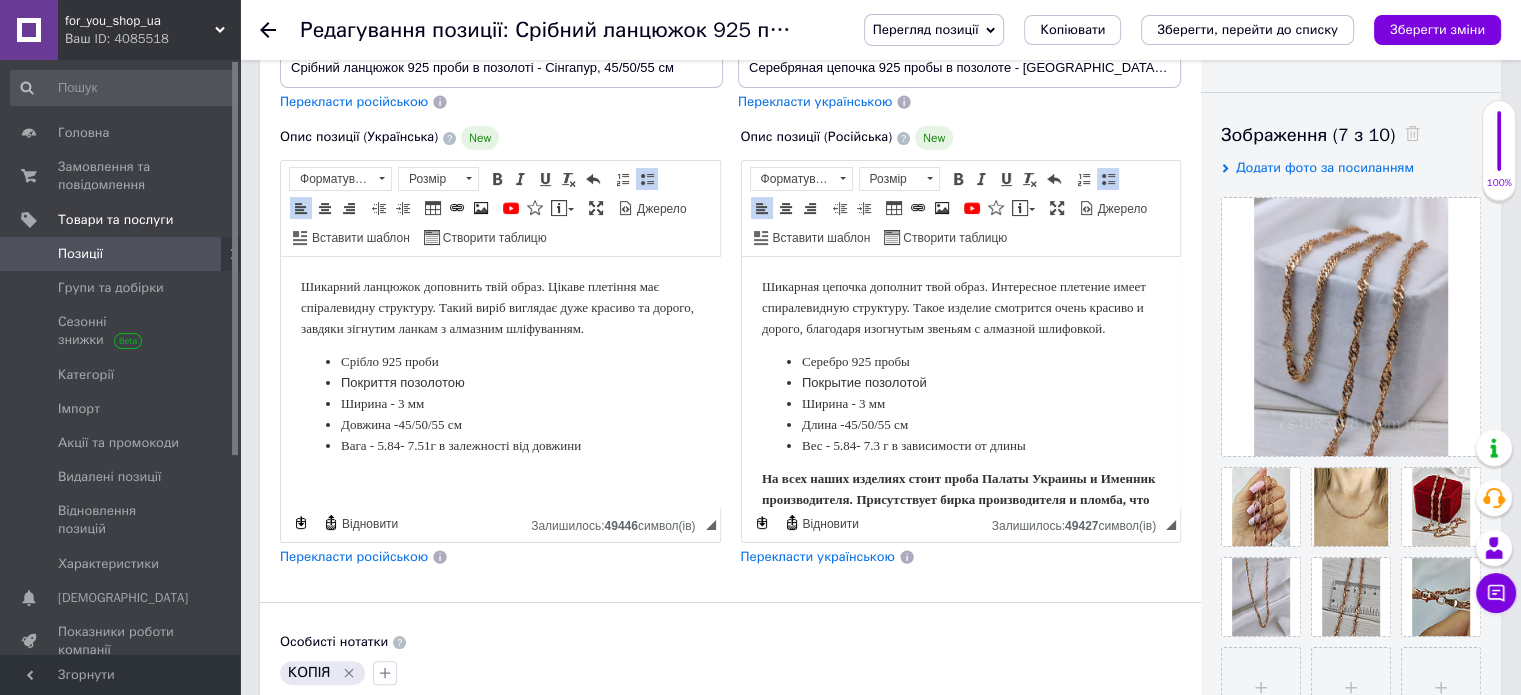 click on "Вес - 5.84  - 7.3 г в зависимости от длины" at bounding box center (913, 445) 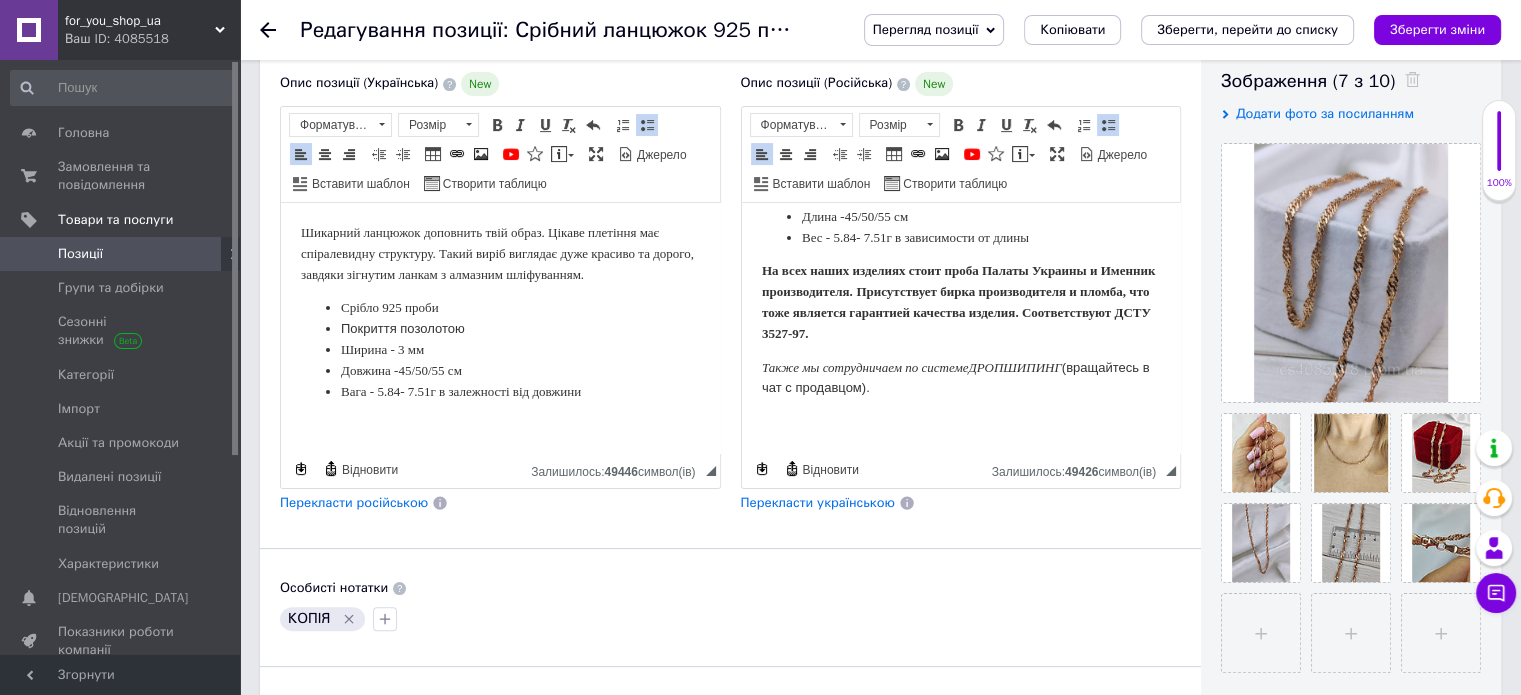 scroll, scrollTop: 500, scrollLeft: 0, axis: vertical 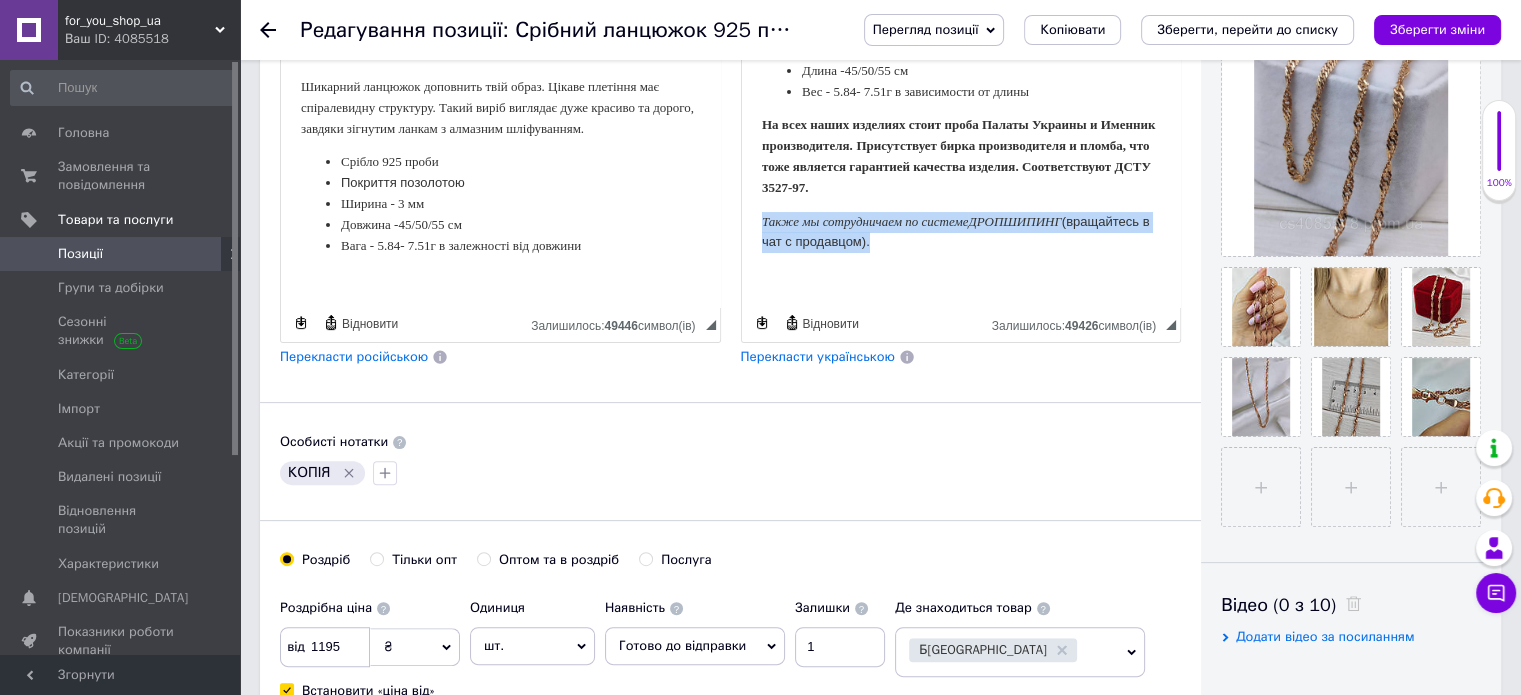 drag, startPoint x: 761, startPoint y: 220, endPoint x: 1127, endPoint y: 253, distance: 367.48468 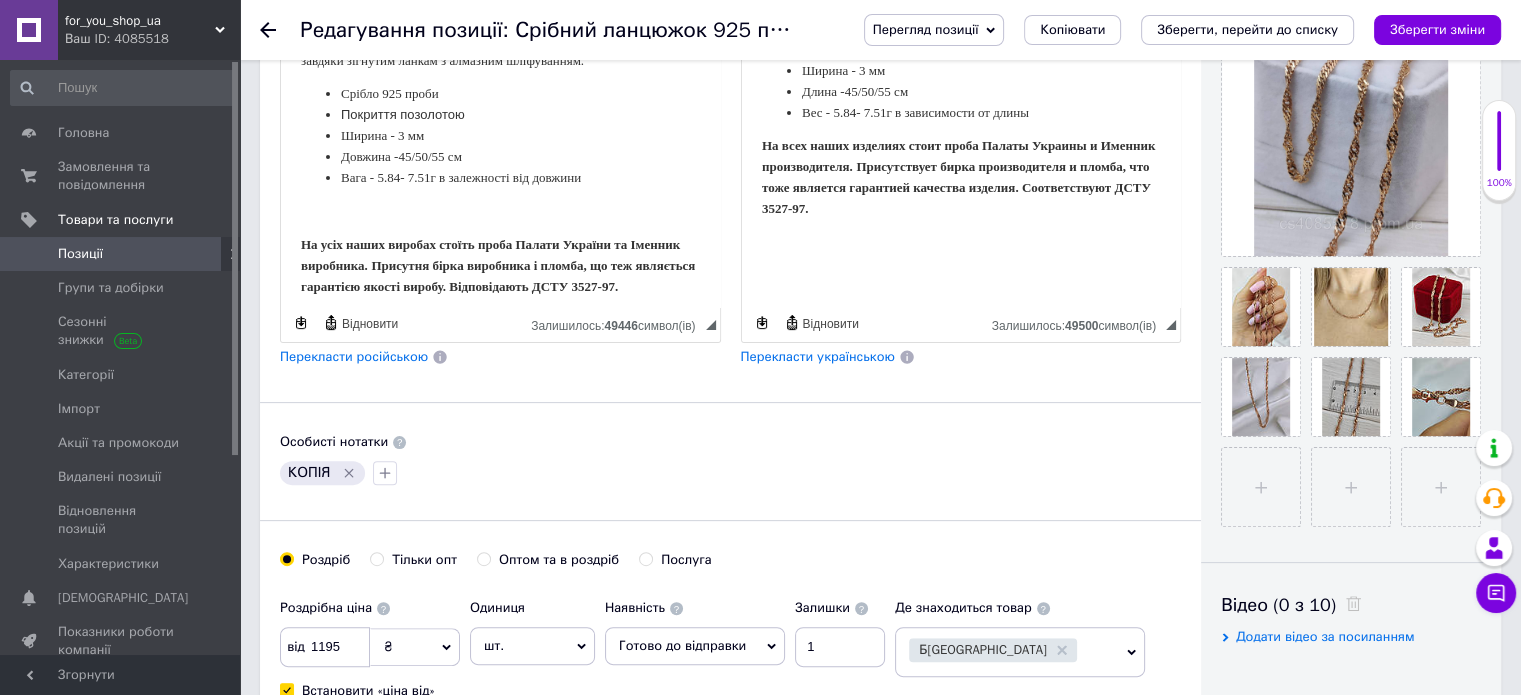 scroll, scrollTop: 142, scrollLeft: 0, axis: vertical 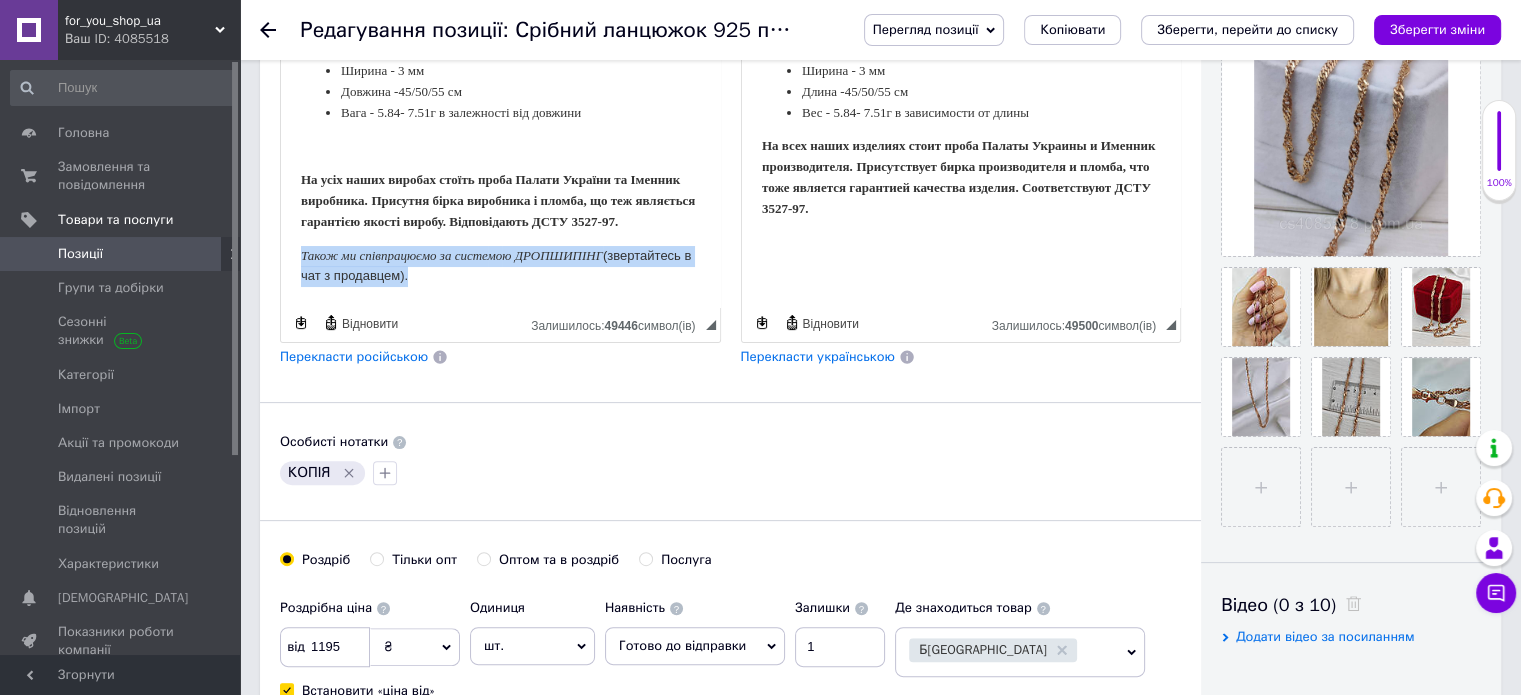 drag, startPoint x: 295, startPoint y: 255, endPoint x: 679, endPoint y: 296, distance: 386.1826 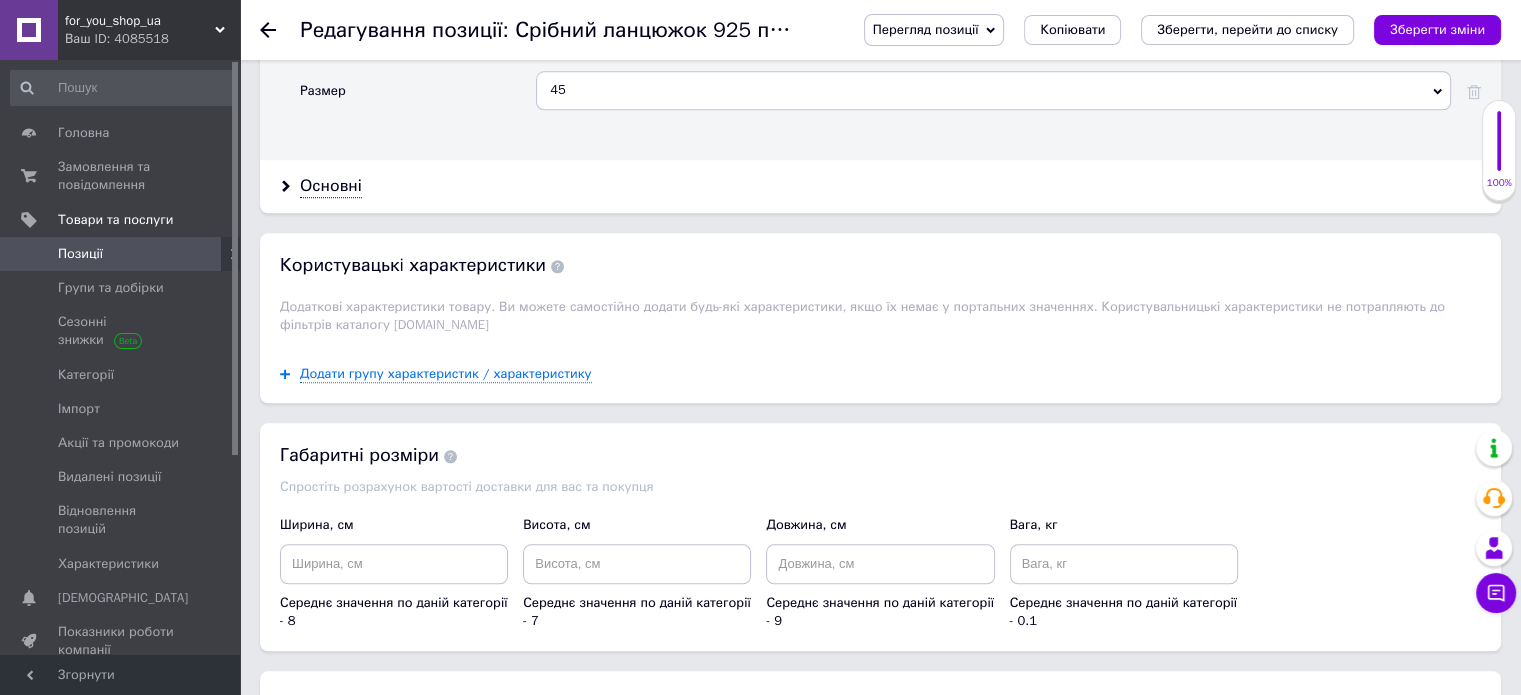 scroll, scrollTop: 2100, scrollLeft: 0, axis: vertical 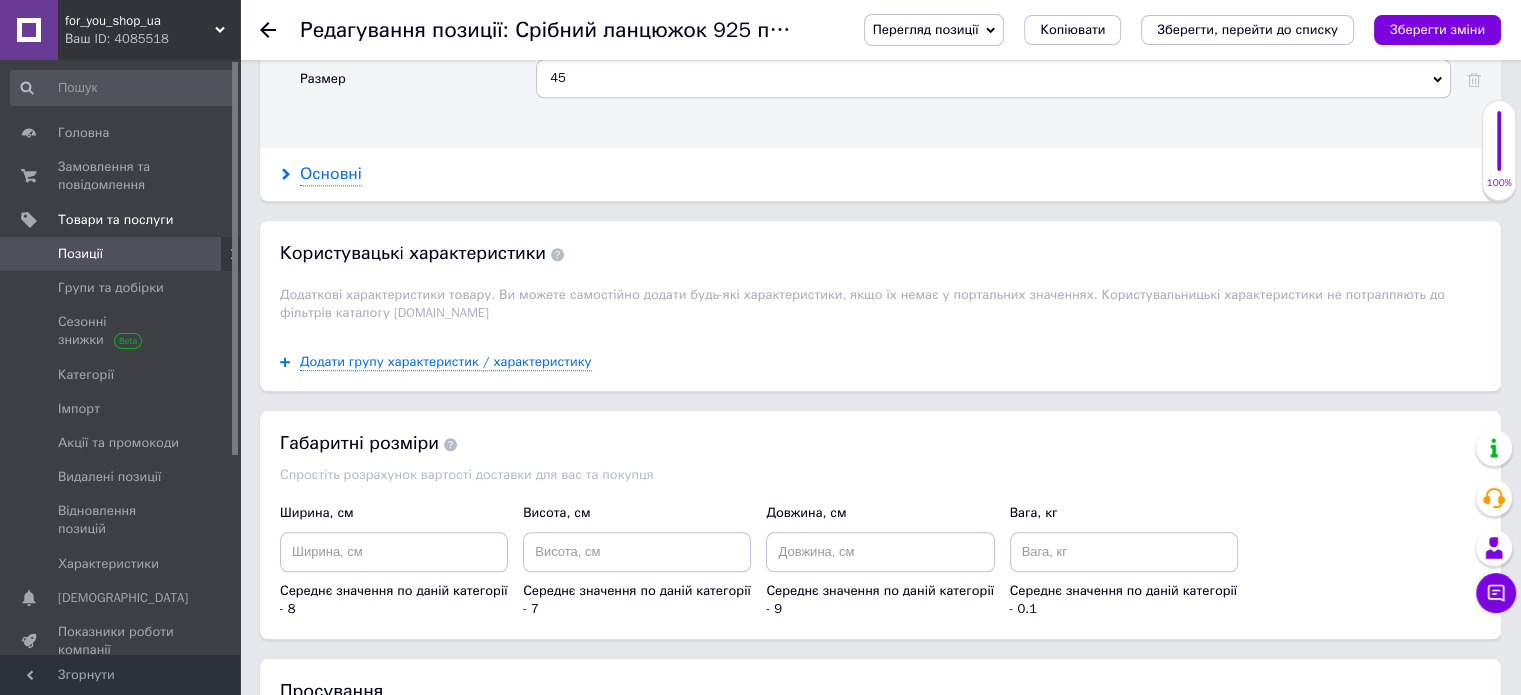 click on "Основні" at bounding box center (331, 174) 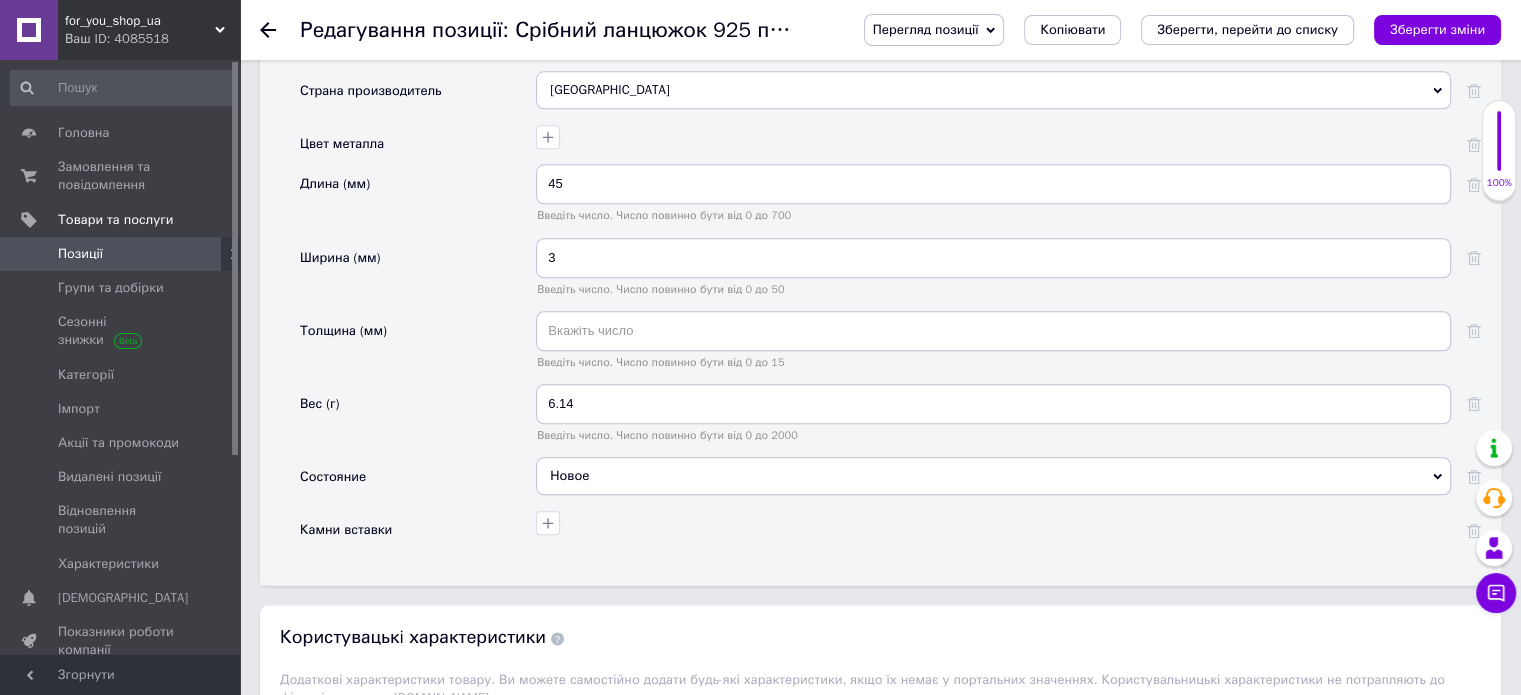scroll, scrollTop: 2300, scrollLeft: 0, axis: vertical 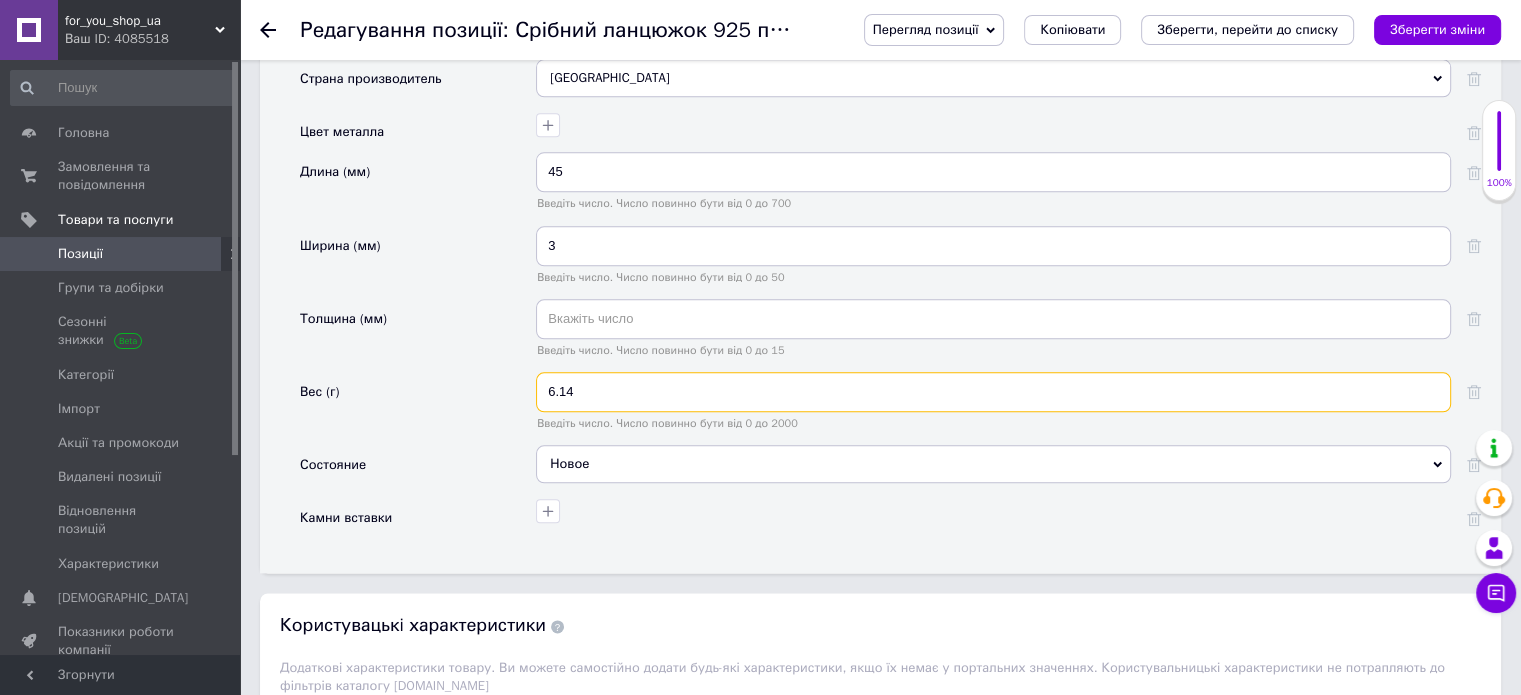 drag, startPoint x: 585, startPoint y: 379, endPoint x: 508, endPoint y: 379, distance: 77 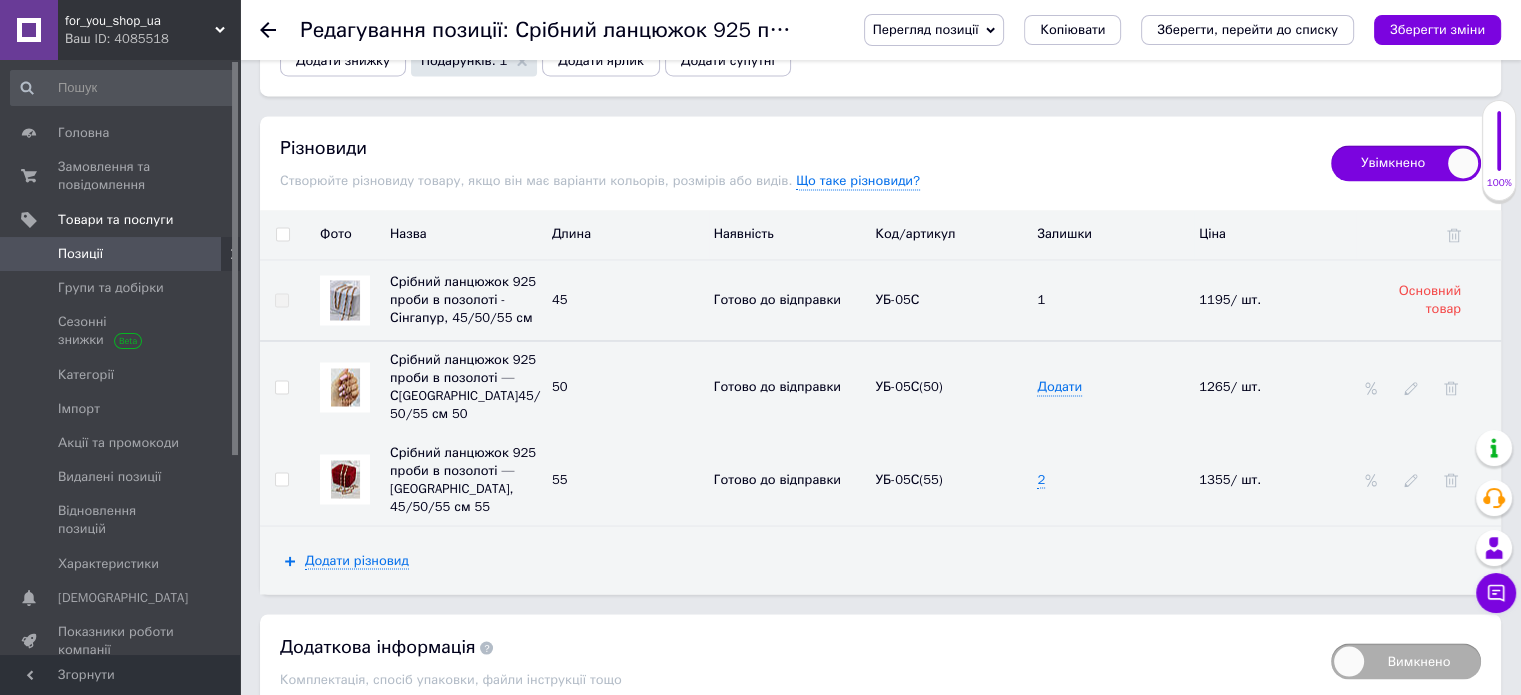 scroll, scrollTop: 3400, scrollLeft: 0, axis: vertical 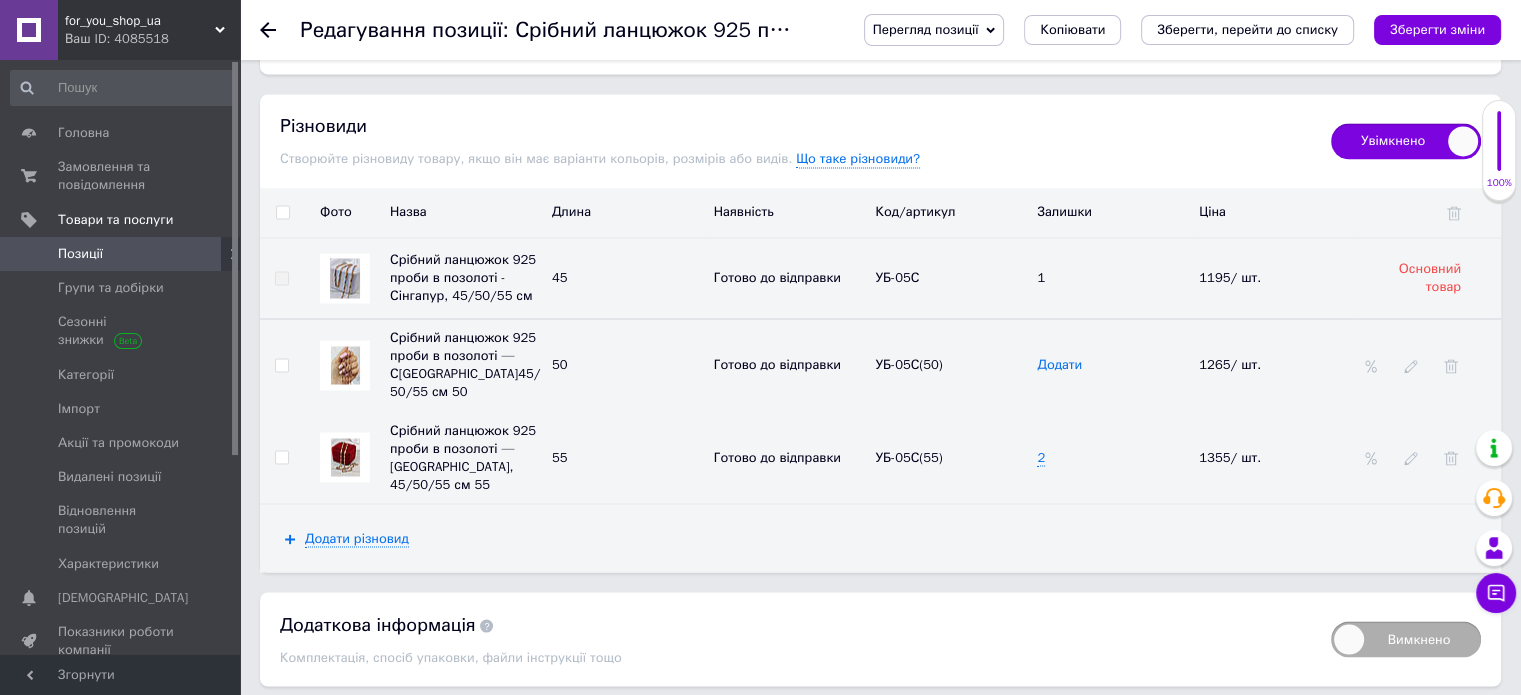 type on "5.84" 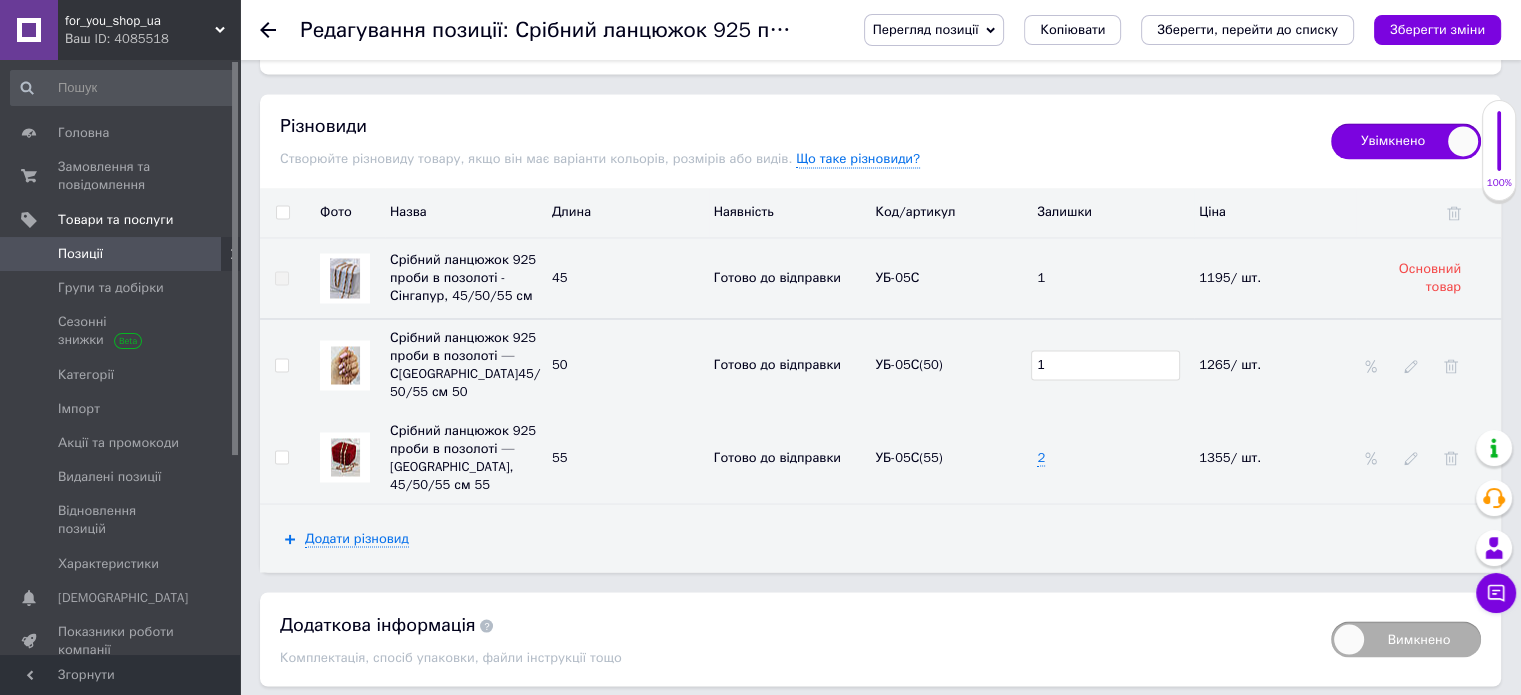 type on "1" 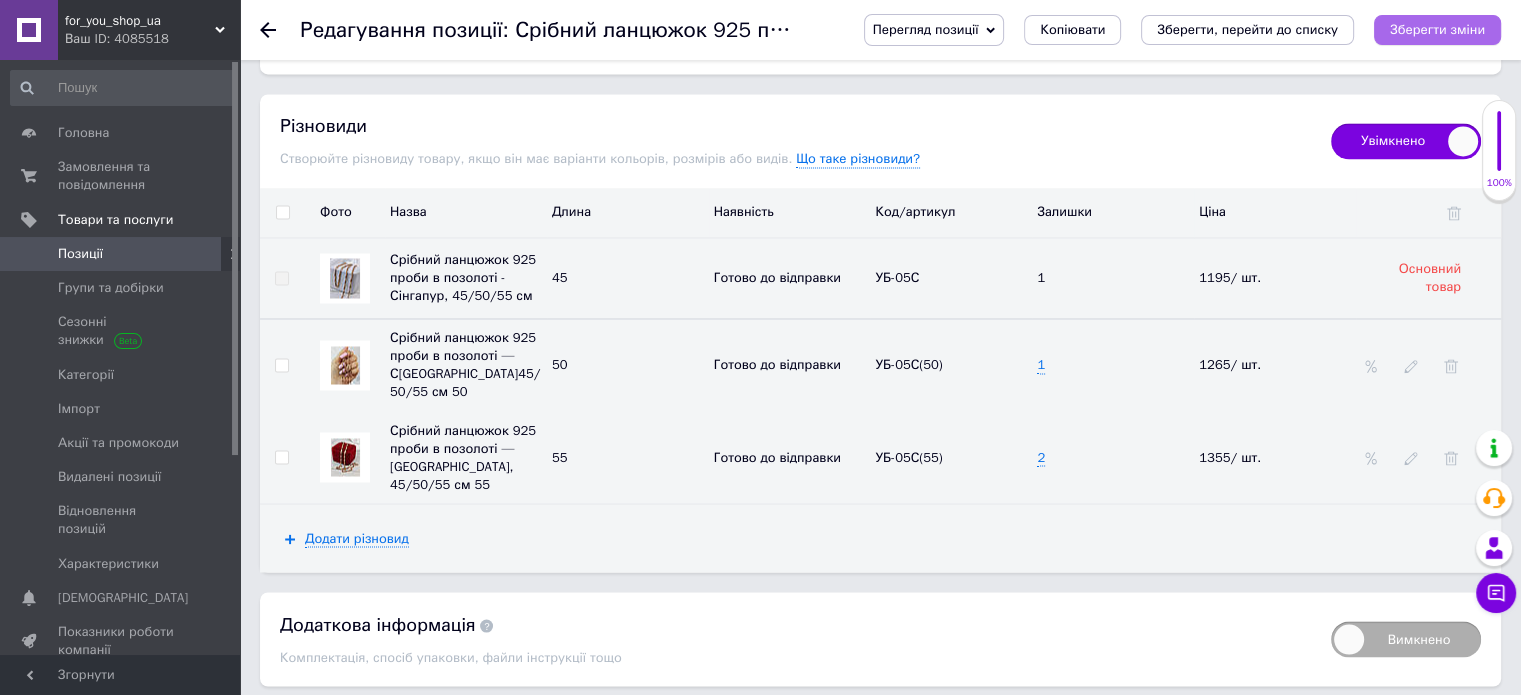 click on "Зберегти зміни" at bounding box center (1437, 29) 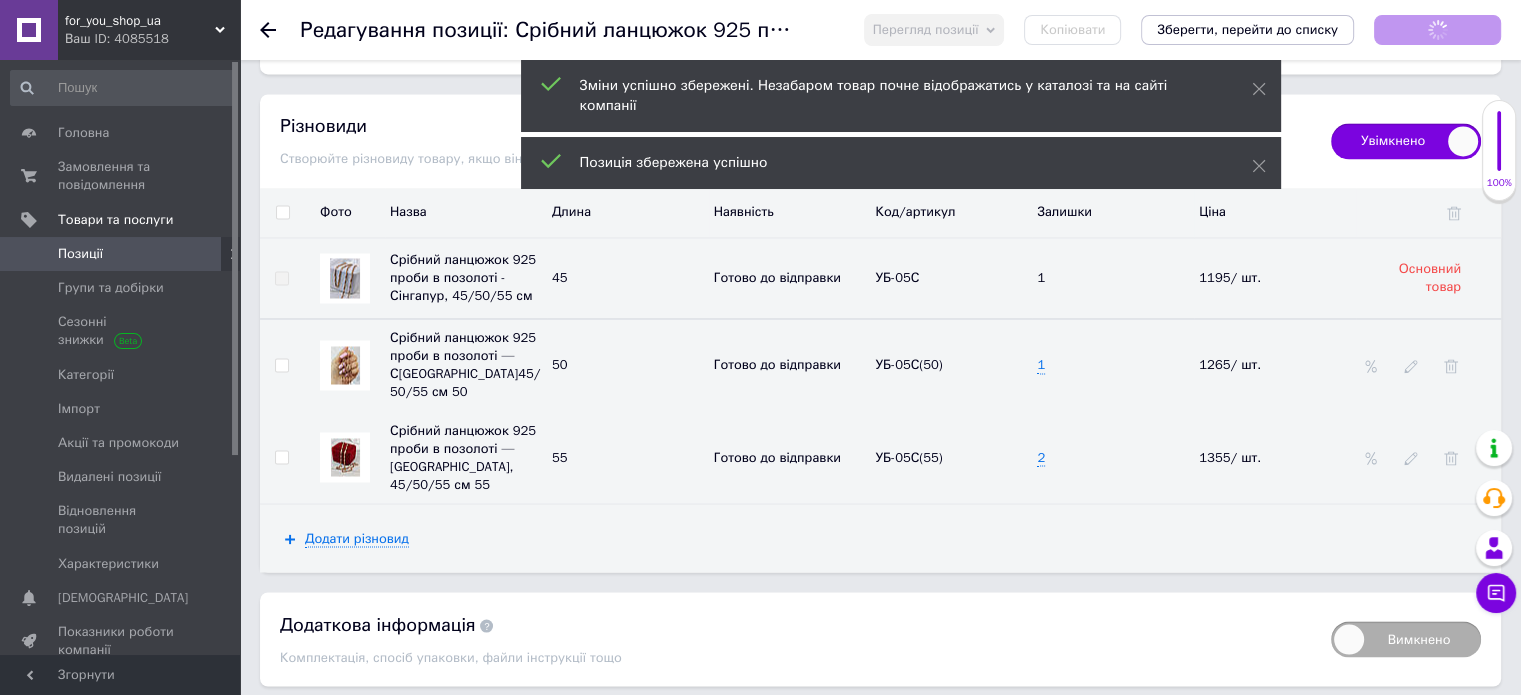 scroll, scrollTop: 22, scrollLeft: 0, axis: vertical 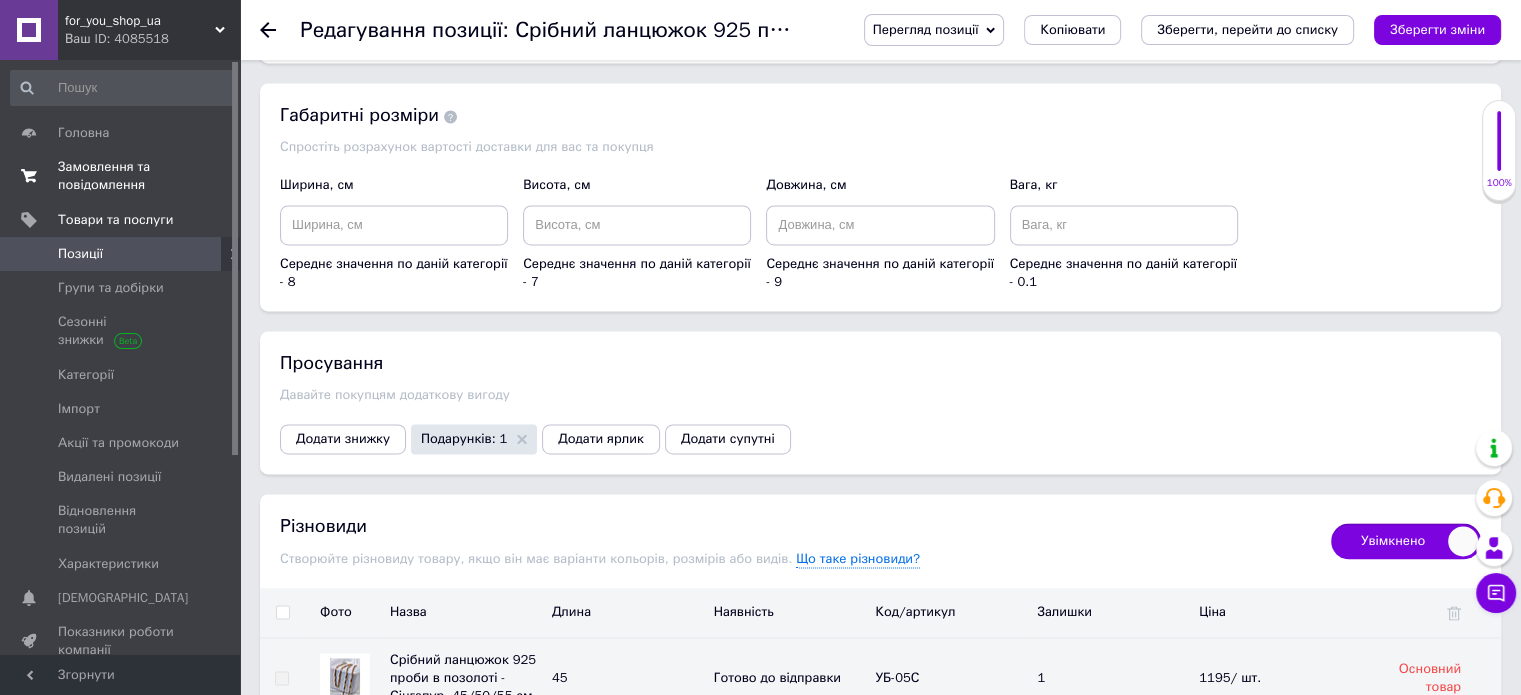 click on "Замовлення та повідомлення" at bounding box center [121, 176] 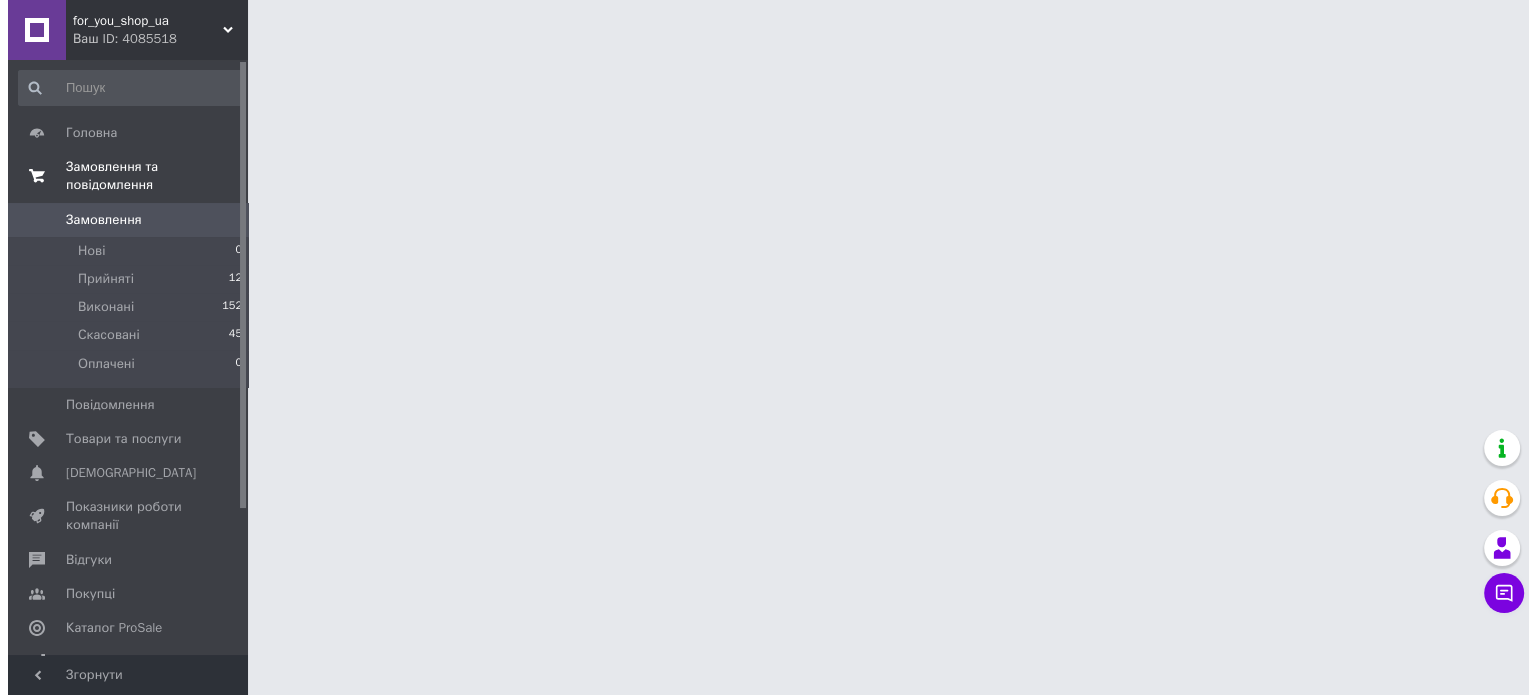 scroll, scrollTop: 0, scrollLeft: 0, axis: both 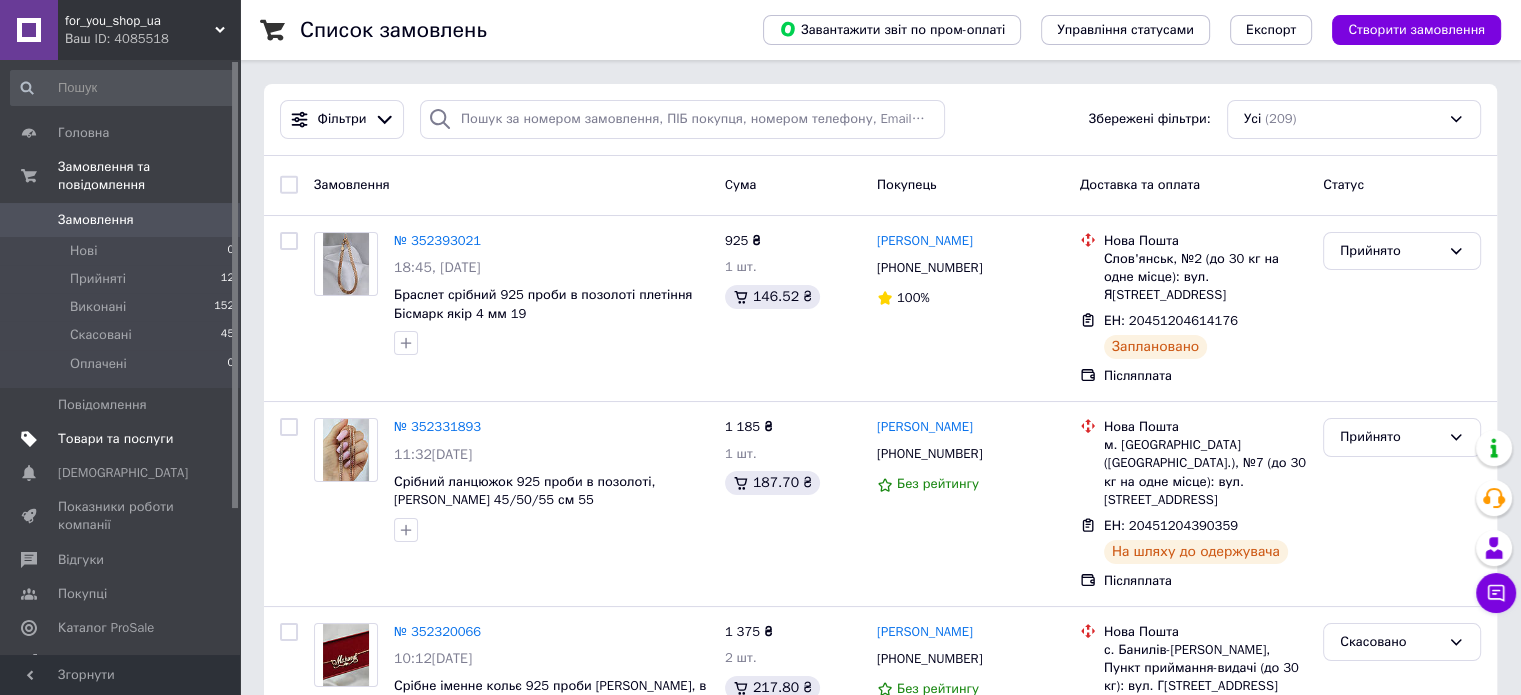 click on "Товари та послуги" at bounding box center (115, 439) 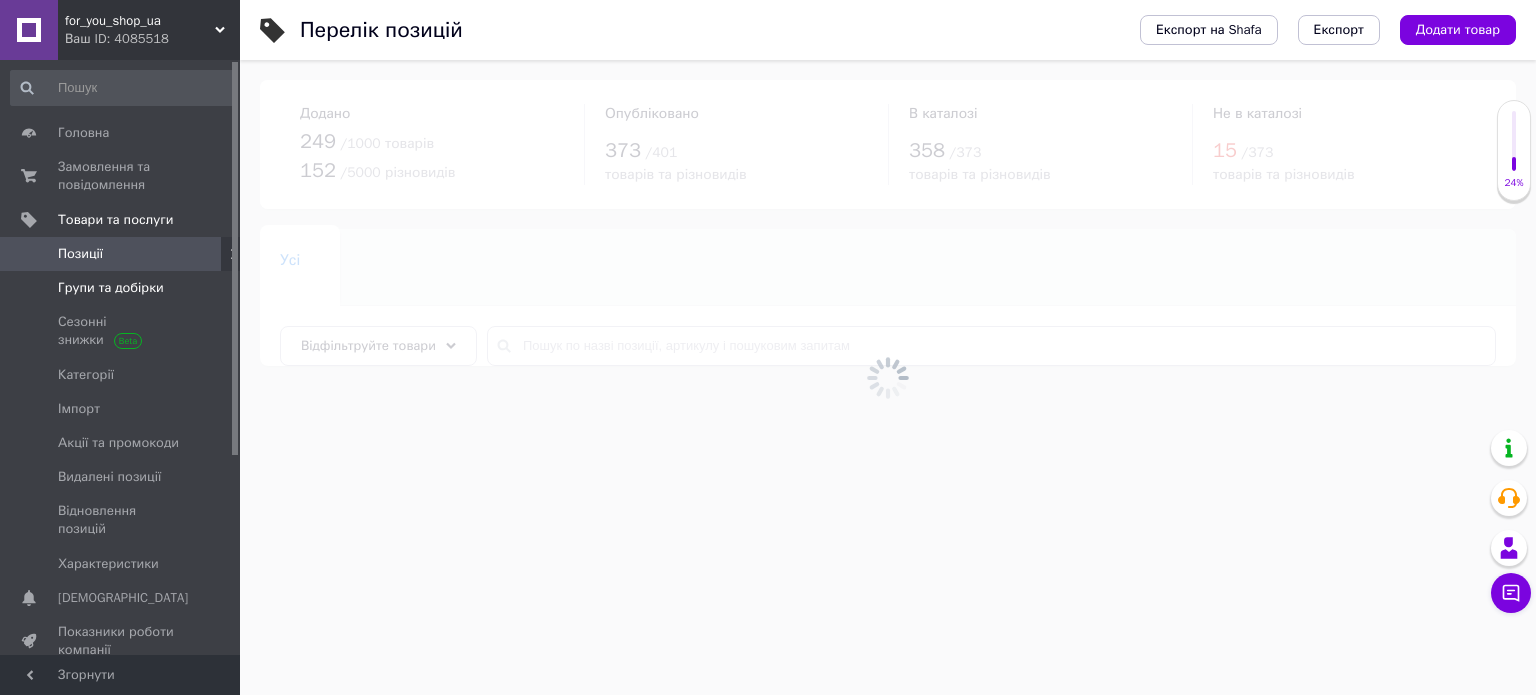 click on "Групи та добірки" at bounding box center [111, 288] 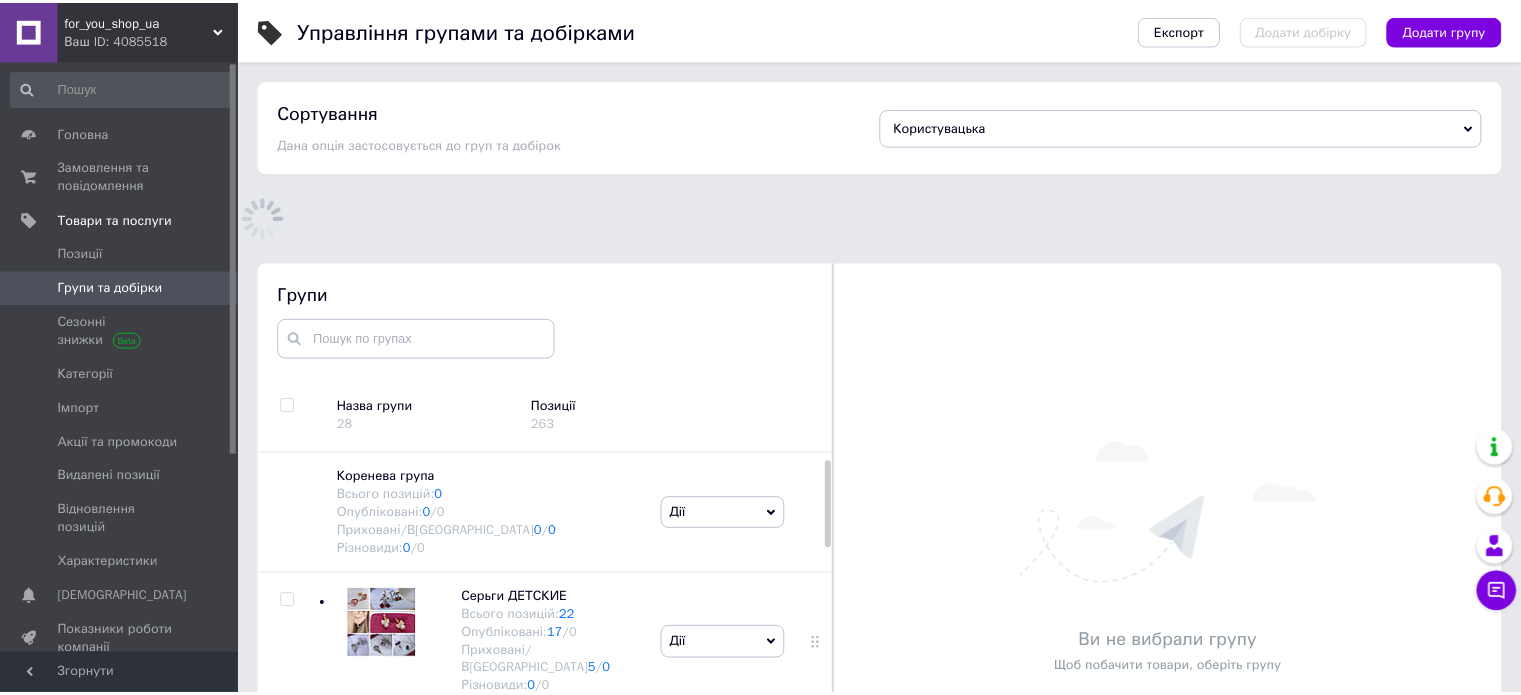 scroll, scrollTop: 113, scrollLeft: 0, axis: vertical 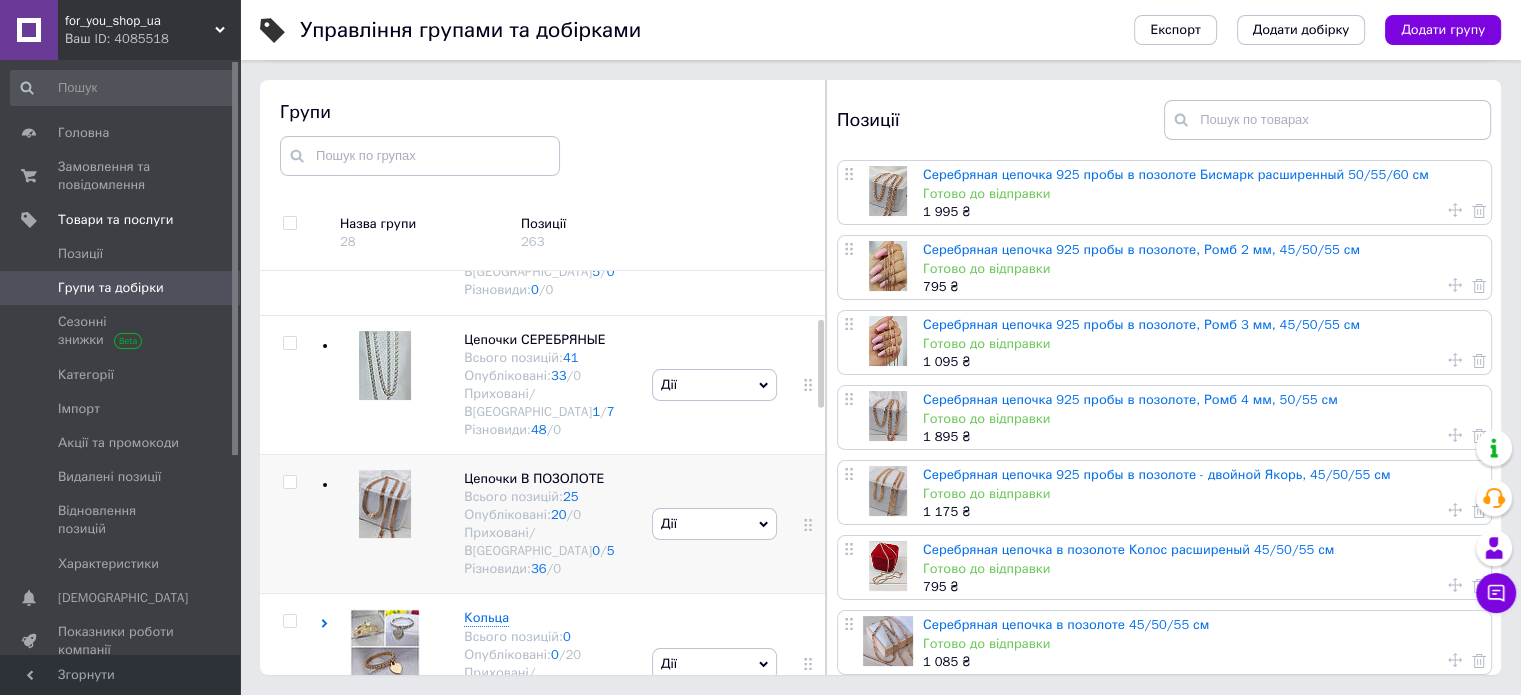 click on "[PERSON_NAME] групу Редагувати групу Додати підгрупу Додати товар Видалити групу" at bounding box center [714, 524] 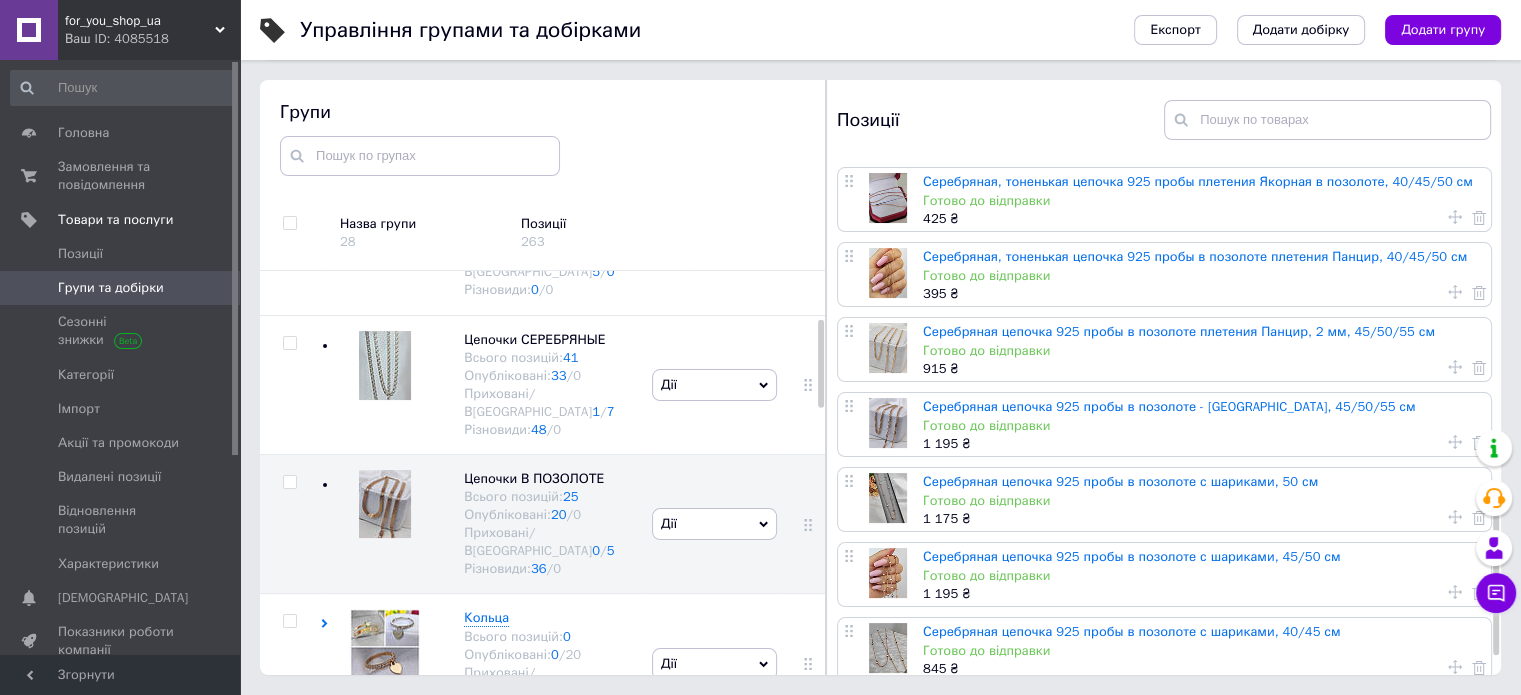 scroll, scrollTop: 1004, scrollLeft: 0, axis: vertical 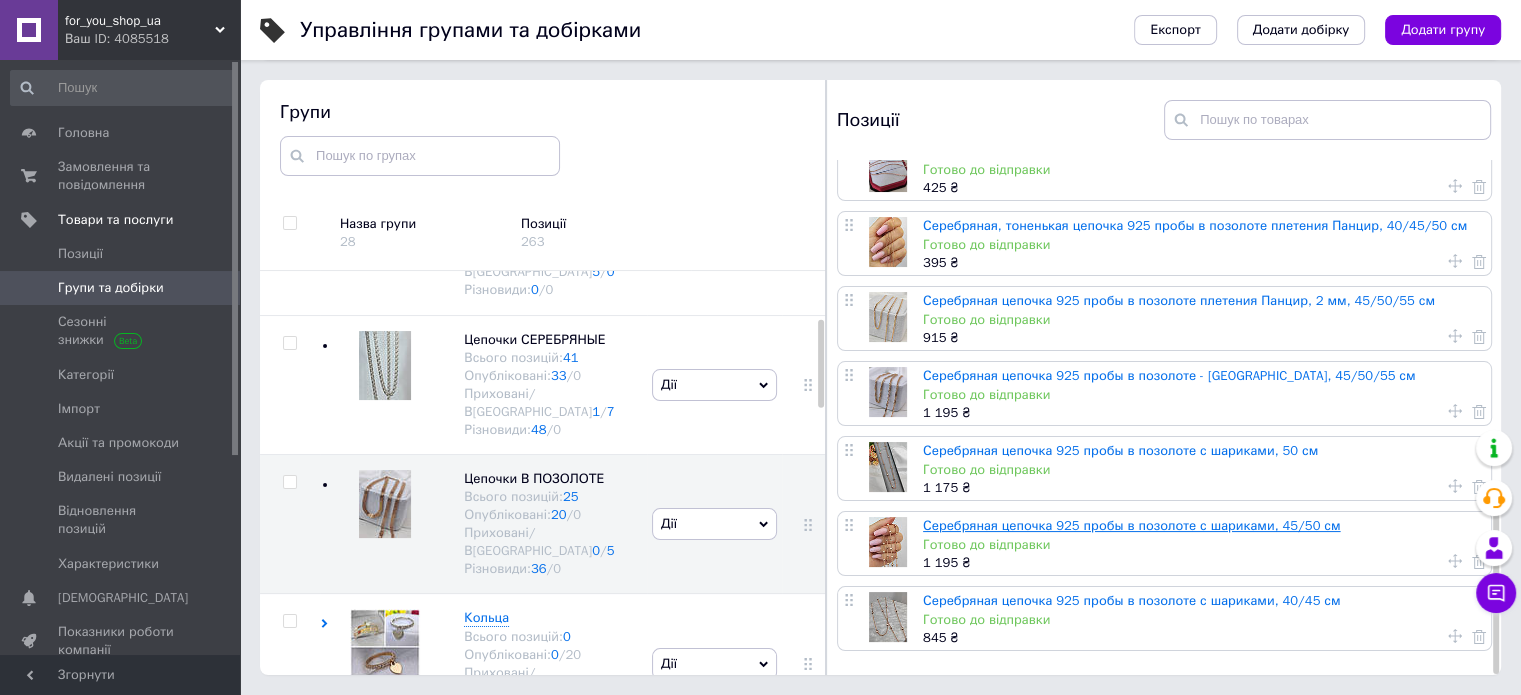 click on "Серебряная цепочка 925 пробы в позолоте с шариками, 45/50 см" at bounding box center [1131, 525] 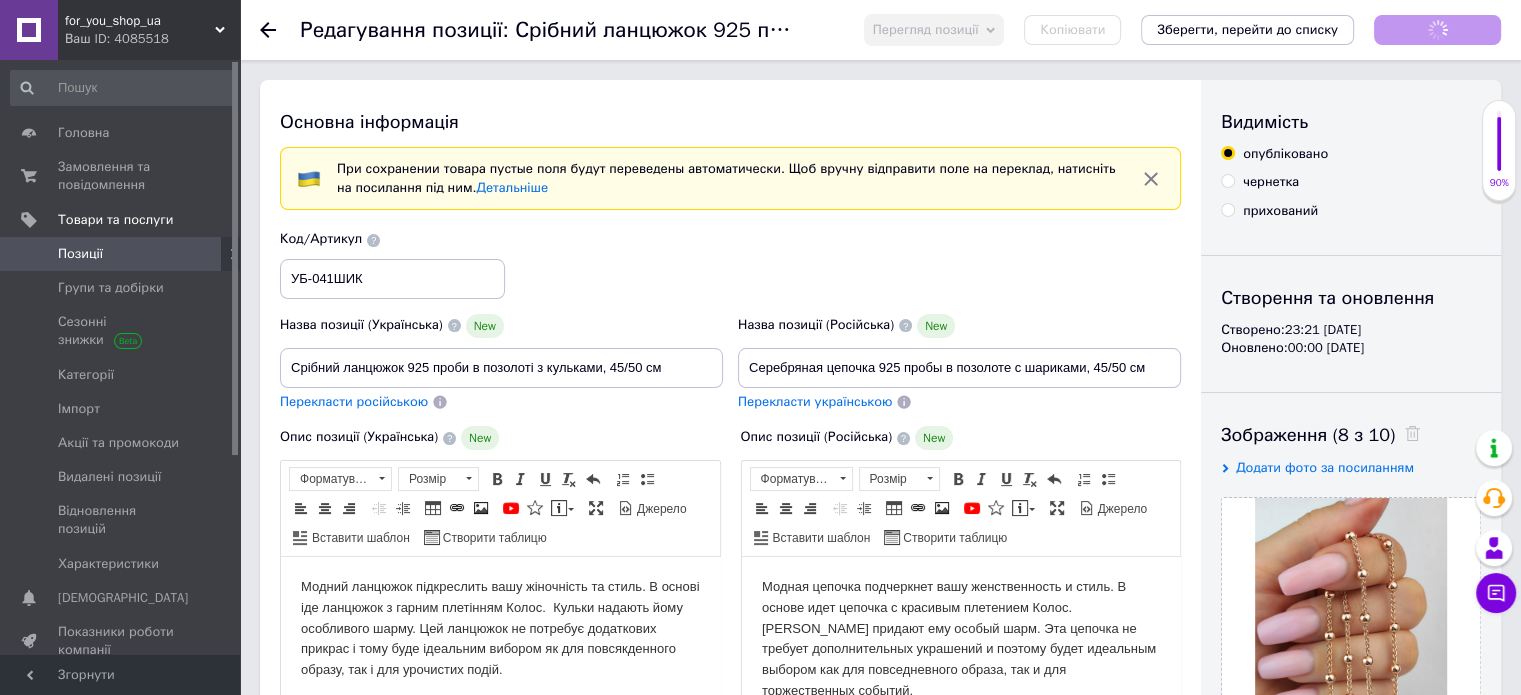 scroll, scrollTop: 0, scrollLeft: 0, axis: both 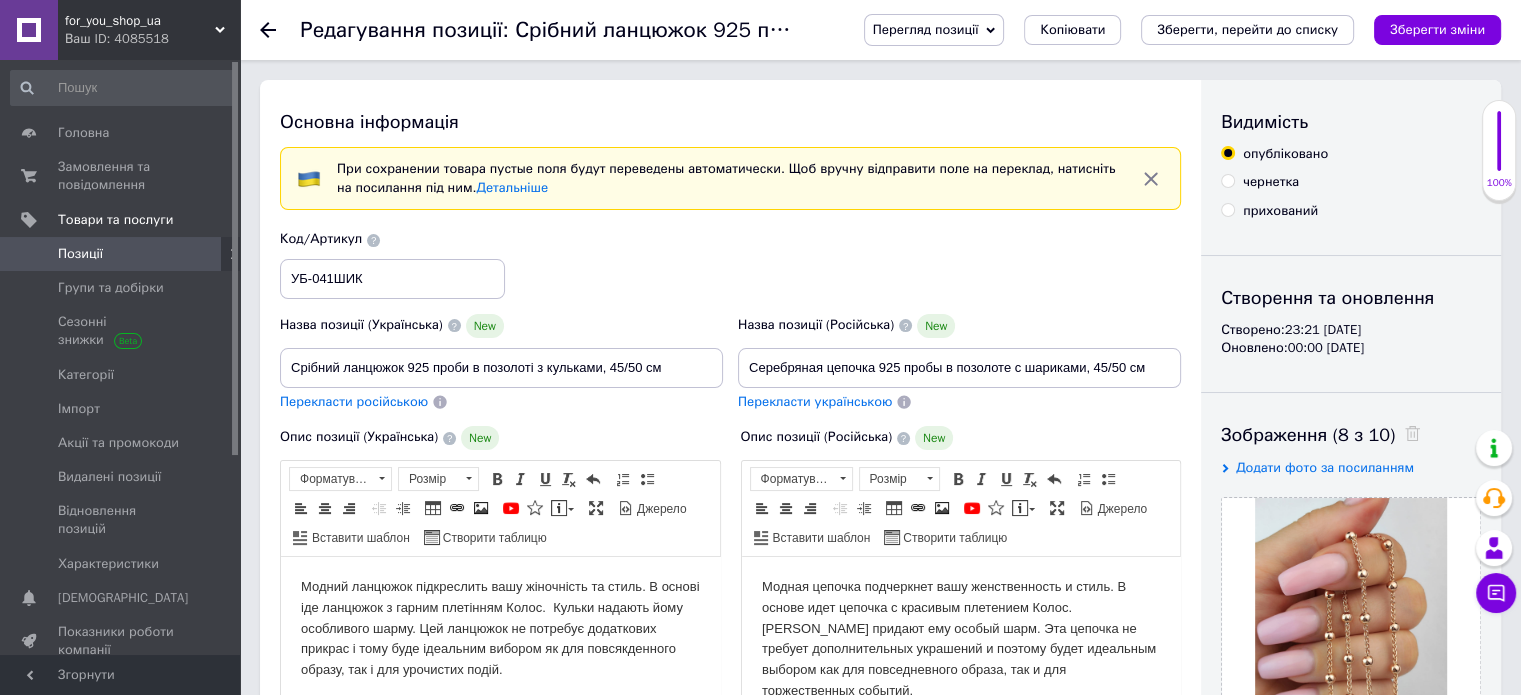click 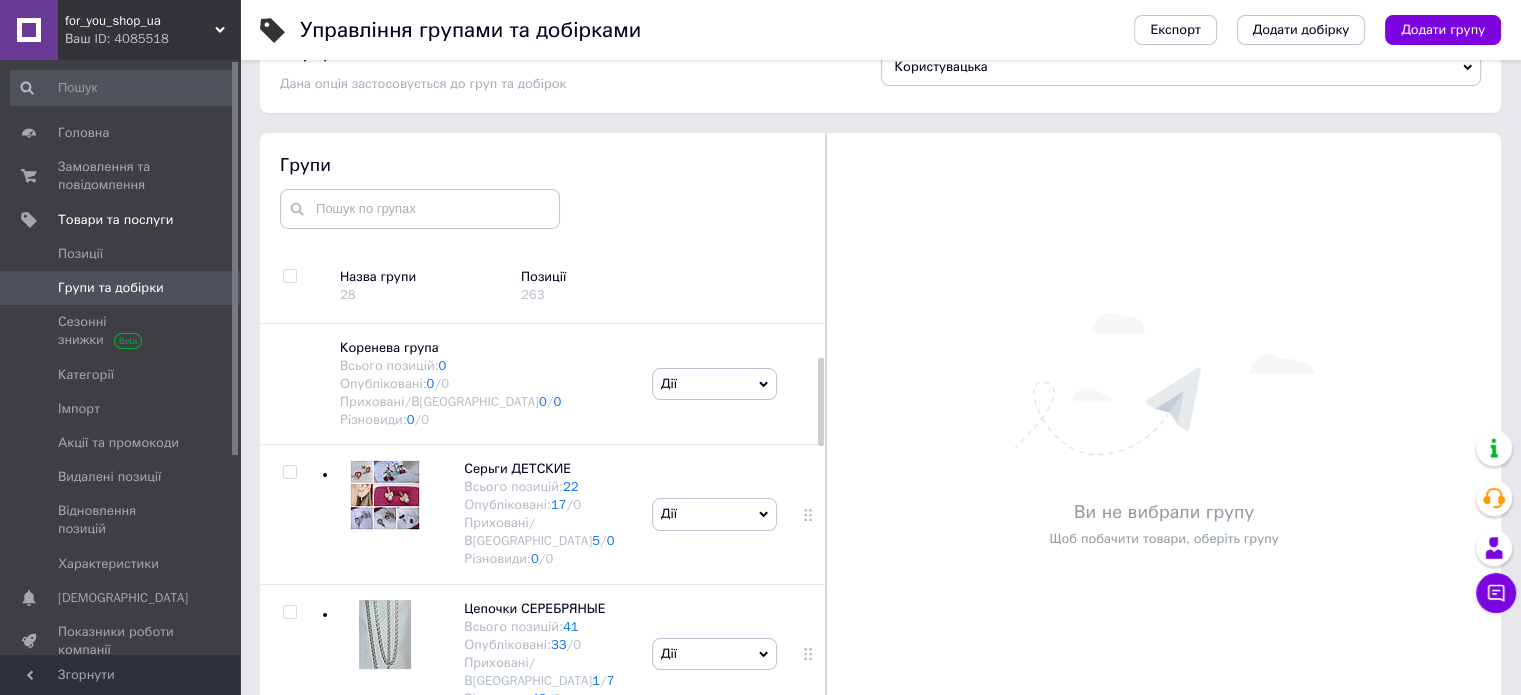 scroll, scrollTop: 113, scrollLeft: 0, axis: vertical 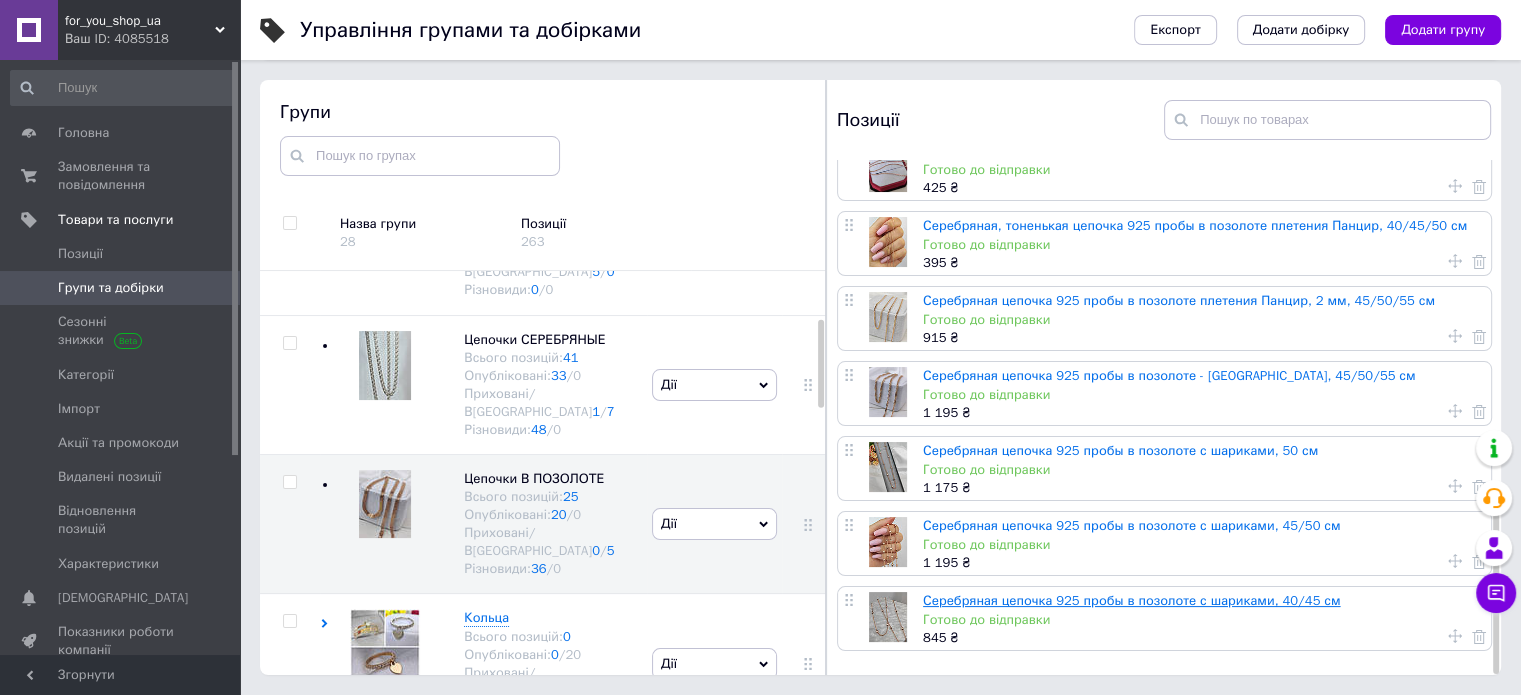 click on "Серебряная цепочка 925 пробы в позолоте с шариками, 40/45 см" at bounding box center [1131, 600] 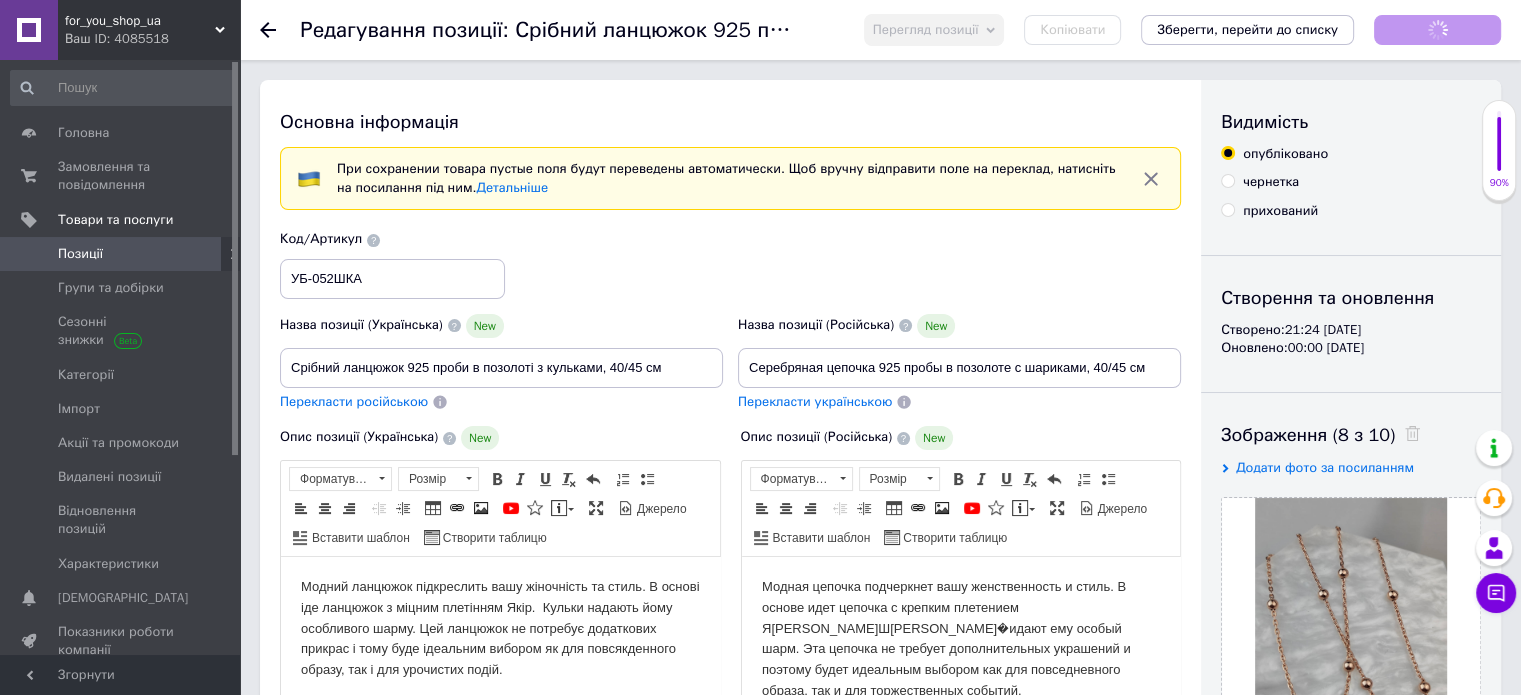 scroll, scrollTop: 0, scrollLeft: 0, axis: both 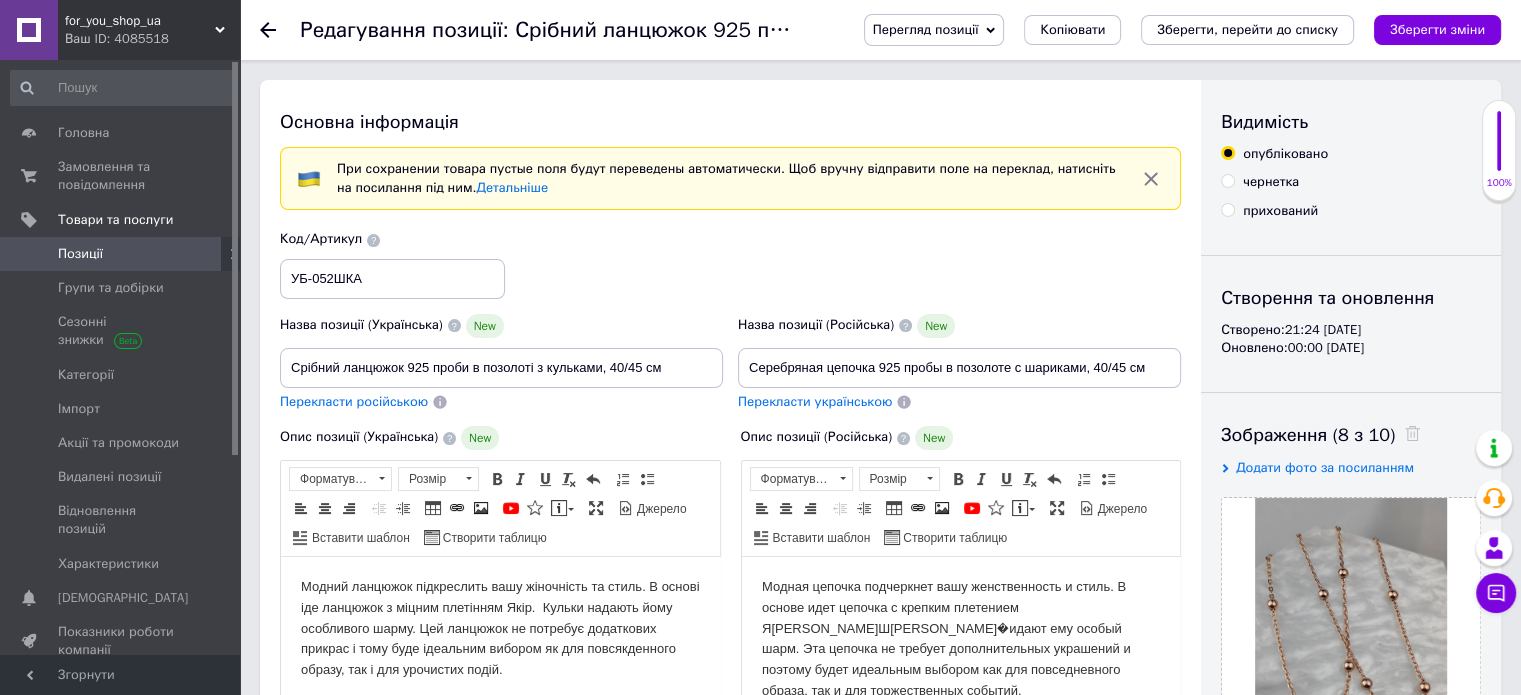 click 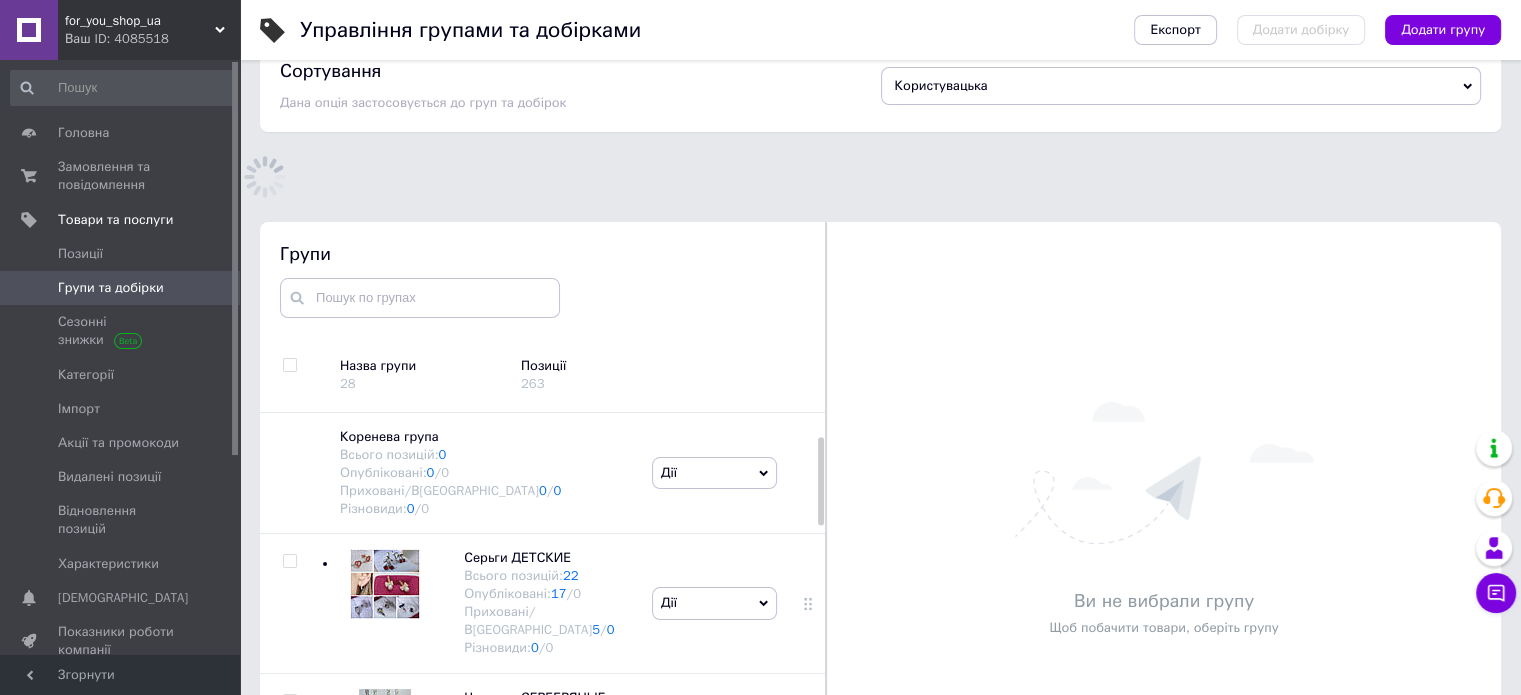 scroll, scrollTop: 155, scrollLeft: 0, axis: vertical 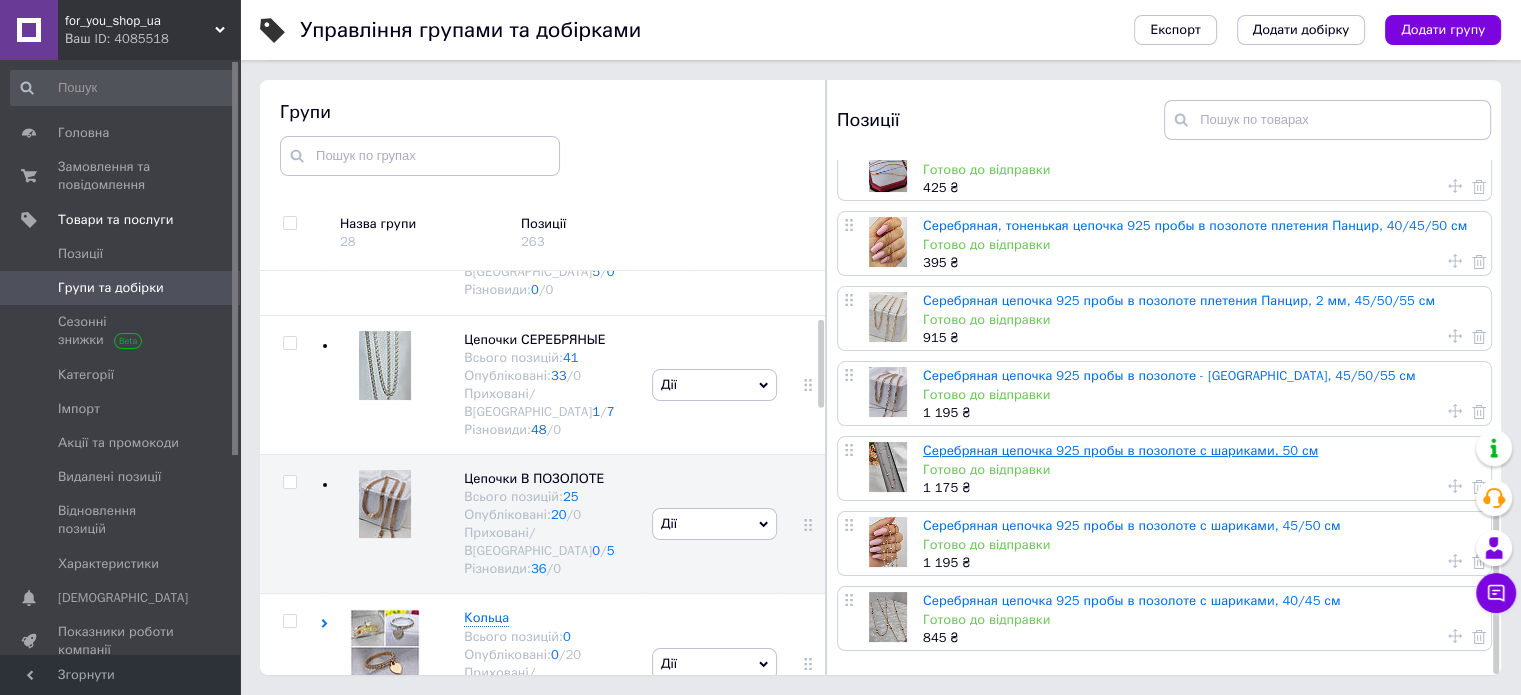 click on "Серебряная цепочка 925 пробы в позолоте с шариками, 50 см" at bounding box center [1120, 450] 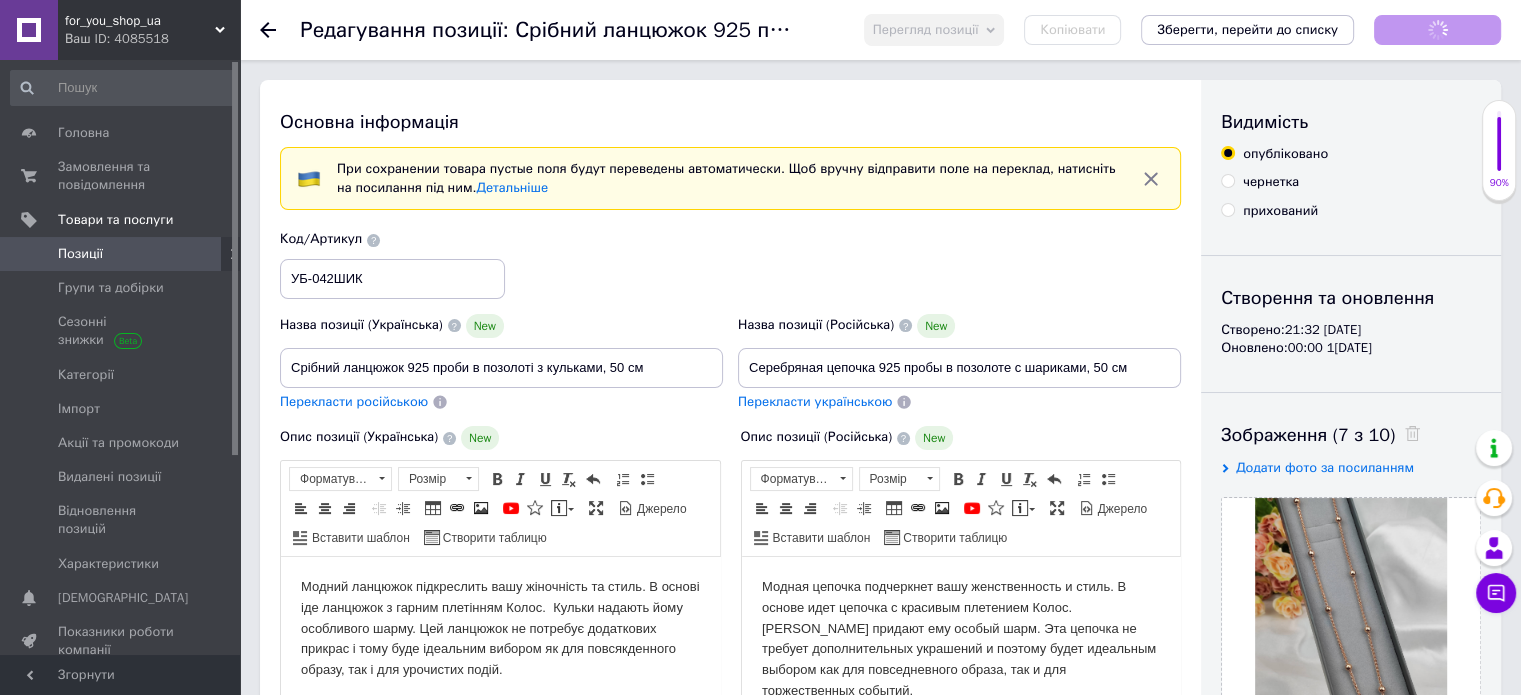 scroll, scrollTop: 0, scrollLeft: 0, axis: both 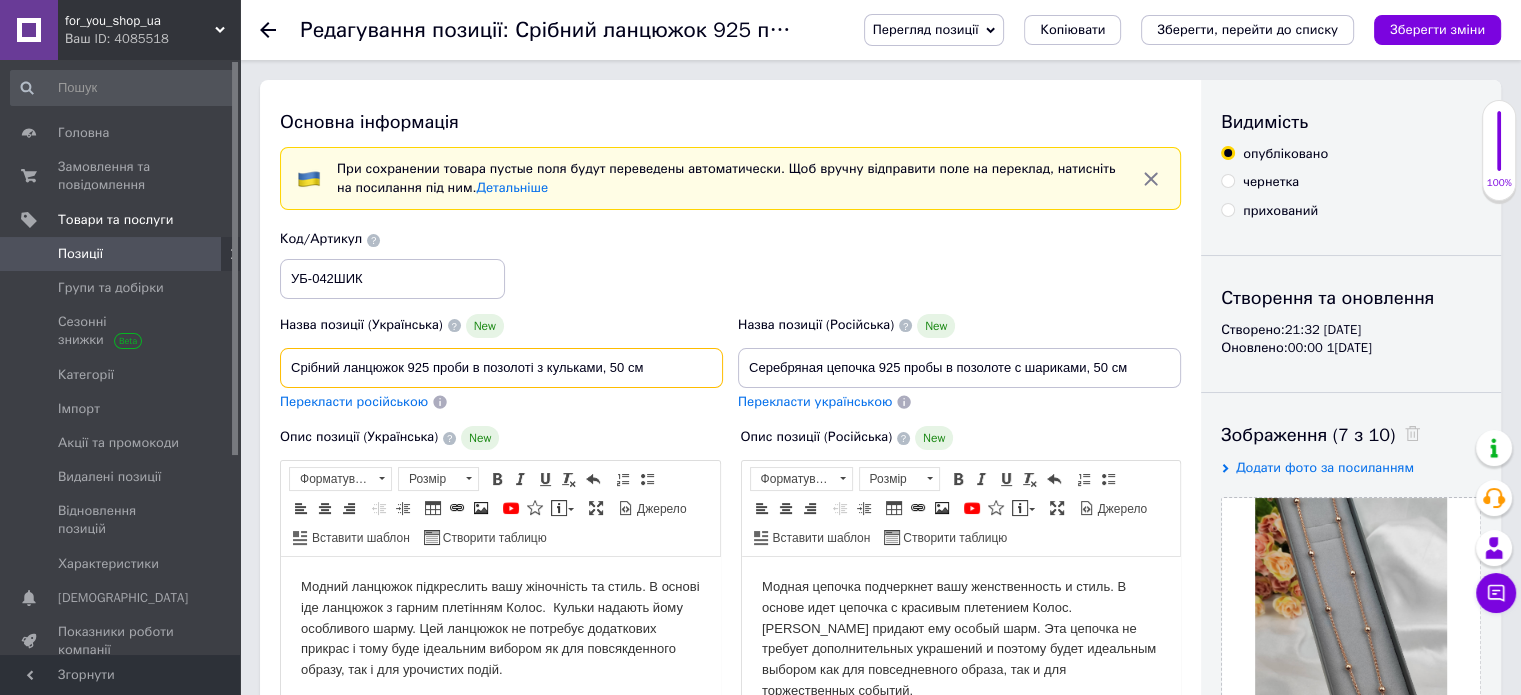 click on "Срібний ланцюжок 925 проби в позолоті з кульками, 50 см" at bounding box center [501, 368] 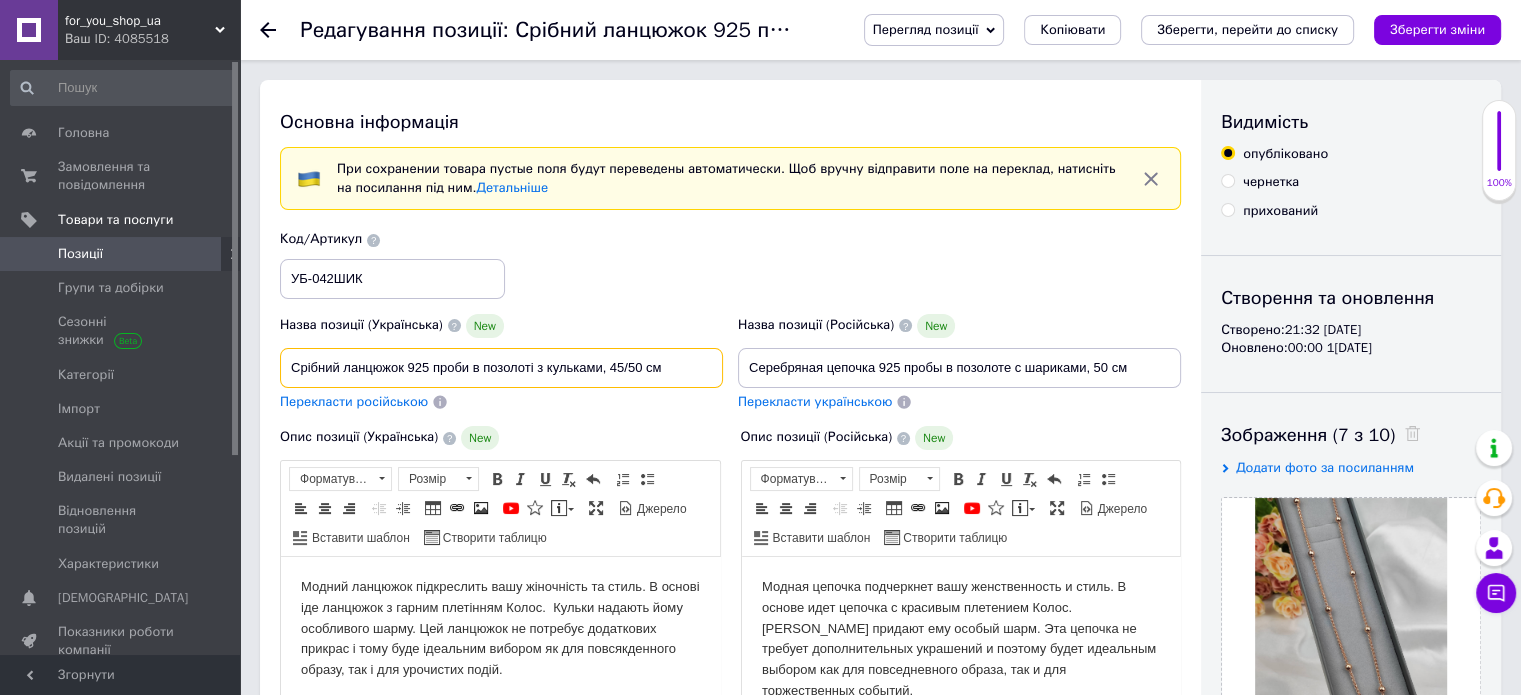 type on "Срібний ланцюжок 925 проби в позолоті з кульками, 45/50 см" 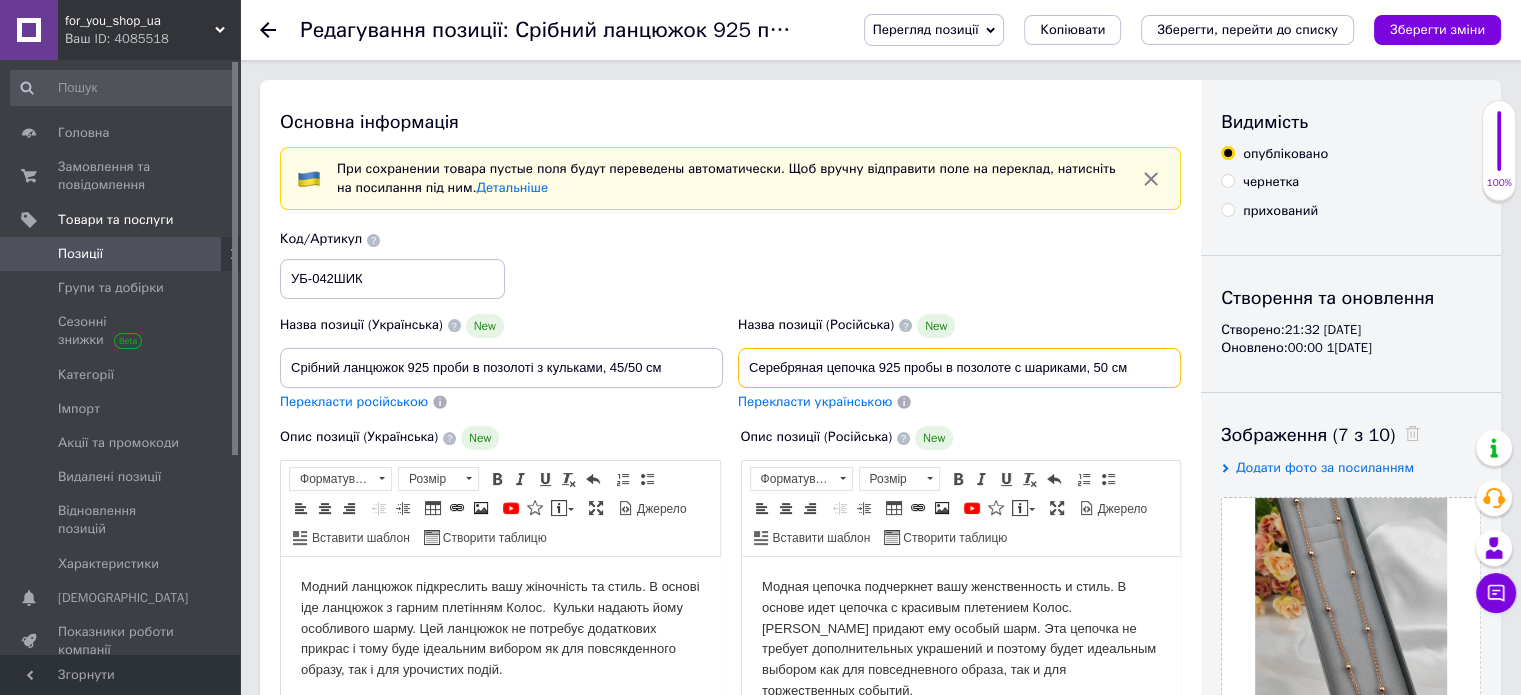 click on "Серебряная цепочка 925 пробы в позолоте с шариками, 50 см" at bounding box center [959, 368] 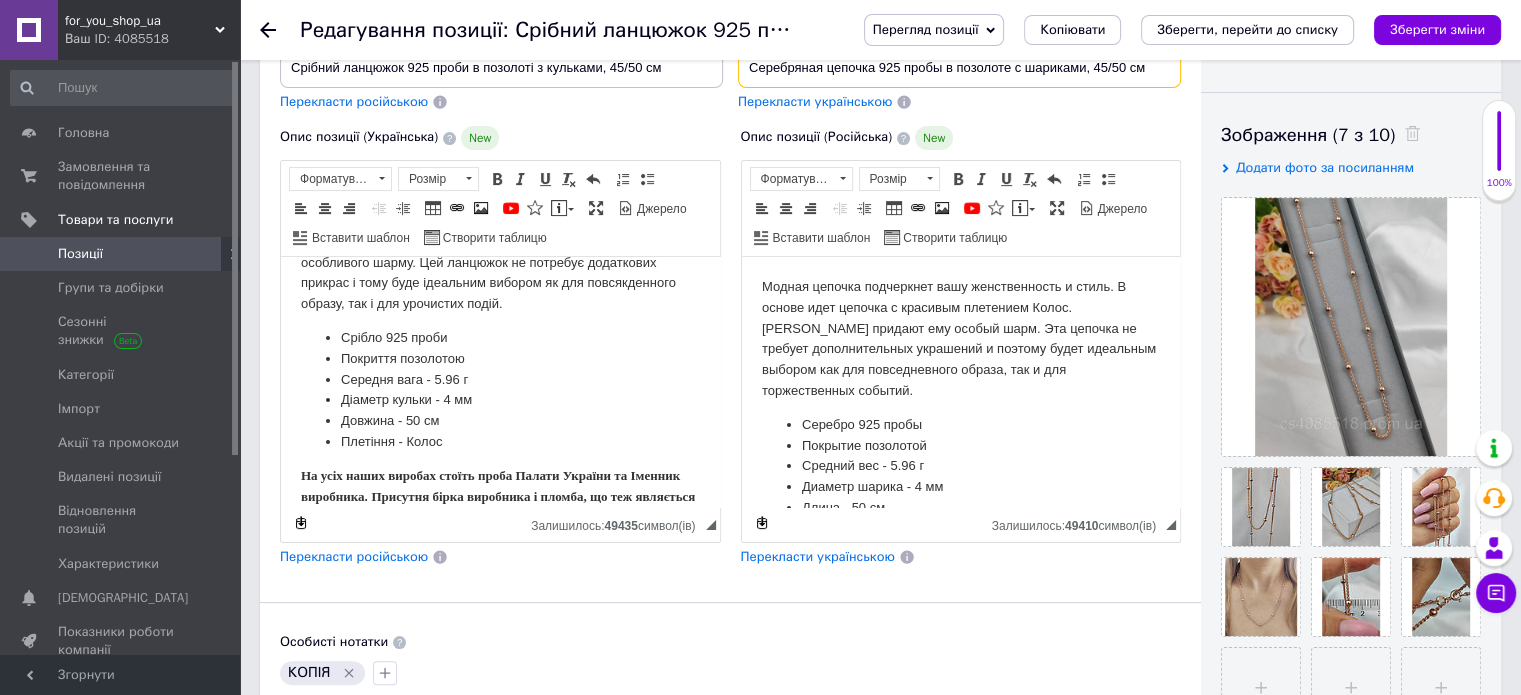 scroll, scrollTop: 100, scrollLeft: 0, axis: vertical 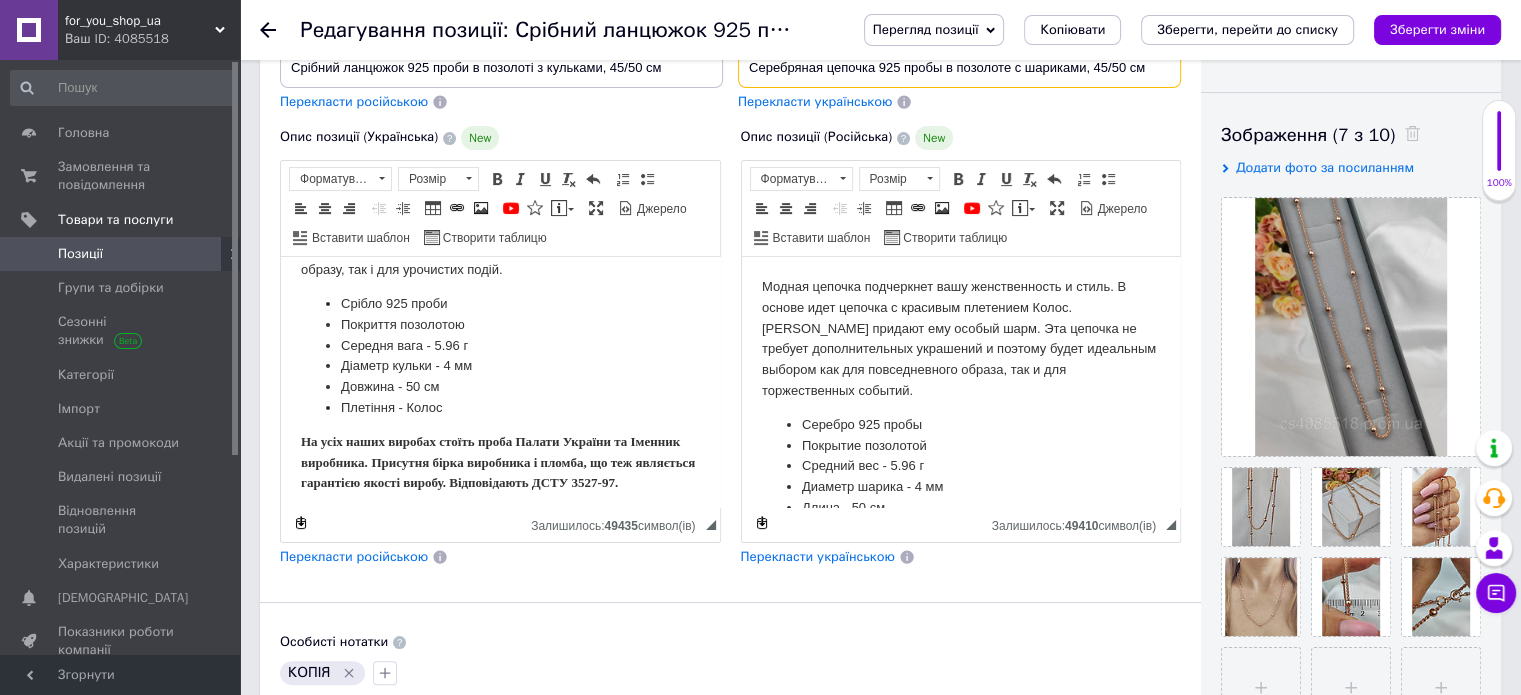 type on "Серебряная цепочка 925 пробы в позолоте с шариками, 45/50 см" 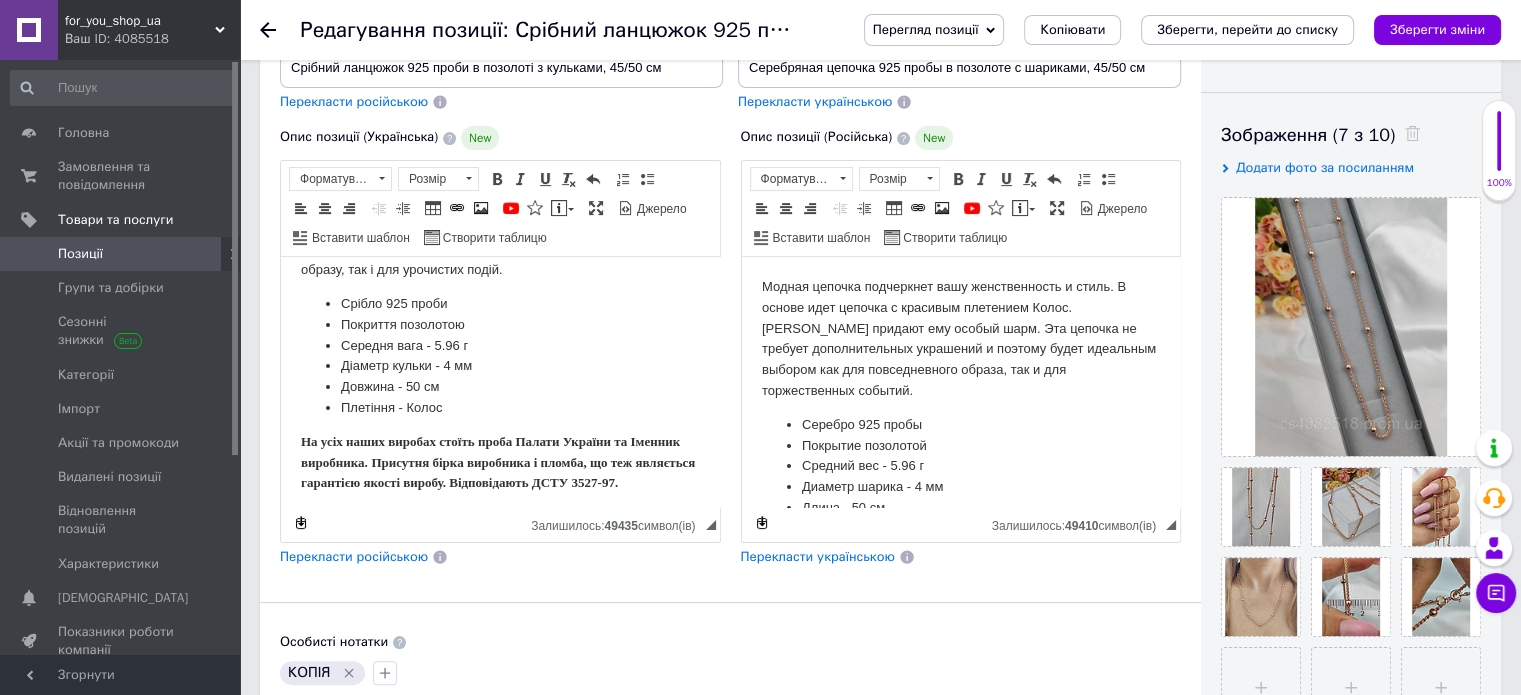 click on "Довжина - 50 см" at bounding box center (500, 387) 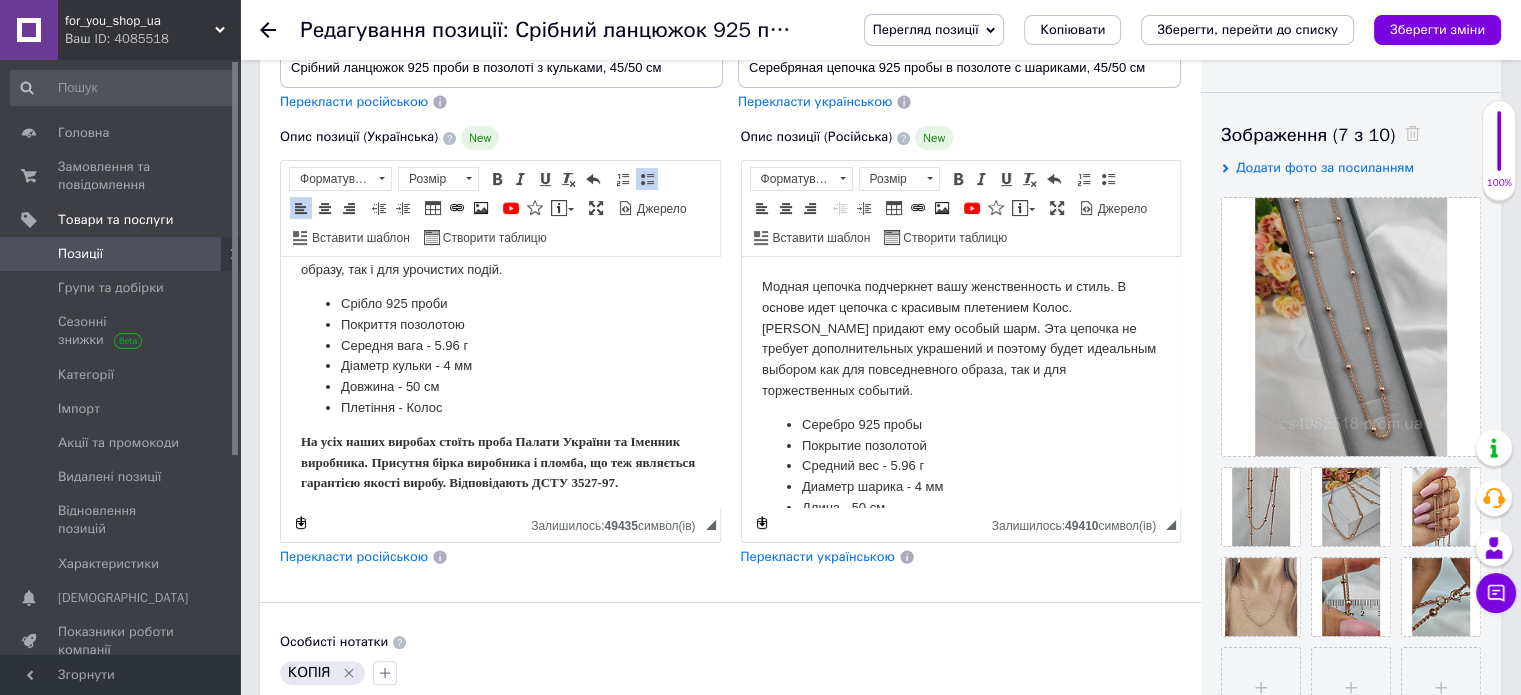 type 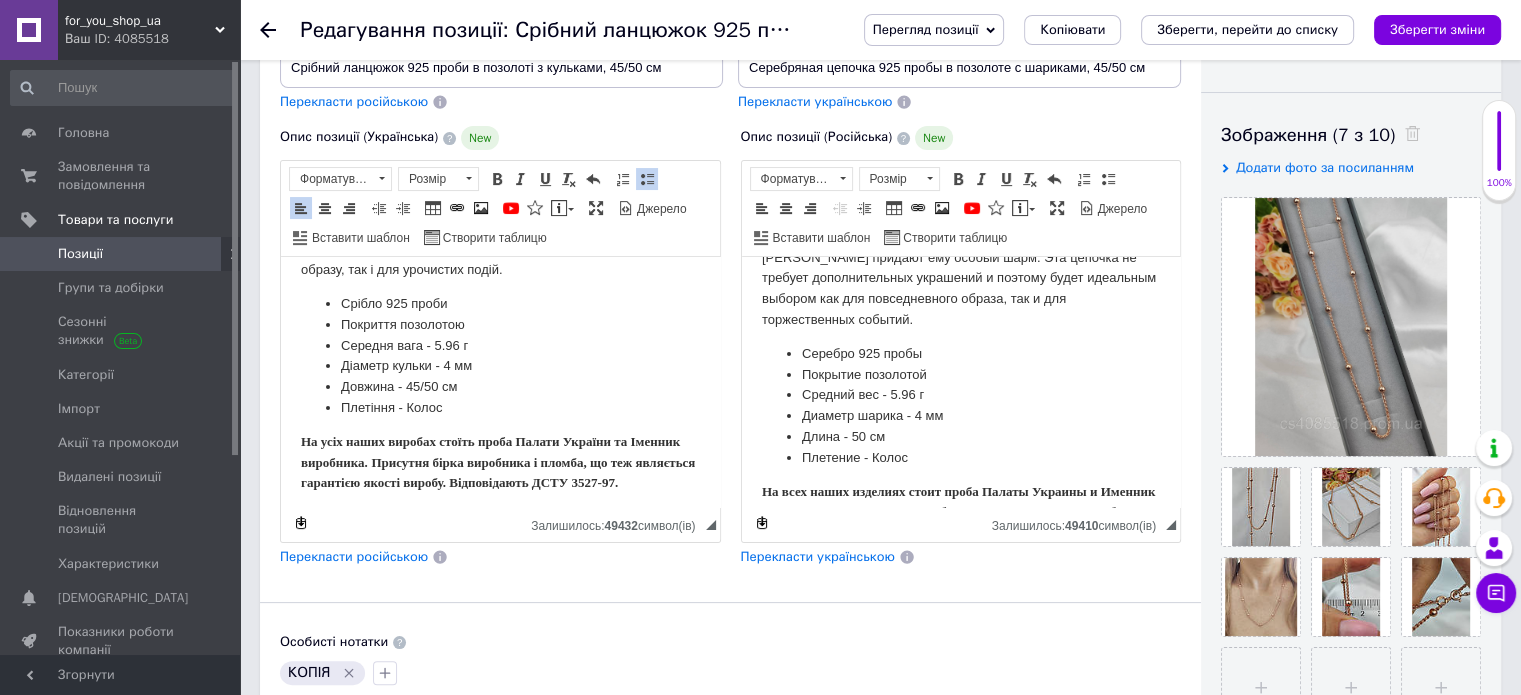 scroll, scrollTop: 100, scrollLeft: 0, axis: vertical 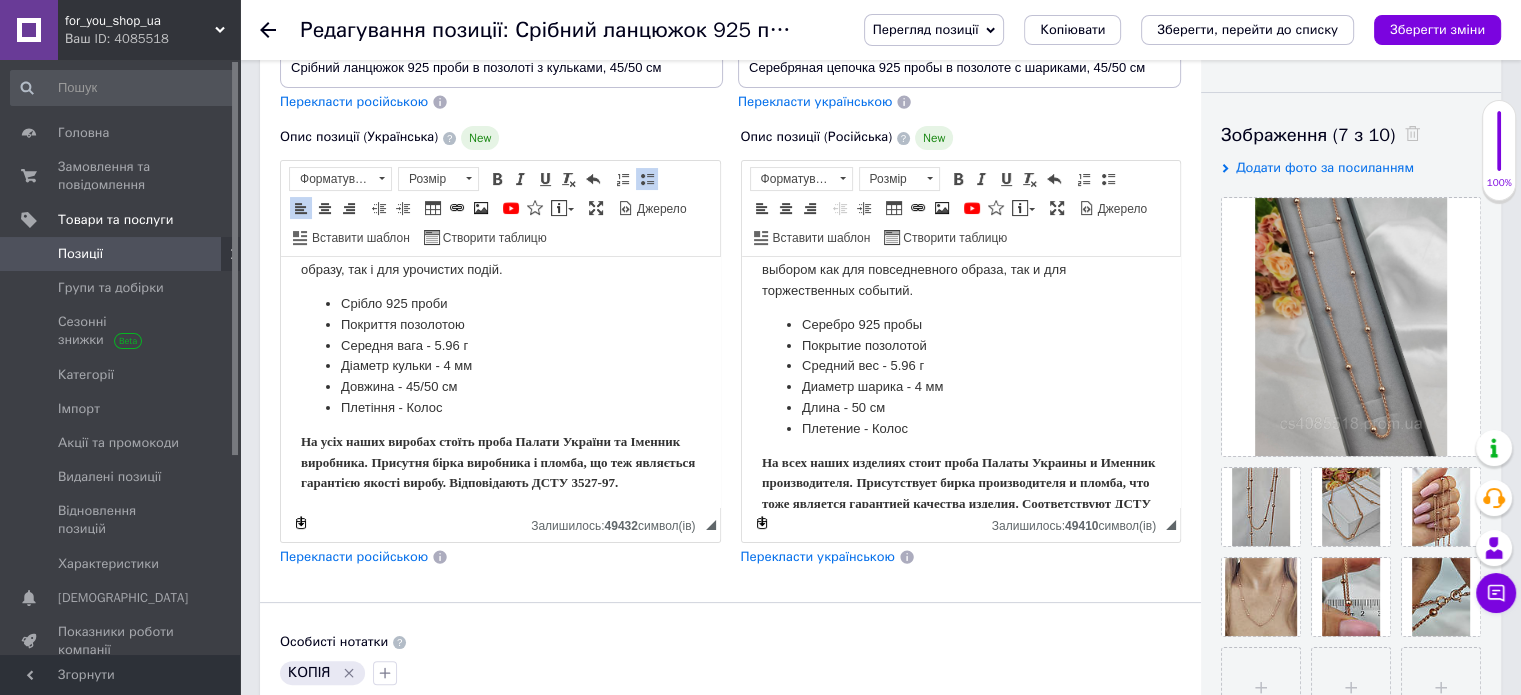 click on "Длина - 50 см" at bounding box center [960, 408] 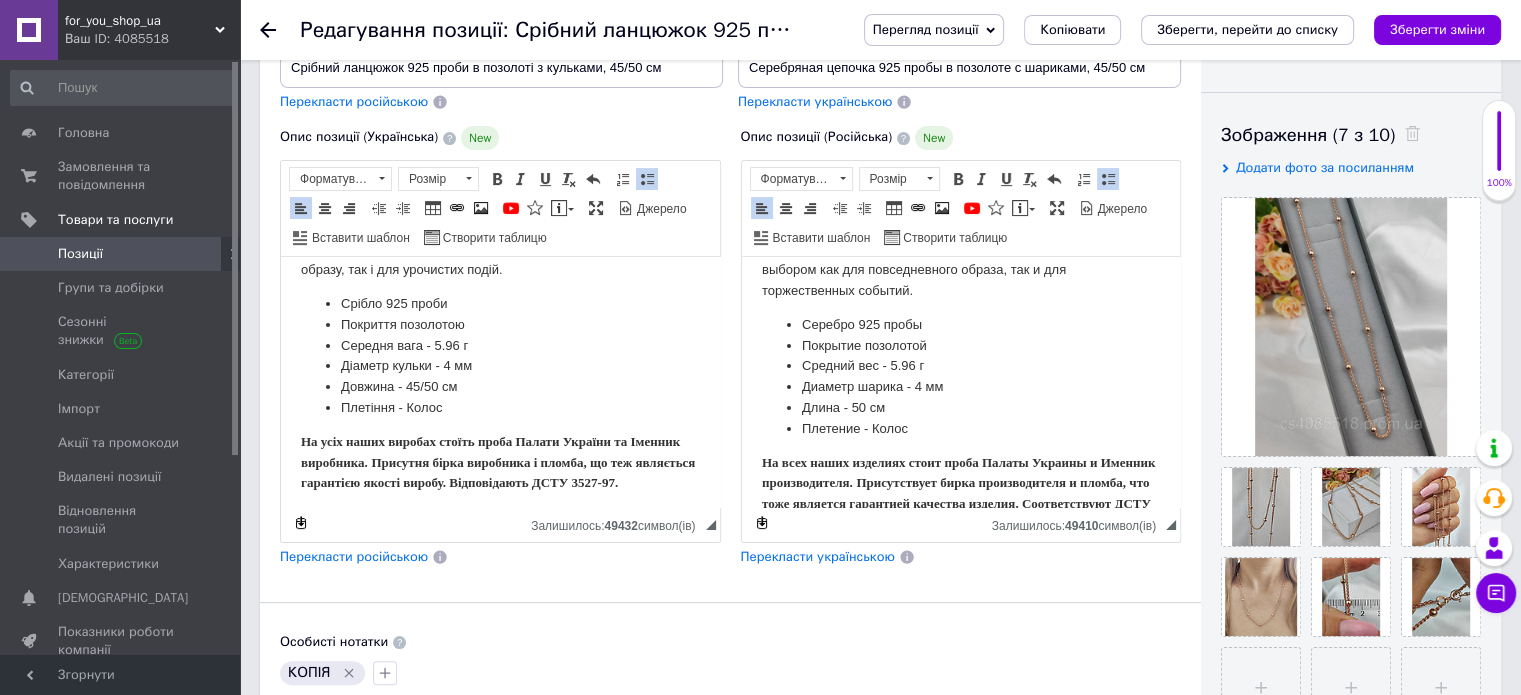 type 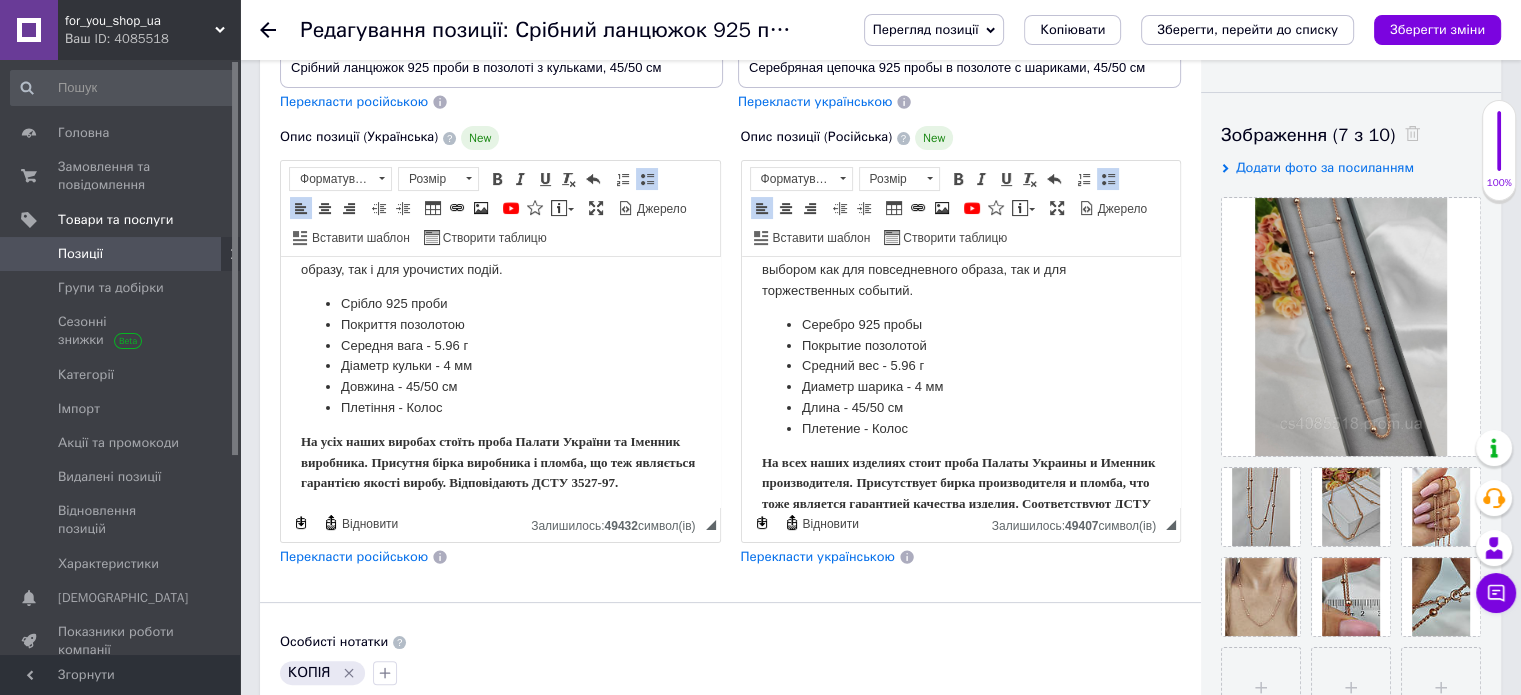 click on "Середня вага - 5.96 г" at bounding box center [500, 346] 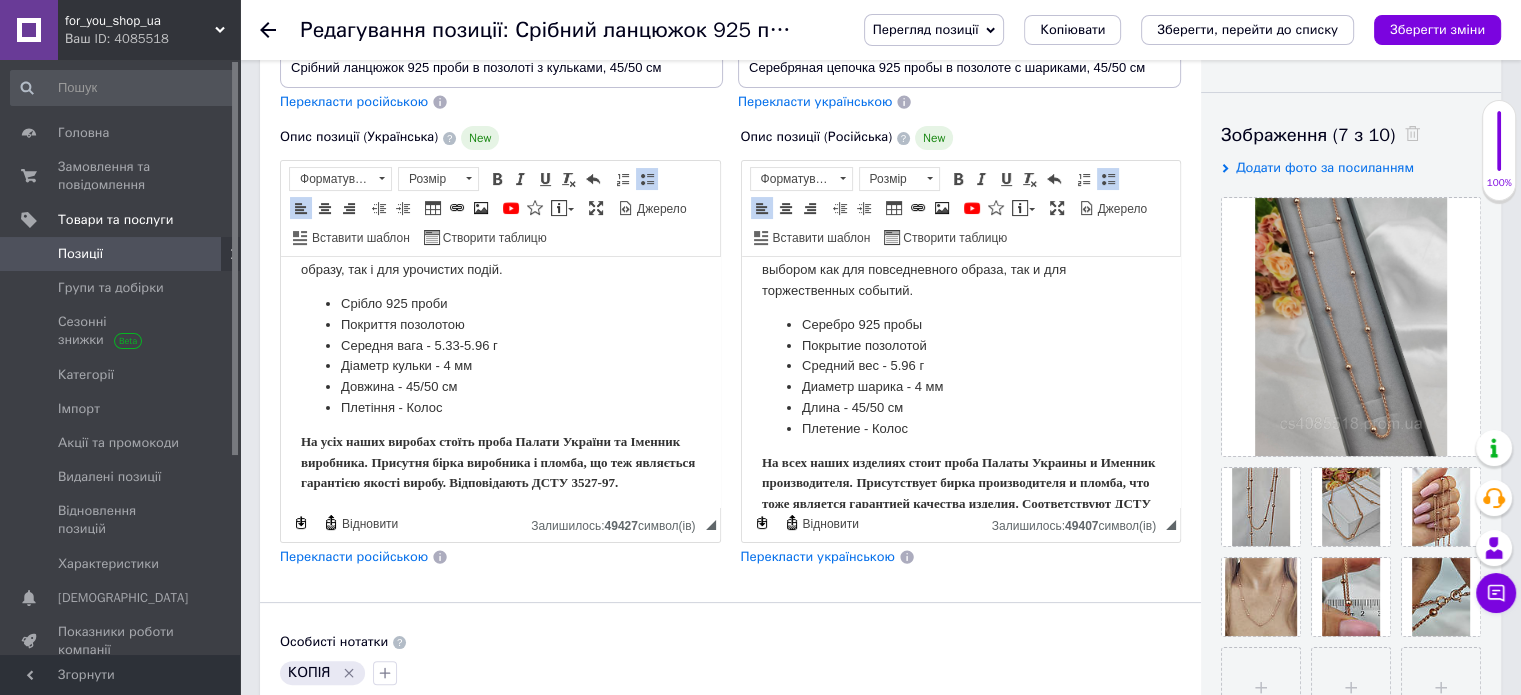 click on "Средний вес - 5.96 г" at bounding box center (960, 366) 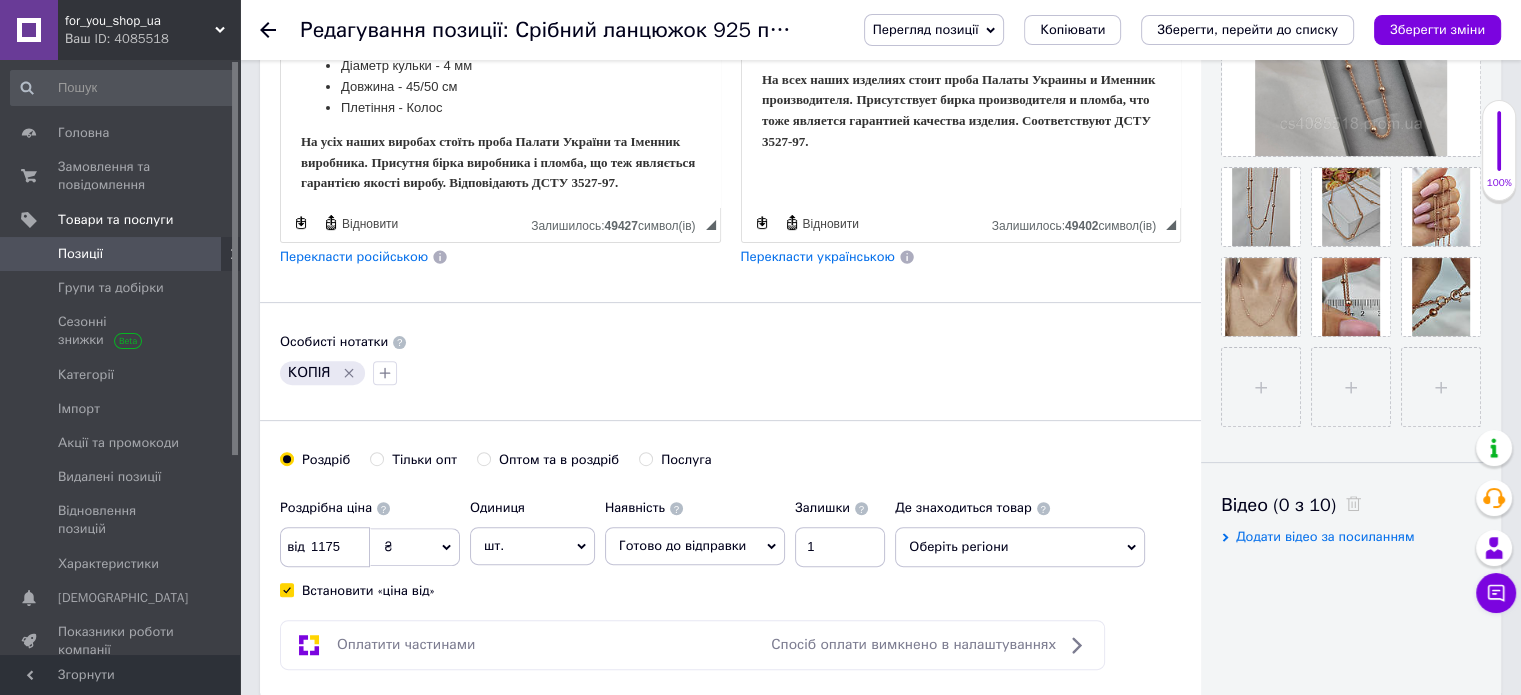 scroll, scrollTop: 700, scrollLeft: 0, axis: vertical 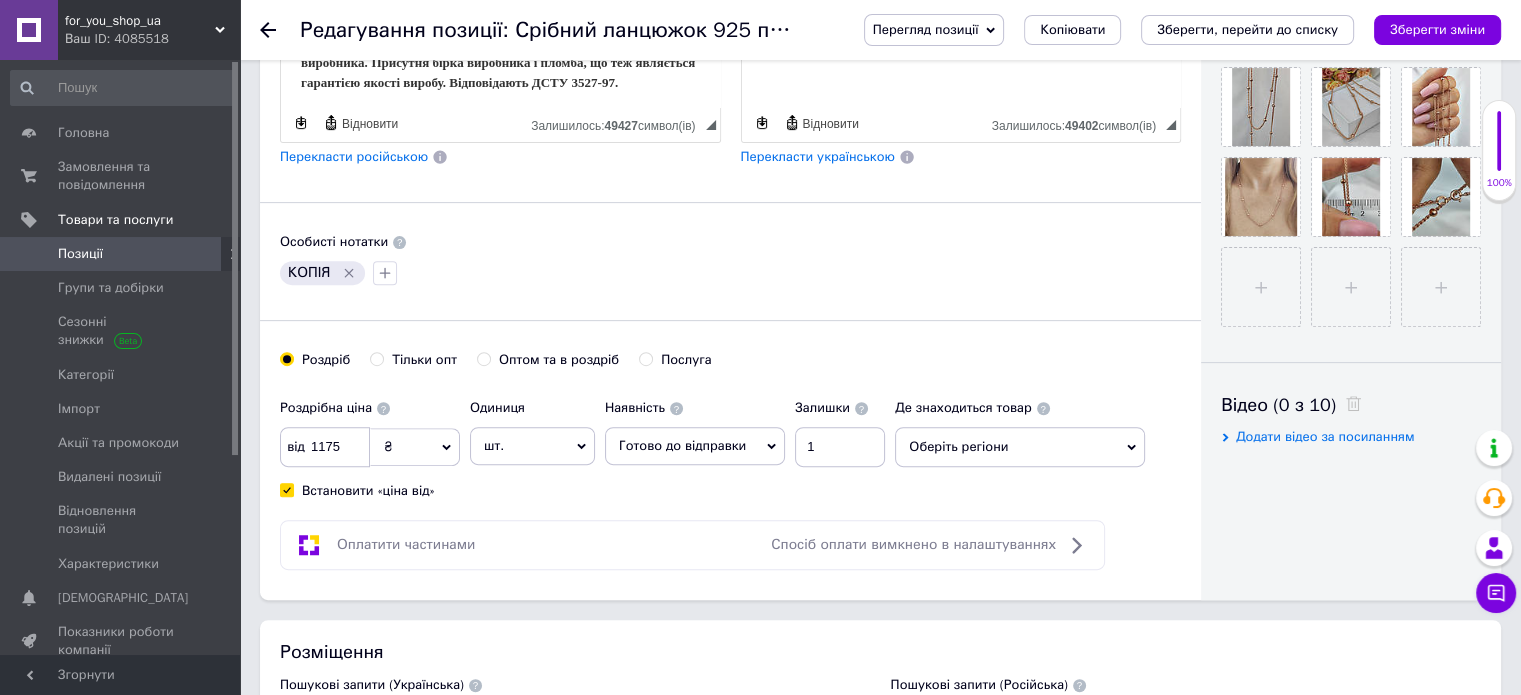 click on "Оберіть регіони" at bounding box center [1020, 447] 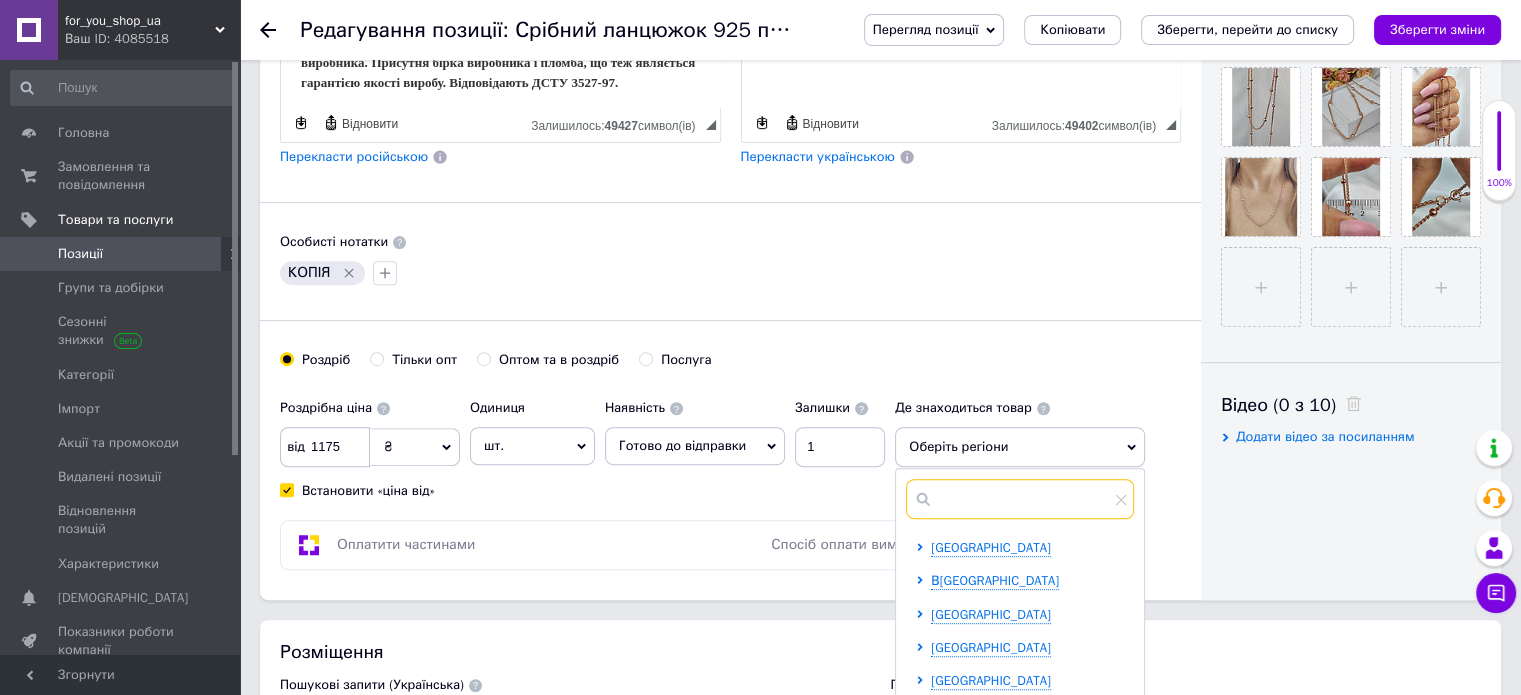 click at bounding box center (1020, 499) 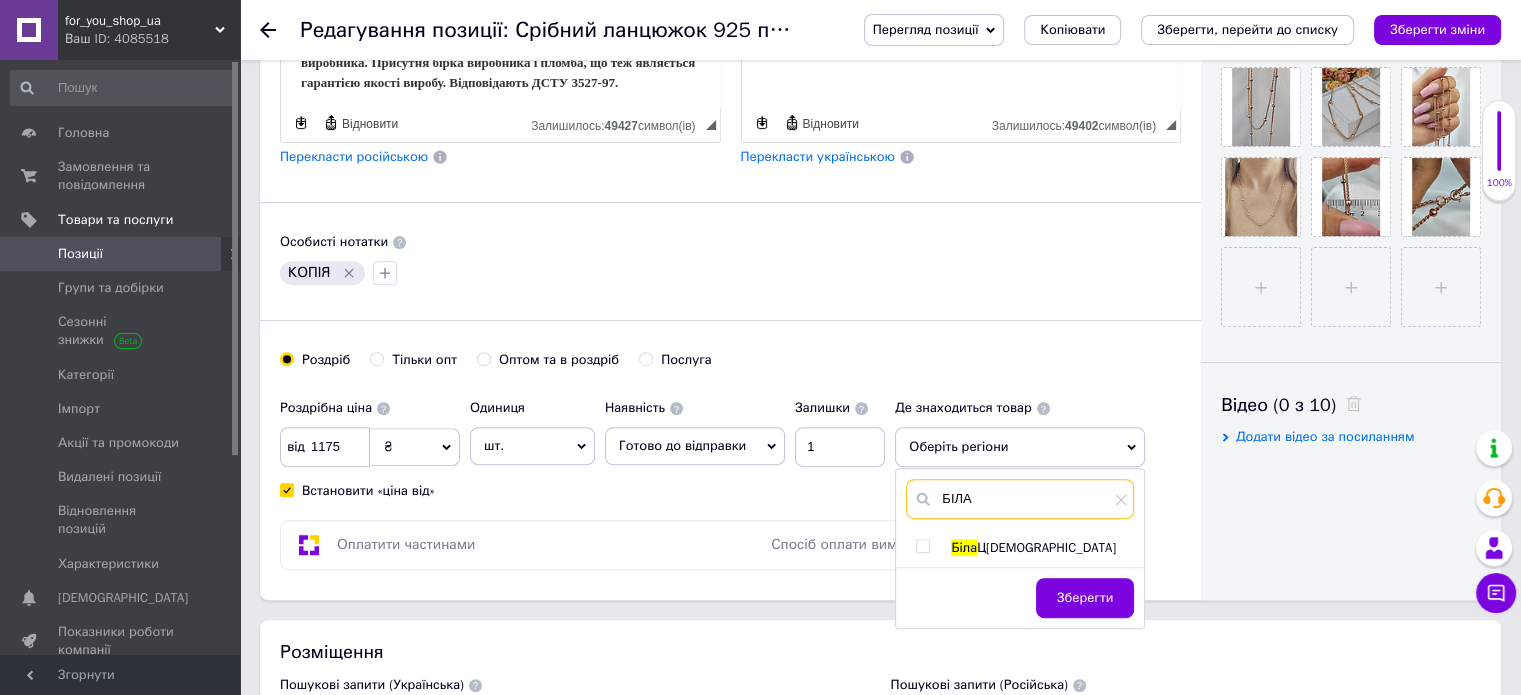 type on "БІЛА" 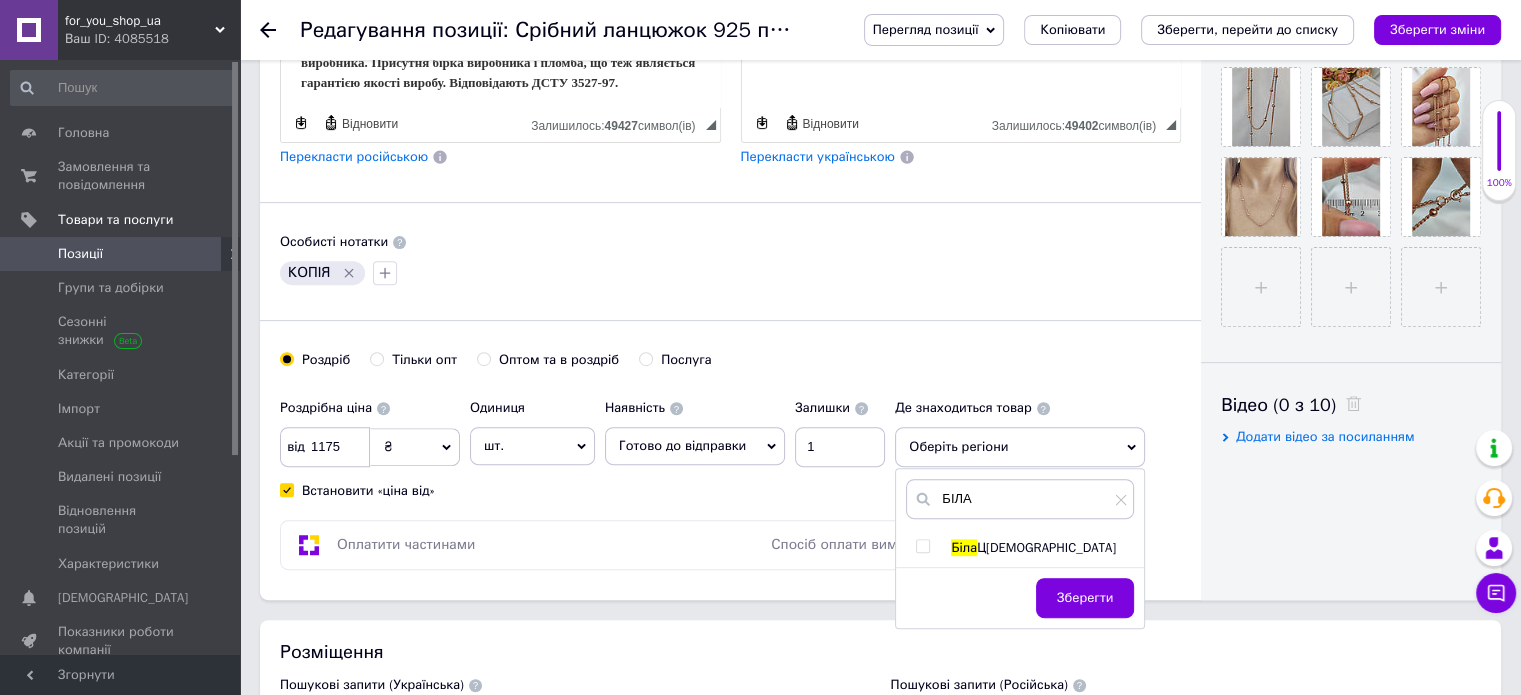 click at bounding box center (922, 546) 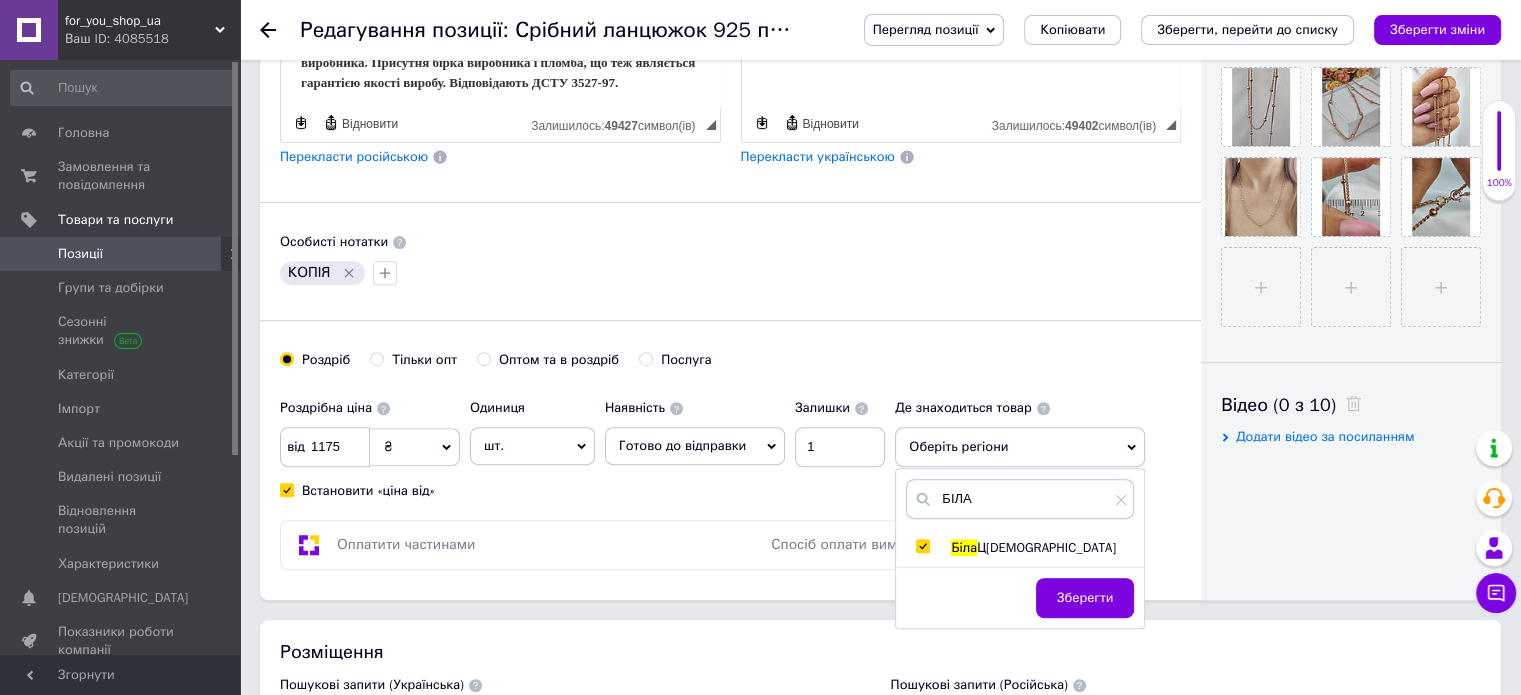 checkbox on "true" 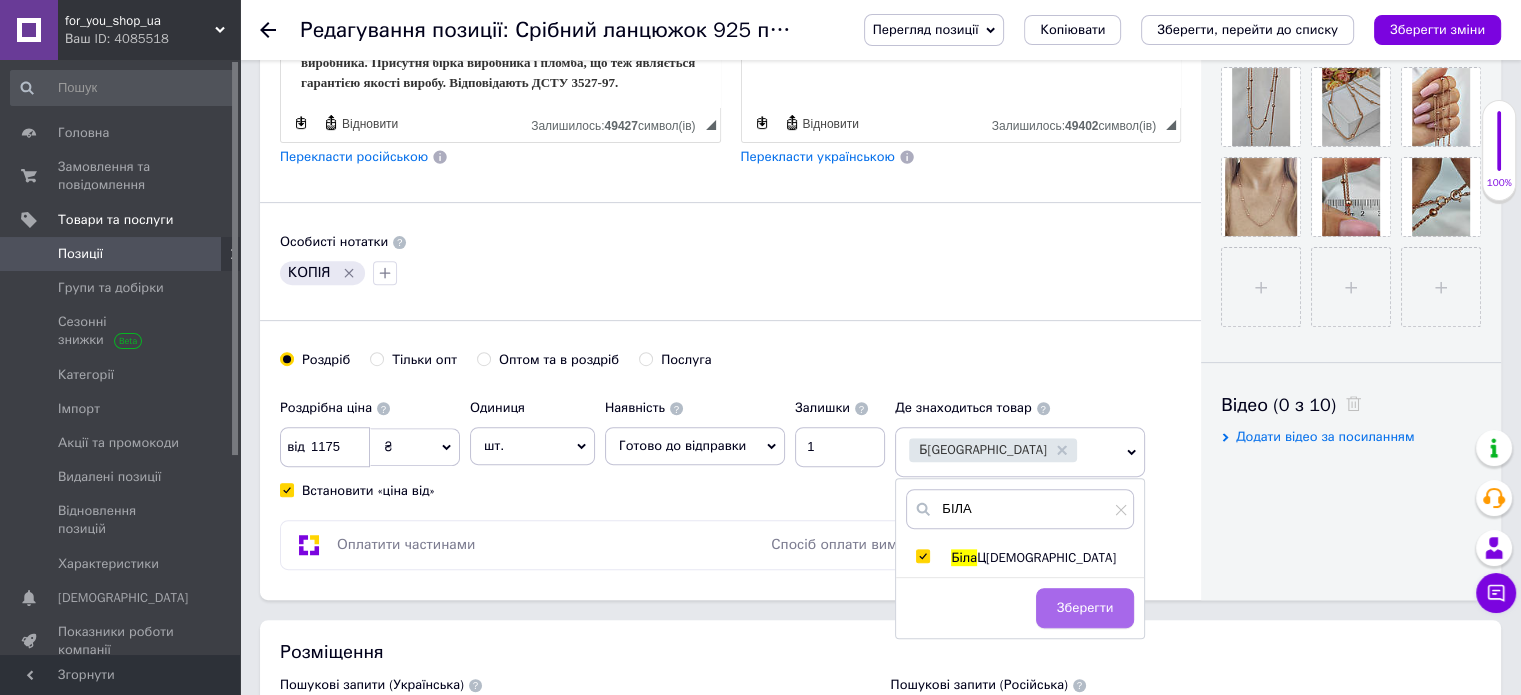 click on "Зберегти" at bounding box center (1085, 608) 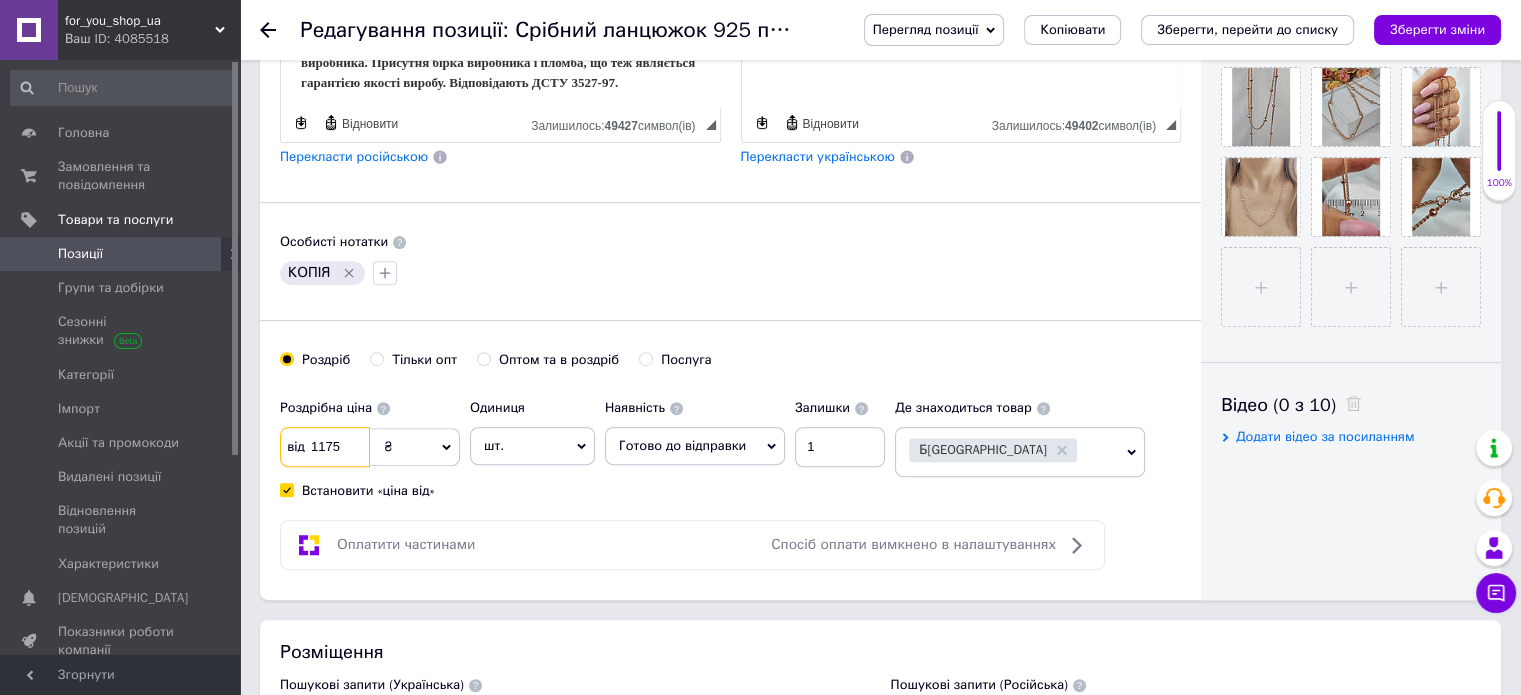 click on "1175" at bounding box center (325, 447) 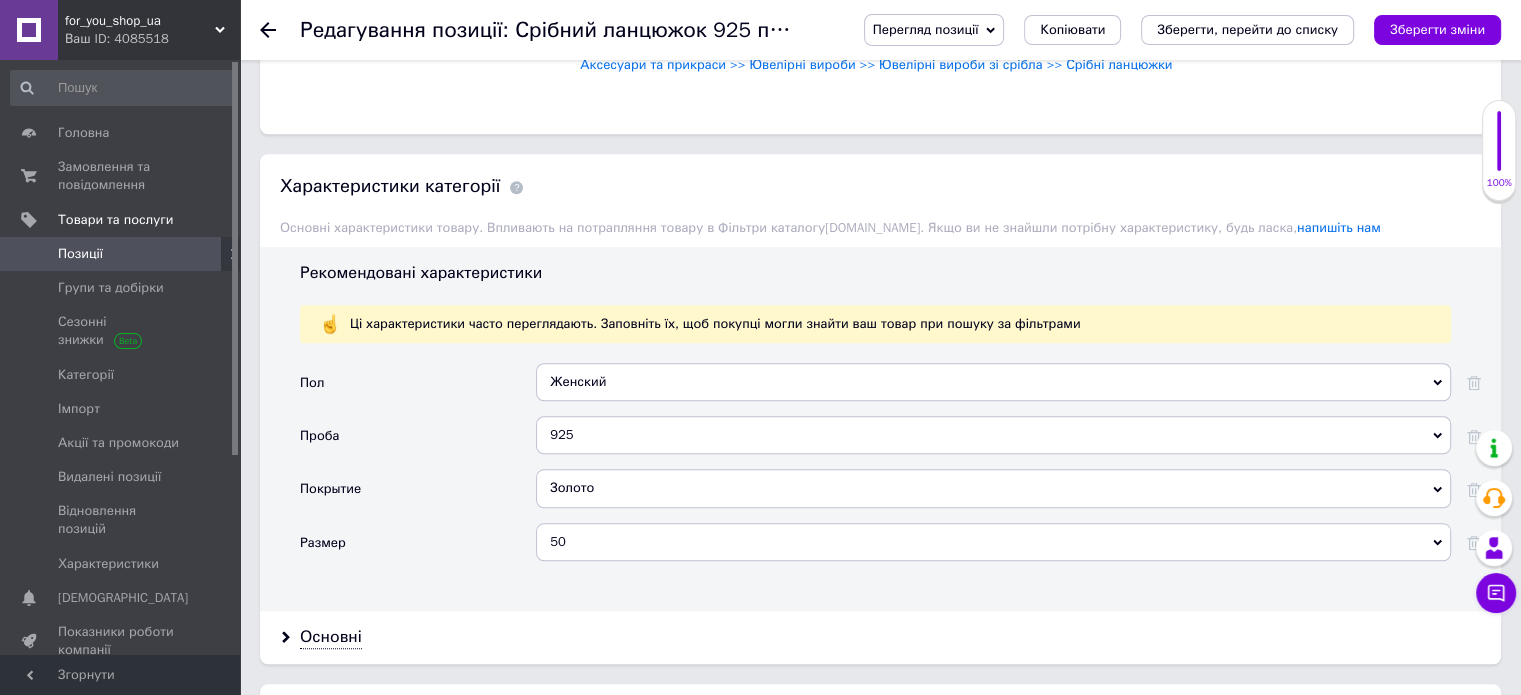 scroll, scrollTop: 1900, scrollLeft: 0, axis: vertical 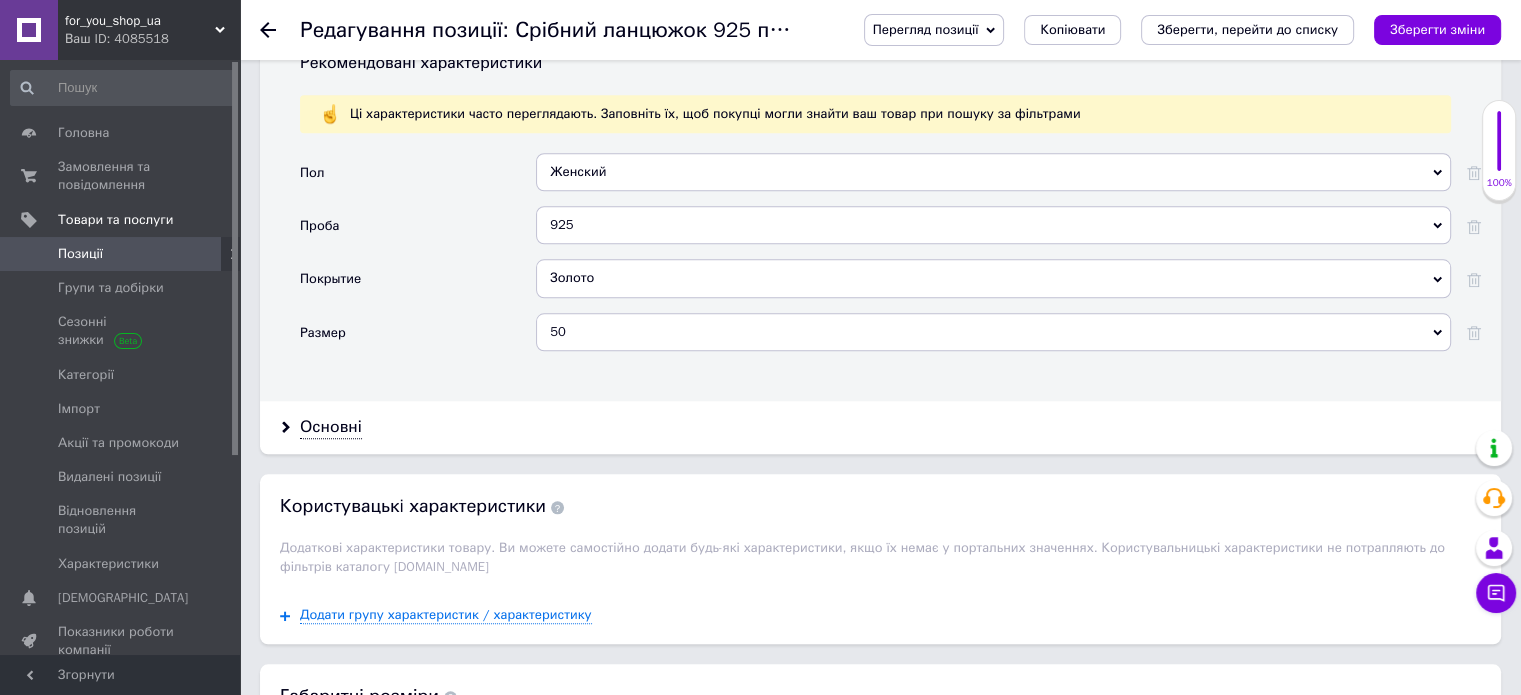 type on "1095" 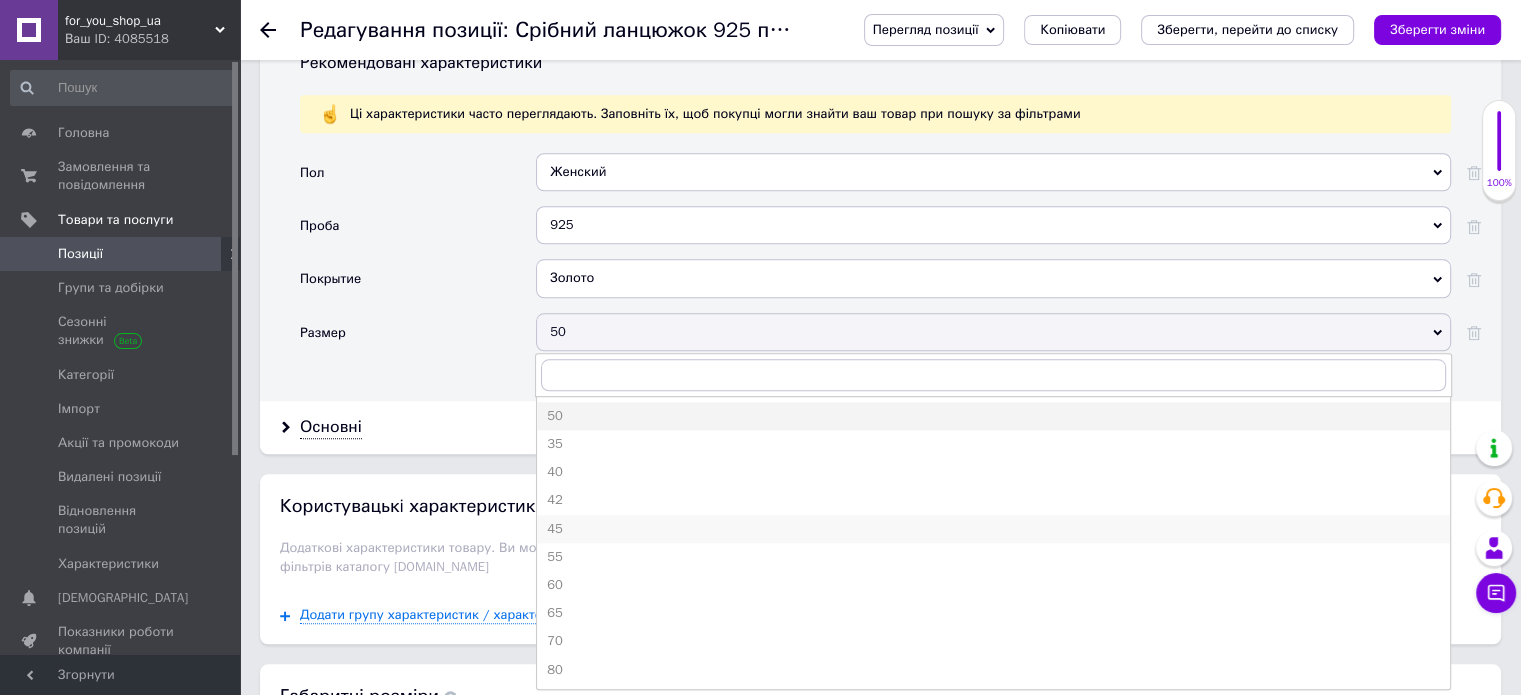 click on "45" at bounding box center (993, 529) 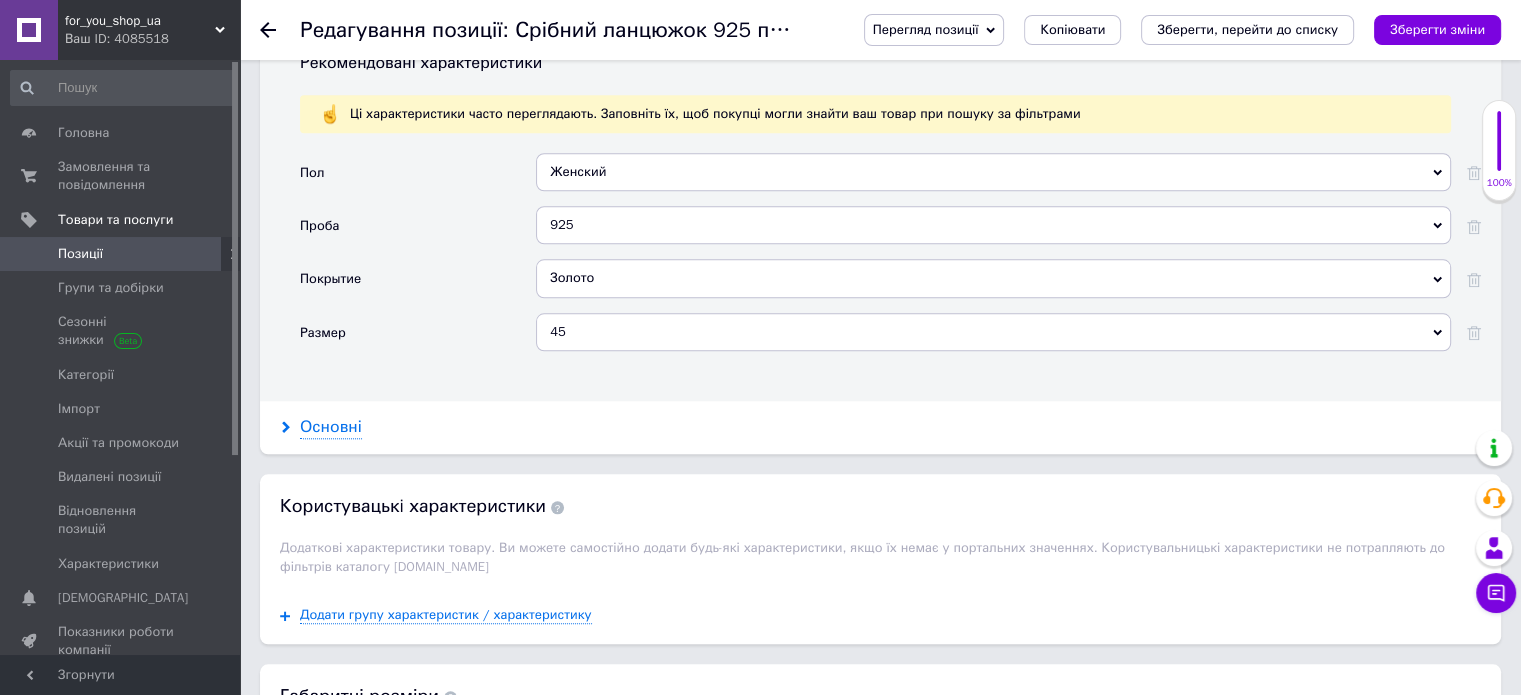 click on "Основні" at bounding box center (331, 427) 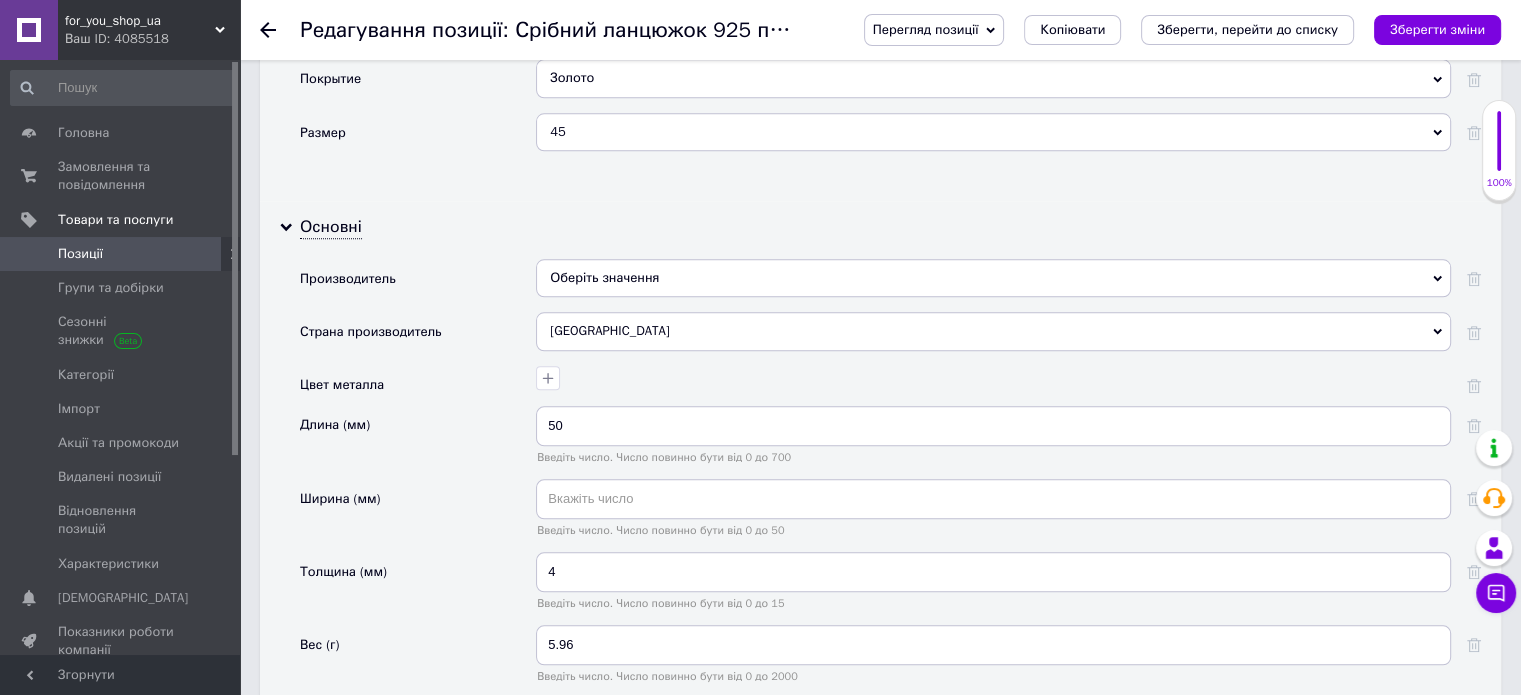 scroll, scrollTop: 2200, scrollLeft: 0, axis: vertical 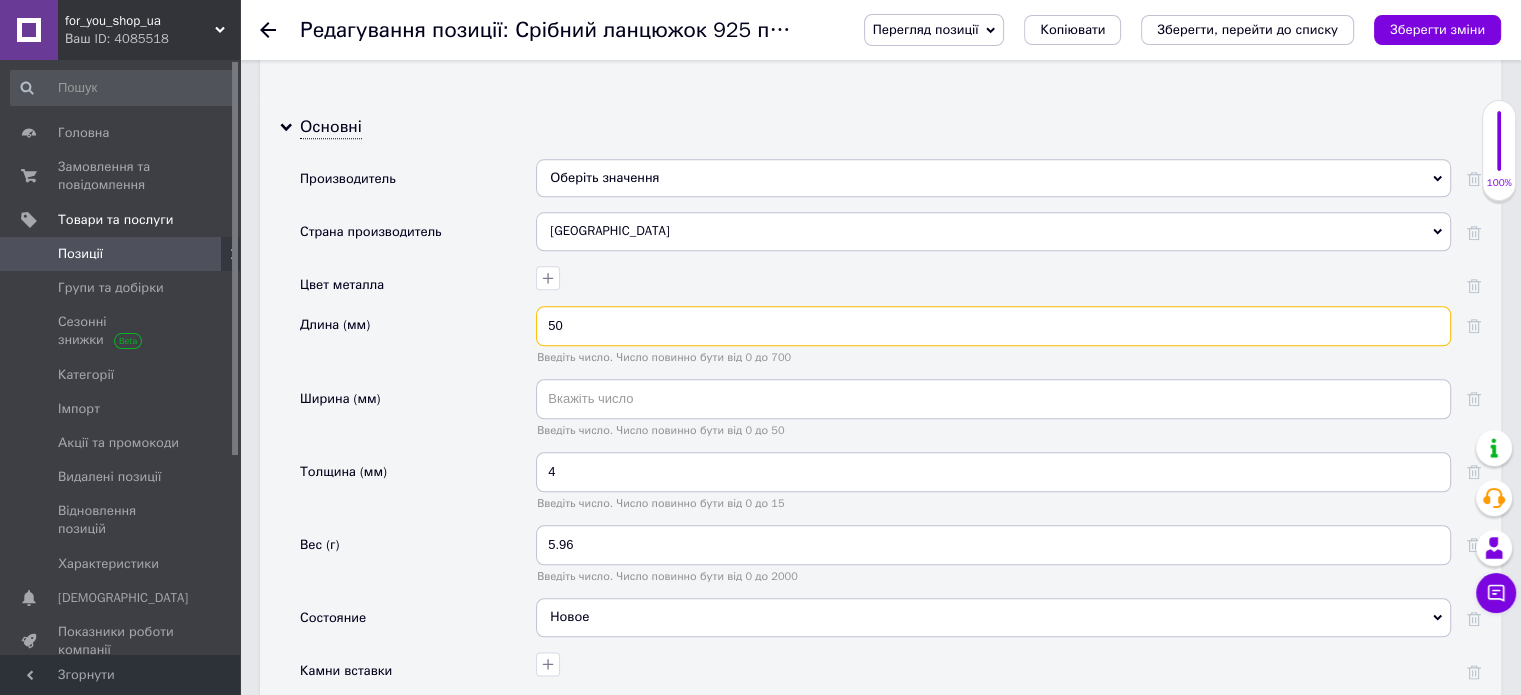 drag, startPoint x: 584, startPoint y: 316, endPoint x: 519, endPoint y: 310, distance: 65.27634 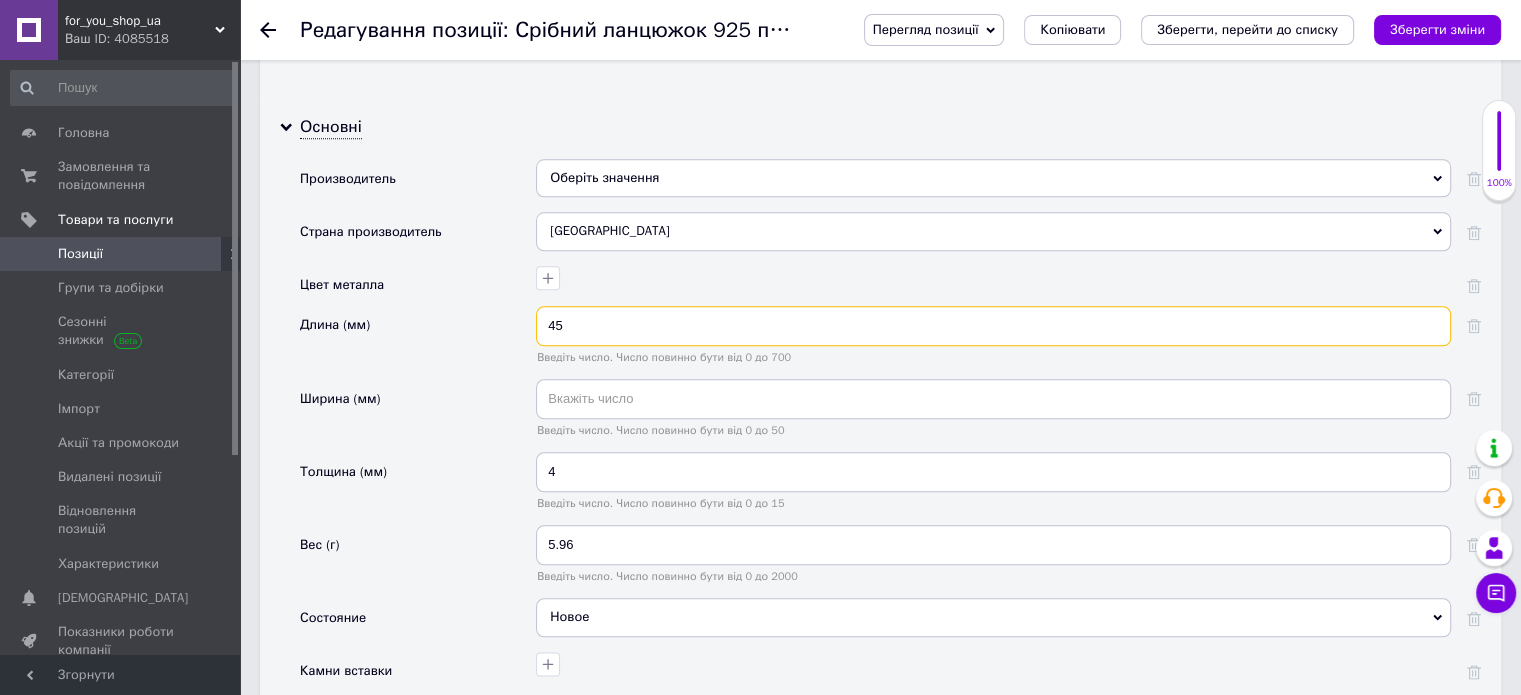 type on "45" 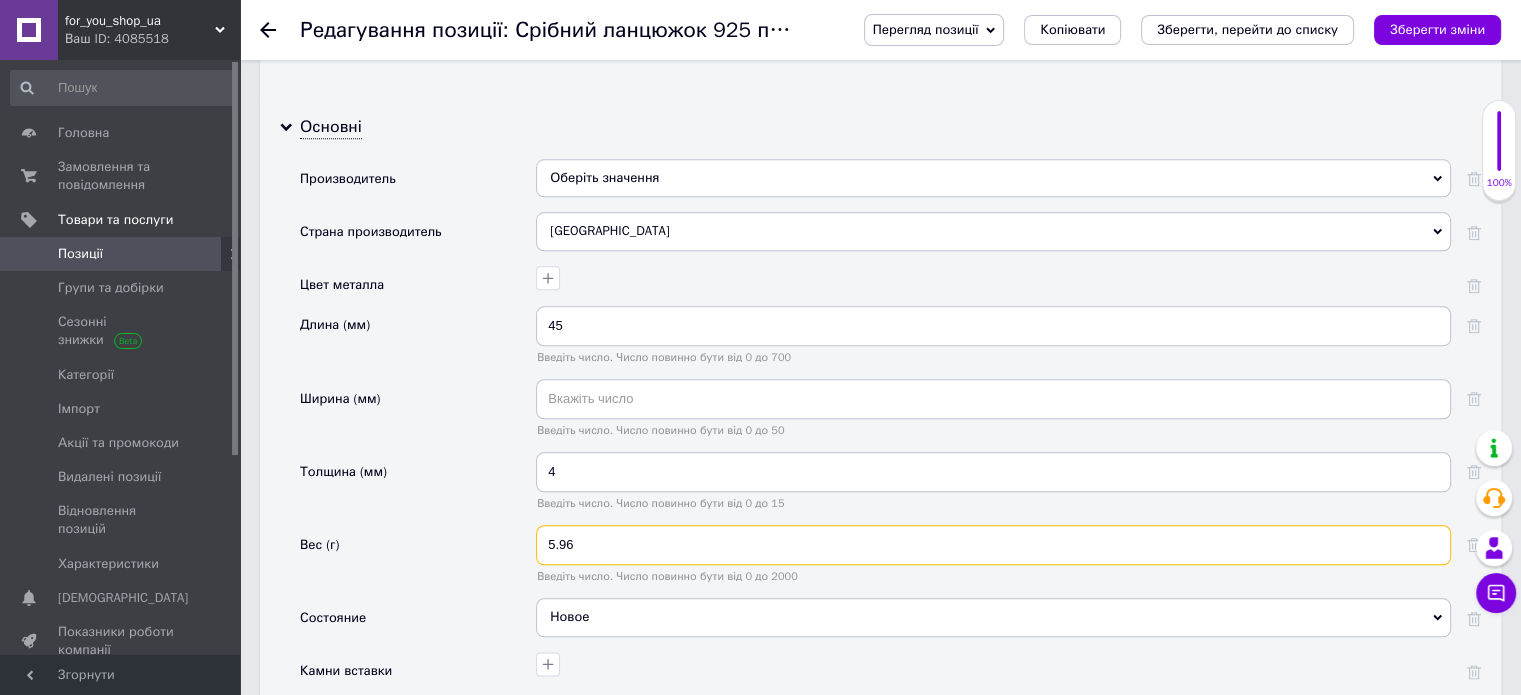 click on "5.96" at bounding box center (993, 545) 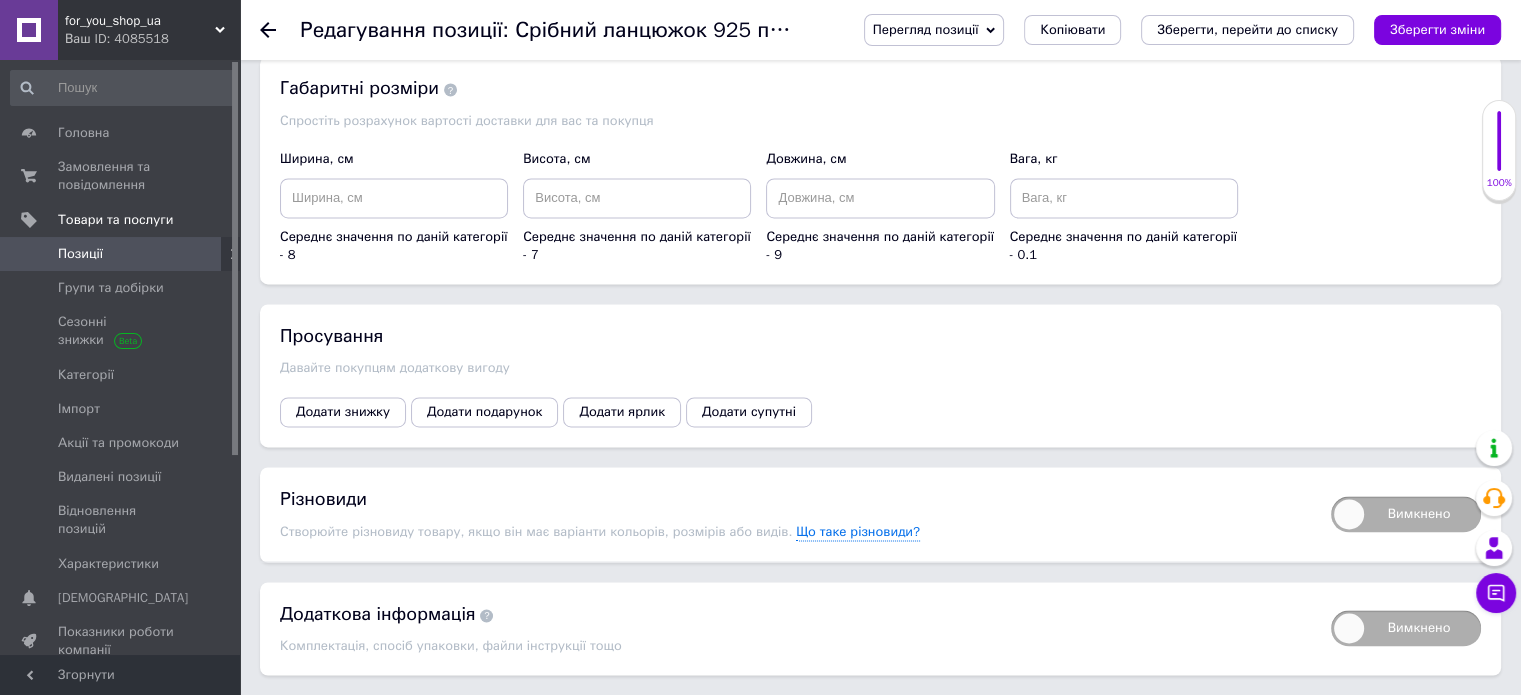 scroll, scrollTop: 3125, scrollLeft: 0, axis: vertical 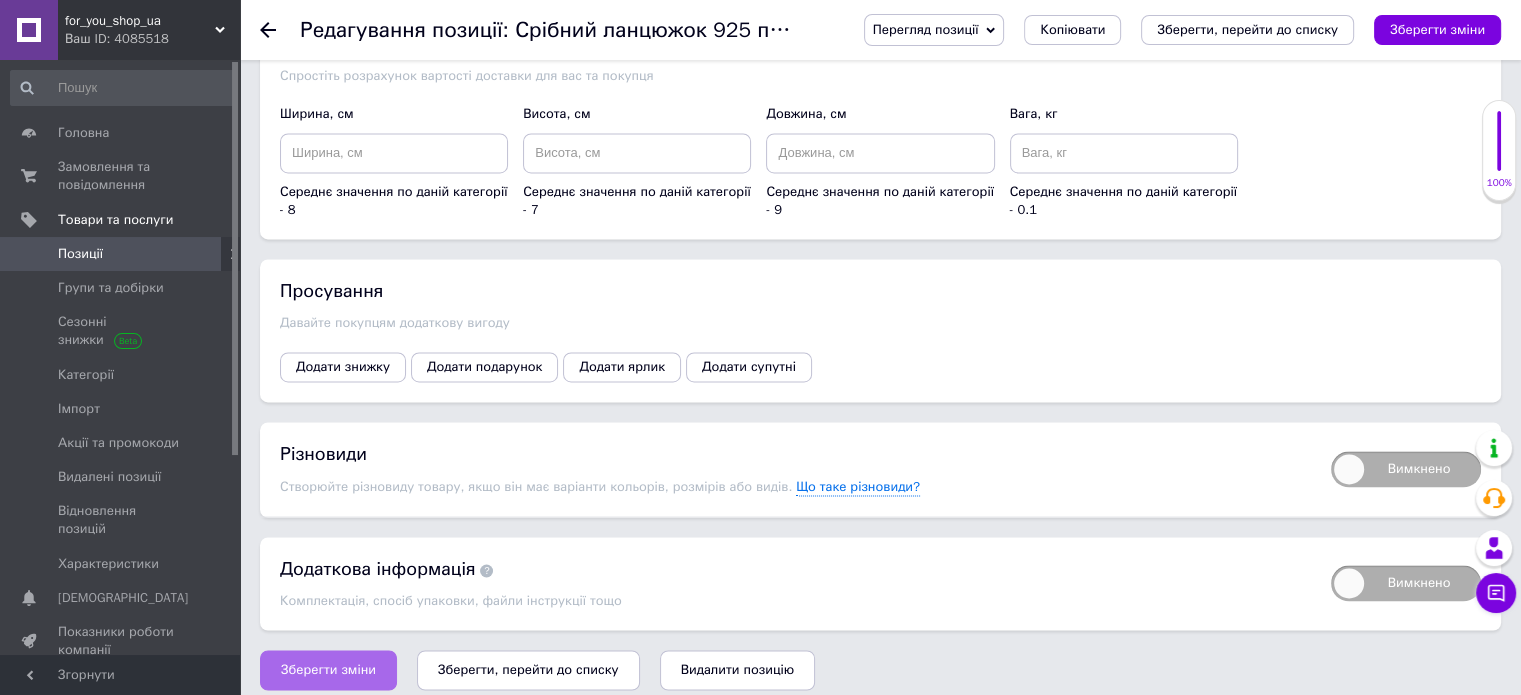type on "5.33" 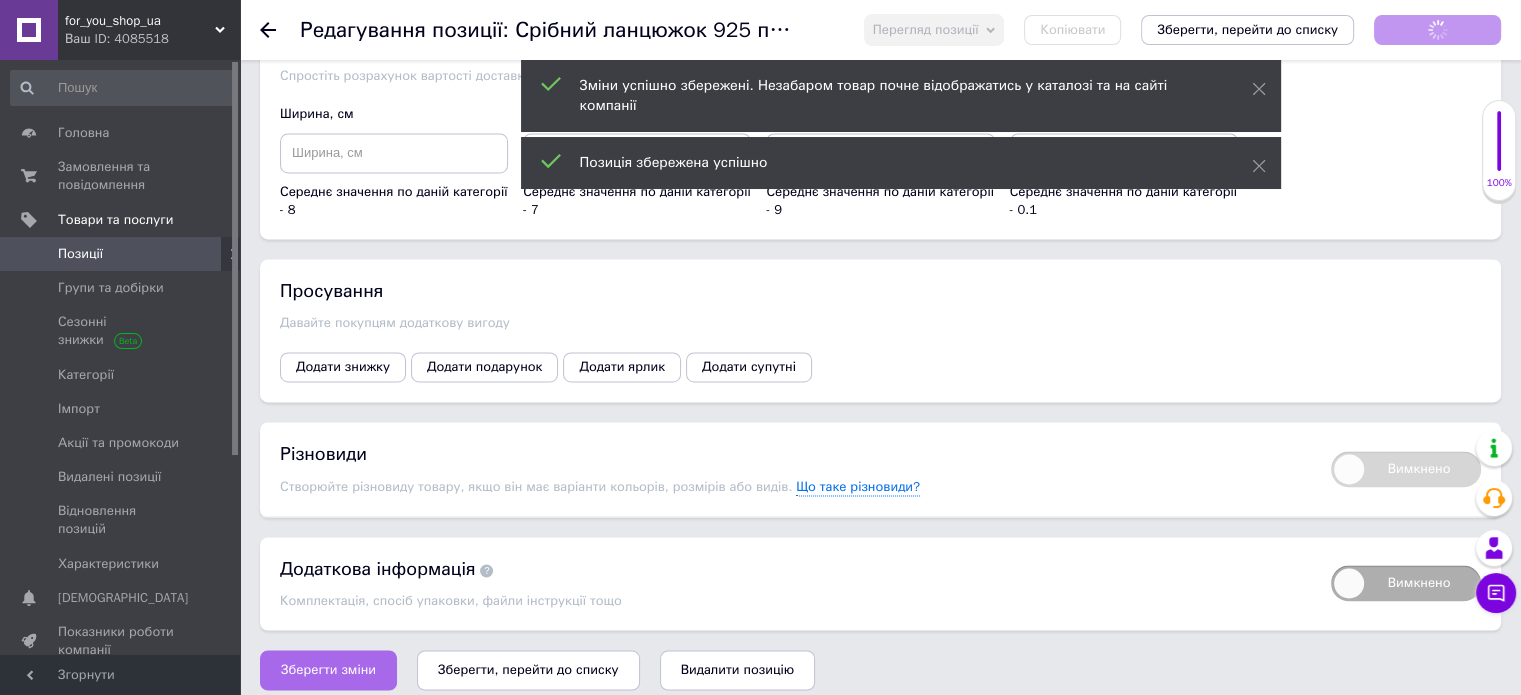 scroll, scrollTop: 46, scrollLeft: 0, axis: vertical 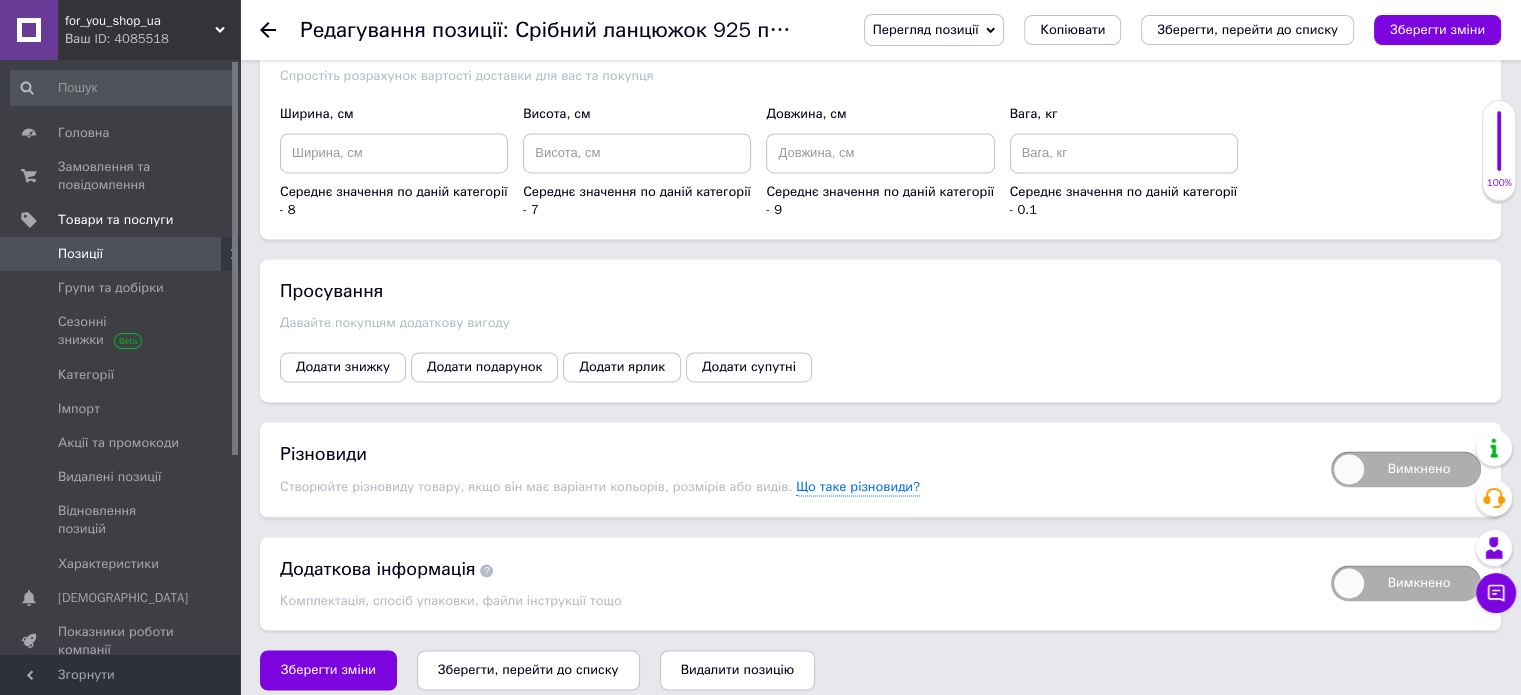 click on "Вимкнено" at bounding box center [1406, 469] 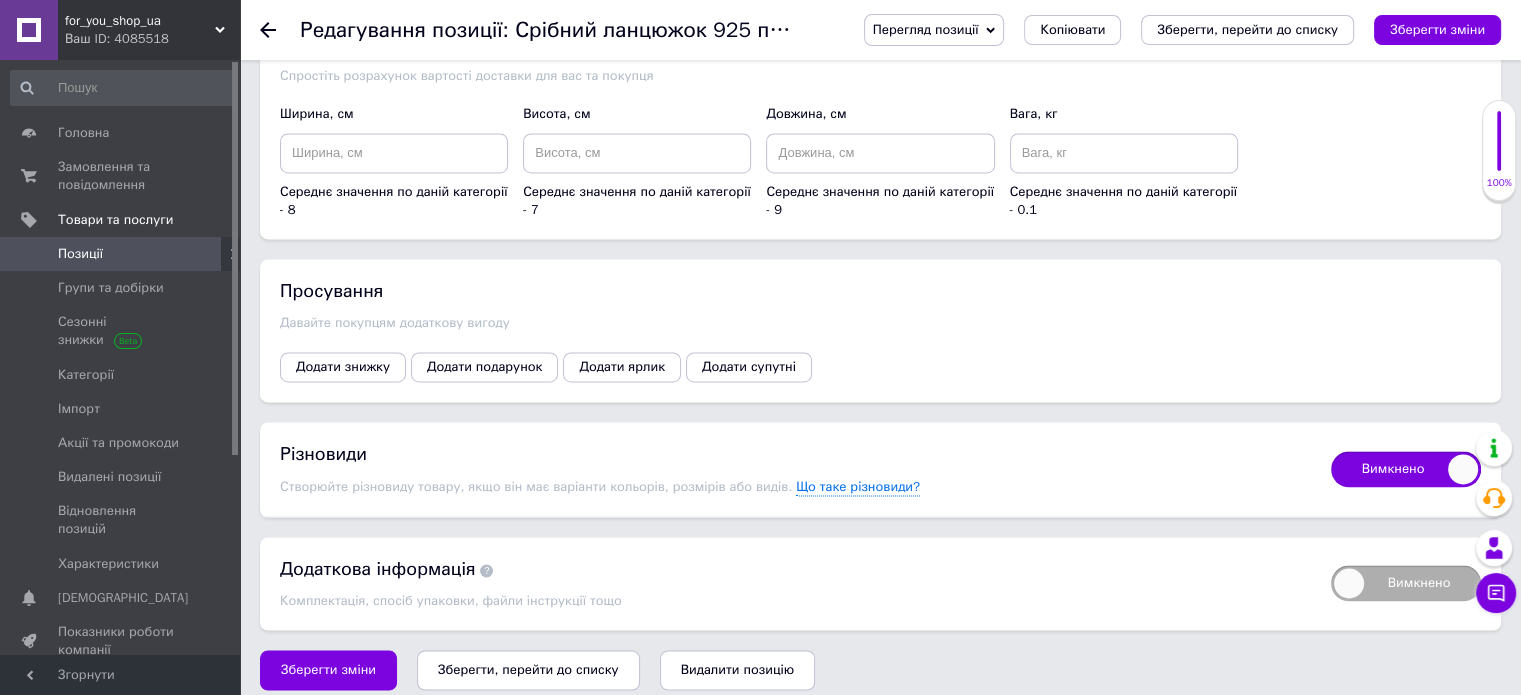 checkbox on "true" 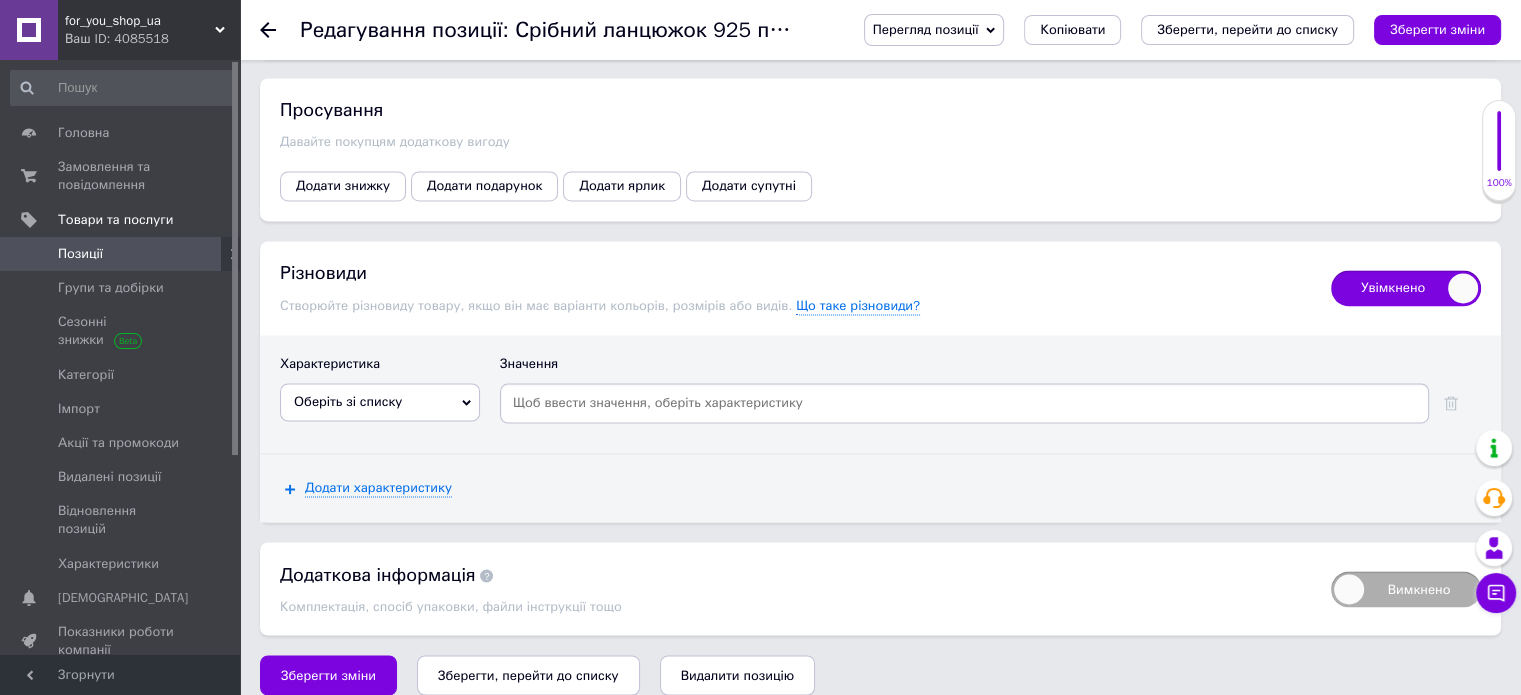 scroll, scrollTop: 3311, scrollLeft: 0, axis: vertical 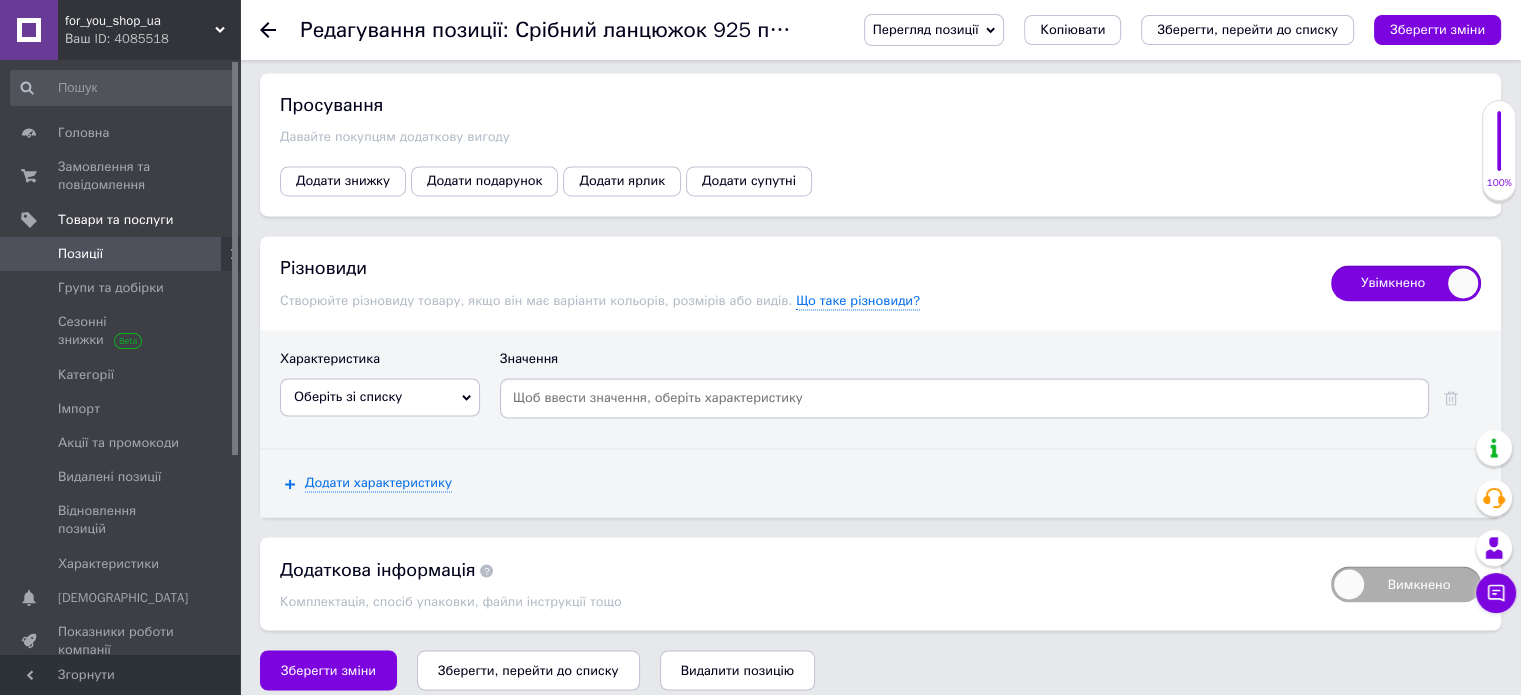 click 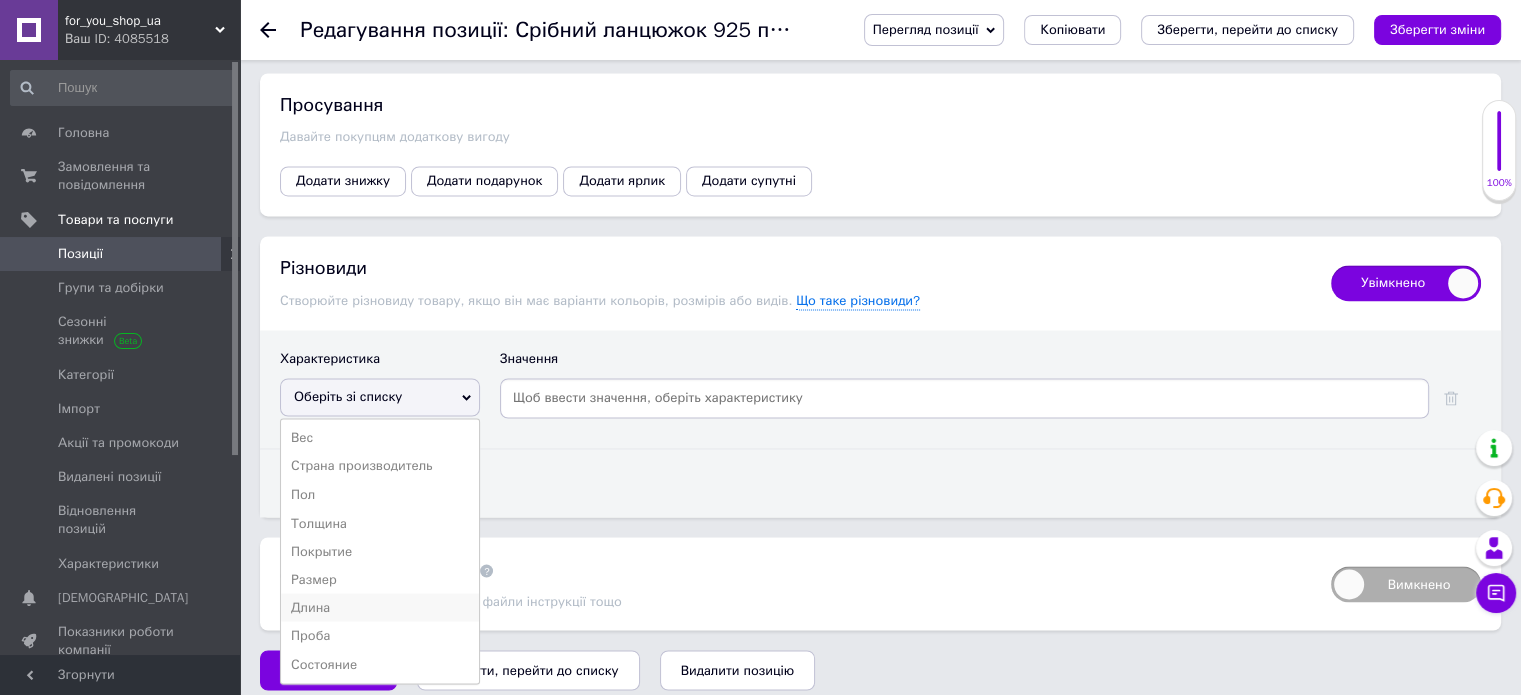 click on "Длина" at bounding box center (380, 607) 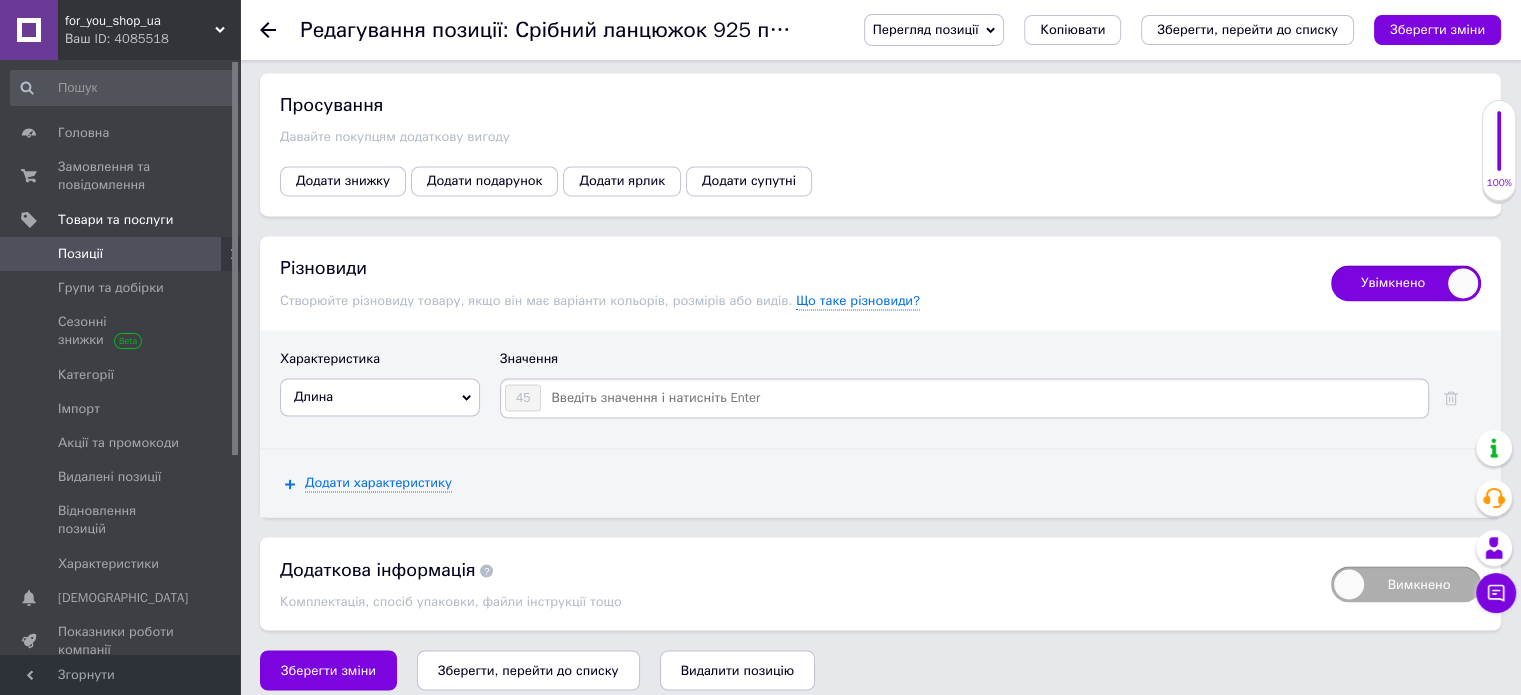 click at bounding box center [983, 398] 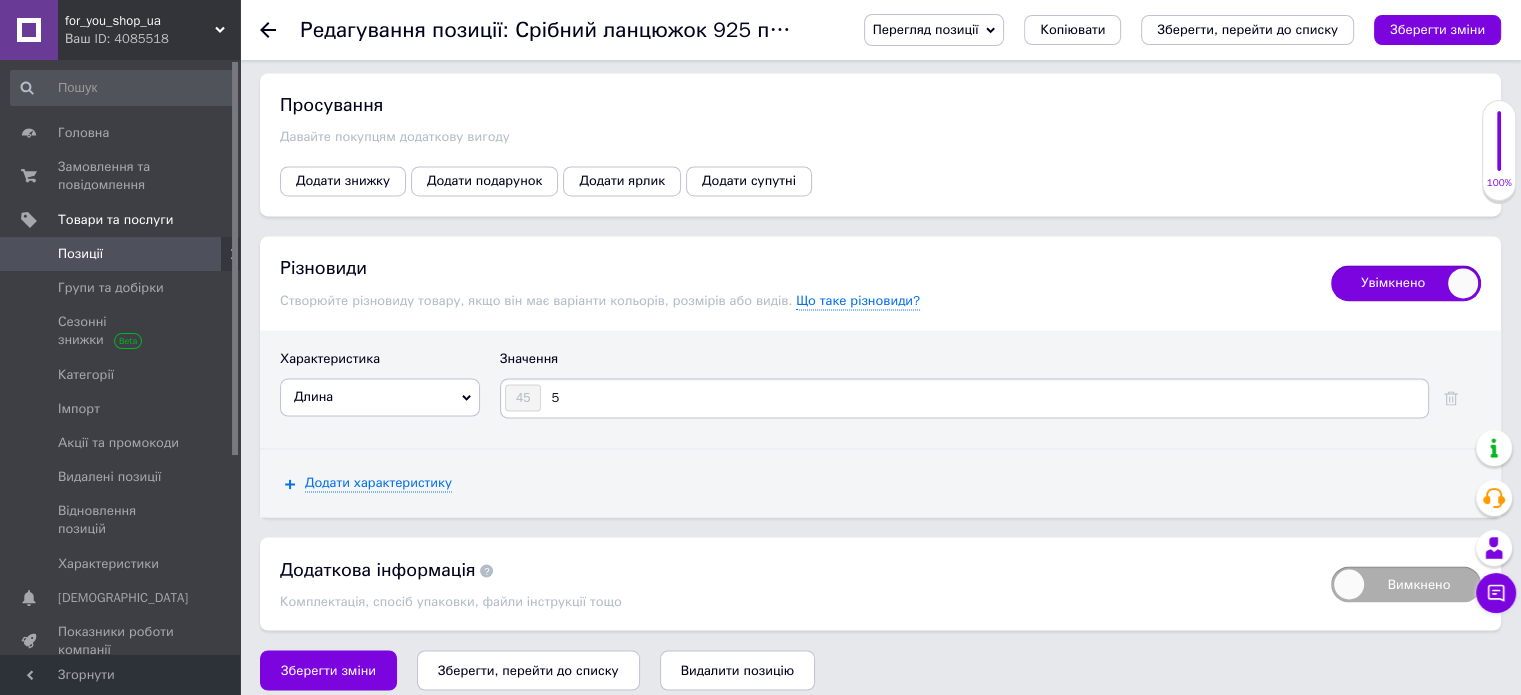 type on "50" 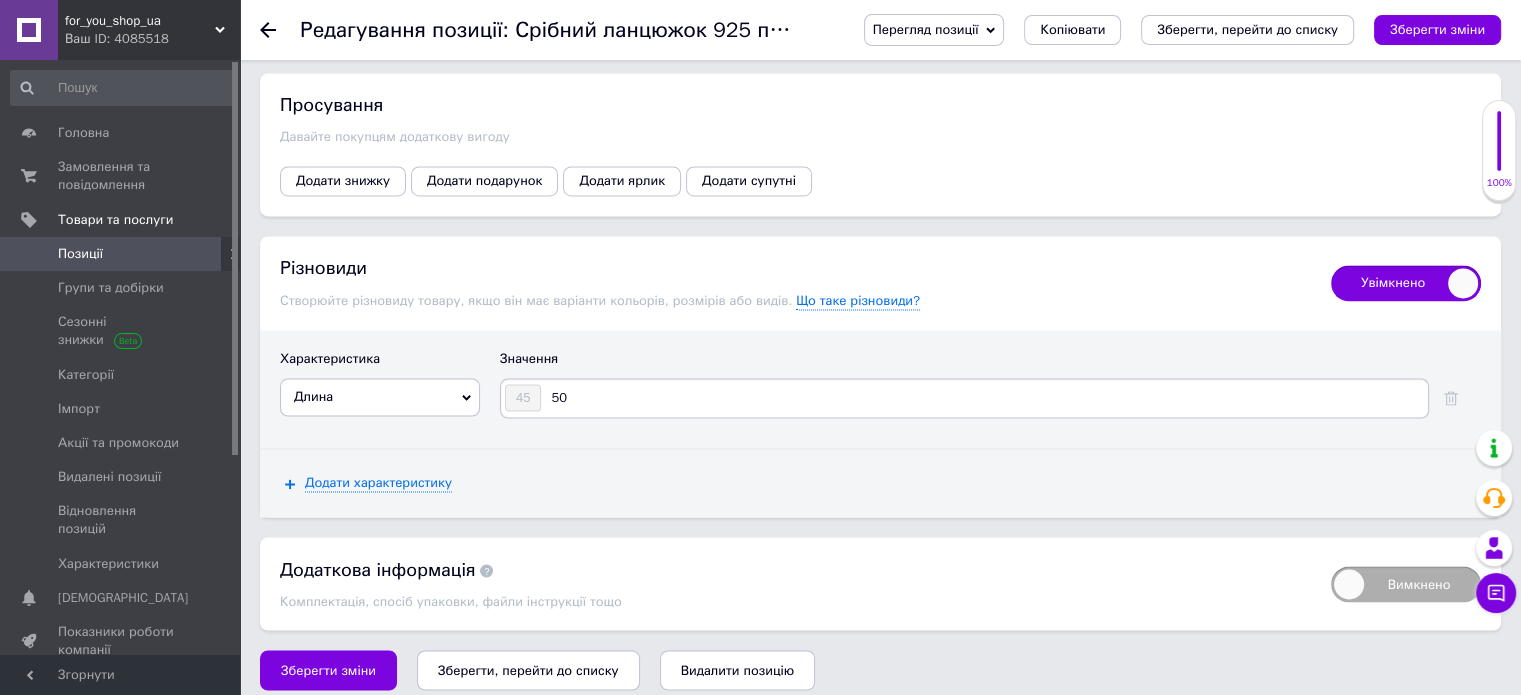 type 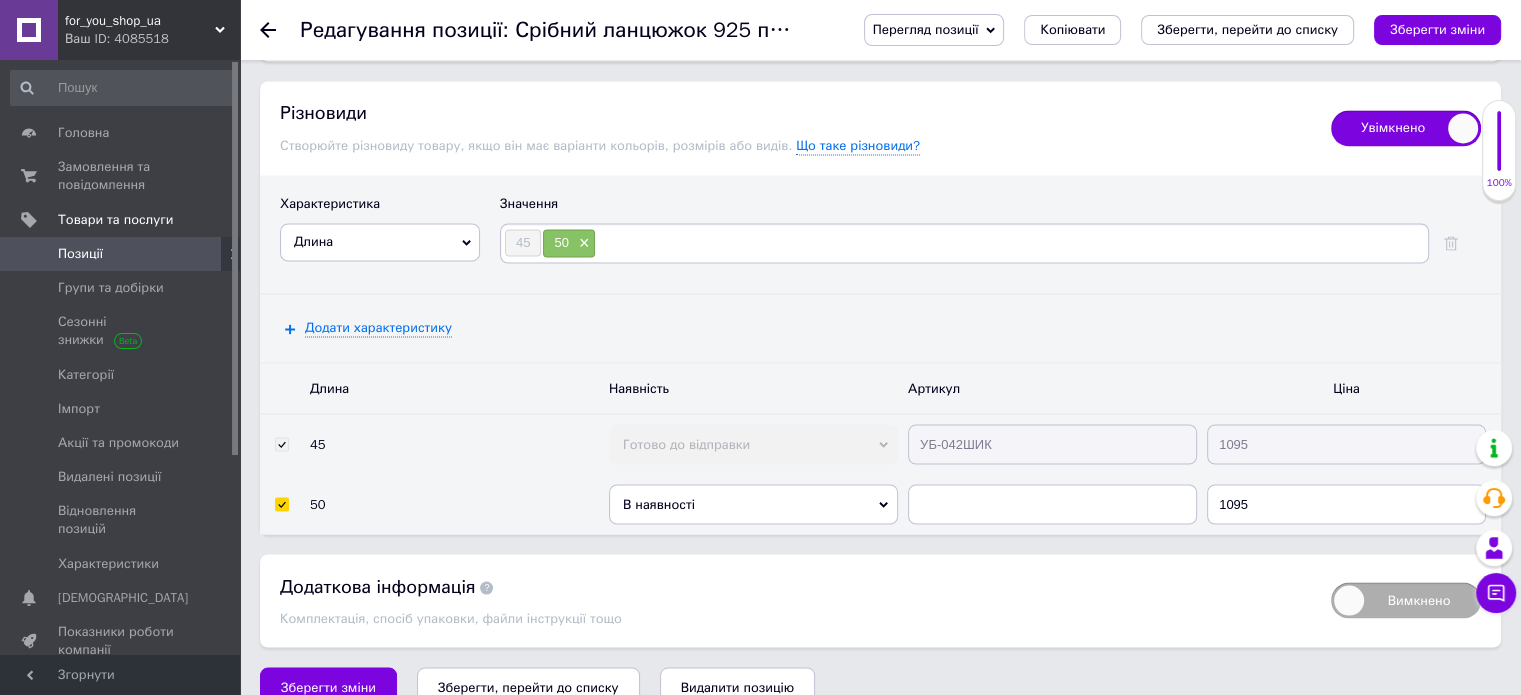scroll, scrollTop: 3481, scrollLeft: 0, axis: vertical 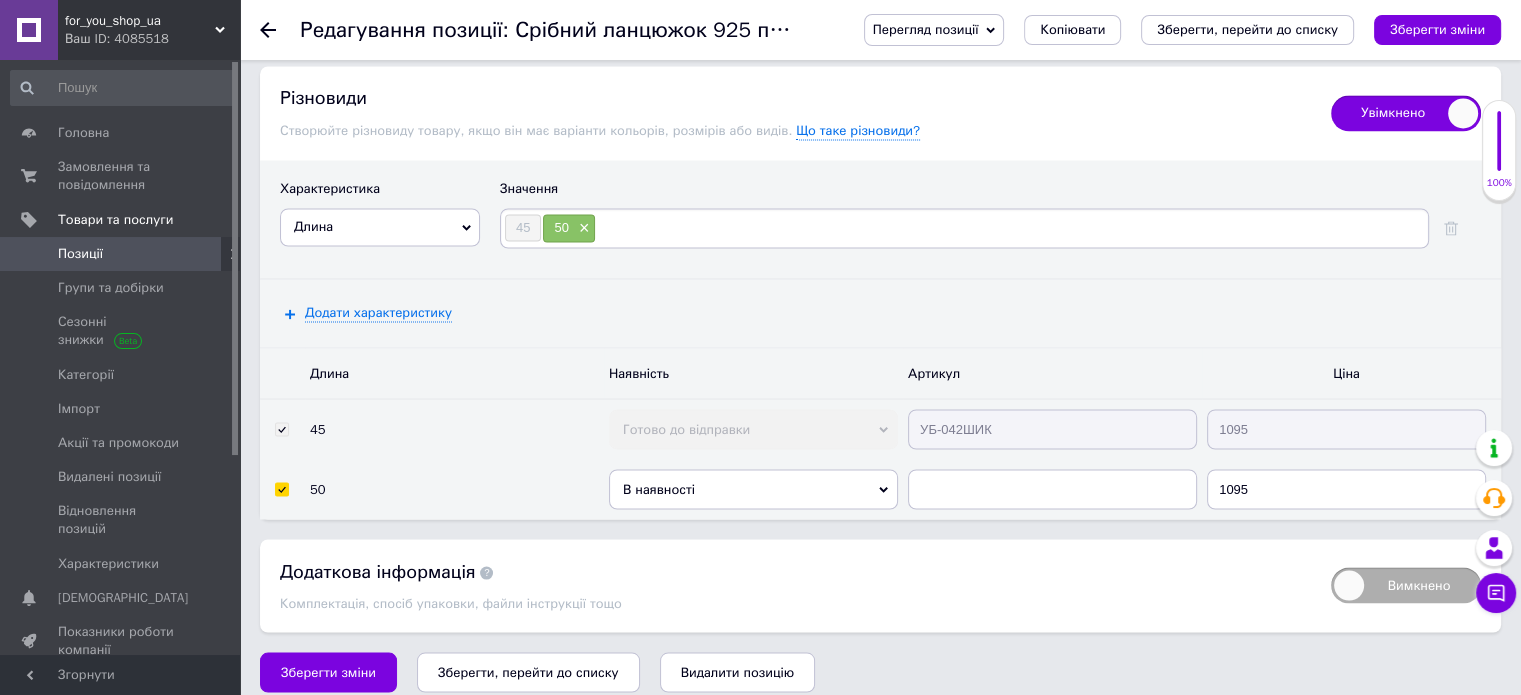 click 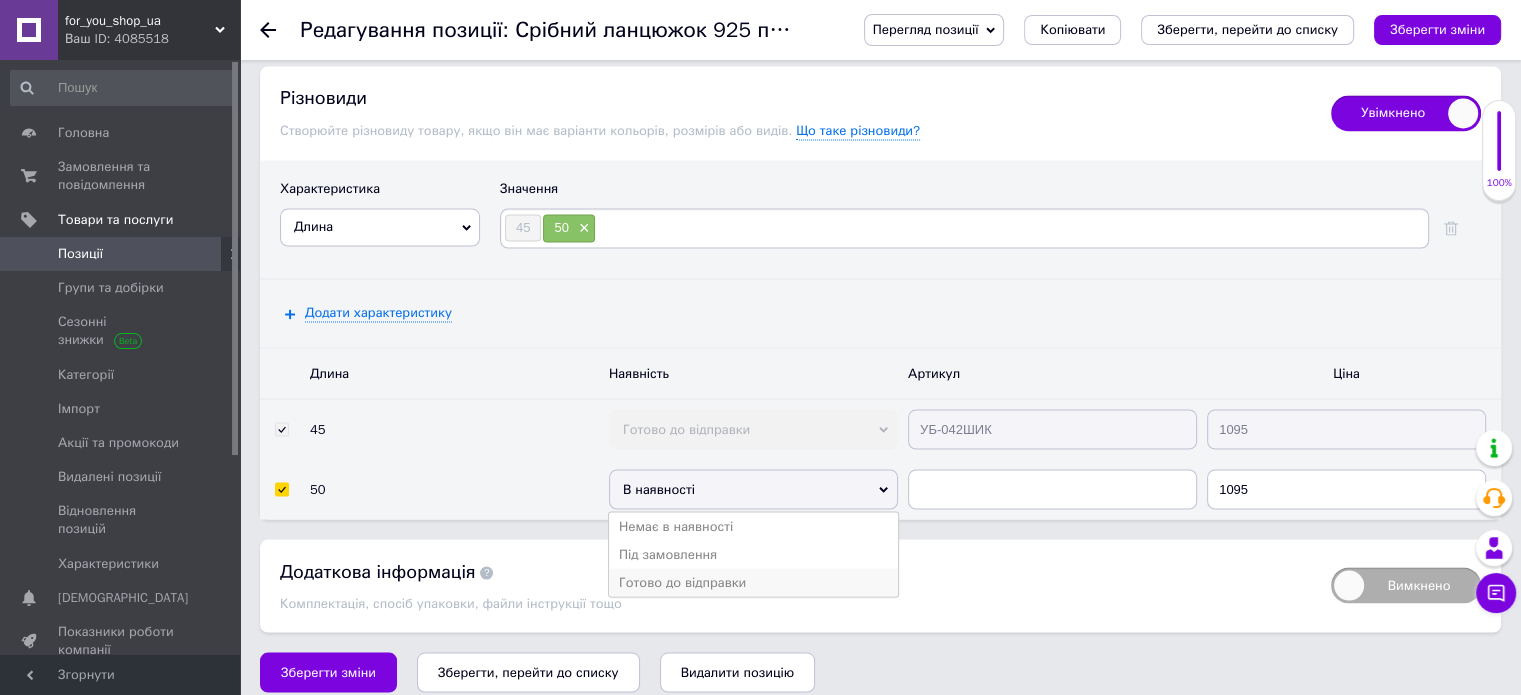 click on "Готово до відправки" at bounding box center (753, 582) 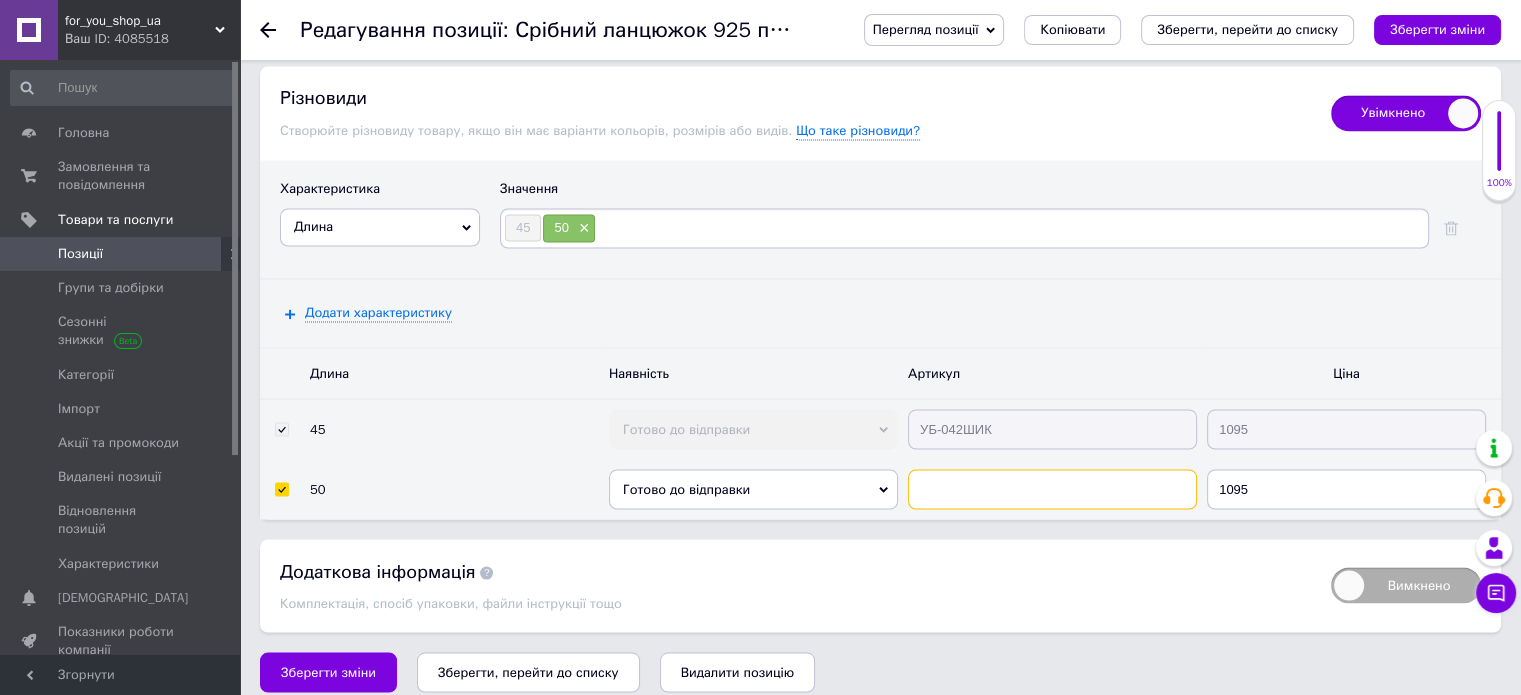 click at bounding box center [1052, 489] 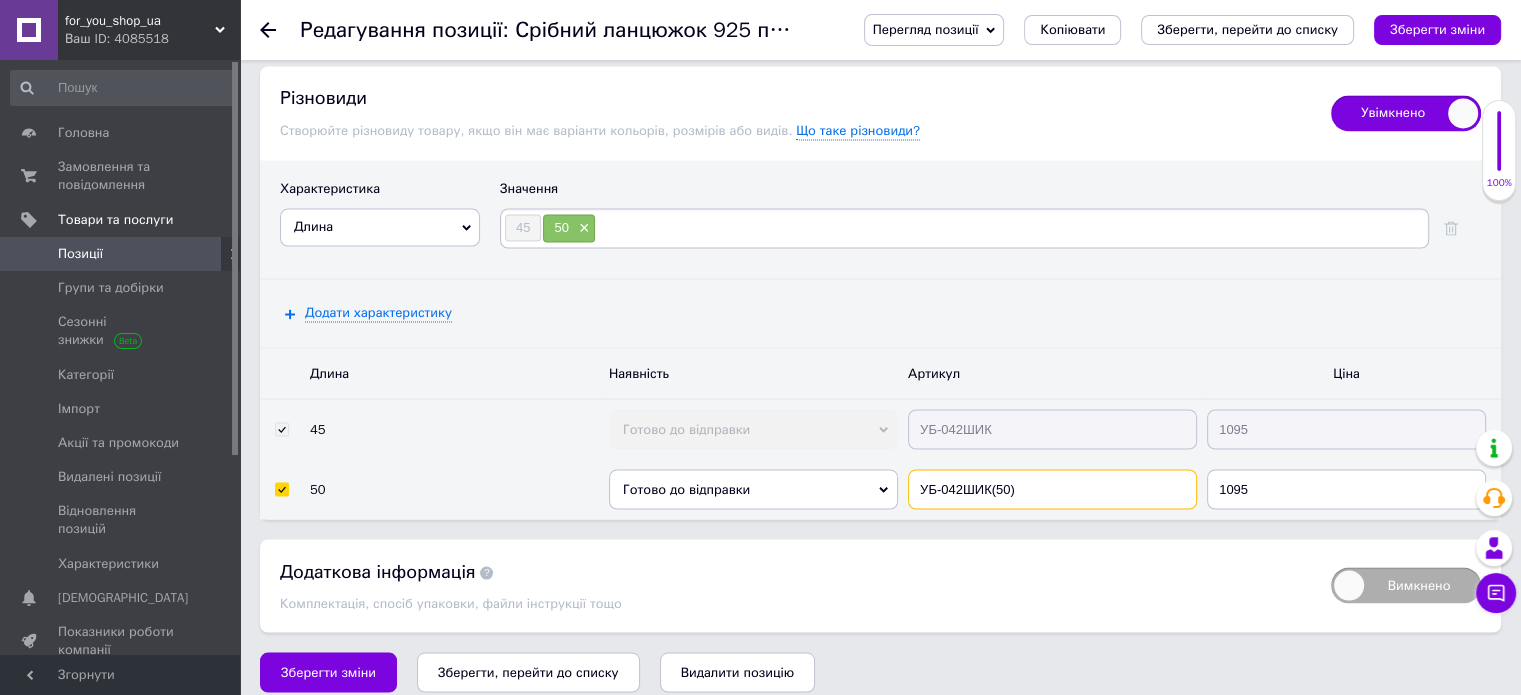 type on "УБ-042ШИК(50)" 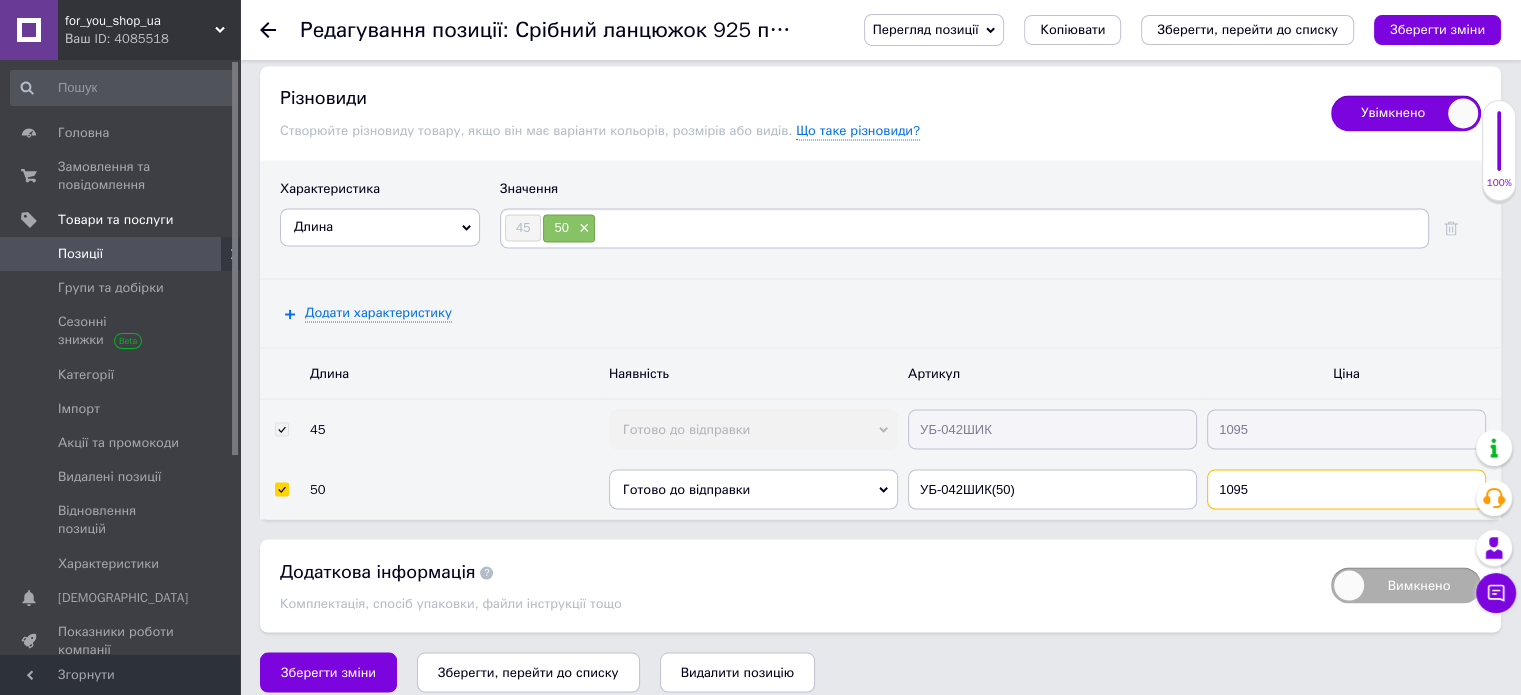 drag, startPoint x: 1216, startPoint y: 468, endPoint x: 1271, endPoint y: 478, distance: 55.9017 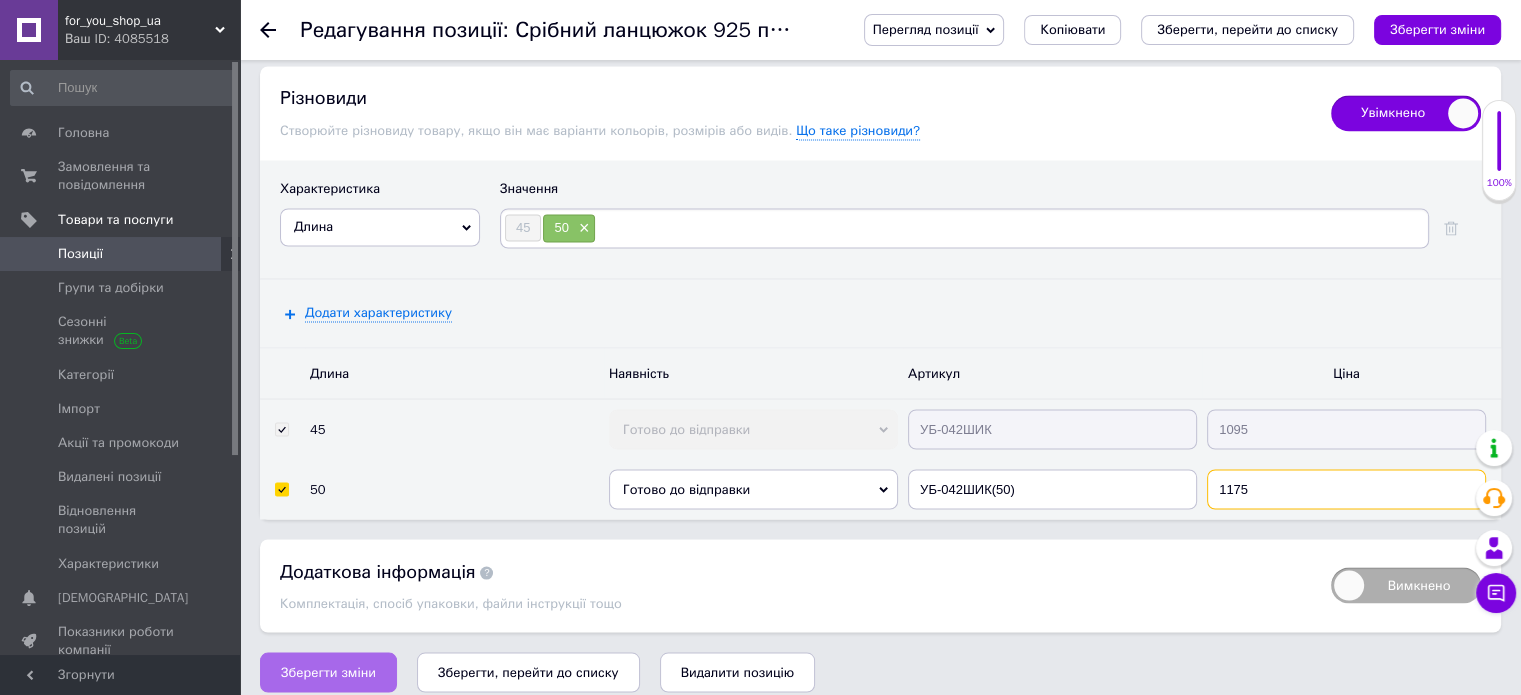 type on "1175" 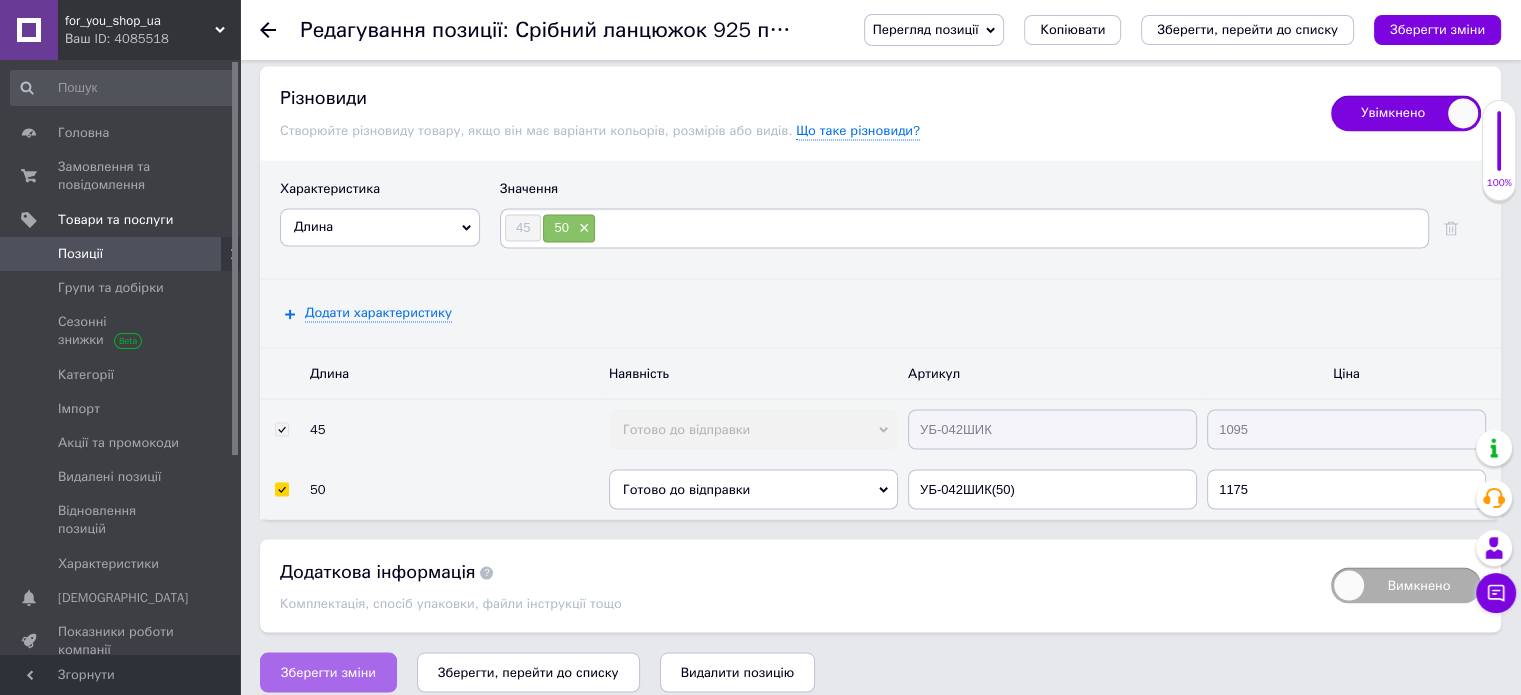 click on "Зберегти зміни" at bounding box center [328, 672] 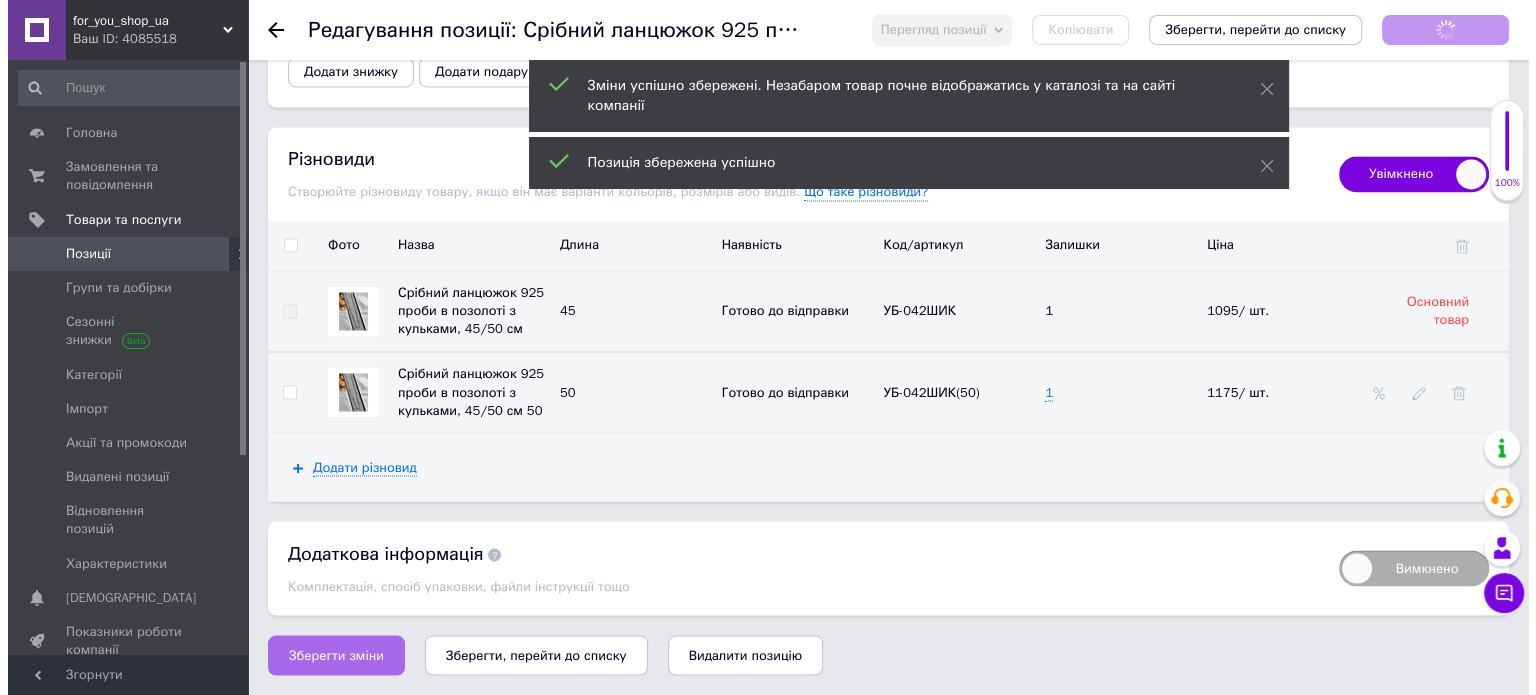 scroll, scrollTop: 3404, scrollLeft: 0, axis: vertical 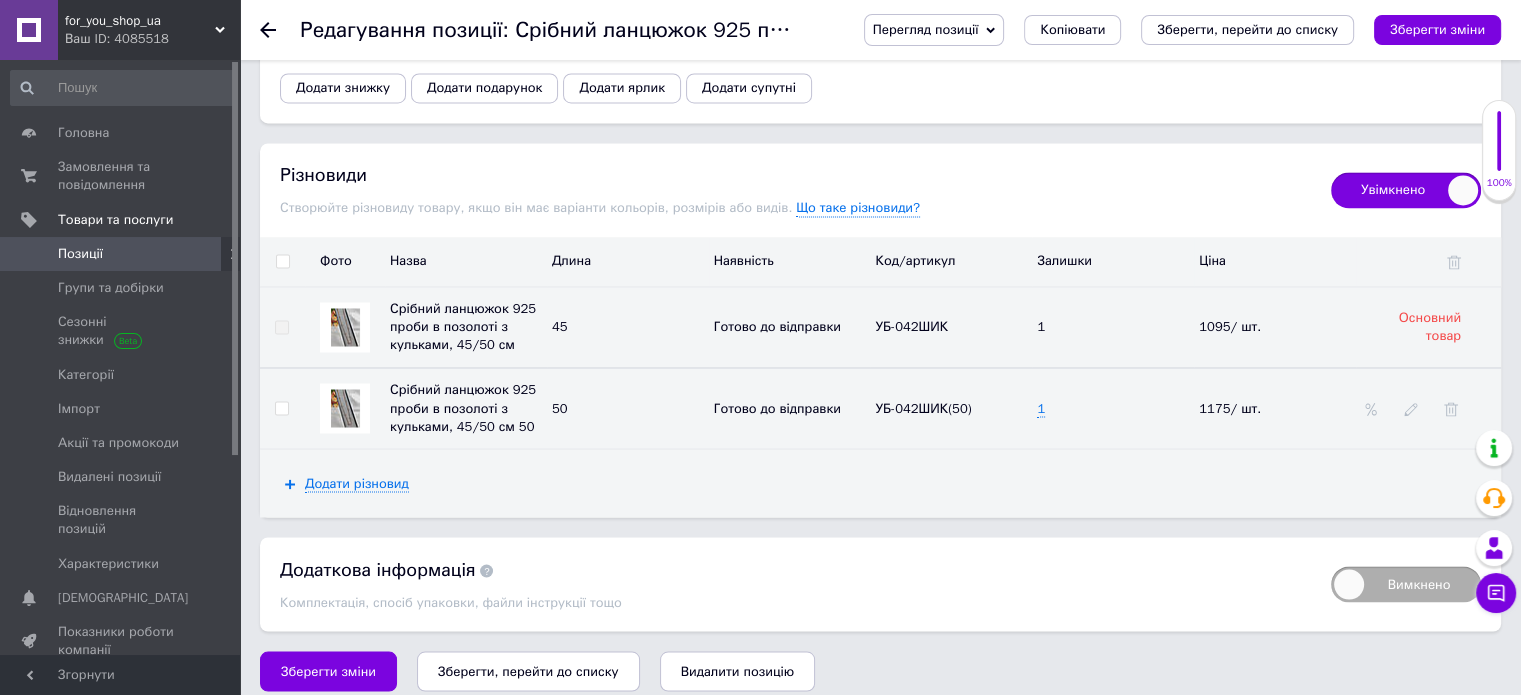 click on "Срібний ланцюжок 925 проби в позолоті з кульками, 45/50 см 50" at bounding box center (463, 407) 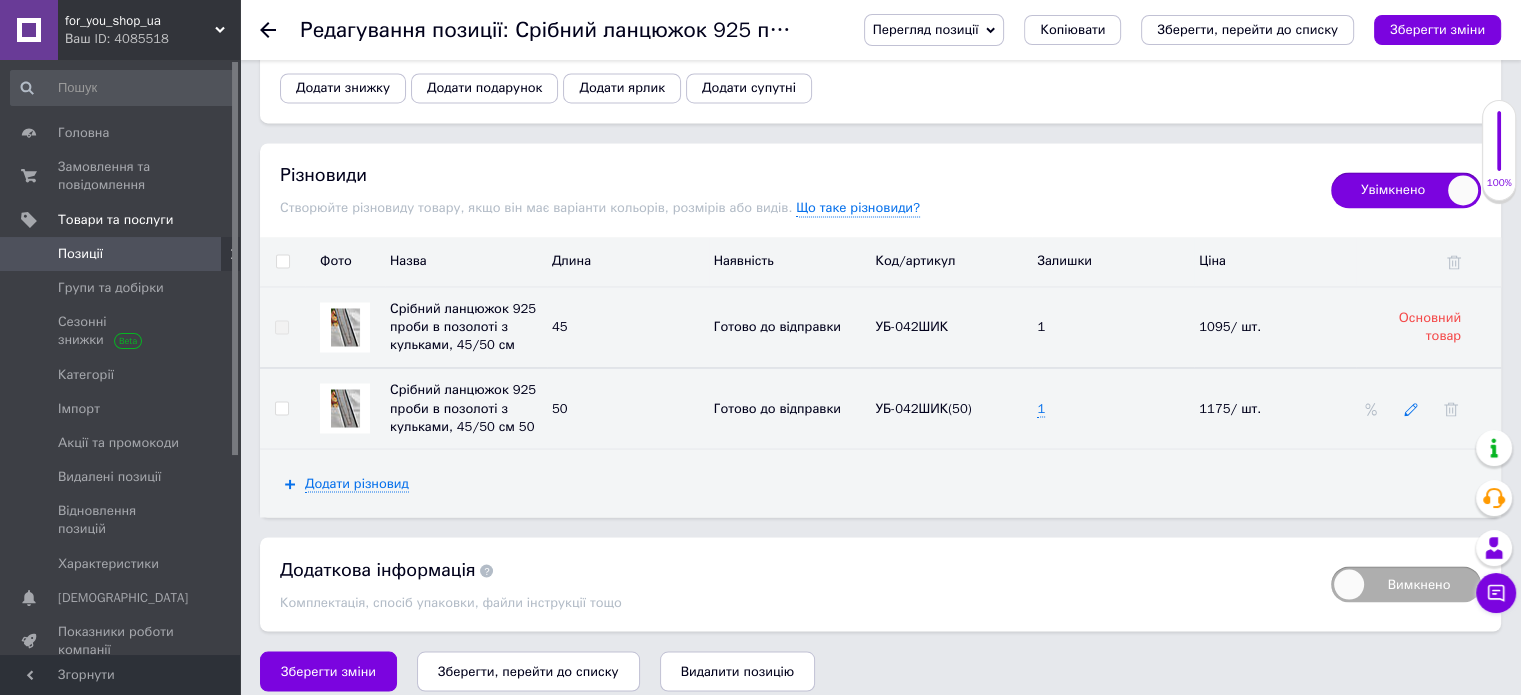 click 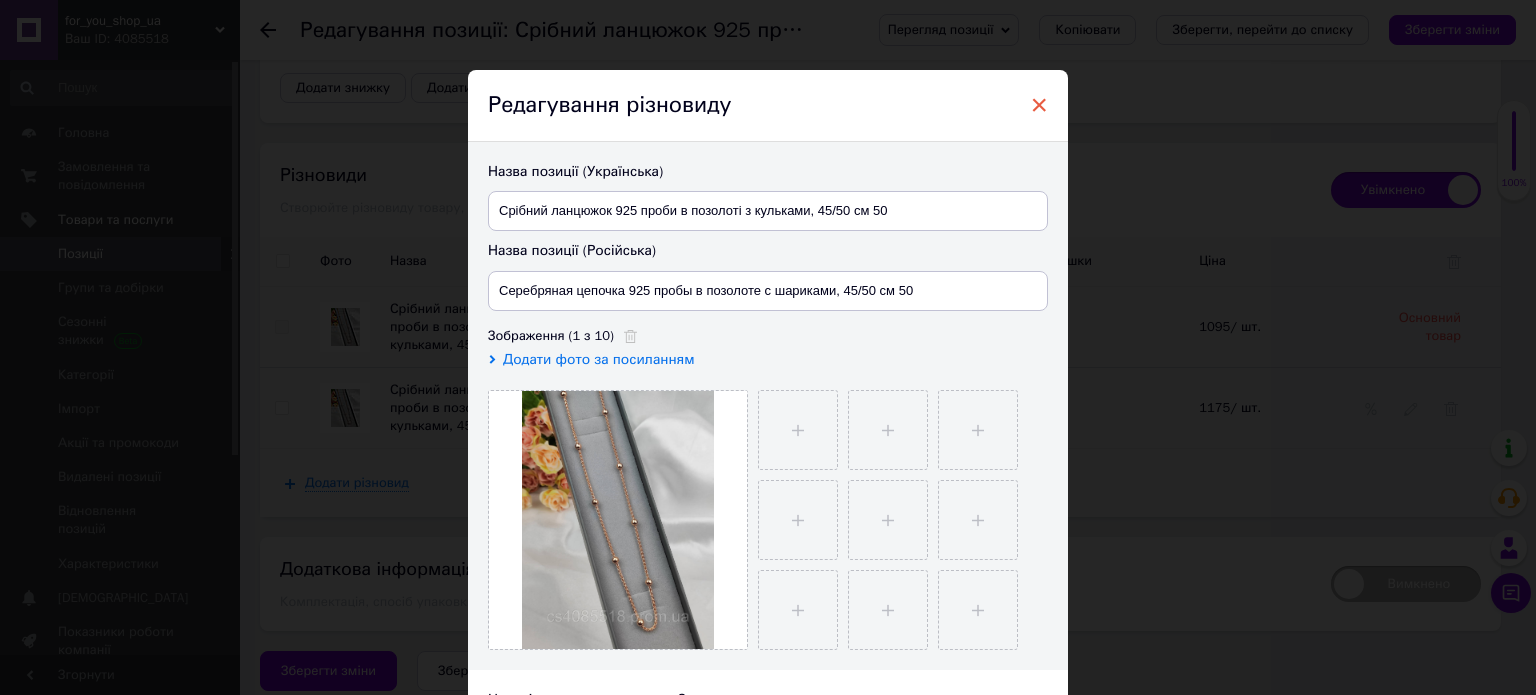 click on "×" at bounding box center [1039, 105] 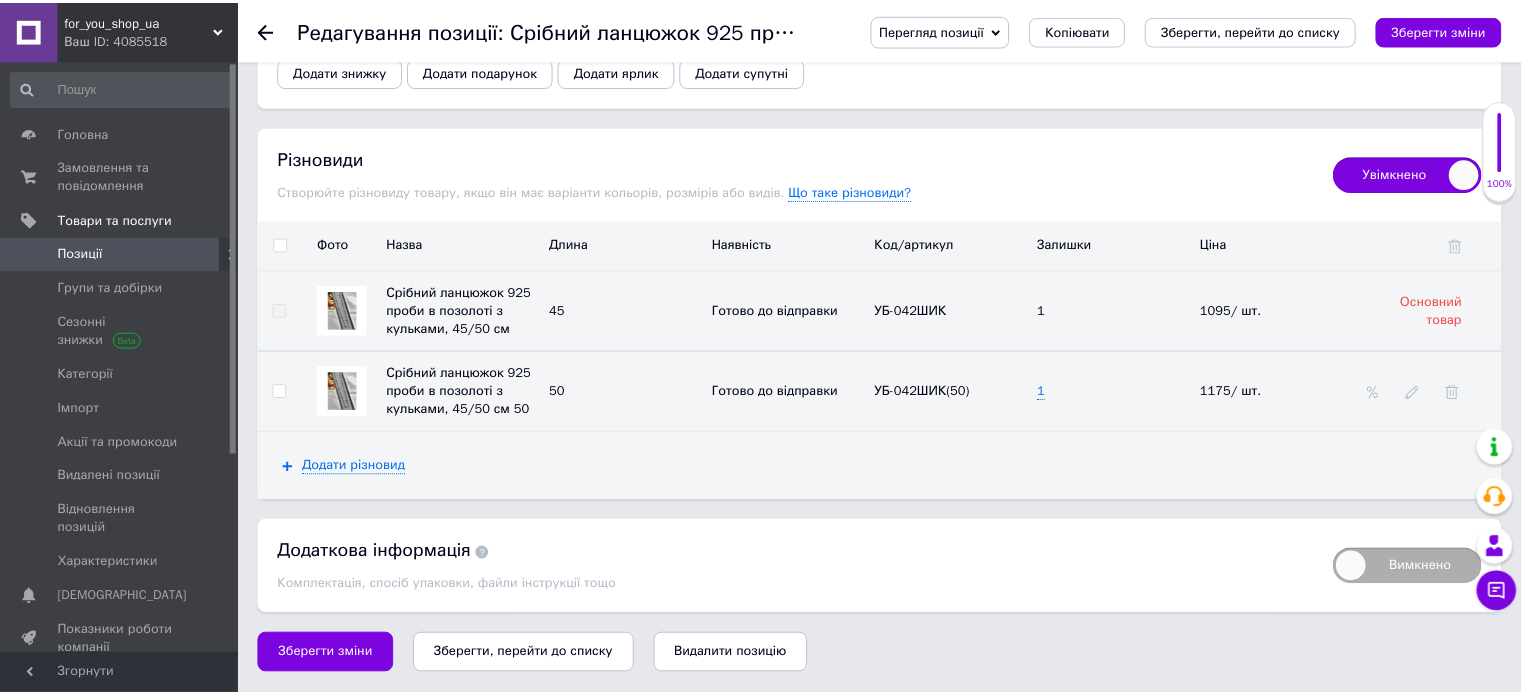 scroll, scrollTop: 3375, scrollLeft: 0, axis: vertical 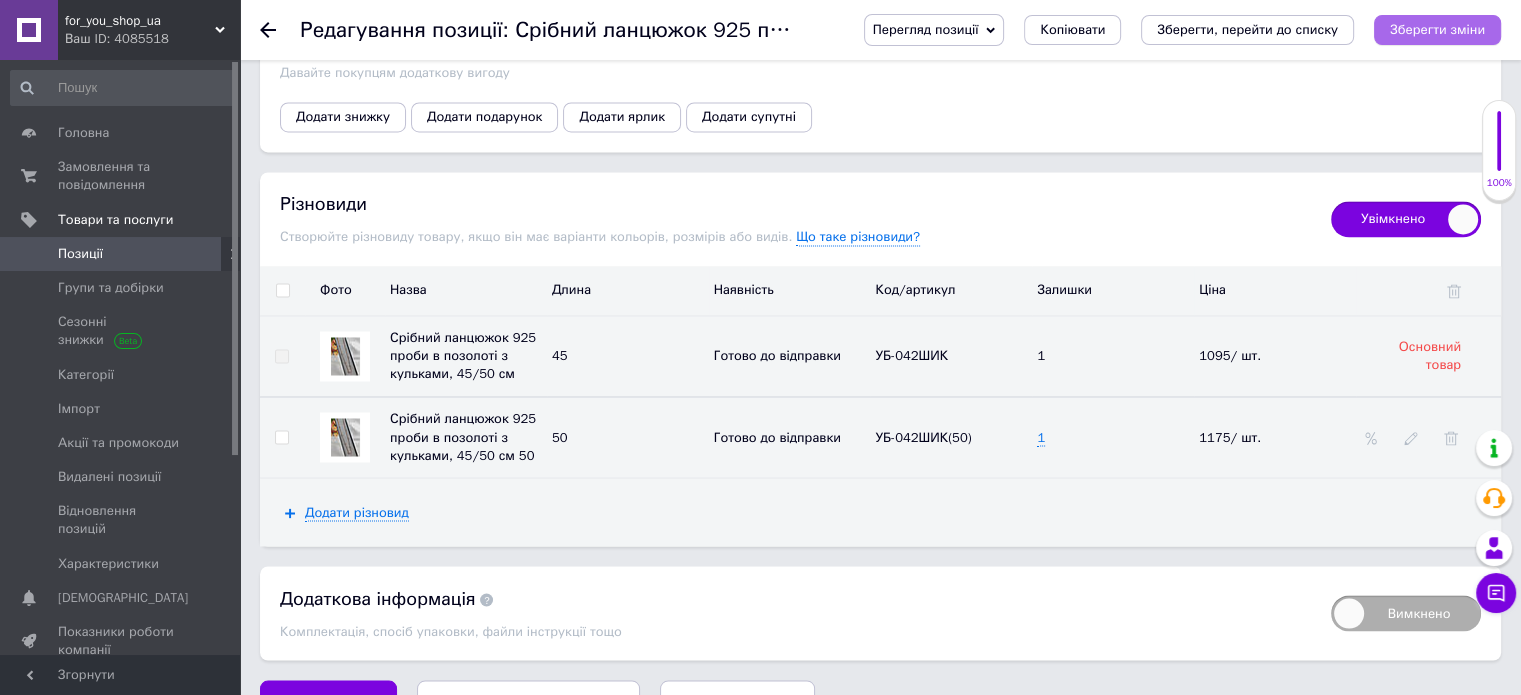 click on "Зберегти зміни" at bounding box center (1437, 29) 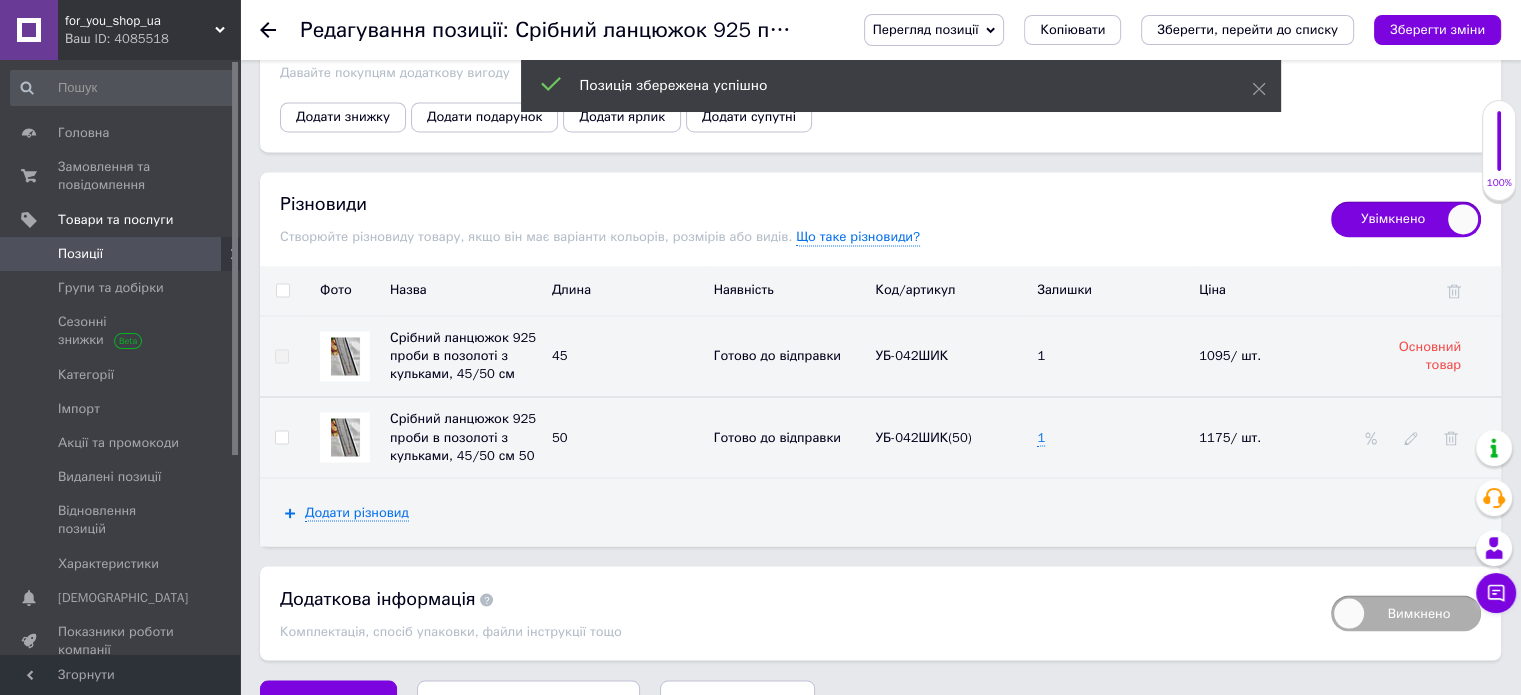click 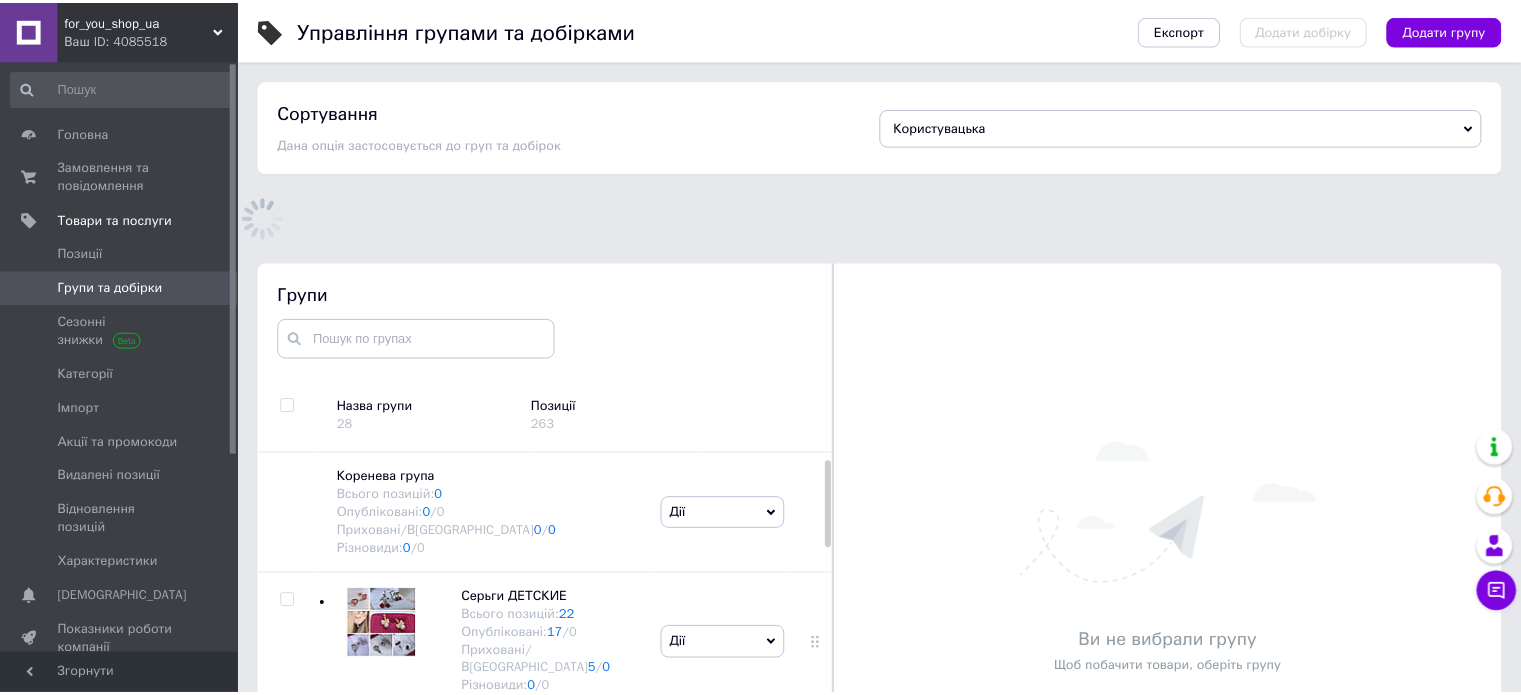 scroll, scrollTop: 155, scrollLeft: 0, axis: vertical 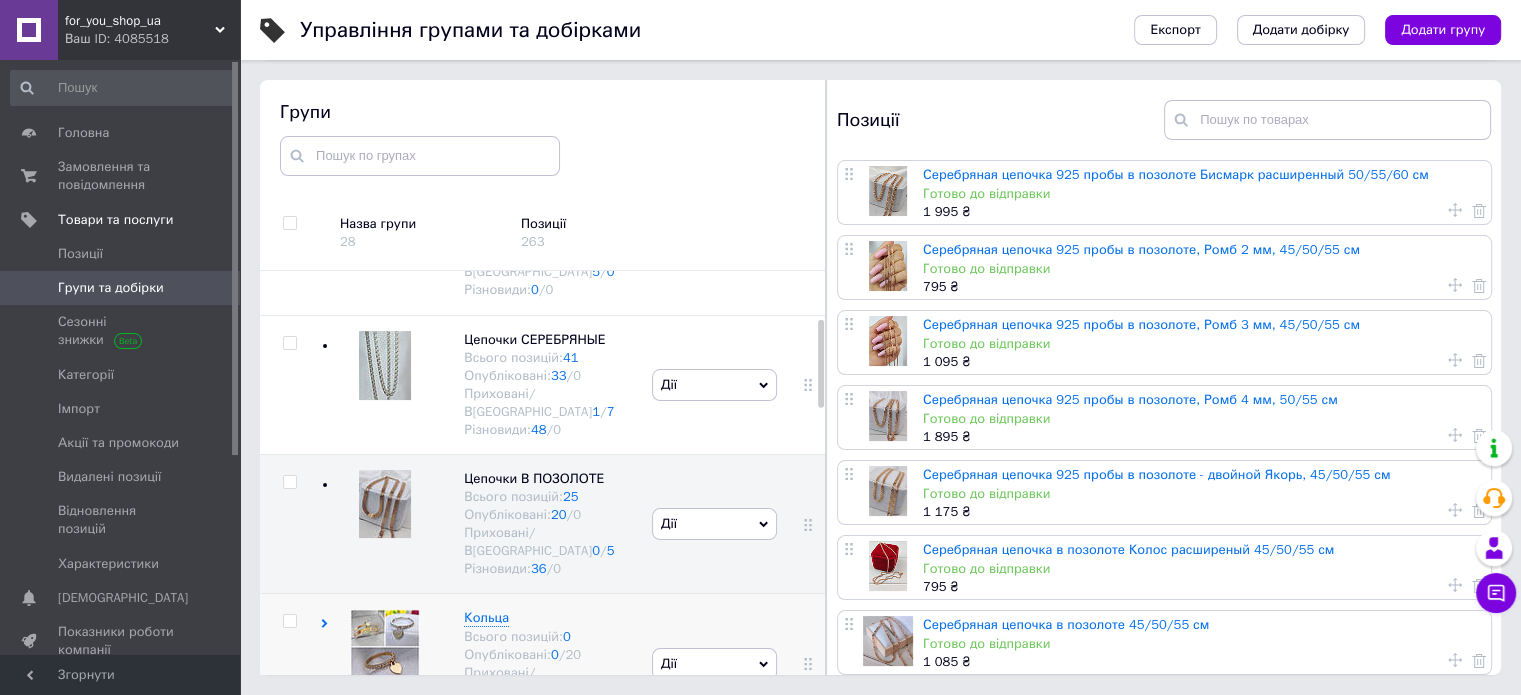 click 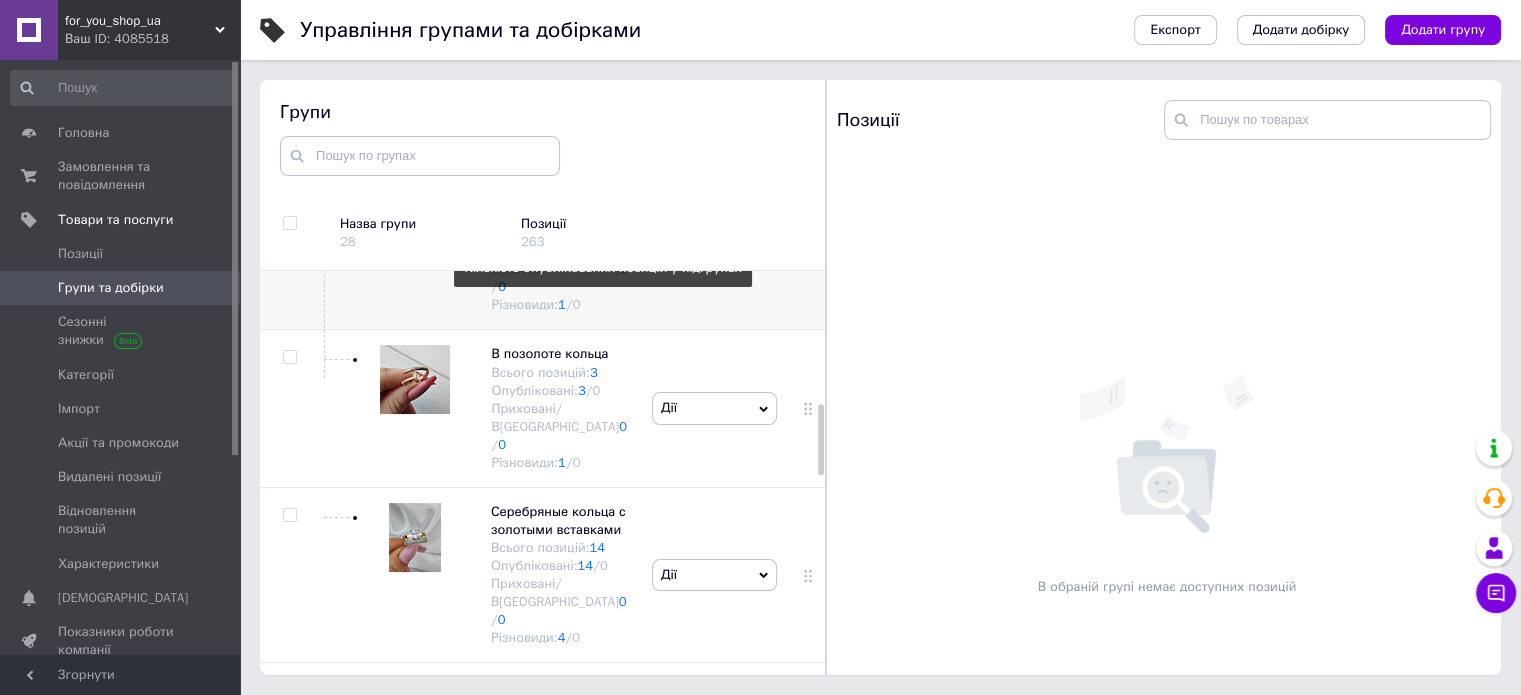 scroll, scrollTop: 816, scrollLeft: 0, axis: vertical 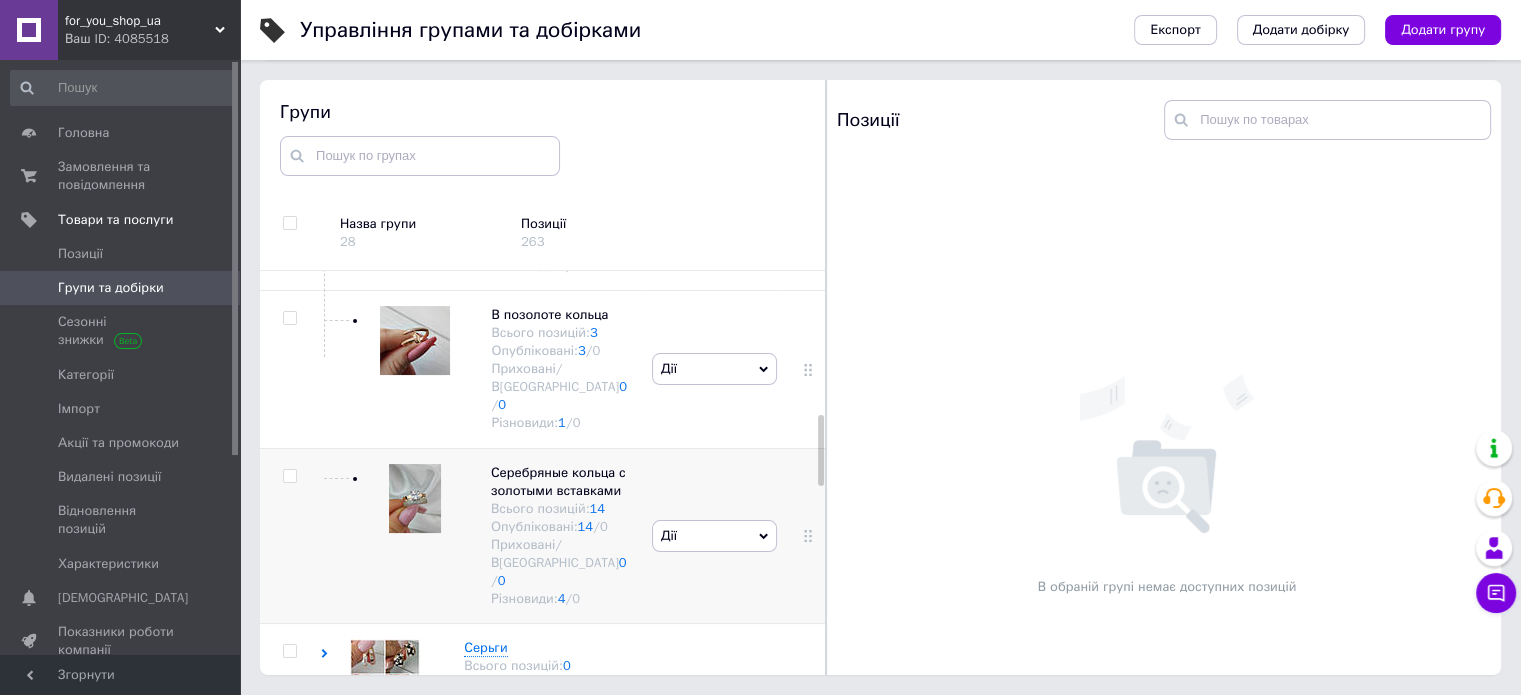 click on "[PERSON_NAME] групу Редагувати групу Додати підгрупу Додати товар Видалити групу" at bounding box center (714, 536) 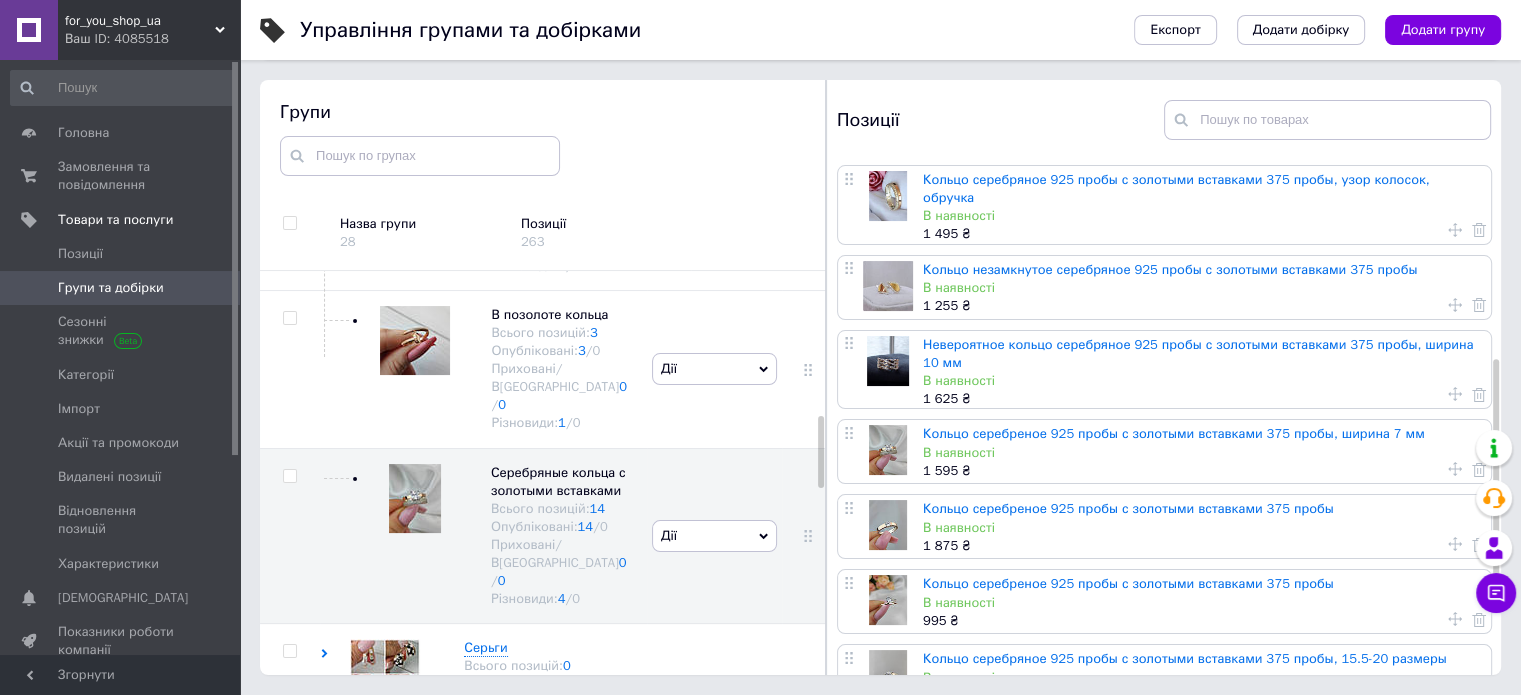 scroll, scrollTop: 500, scrollLeft: 0, axis: vertical 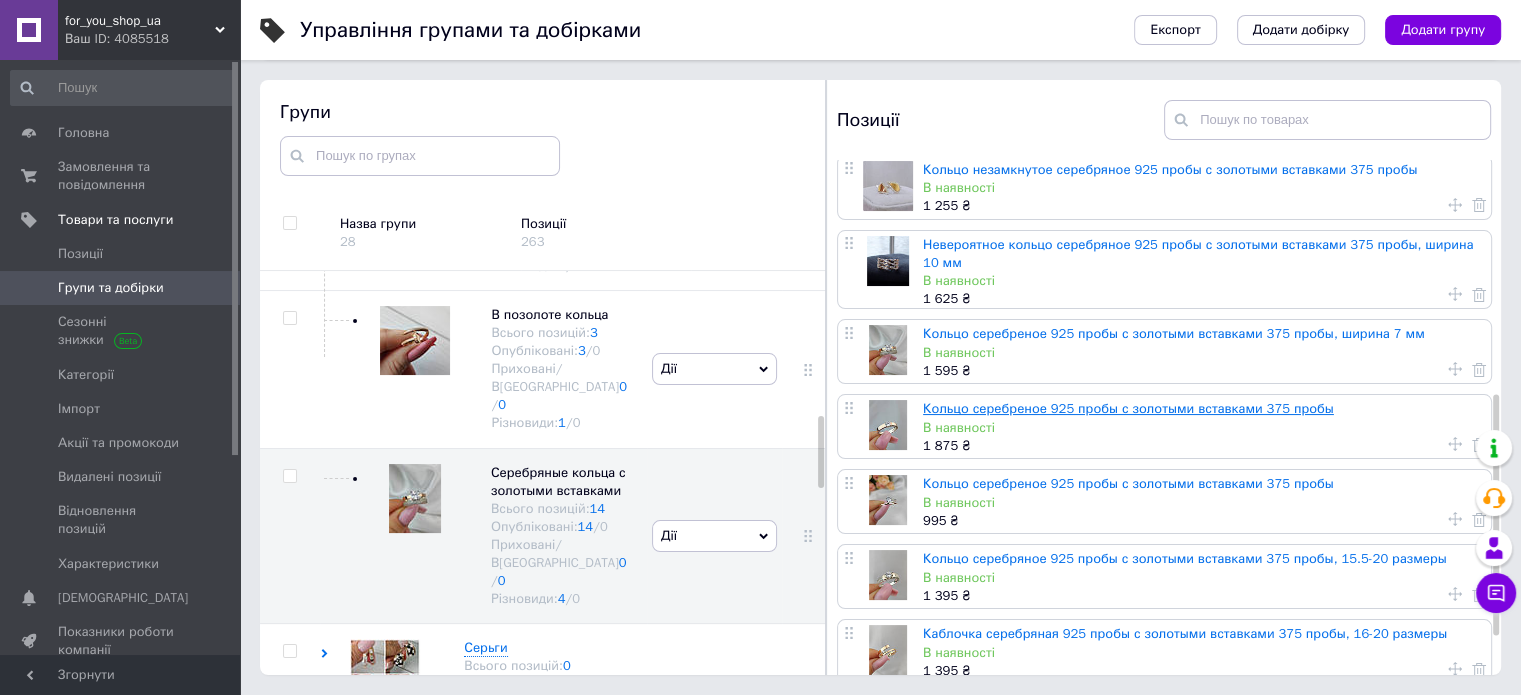 click on "Кольцо серебреное 925 пробы с золотыми вставками 375 пробы" at bounding box center (1128, 408) 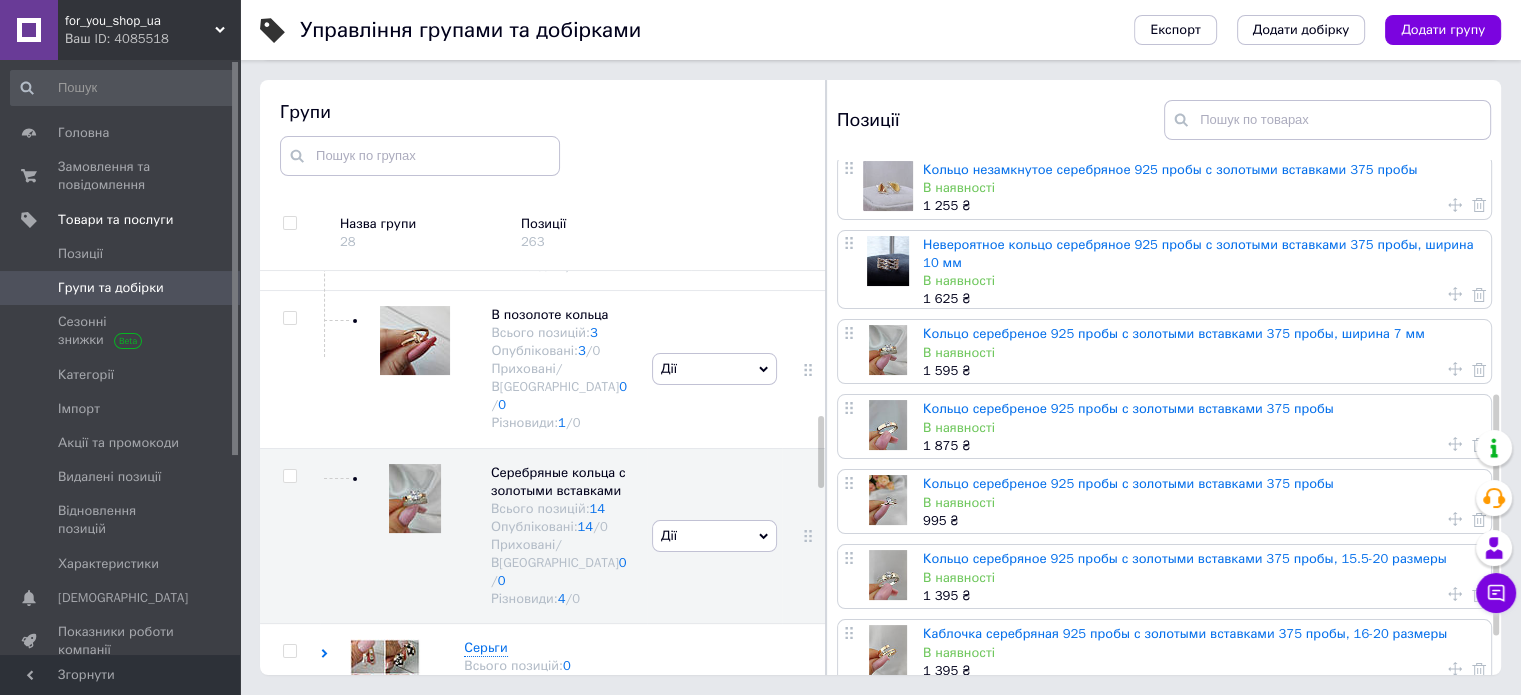 click on "for_you_shop_ua Ваш ID: 4085518 Сайт for_you_shop_ua Кабінет покупця Перевірити стан системи Сторінка на порталі Довідка Вийти Головна Замовлення та повідомлення 0 0 Товари та послуги Позиції Групи та добірки Сезонні знижки Категорії Імпорт Акції та промокоди Видалені позиції Відновлення позицій Характеристики Сповіщення 0 0 Показники роботи компанії Відгуки Покупці Каталог ProSale Аналітика Управління сайтом Гаманець компанії [PERSON_NAME] Тарифи та рахунки Prom мікс 1 000 Згорнути
Експорт Додати добірку 28 0" at bounding box center [760, 291] 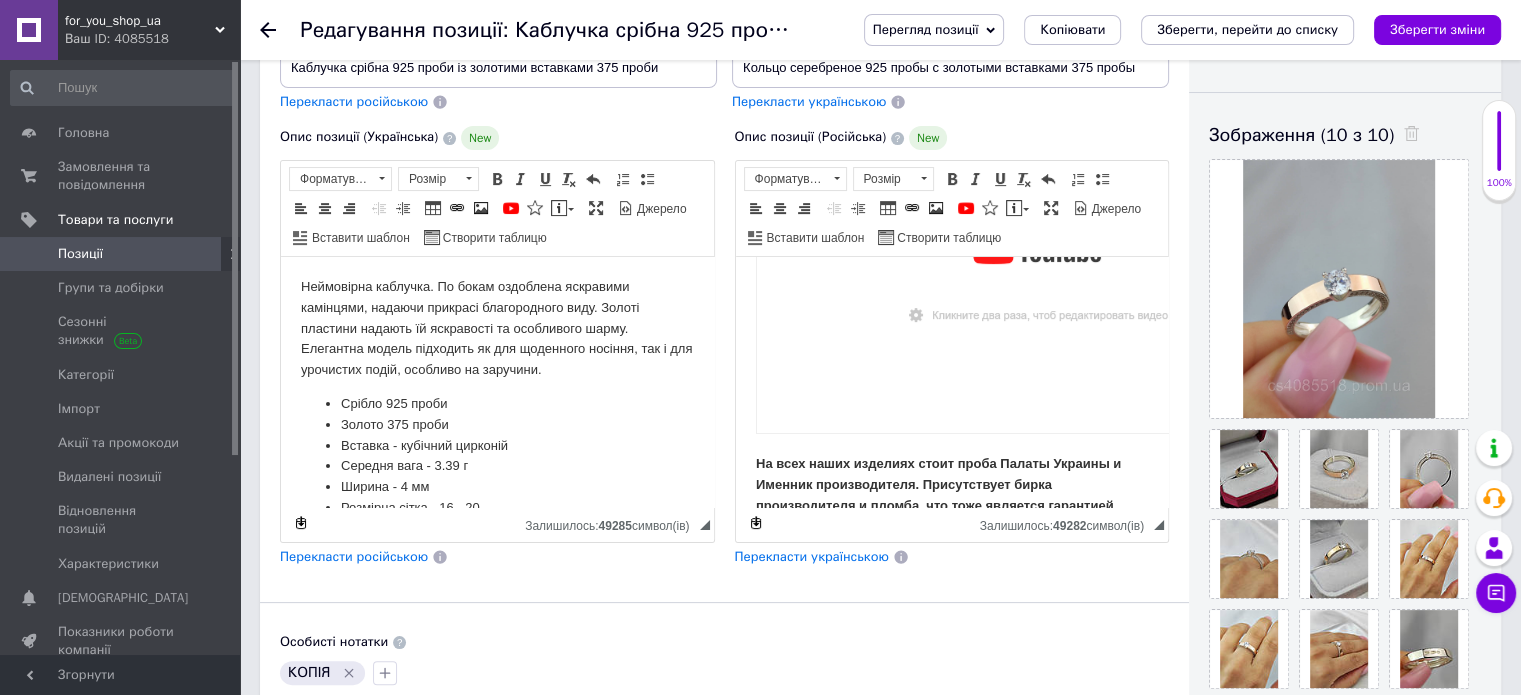 scroll, scrollTop: 587, scrollLeft: 0, axis: vertical 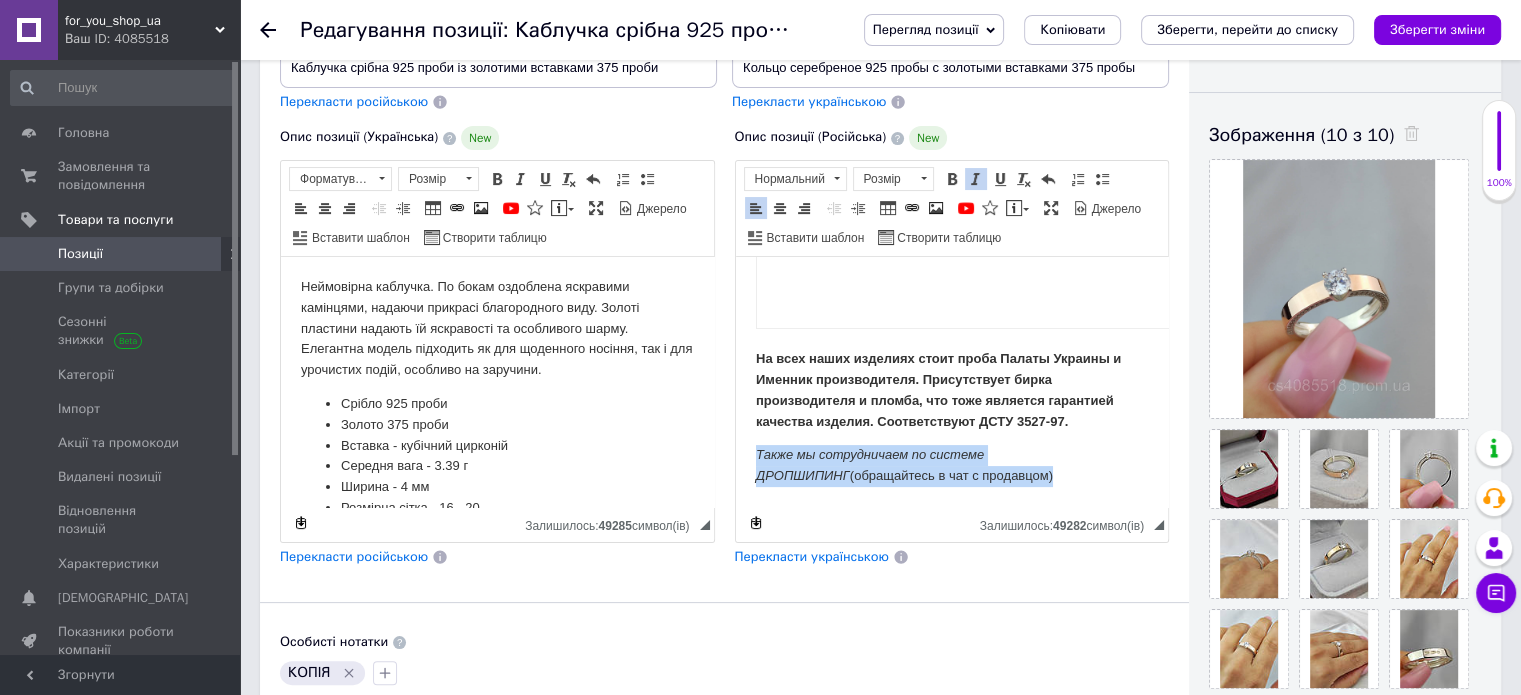 drag, startPoint x: 748, startPoint y: 443, endPoint x: 1096, endPoint y: 465, distance: 348.6947 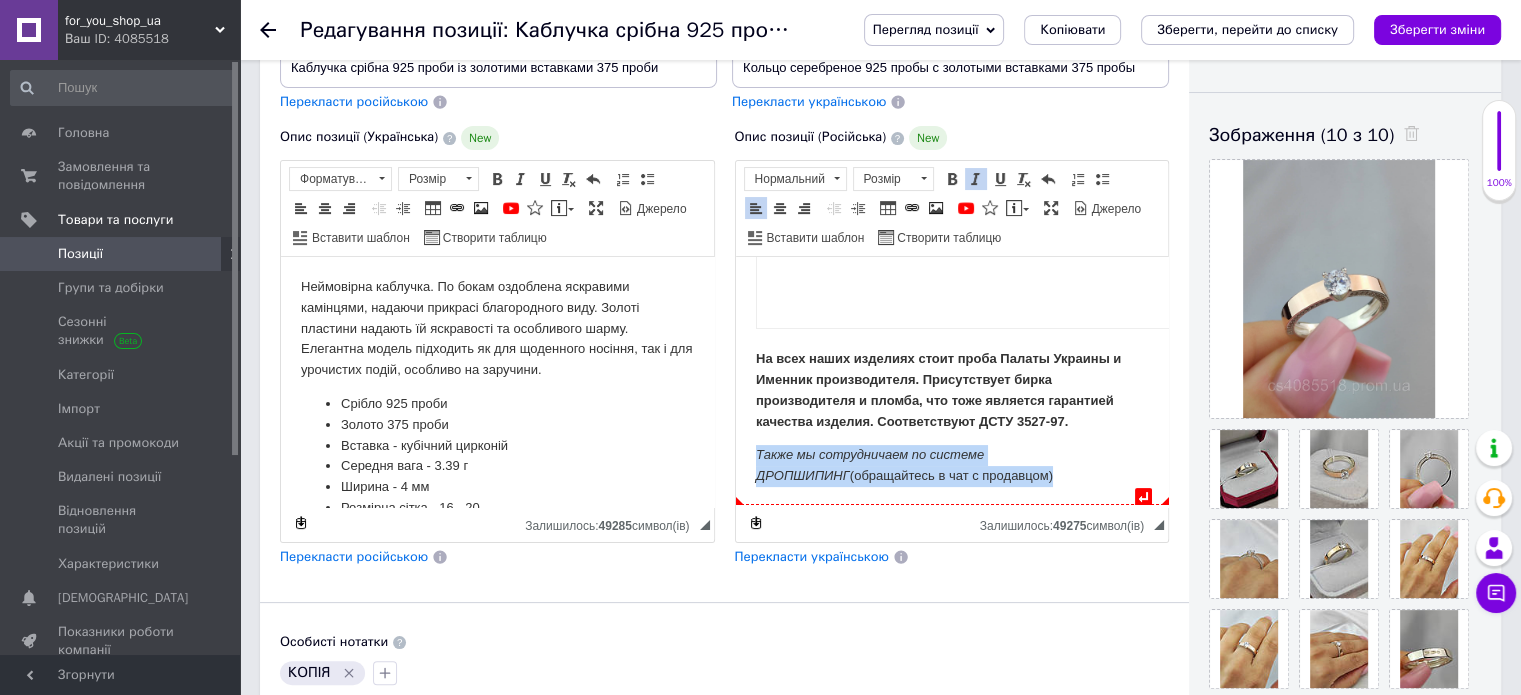 type 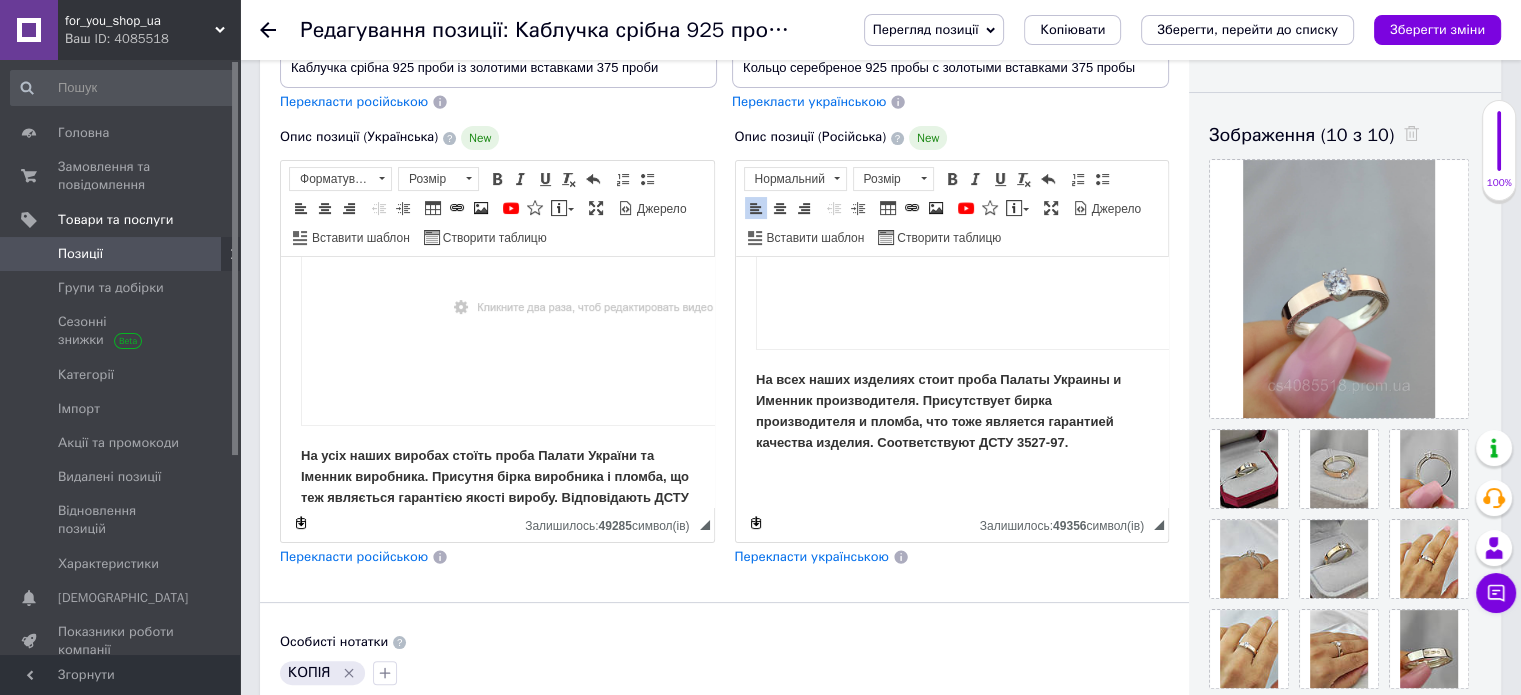 scroll, scrollTop: 587, scrollLeft: 0, axis: vertical 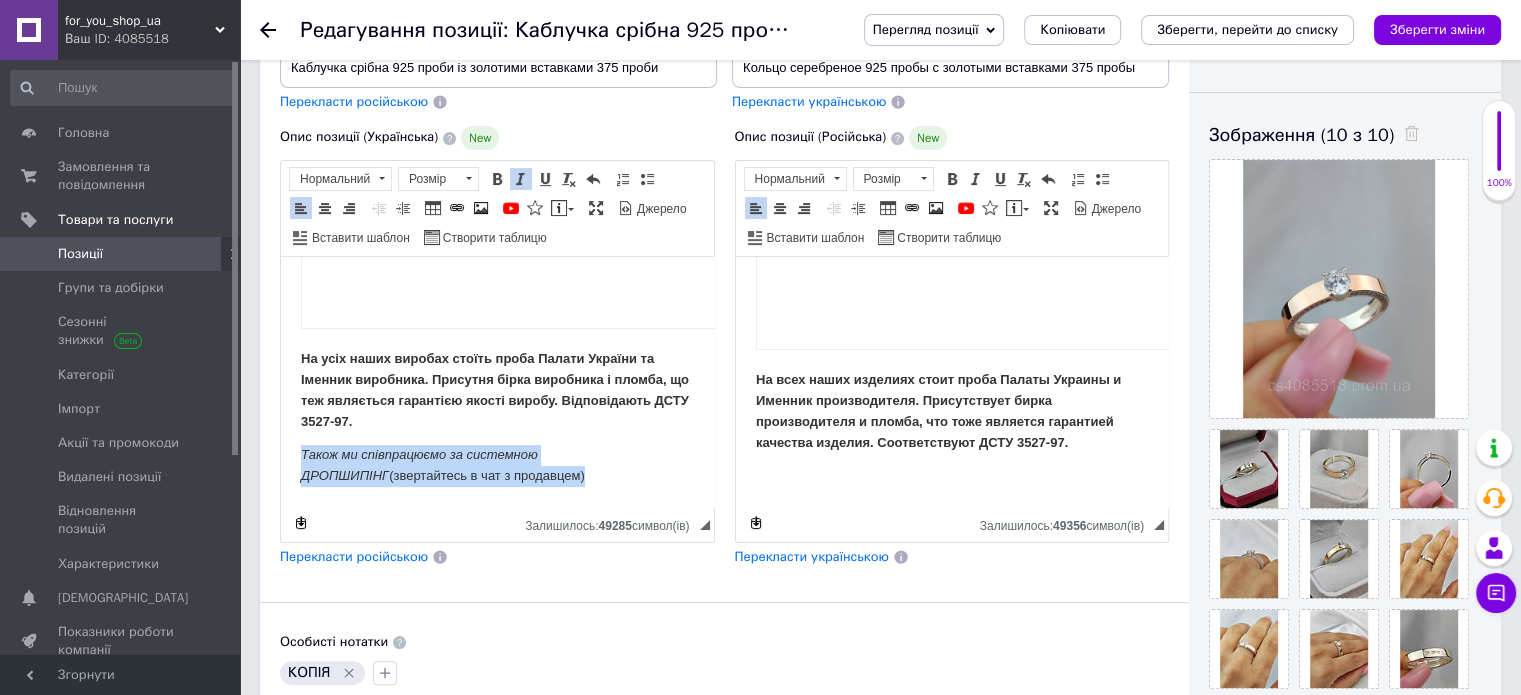 drag, startPoint x: 290, startPoint y: 434, endPoint x: 676, endPoint y: 471, distance: 387.76926 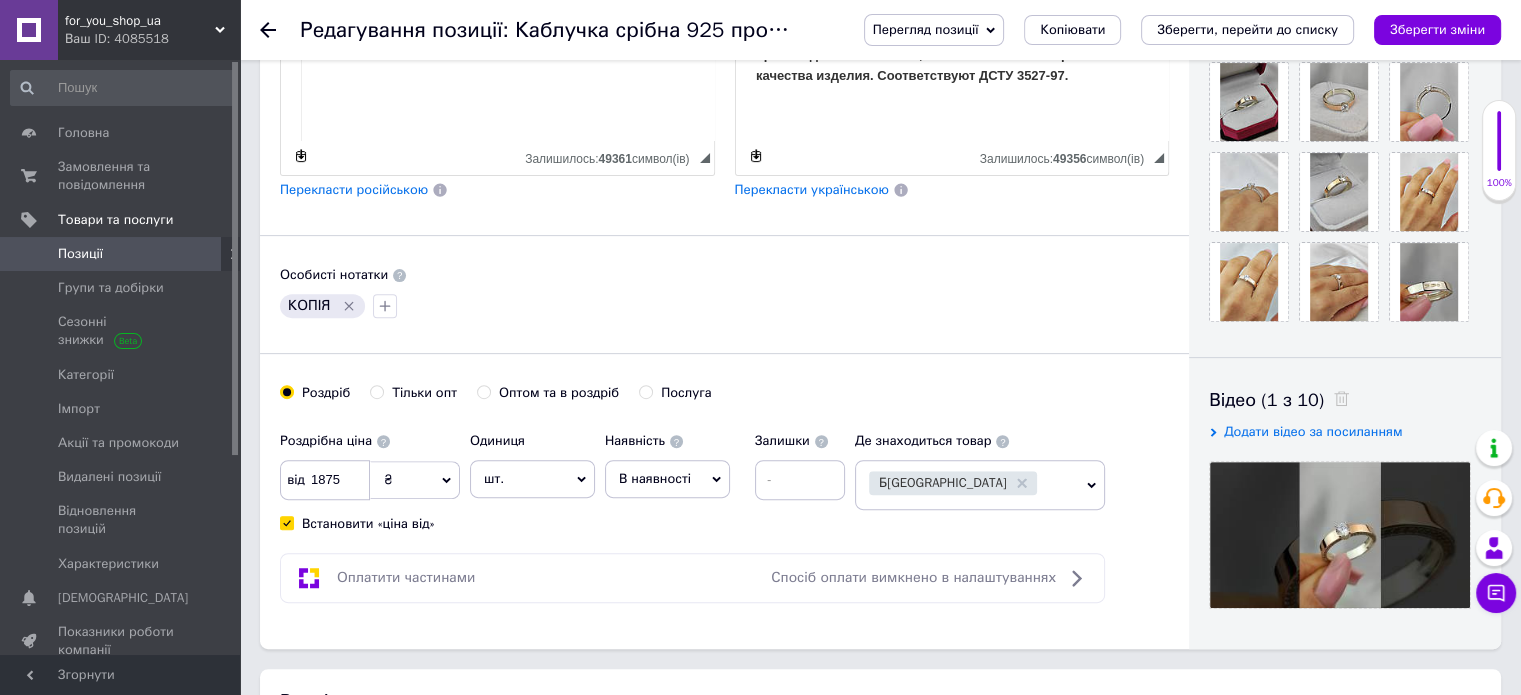 scroll, scrollTop: 700, scrollLeft: 0, axis: vertical 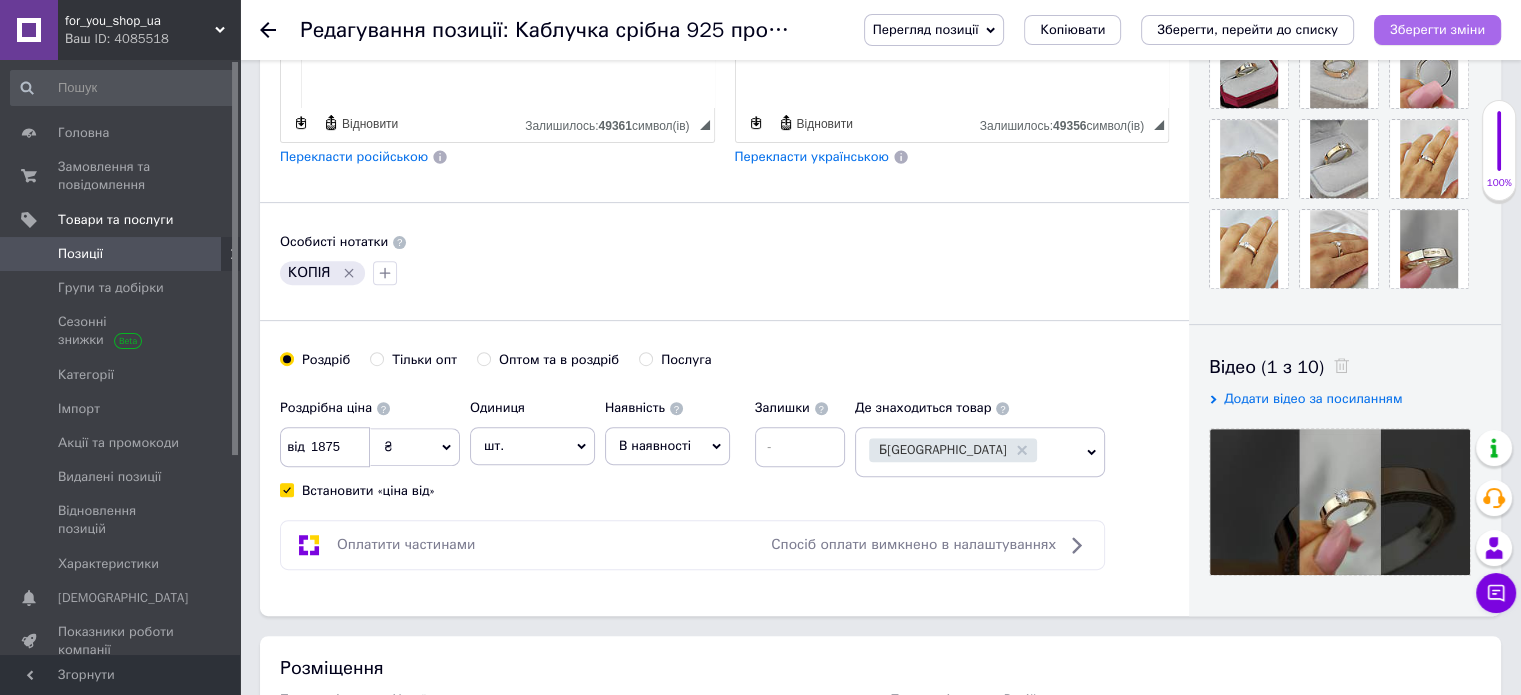 click on "Зберегти зміни" at bounding box center (1437, 29) 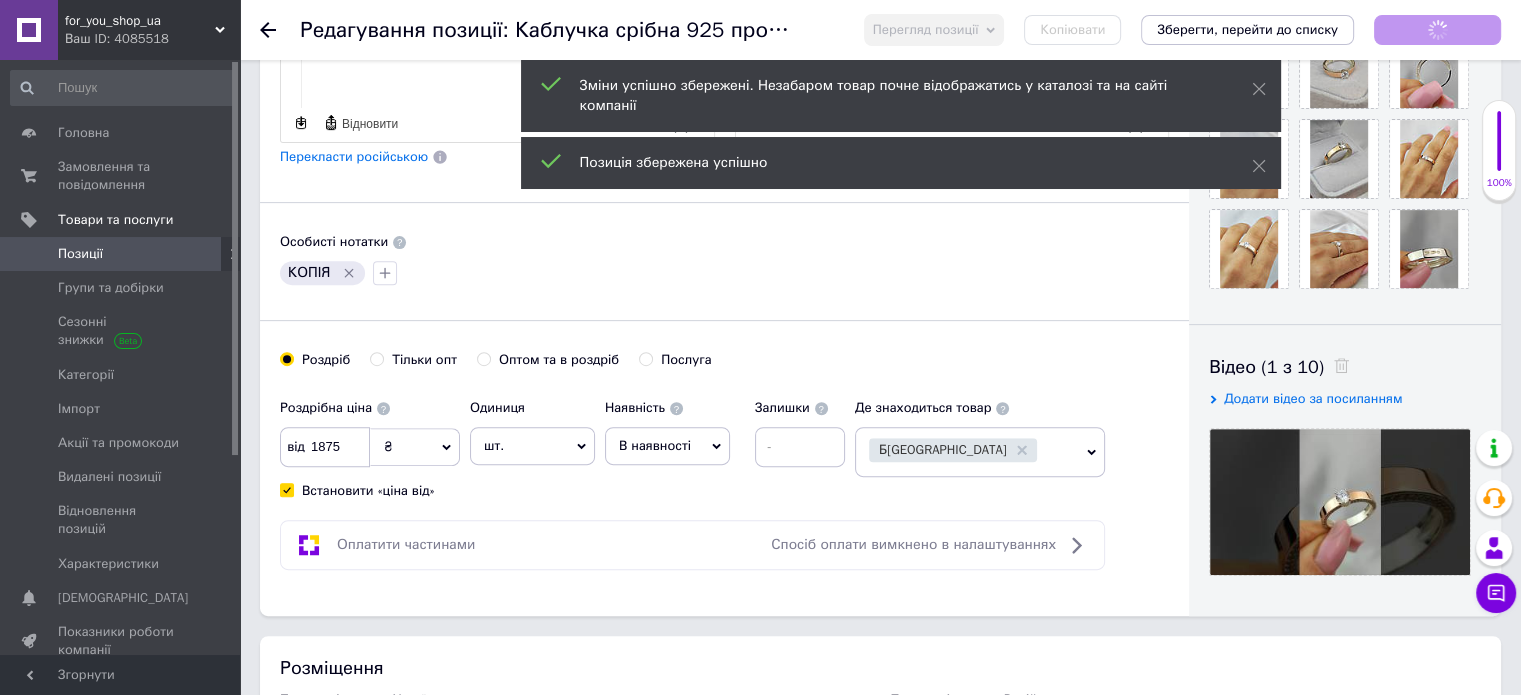 scroll, scrollTop: 427, scrollLeft: 0, axis: vertical 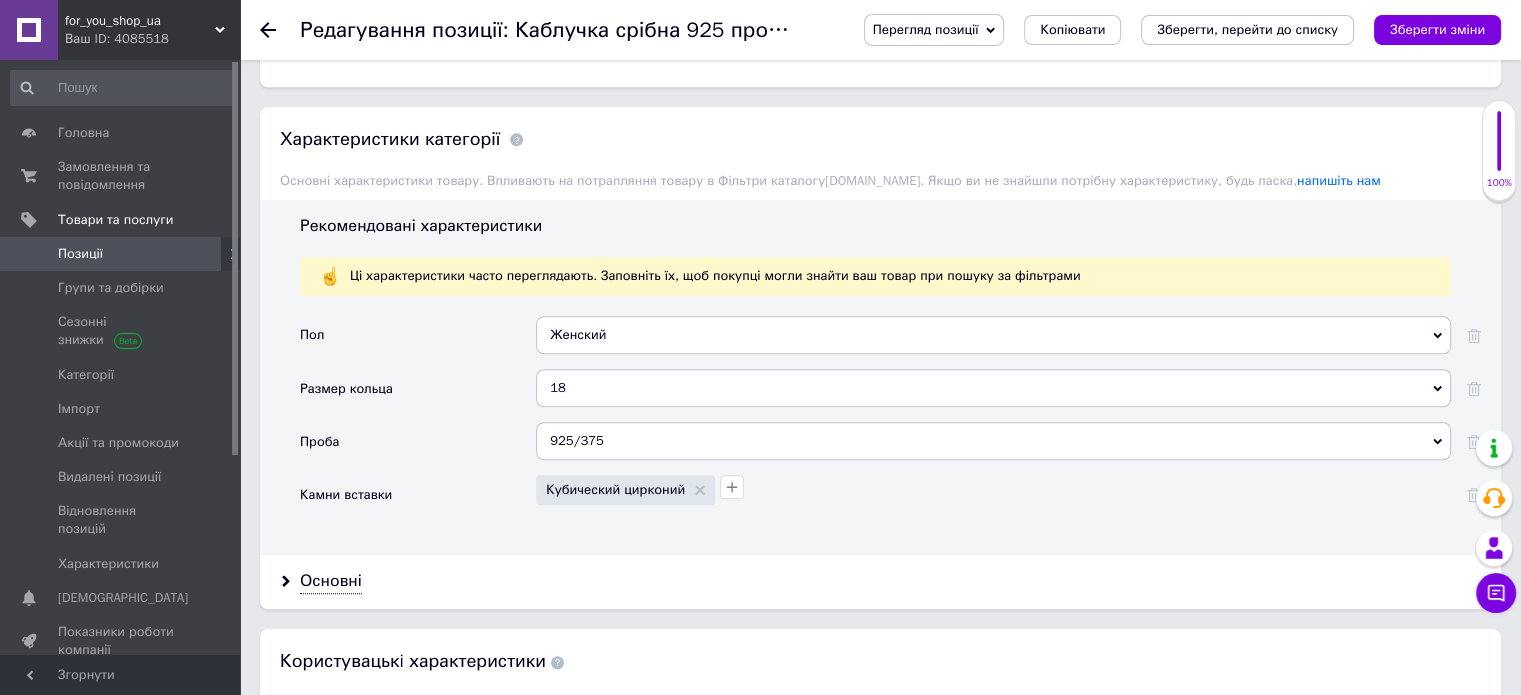 drag, startPoint x: 551, startPoint y: 379, endPoint x: 571, endPoint y: 380, distance: 20.024984 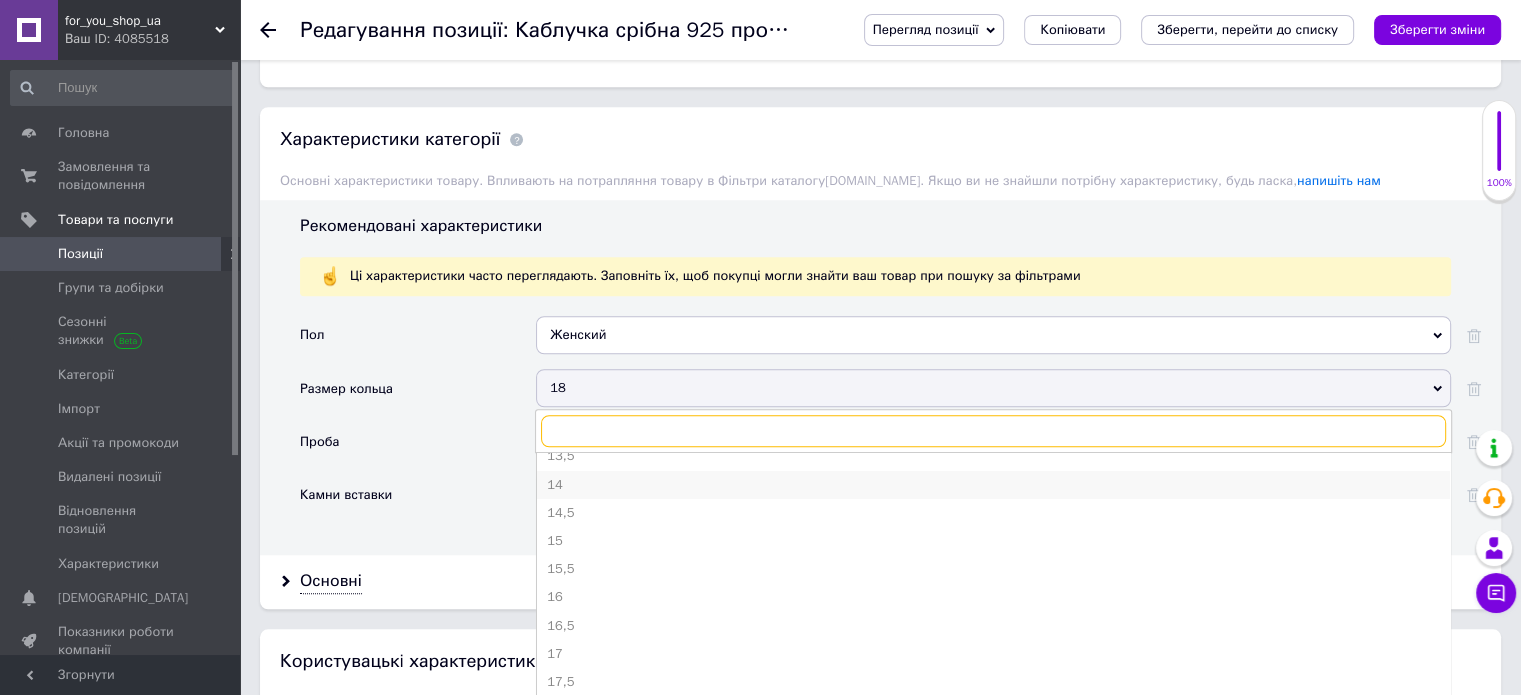 scroll, scrollTop: 200, scrollLeft: 0, axis: vertical 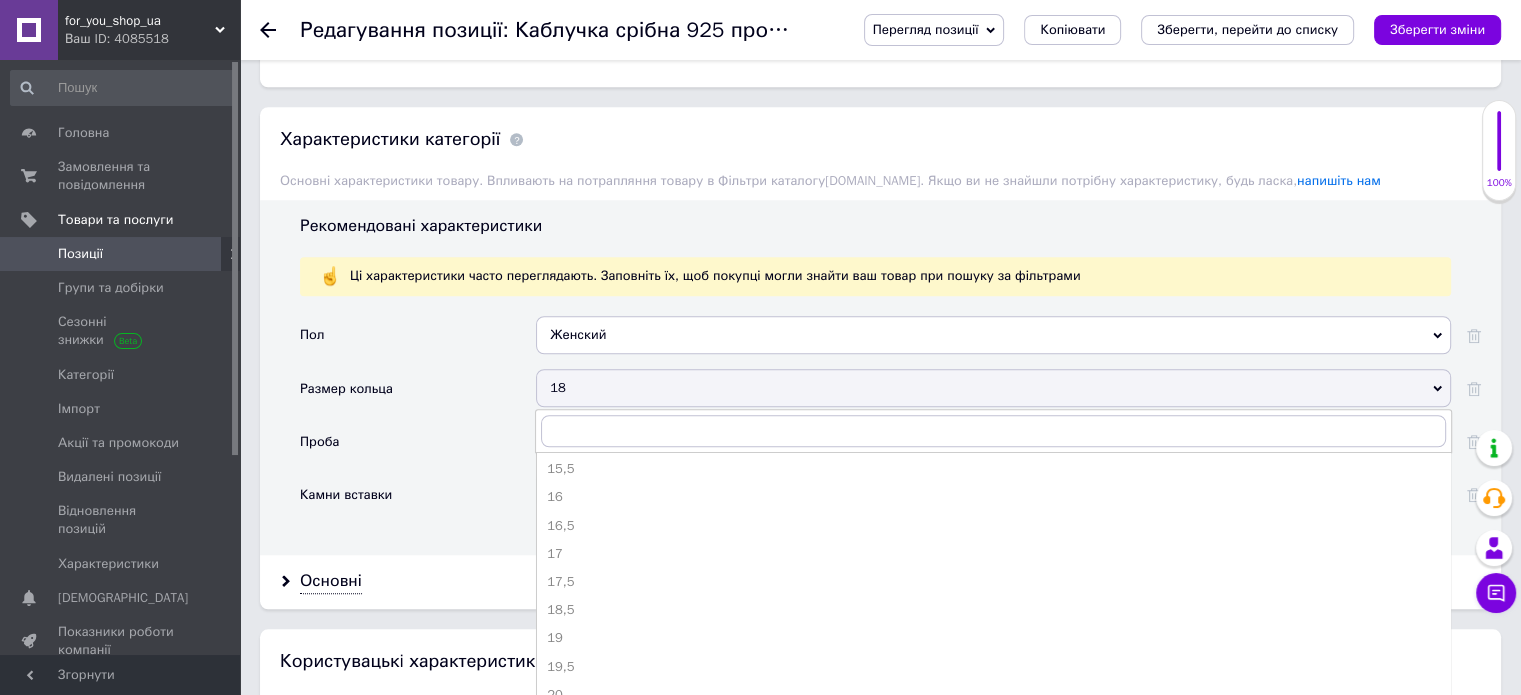 click on "17,5" at bounding box center (993, 582) 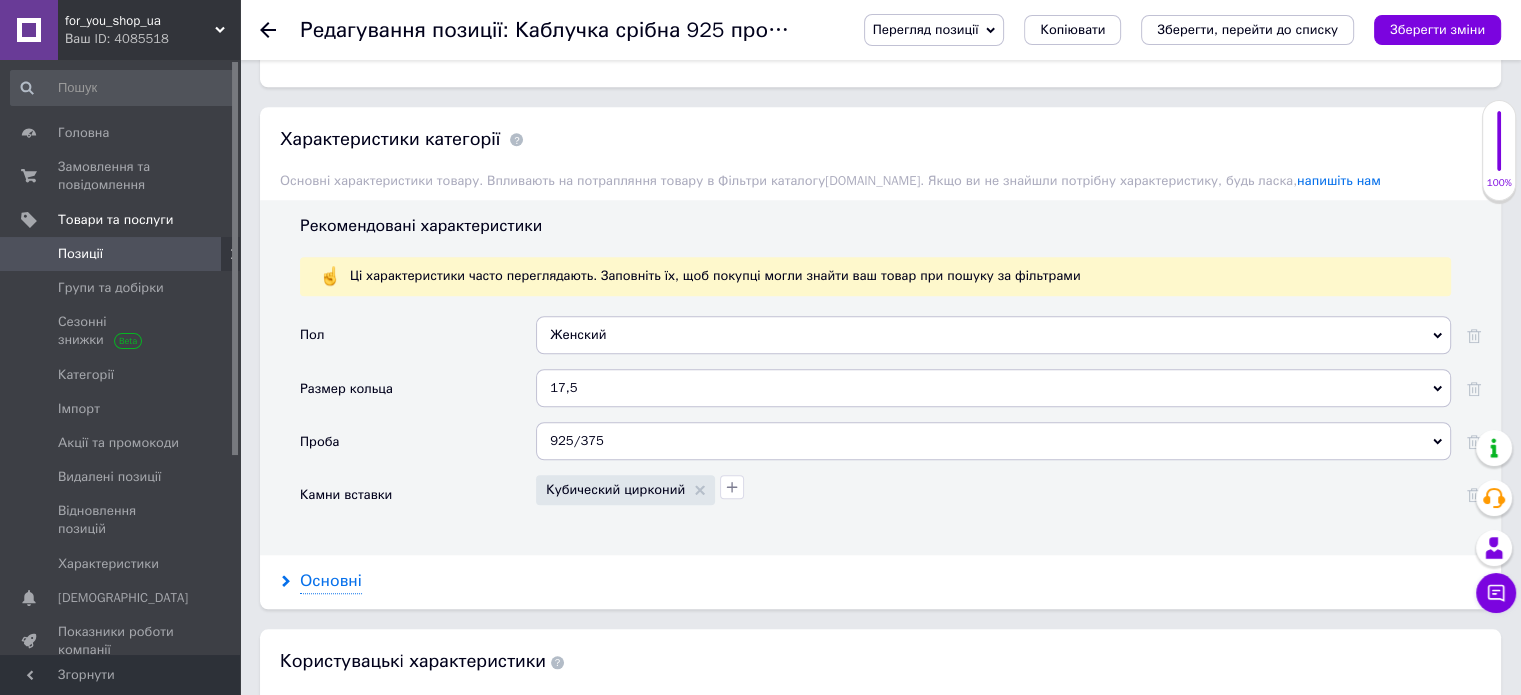 click on "Основні" at bounding box center [331, 581] 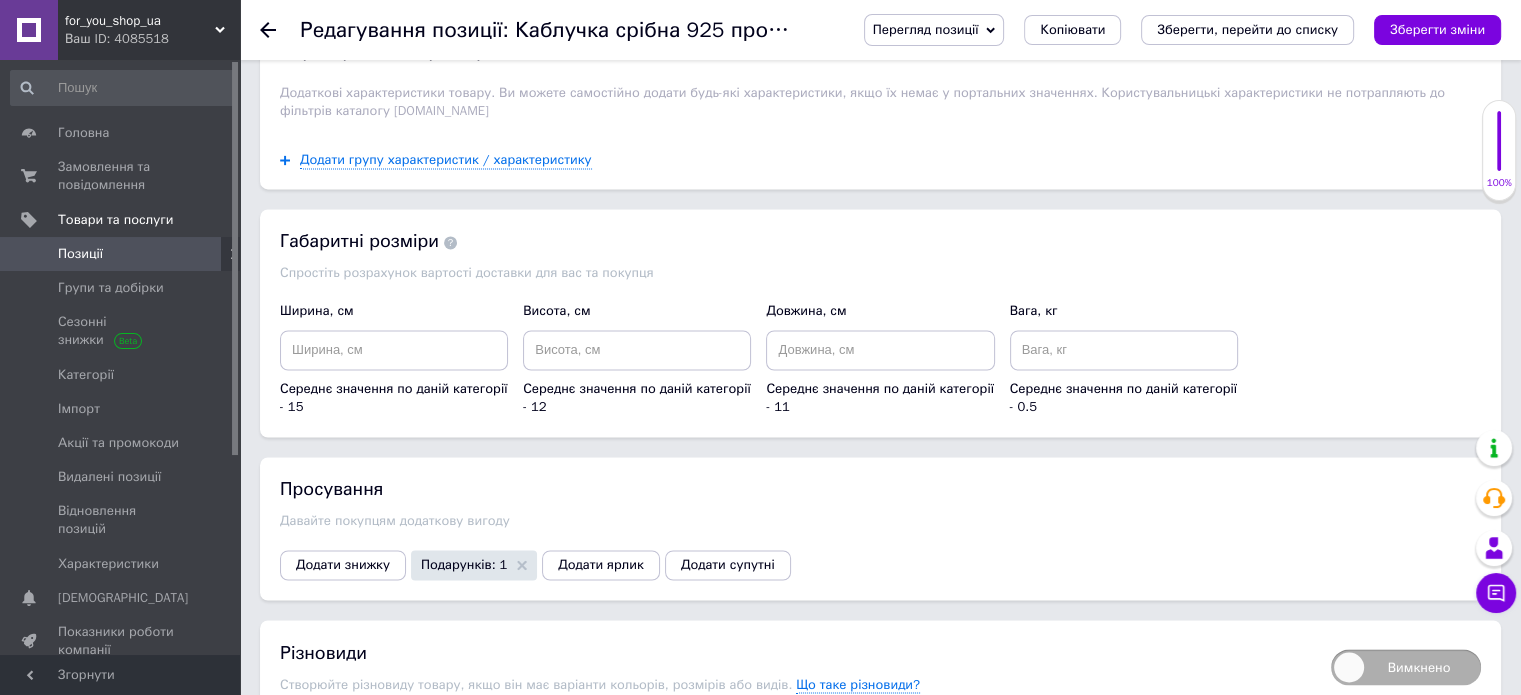 scroll, scrollTop: 3400, scrollLeft: 0, axis: vertical 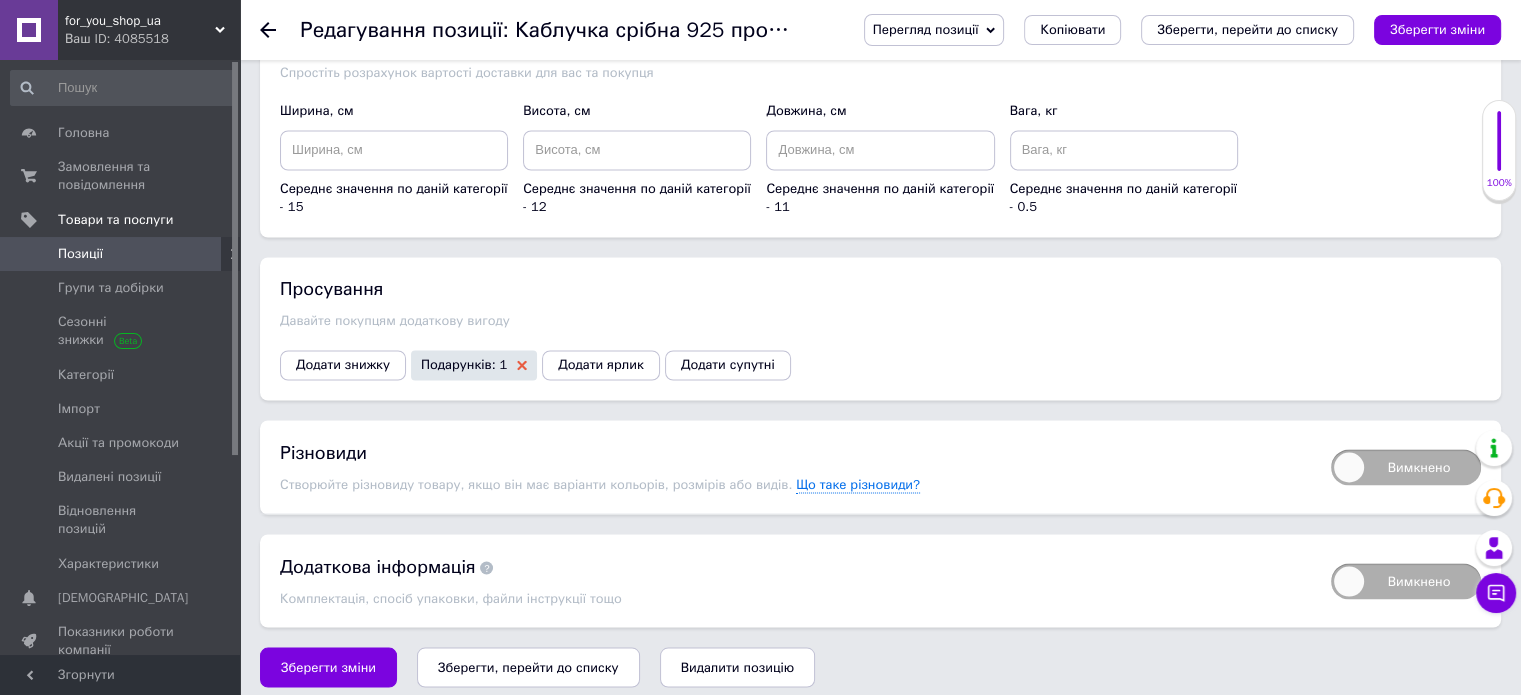 click 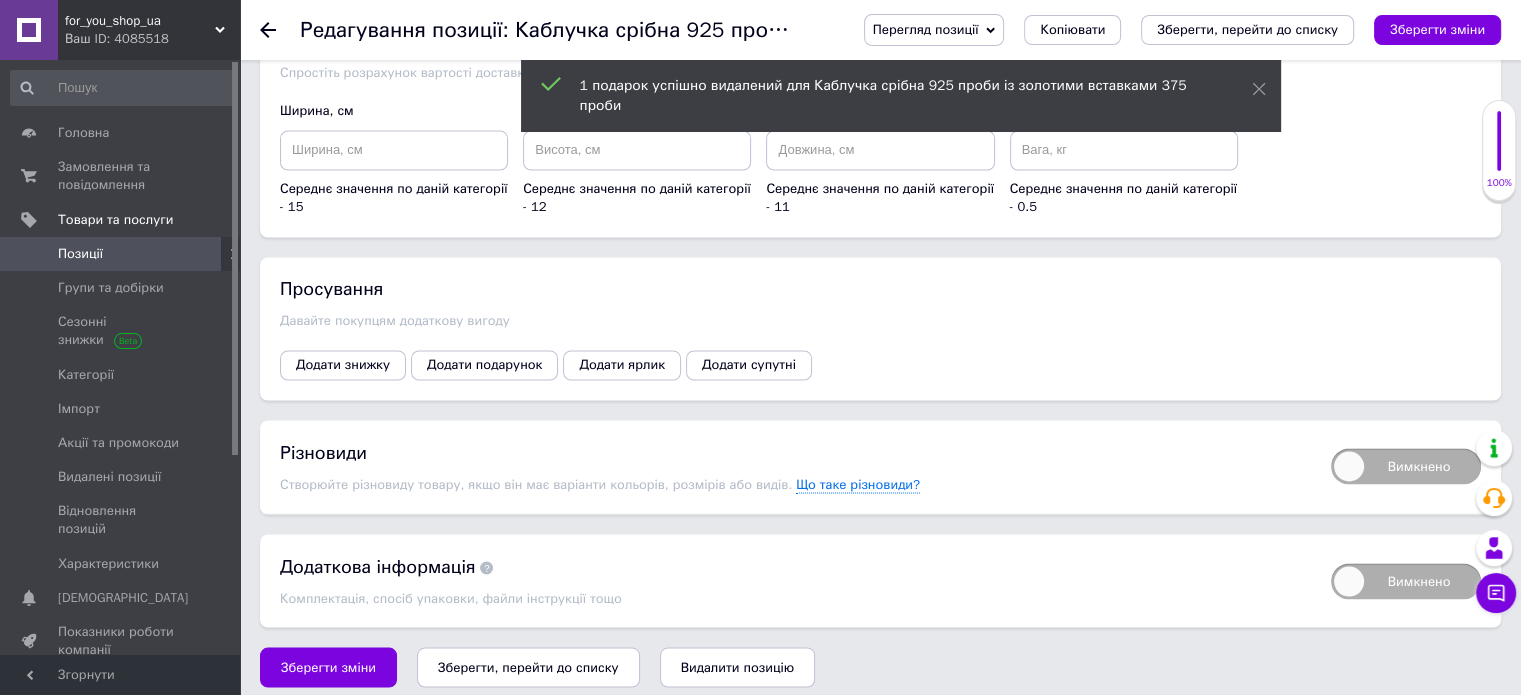 scroll, scrollTop: 3399, scrollLeft: 0, axis: vertical 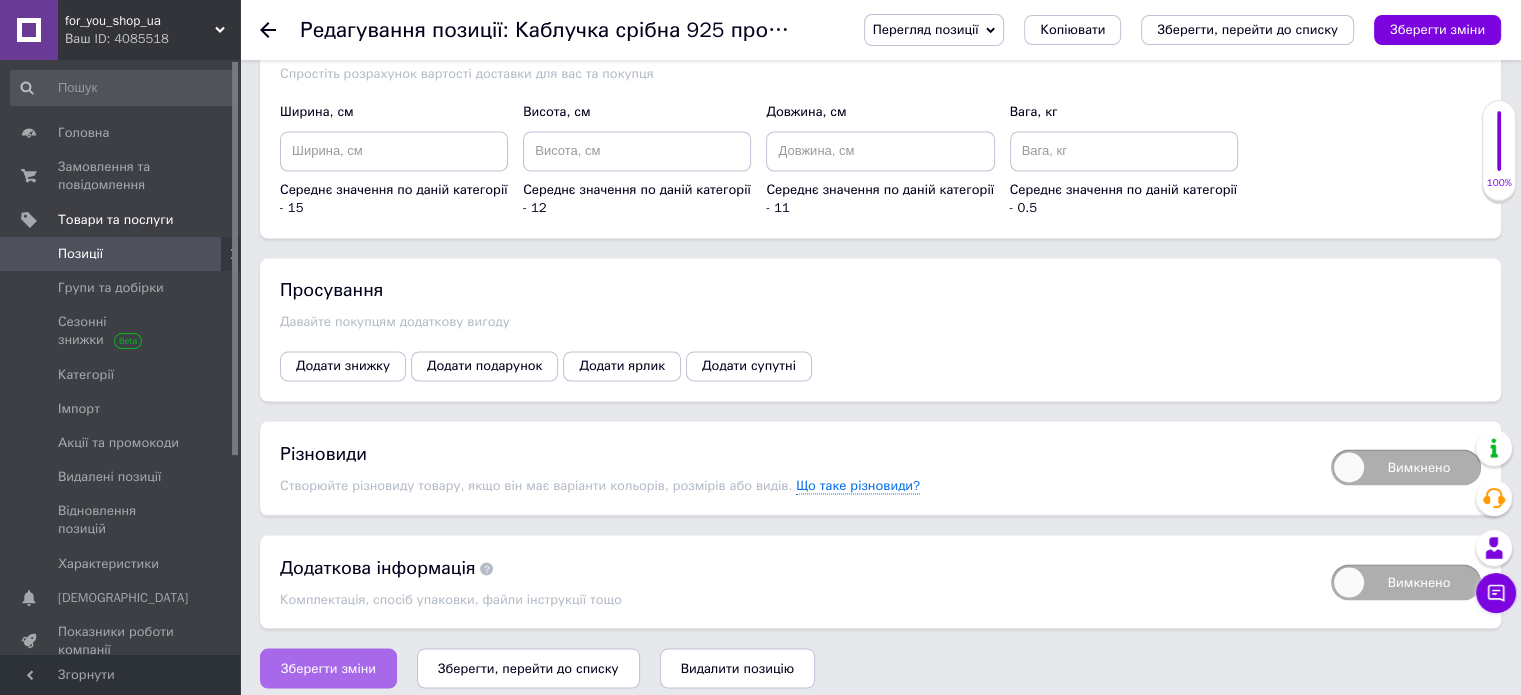 click on "Зберегти зміни" at bounding box center (328, 668) 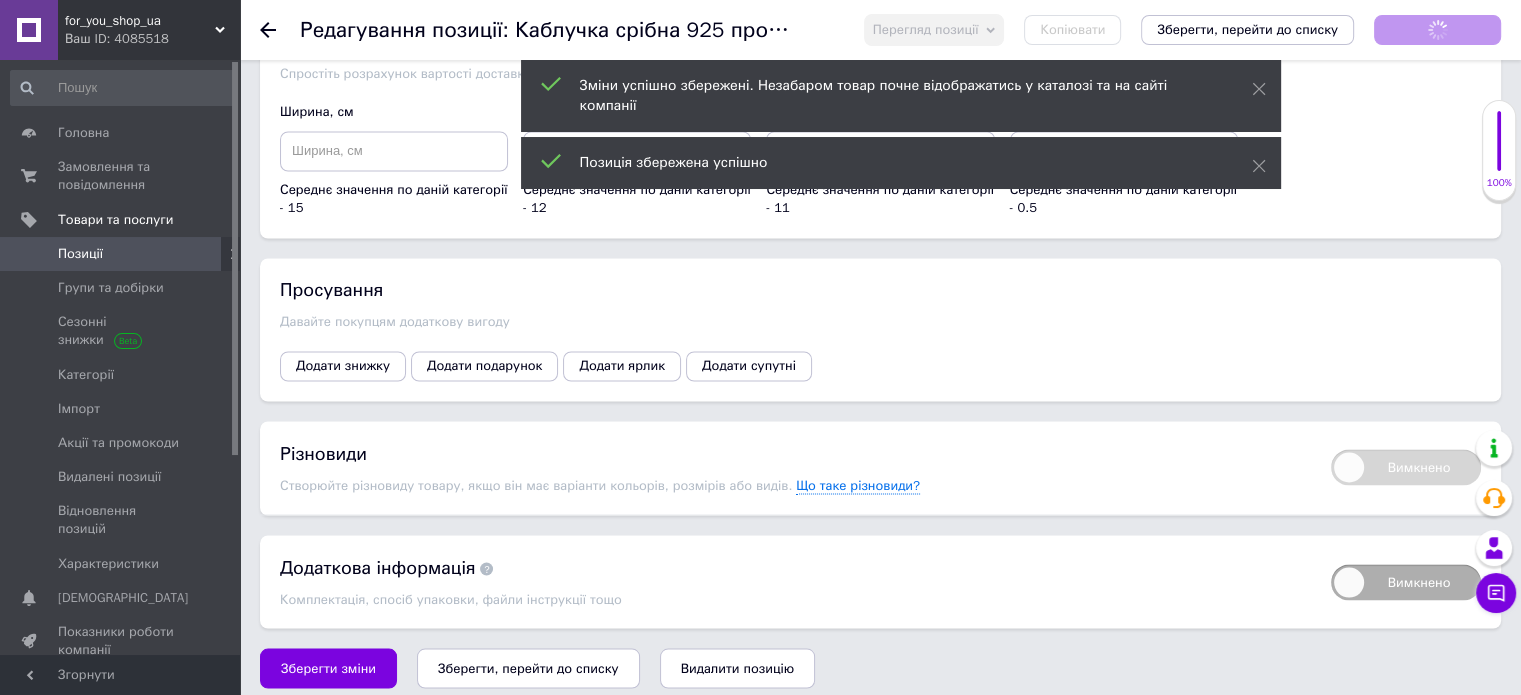 scroll, scrollTop: 166, scrollLeft: 0, axis: vertical 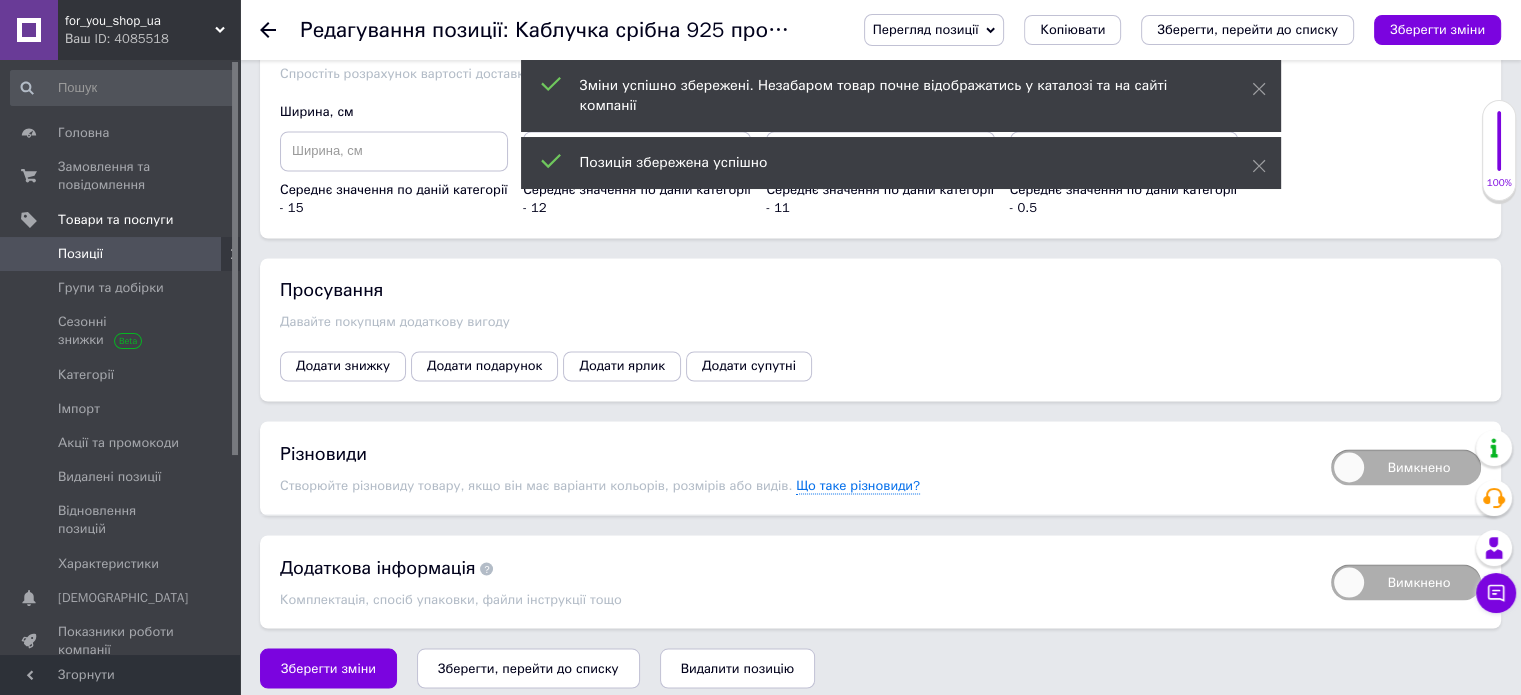 click on "Вимкнено" at bounding box center (1406, 467) 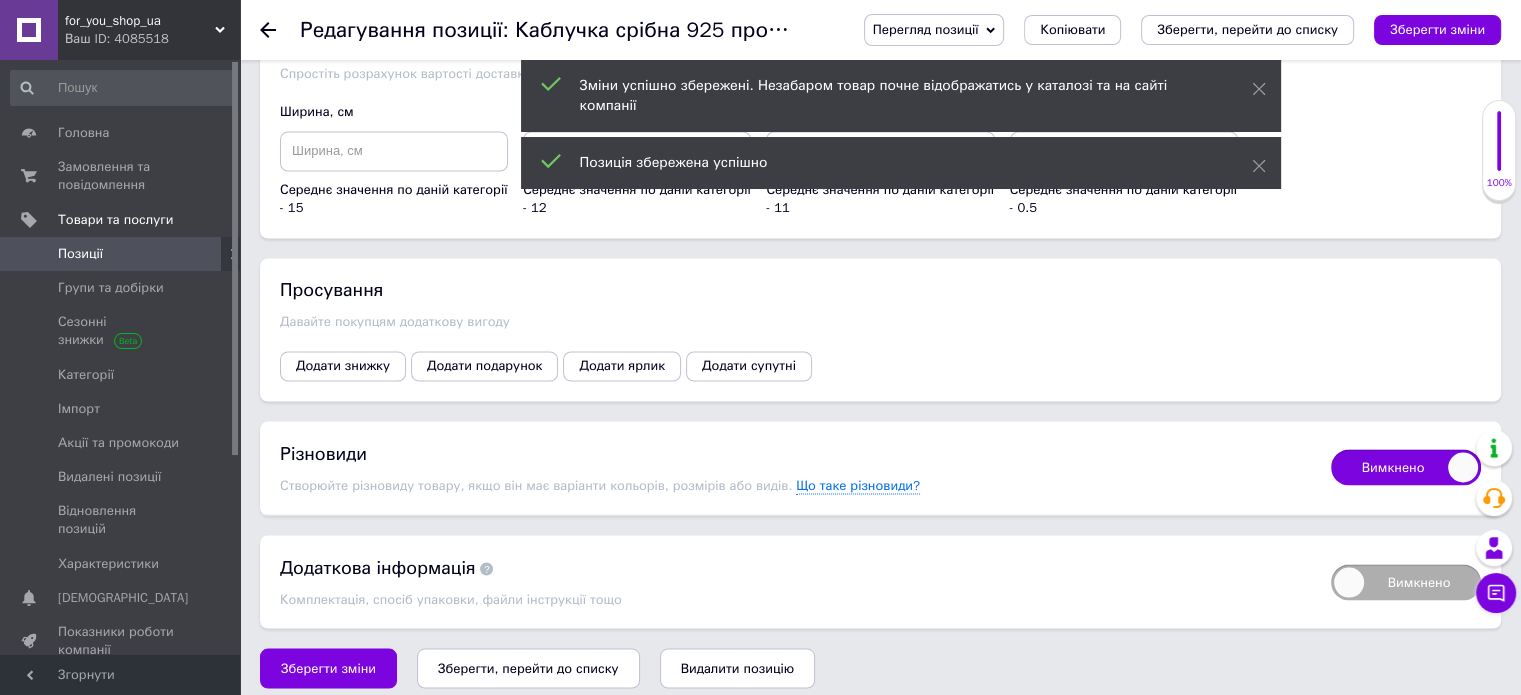 checkbox on "true" 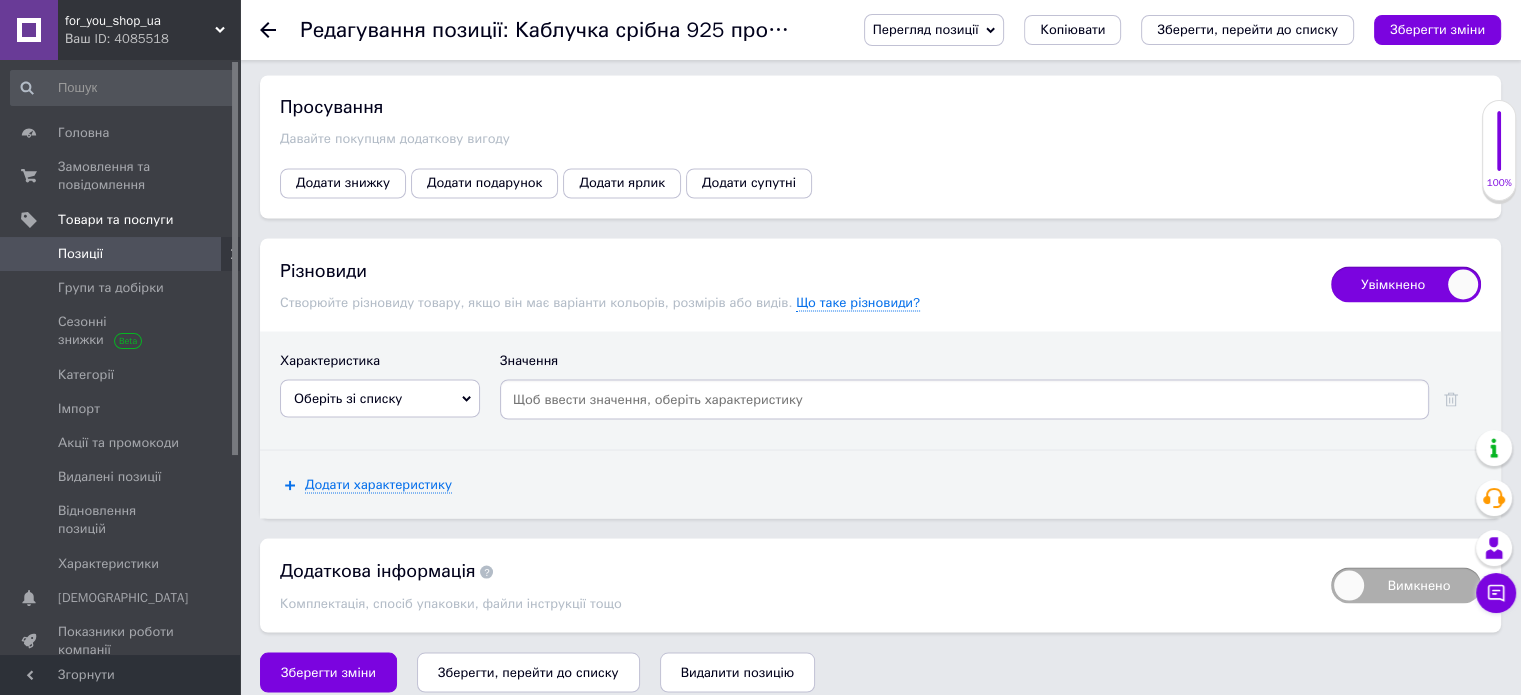 scroll, scrollTop: 3585, scrollLeft: 0, axis: vertical 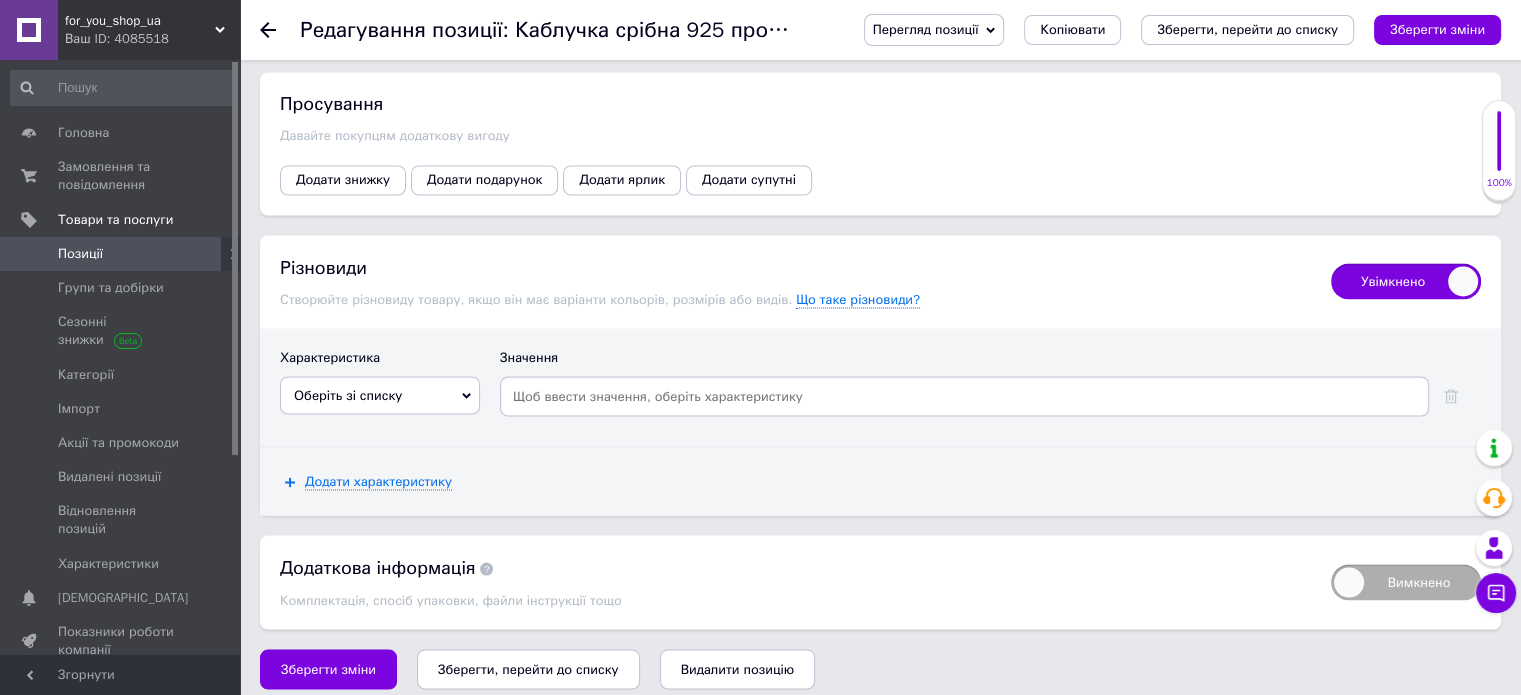 click 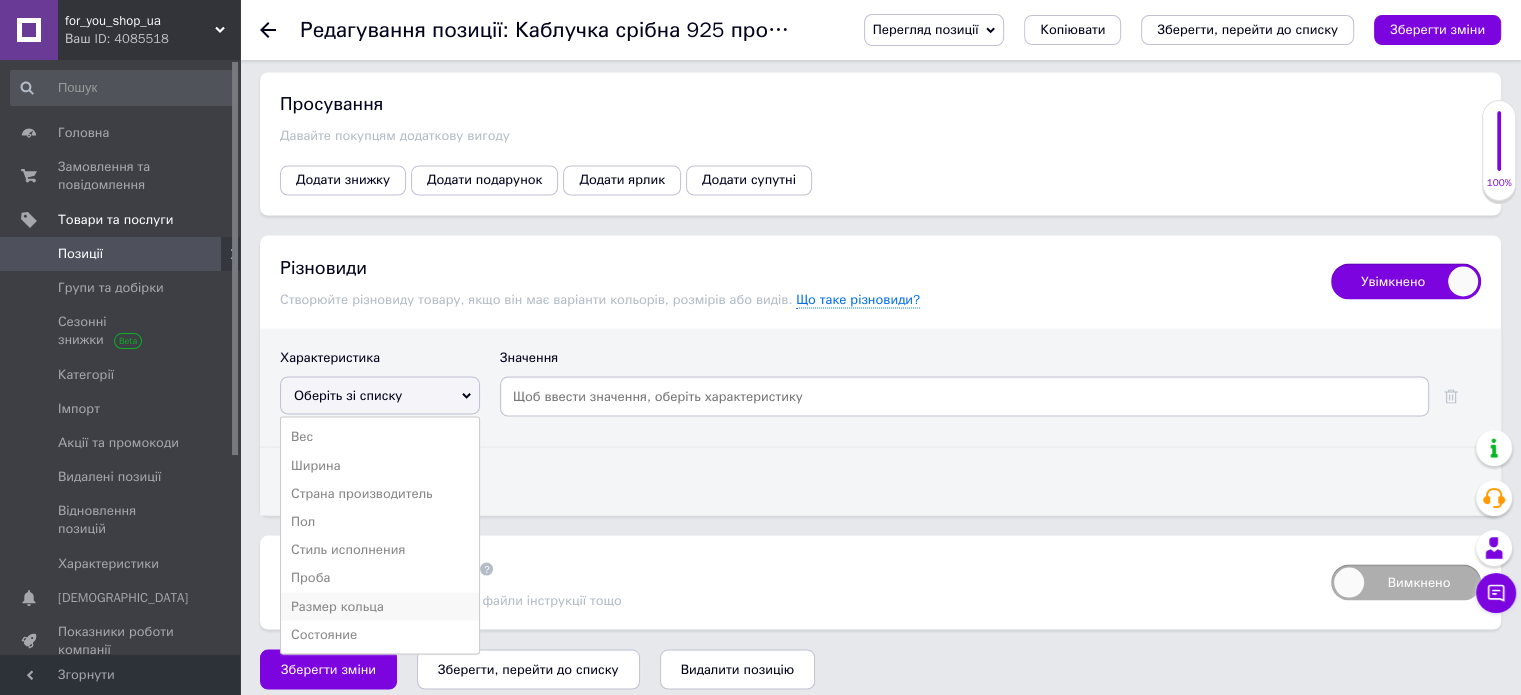 click on "Размер кольца" at bounding box center [380, 606] 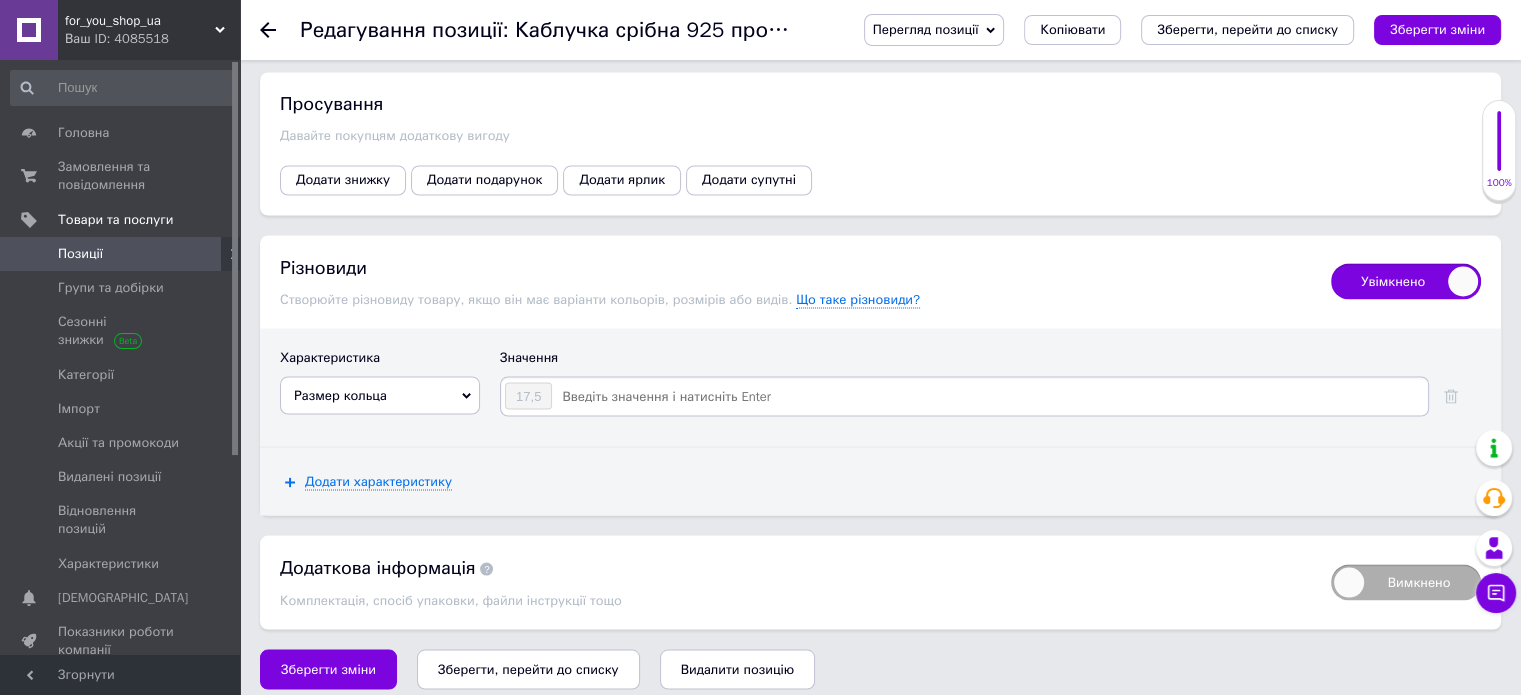 click at bounding box center (989, 396) 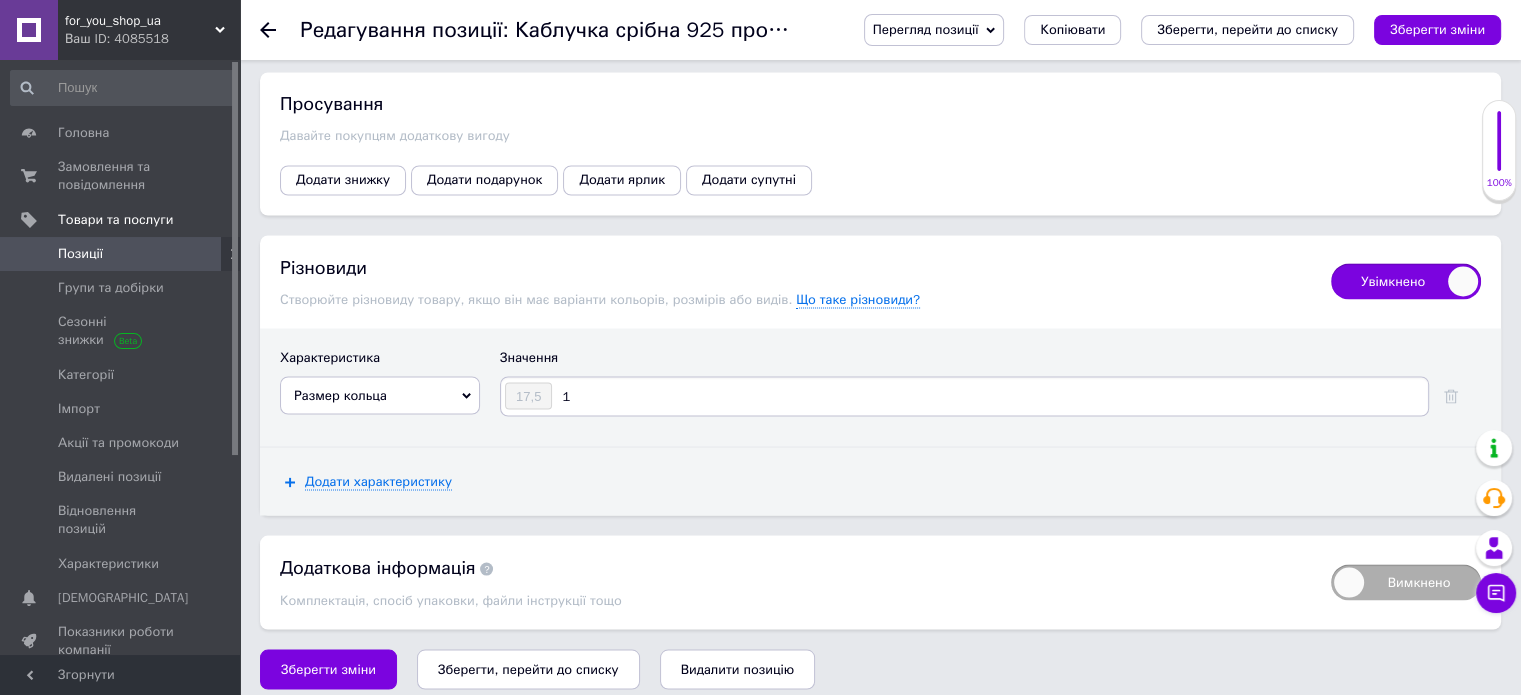 type on "18" 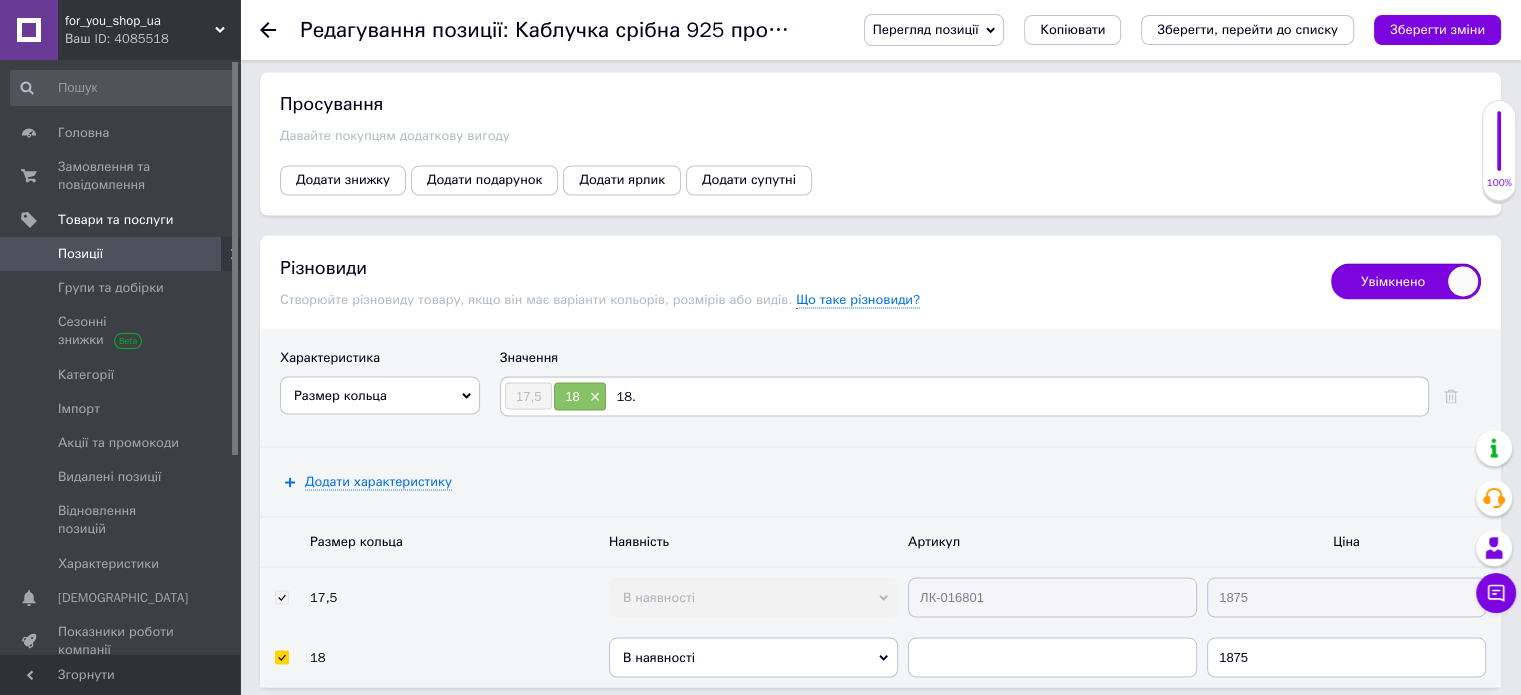 type on "18.5" 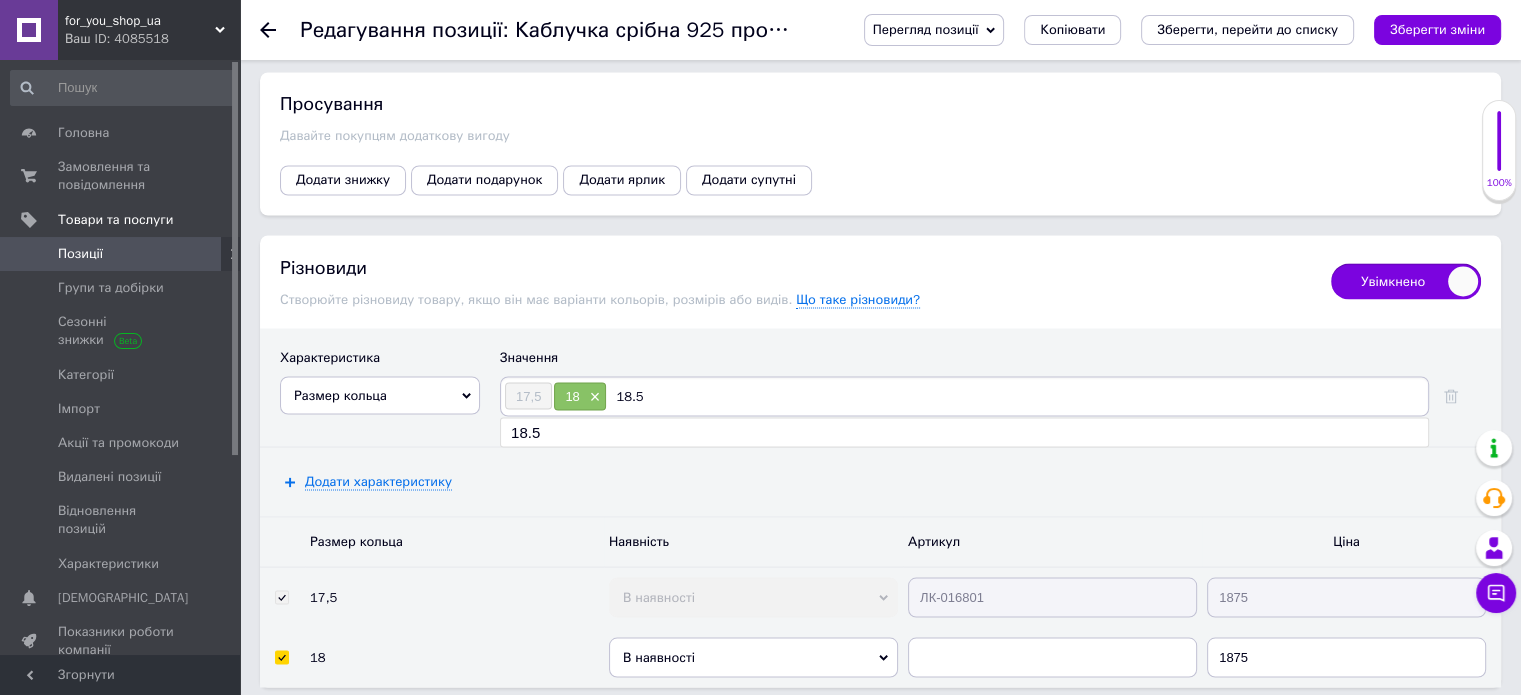 type 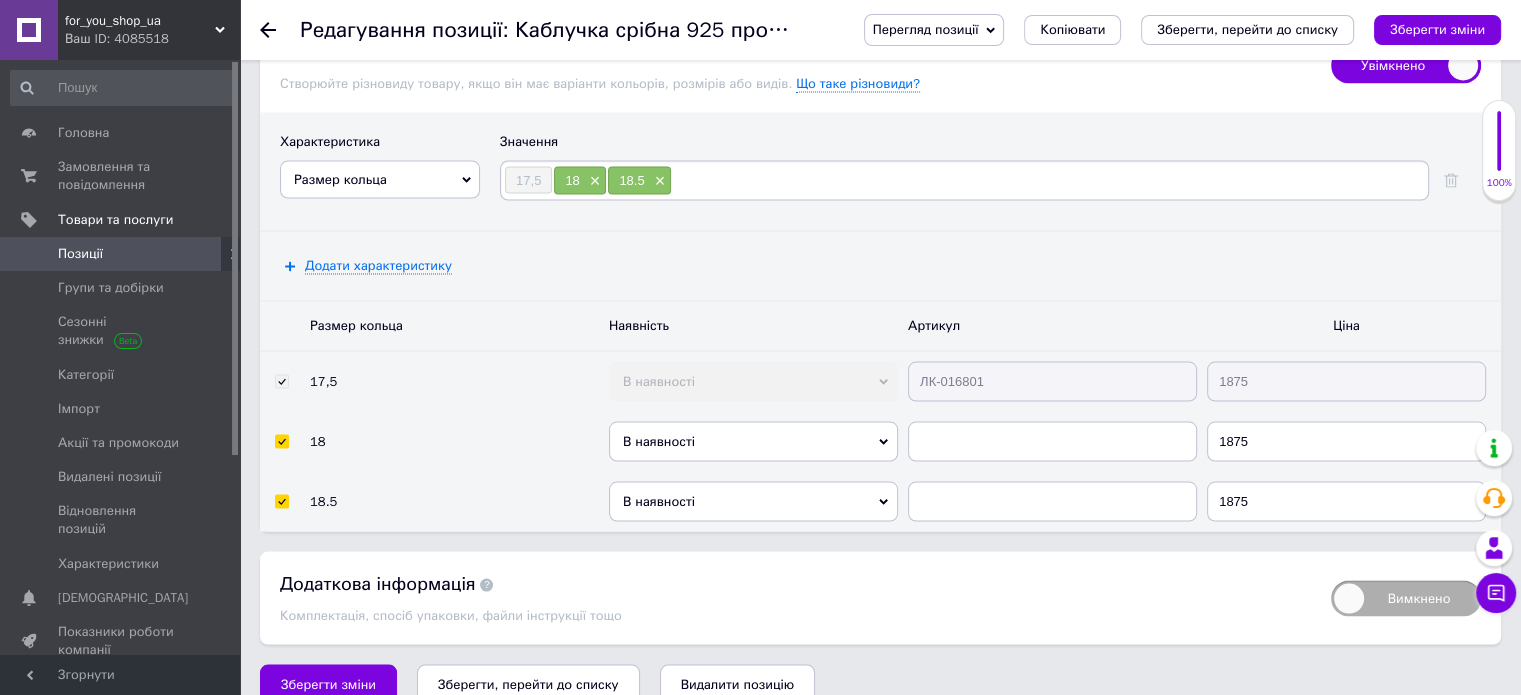scroll, scrollTop: 3815, scrollLeft: 0, axis: vertical 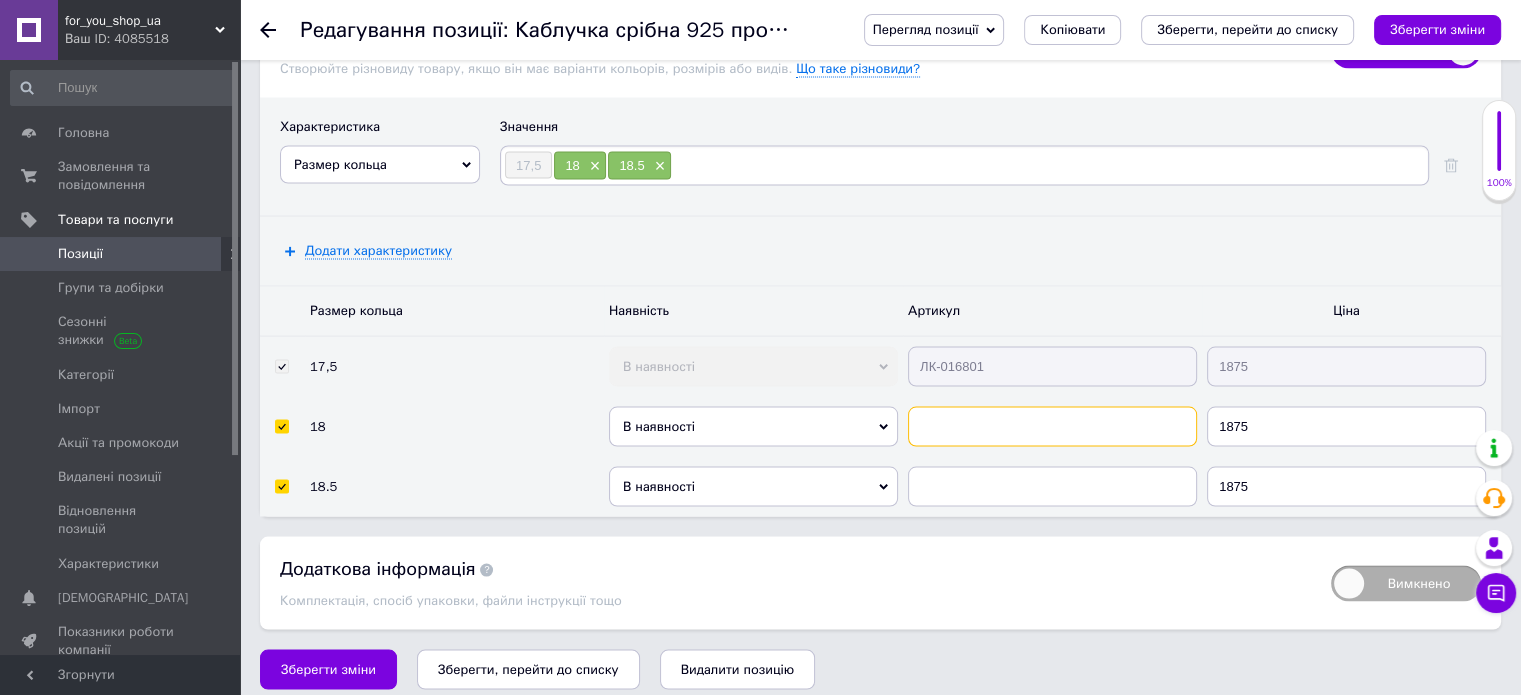 click at bounding box center [1052, 427] 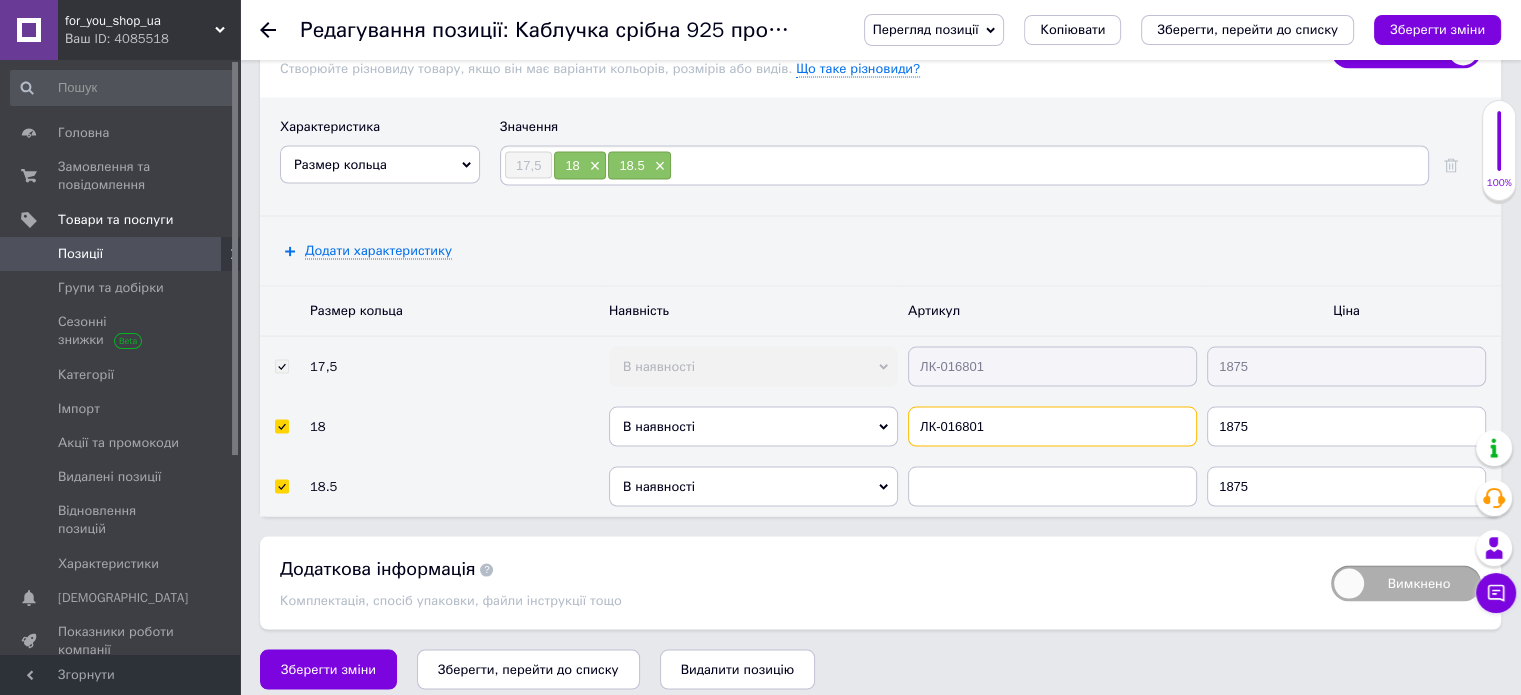 click on "ЛК-016801" at bounding box center (1052, 427) 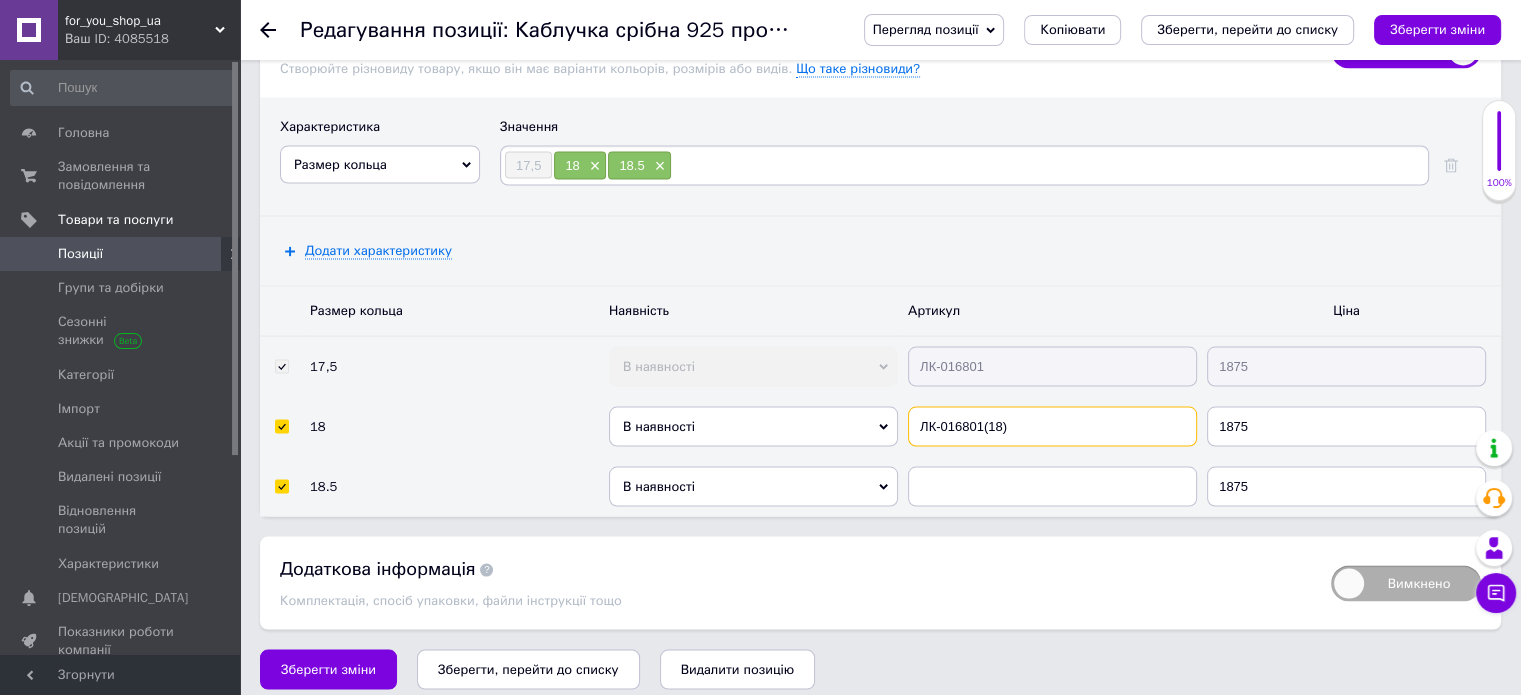 type on "ЛК-016801(18)" 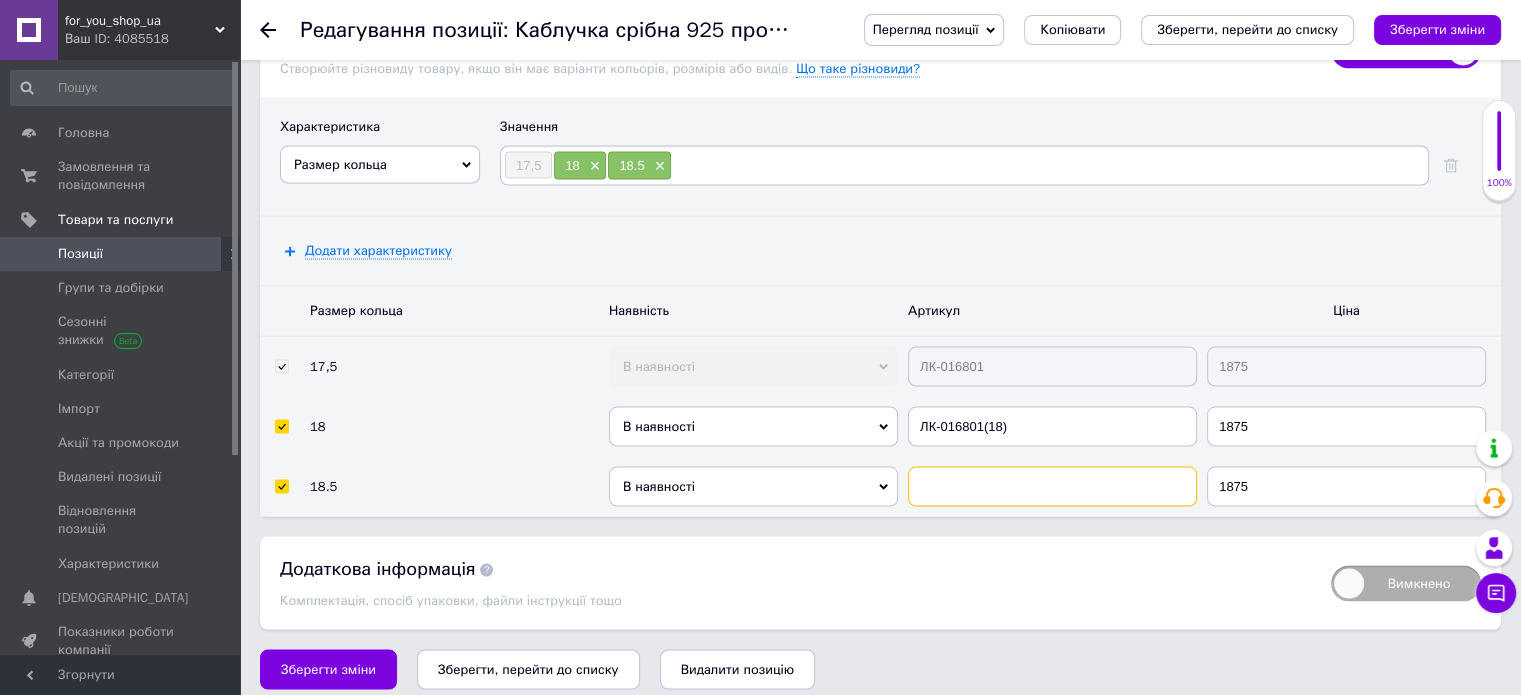 click at bounding box center (1052, 487) 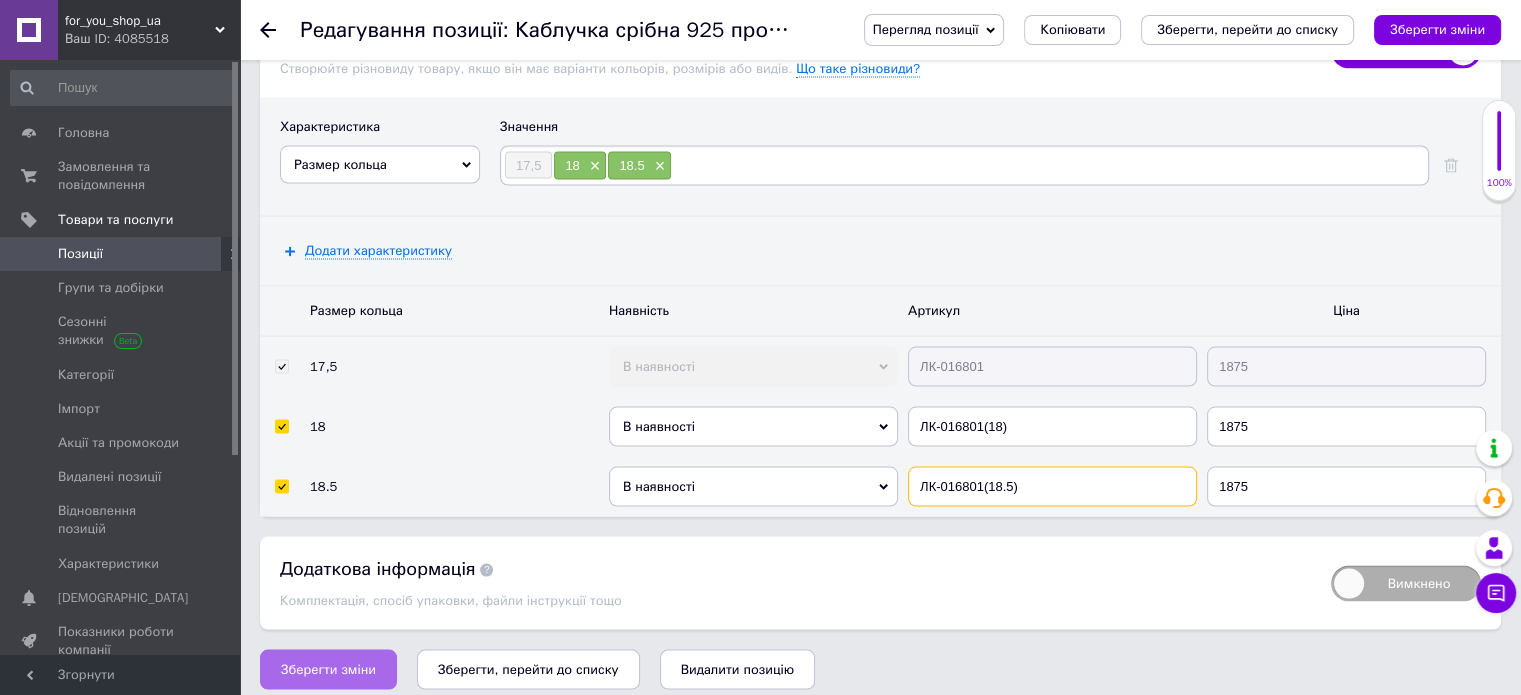 type on "ЛК-016801(18.5)" 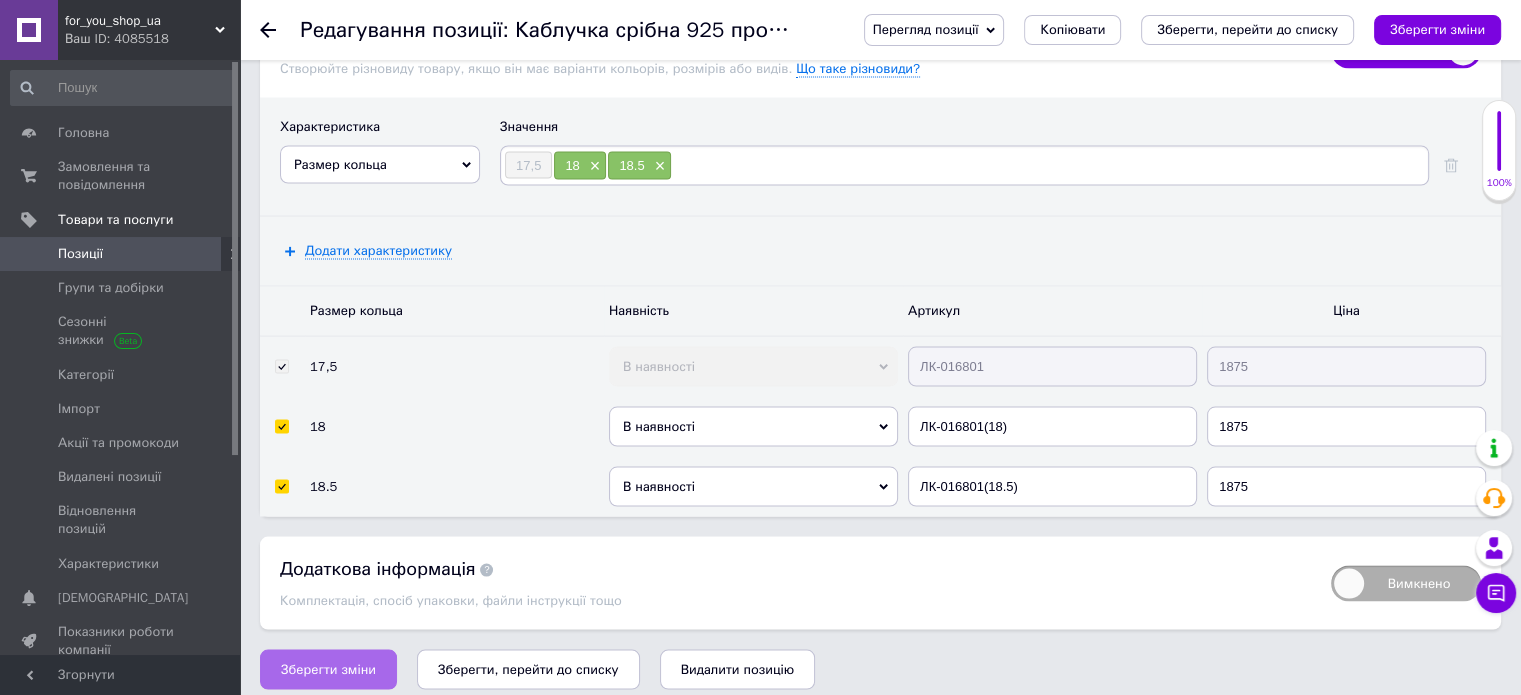 click on "Зберегти зміни" at bounding box center (328, 670) 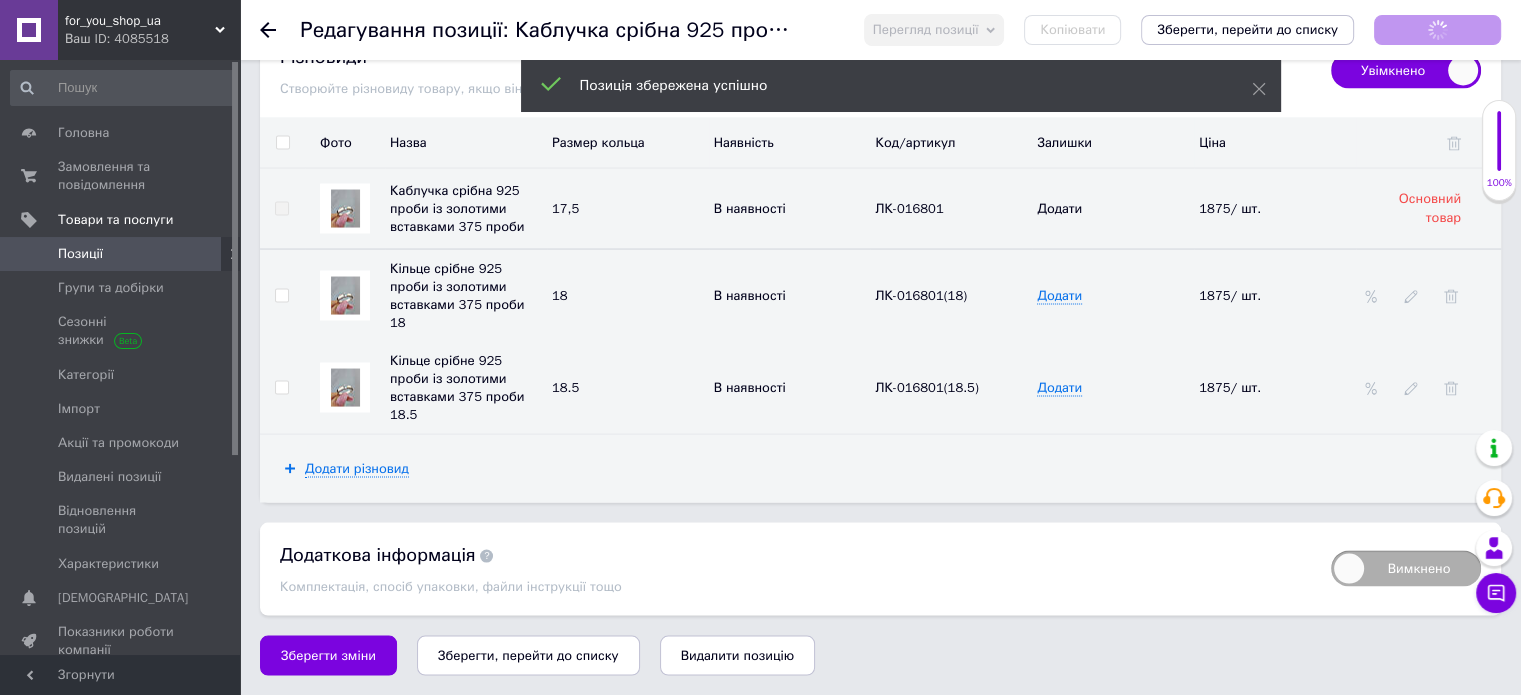 scroll, scrollTop: 3759, scrollLeft: 0, axis: vertical 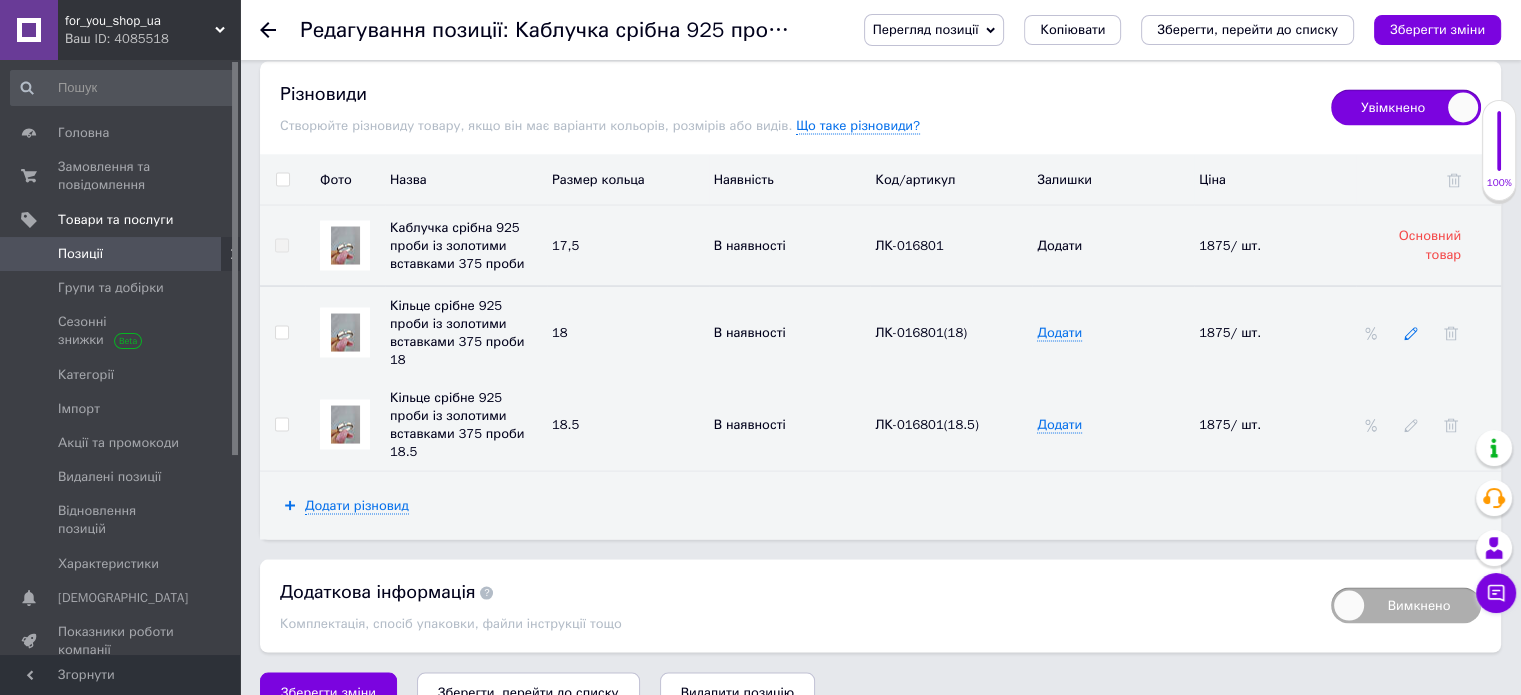 click 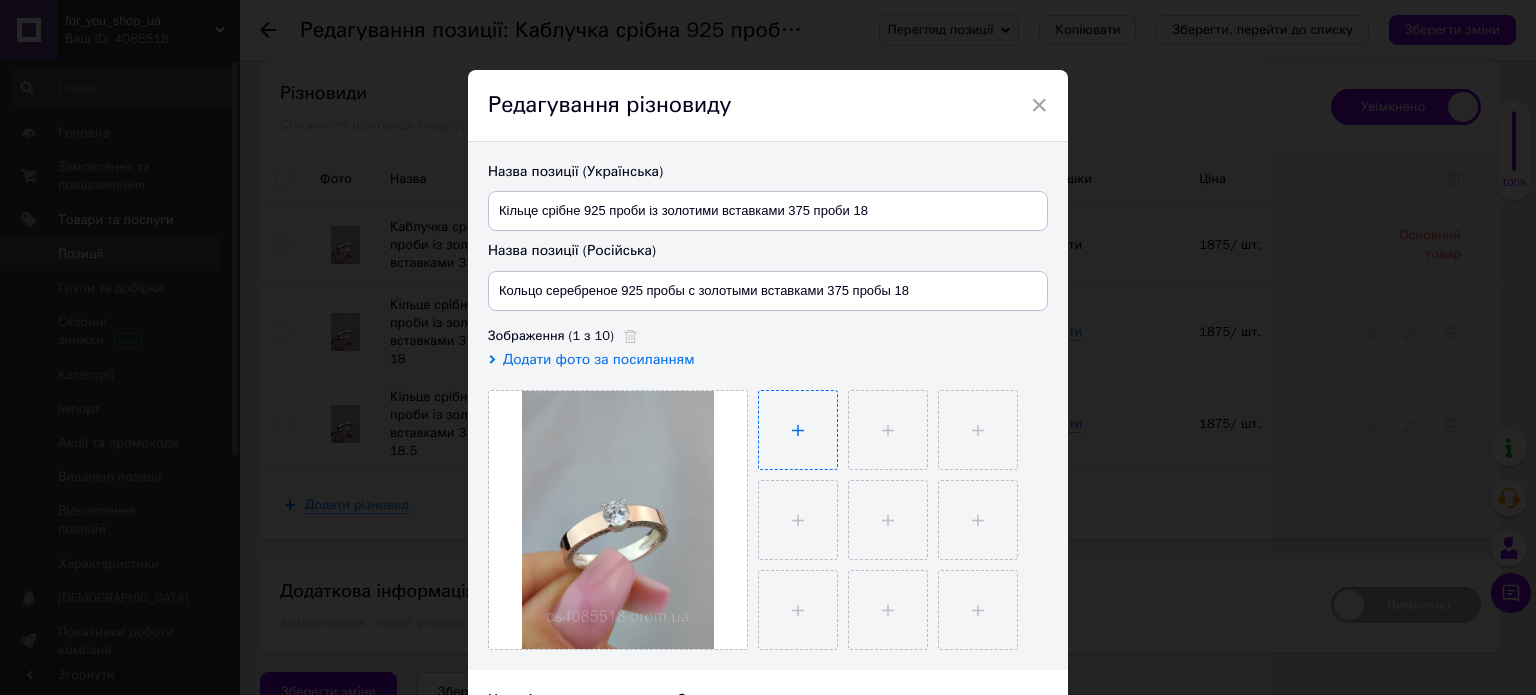click at bounding box center (798, 430) 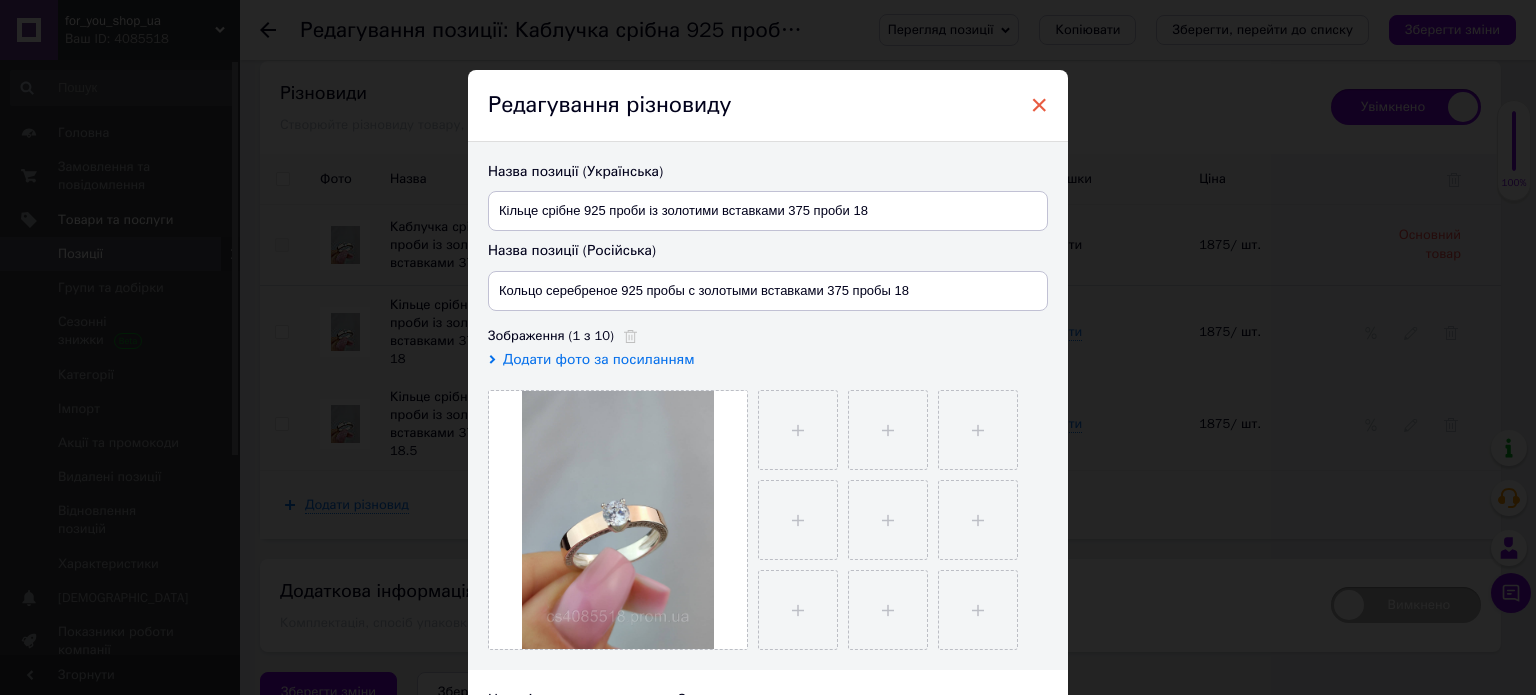 click on "×" at bounding box center [1039, 105] 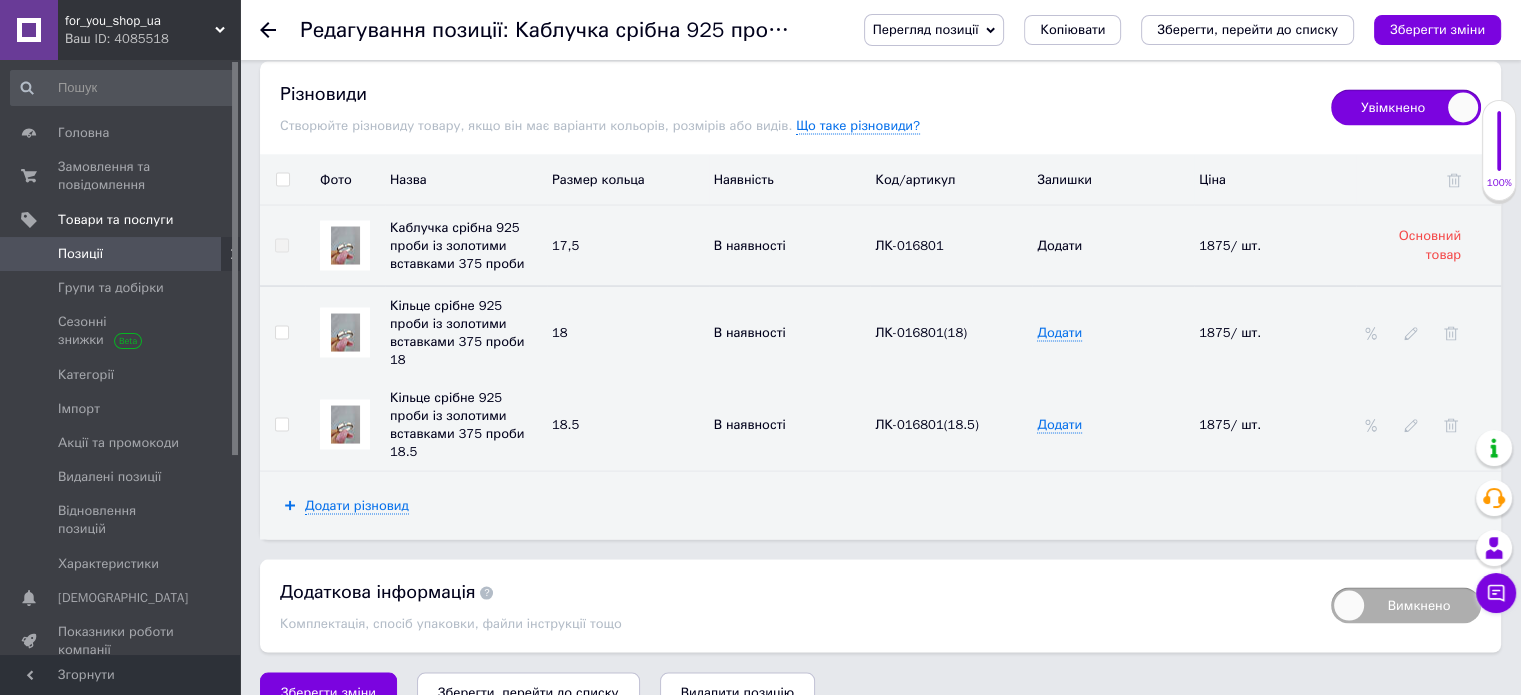 drag, startPoint x: 1454, startPoint y: 30, endPoint x: 1432, endPoint y: 26, distance: 22.36068 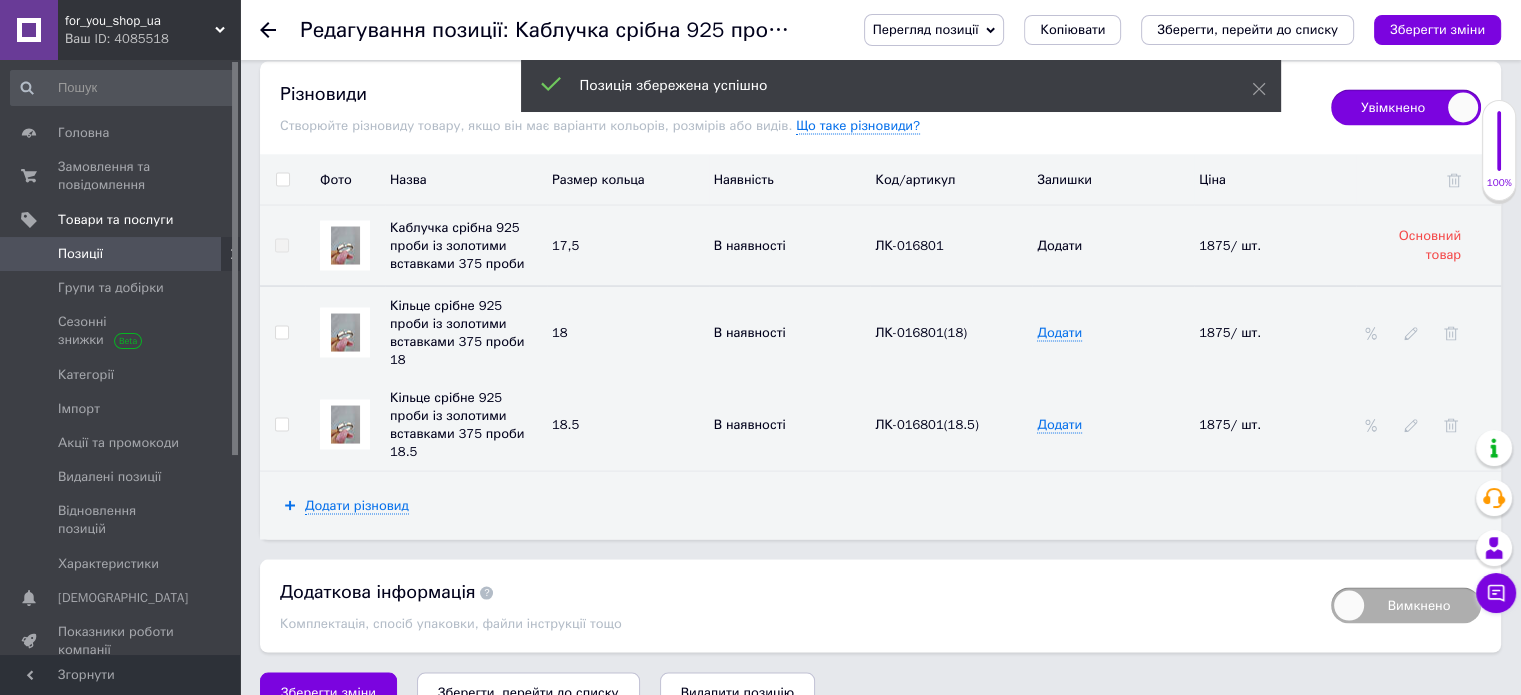 click 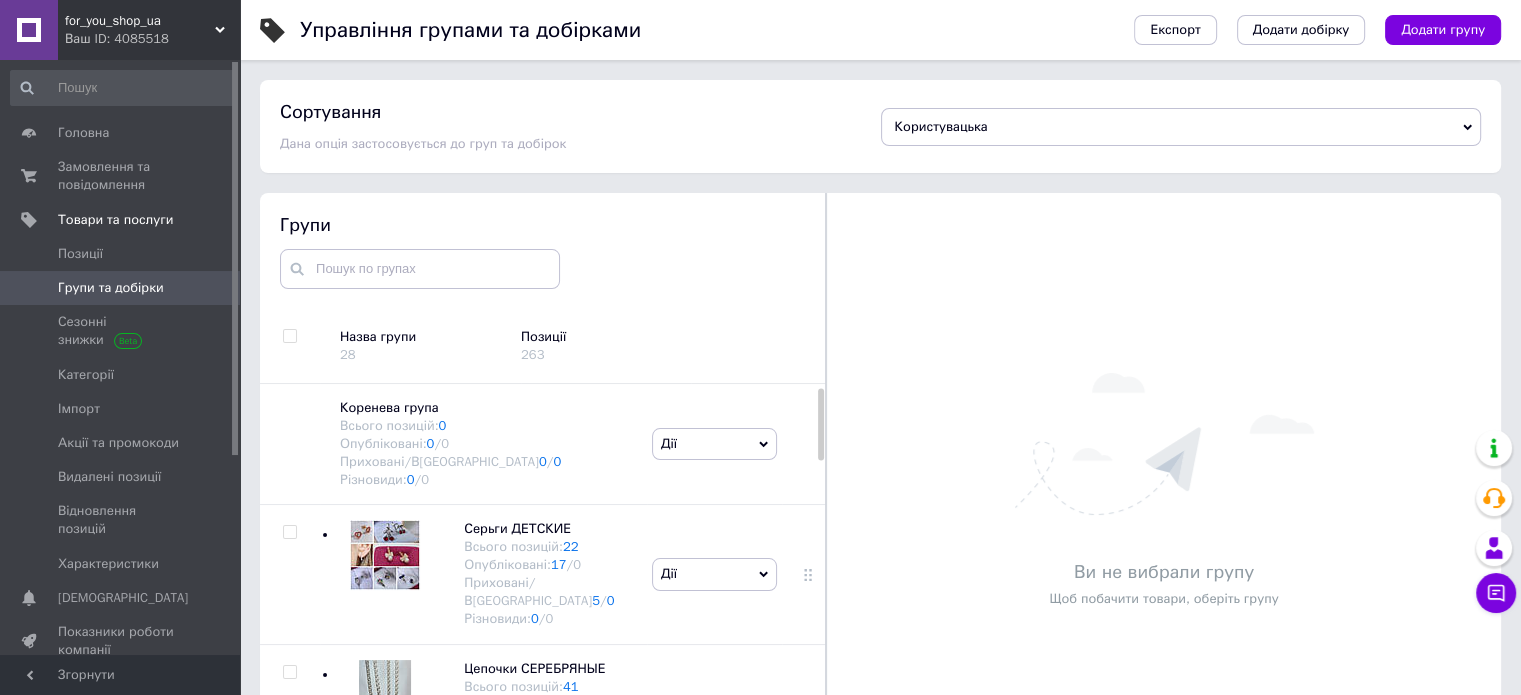 scroll, scrollTop: 113, scrollLeft: 0, axis: vertical 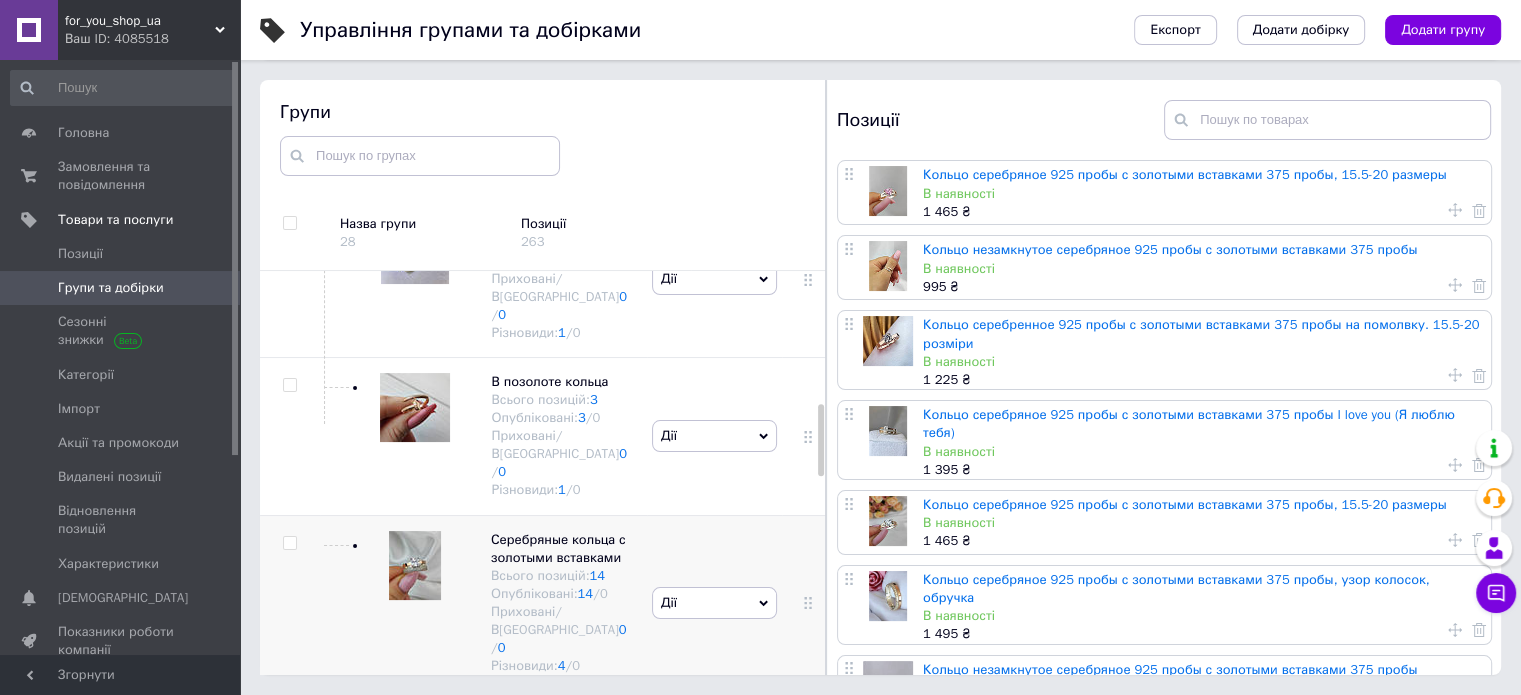 click on "[PERSON_NAME] групу Редагувати групу Додати підгрупу Додати товар Видалити групу" at bounding box center [714, 603] 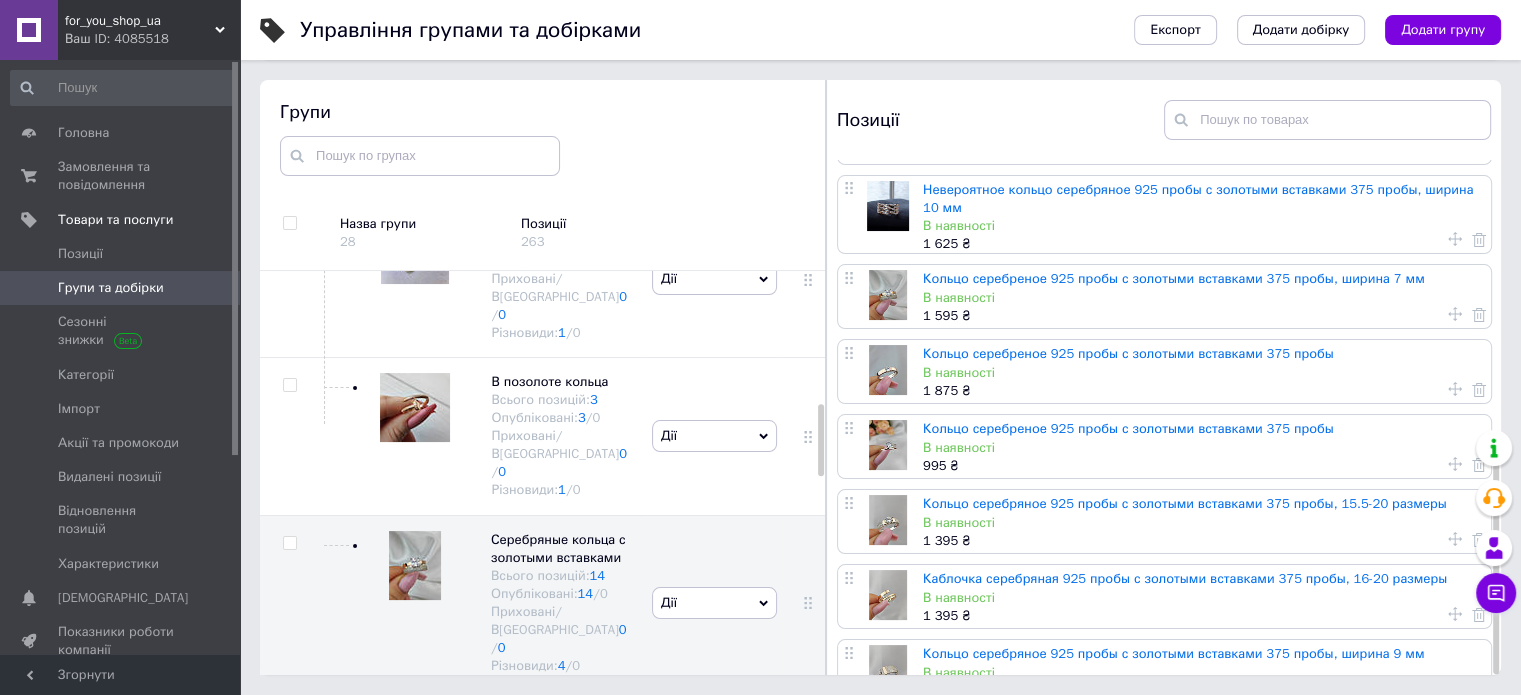 scroll, scrollTop: 583, scrollLeft: 0, axis: vertical 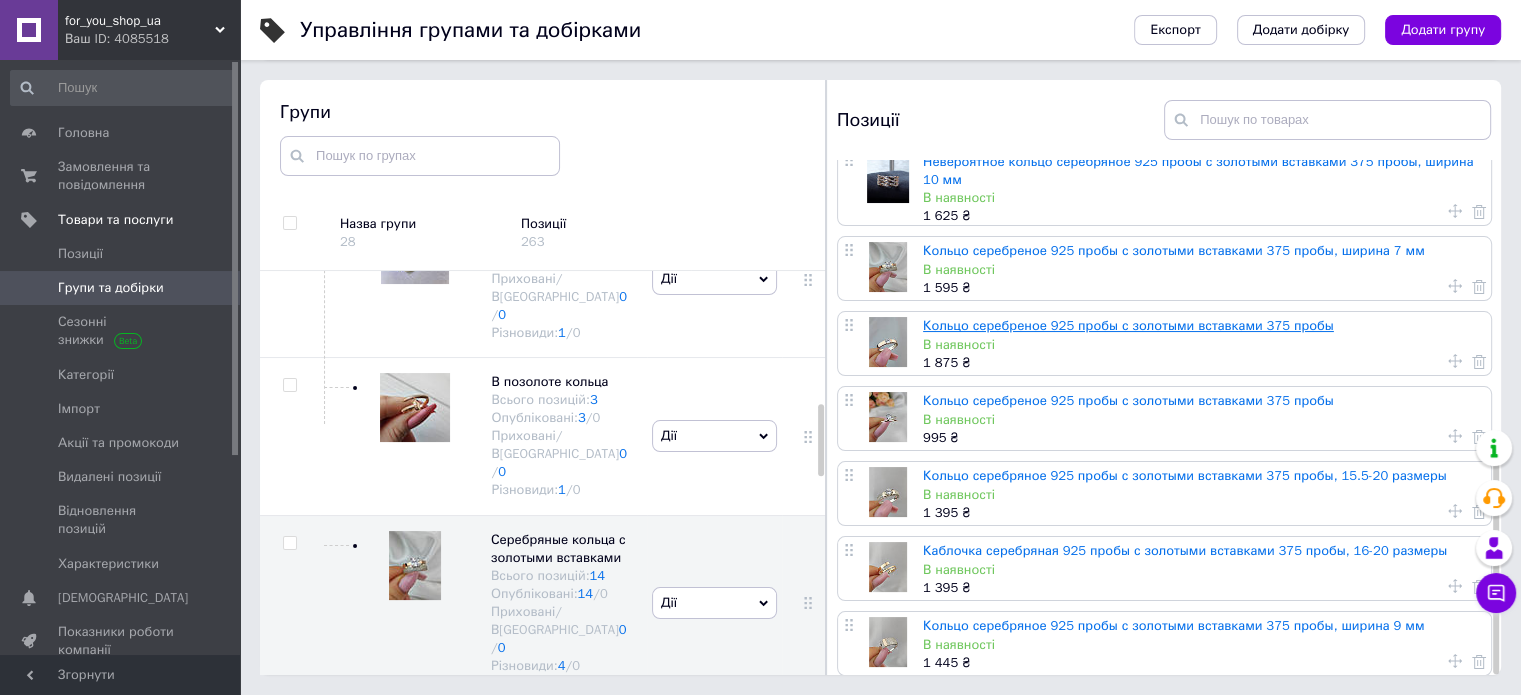 click on "Кольцо серебреное 925 пробы с золотыми вставками 375 пробы" at bounding box center [1128, 325] 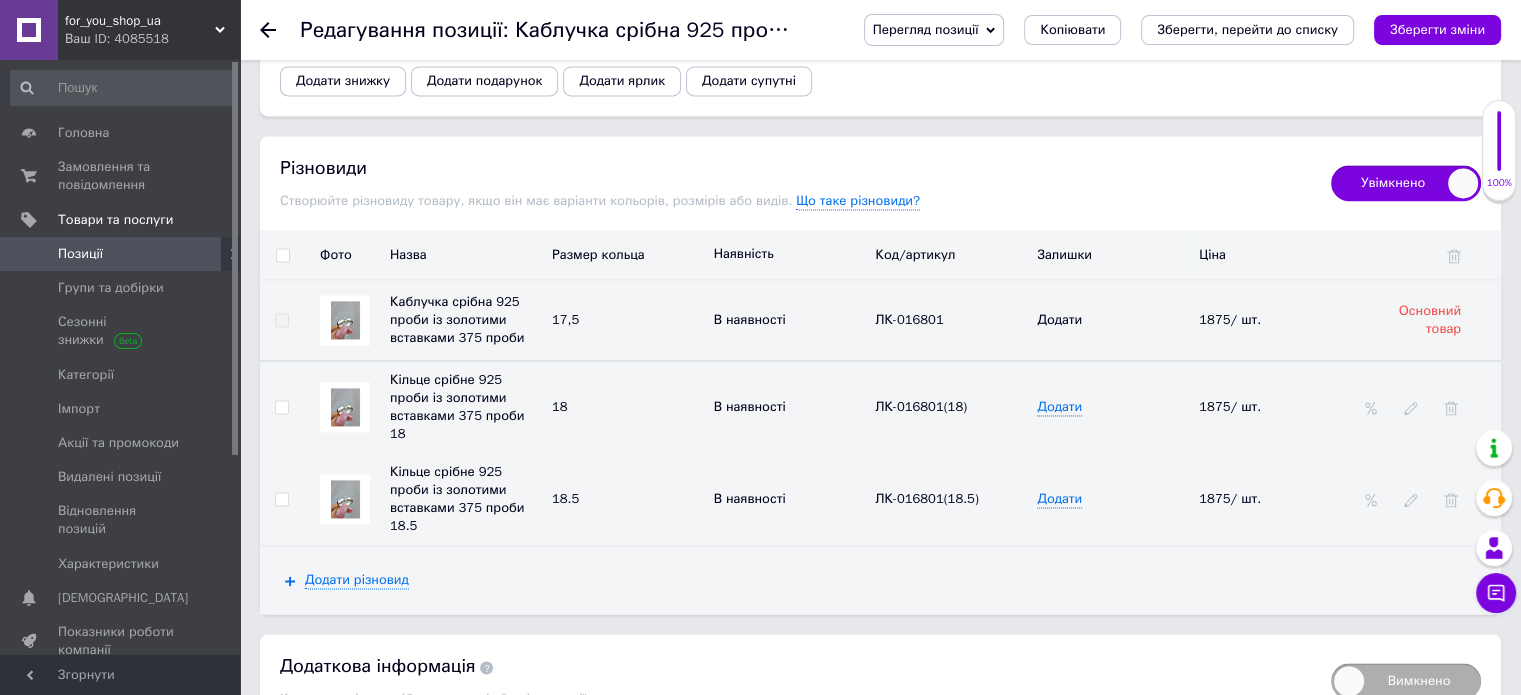 scroll, scrollTop: 2872, scrollLeft: 0, axis: vertical 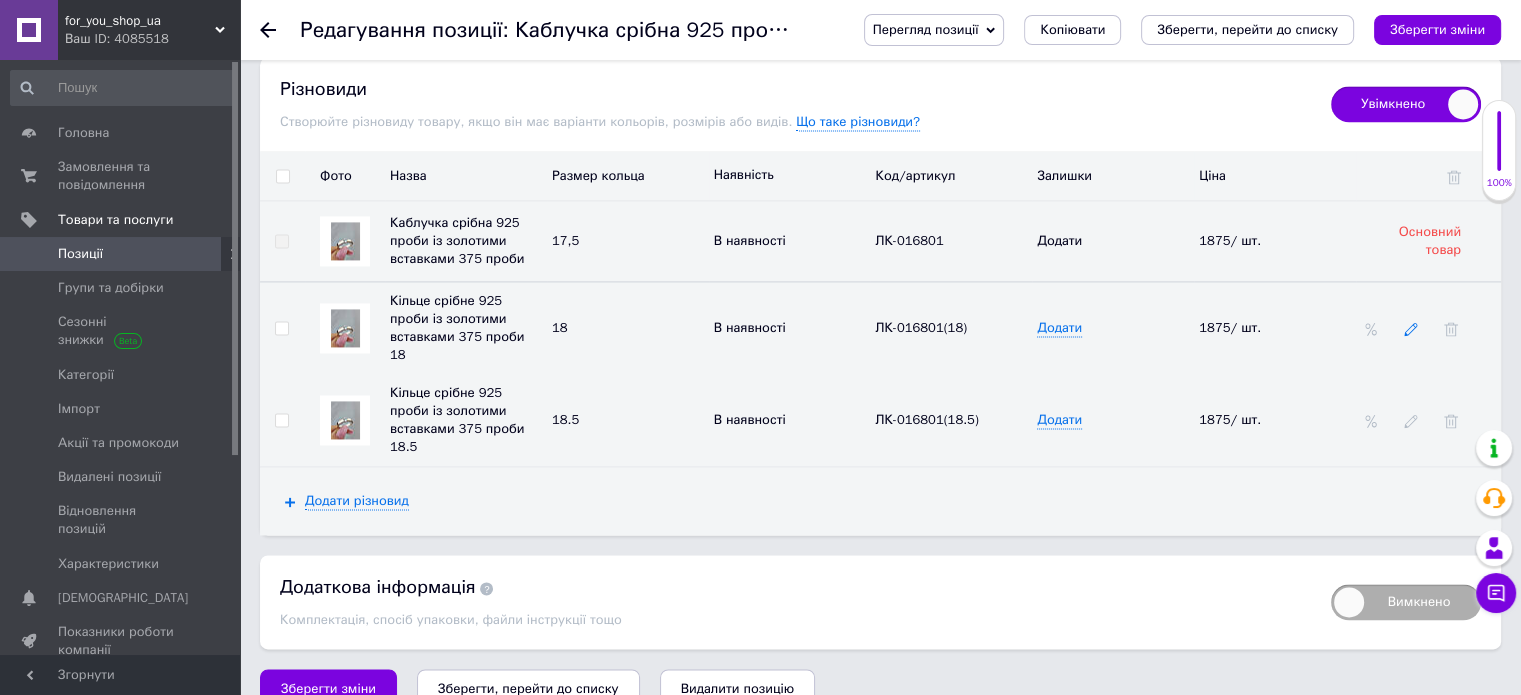 click 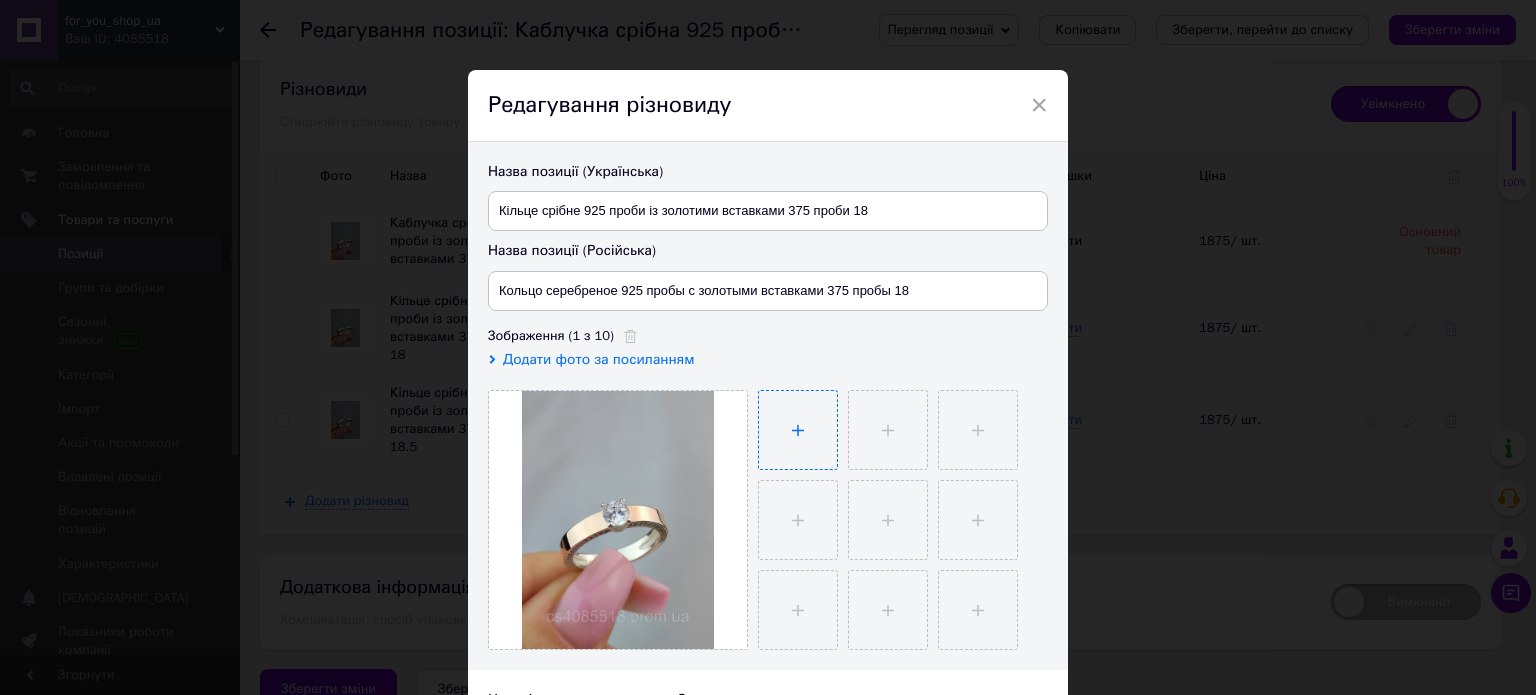 click at bounding box center (798, 430) 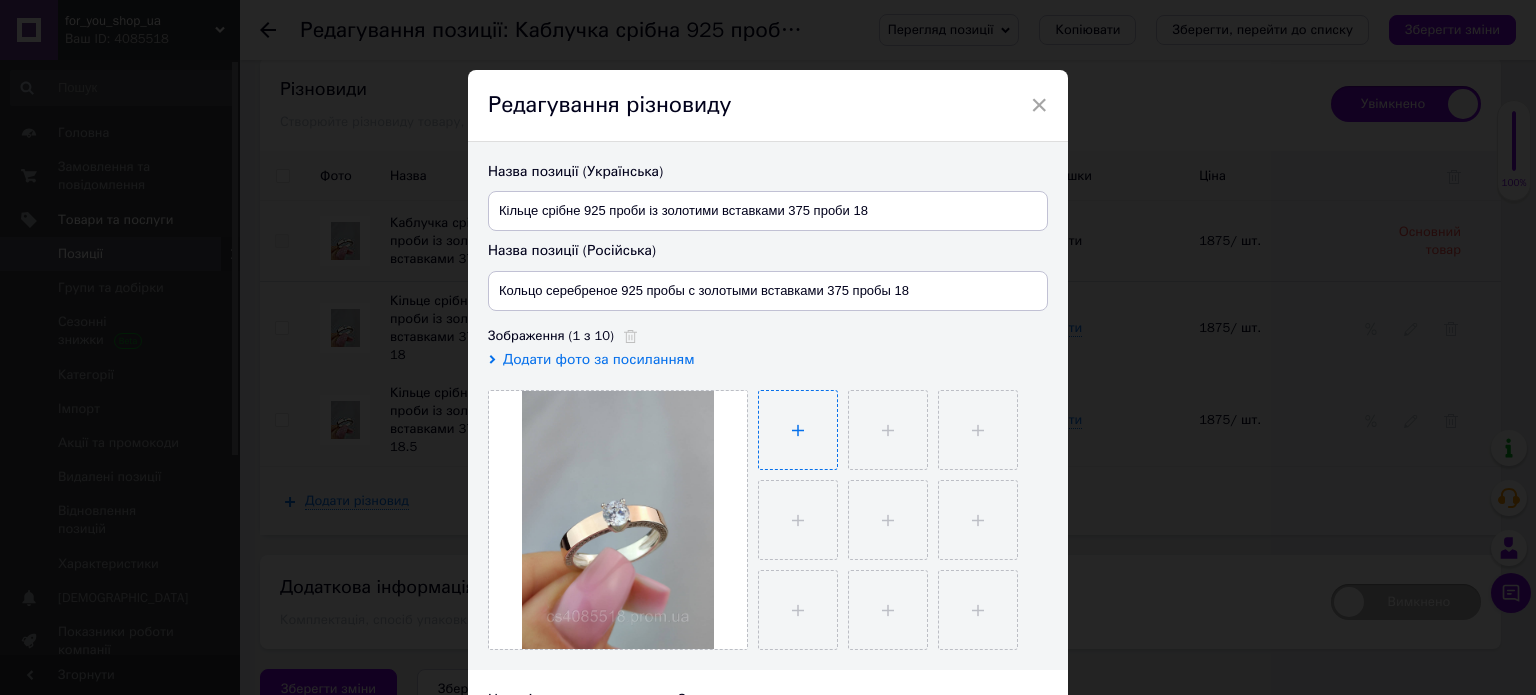 type on "C:\fakepath\IMG_20250508_134733.jpg" 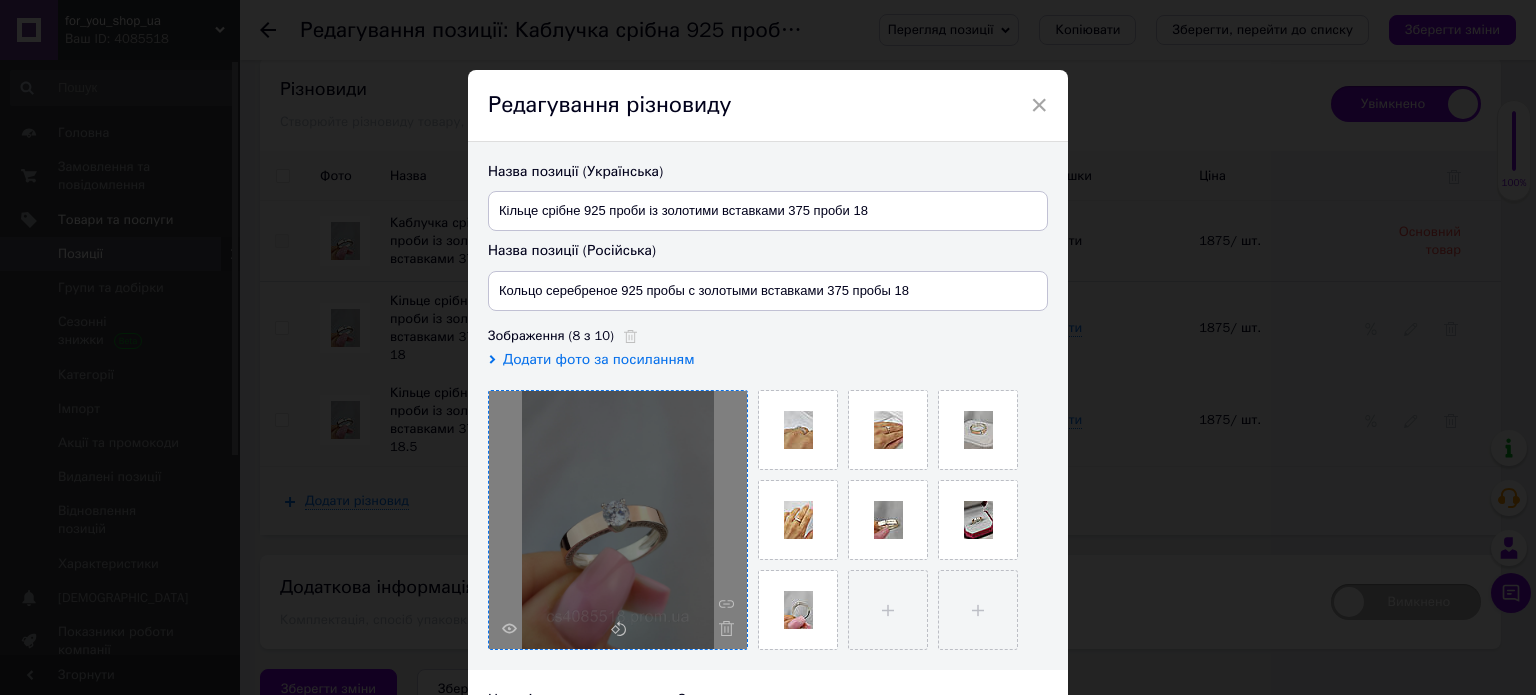 click at bounding box center [618, 520] 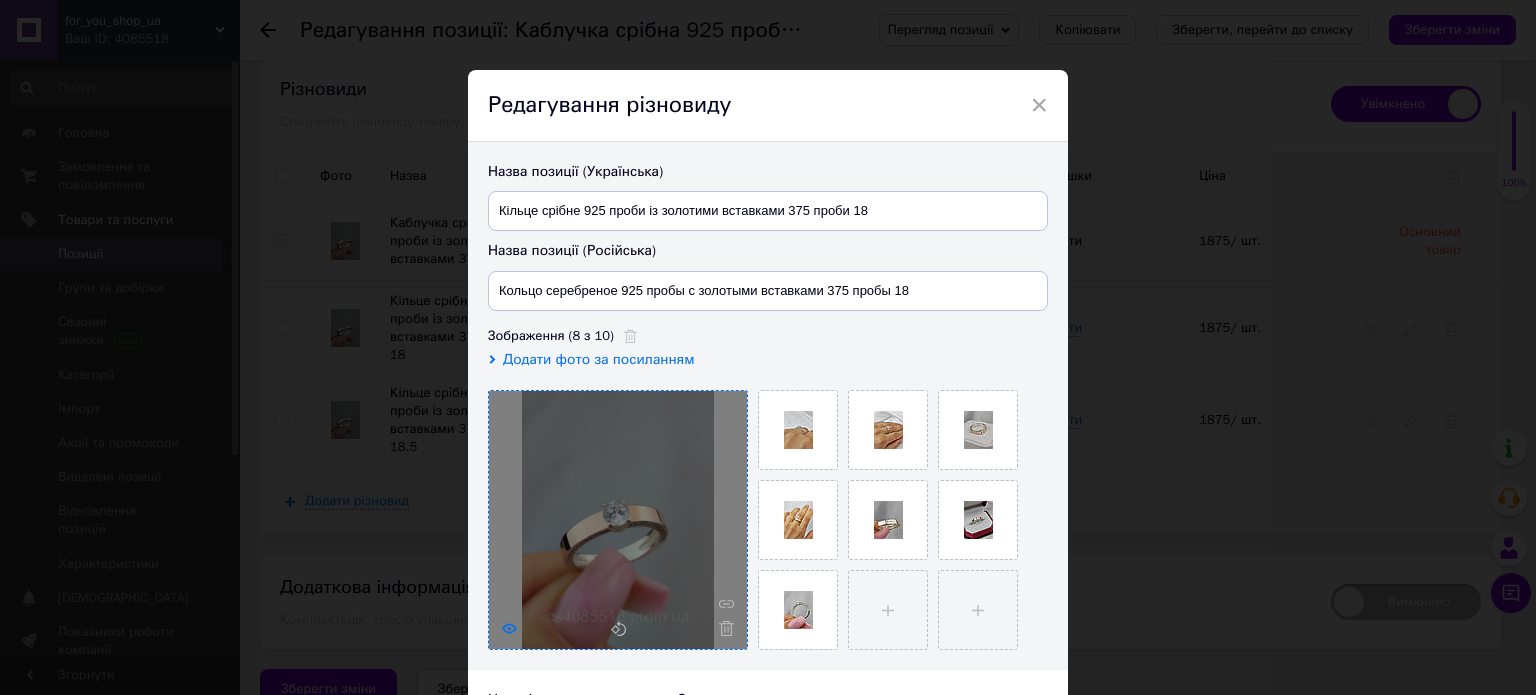 click 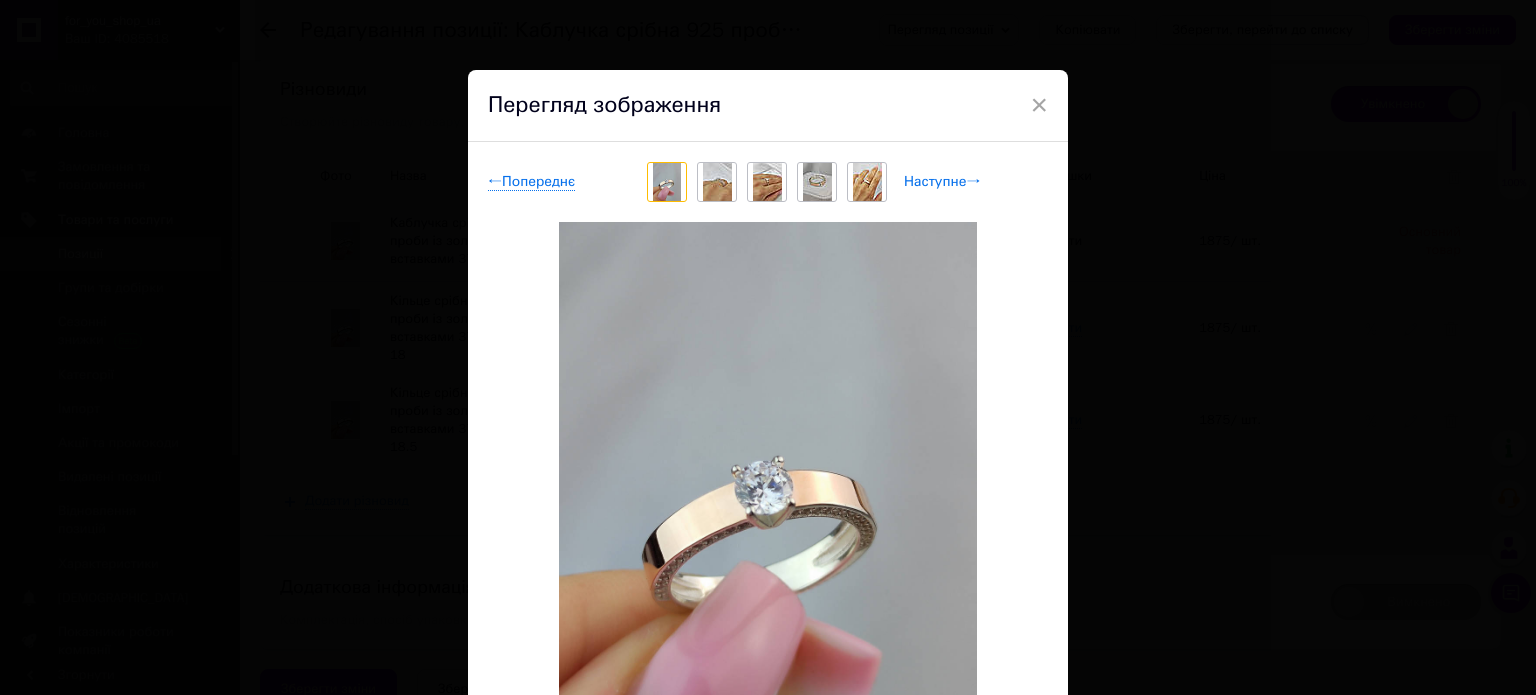 click on "Наступне →" at bounding box center (942, 182) 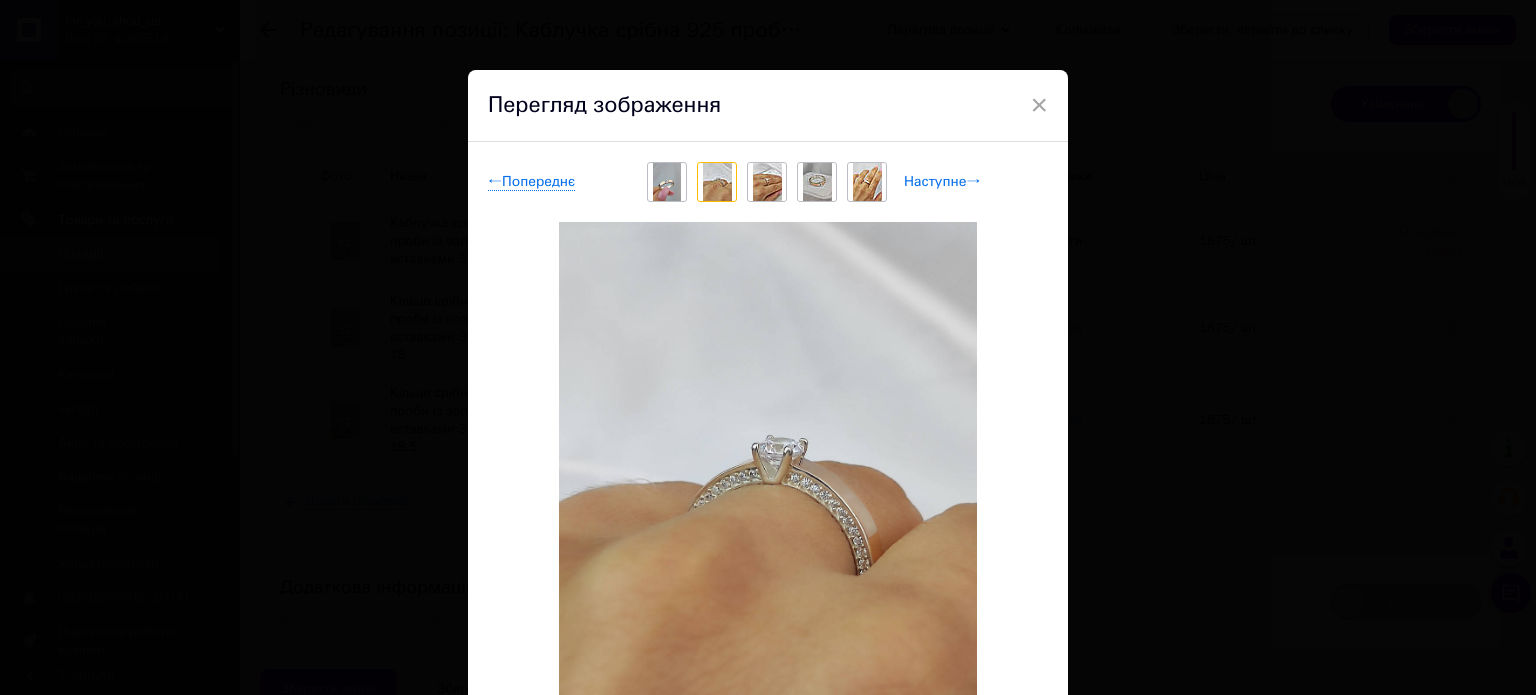 click on "Наступне →" at bounding box center (942, 182) 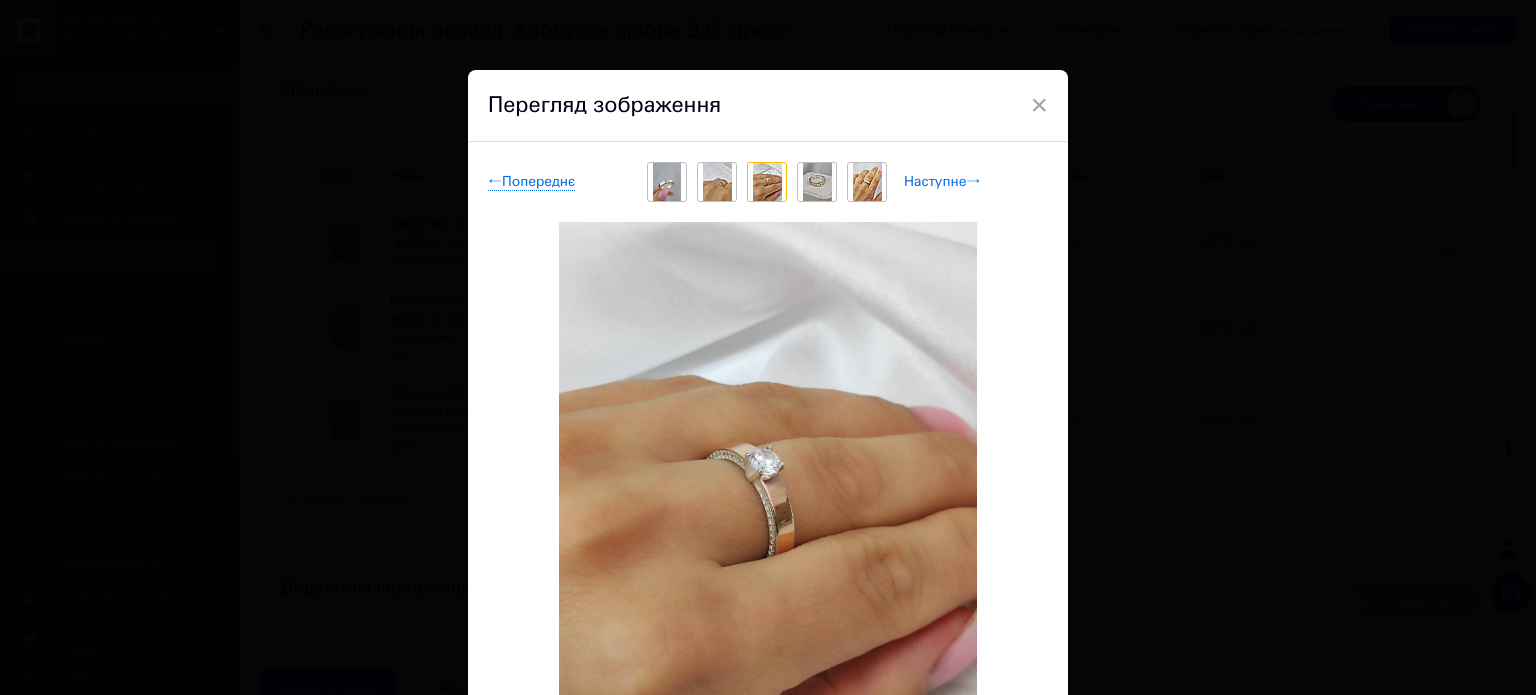 click on "Наступне →" at bounding box center [942, 182] 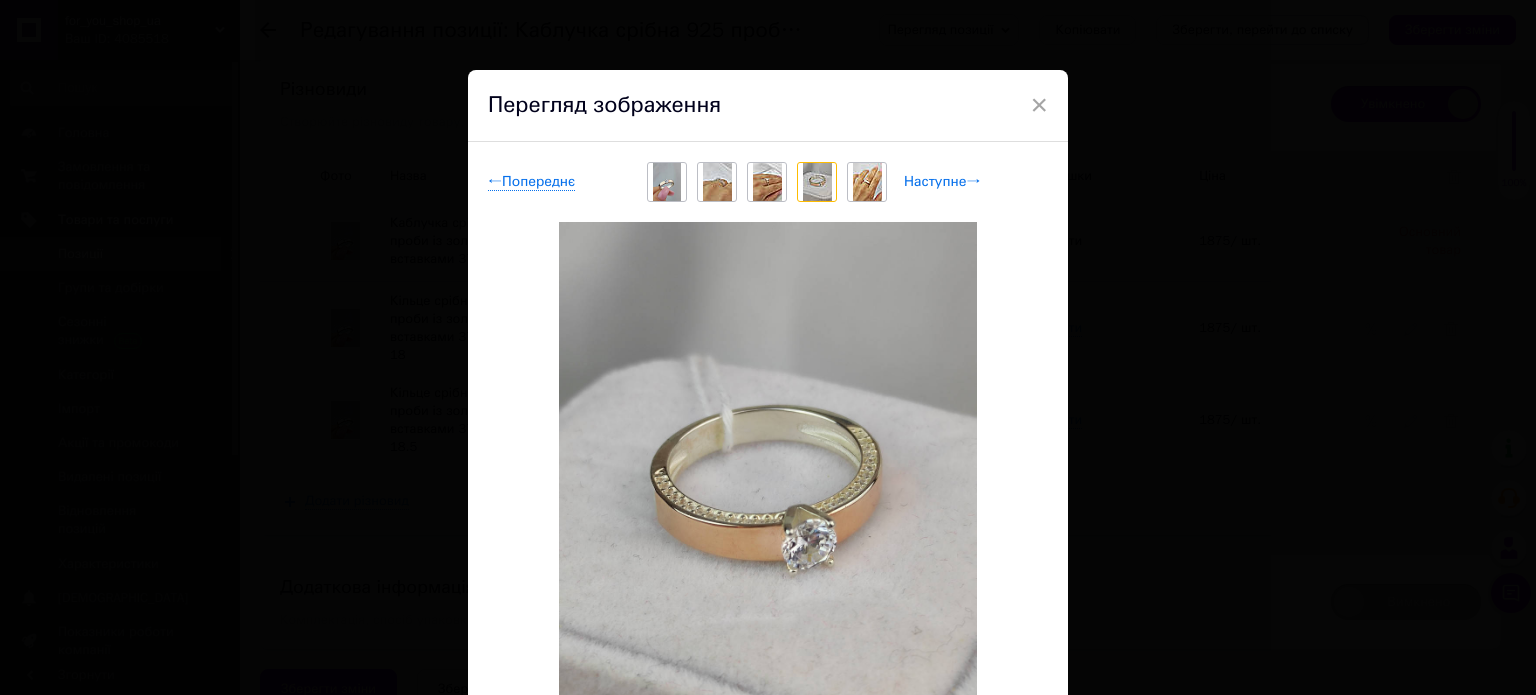 click on "Наступне →" at bounding box center (942, 182) 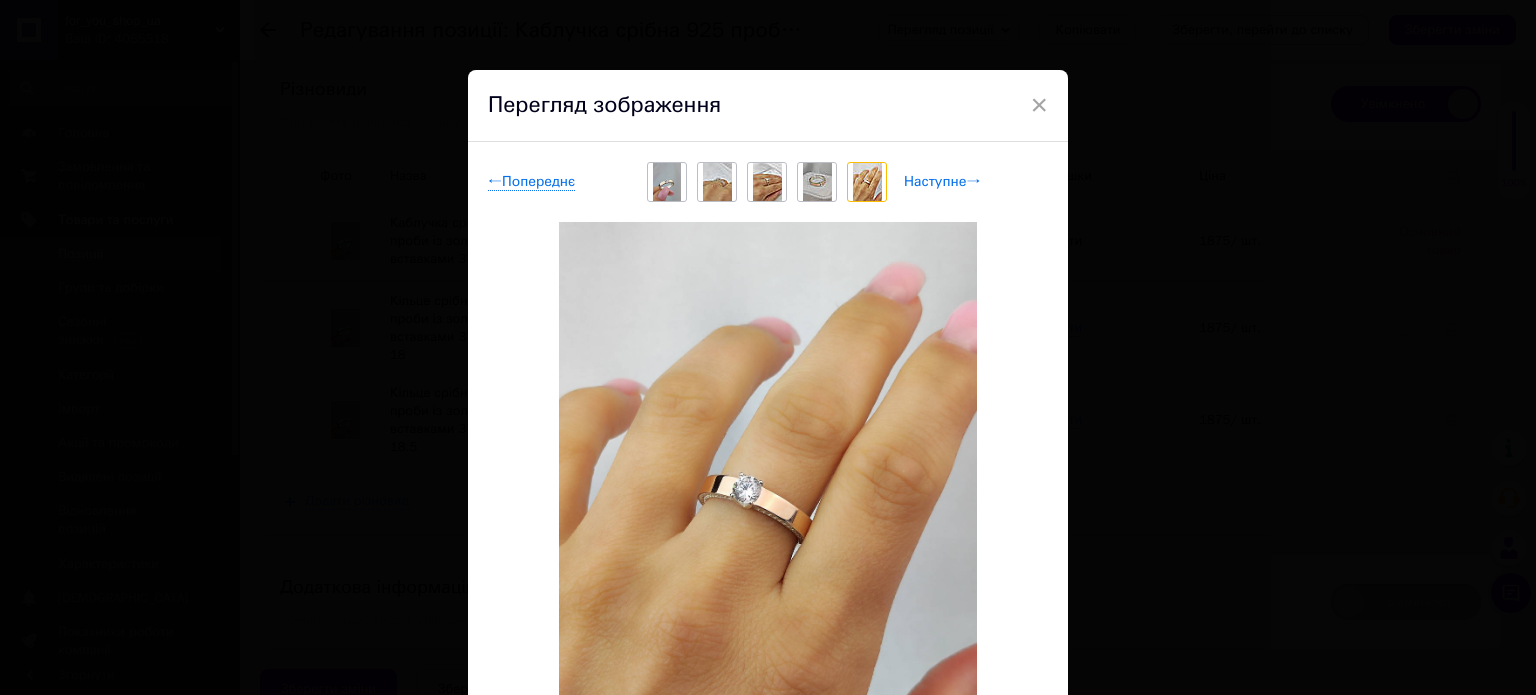 click on "Наступне →" at bounding box center (942, 182) 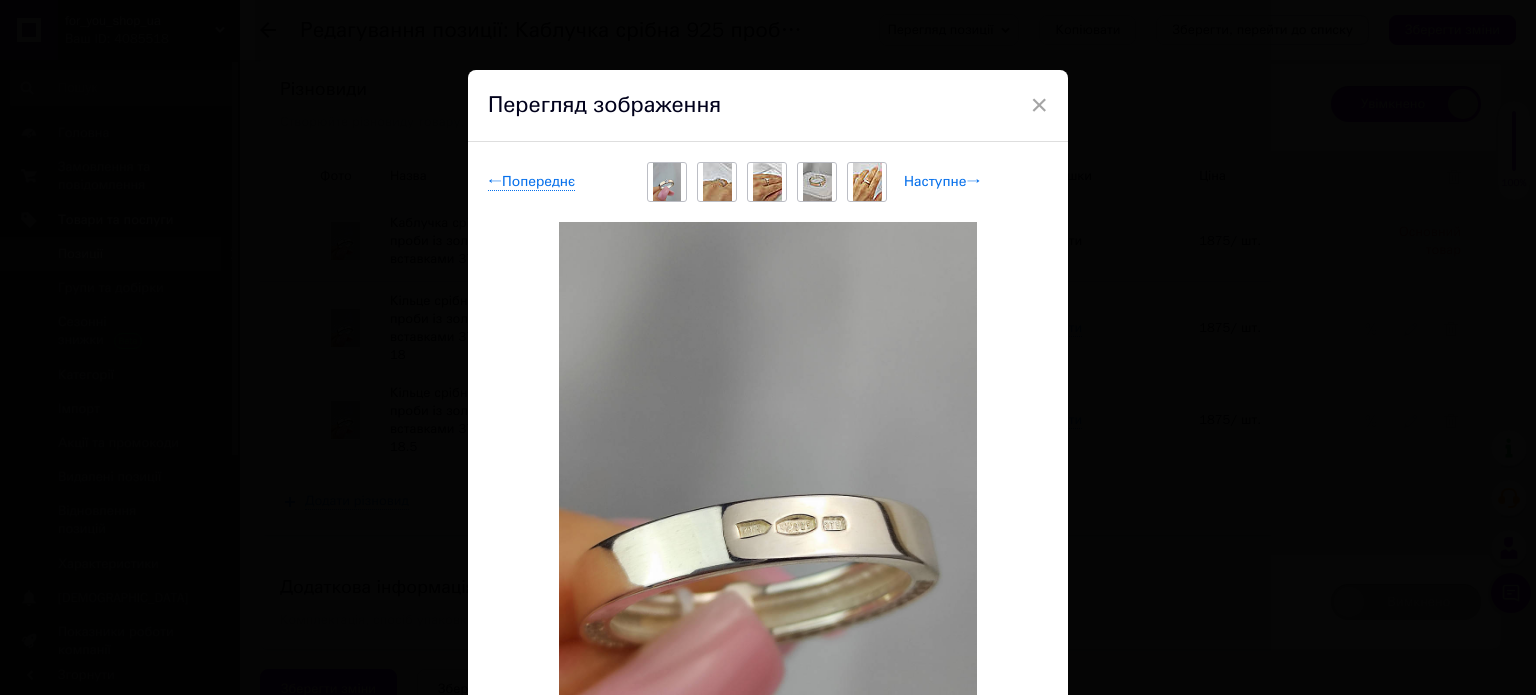 click on "Наступне →" at bounding box center (942, 182) 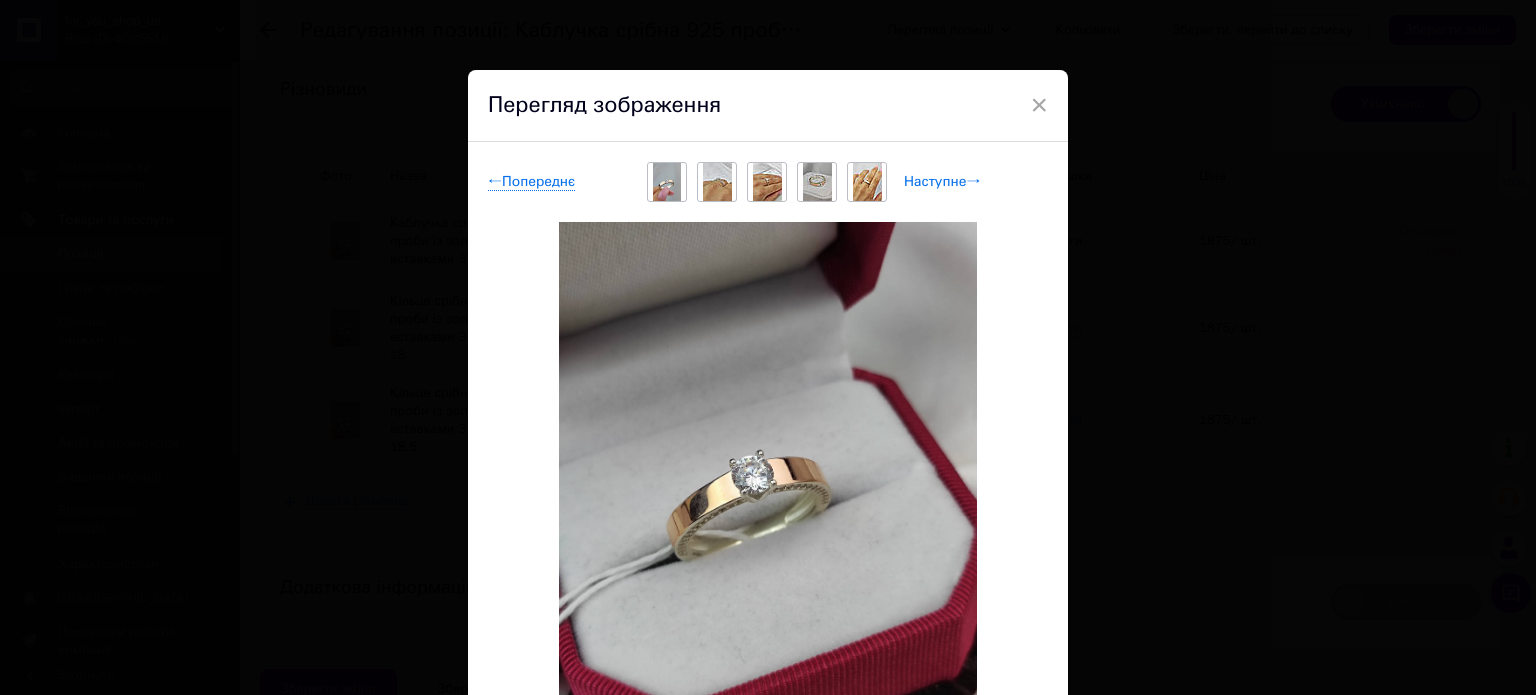 click on "Наступне →" at bounding box center [942, 182] 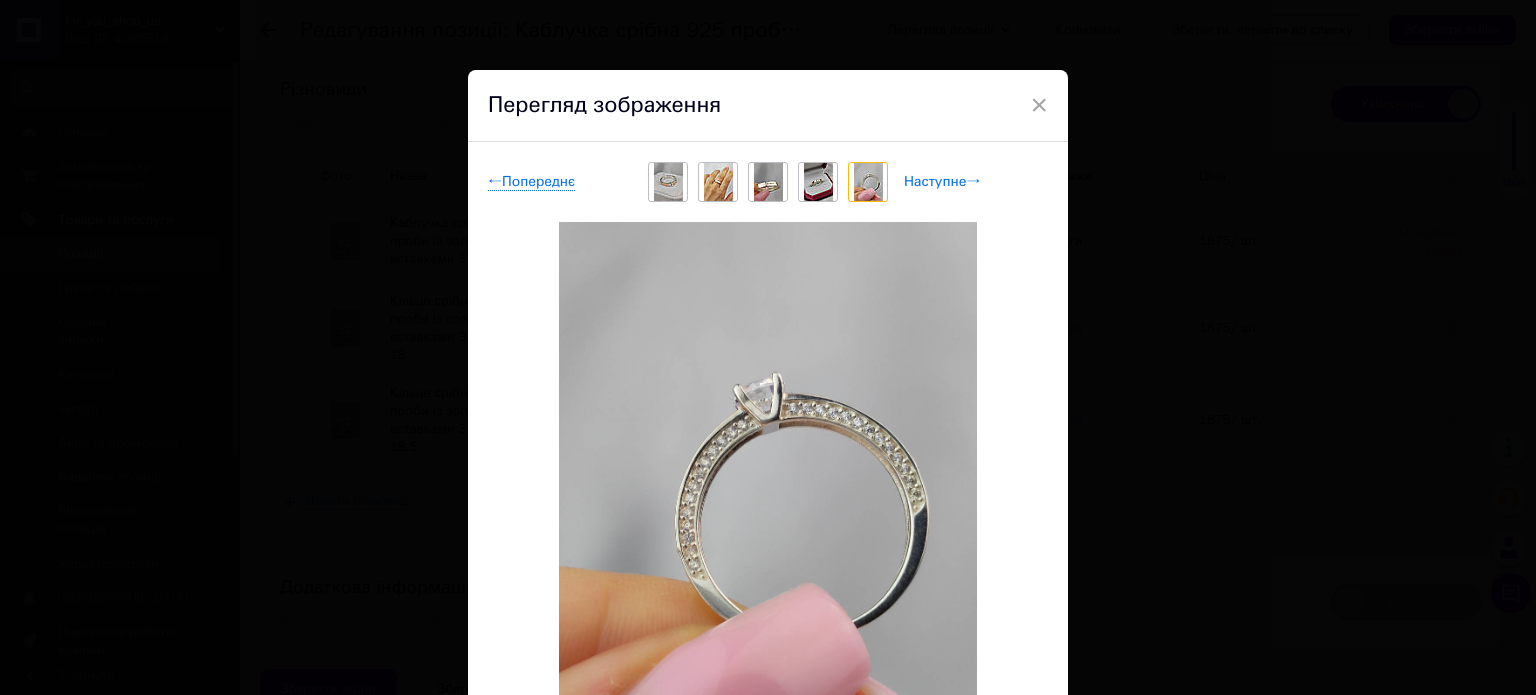 click on "Наступне →" at bounding box center (942, 182) 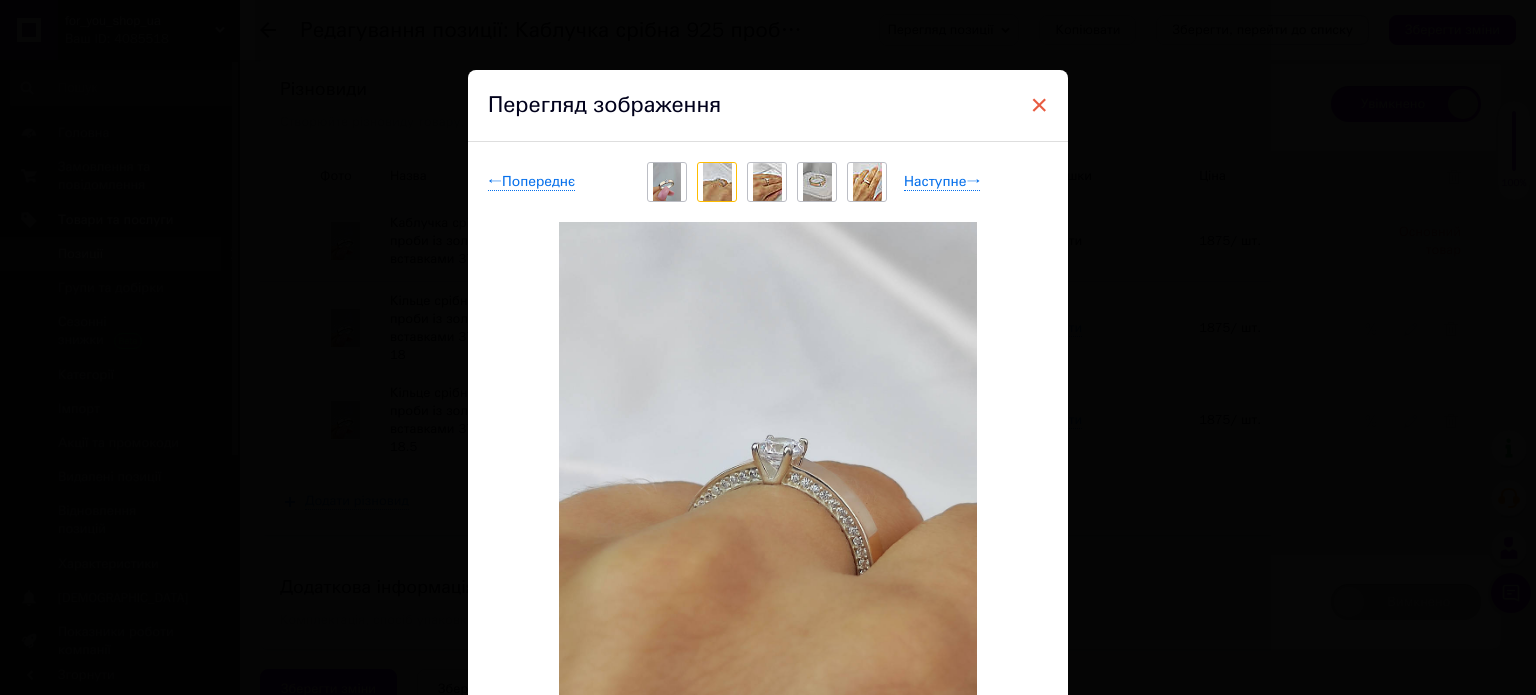 click on "×" at bounding box center [1039, 105] 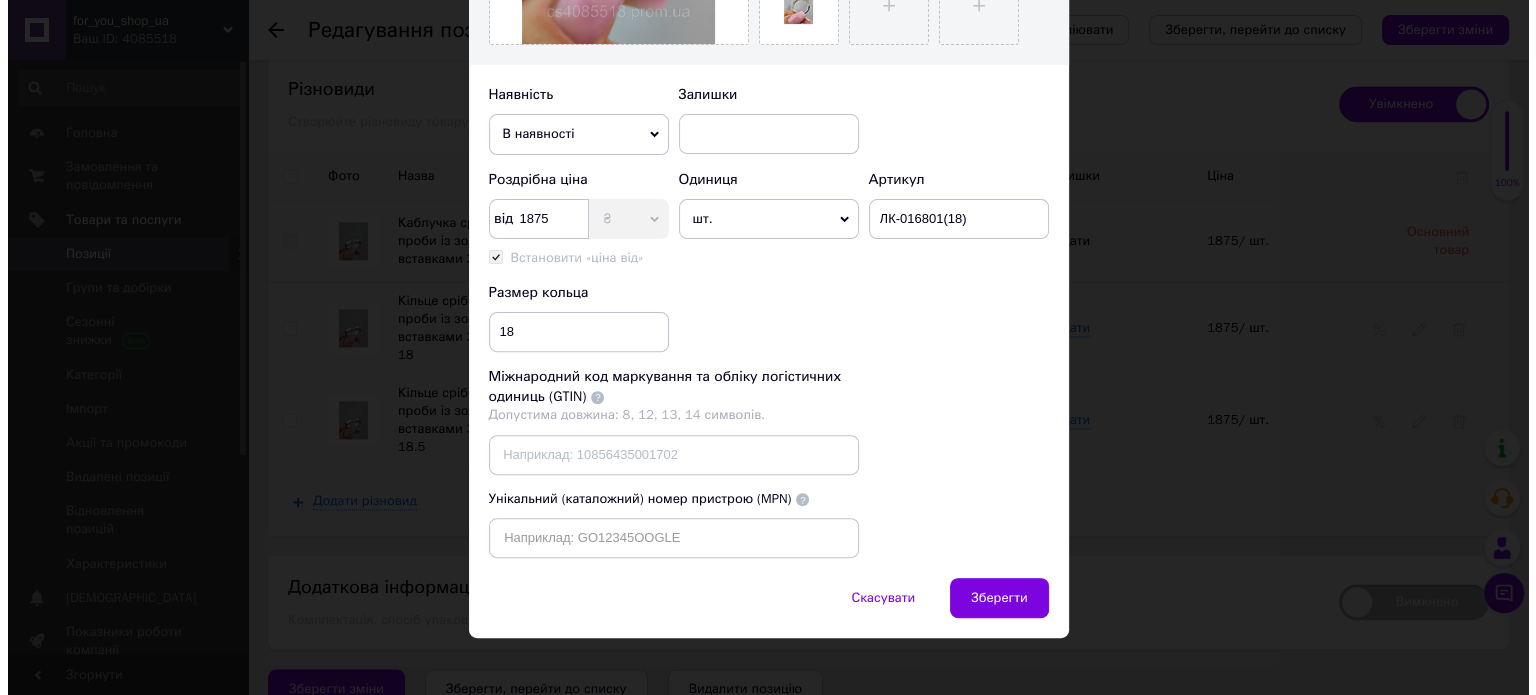 scroll, scrollTop: 615, scrollLeft: 0, axis: vertical 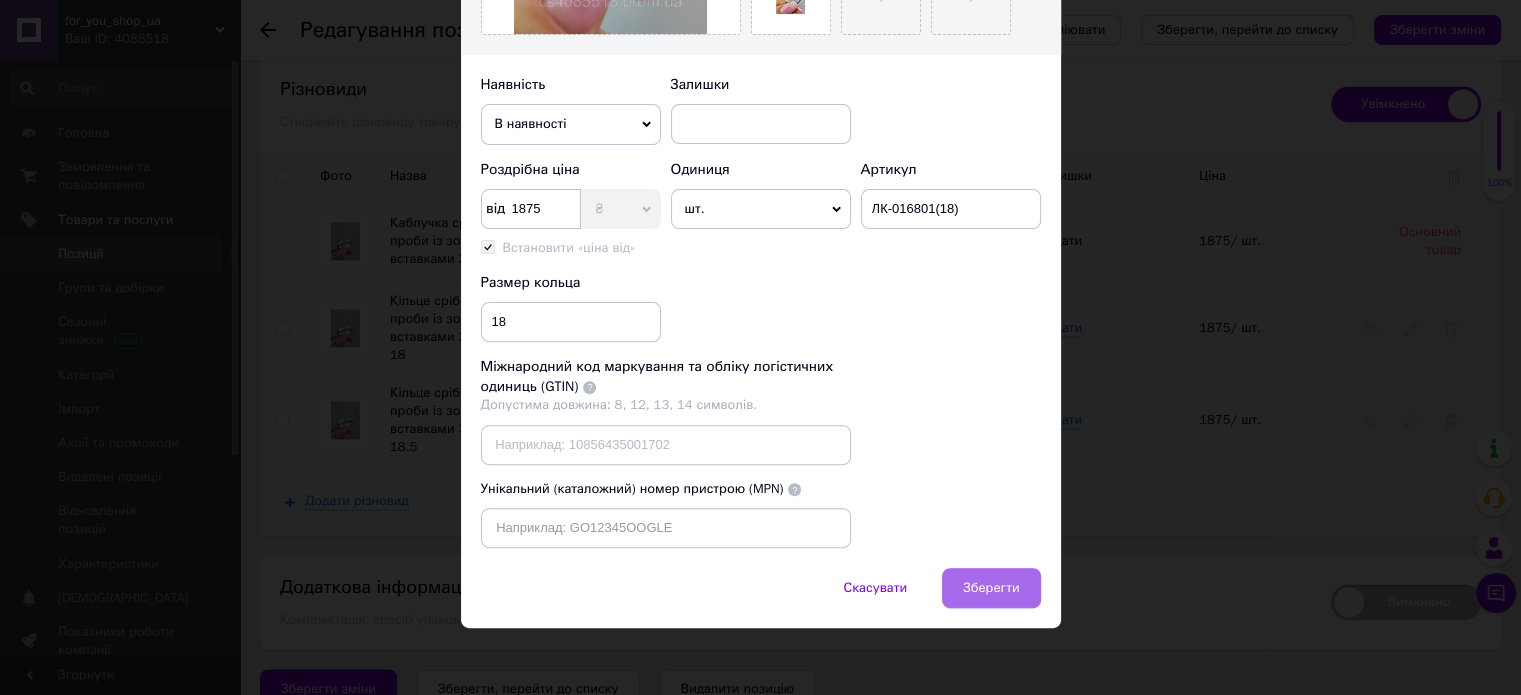 click on "Зберегти" at bounding box center (991, 588) 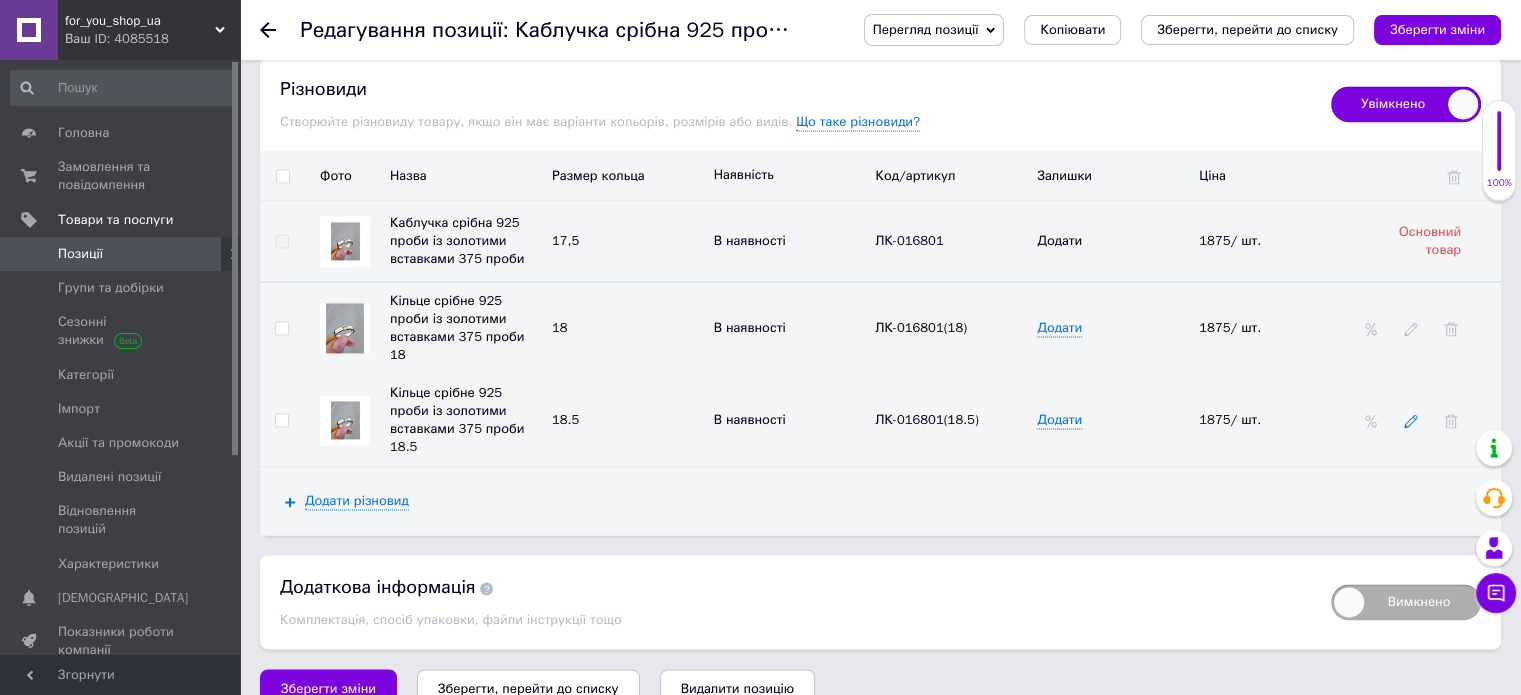 click 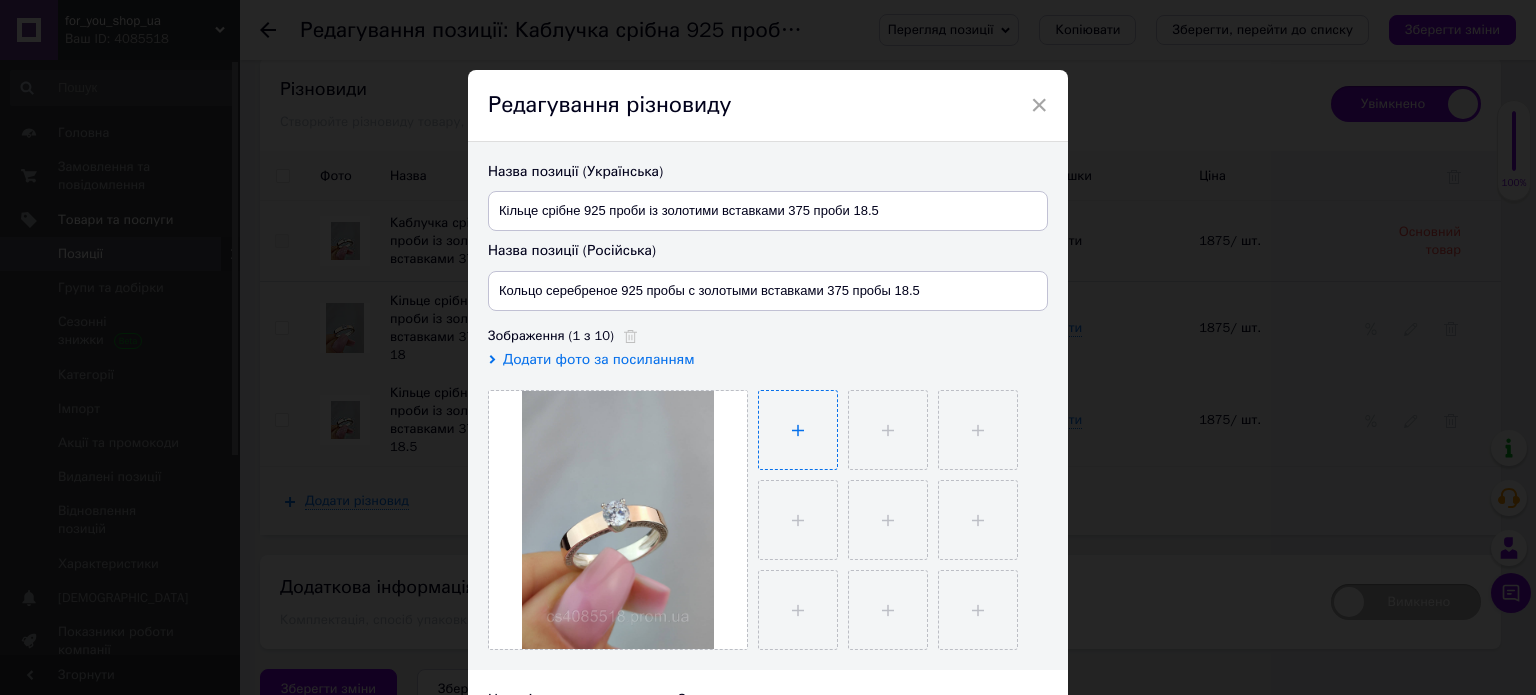 click at bounding box center [798, 430] 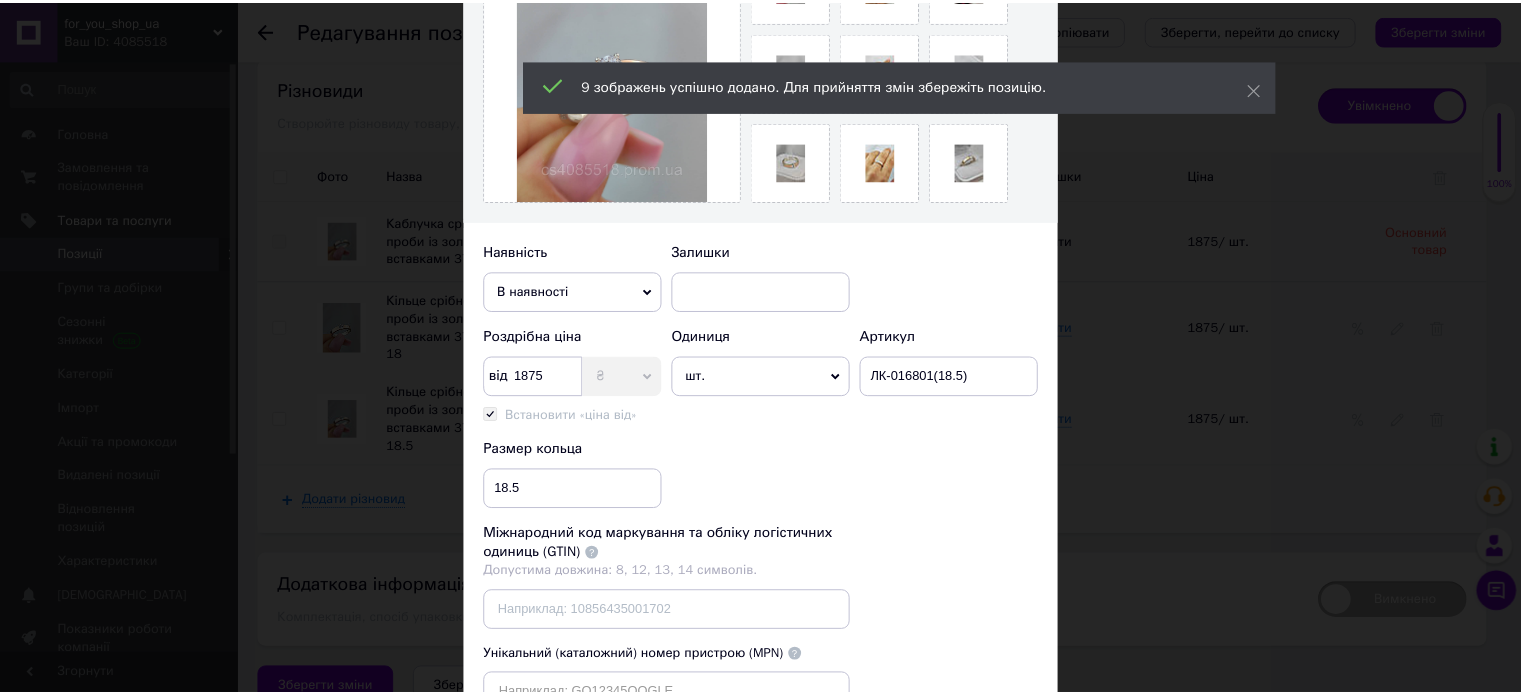 scroll, scrollTop: 575, scrollLeft: 0, axis: vertical 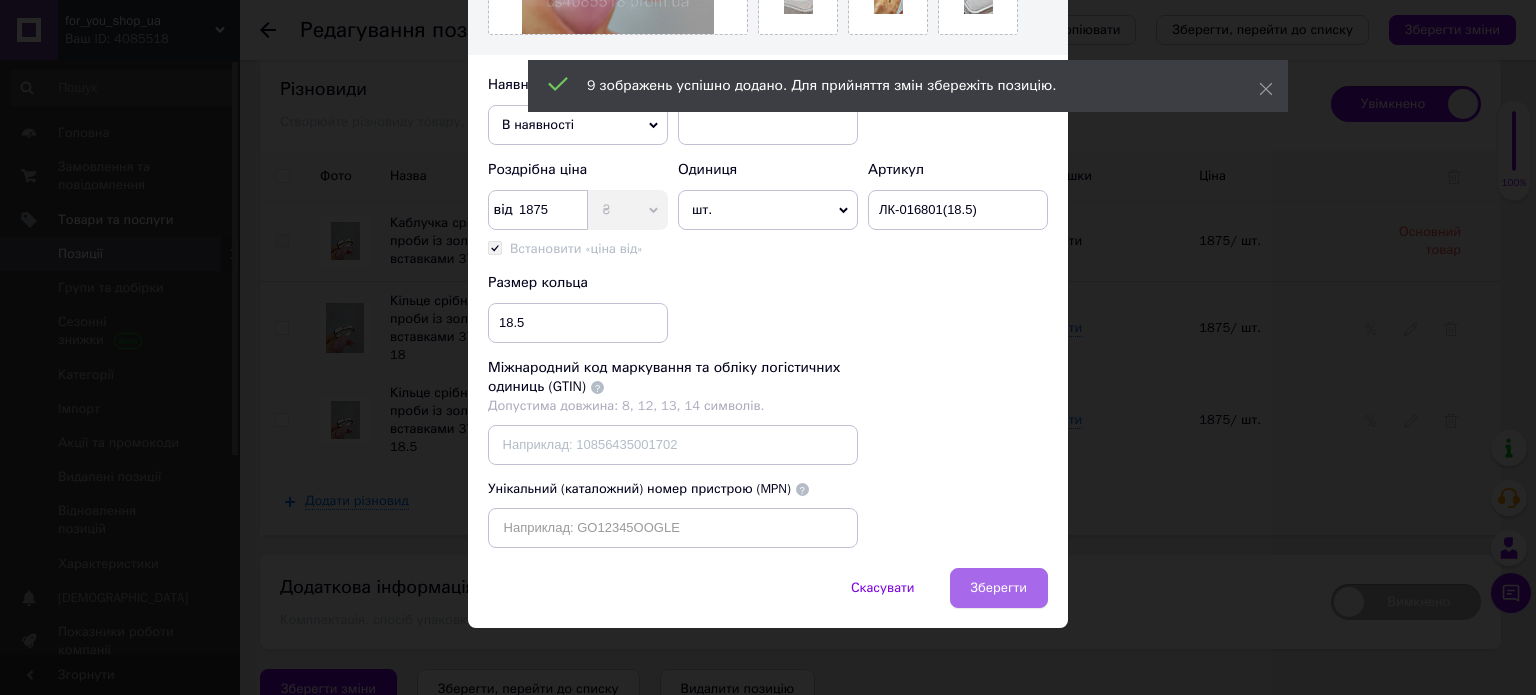click on "Зберегти" at bounding box center [999, 588] 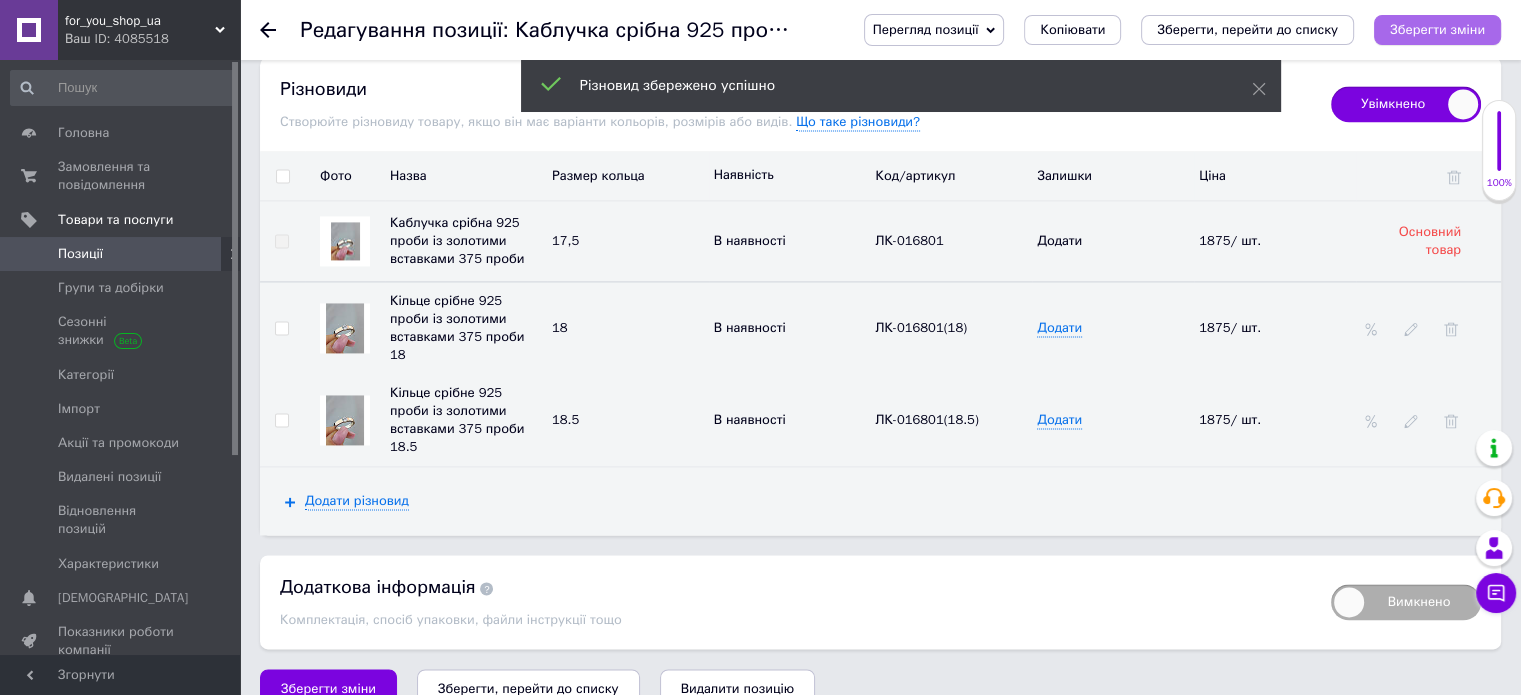 click on "Зберегти зміни" at bounding box center [1437, 29] 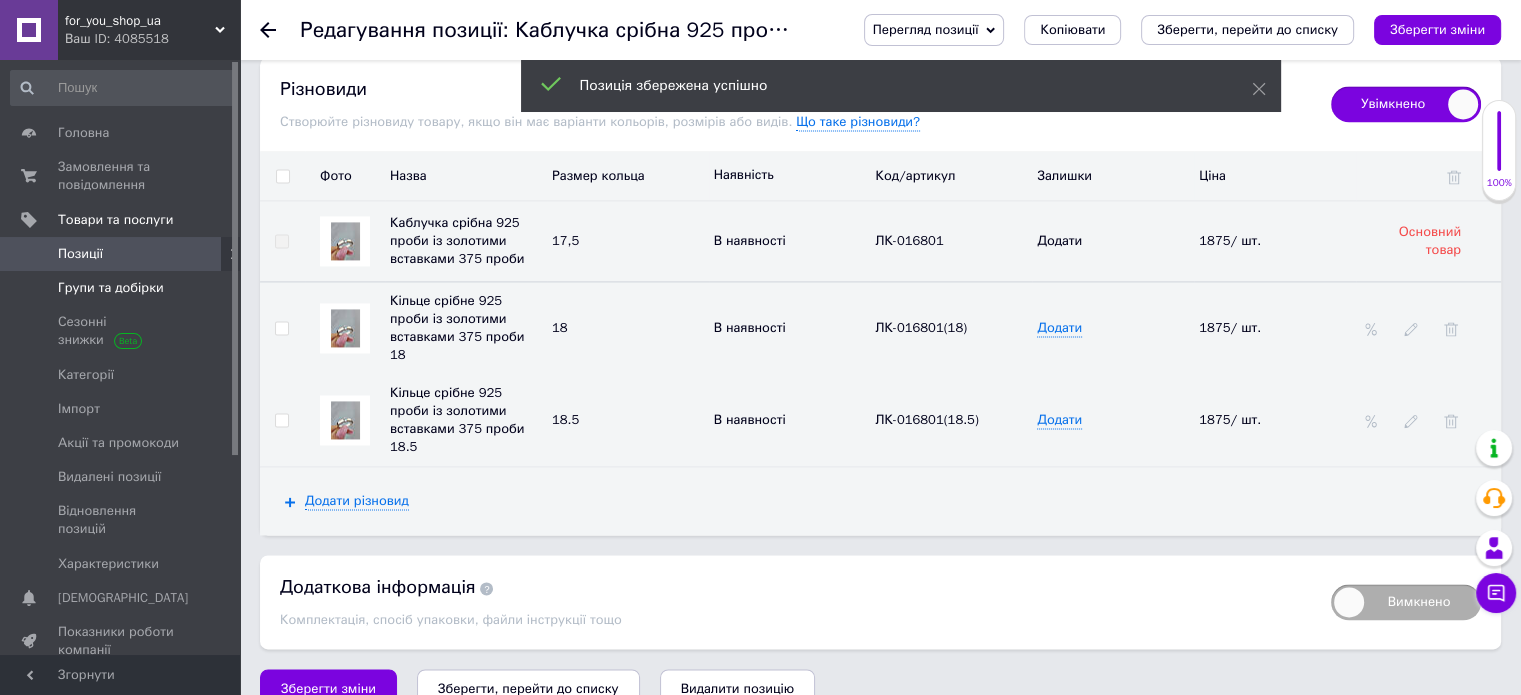 click on "Групи та добірки" at bounding box center [111, 288] 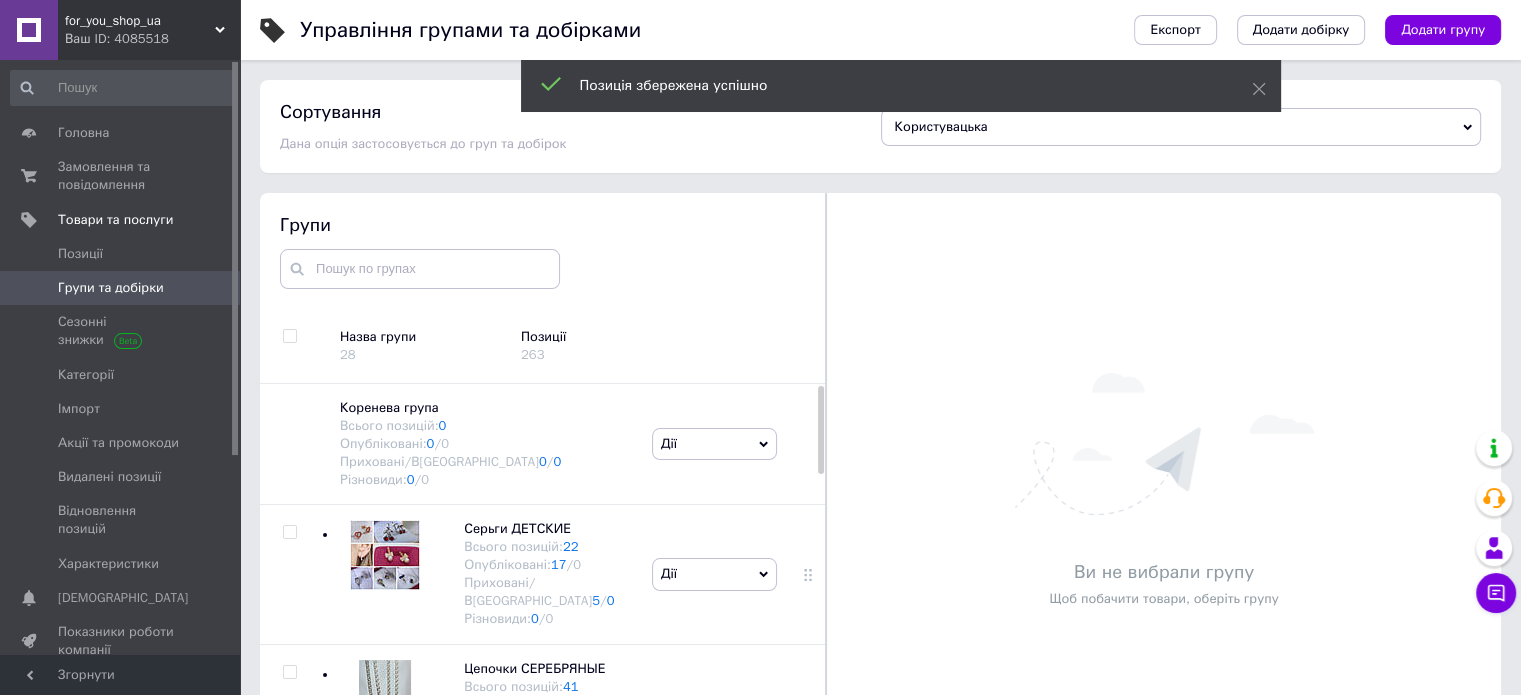 scroll, scrollTop: 73, scrollLeft: 0, axis: vertical 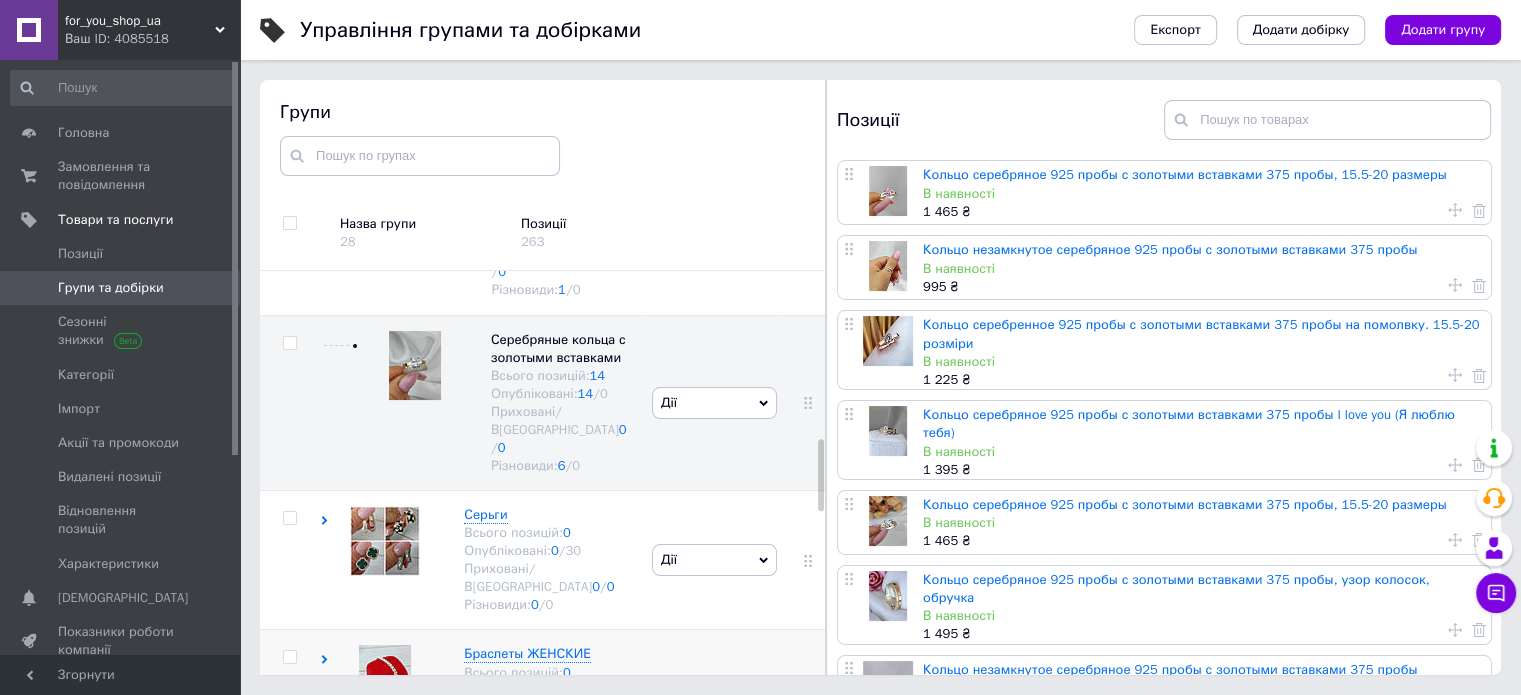 click 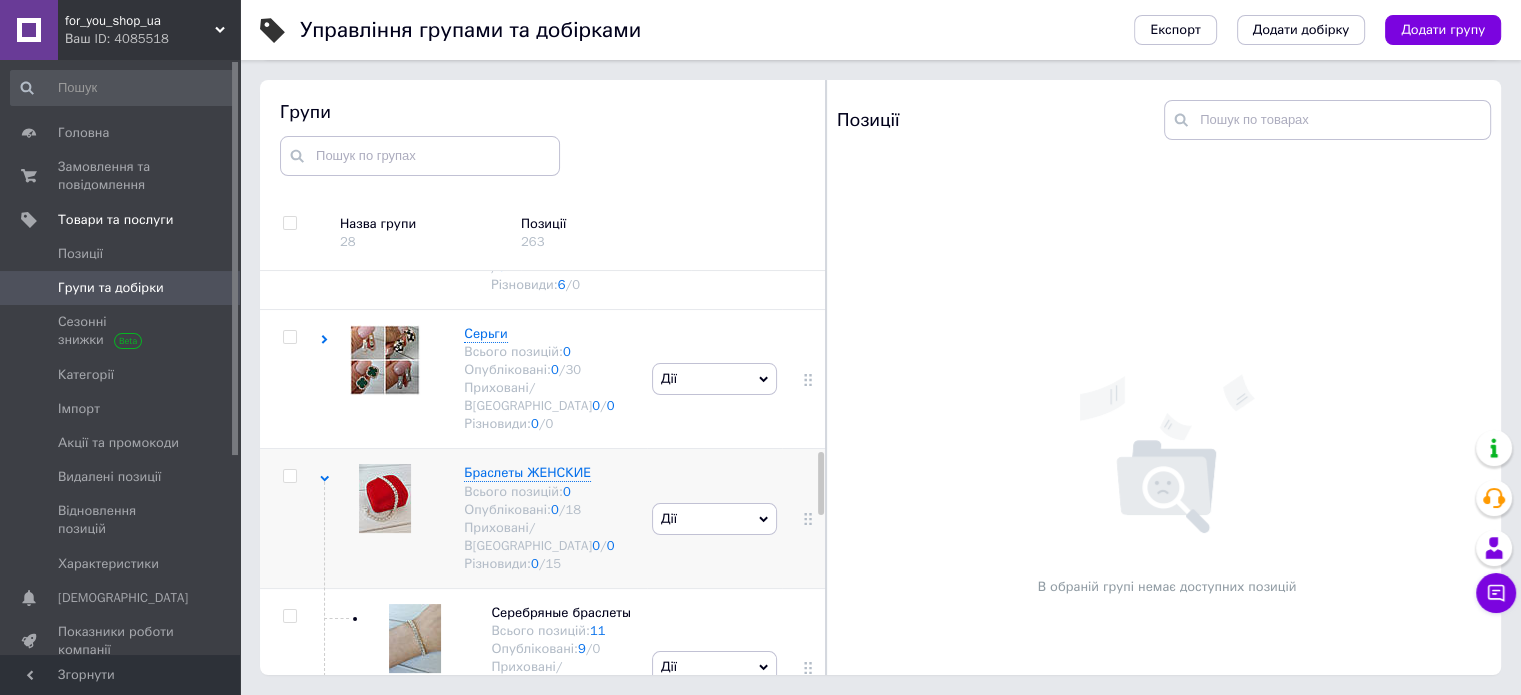scroll, scrollTop: 1149, scrollLeft: 0, axis: vertical 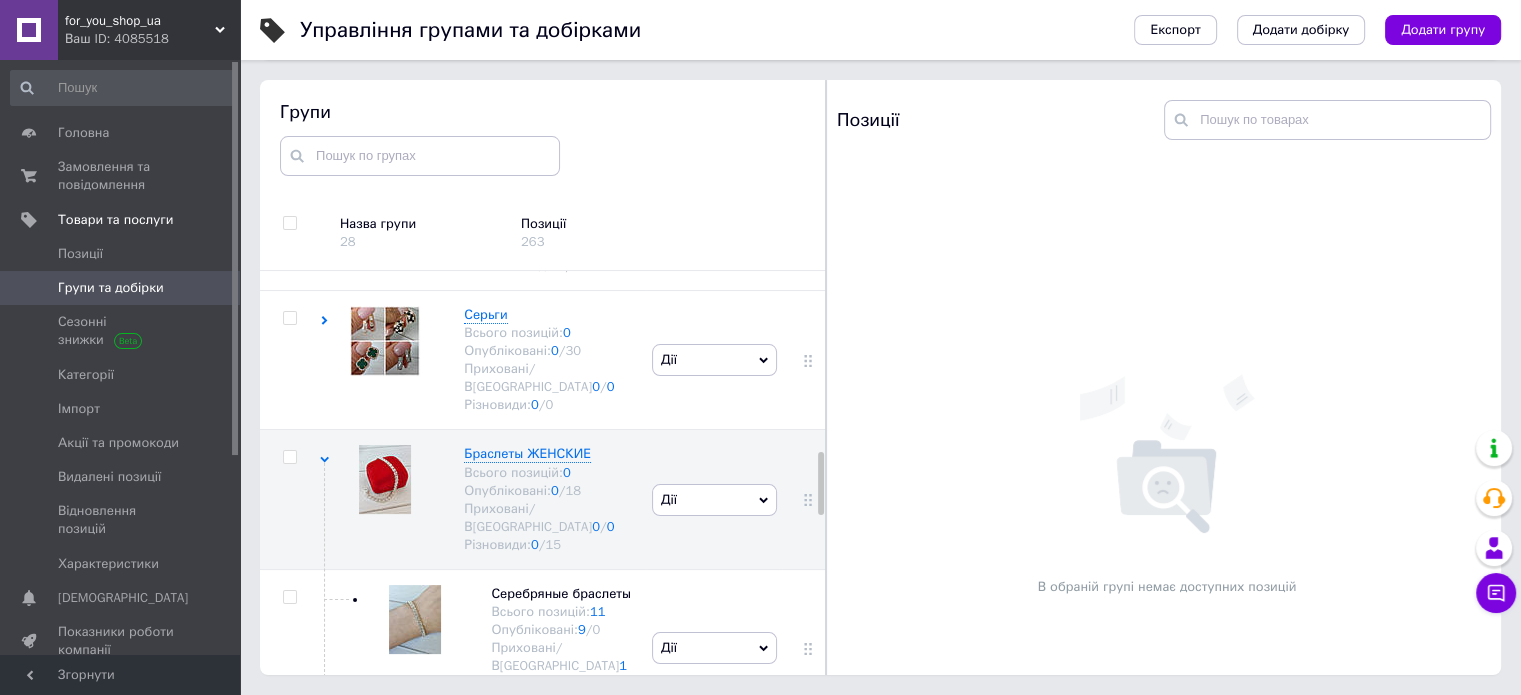 click on "[PERSON_NAME] групу Редагувати групу Додати підгрупу Додати товар Видалити групу" at bounding box center (714, 805) 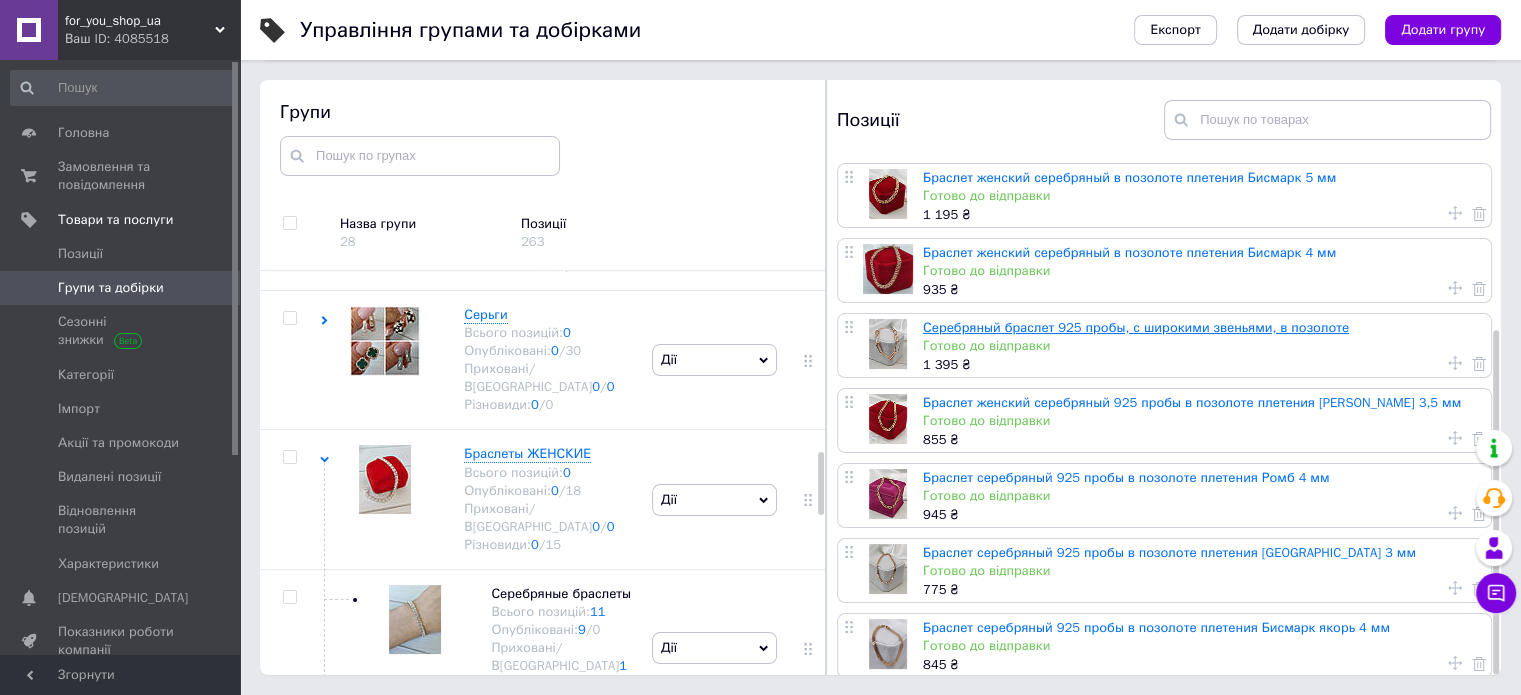 scroll, scrollTop: 254, scrollLeft: 0, axis: vertical 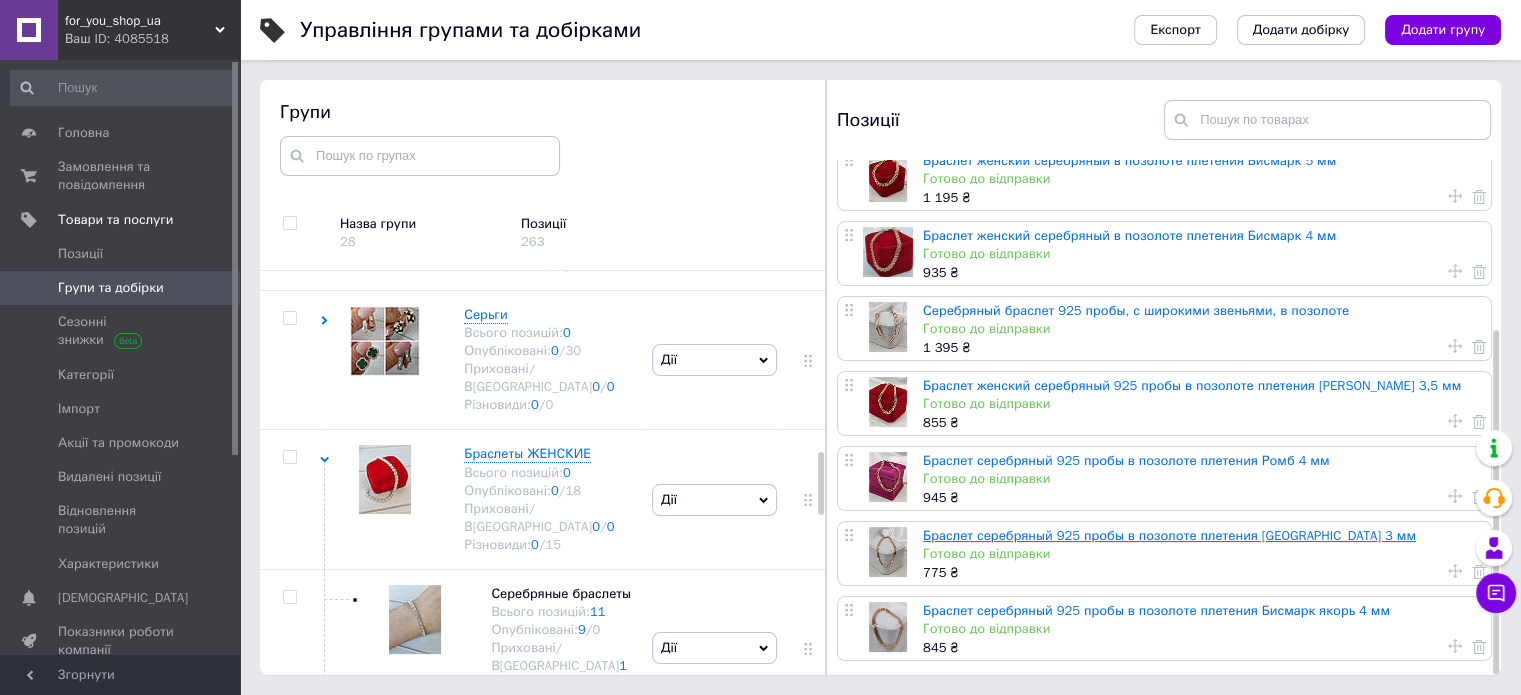 click on "Браслет серебряный 925 пробы в позолоте плетения [GEOGRAPHIC_DATA] 3 мм" at bounding box center [1169, 535] 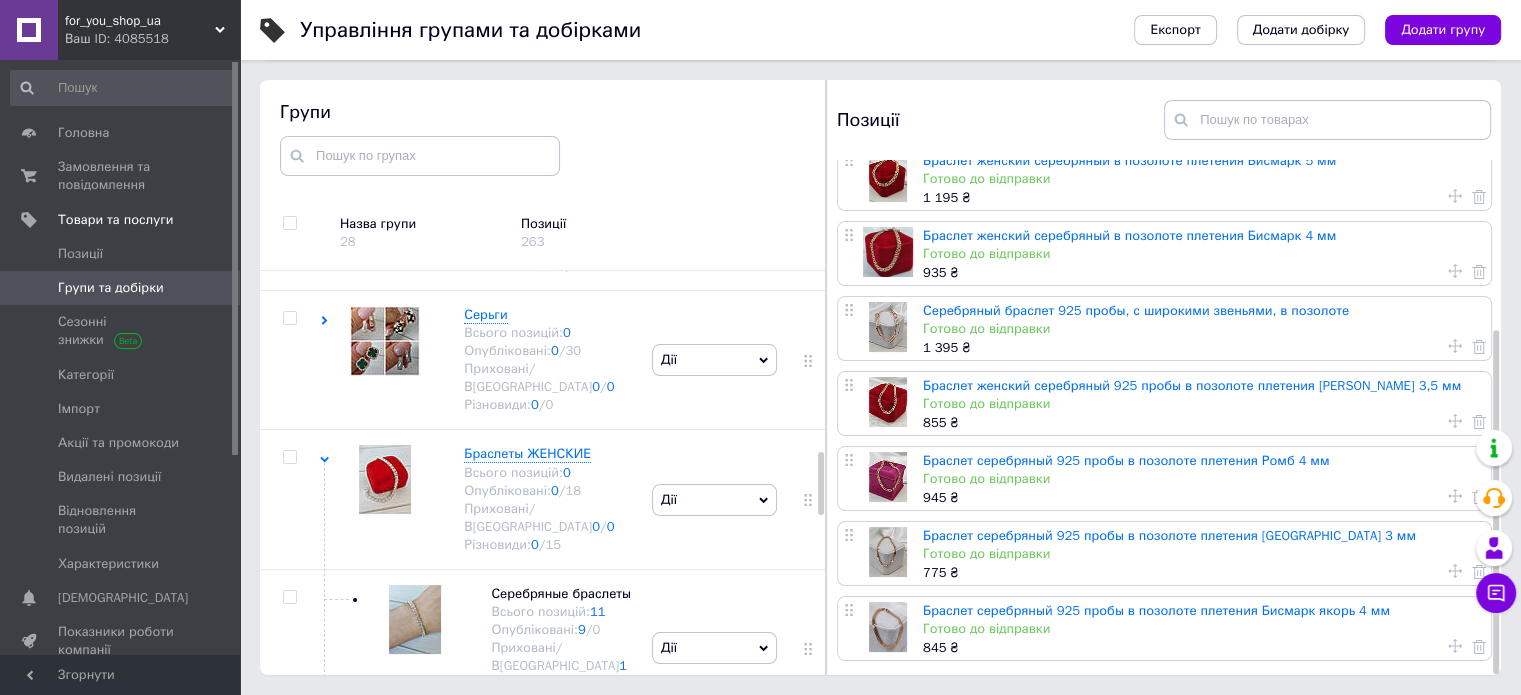 click on "for_you_shop_ua Ваш ID: 4085518 Сайт for_you_shop_ua Кабінет покупця Перевірити стан системи Сторінка на порталі Довідка Вийти Головна Замовлення та повідомлення 0 0 Товари та послуги Позиції Групи та добірки Сезонні знижки Категорії Імпорт Акції та промокоди Видалені позиції Відновлення позицій Характеристики Сповіщення 0 0 Показники роботи компанії Відгуки Покупці Каталог ProSale Аналітика Управління сайтом Гаманець компанії [PERSON_NAME] Тарифи та рахунки Prom мікс 1 000 Згорнути
Експорт Додати добірку 28 0" at bounding box center (760, 291) 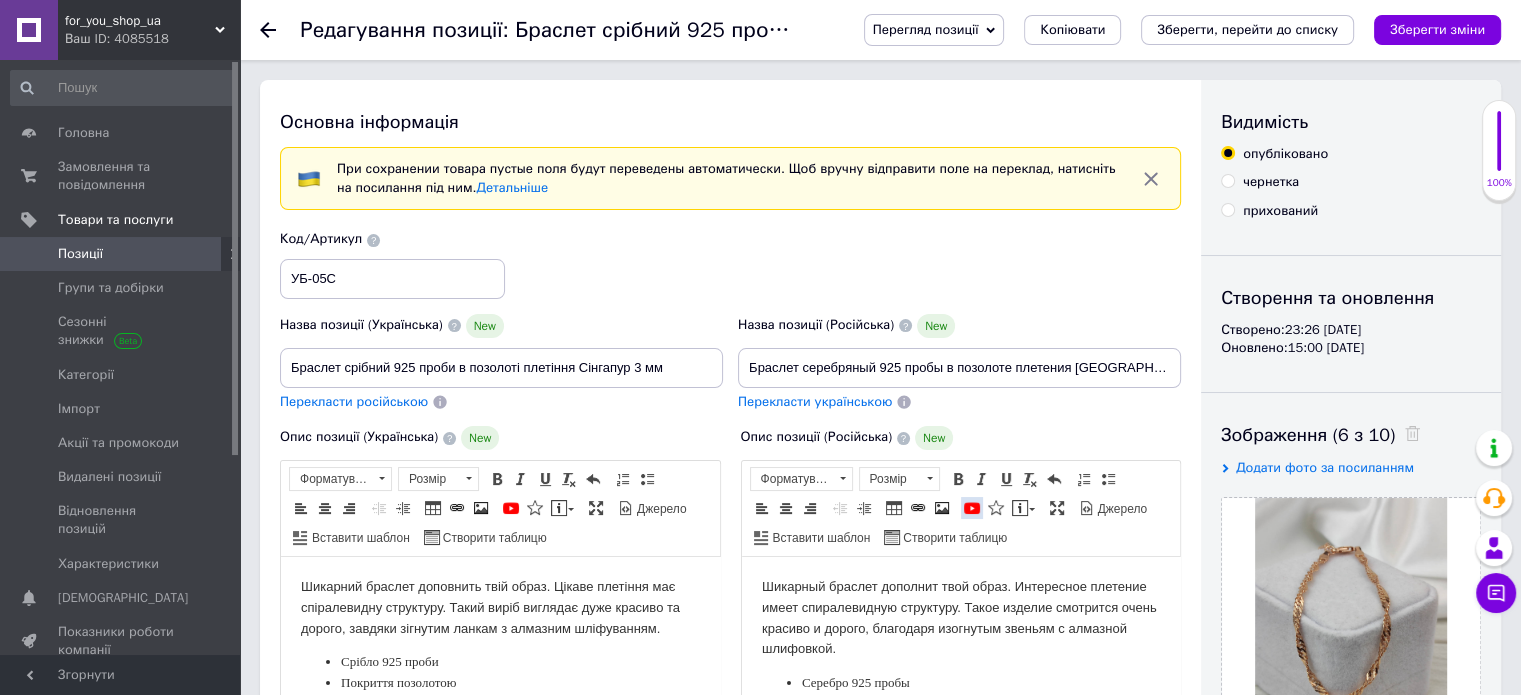 scroll, scrollTop: 0, scrollLeft: 0, axis: both 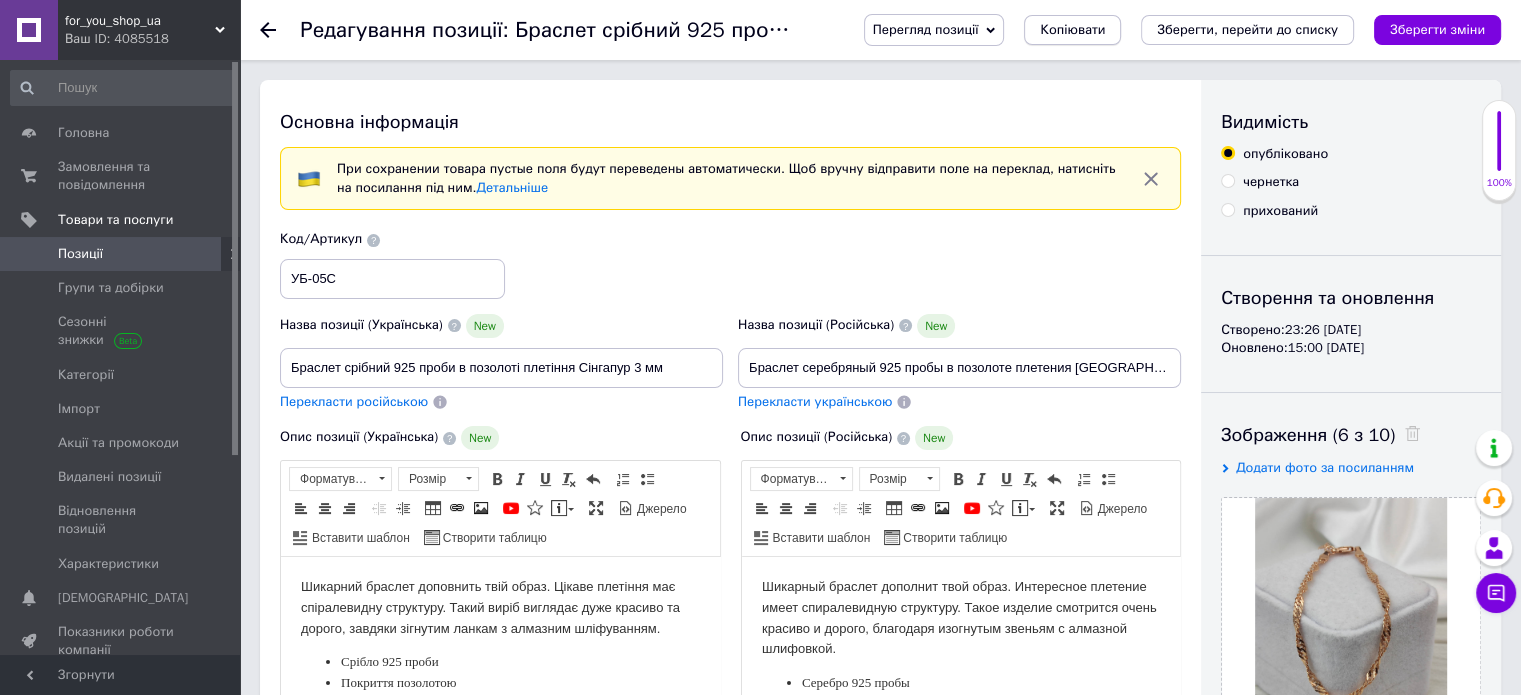 click on "Копіювати" at bounding box center (1072, 30) 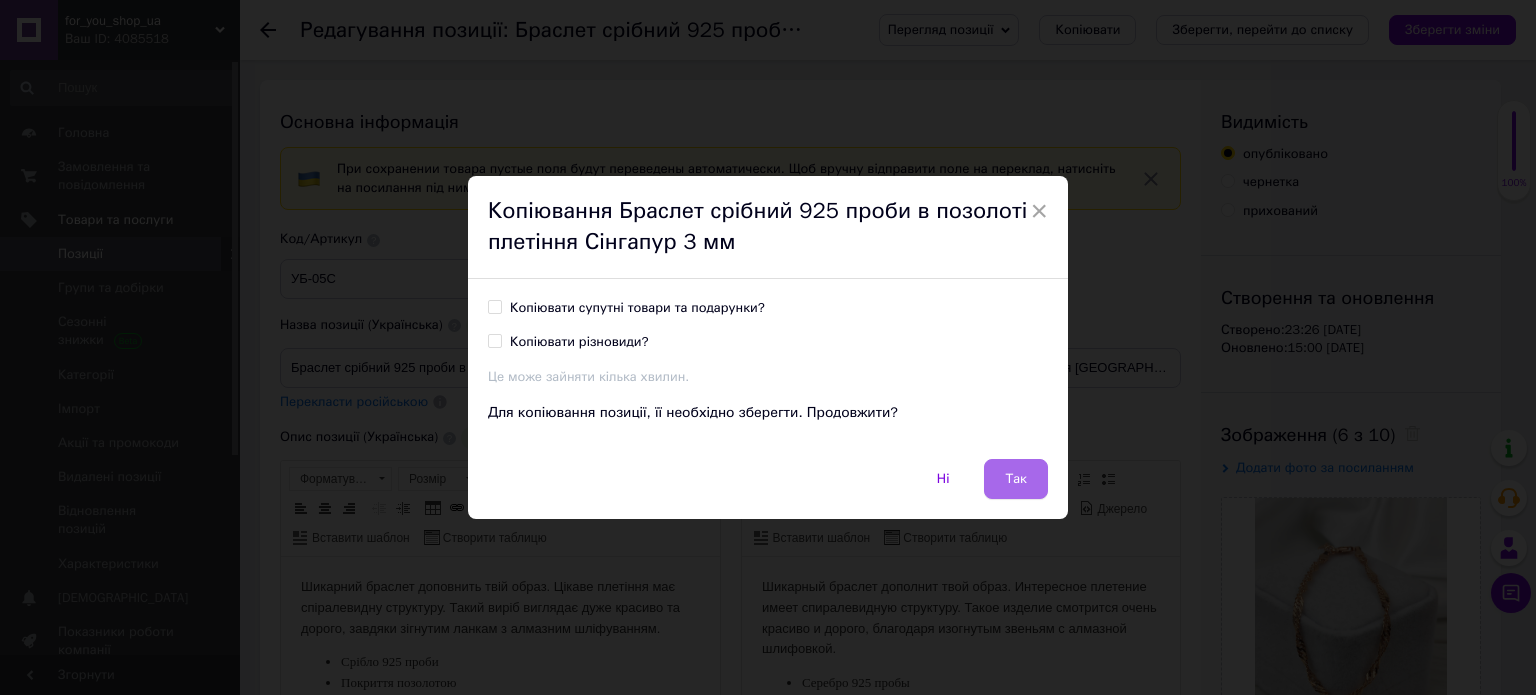 click on "Так" at bounding box center [1016, 479] 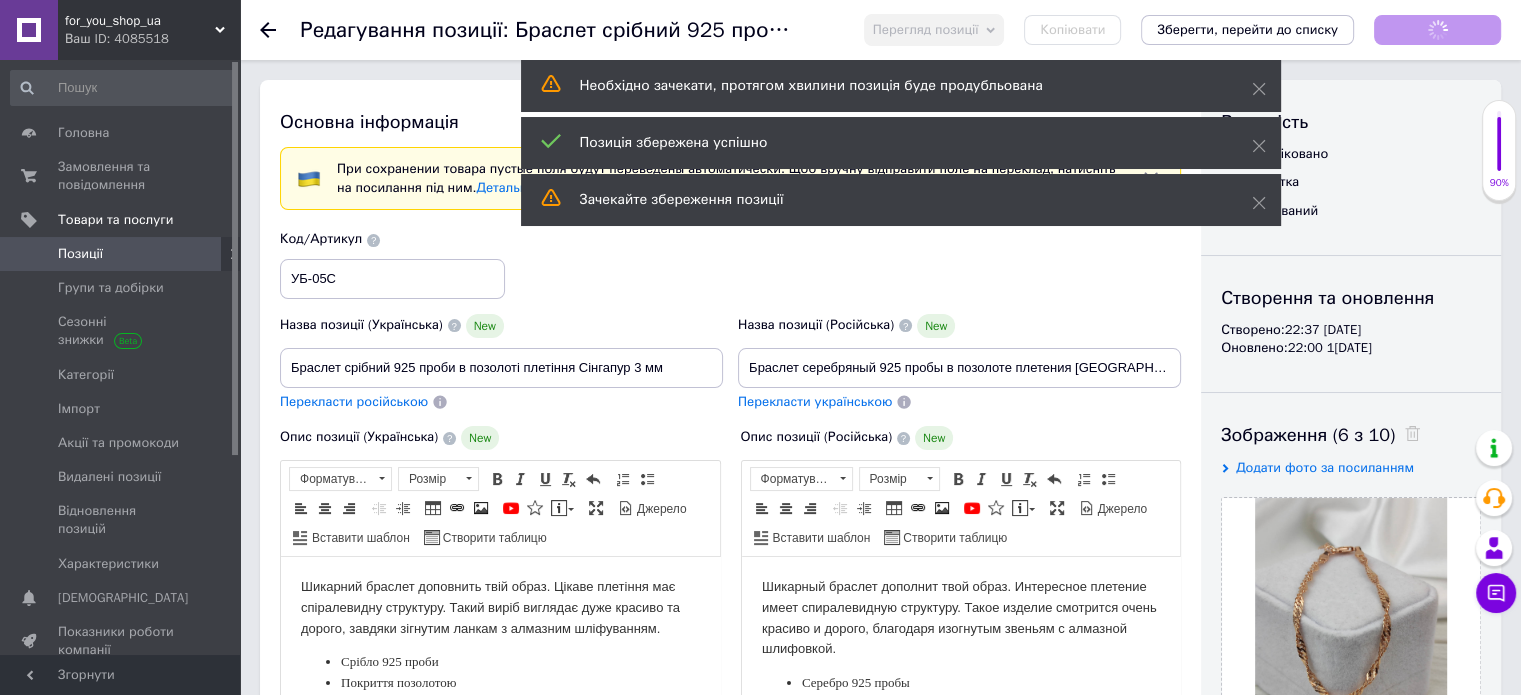 scroll, scrollTop: 0, scrollLeft: 0, axis: both 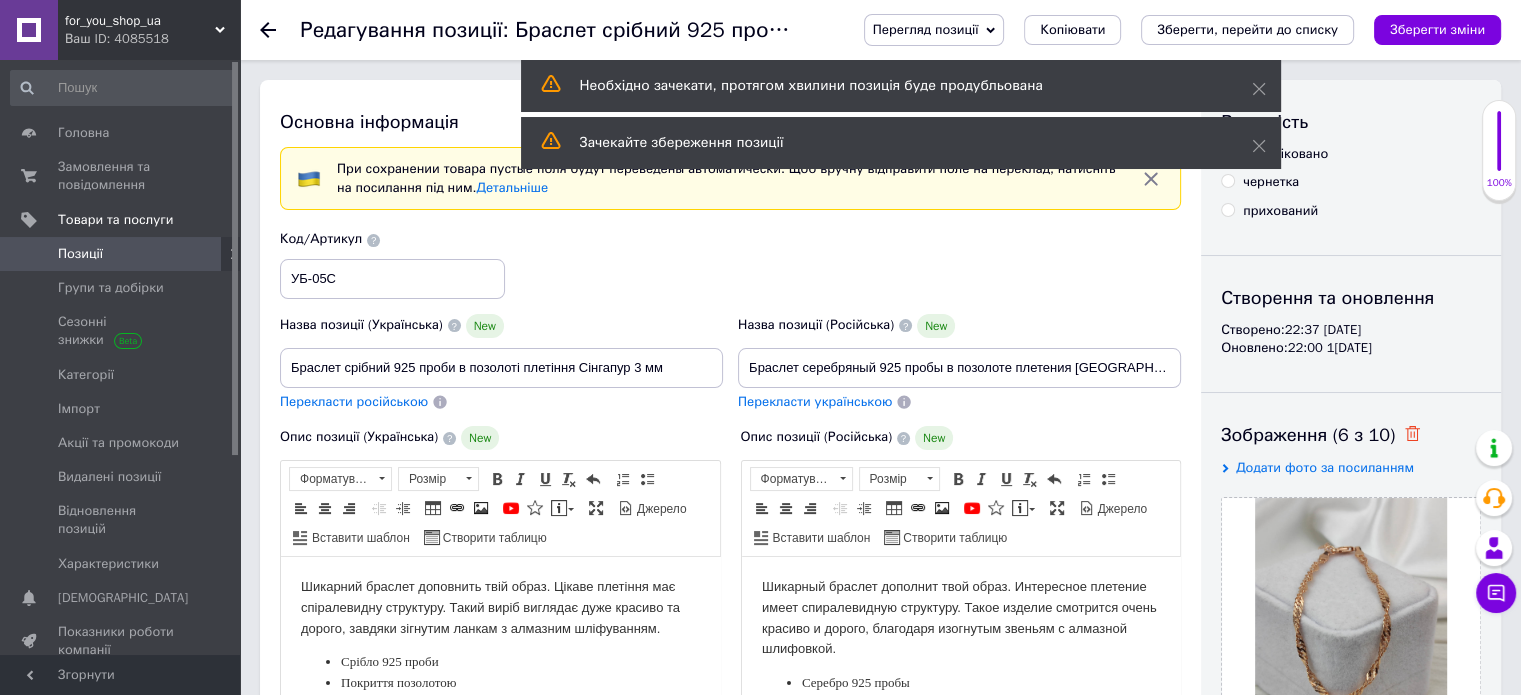 click 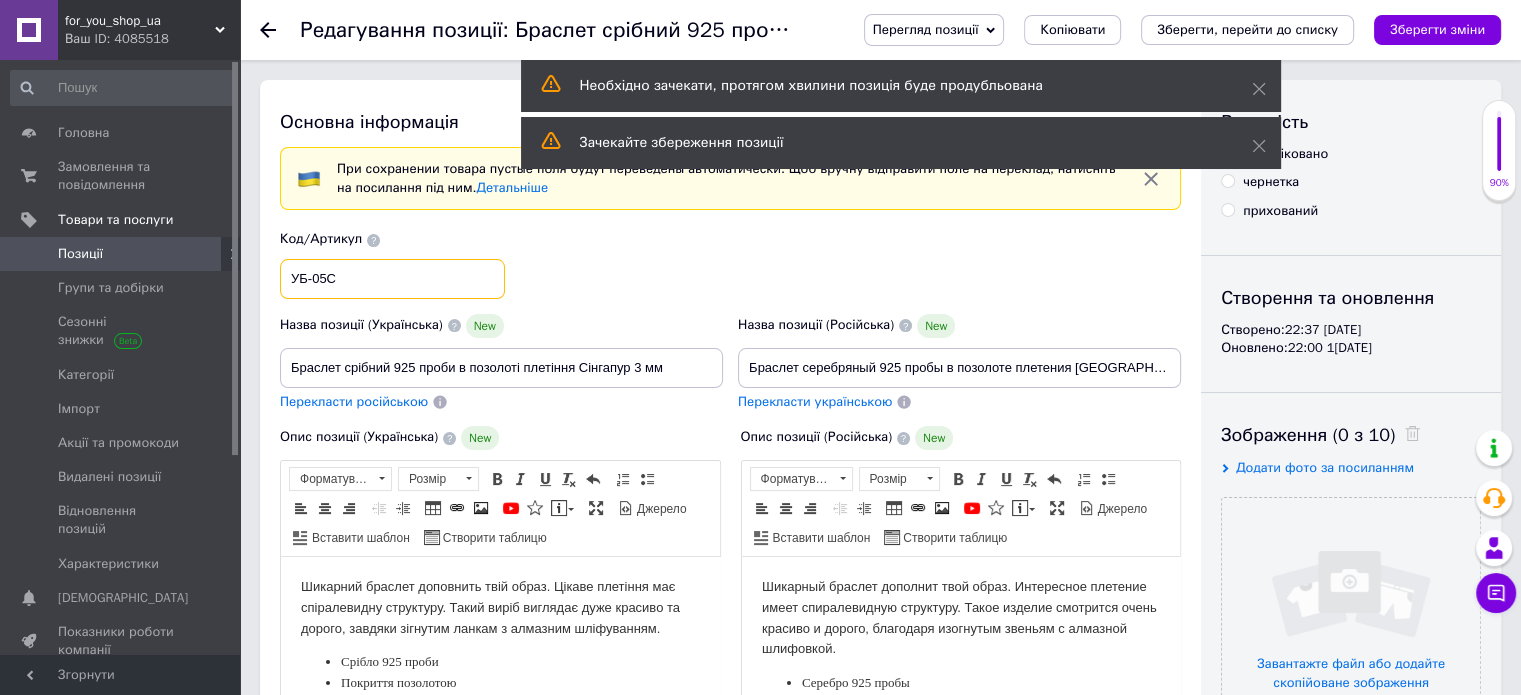 click on "УБ-05С" at bounding box center (392, 279) 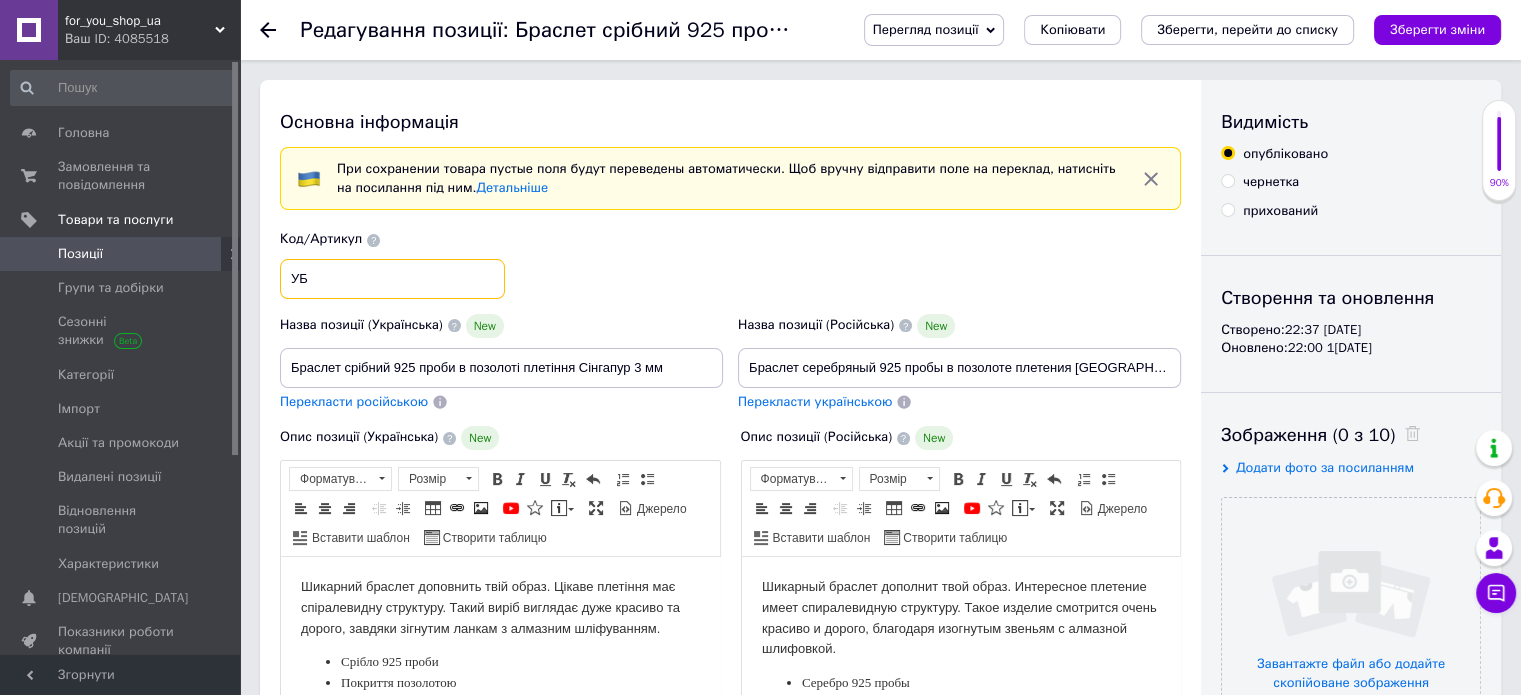 type on "У" 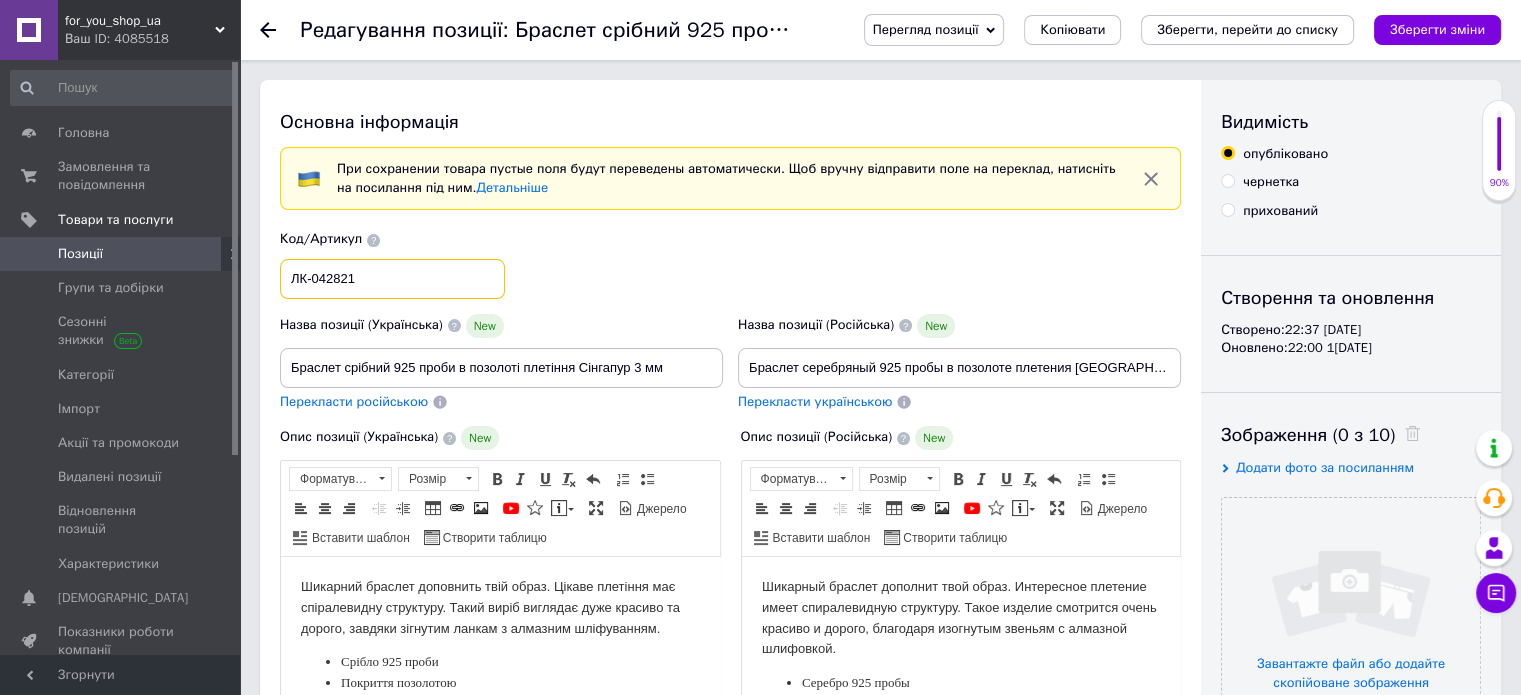 type on "ЛК-042821" 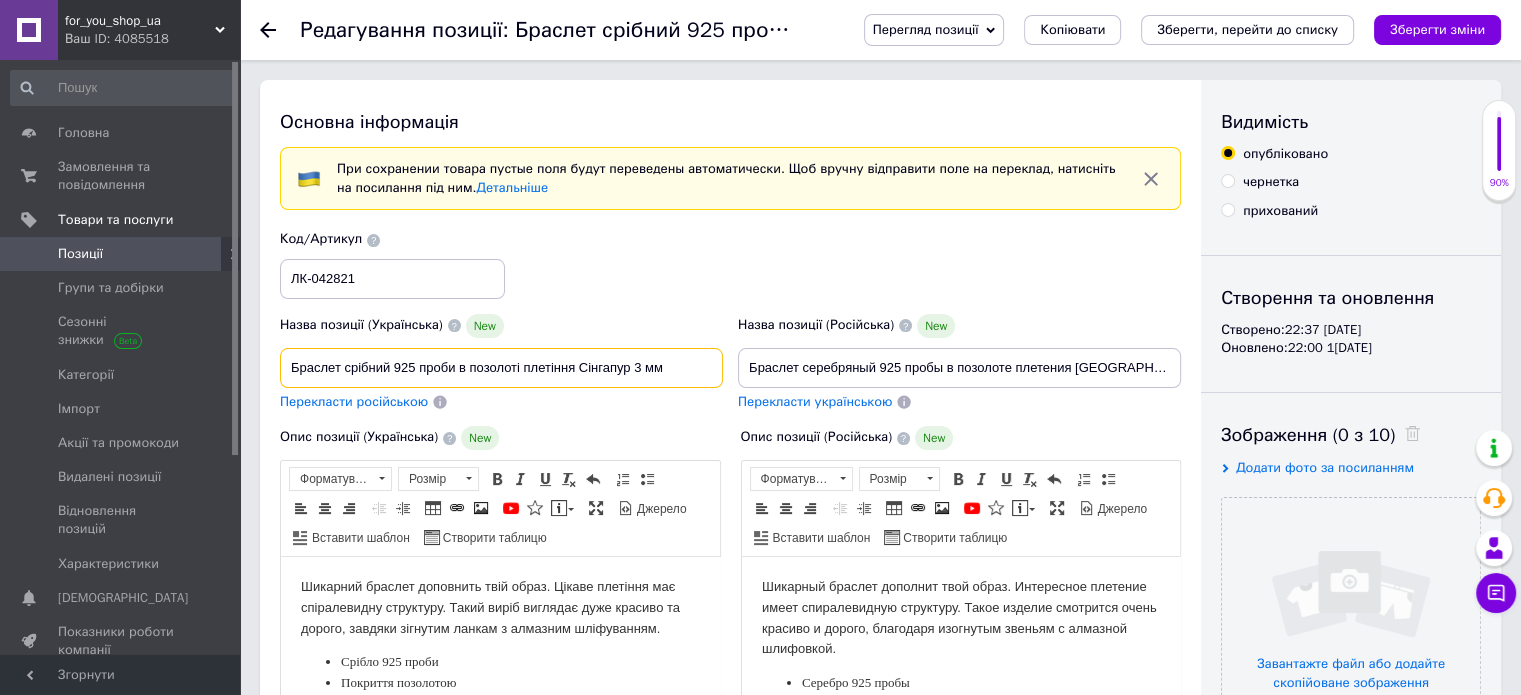 click on "Браслет срібний 925 проби в позолоті плетіння Сінгапур 3 мм" at bounding box center (501, 368) 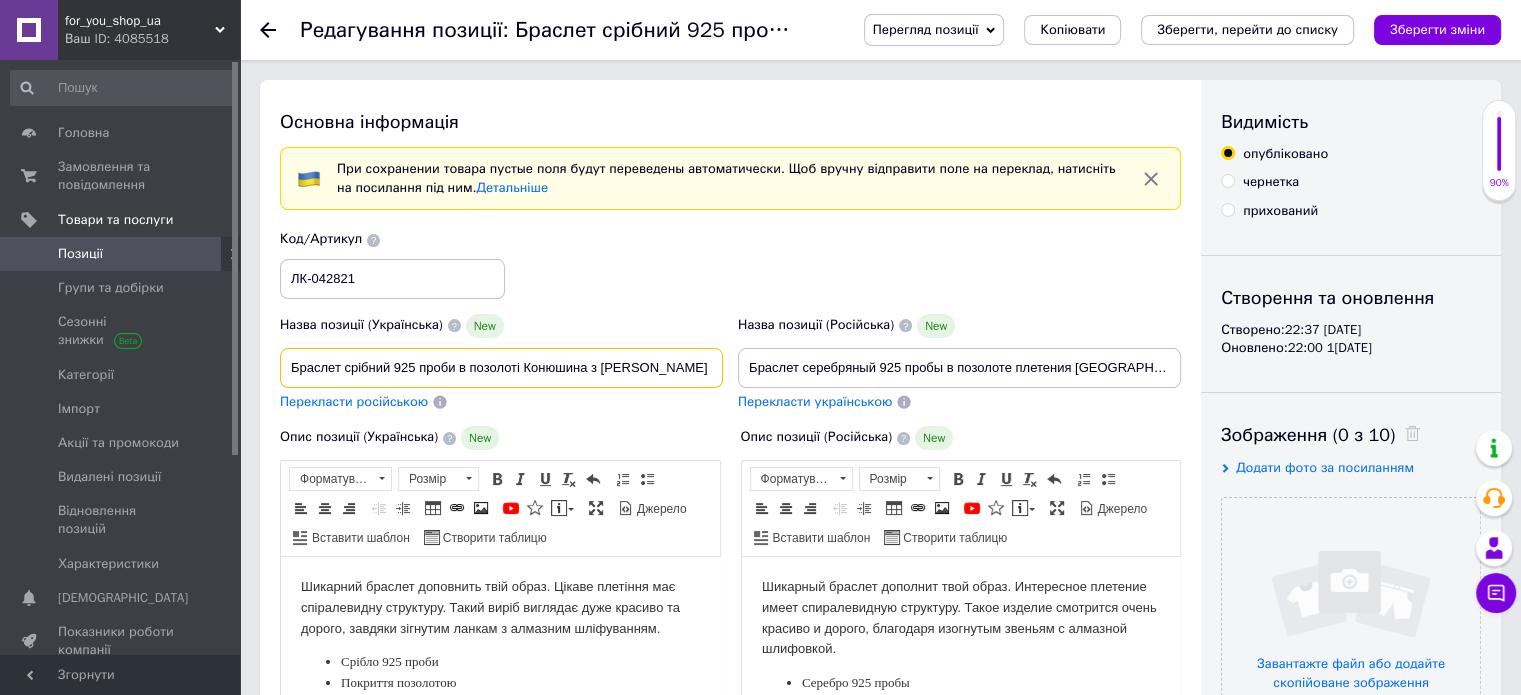 click on "Браслет срібний 925 проби в позолоті Конюшина з [PERSON_NAME]" at bounding box center [501, 368] 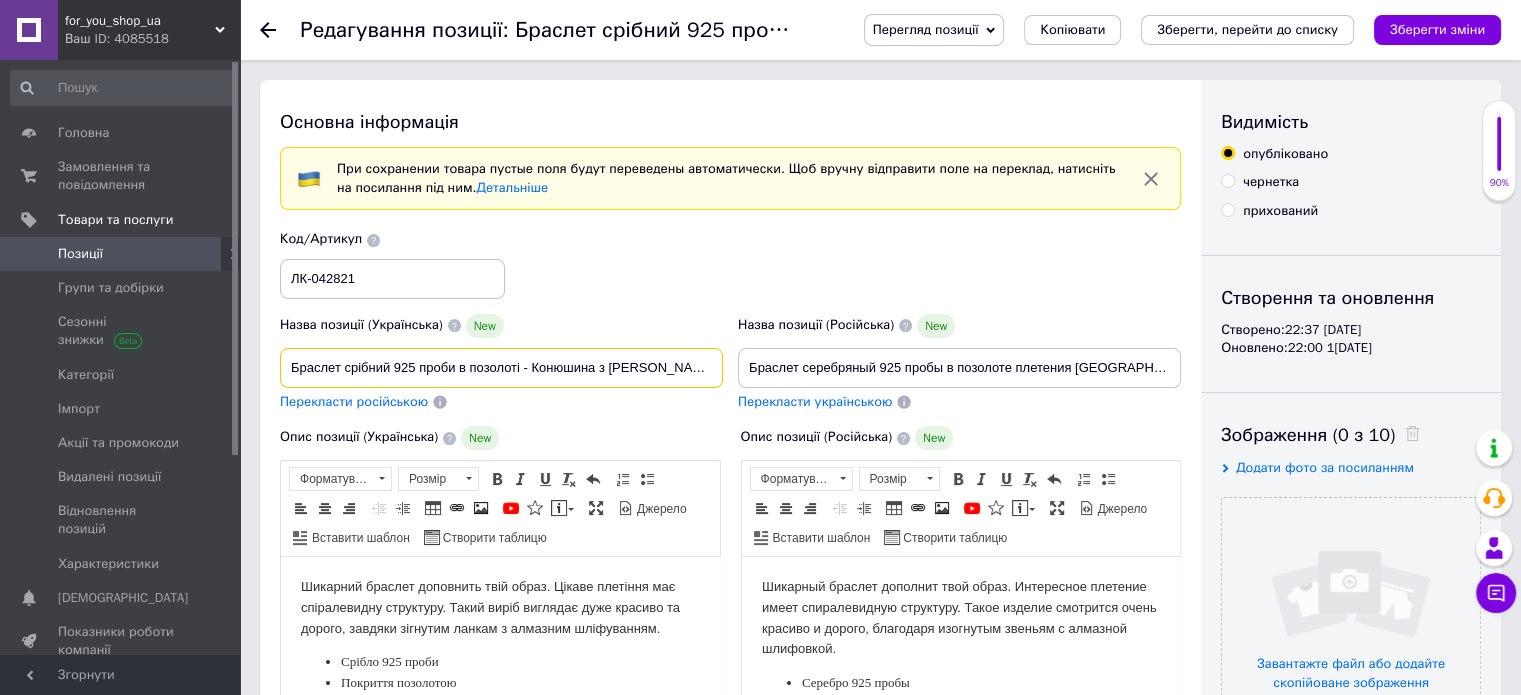 click on "Браслет срібний 925 проби в позолоті - Конюшина з [PERSON_NAME]" at bounding box center [501, 368] 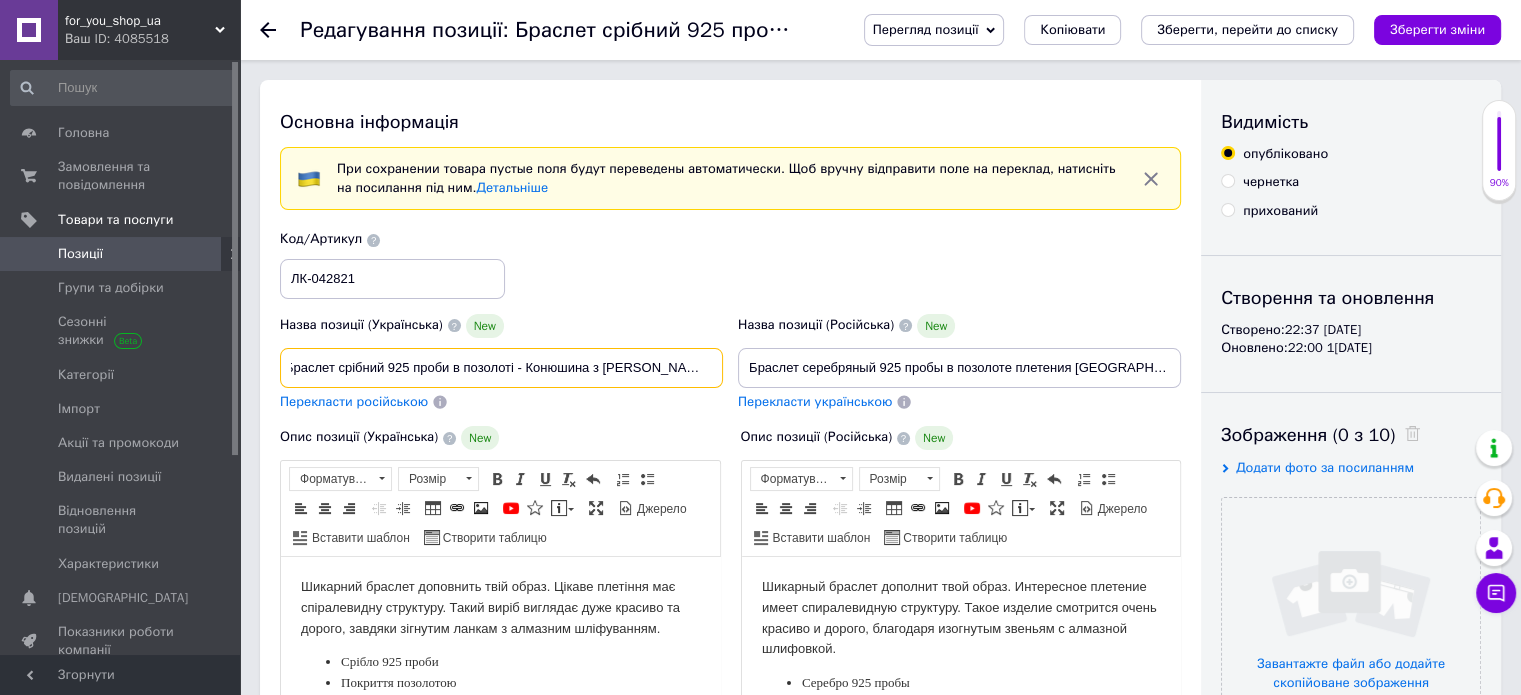 scroll, scrollTop: 0, scrollLeft: 13, axis: horizontal 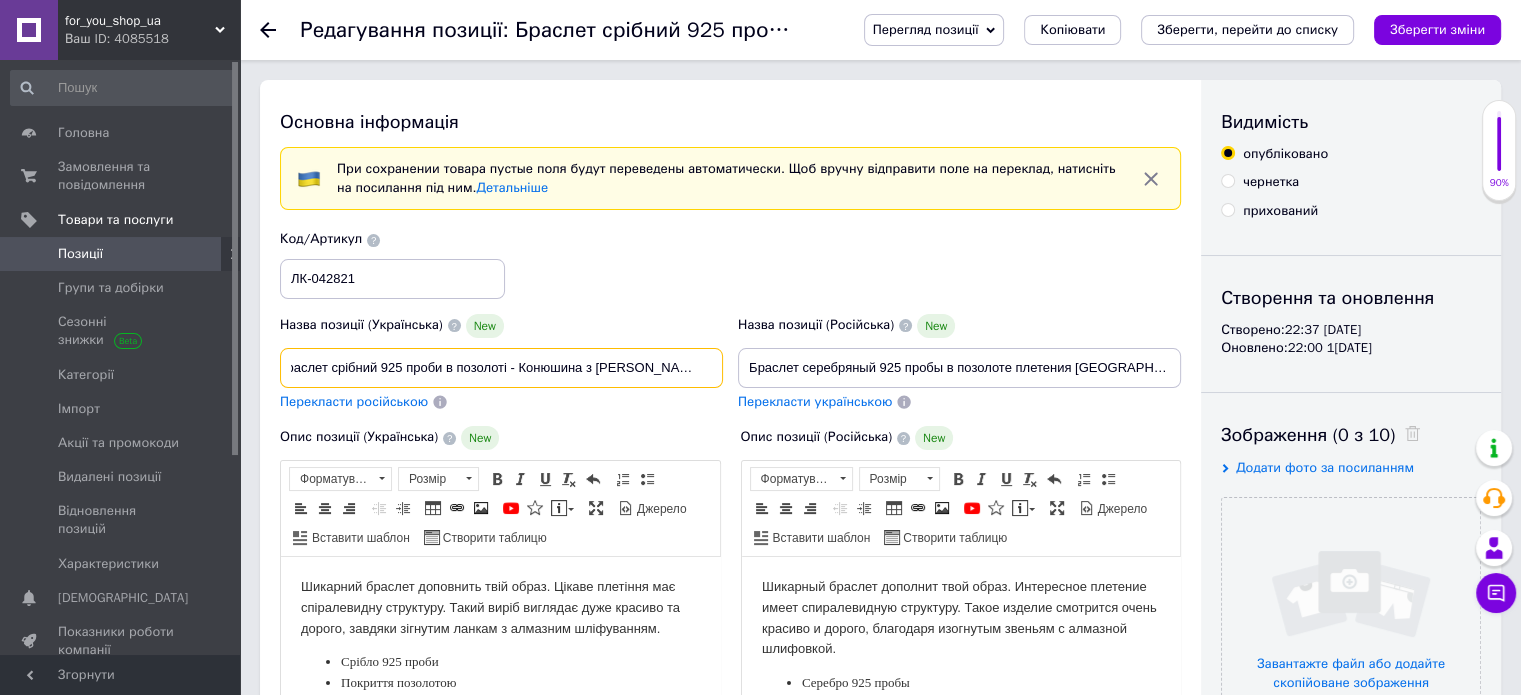 type on "Браслет срібний 925 проби в позолоті - Конюшина з [PERSON_NAME] на 4 квітки" 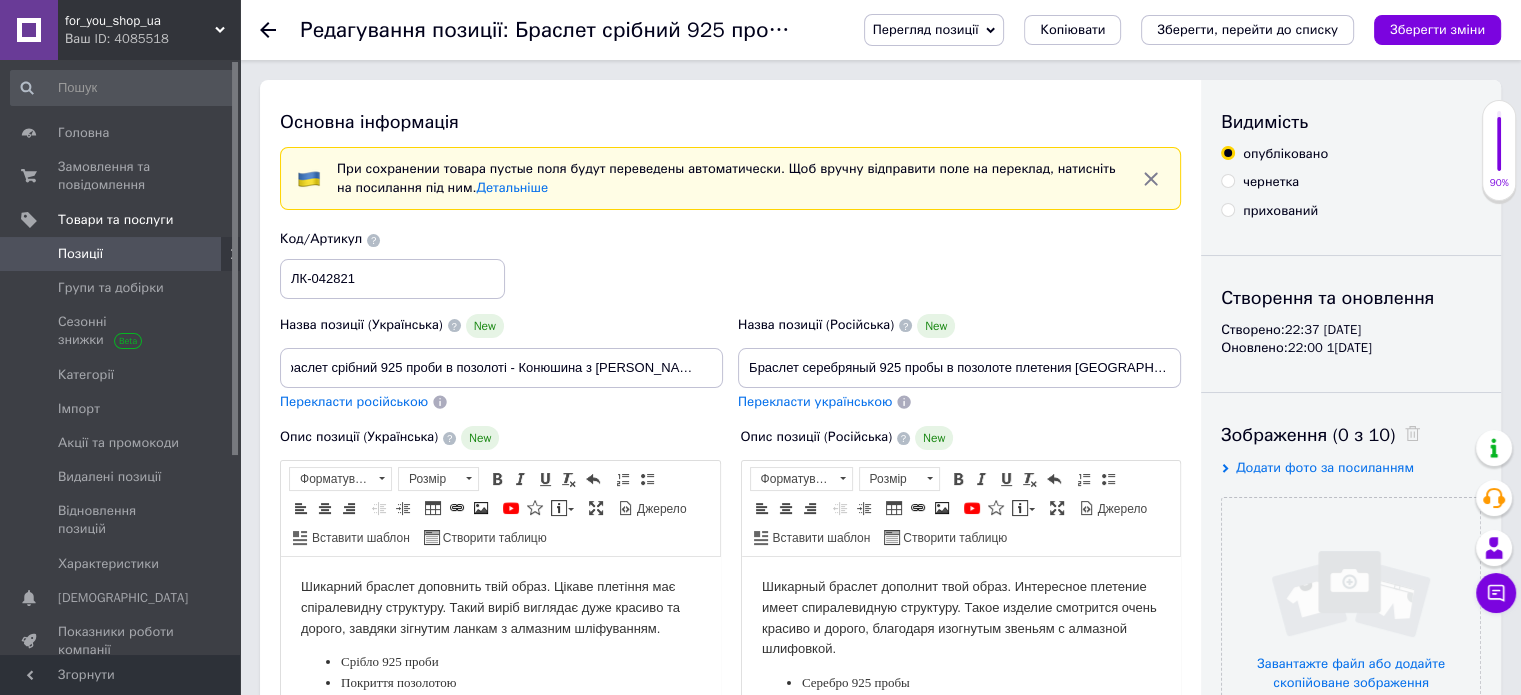 click on "Перекласти російською" at bounding box center [354, 401] 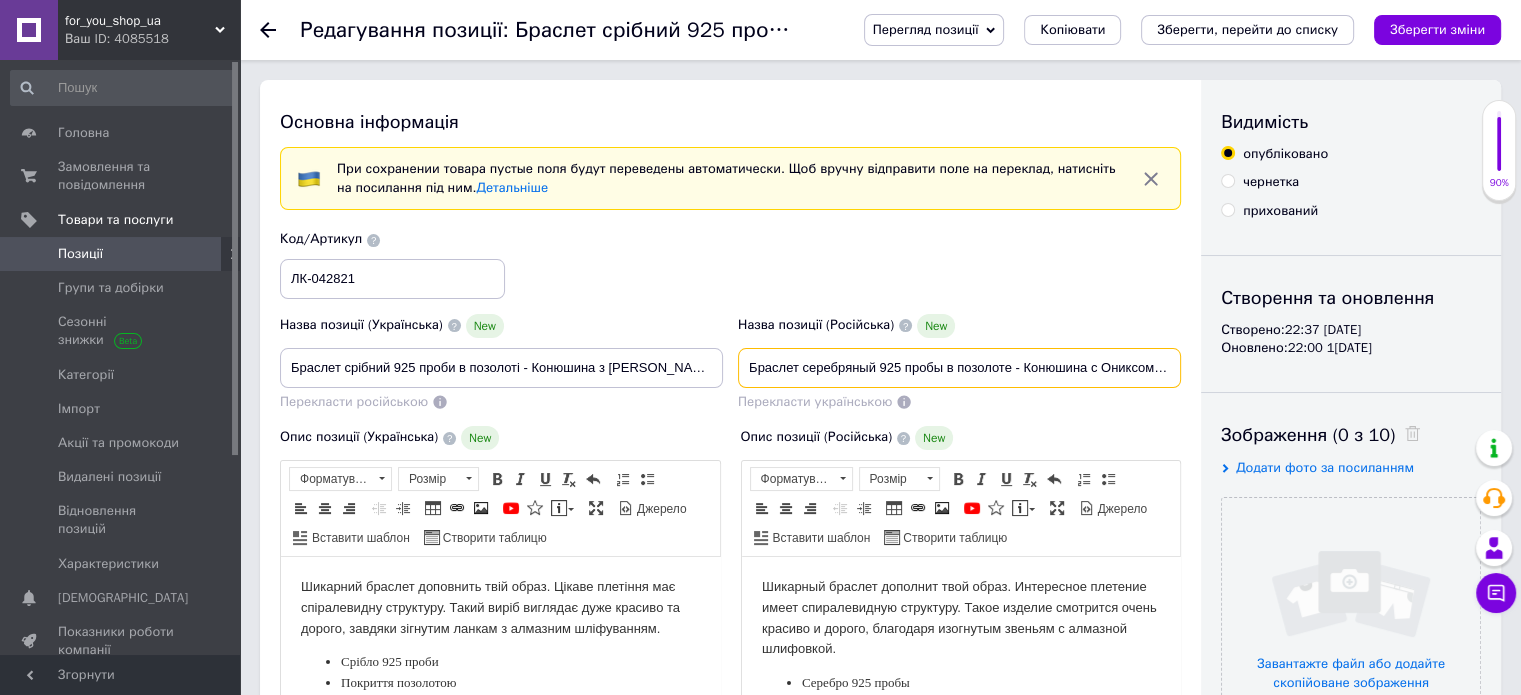 click on "Браслет серебряный 925 пробы в позолоте - Конюшина с Ониксом на 4 цветка" at bounding box center [959, 368] 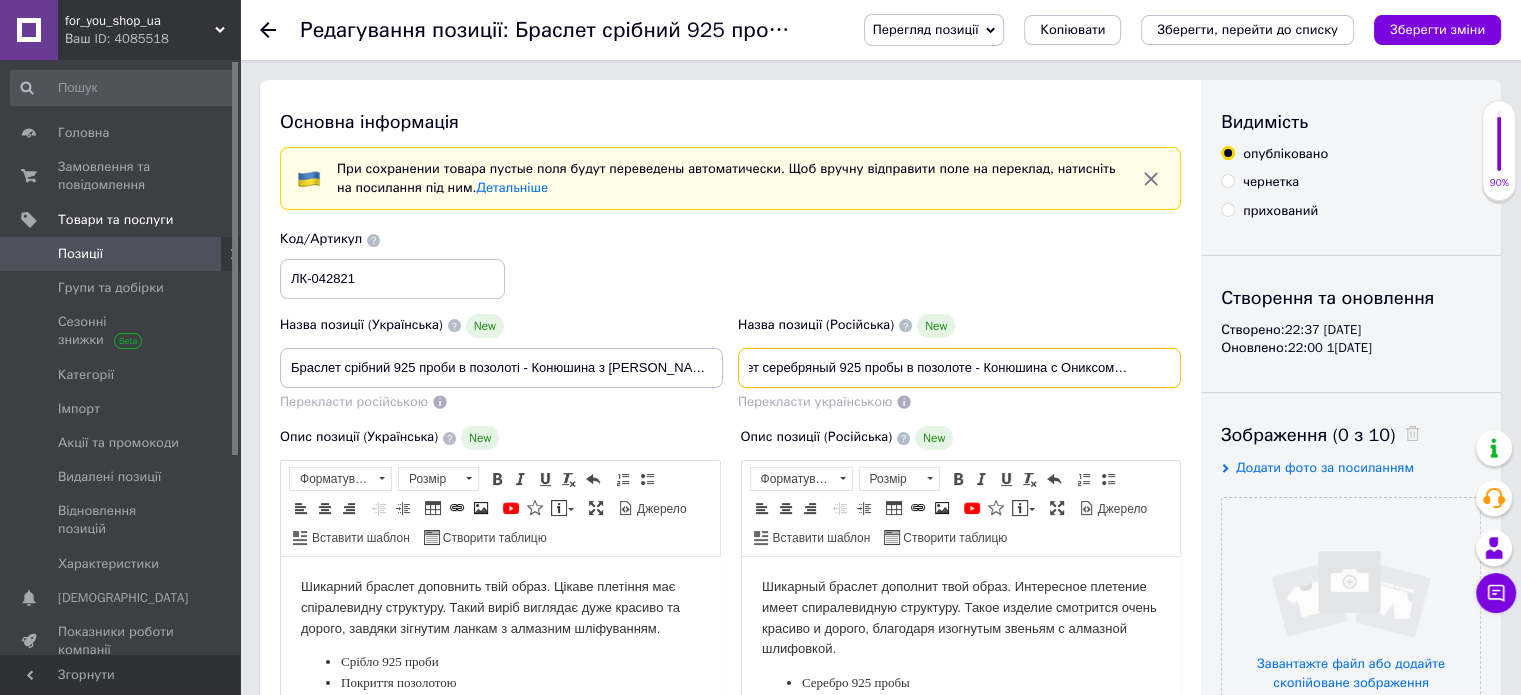 scroll, scrollTop: 0, scrollLeft: 58, axis: horizontal 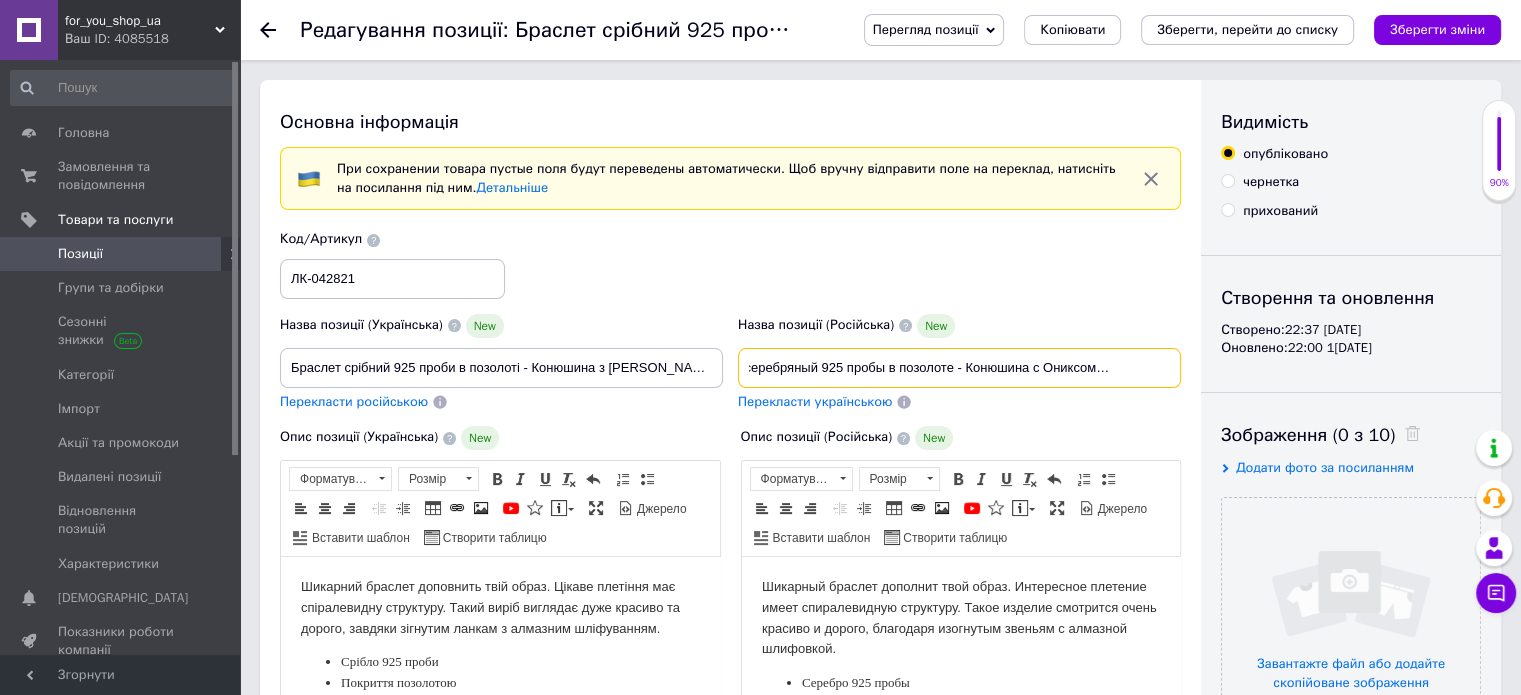 click on "Браслет серебряный 925 пробы в позолоте - Конюшина с Ониксом на 4 цветка" at bounding box center [959, 368] 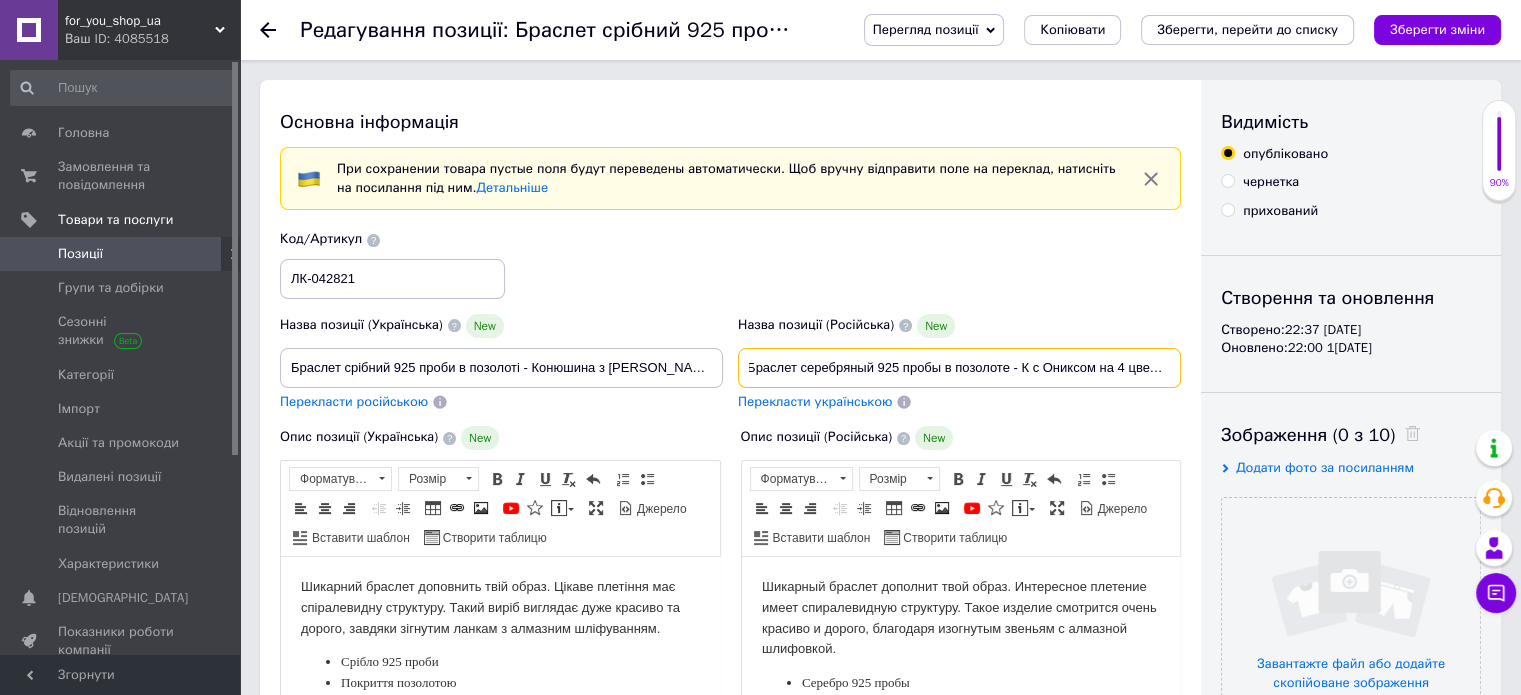 scroll, scrollTop: 0, scrollLeft: 2, axis: horizontal 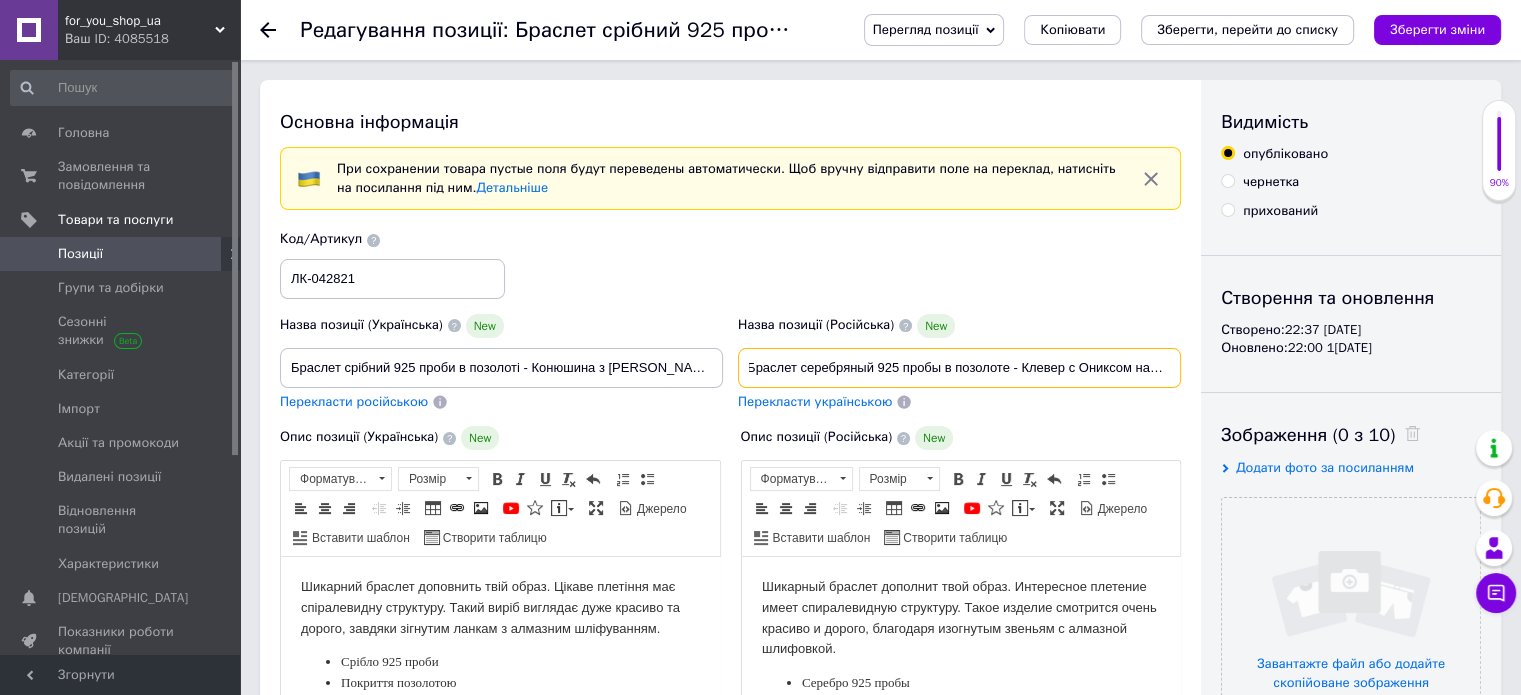 type on "Браслет серебряный 925 пробы в позолоте - Клевер с Ониксом на 4 цветка" 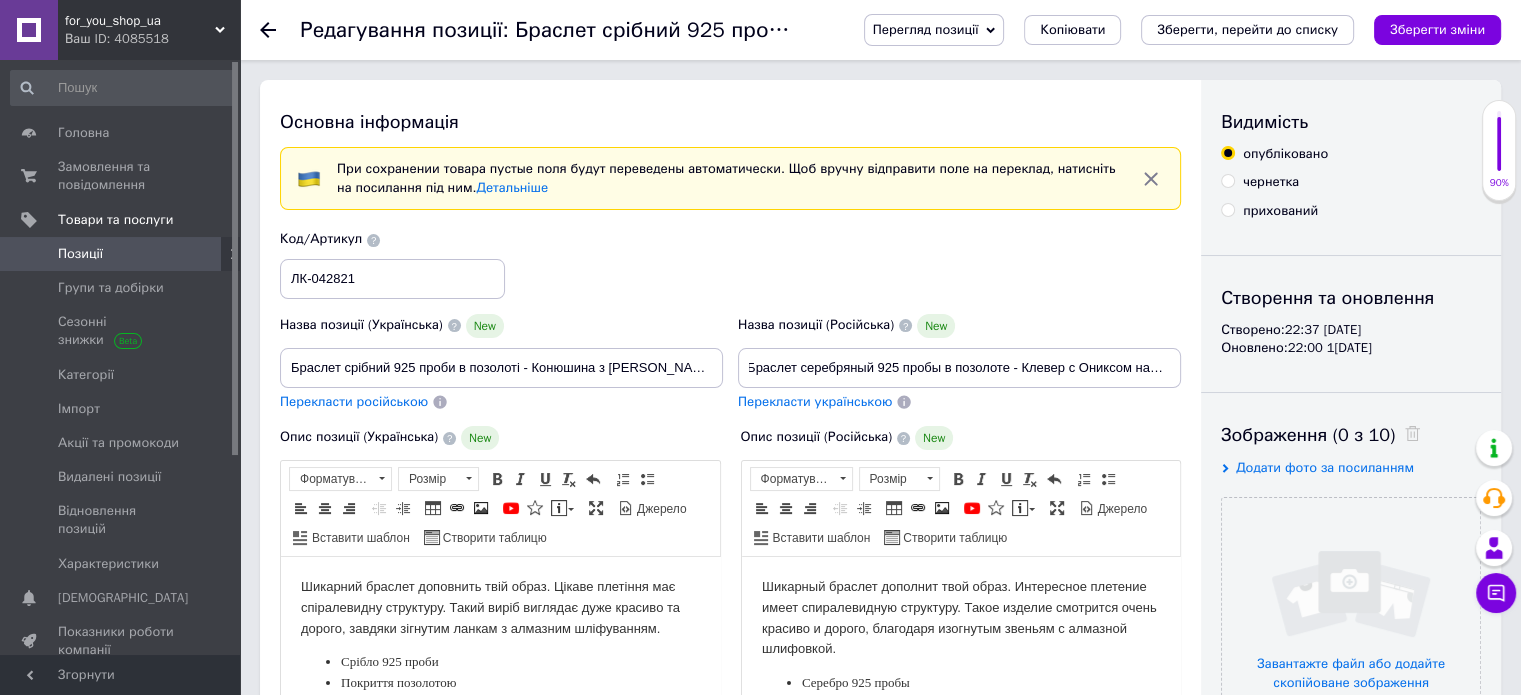 scroll, scrollTop: 0, scrollLeft: 0, axis: both 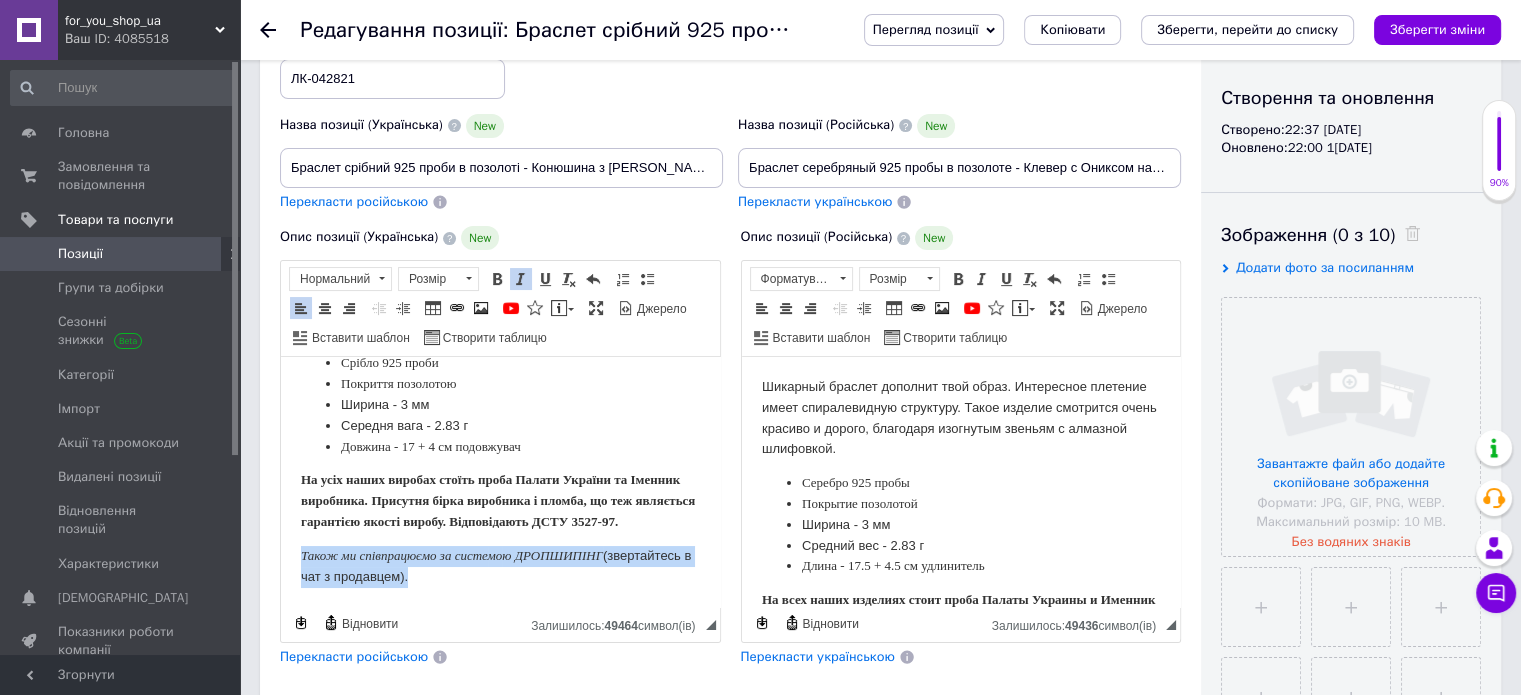 drag, startPoint x: 294, startPoint y: 555, endPoint x: 628, endPoint y: 582, distance: 335.08954 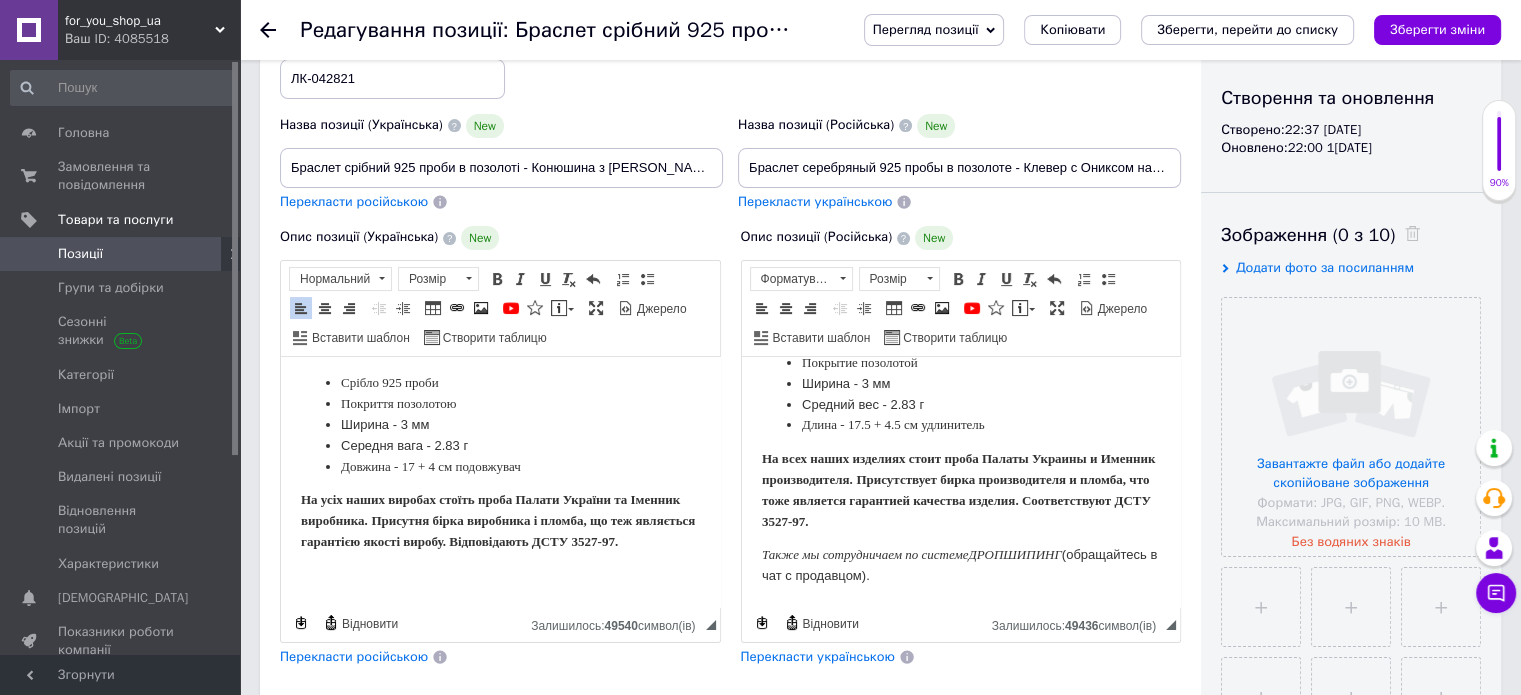 scroll, scrollTop: 148, scrollLeft: 0, axis: vertical 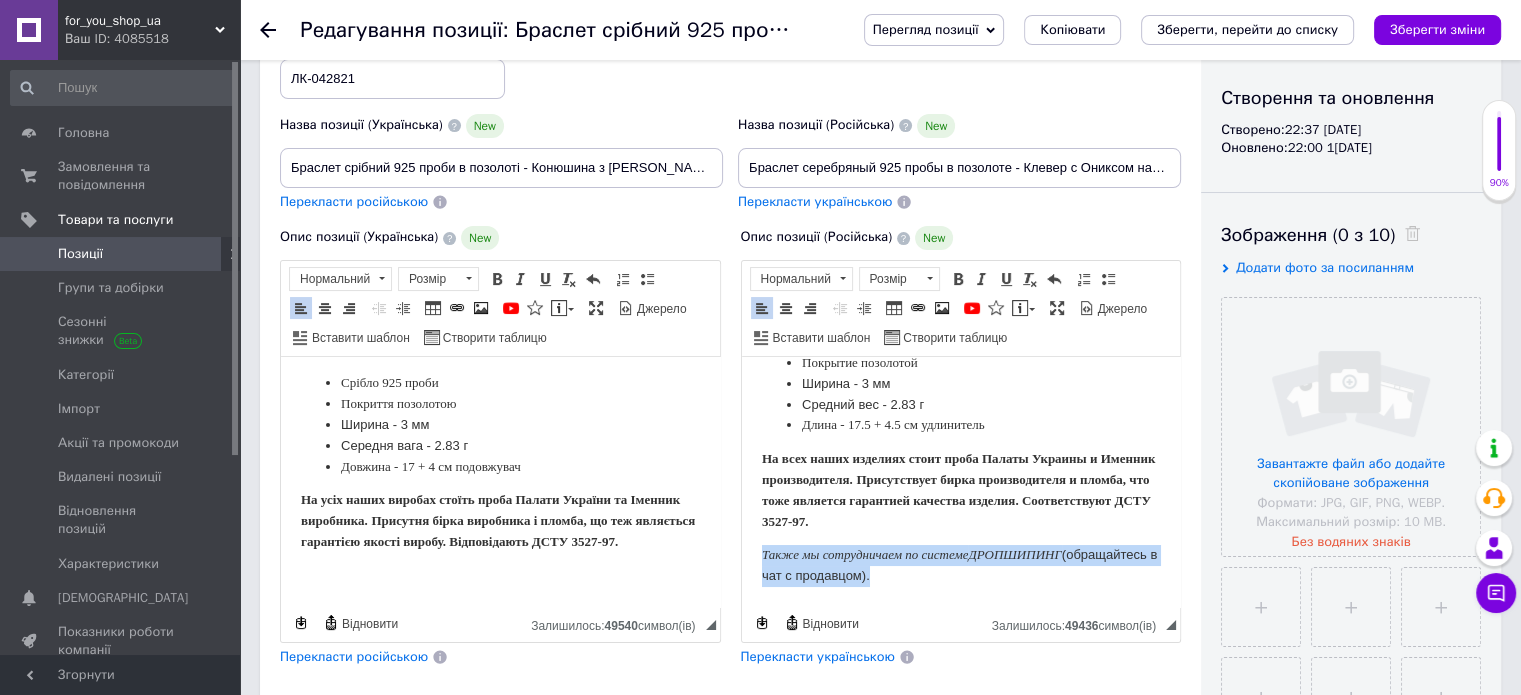 drag, startPoint x: 760, startPoint y: 555, endPoint x: 1146, endPoint y: 584, distance: 387.08786 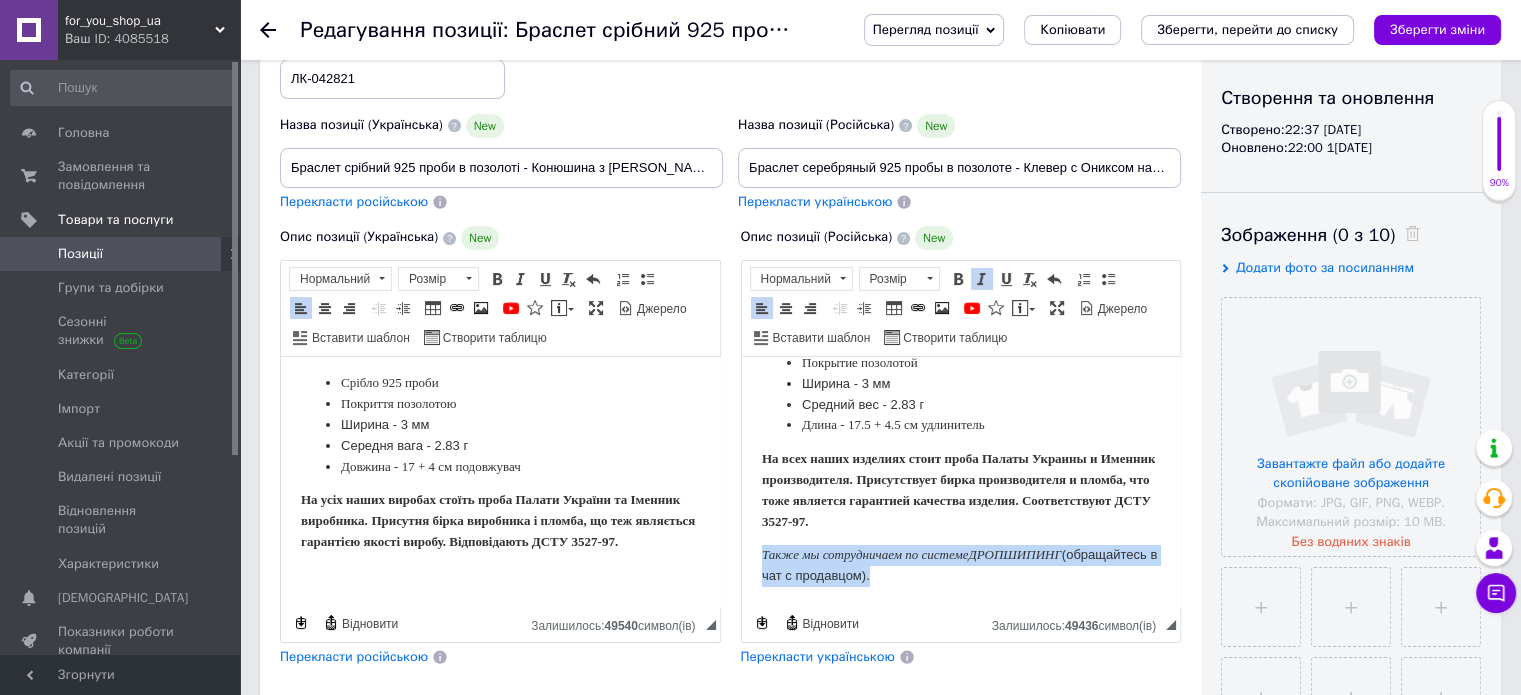 type 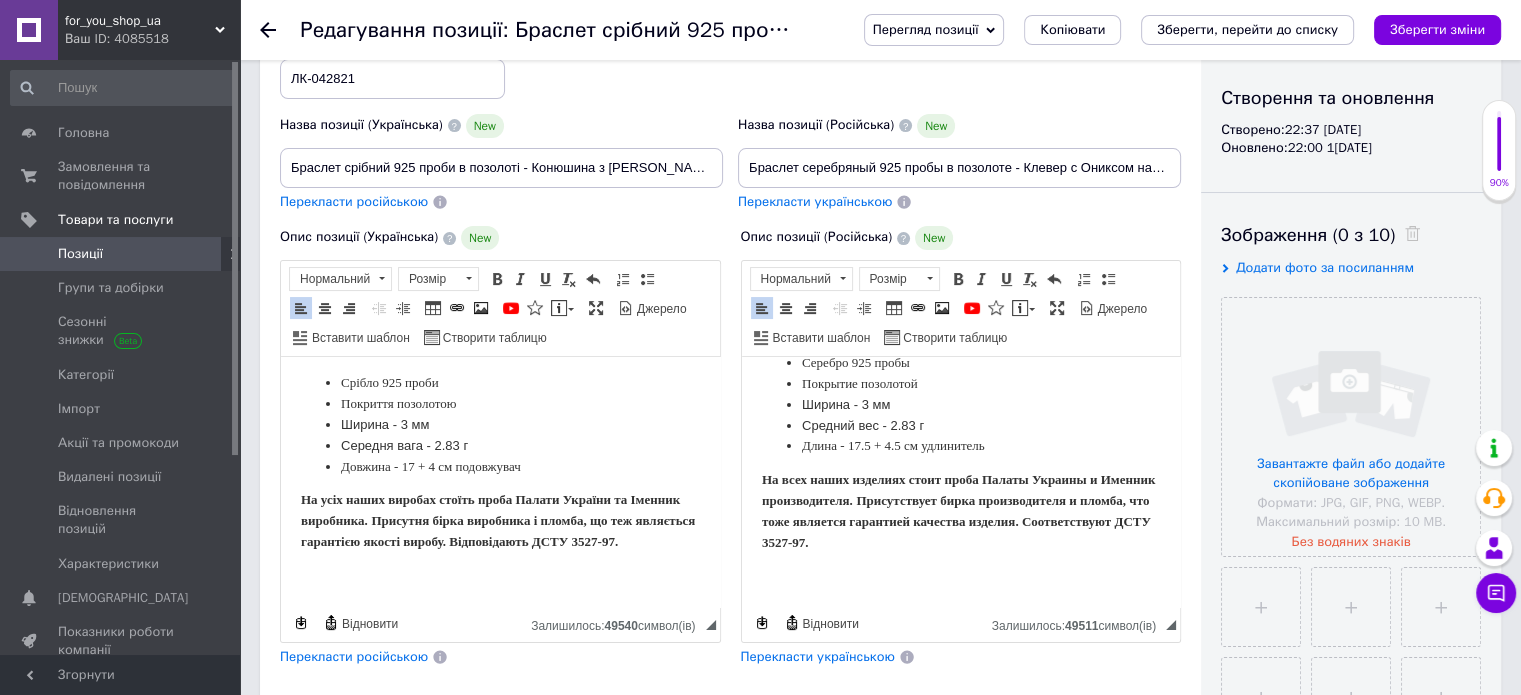 scroll, scrollTop: 0, scrollLeft: 0, axis: both 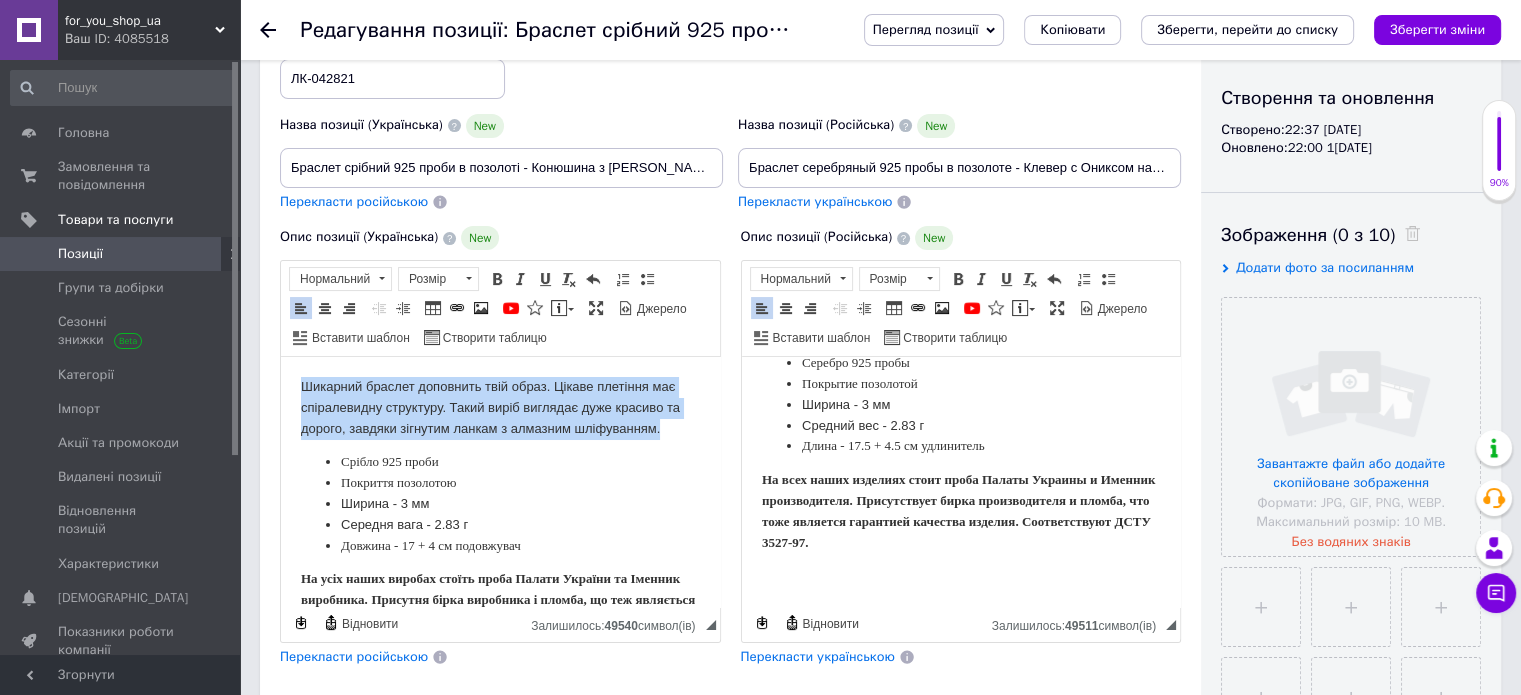 drag, startPoint x: 667, startPoint y: 428, endPoint x: 293, endPoint y: 389, distance: 376.02792 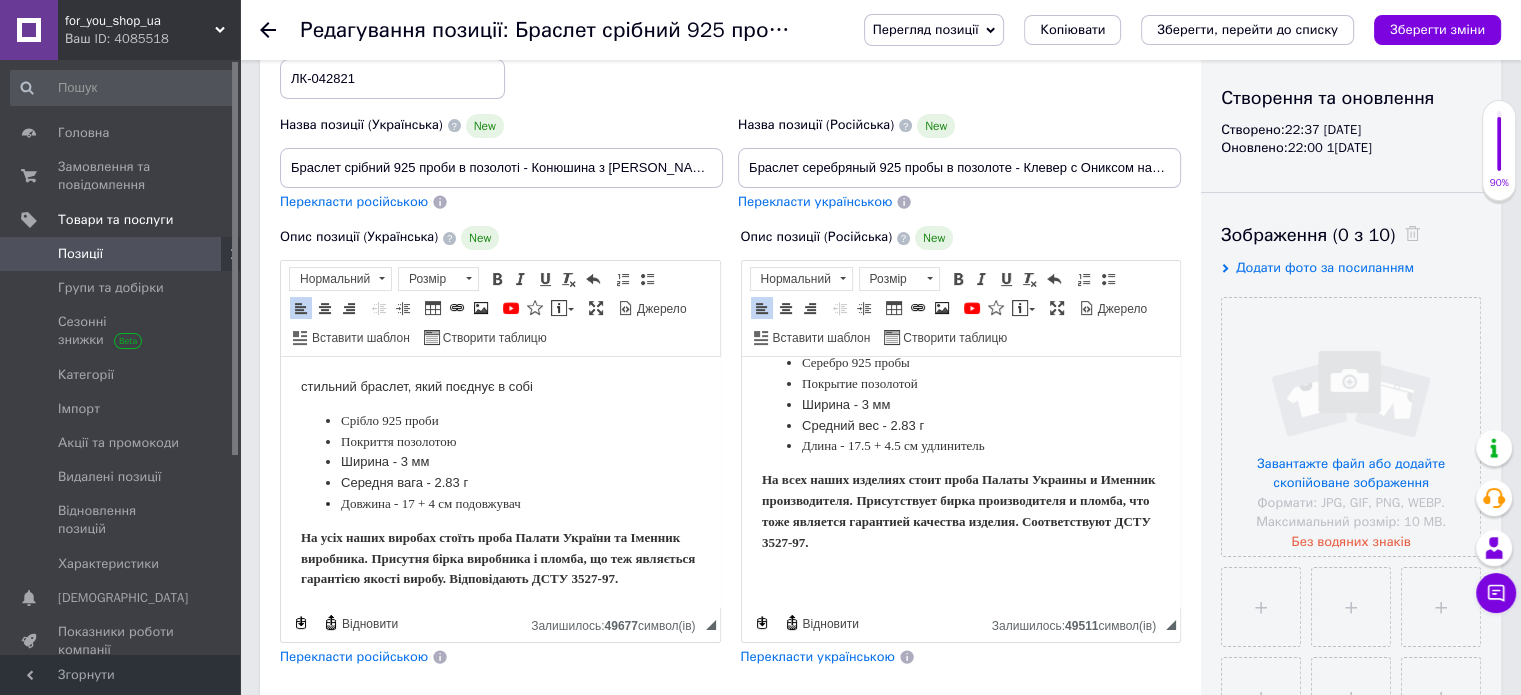 click on "стильний браслет, який поєднує в собі" at bounding box center (500, 387) 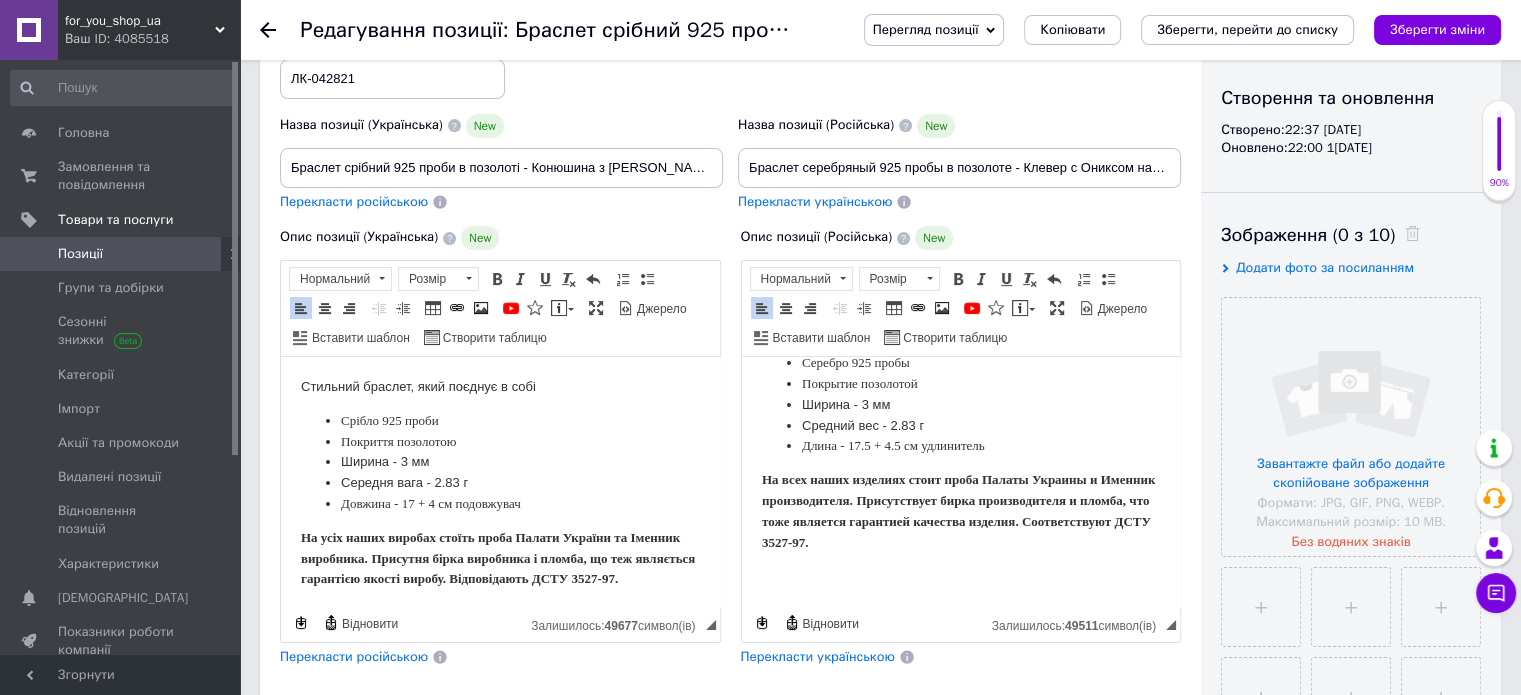 click on "Стильний браслет, який поєднує в собі" at bounding box center (500, 387) 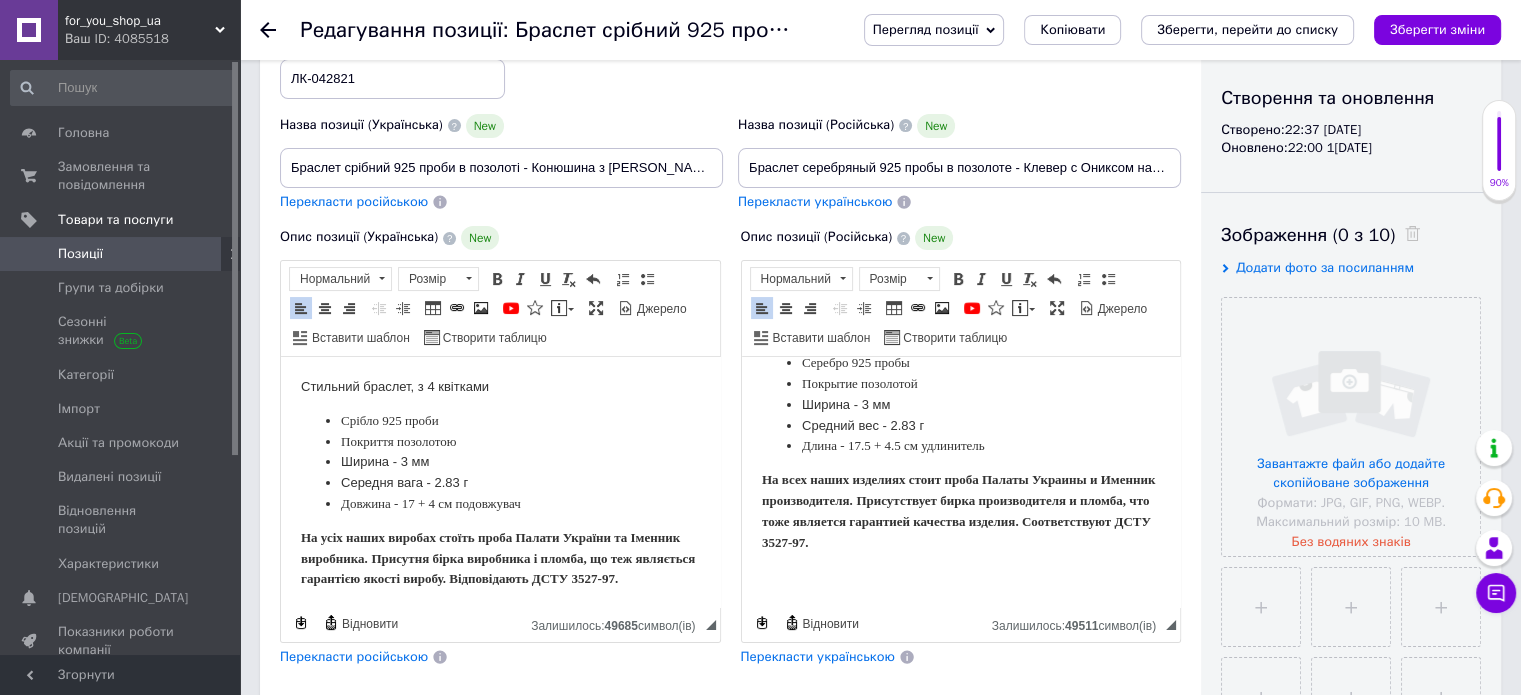 click on "Стильний браслет, з 4 квітками" at bounding box center [500, 387] 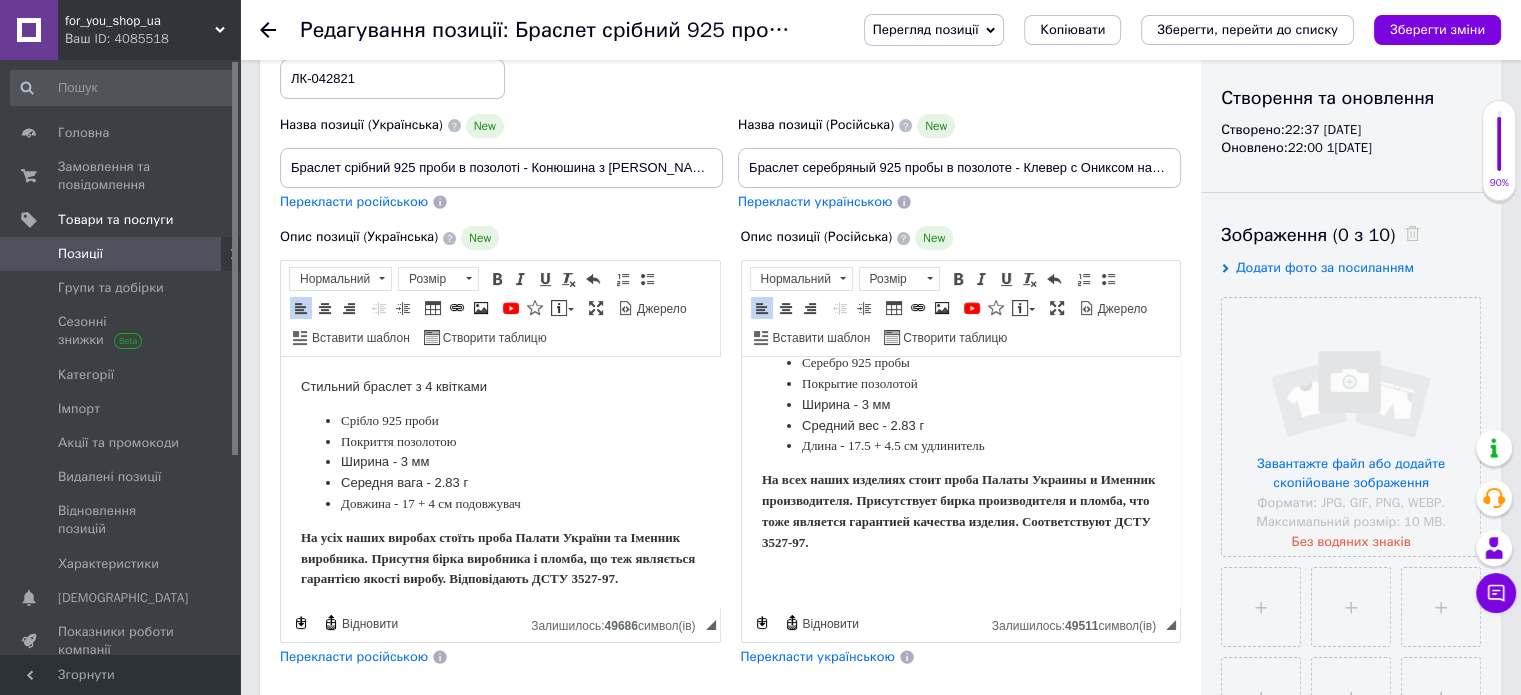 click on "Стильний браслет з 4 квітками" at bounding box center (500, 387) 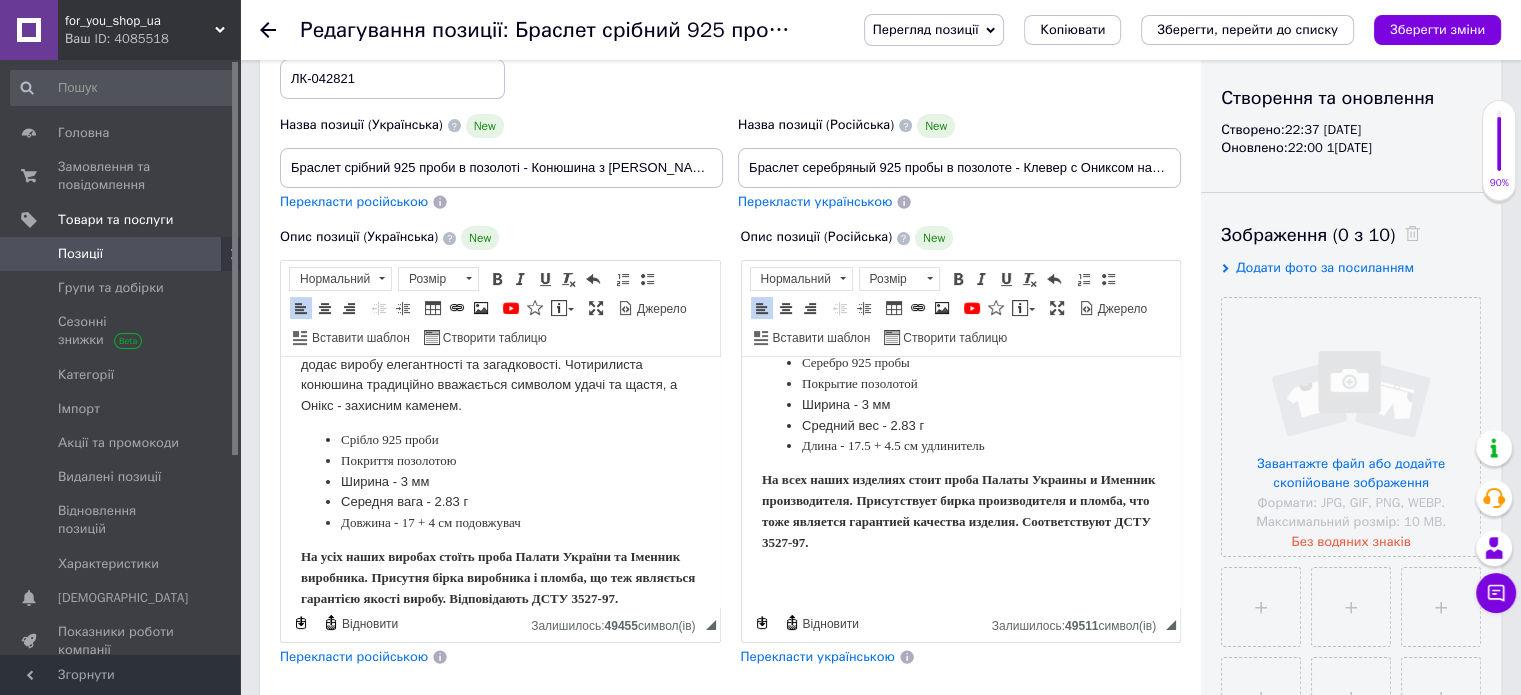 scroll, scrollTop: 100, scrollLeft: 0, axis: vertical 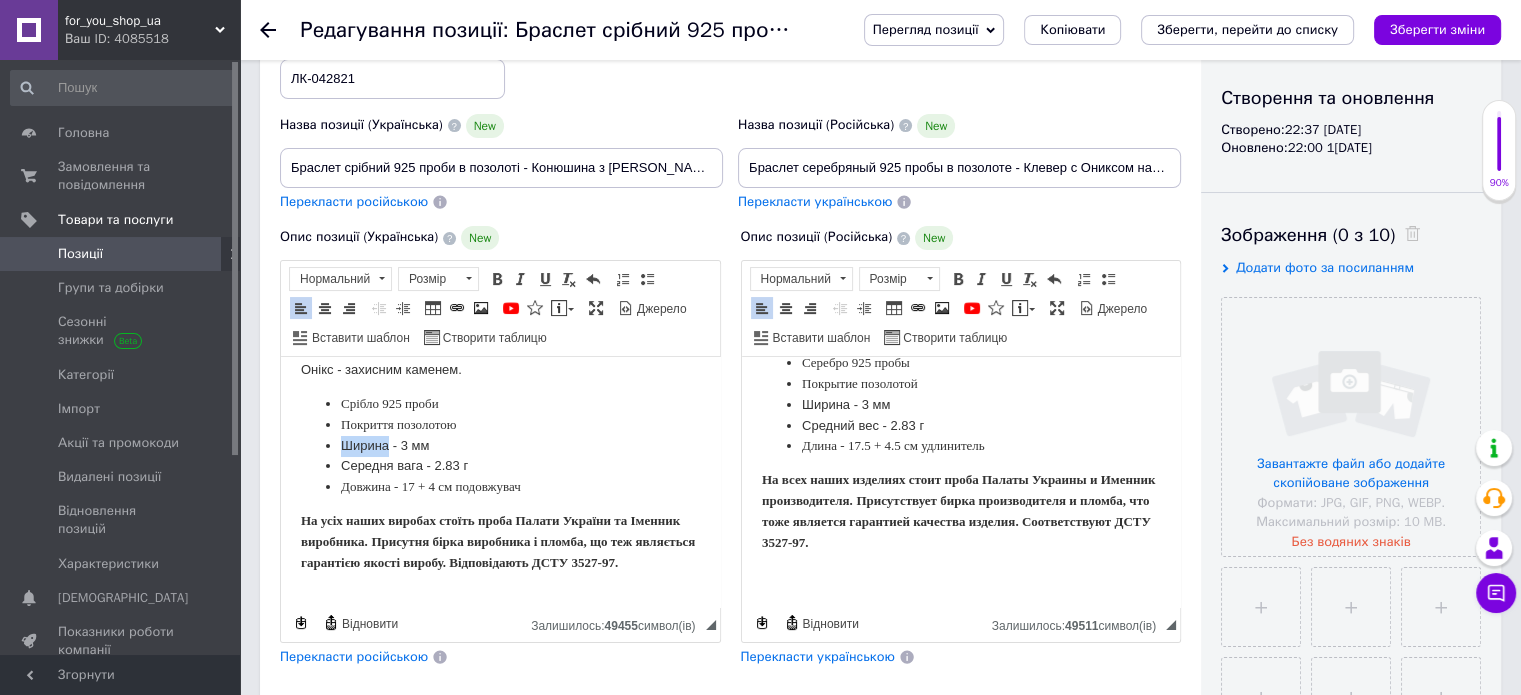 drag, startPoint x: 386, startPoint y: 447, endPoint x: 346, endPoint y: 444, distance: 40.112343 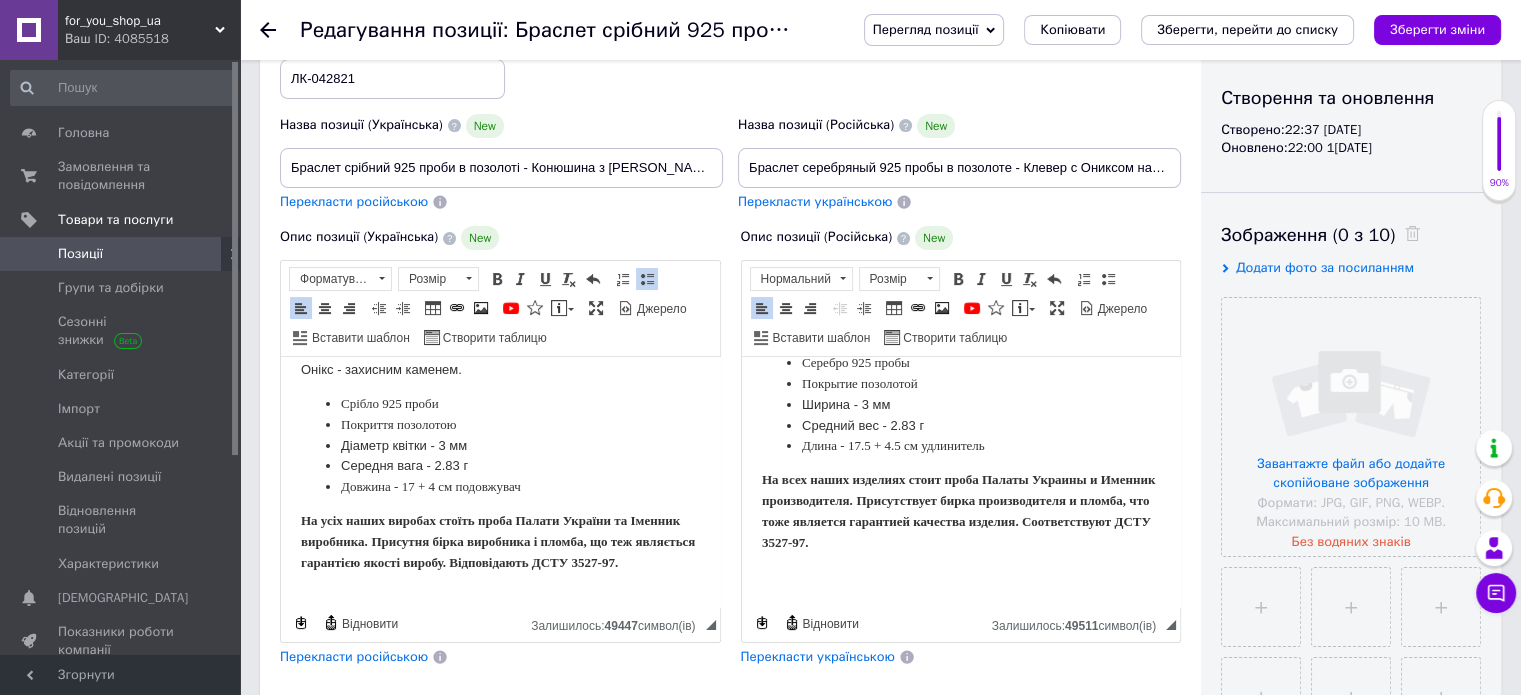 click on "Діаметр квітки - 3 мм" at bounding box center [500, 446] 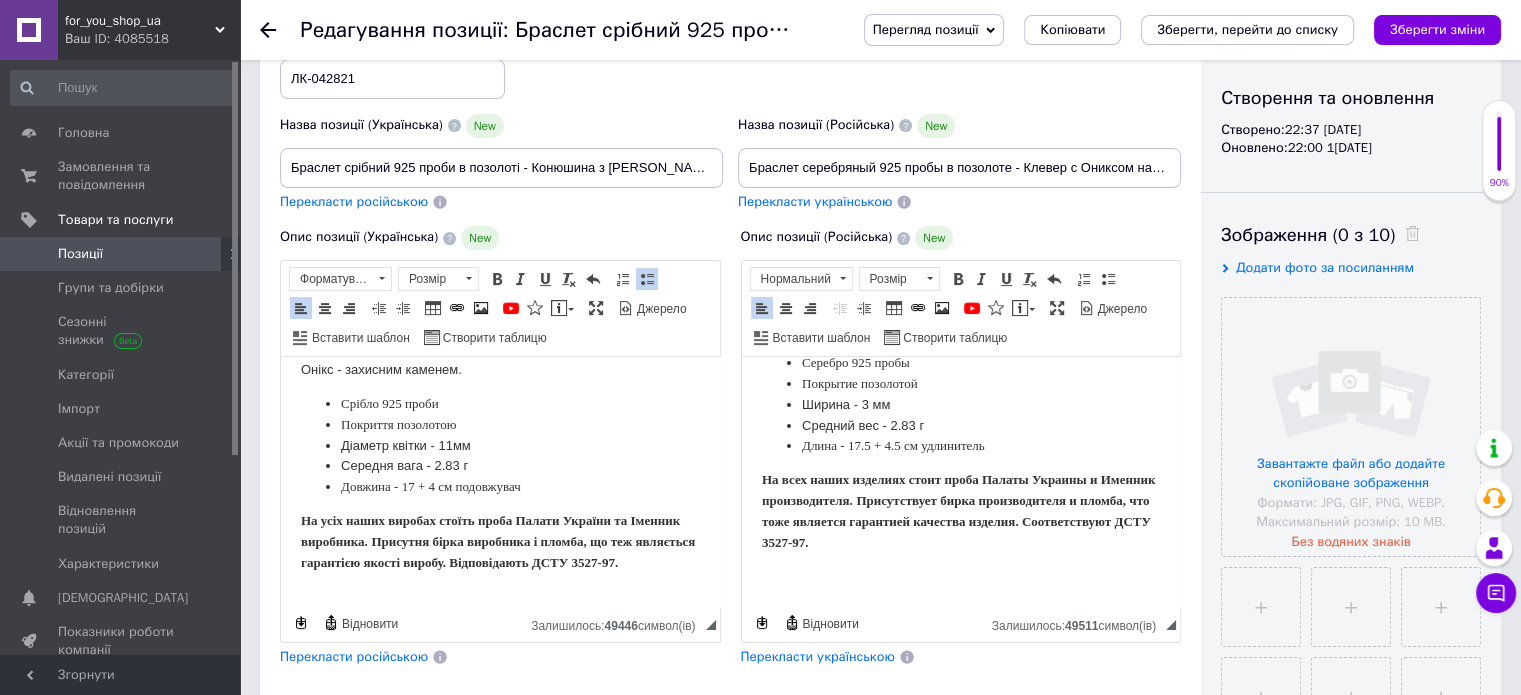 click on "Середня вага - 2.83 г" at bounding box center [500, 466] 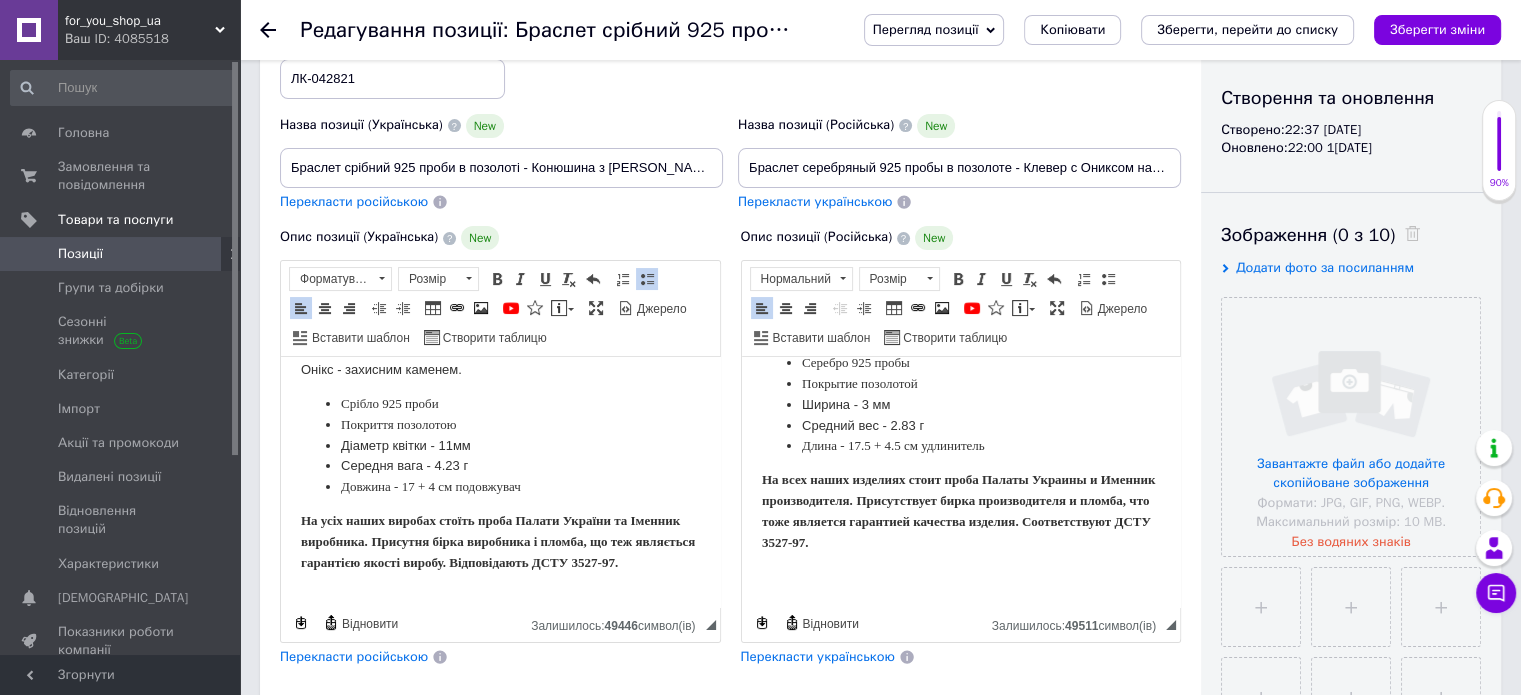 click on "Довжина - 17 + 4 см подовжувач" at bounding box center [431, 486] 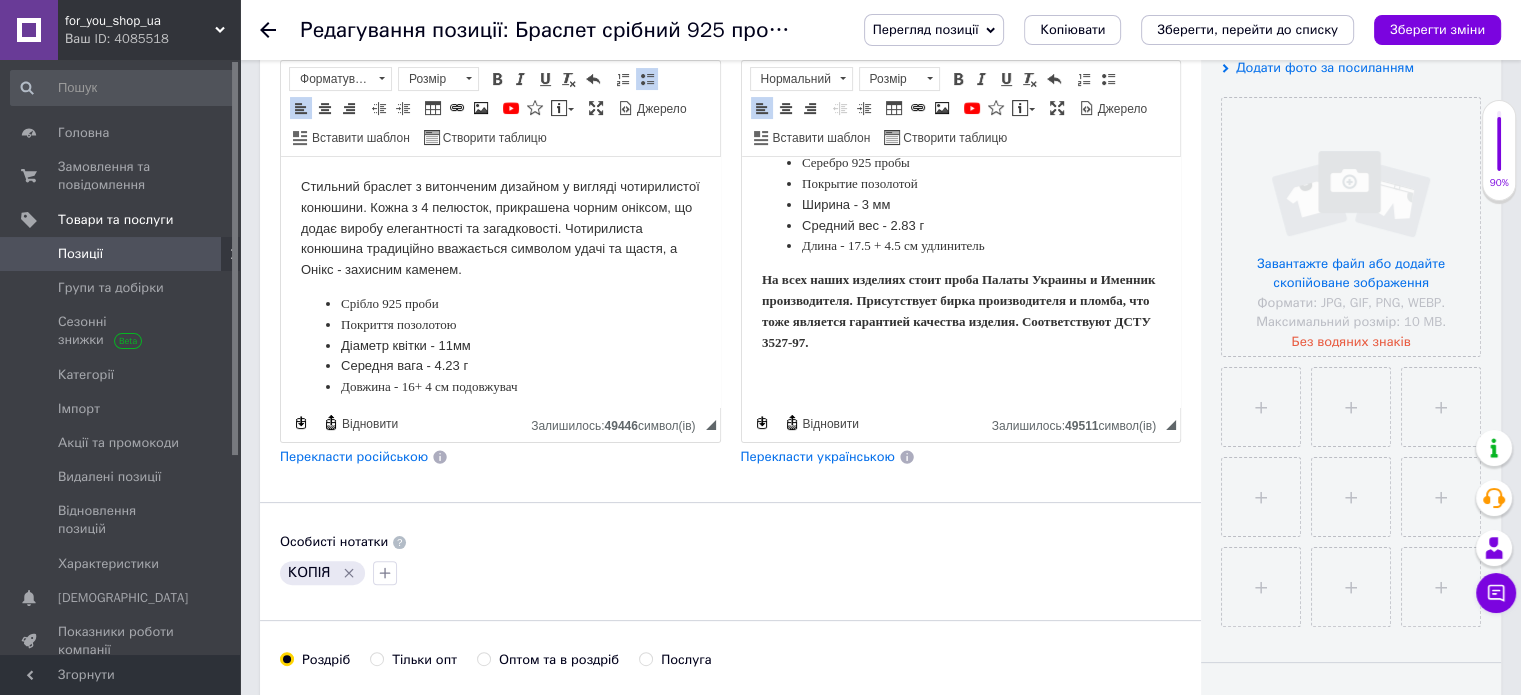 scroll, scrollTop: 125, scrollLeft: 0, axis: vertical 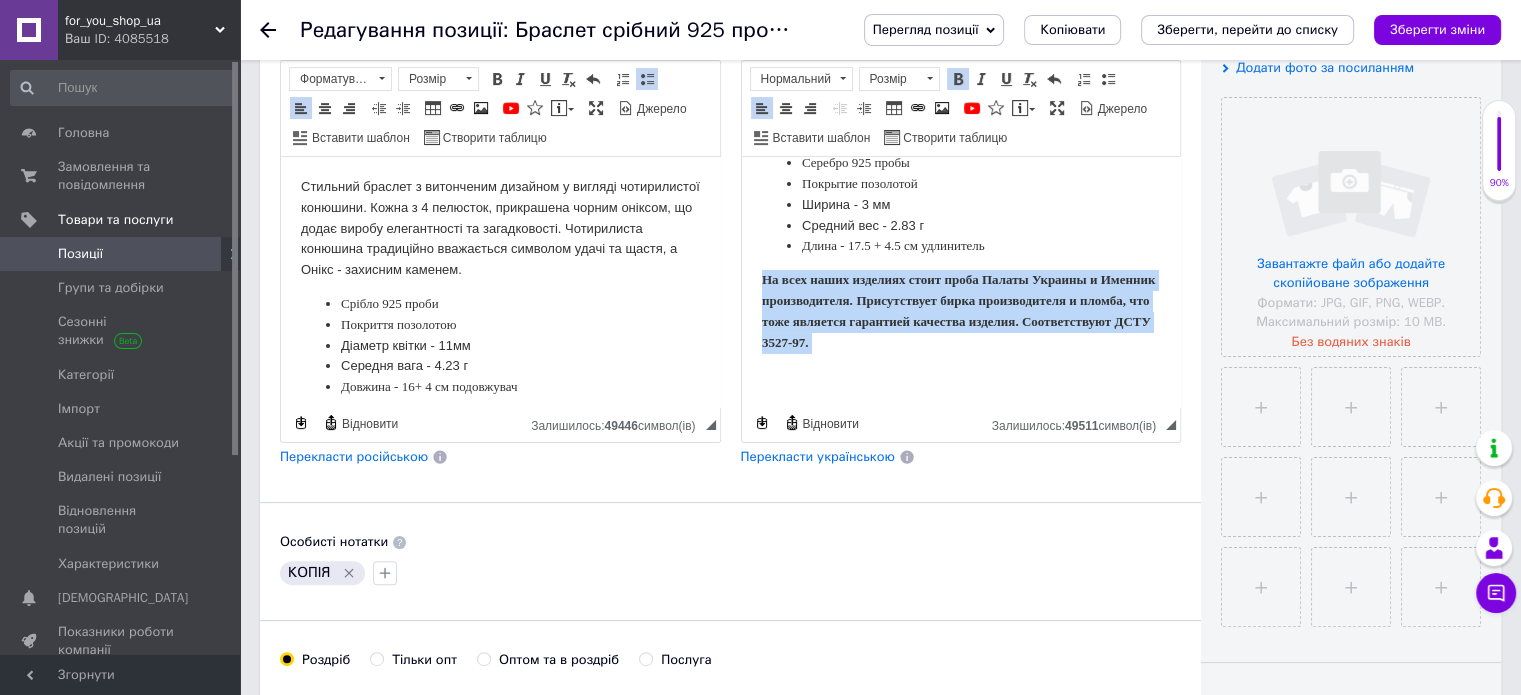 drag, startPoint x: 756, startPoint y: 277, endPoint x: 997, endPoint y: 347, distance: 250.96016 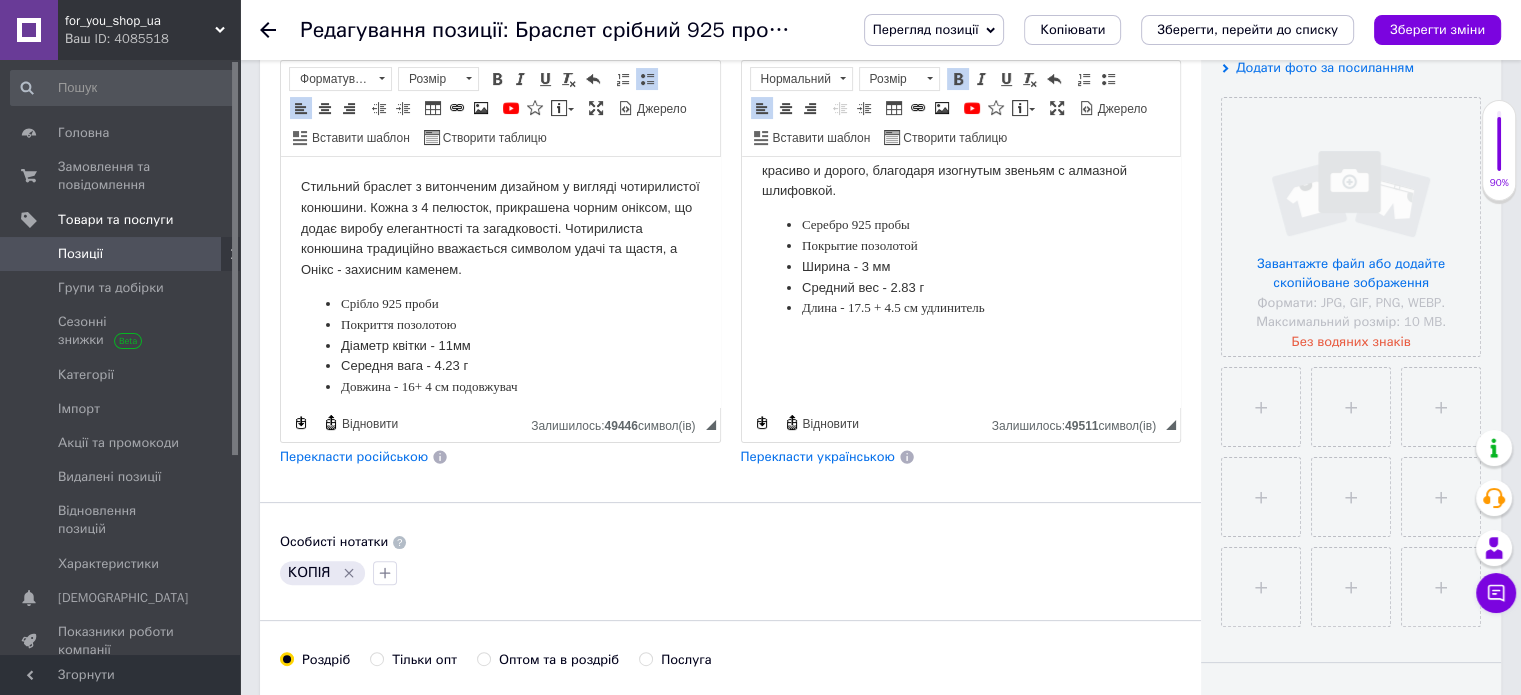 scroll, scrollTop: 60, scrollLeft: 0, axis: vertical 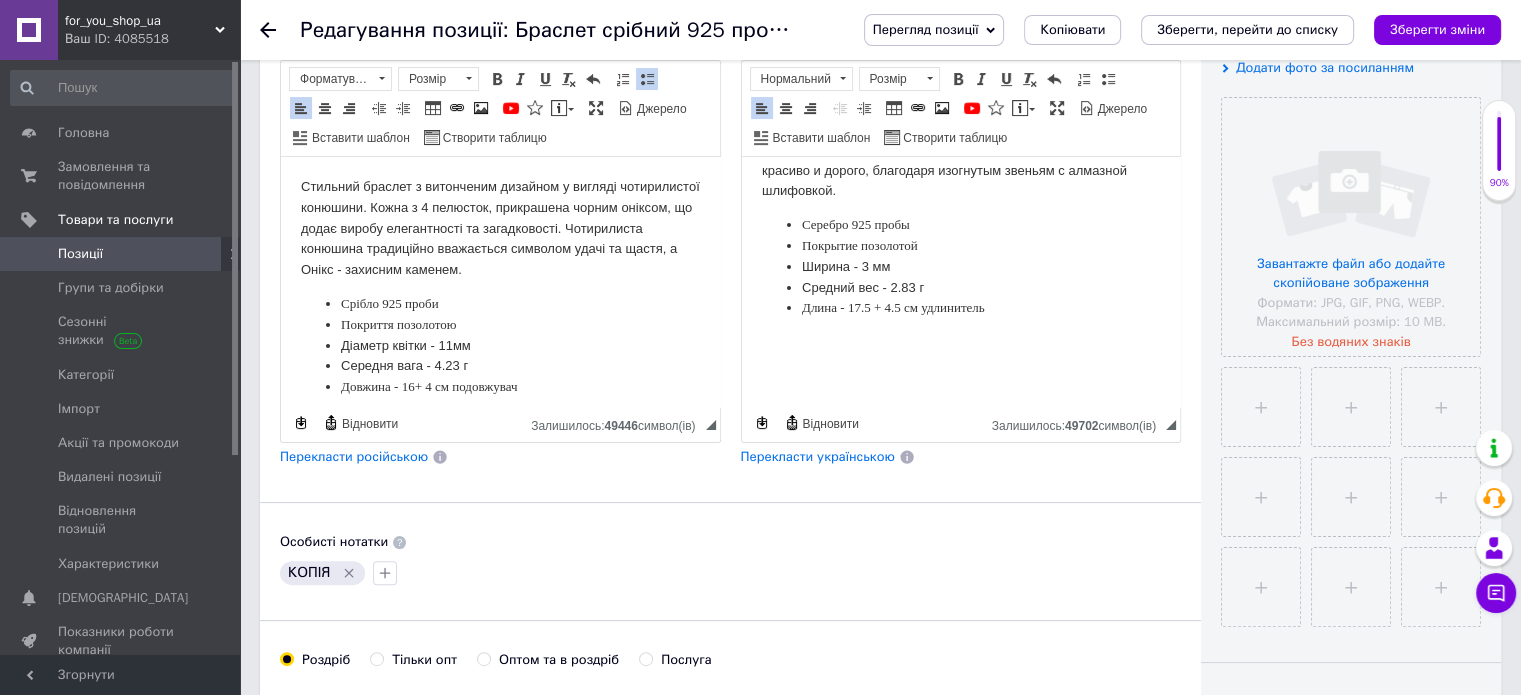 click on "Перекласти російською" at bounding box center [354, 456] 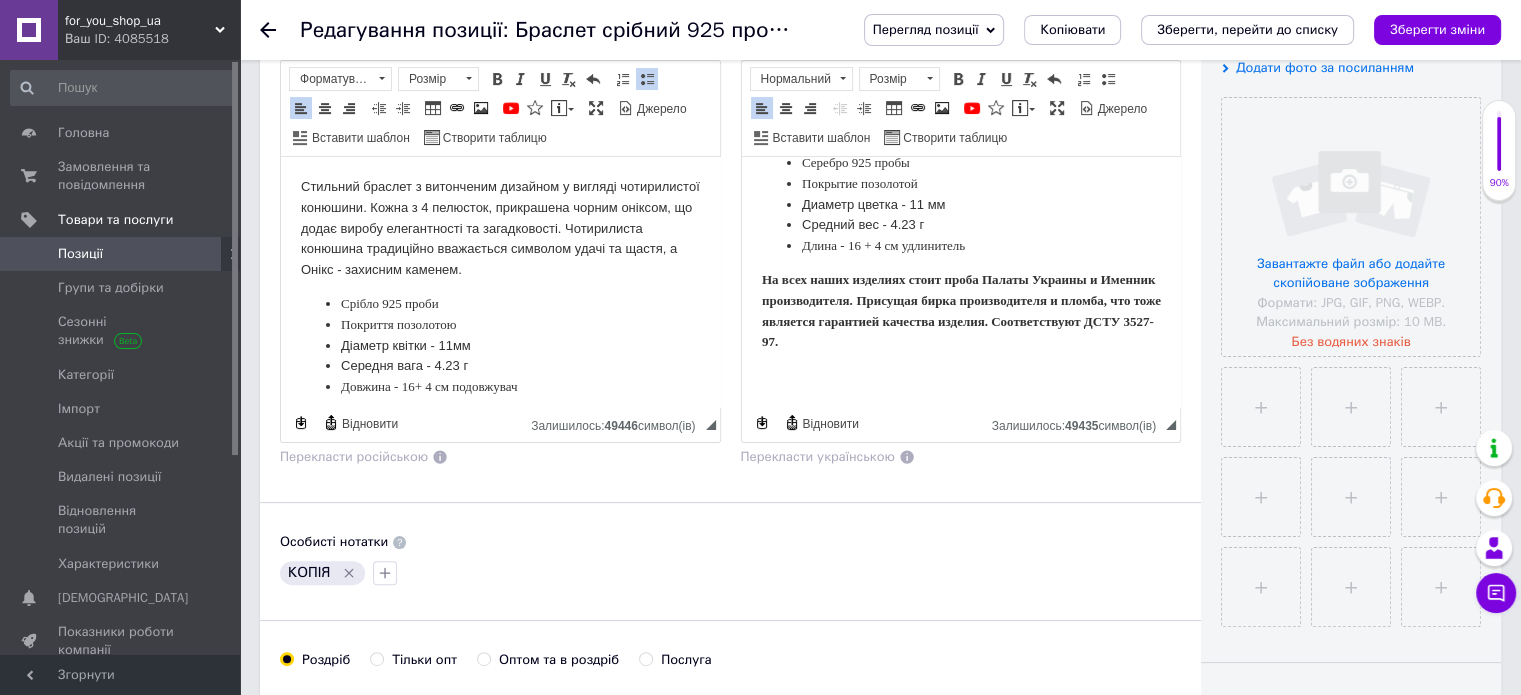 scroll, scrollTop: 146, scrollLeft: 0, axis: vertical 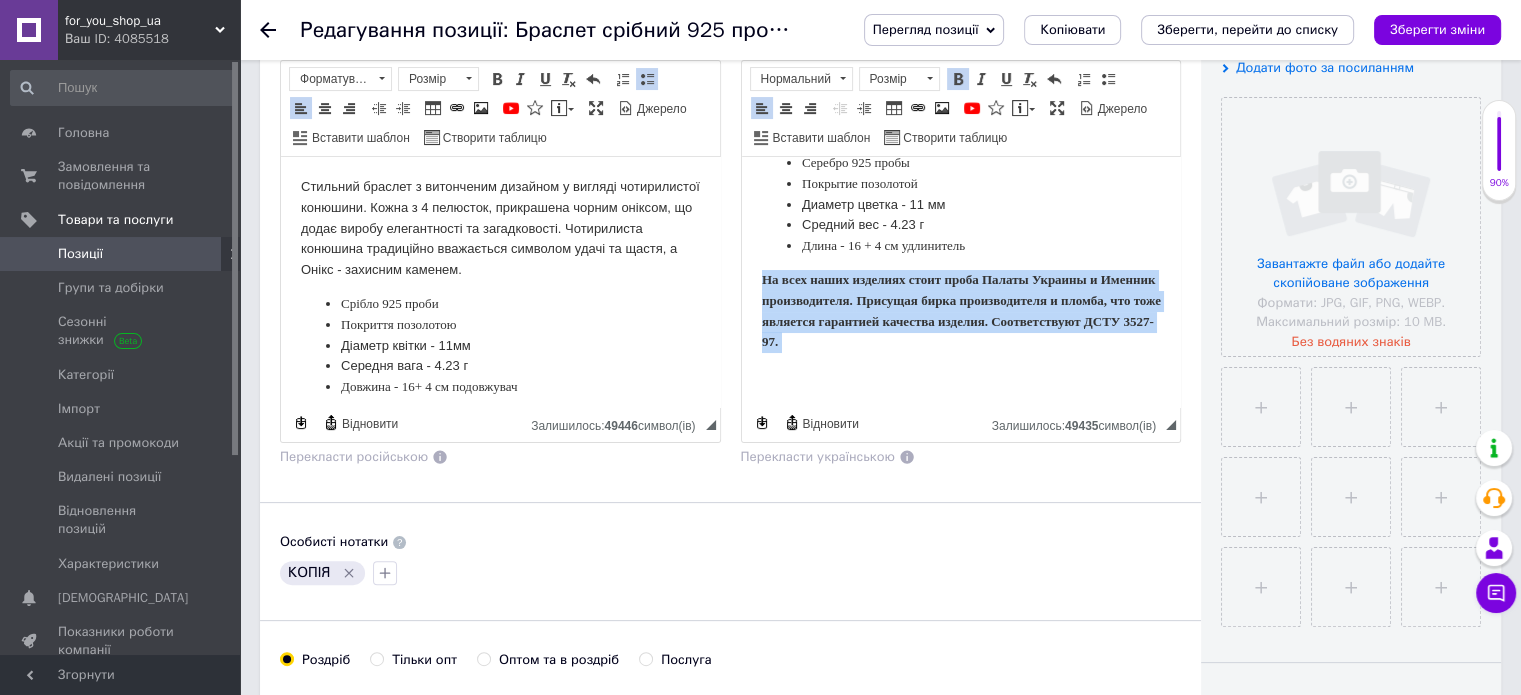 drag, startPoint x: 758, startPoint y: 277, endPoint x: 1016, endPoint y: 339, distance: 265.34506 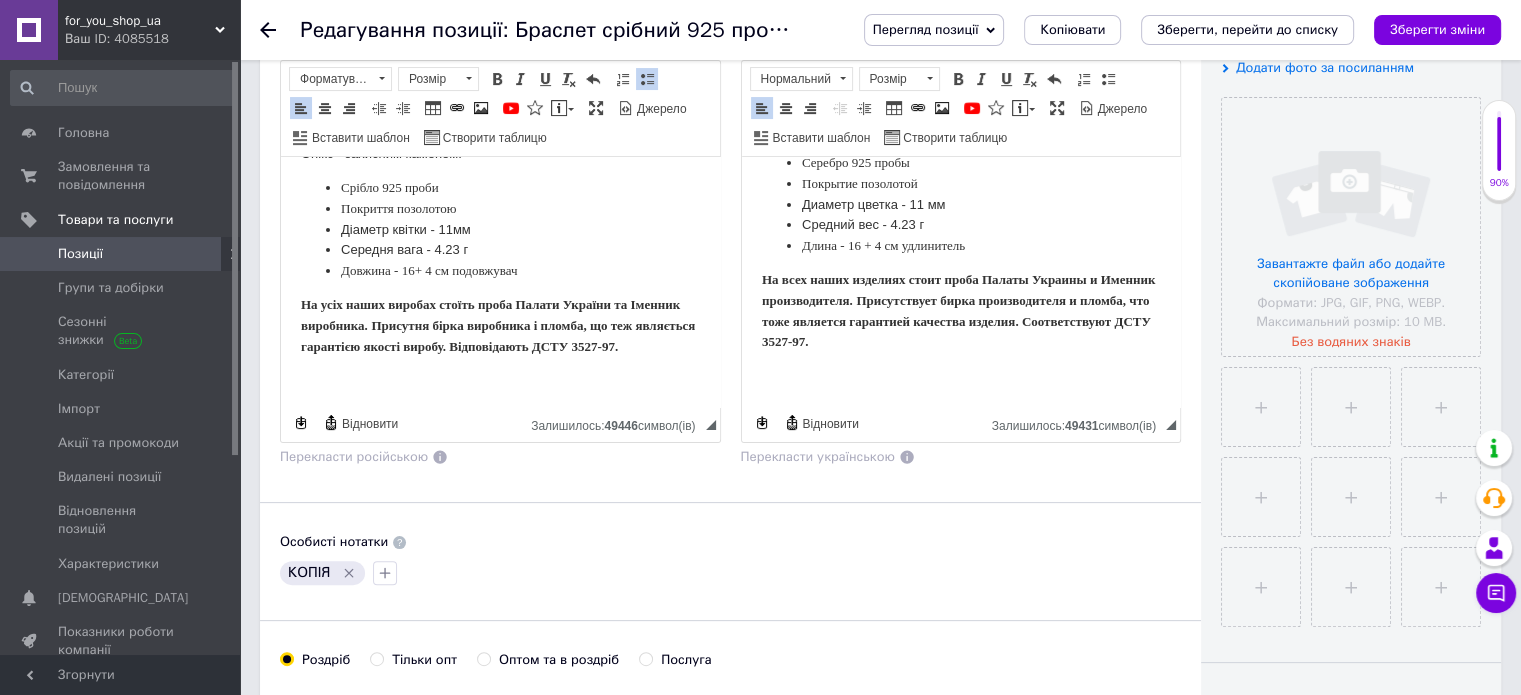 scroll, scrollTop: 124, scrollLeft: 0, axis: vertical 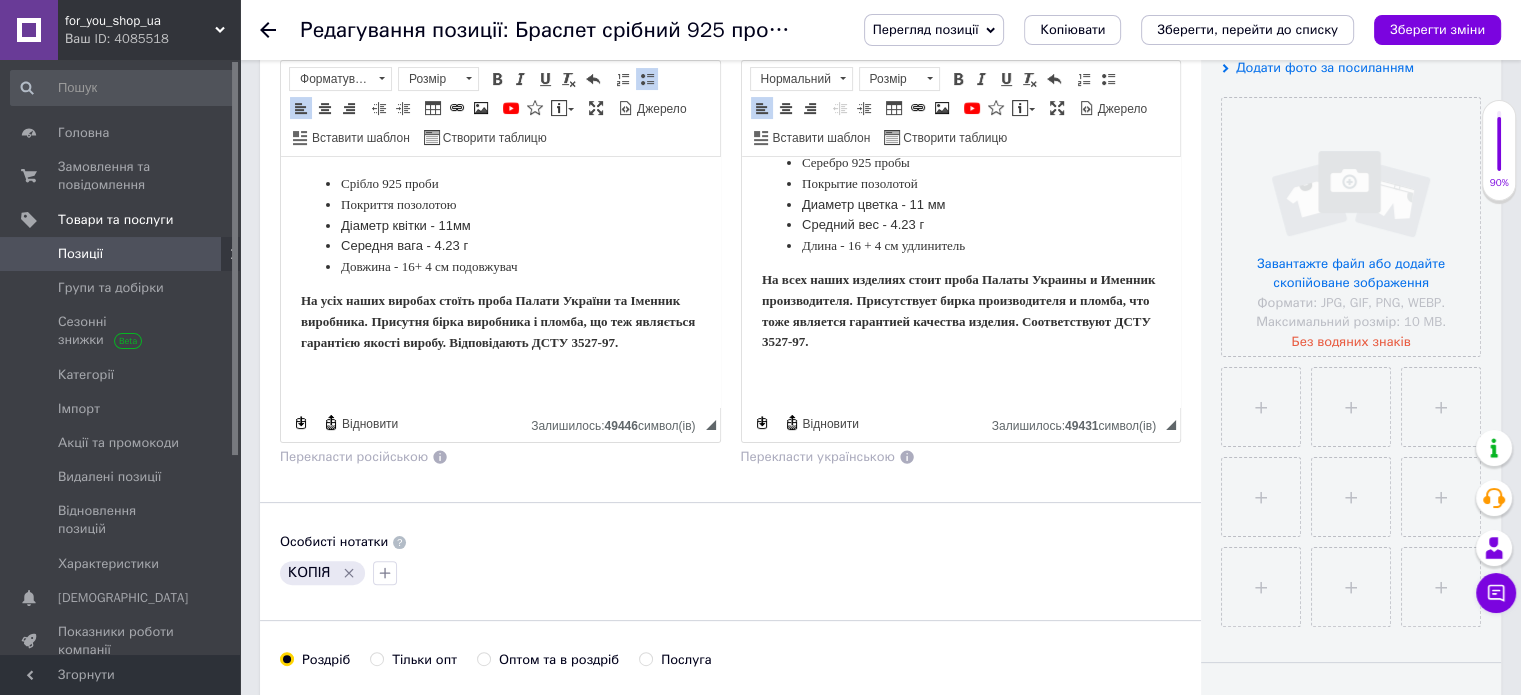 click on "На усіх наших виробах стоїть проба Палати України та Іменник виробника." at bounding box center [490, 311] 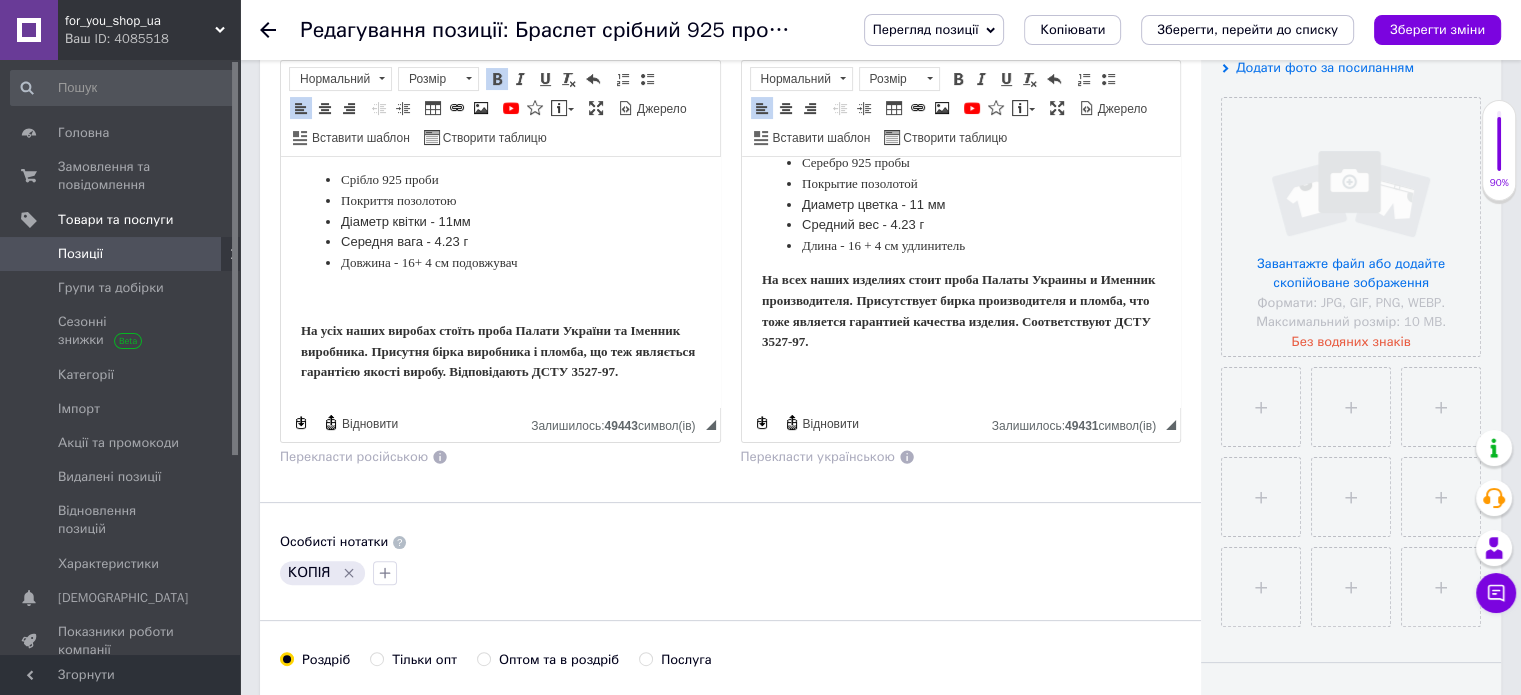 click at bounding box center (500, 297) 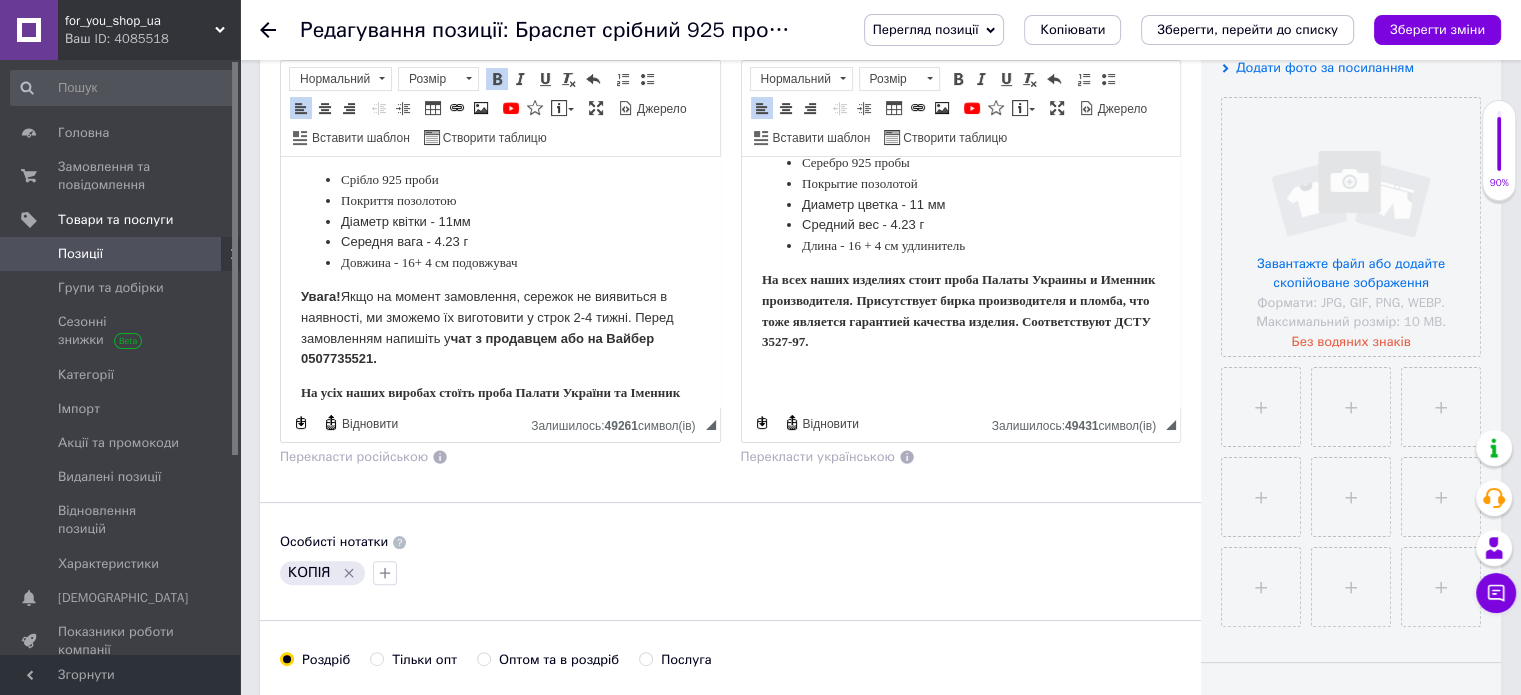 click on "На всех наших изделиях стоит проба Палаты Украины и Именник производителя." at bounding box center [957, 290] 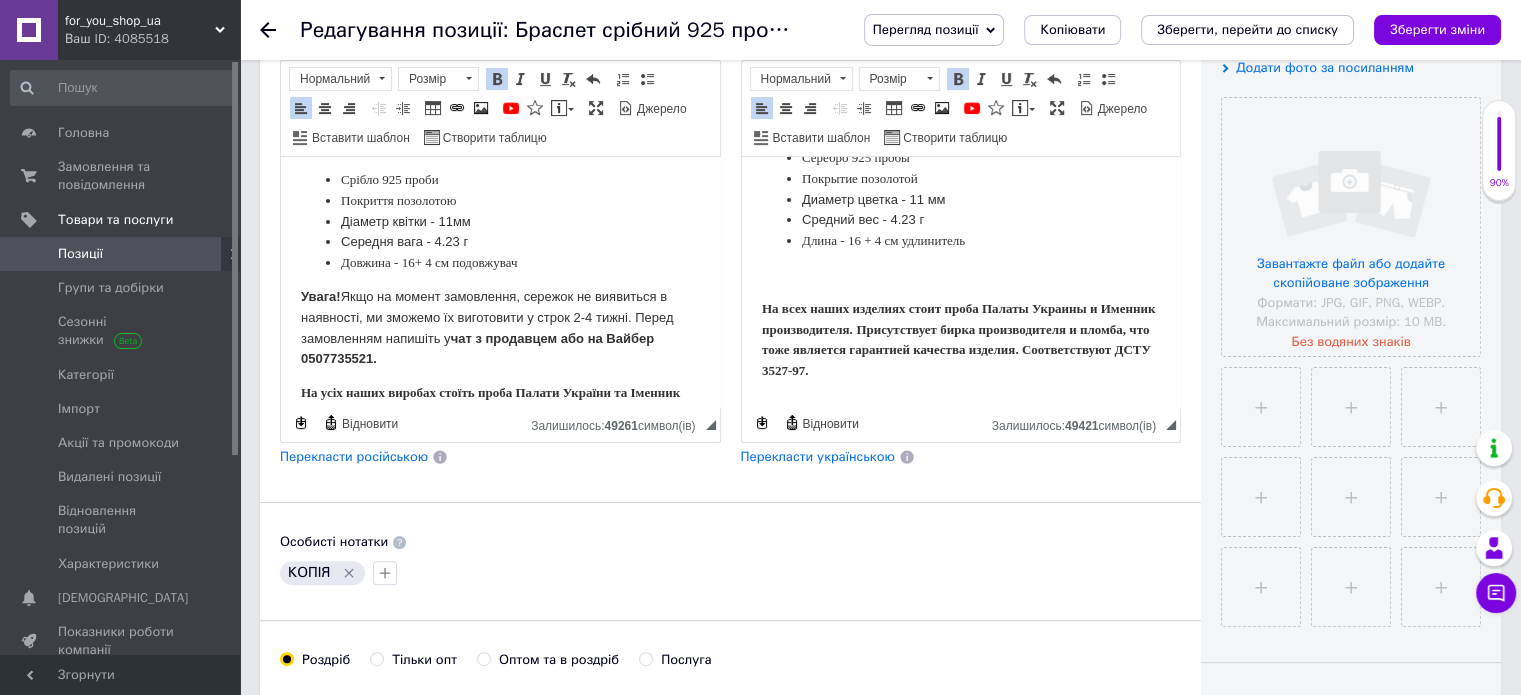 click at bounding box center [960, 275] 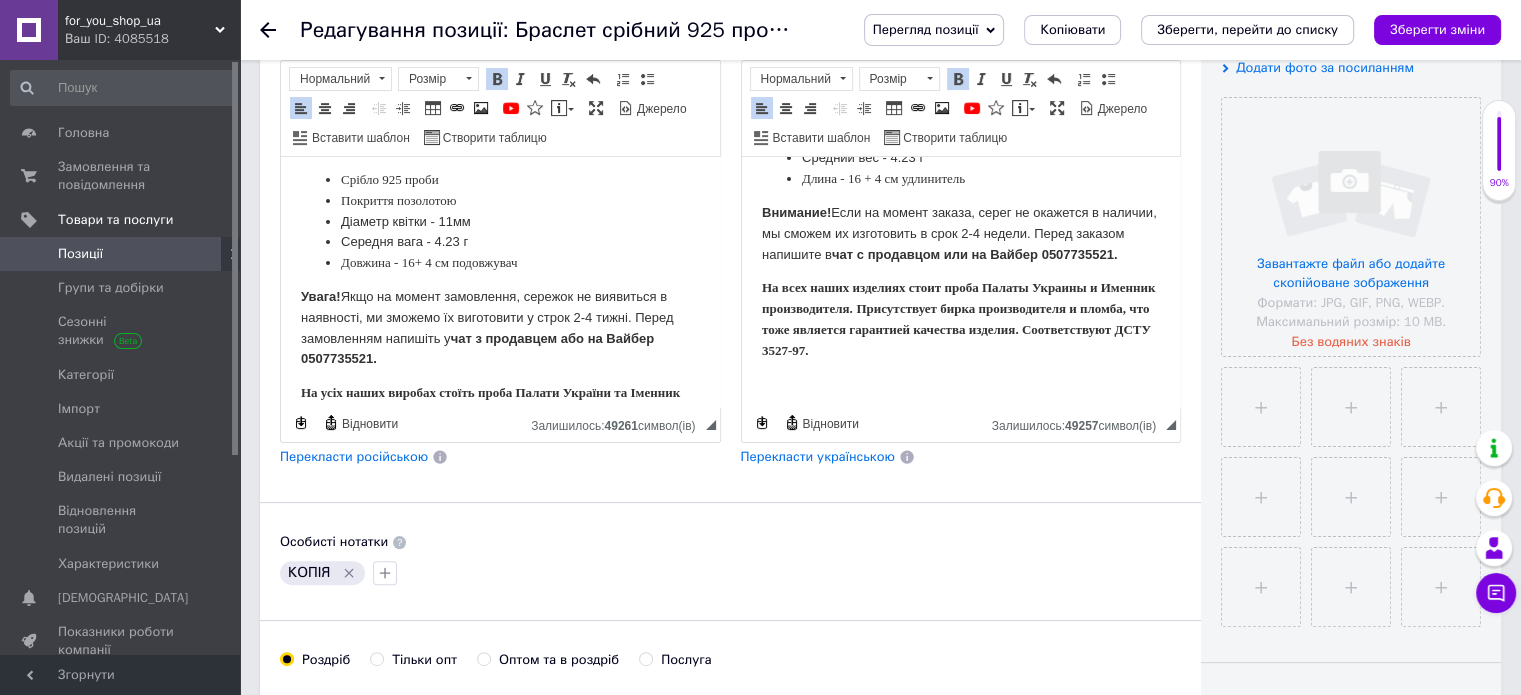 scroll, scrollTop: 242, scrollLeft: 0, axis: vertical 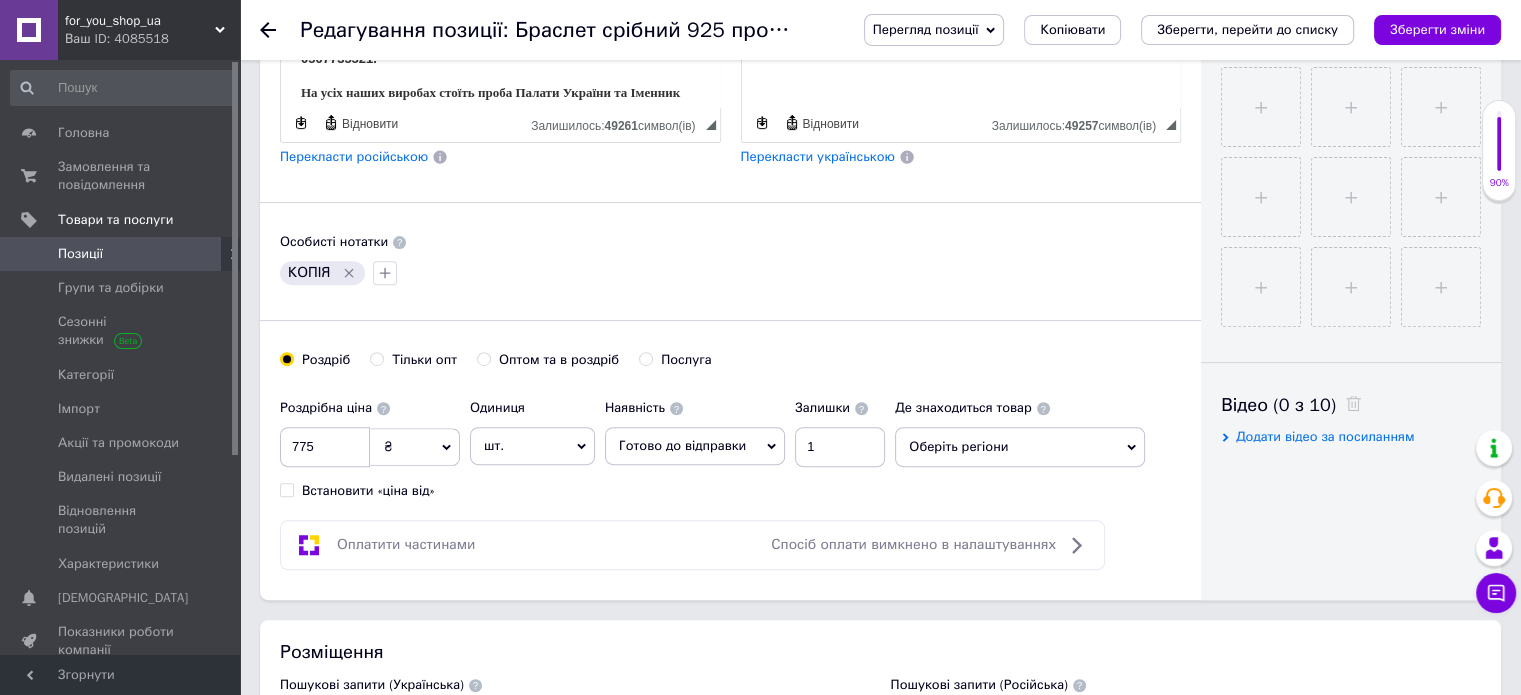 click on "Оберіть регіони" at bounding box center [1020, 447] 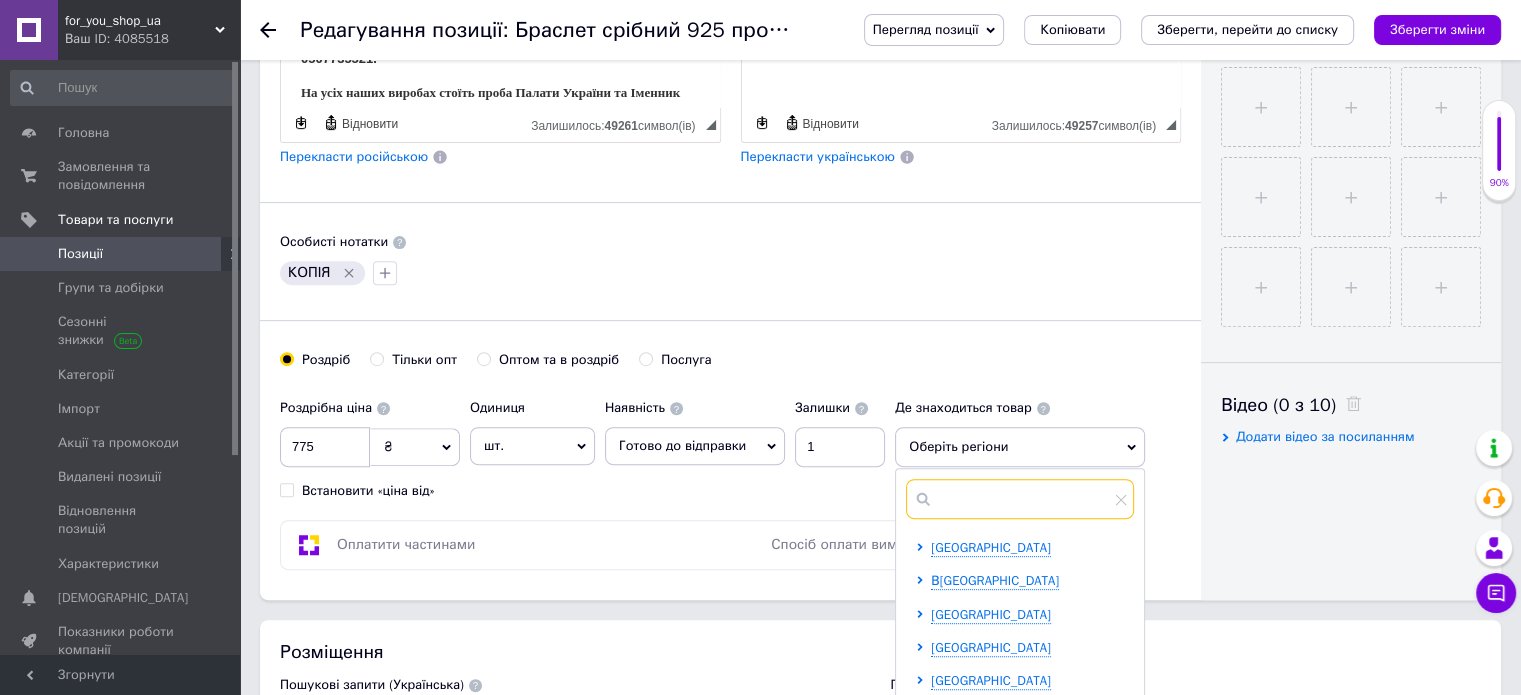 click at bounding box center [1020, 499] 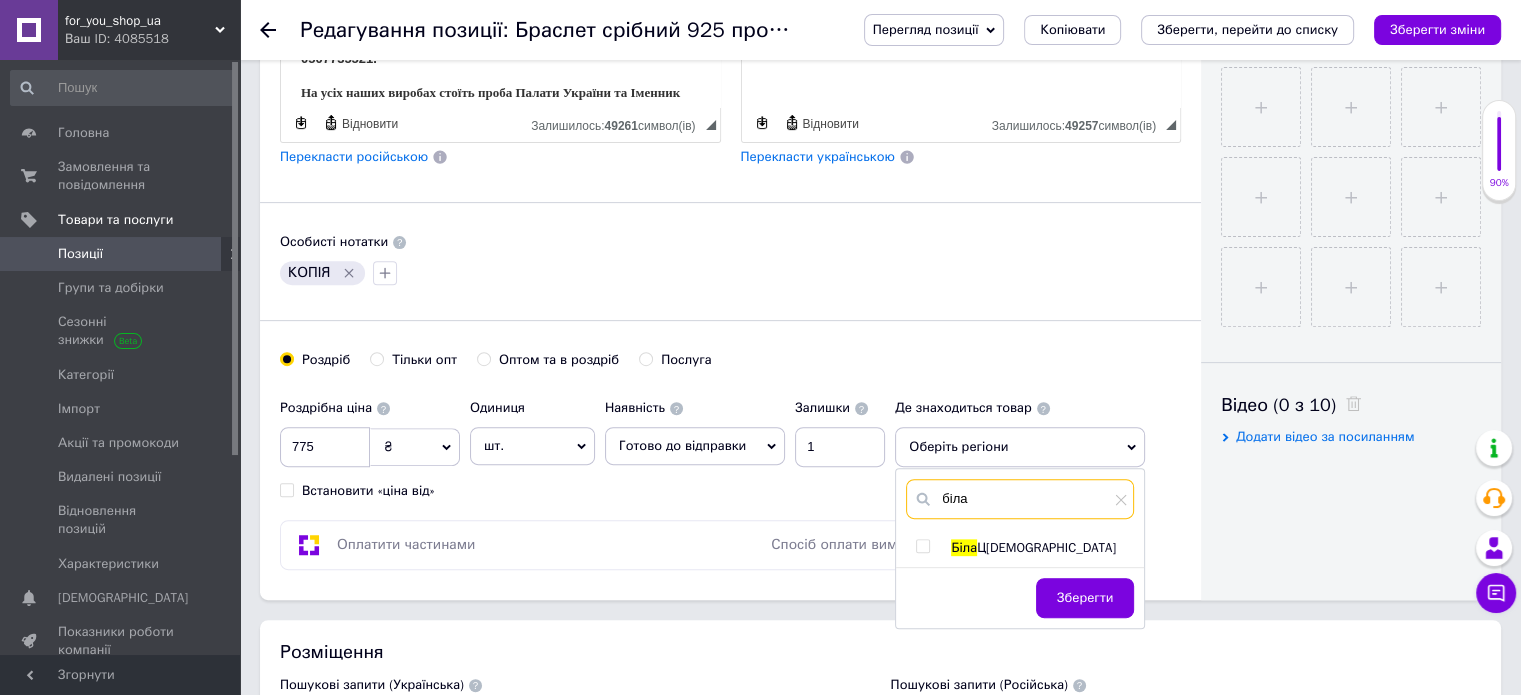 type on "біла" 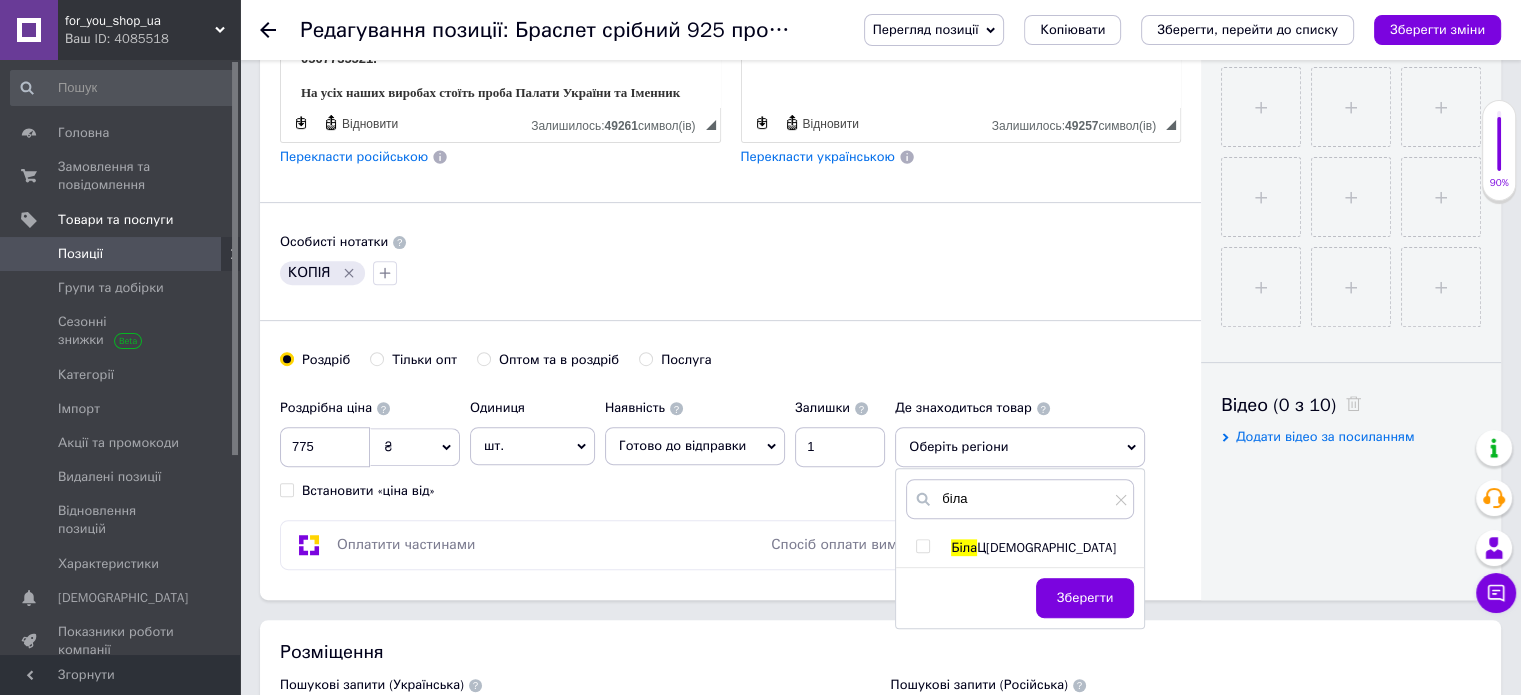 click at bounding box center [922, 546] 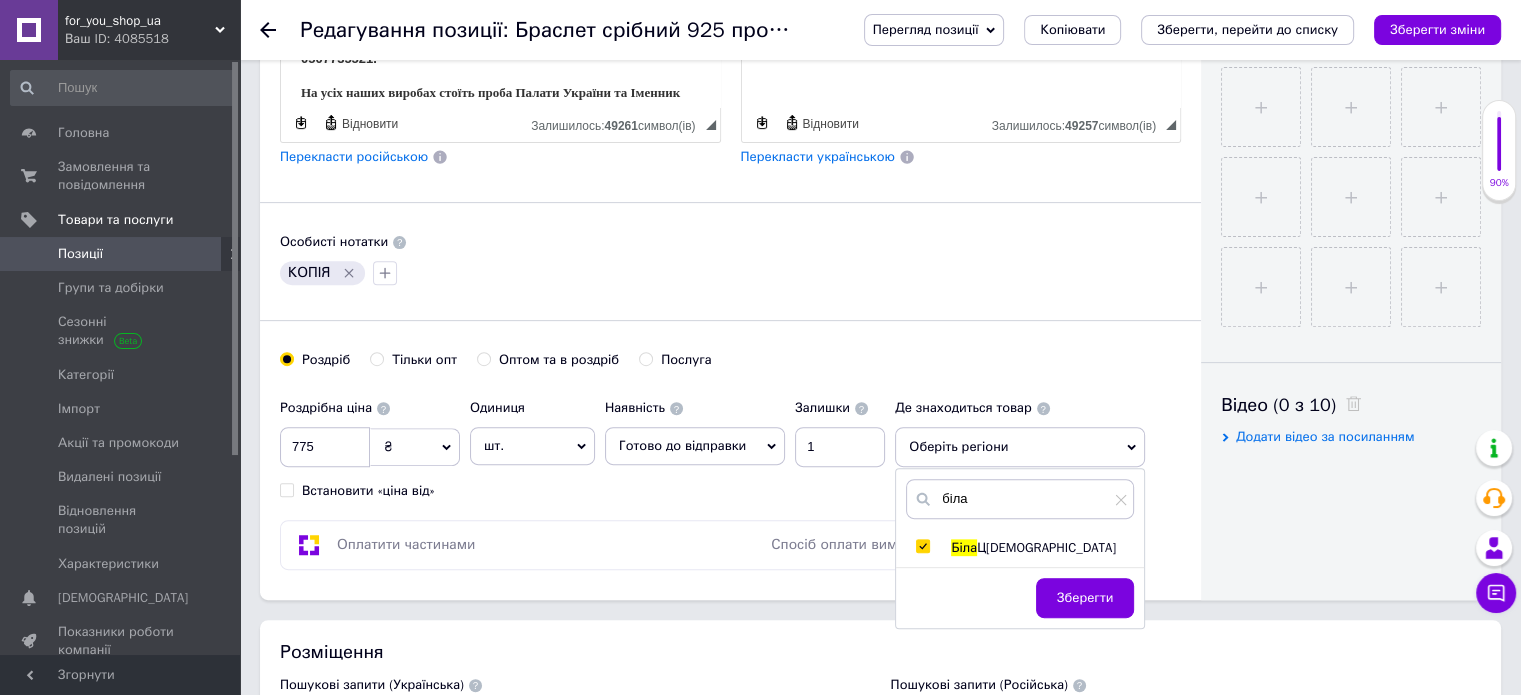 checkbox on "true" 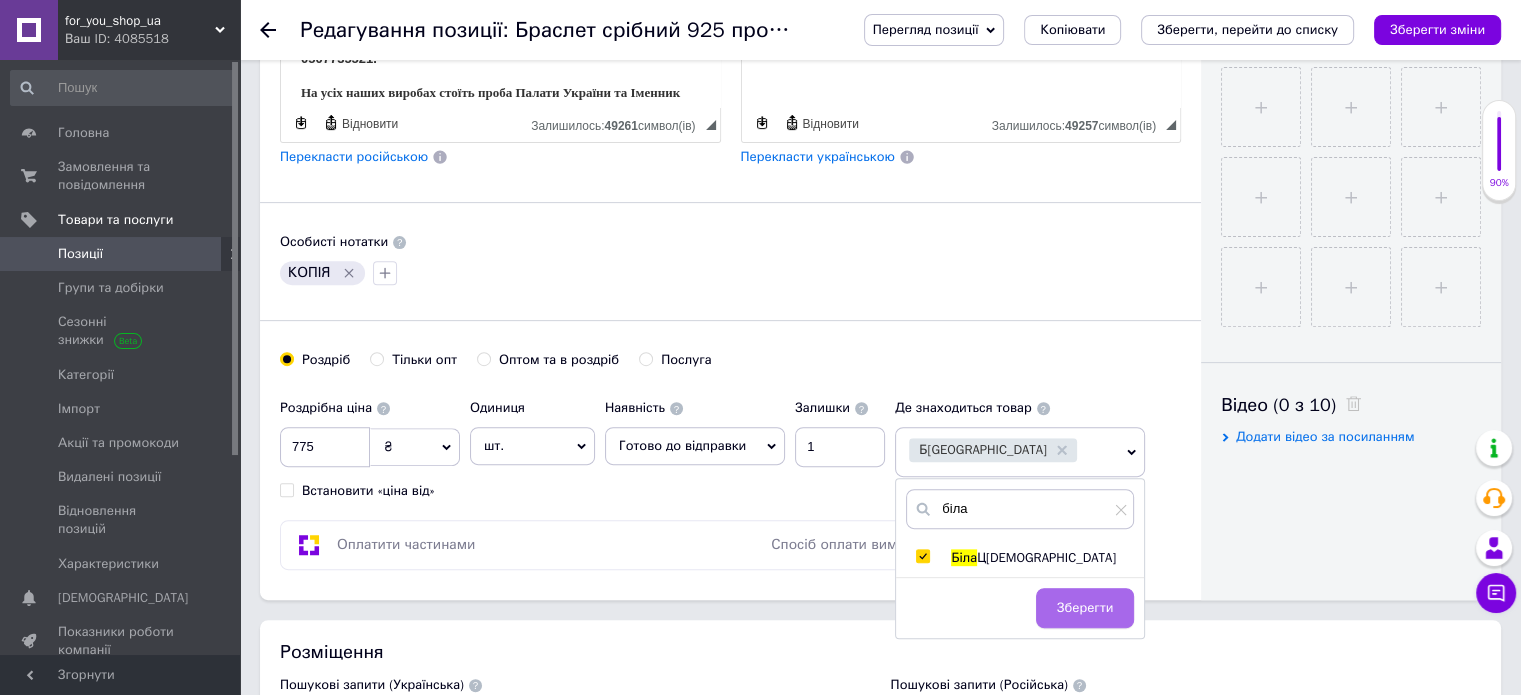 click on "Зберегти" at bounding box center (1085, 608) 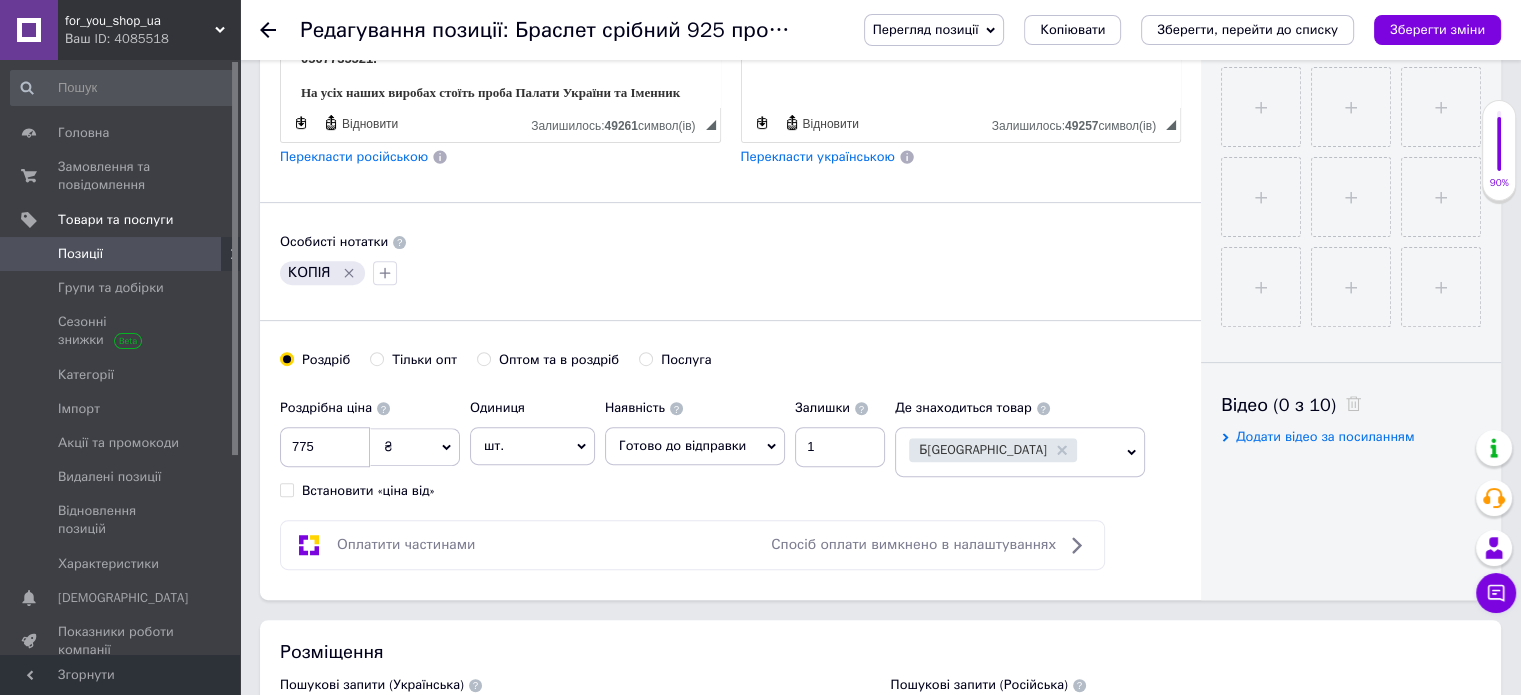 click 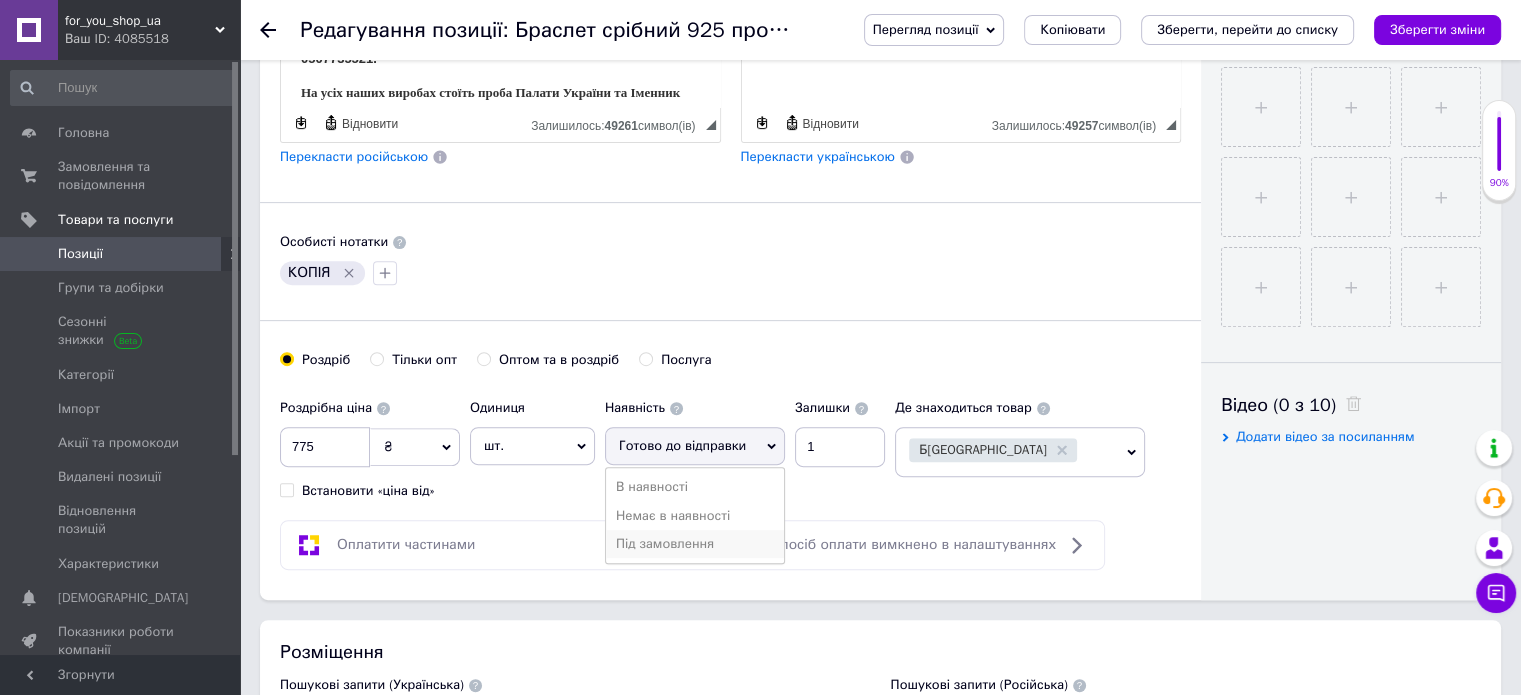 click on "Під замовлення" at bounding box center [695, 544] 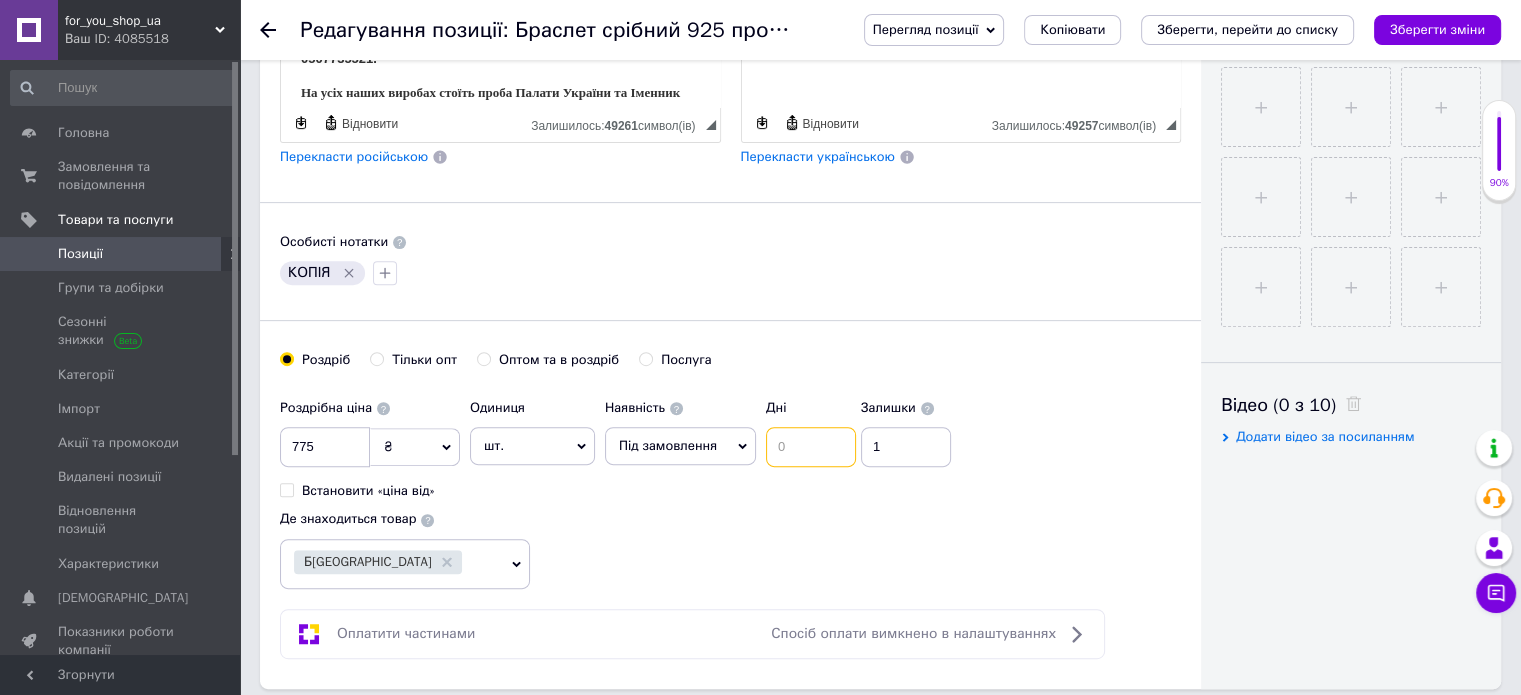 click at bounding box center [811, 447] 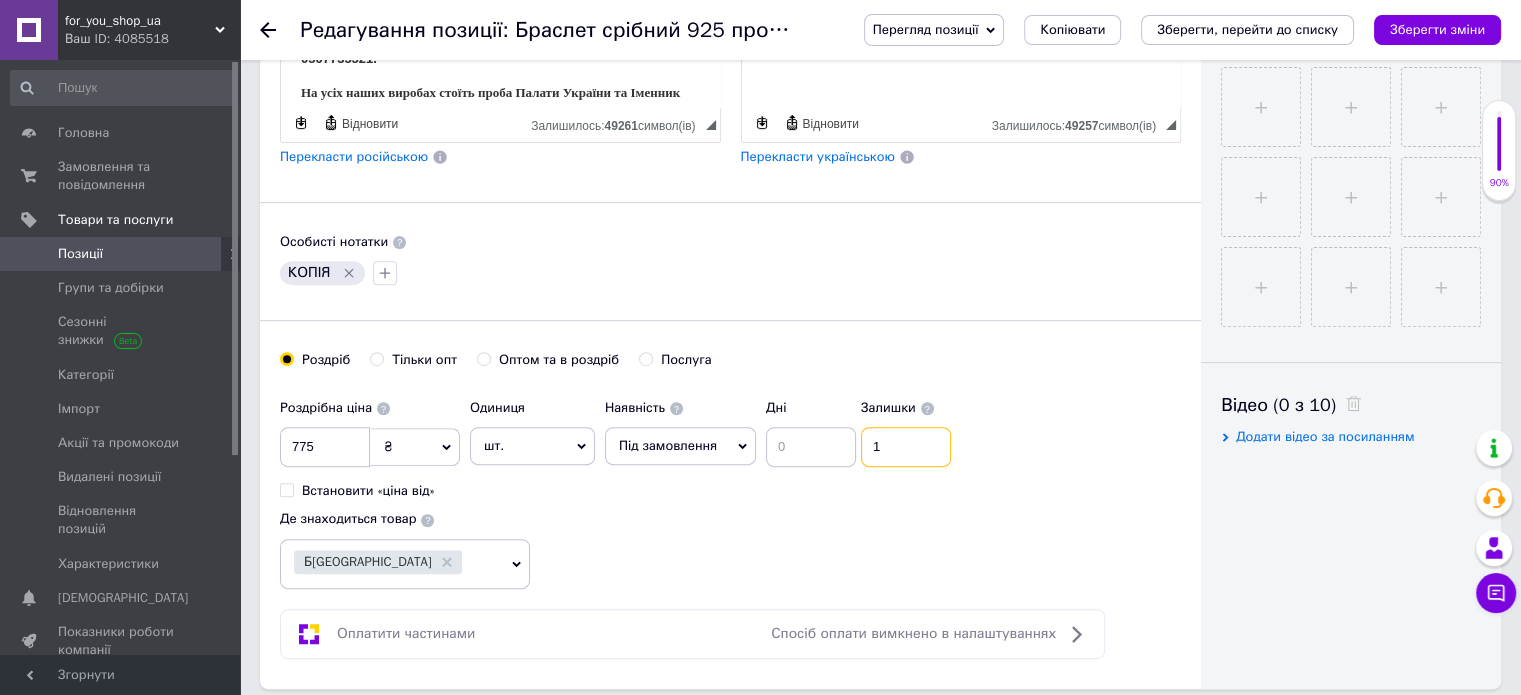 drag, startPoint x: 870, startPoint y: 441, endPoint x: 892, endPoint y: 446, distance: 22.561028 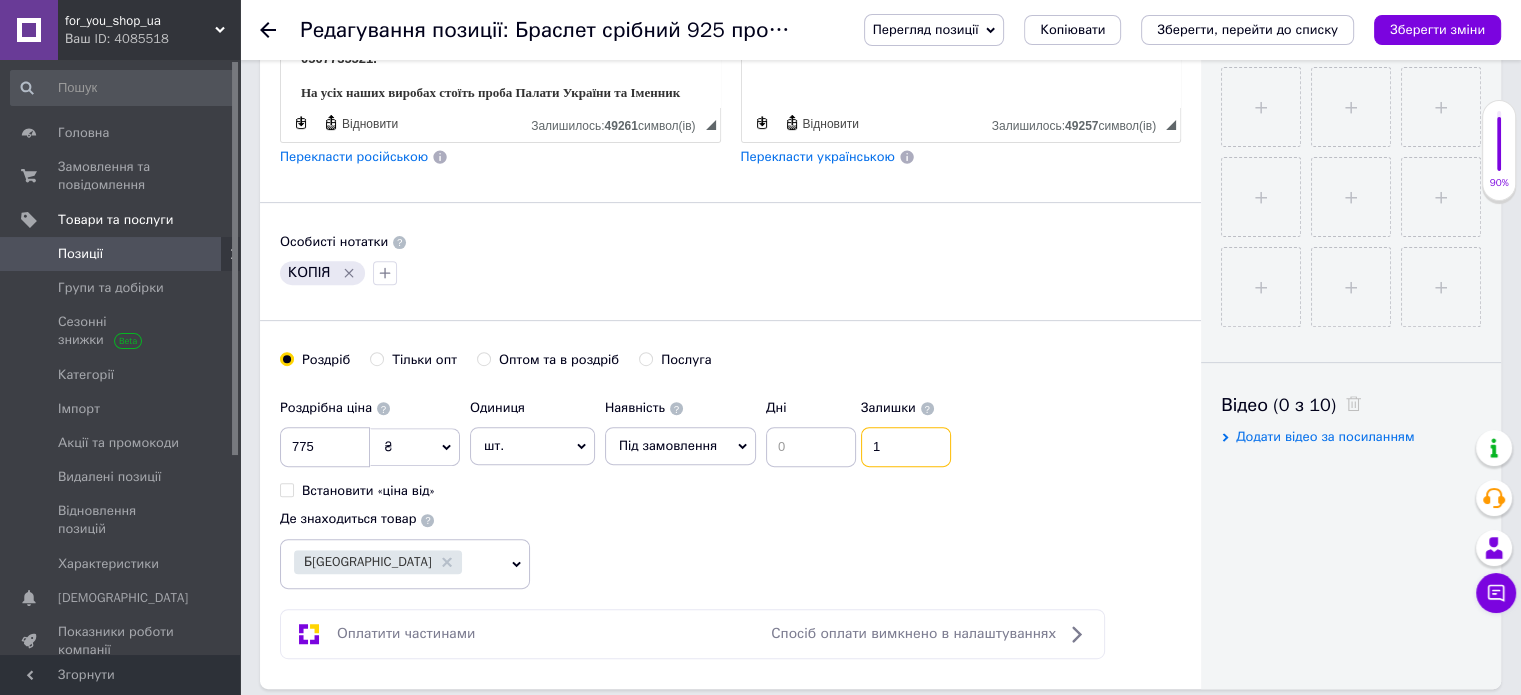 type on "0" 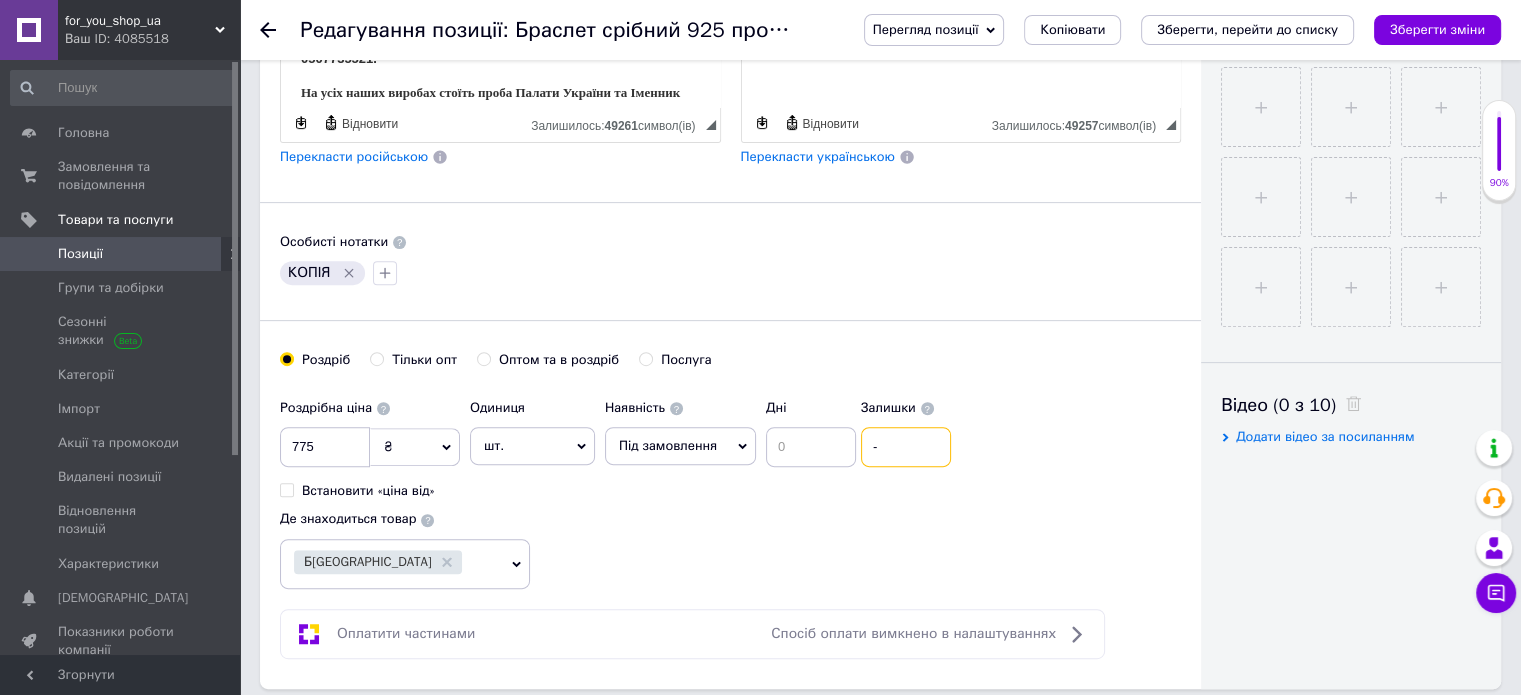 type on "-" 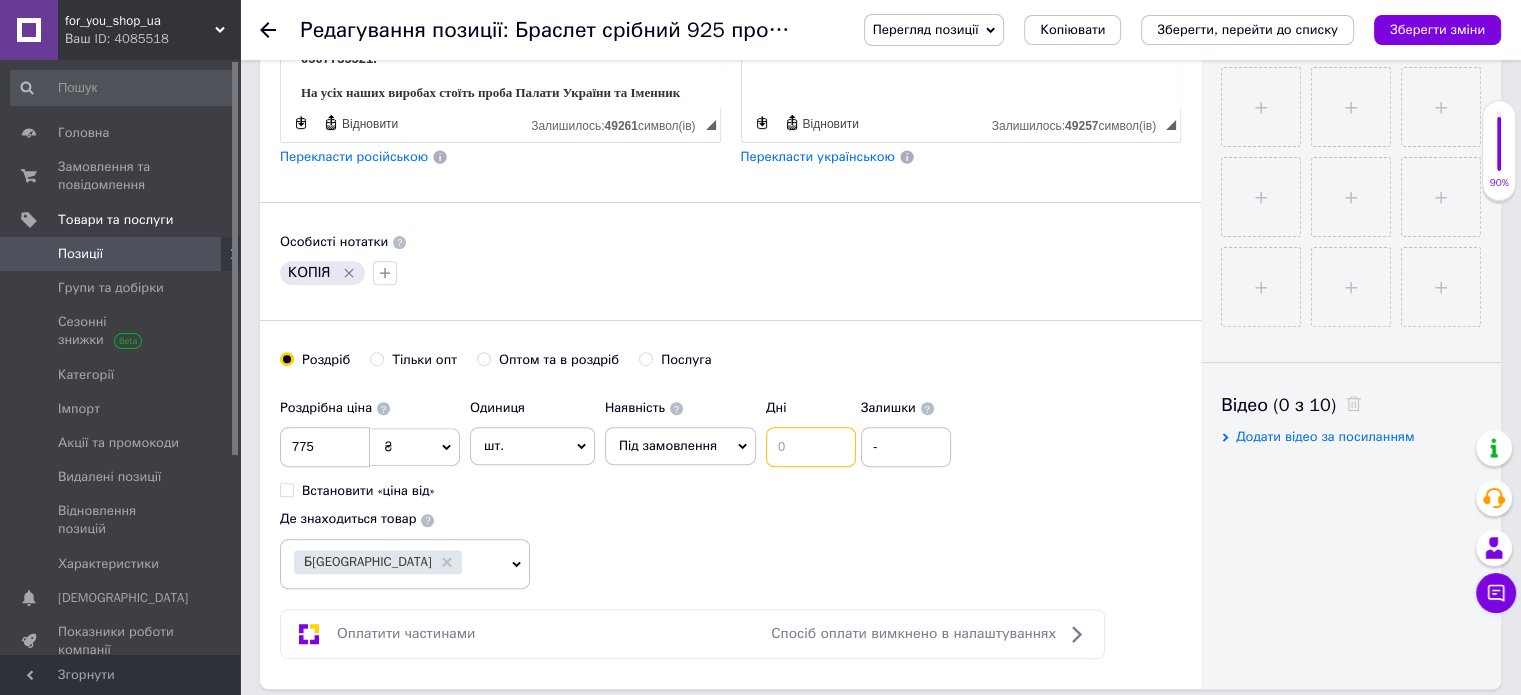 click at bounding box center [811, 447] 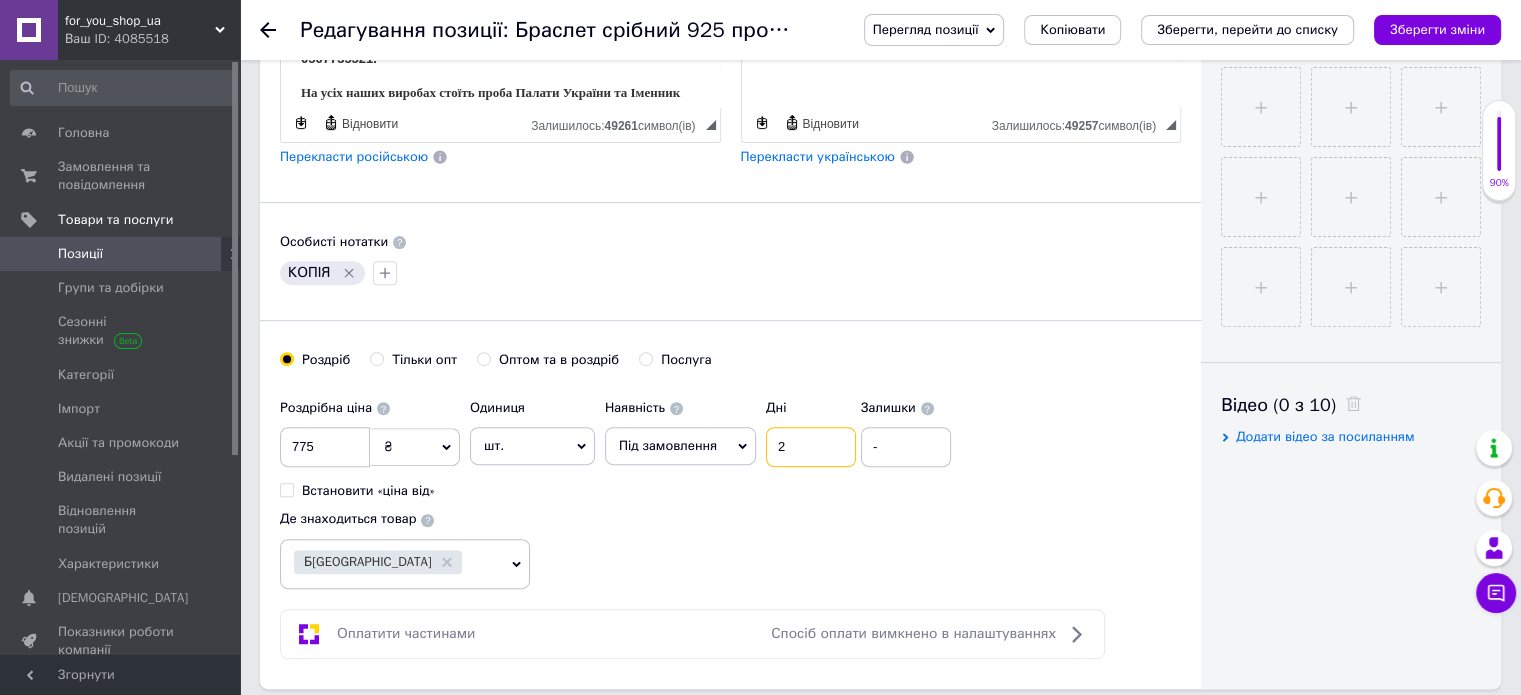 type on "2" 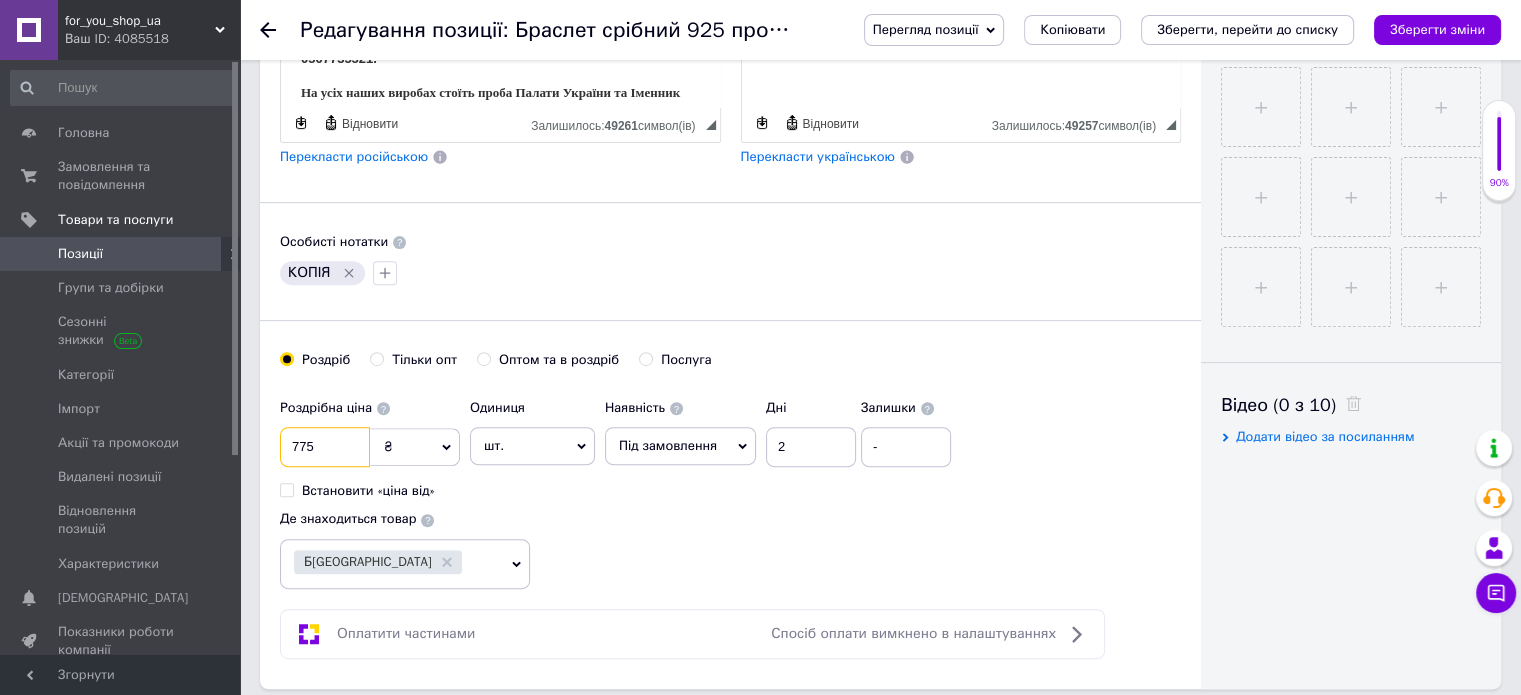 drag, startPoint x: 328, startPoint y: 445, endPoint x: 284, endPoint y: 434, distance: 45.35416 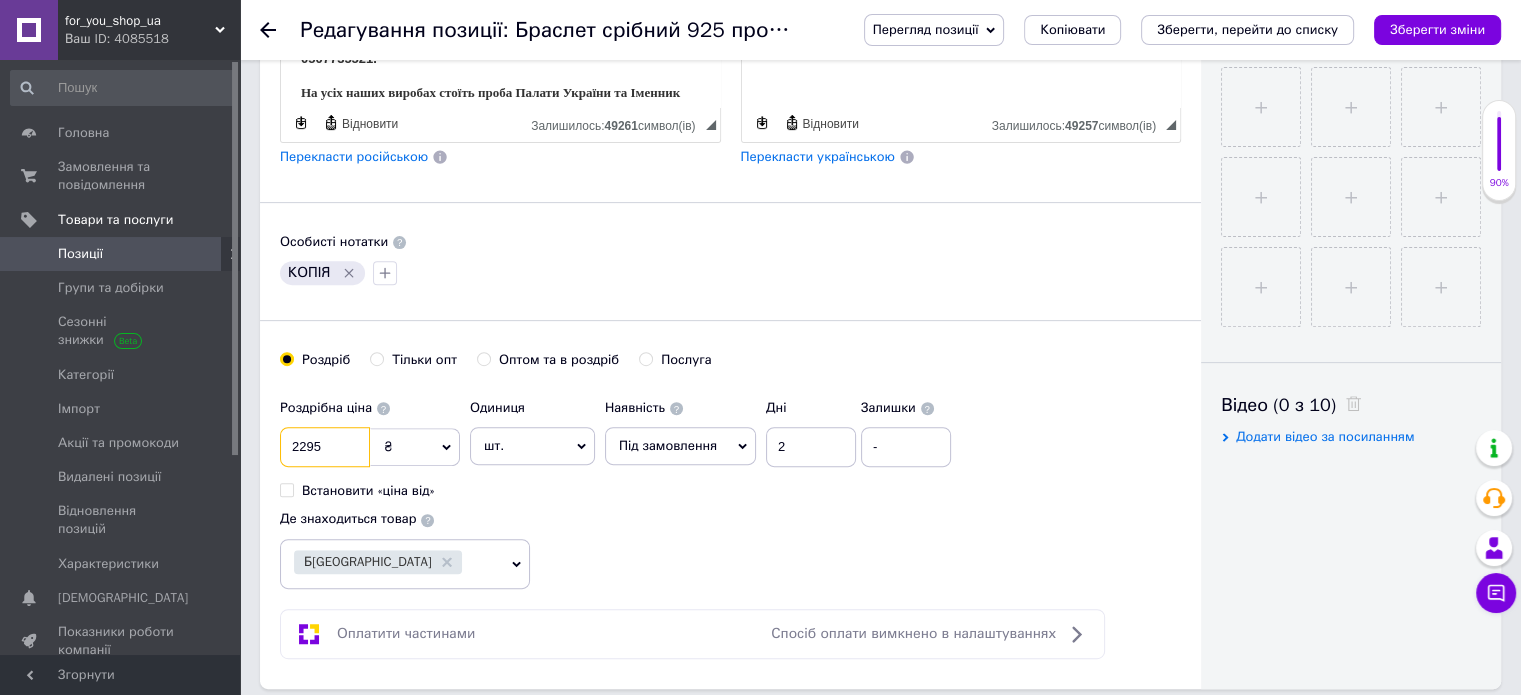 type on "2295" 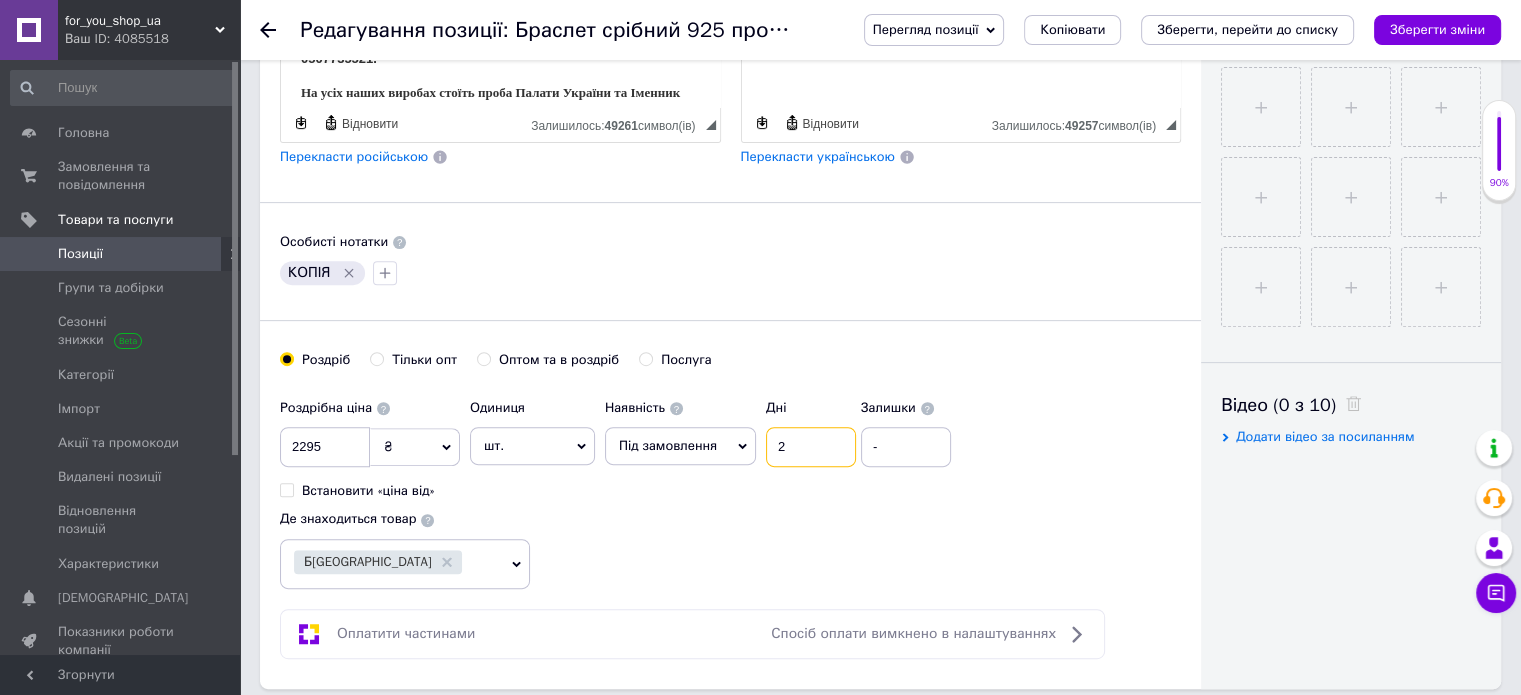 drag, startPoint x: 772, startPoint y: 438, endPoint x: 784, endPoint y: 444, distance: 13.416408 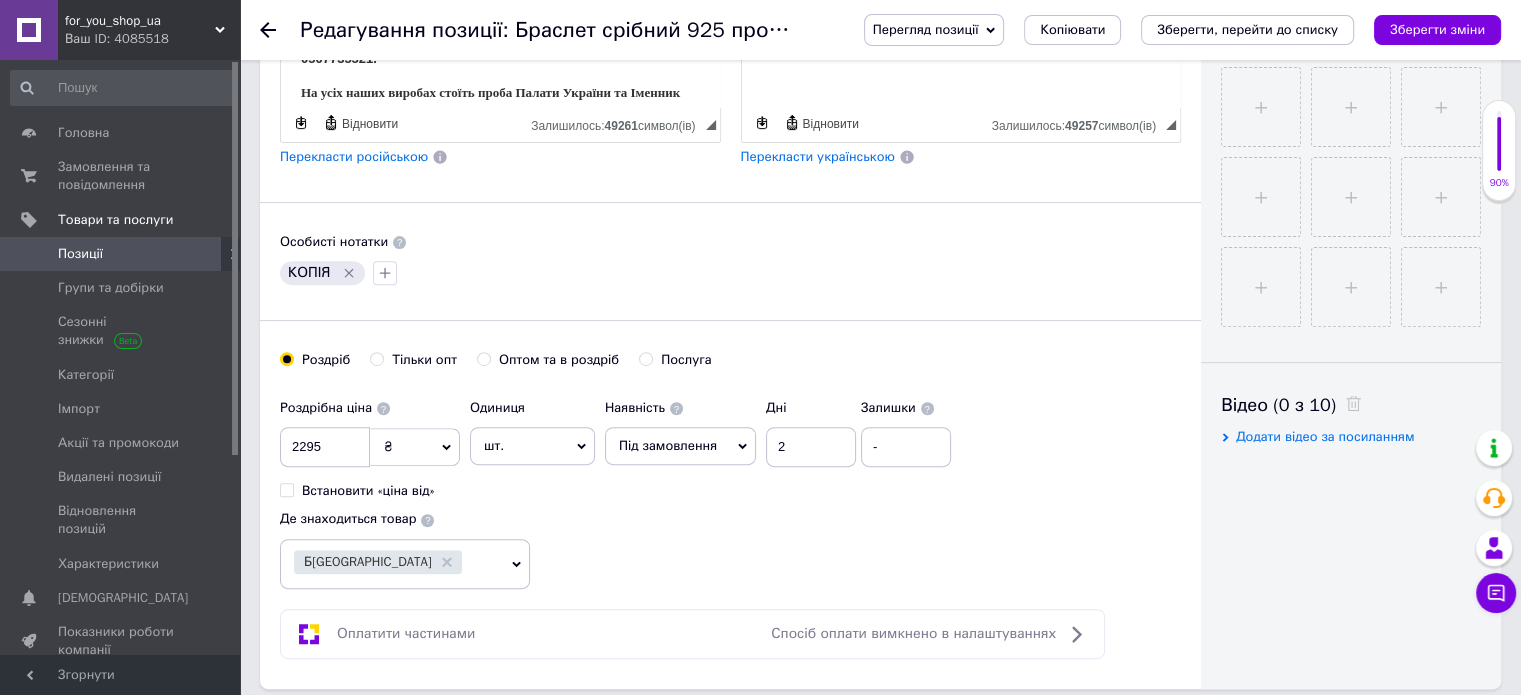 click on "Роздрібна ціна 2295 ₴ $ EUR CHF GBP ¥ PLN ₸ MDL HUF KGS CNY TRY KRW lei Встановити «ціна від» Одиниця шт. Популярне комплект упаковка кв.м пара м кг пог.м послуга т а автоцистерна ампула б балон банка блістер бобіна бочка [PERSON_NAME] бухта в ват виїзд відро г г га година гр/кв.м гігакалорія д дав два місяці день доба доза є єврокуб з зміна к кВт каністра карат кв.дм кв.м кв.см кв.фут квартал кг кг/кв.м км колесо комплект коробка куб.дм куб.м л л лист м м мВт мл мм моток місяць мішок н набір номер о об'єкт од. п палетомісце пара партія пач пог.м послуга посівна одиниця птахомісце півроку пігулка" at bounding box center [730, 489] 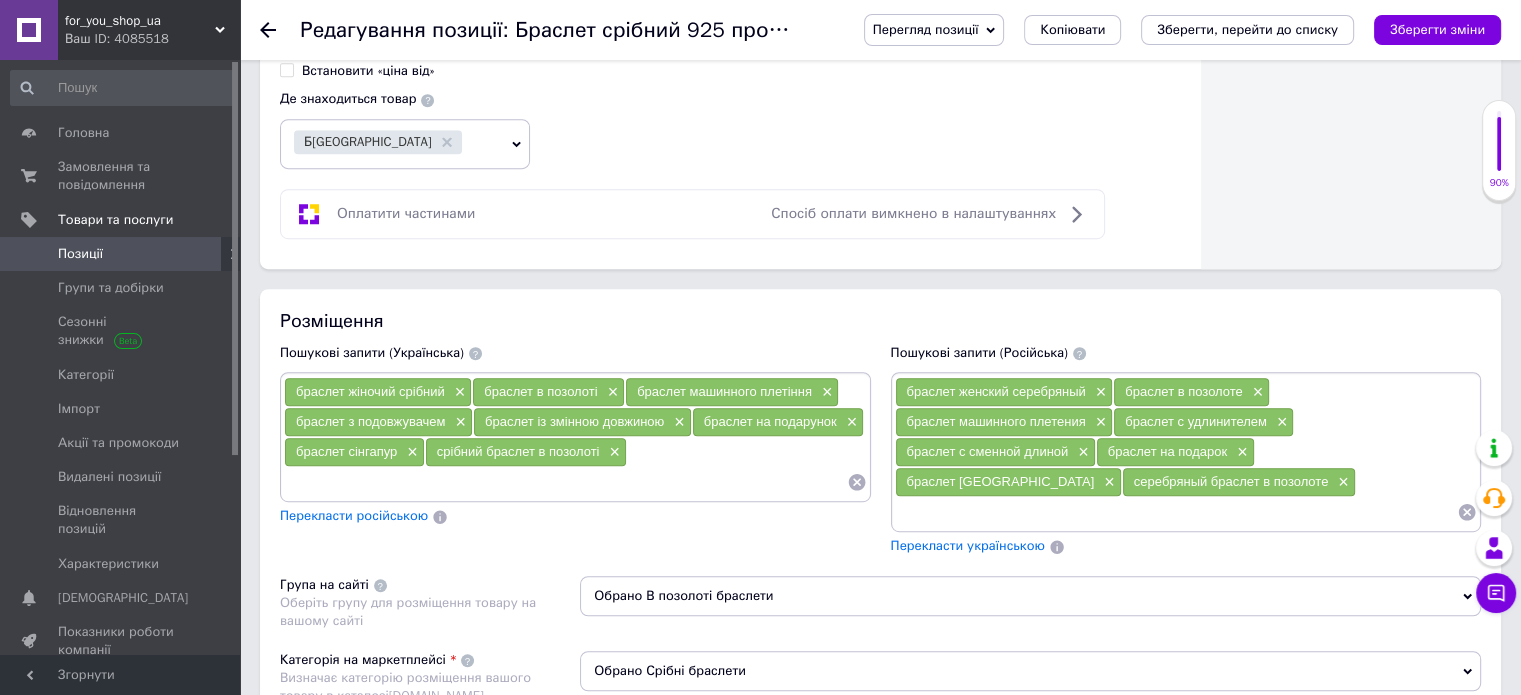 scroll, scrollTop: 1100, scrollLeft: 0, axis: vertical 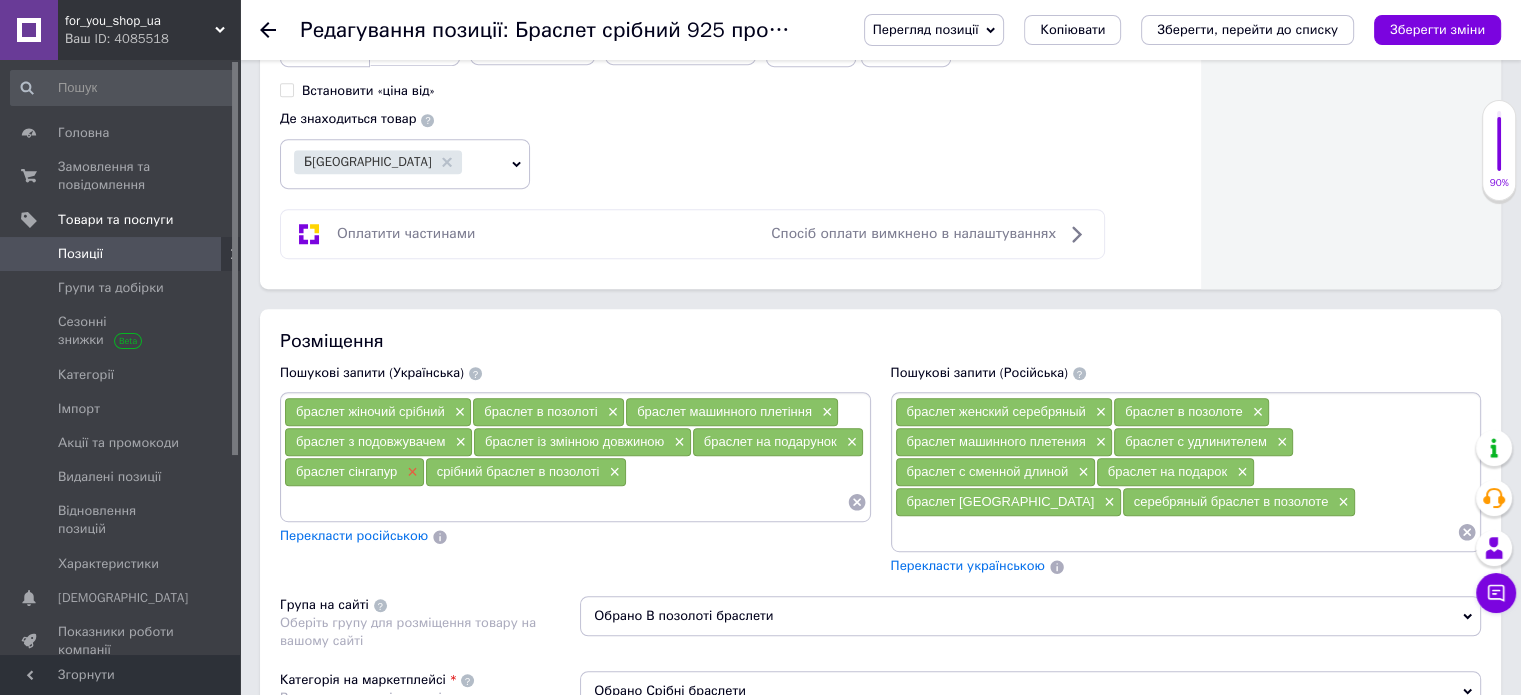 click on "×" at bounding box center (410, 472) 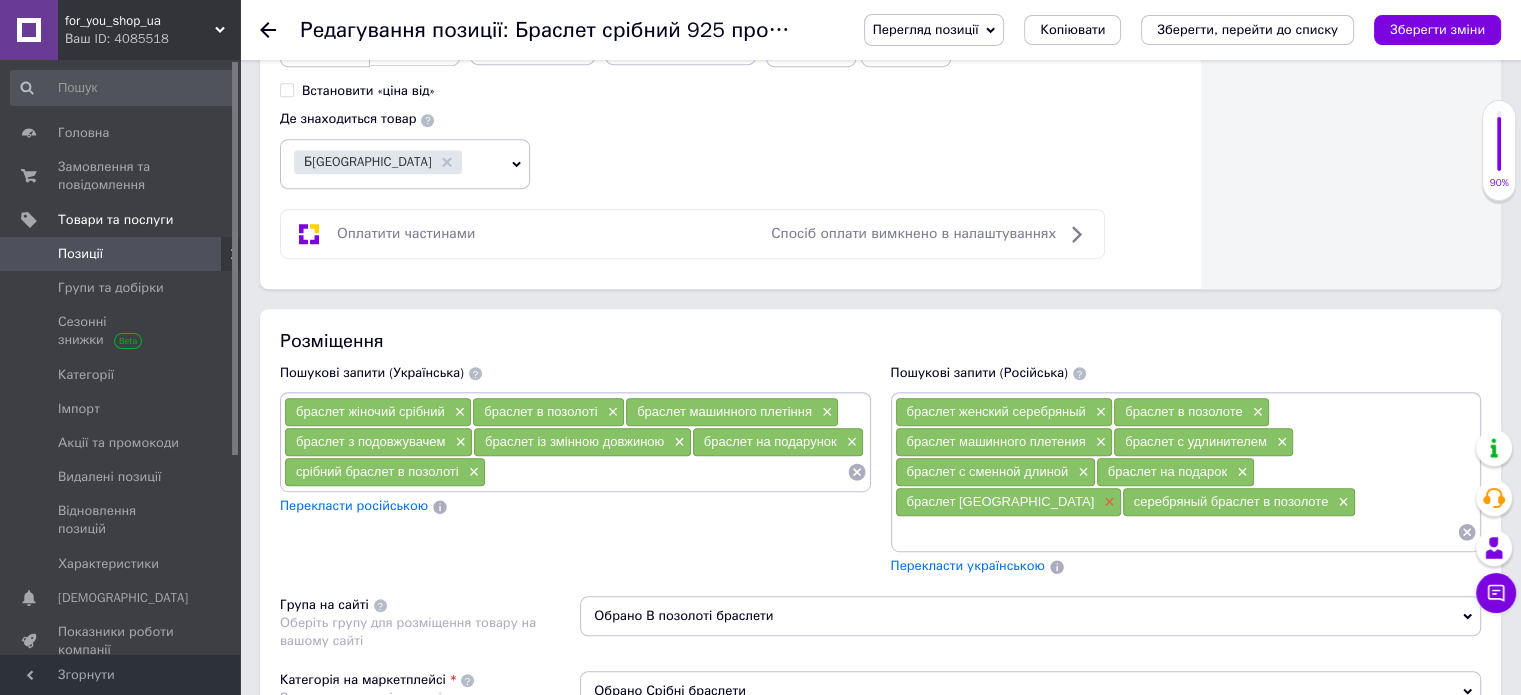 click on "×" at bounding box center (1107, 502) 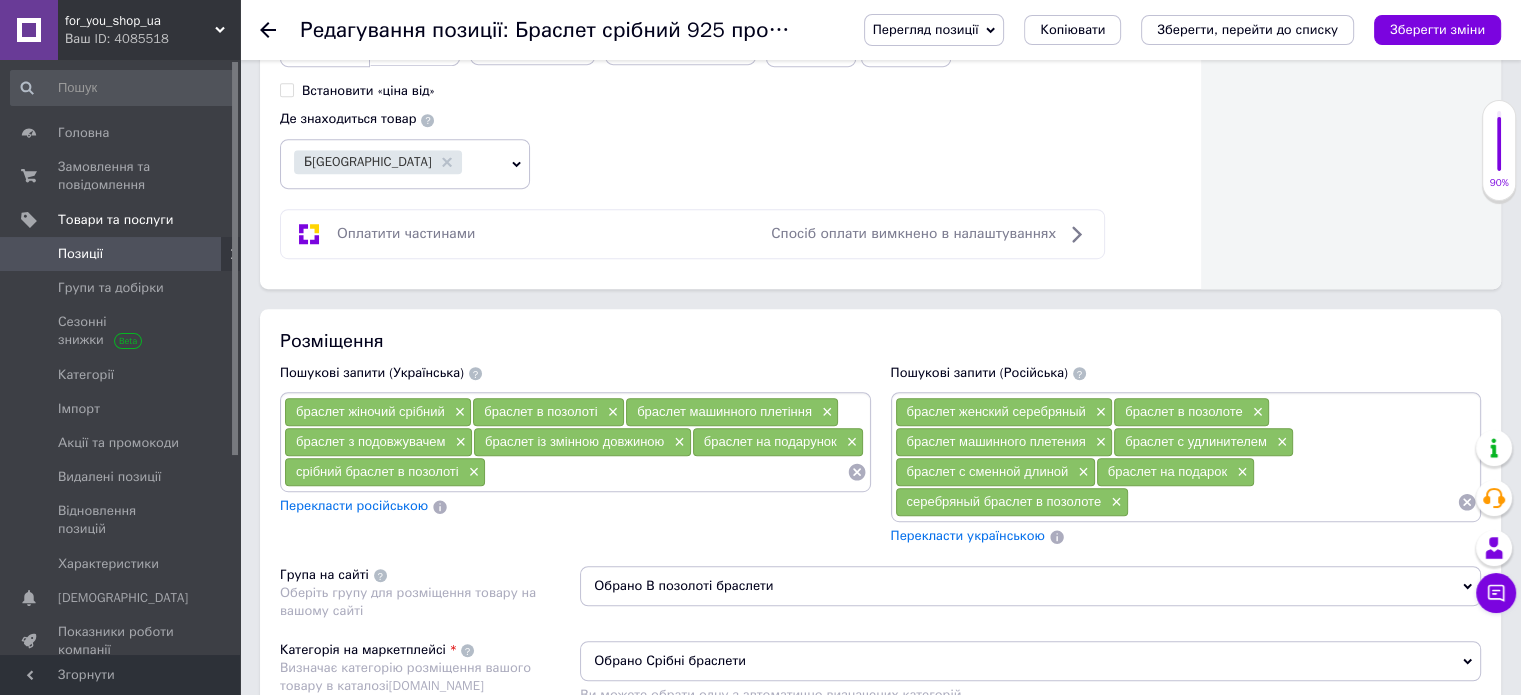 click at bounding box center (666, 472) 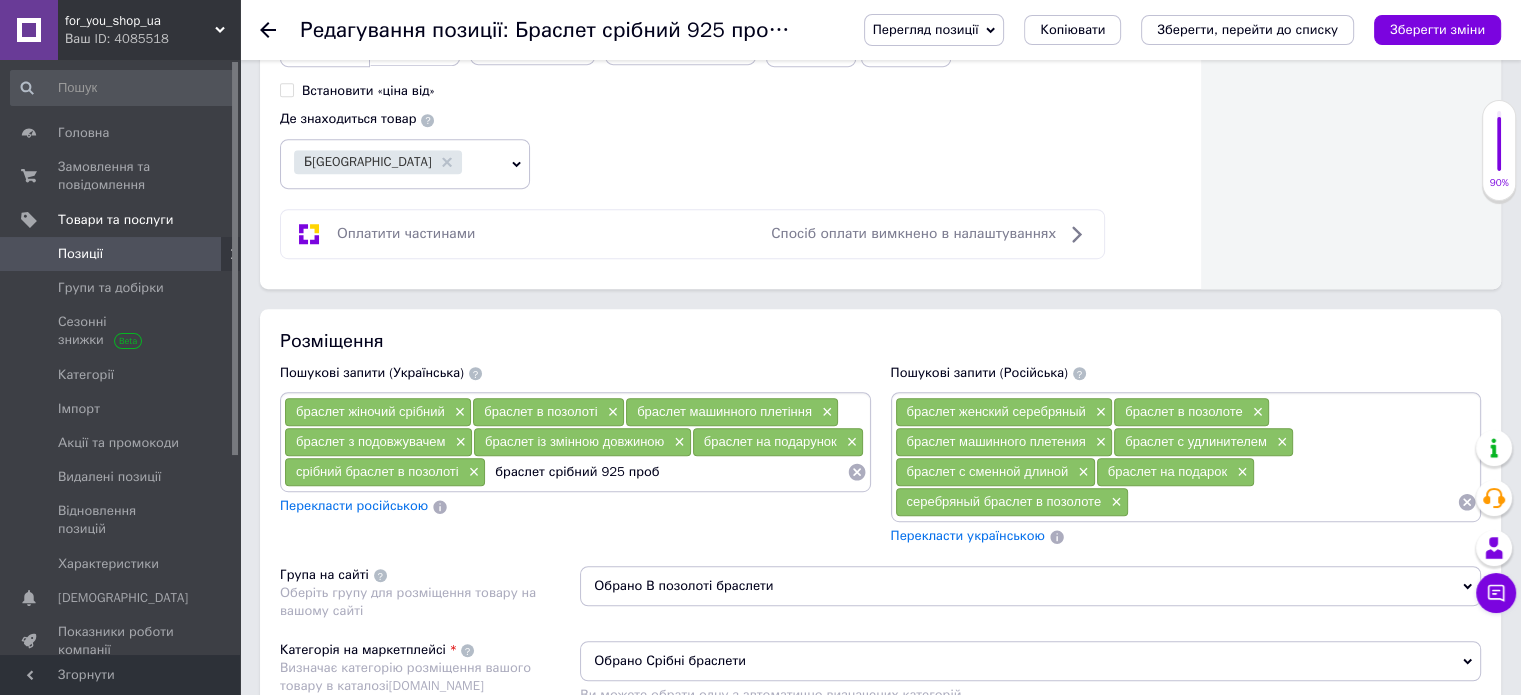 type on "браслет срібний 925 проби" 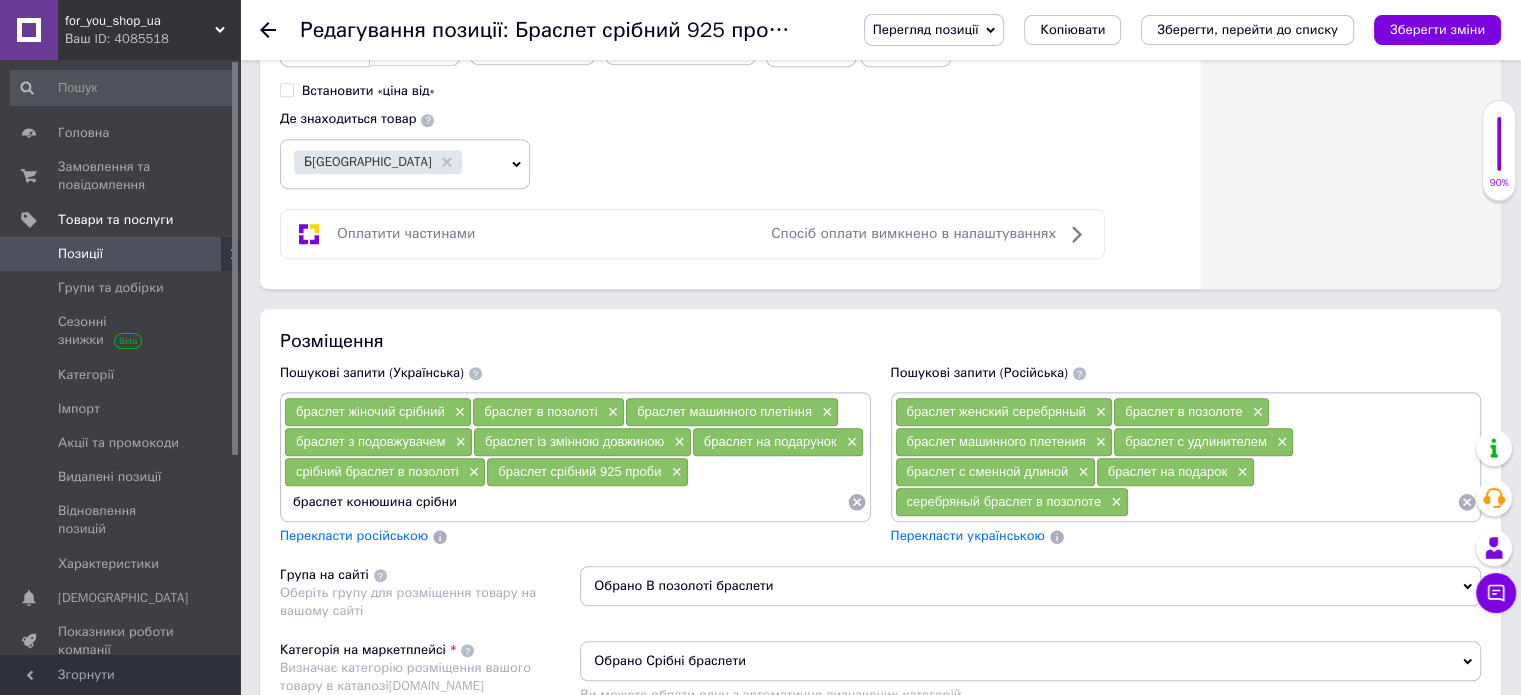 type on "браслет конюшина срібний" 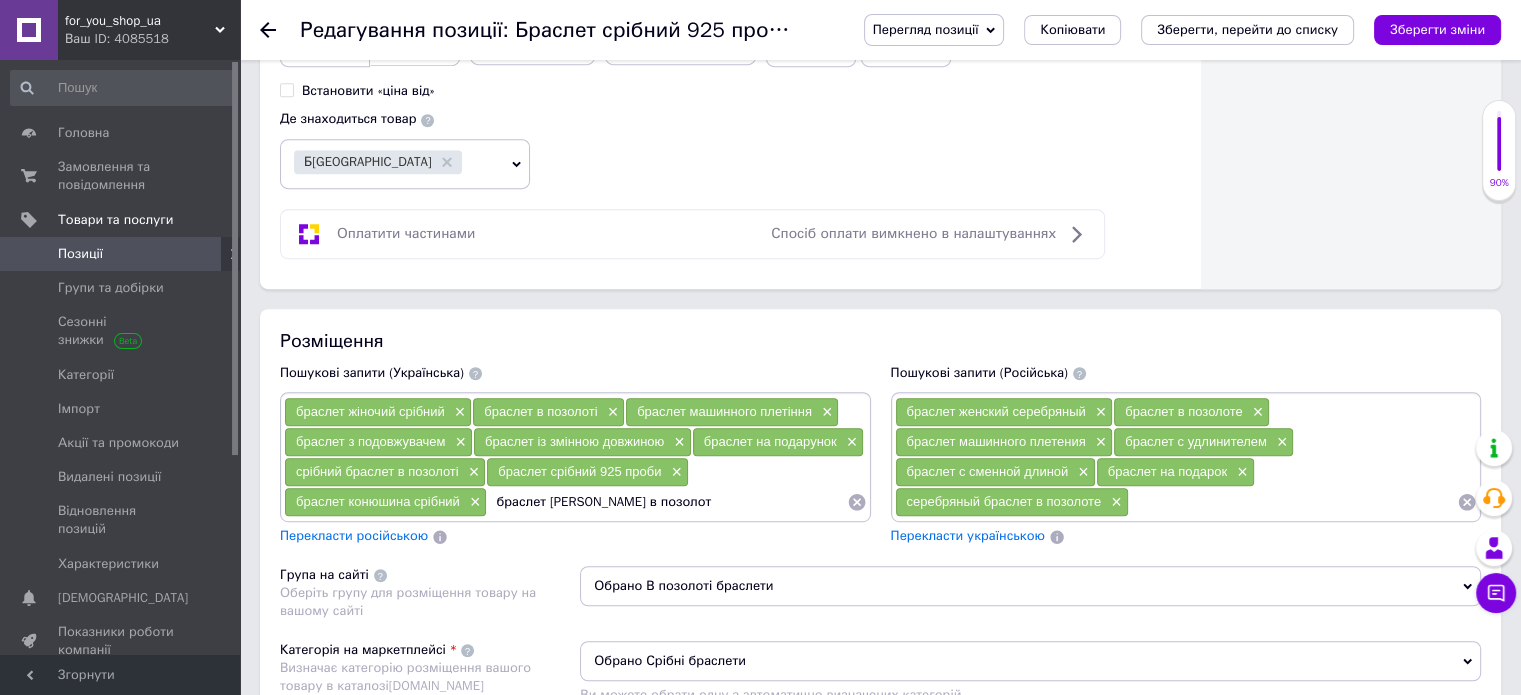 type on "браслет конюшина в позолоті" 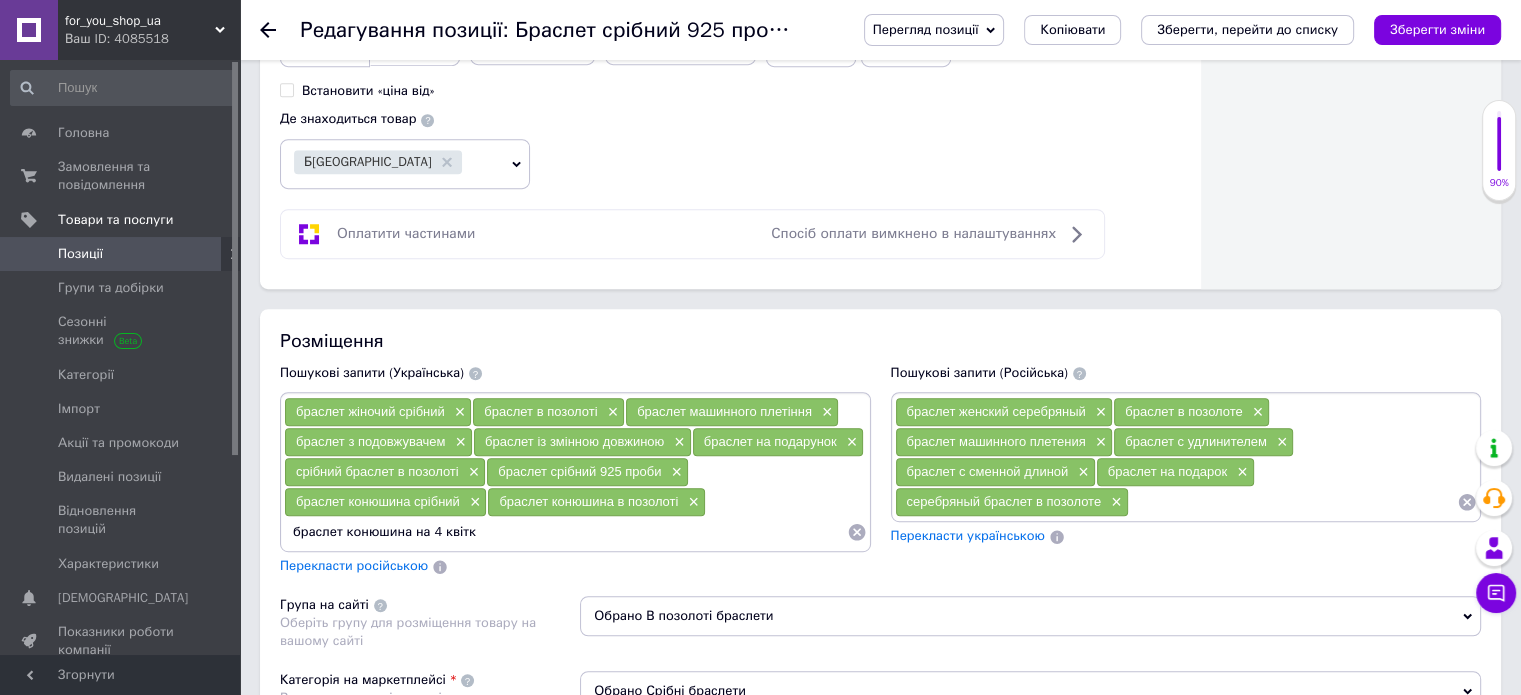 type on "браслет конюшина на 4 квітки" 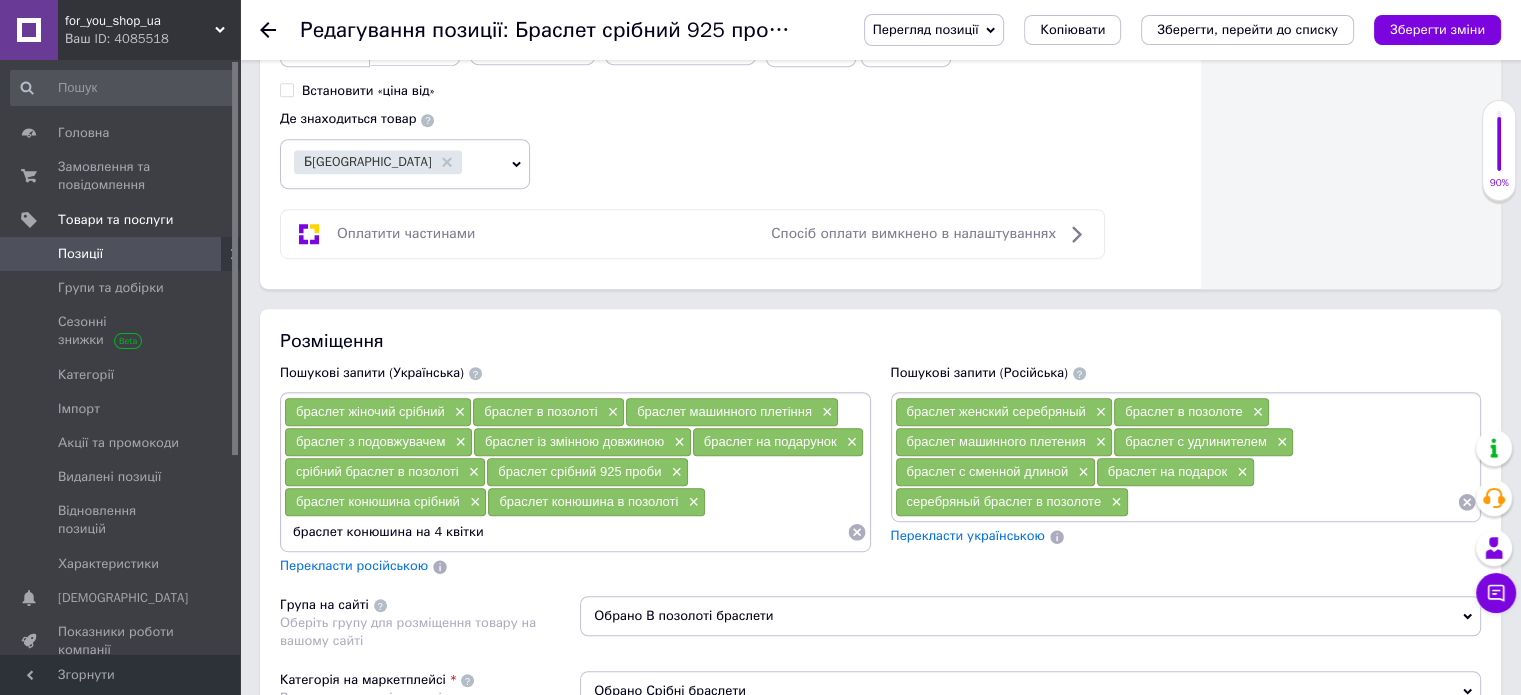 type 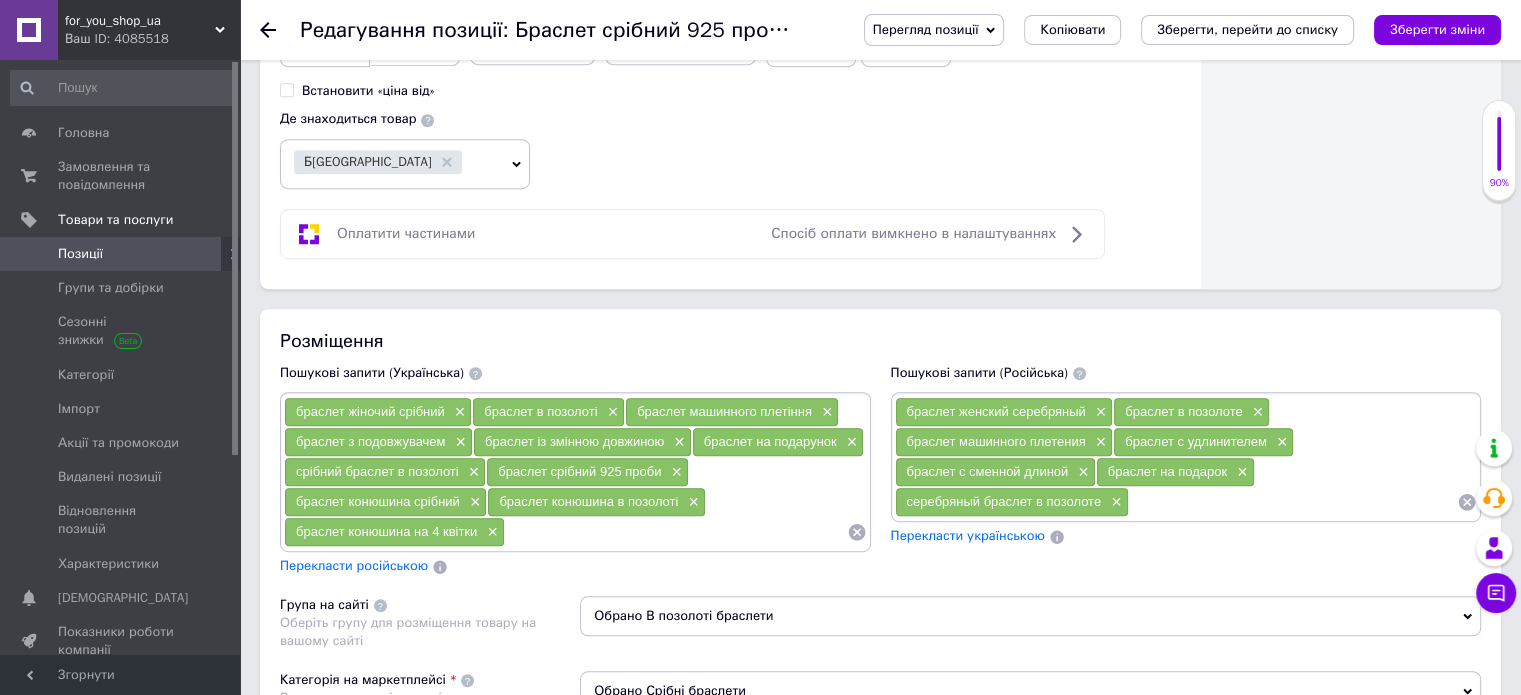 click on "Перекласти російською" at bounding box center [354, 565] 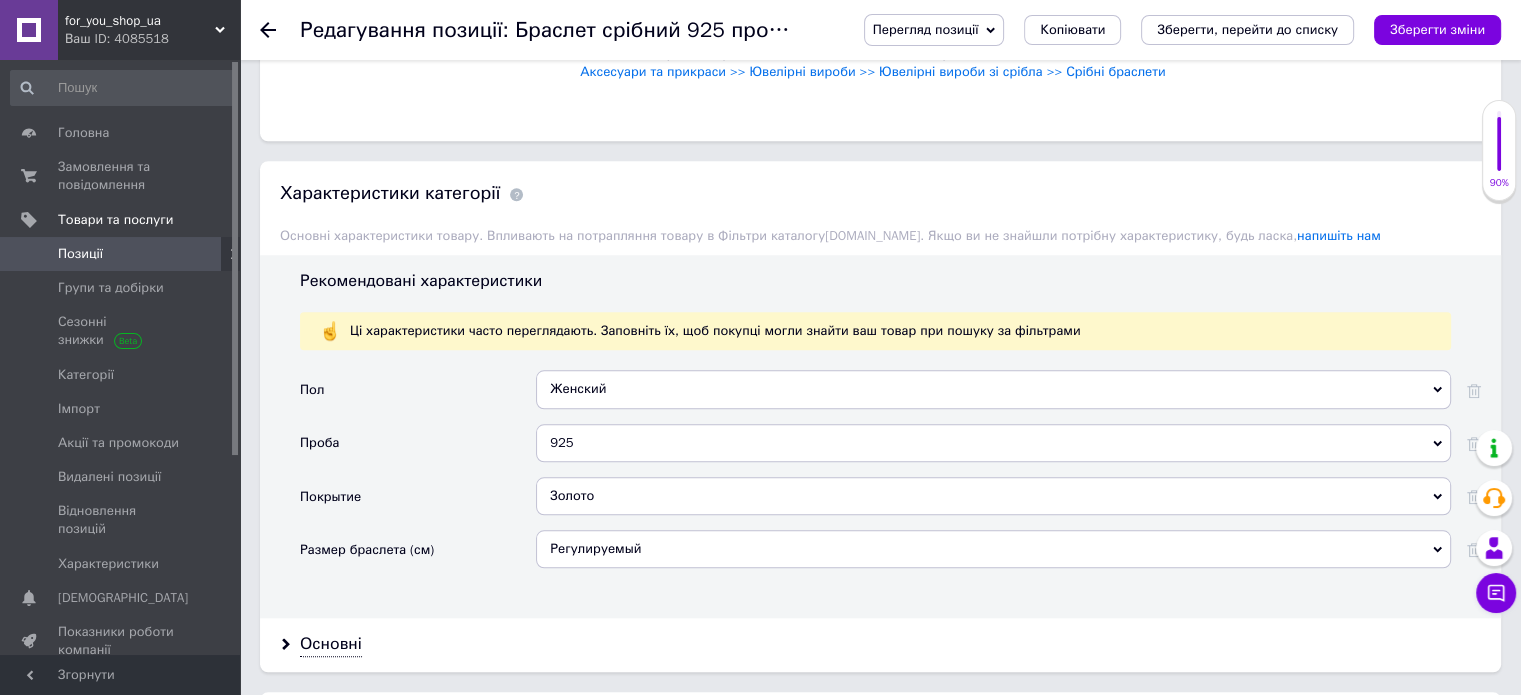 scroll, scrollTop: 1900, scrollLeft: 0, axis: vertical 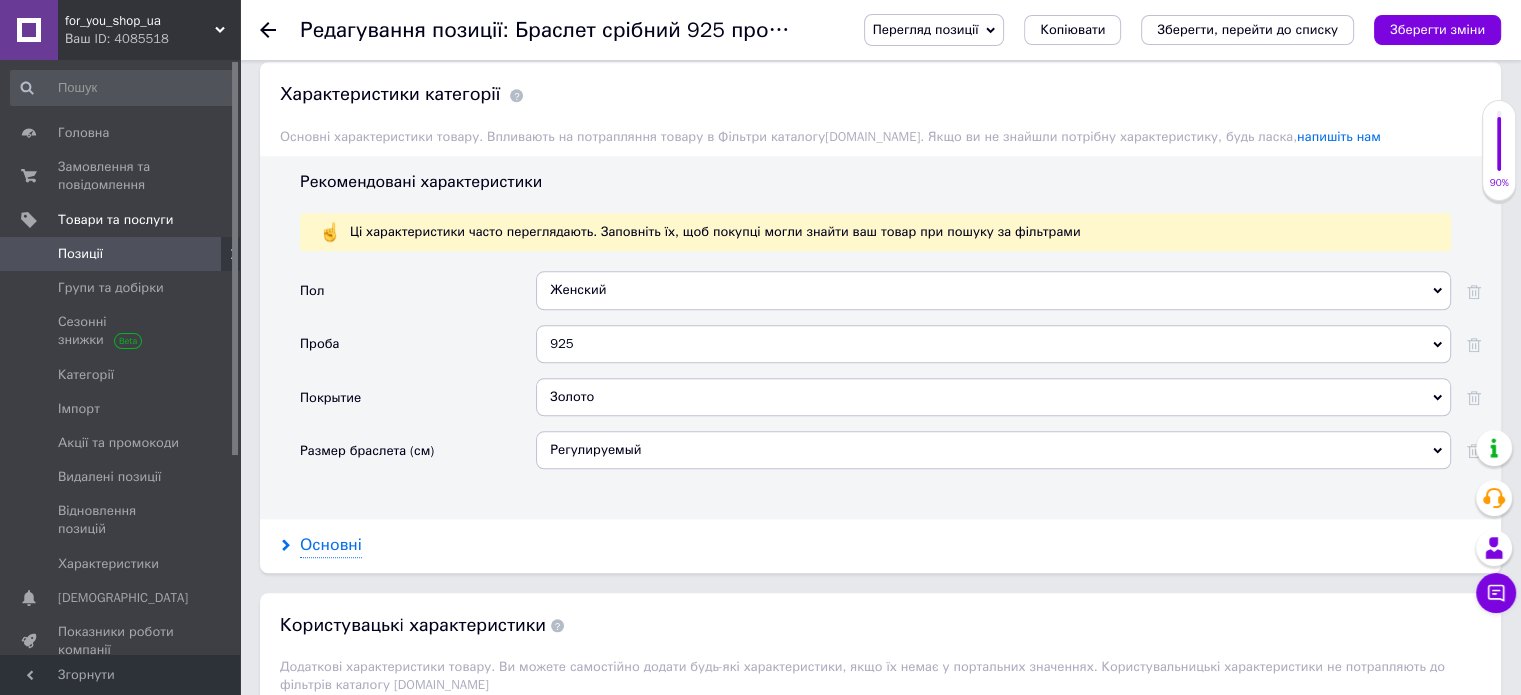 click on "Основні" at bounding box center (331, 545) 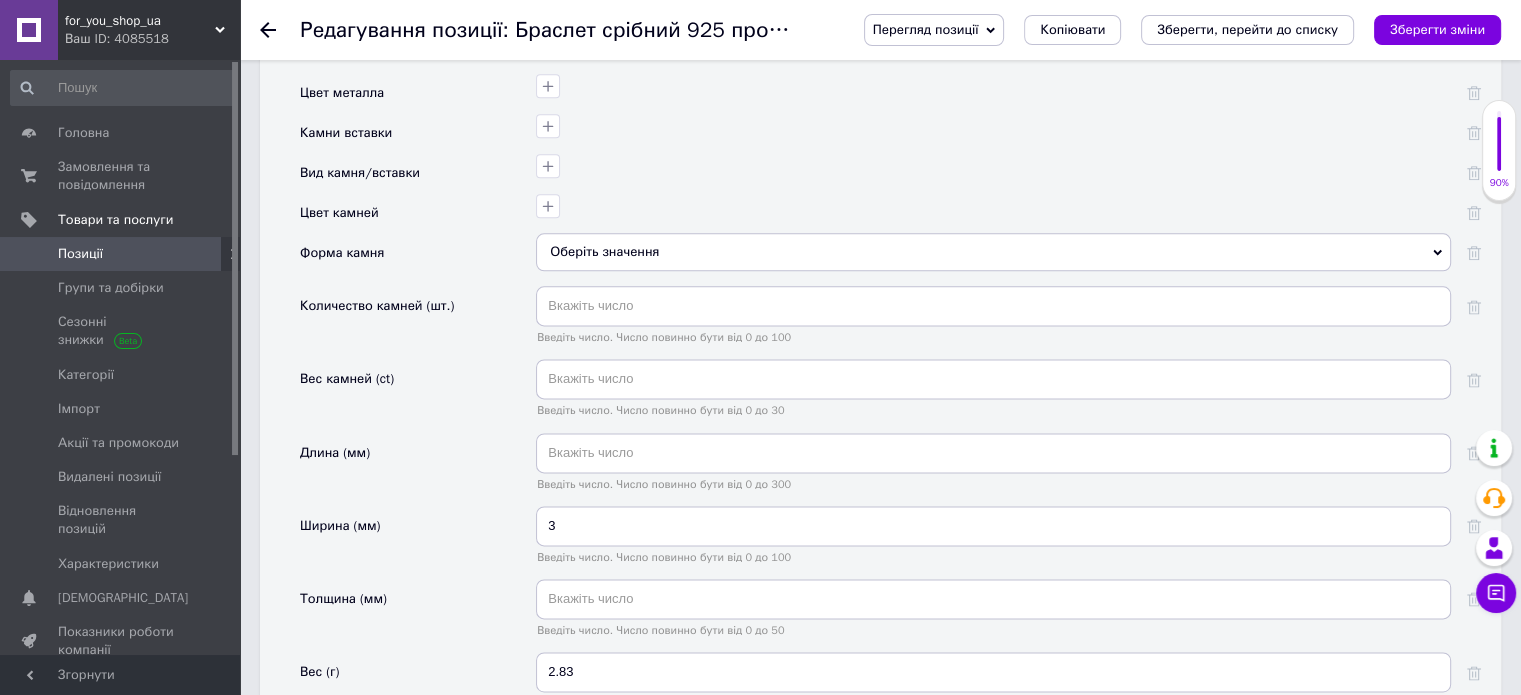 scroll, scrollTop: 2600, scrollLeft: 0, axis: vertical 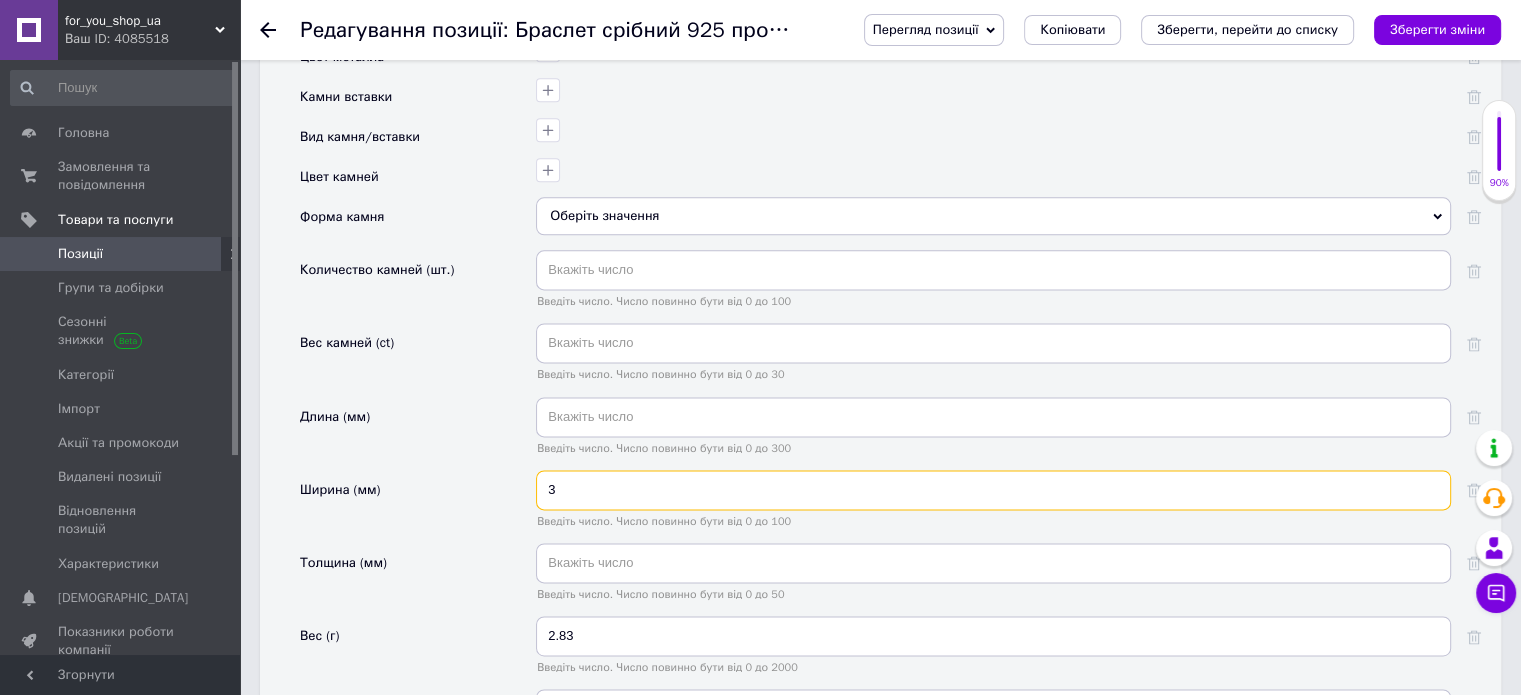 drag, startPoint x: 568, startPoint y: 475, endPoint x: 537, endPoint y: 474, distance: 31.016125 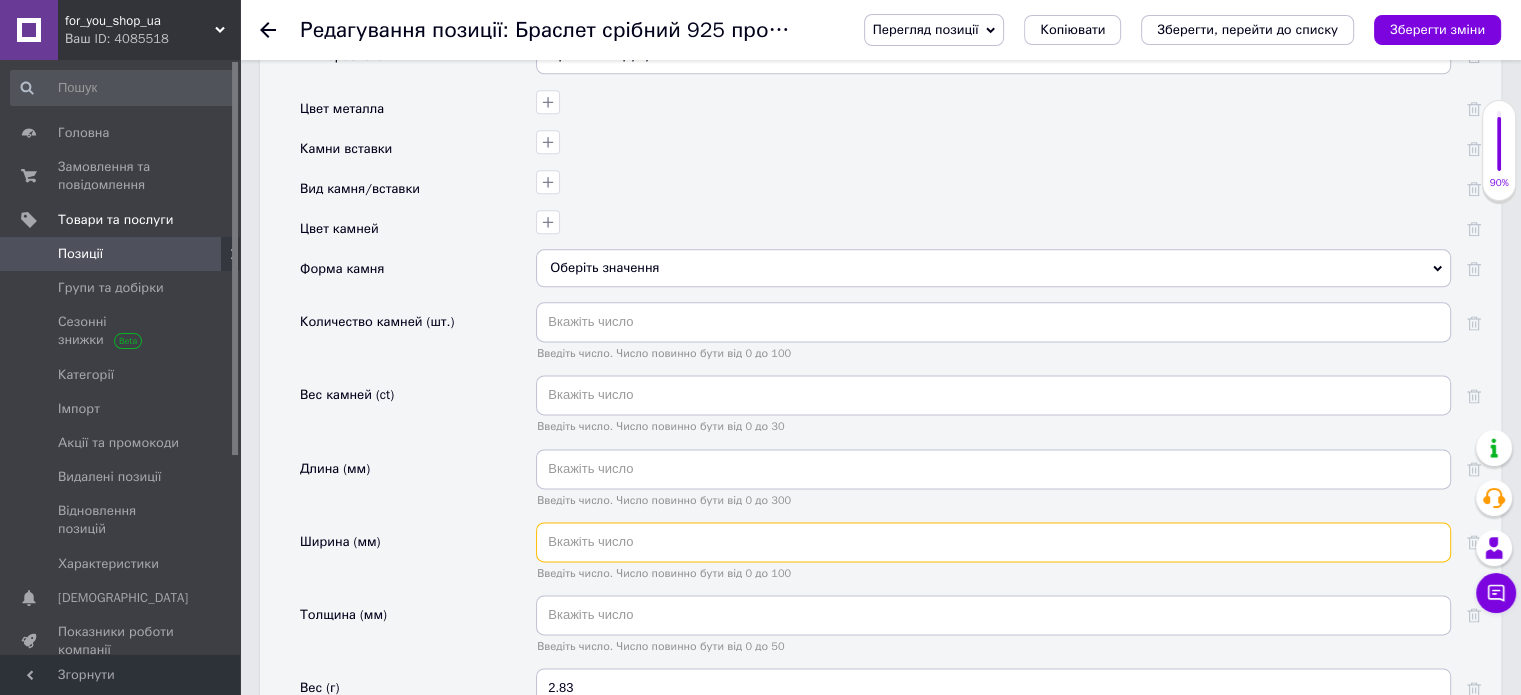 scroll, scrollTop: 2700, scrollLeft: 0, axis: vertical 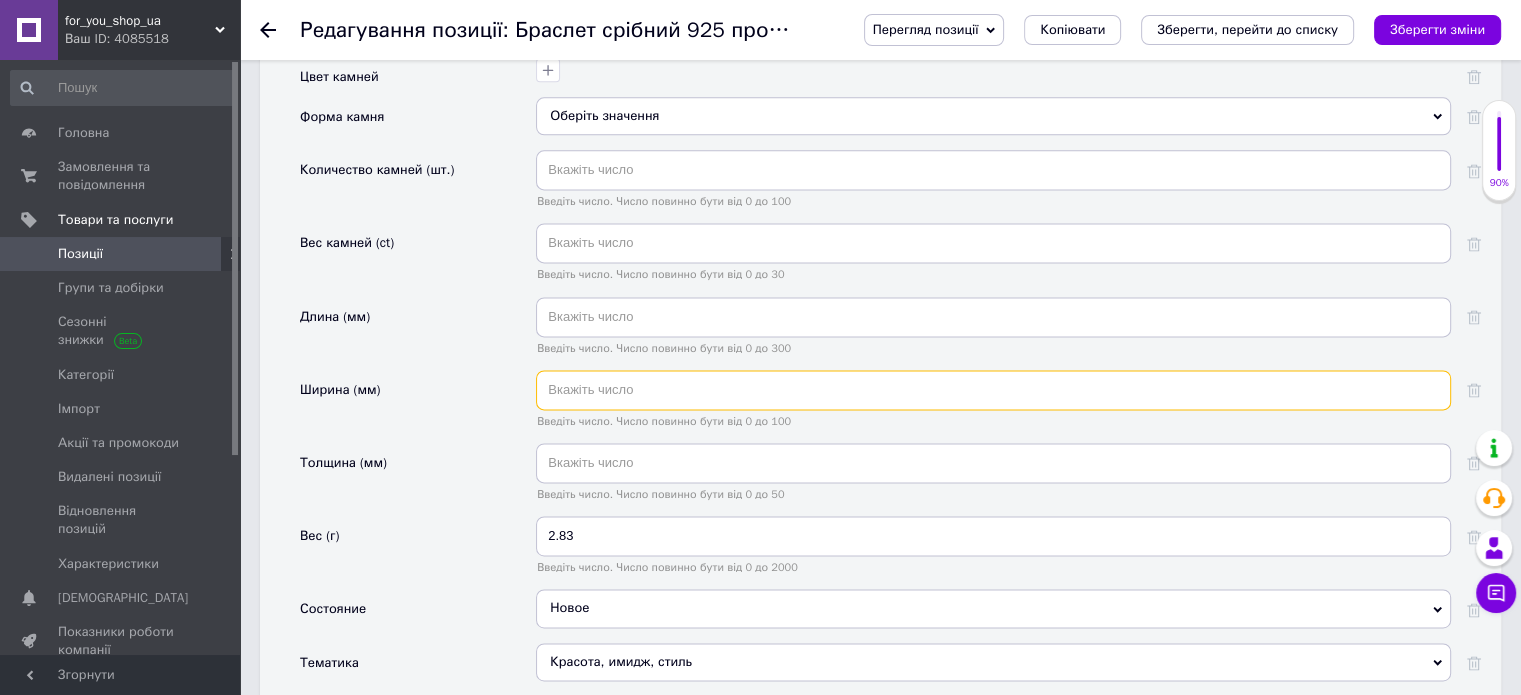 type 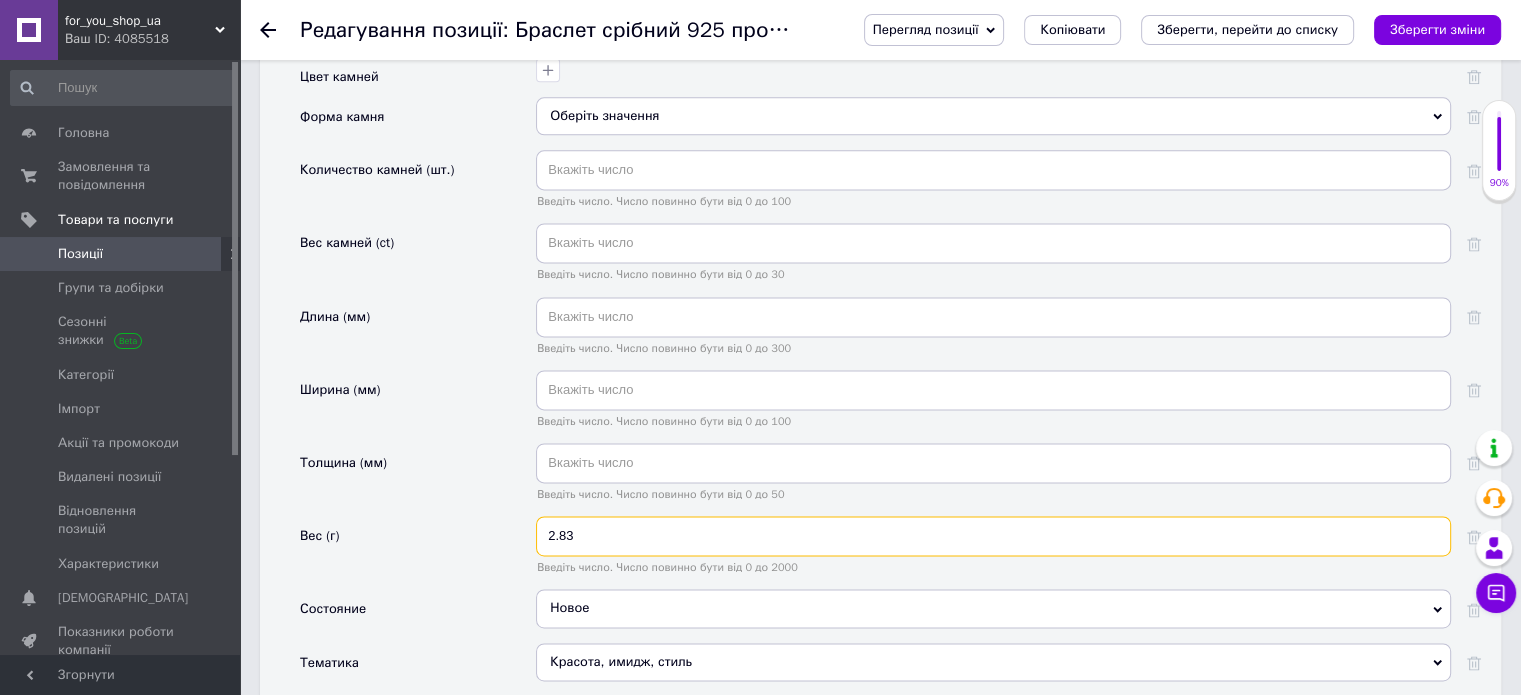 drag, startPoint x: 545, startPoint y: 519, endPoint x: 609, endPoint y: 524, distance: 64.195015 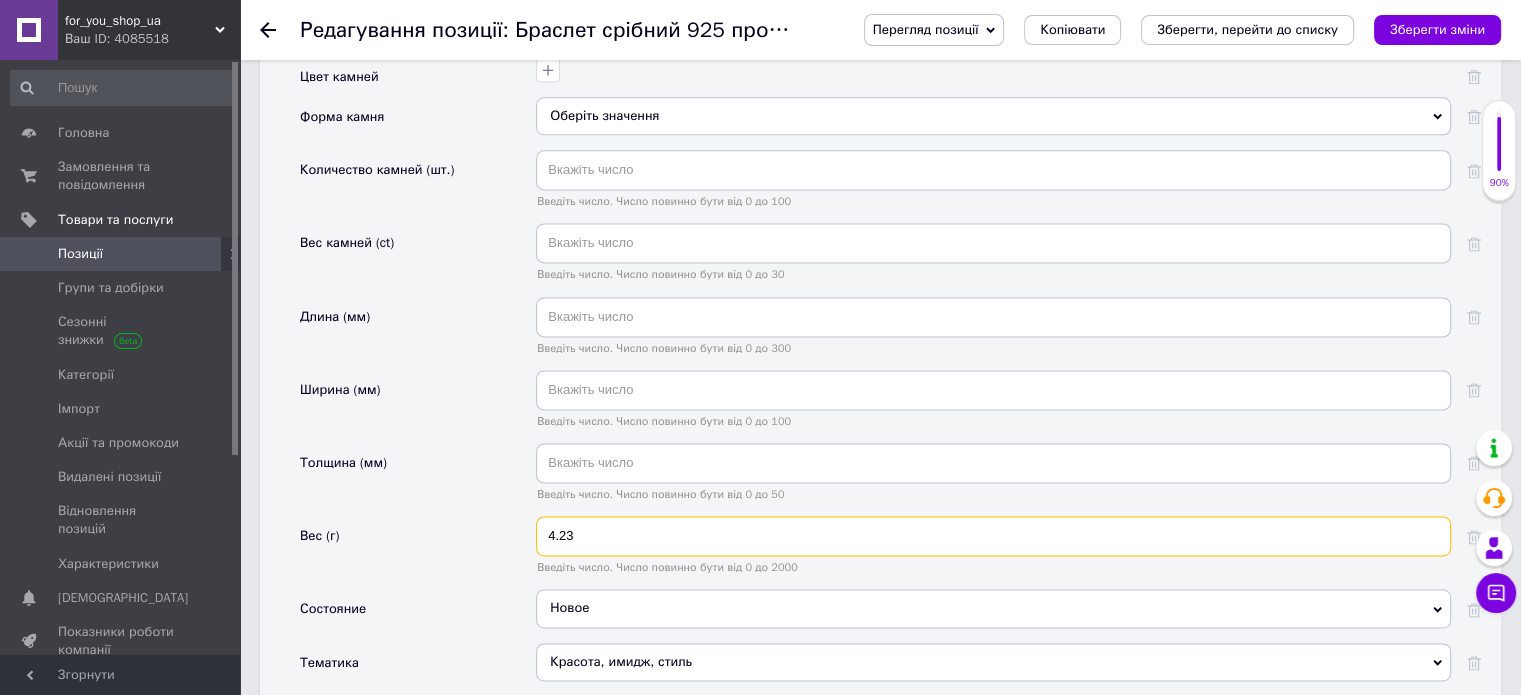 type on "4.23" 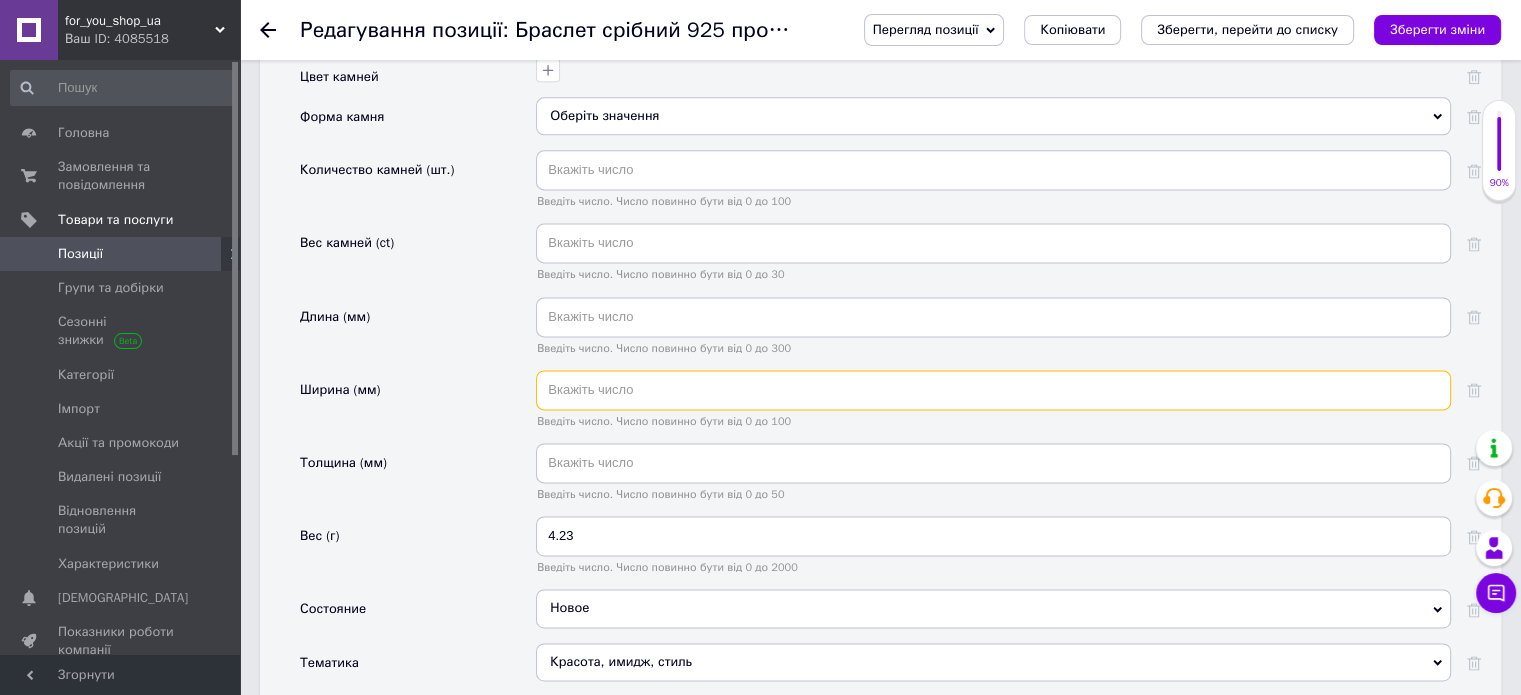 click at bounding box center (993, 390) 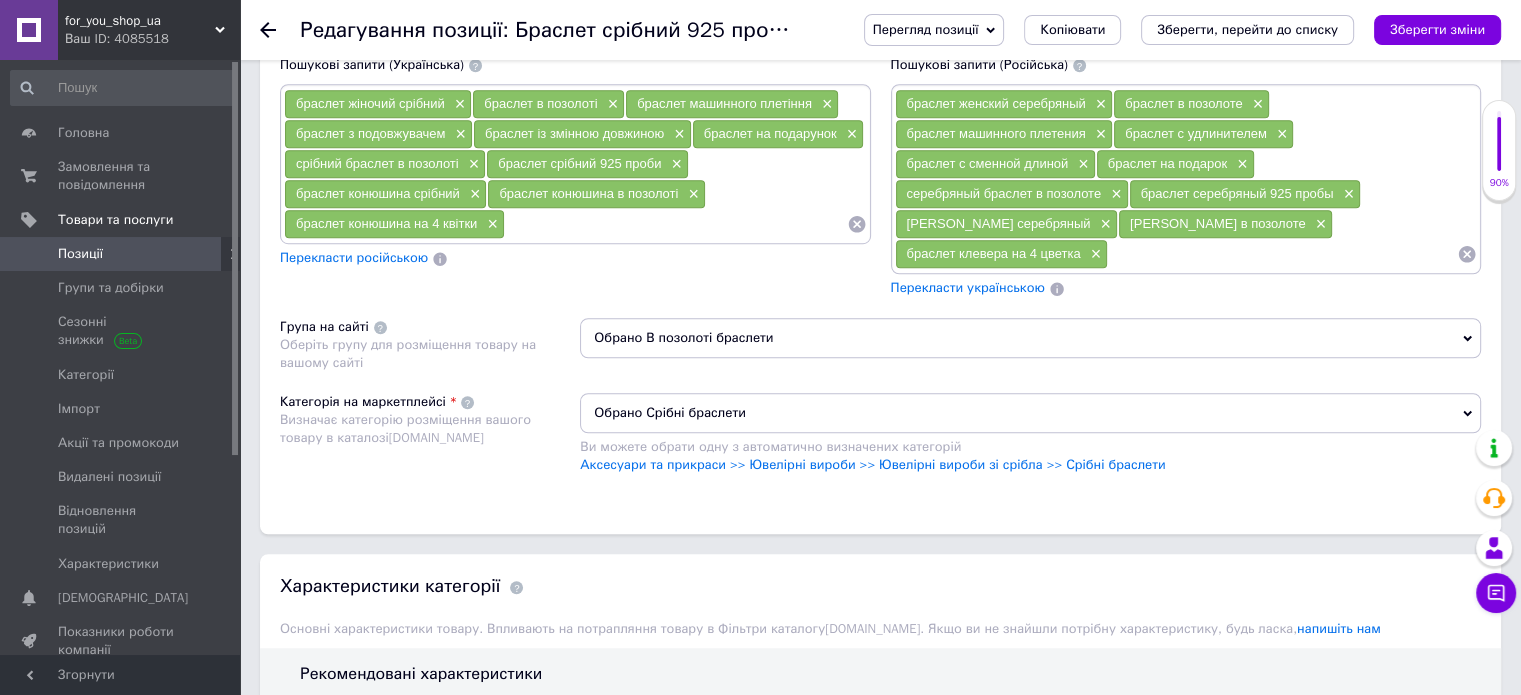 scroll, scrollTop: 1280, scrollLeft: 0, axis: vertical 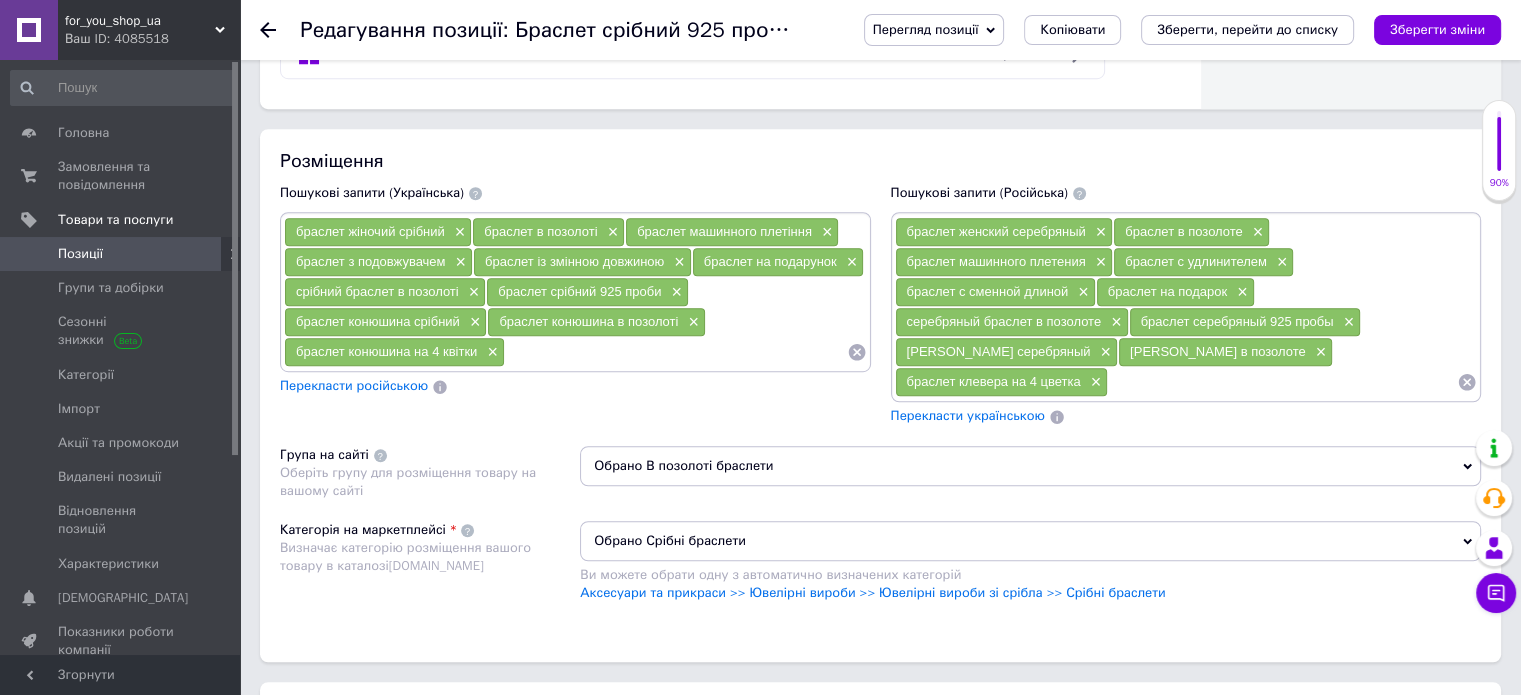 type on "11" 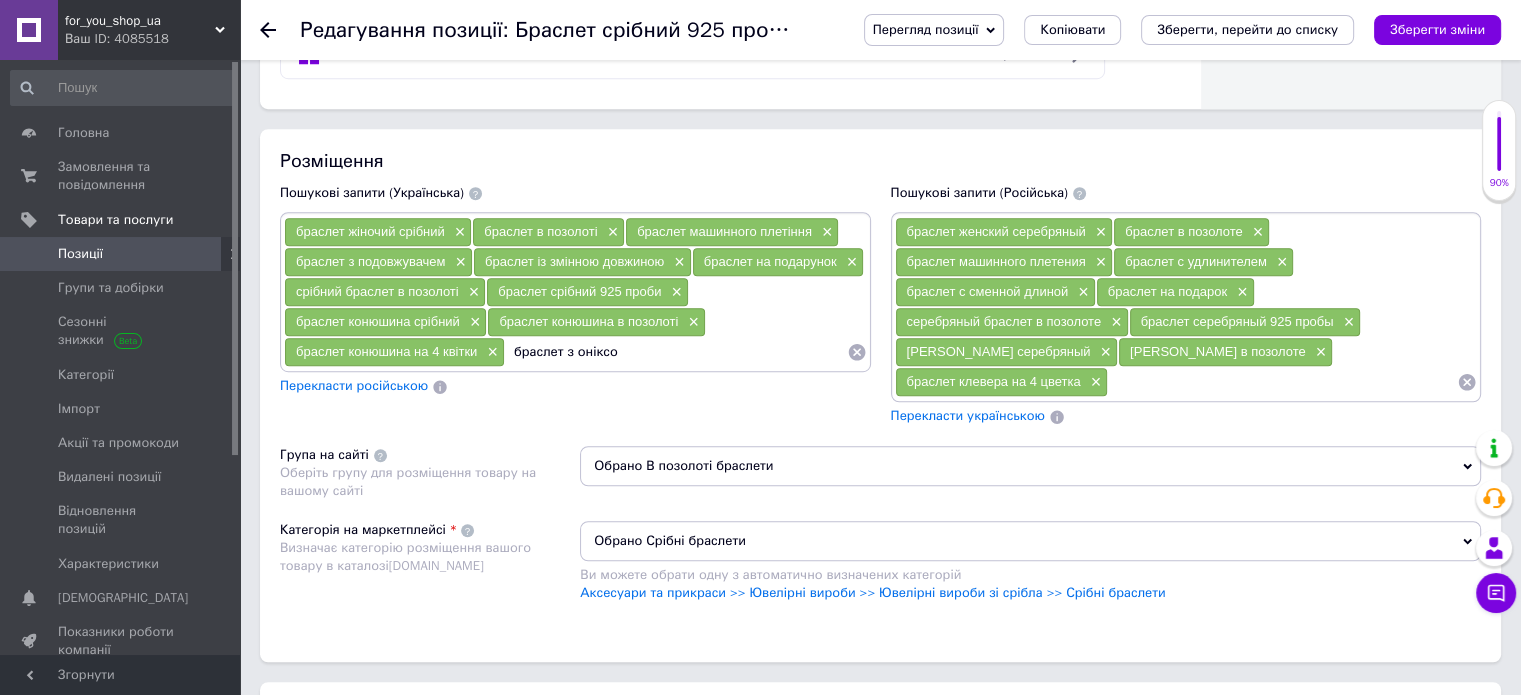 type on "браслет з оніксом" 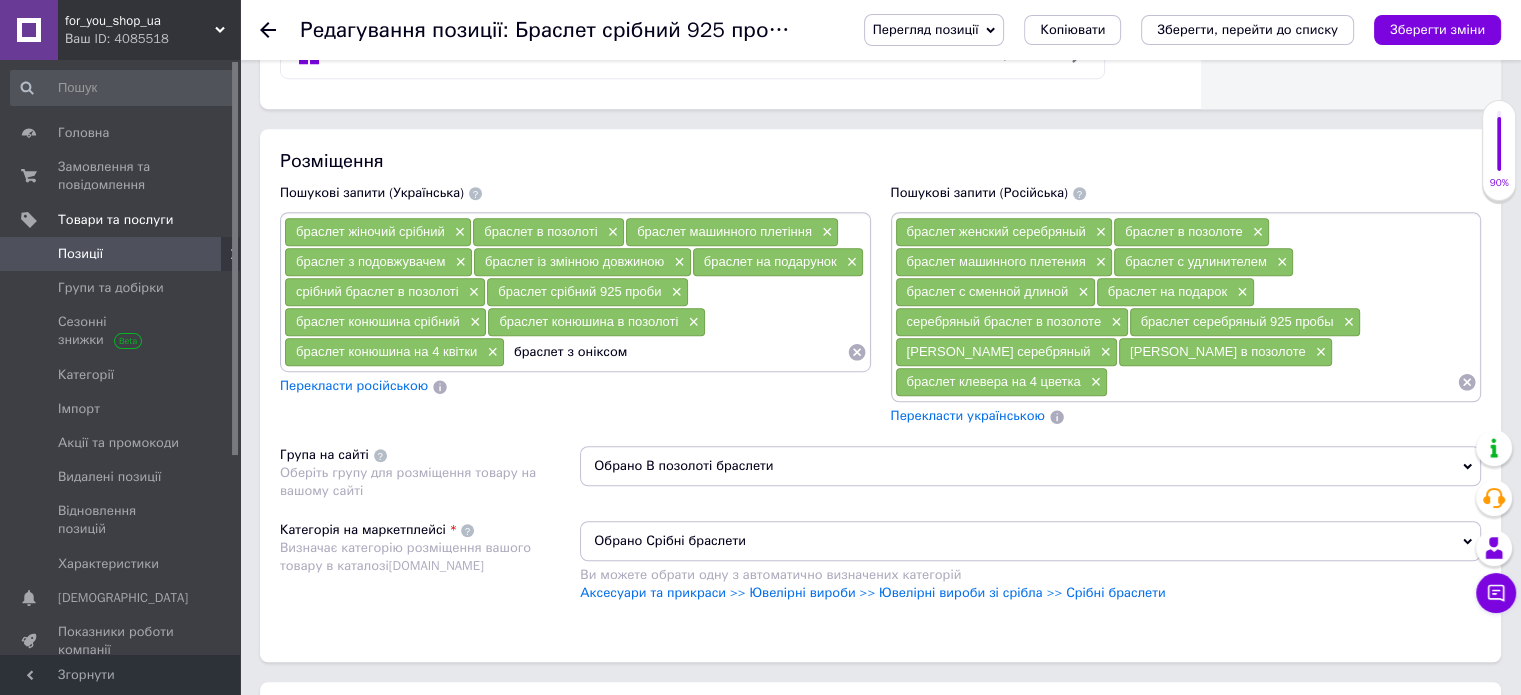 type 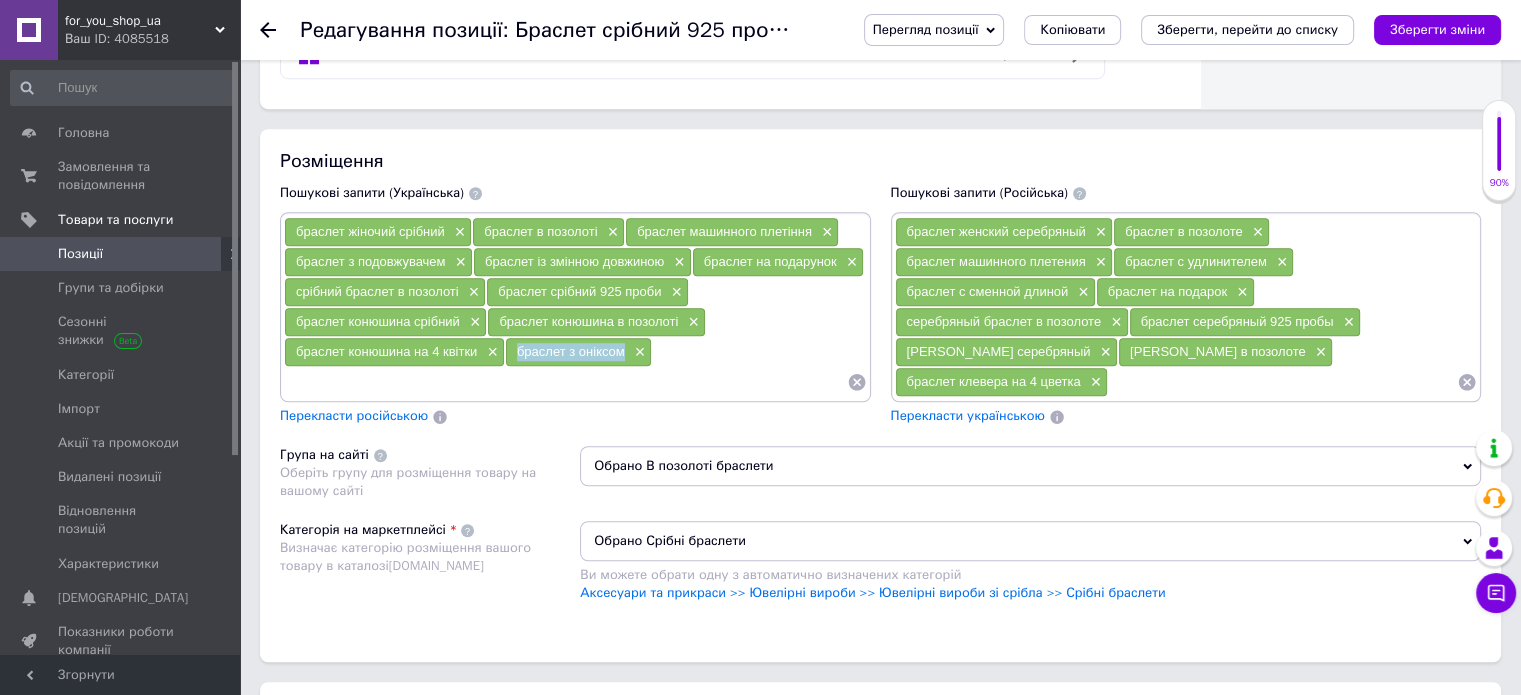 drag, startPoint x: 517, startPoint y: 341, endPoint x: 624, endPoint y: 347, distance: 107.16809 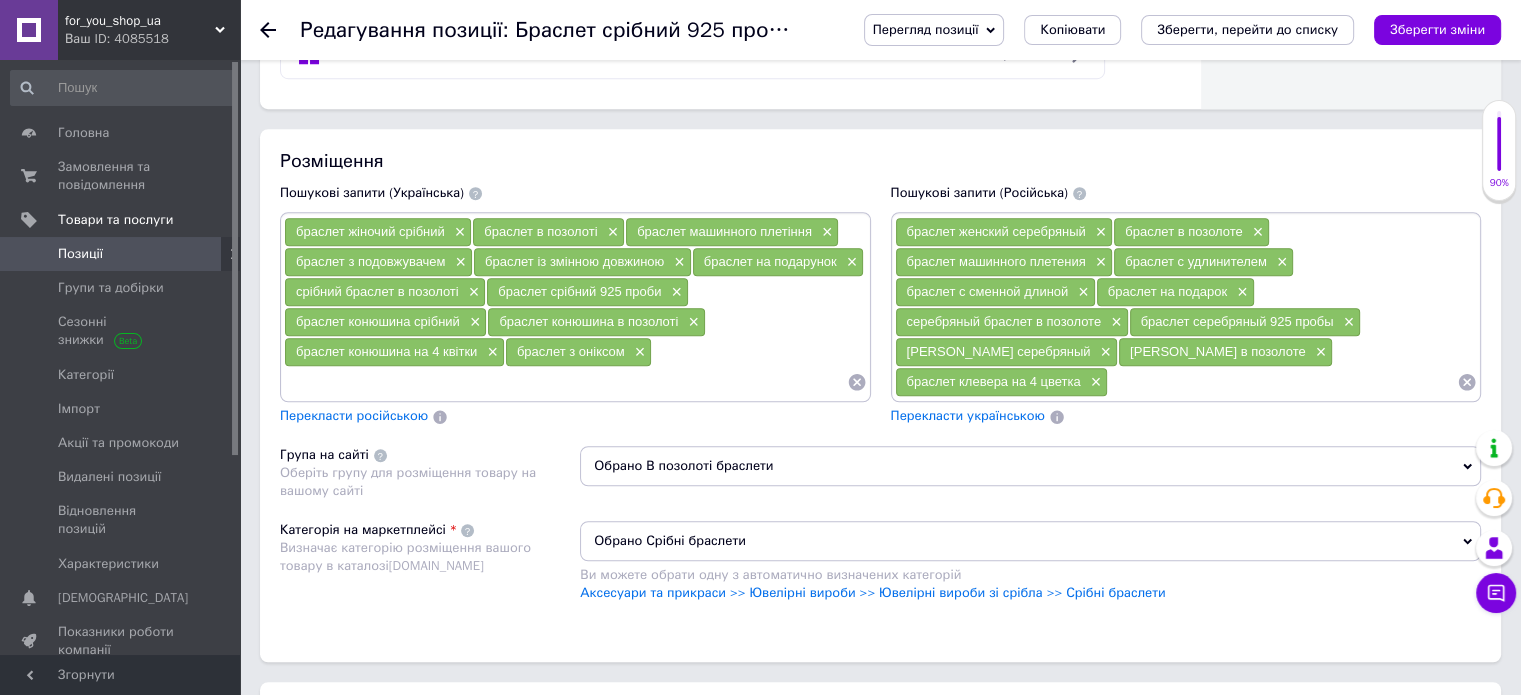 click at bounding box center [1282, 382] 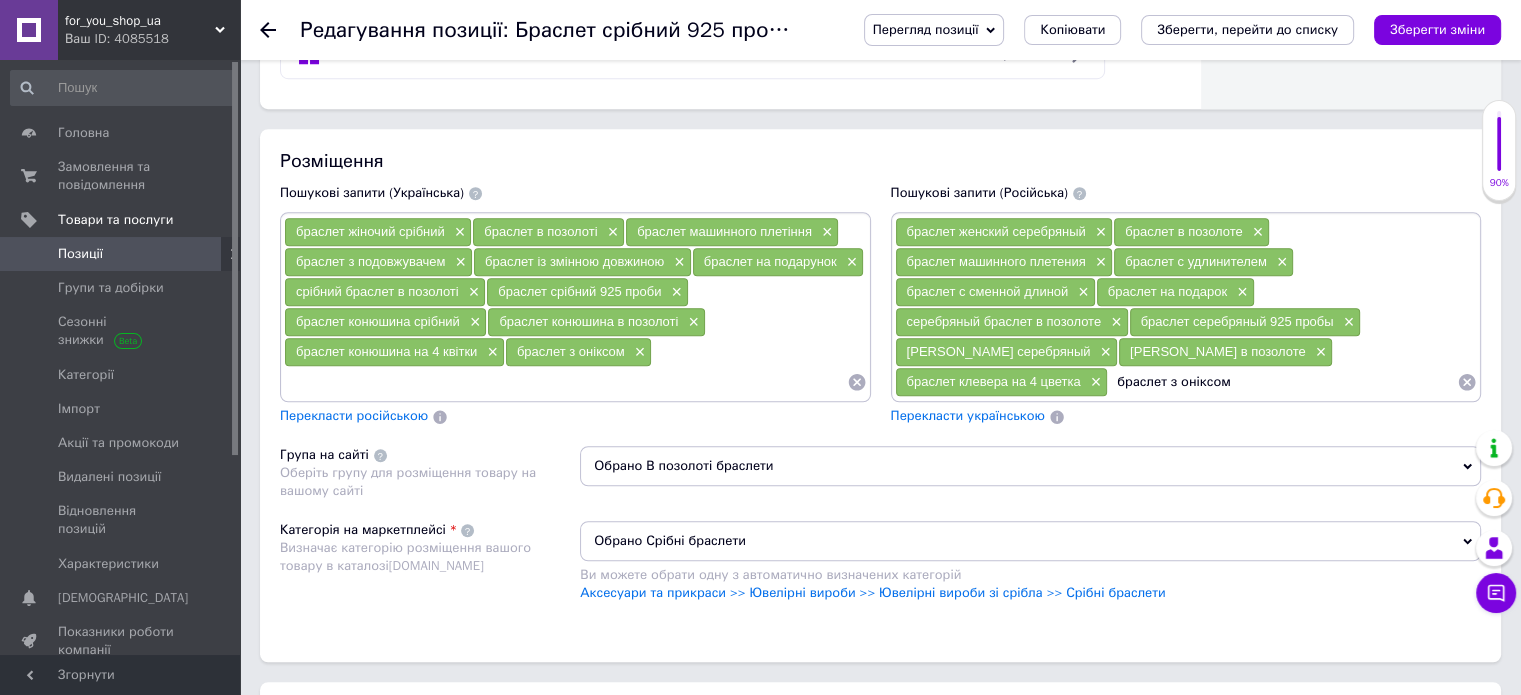 click on "браслет з оніксом" at bounding box center [1282, 382] 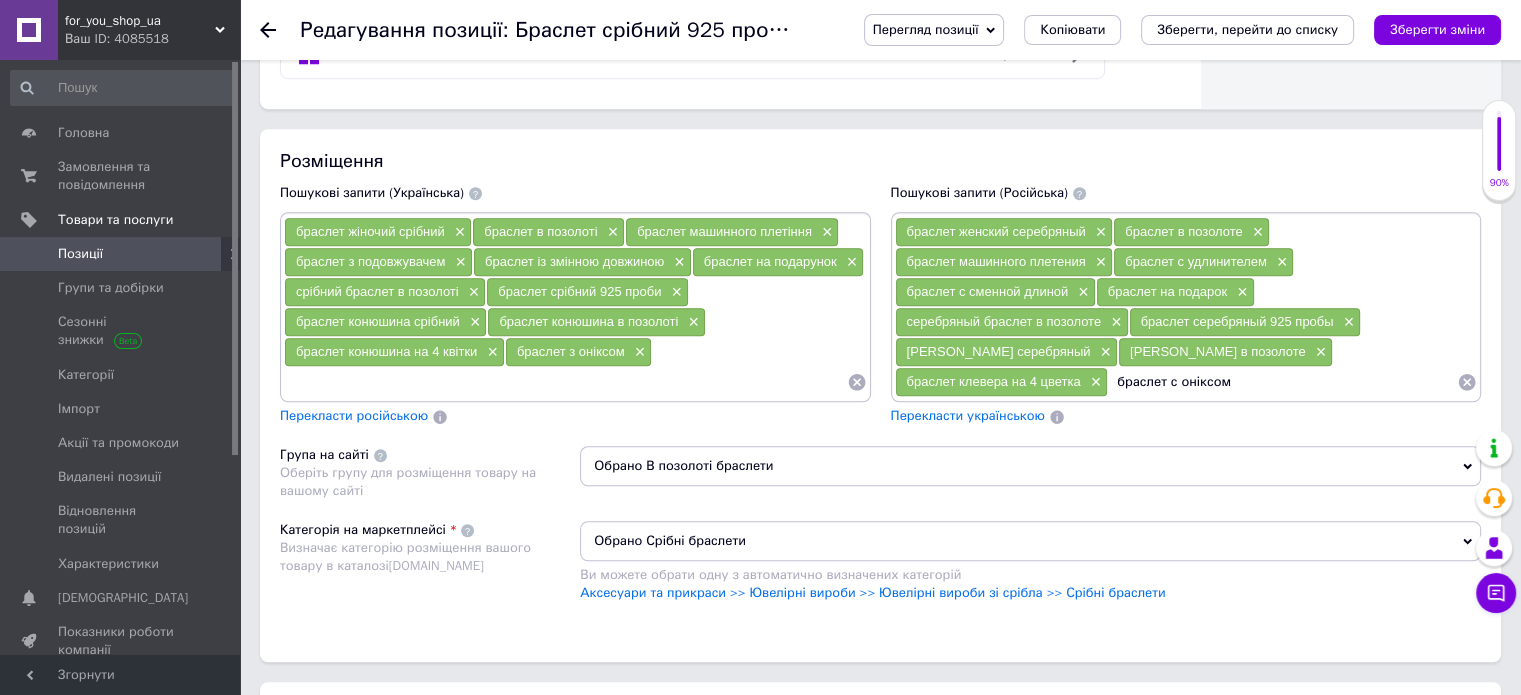drag, startPoint x: 1196, startPoint y: 374, endPoint x: 1231, endPoint y: 391, distance: 38.910152 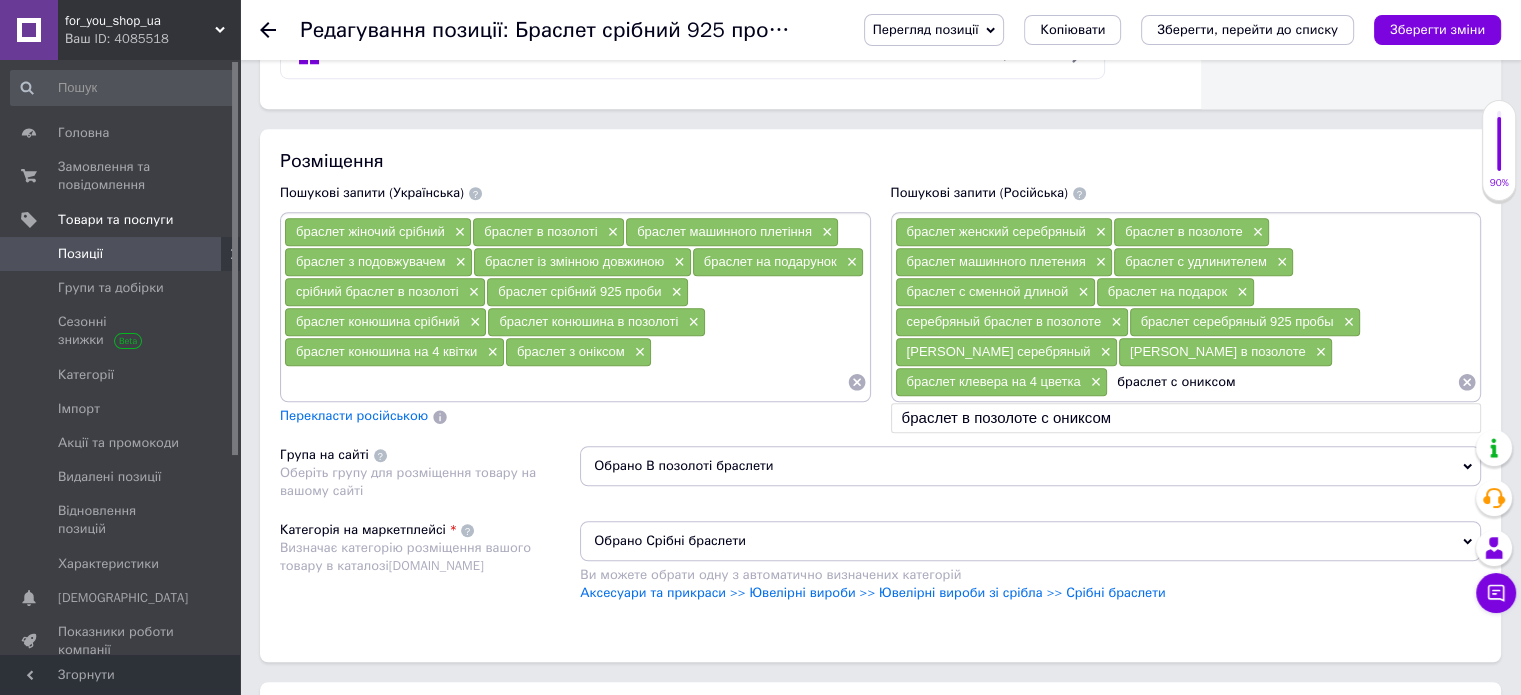 click on "браслет с ониксом" at bounding box center [1282, 382] 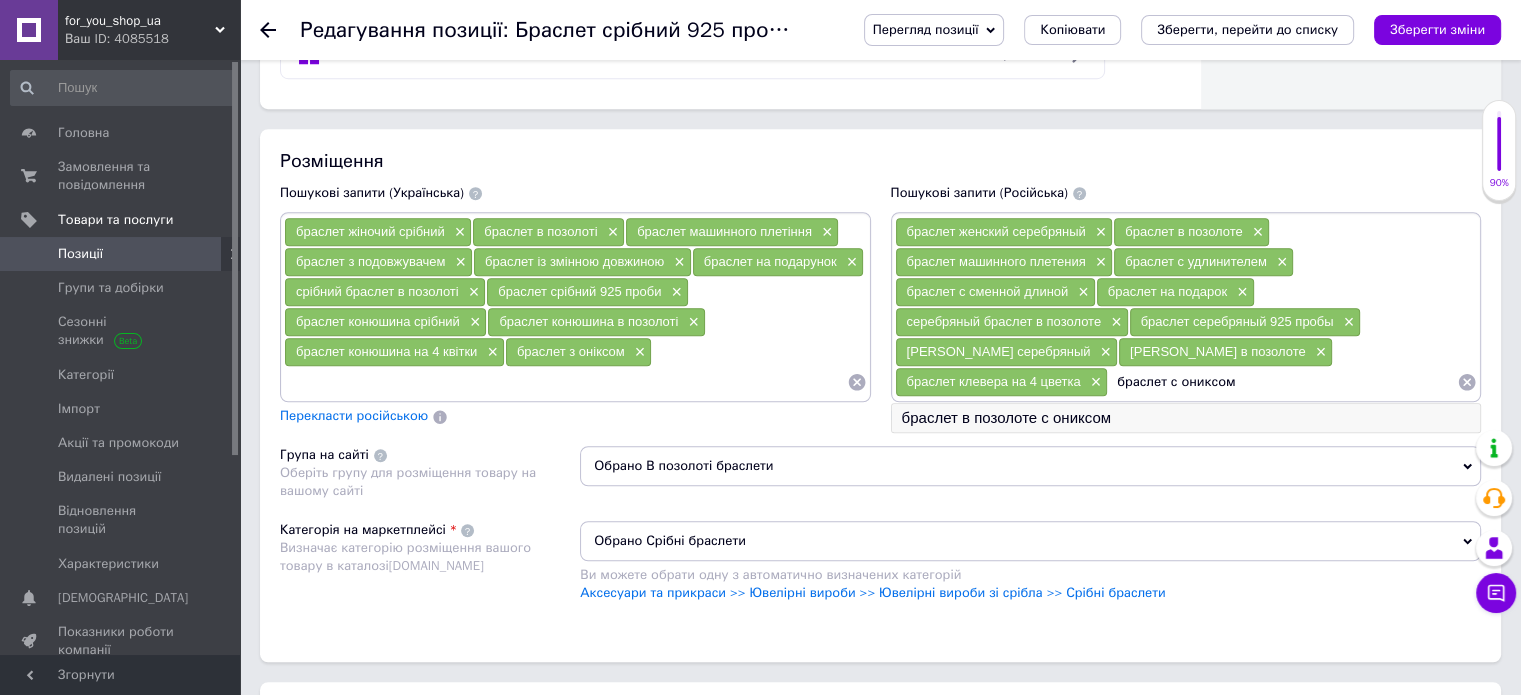 type on "браслет с ониксом" 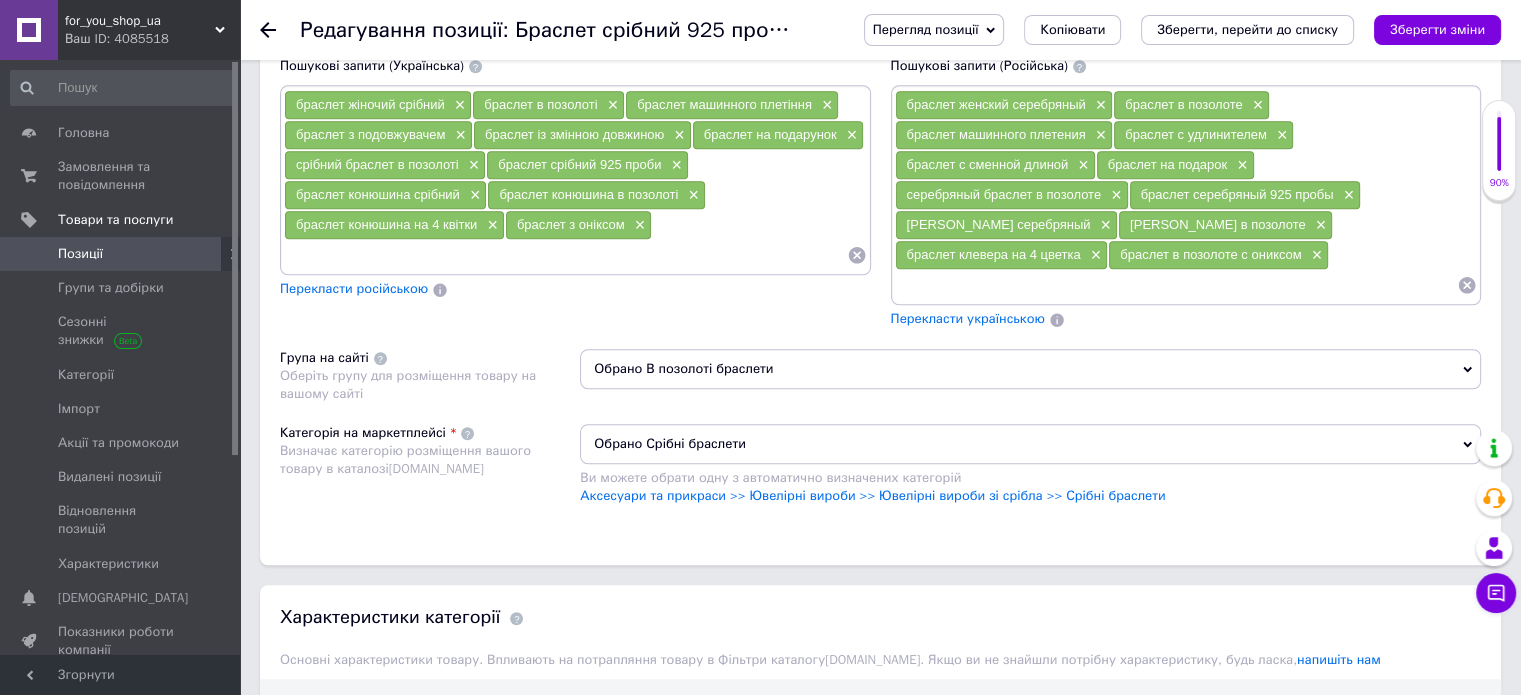scroll, scrollTop: 1380, scrollLeft: 0, axis: vertical 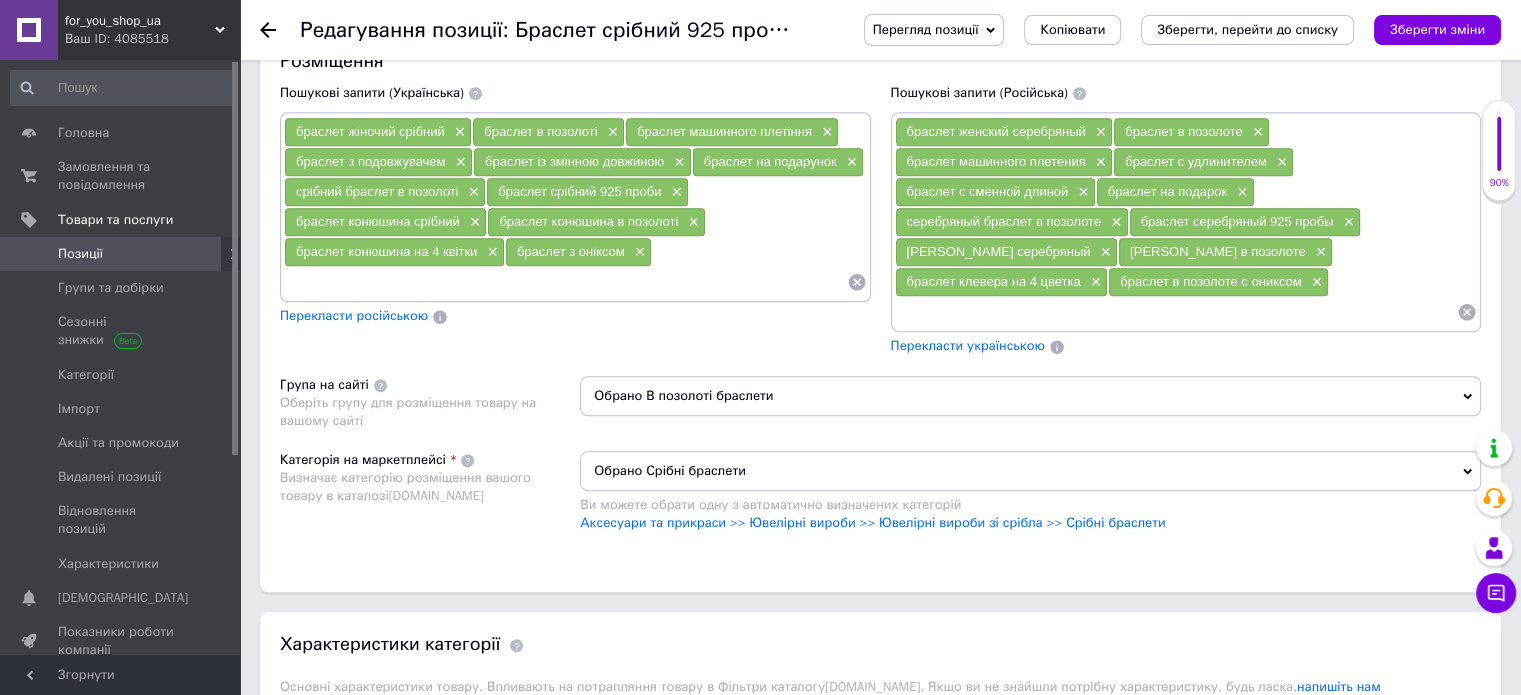 click on "браслет жіночий срібний ×  браслет в позолоті ×  браслет машинного плетіння ×  браслет з подовжувачем ×  браслет із змінною довжиною ×  браслет на подарунок ×  срібний браслет в позолоті × браслет срібний 925 проби × браслет конюшина срібний × браслет конюшина в позолоті × браслет конюшина на 4 квітки × браслет з оніксом ×" at bounding box center [575, 207] 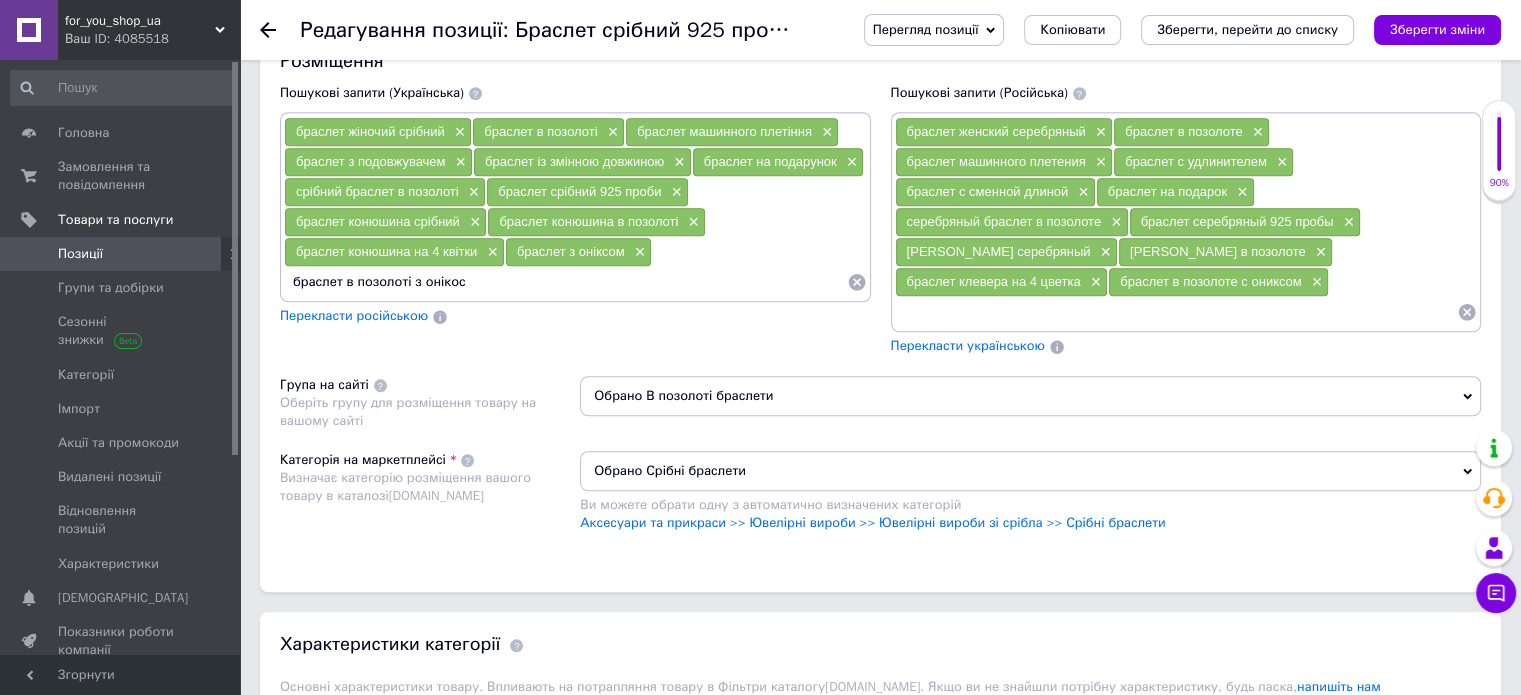 type on "браслет в позолоті з онікосм" 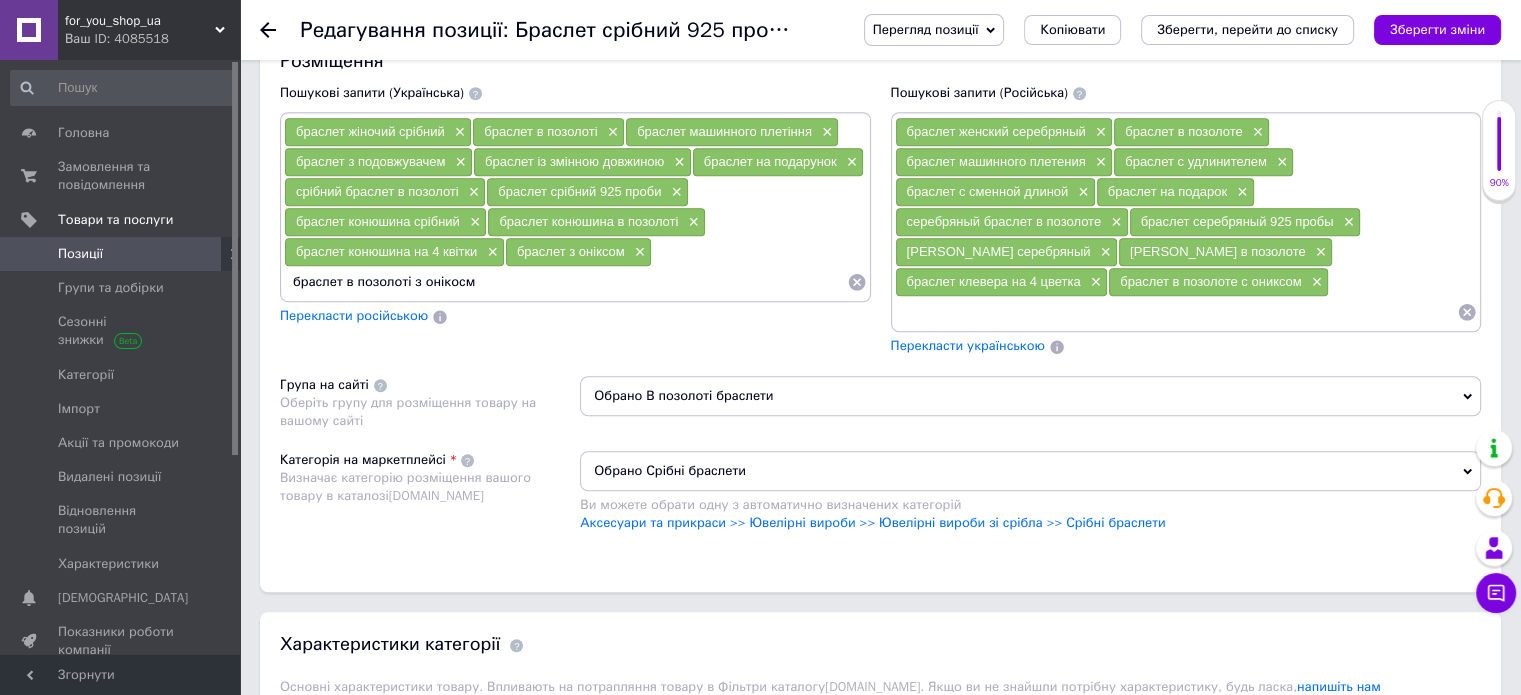 type 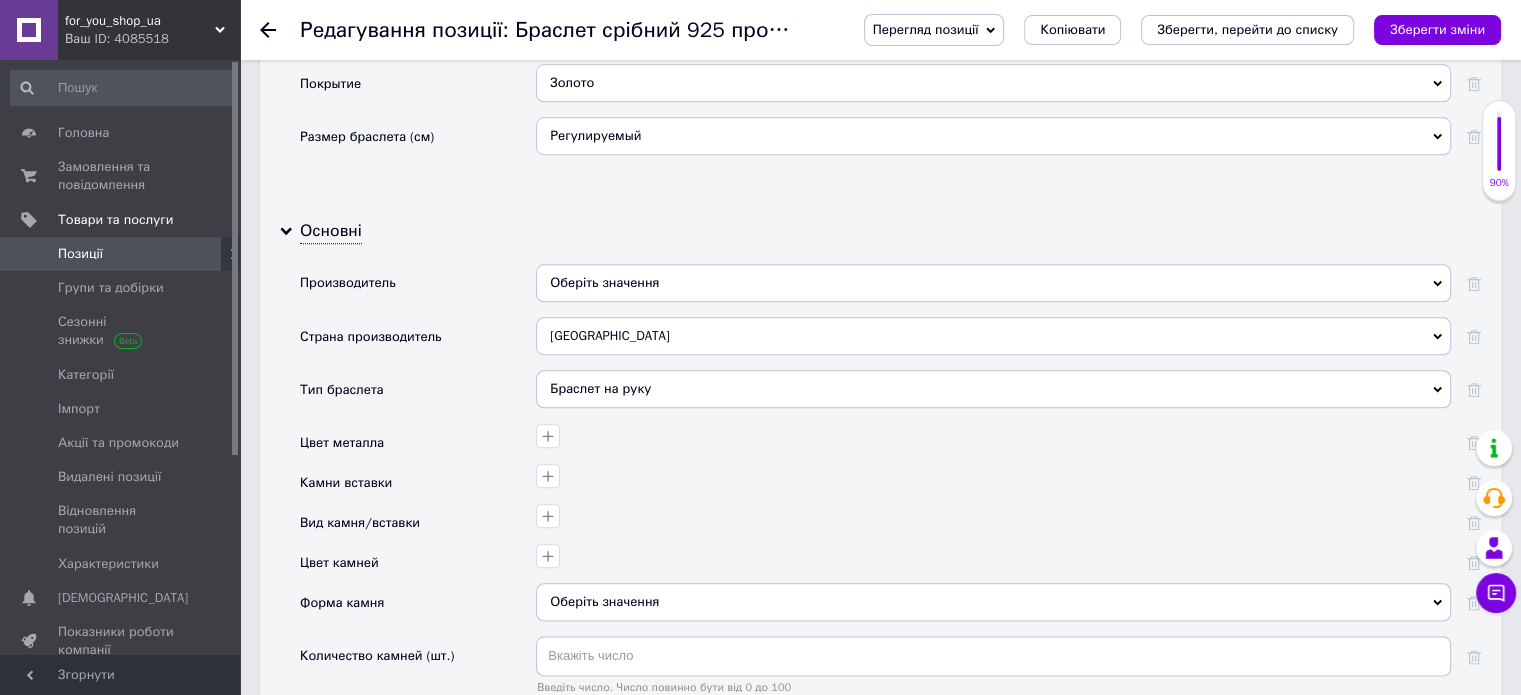 scroll, scrollTop: 2280, scrollLeft: 0, axis: vertical 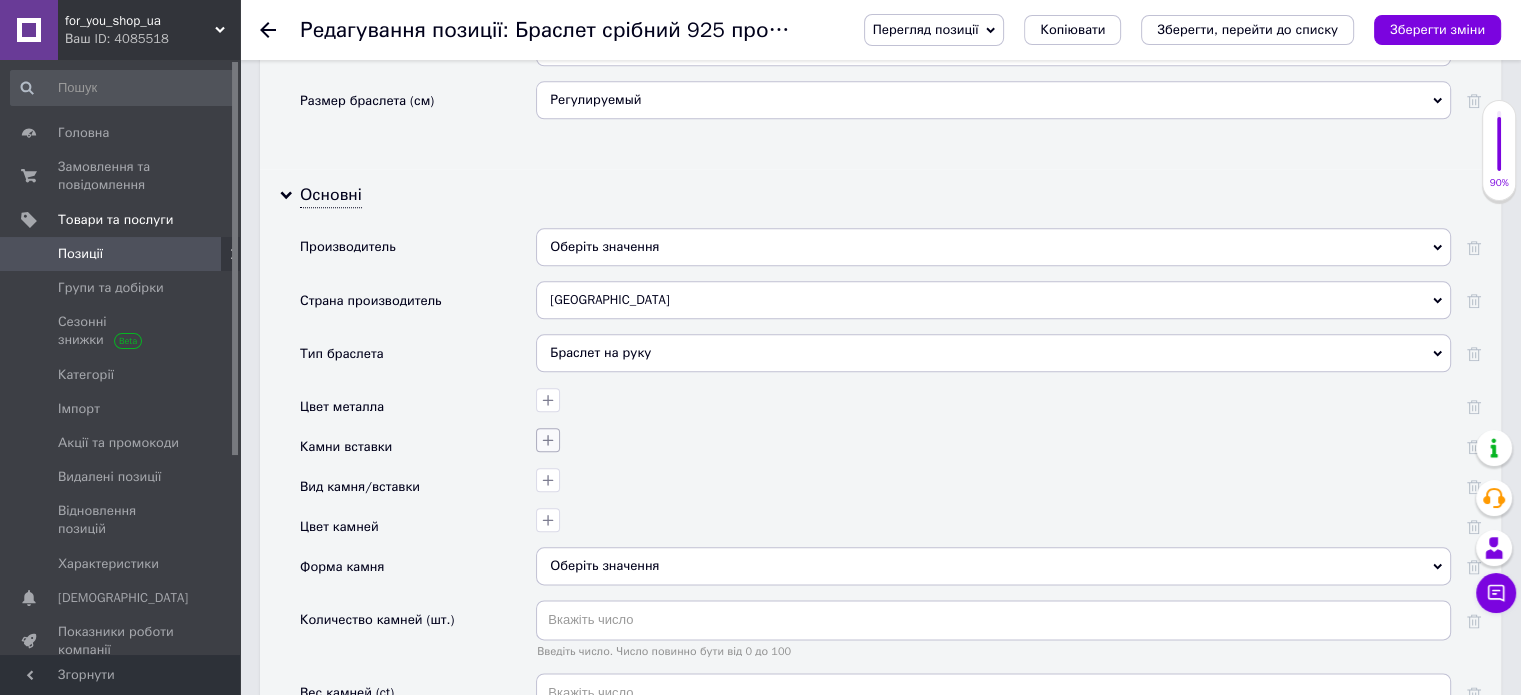 click 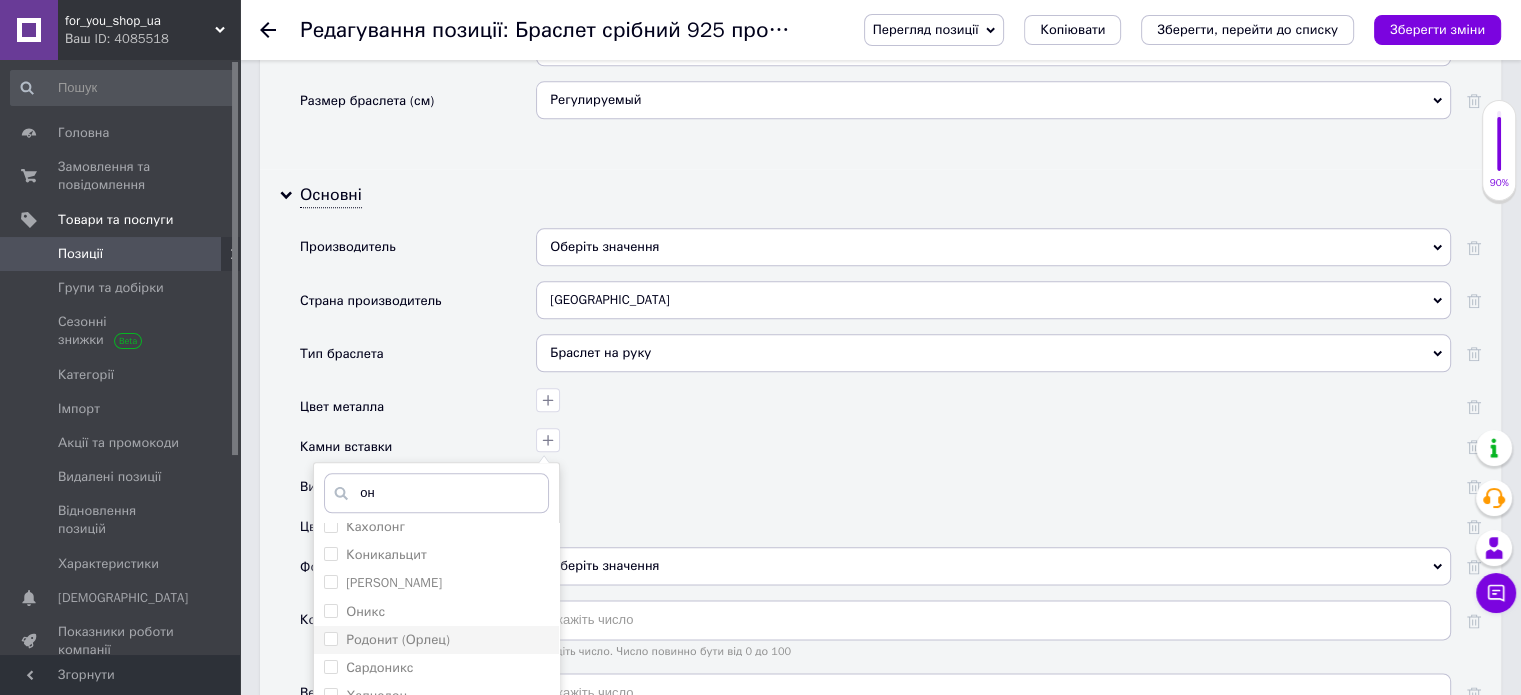 scroll, scrollTop: 100, scrollLeft: 0, axis: vertical 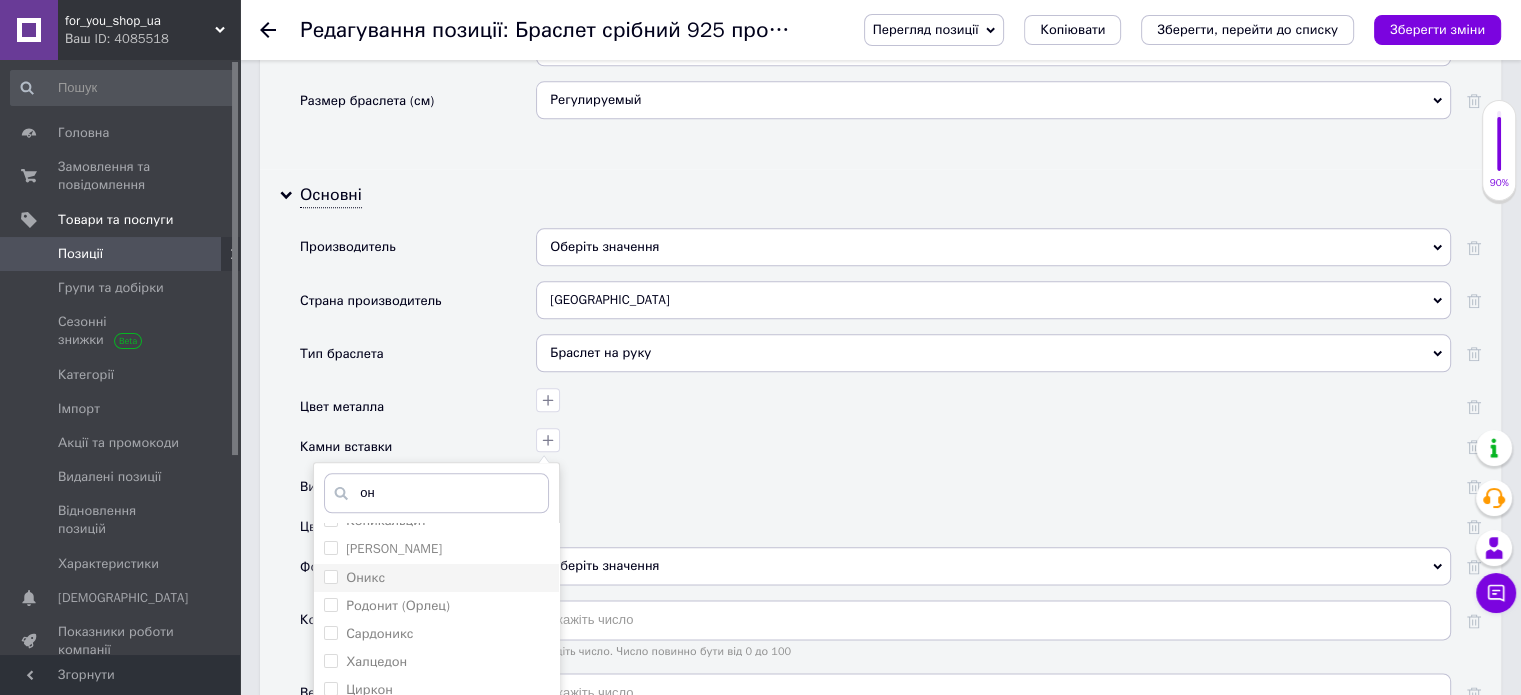 type on "он" 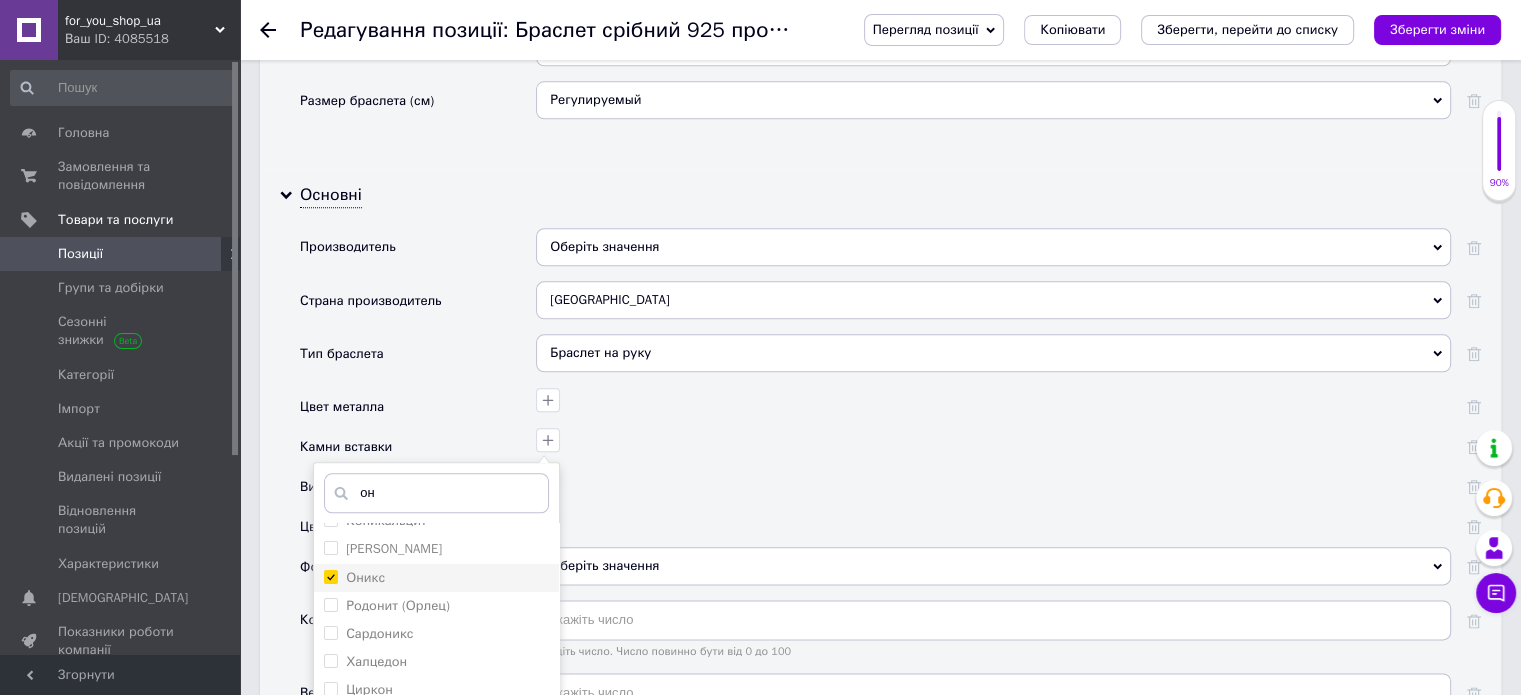 checkbox on "true" 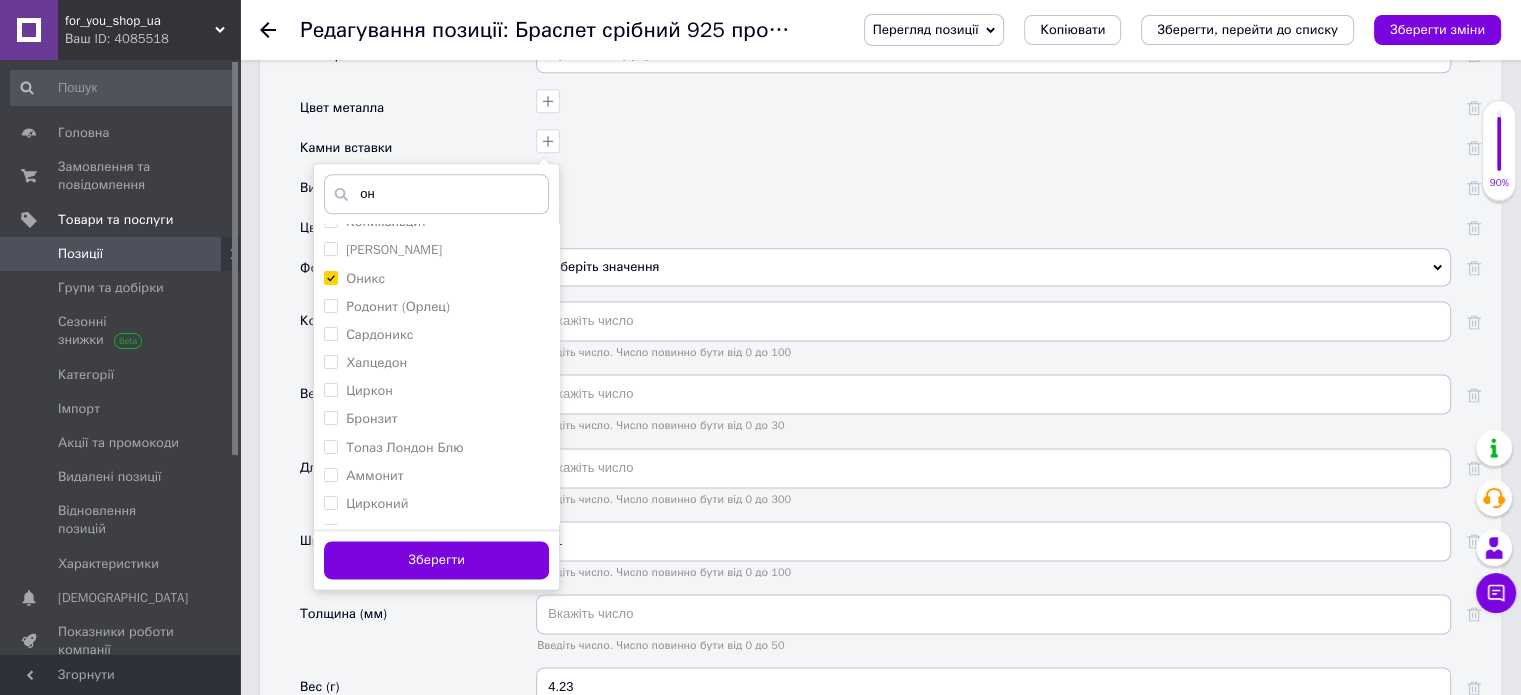 scroll, scrollTop: 2580, scrollLeft: 0, axis: vertical 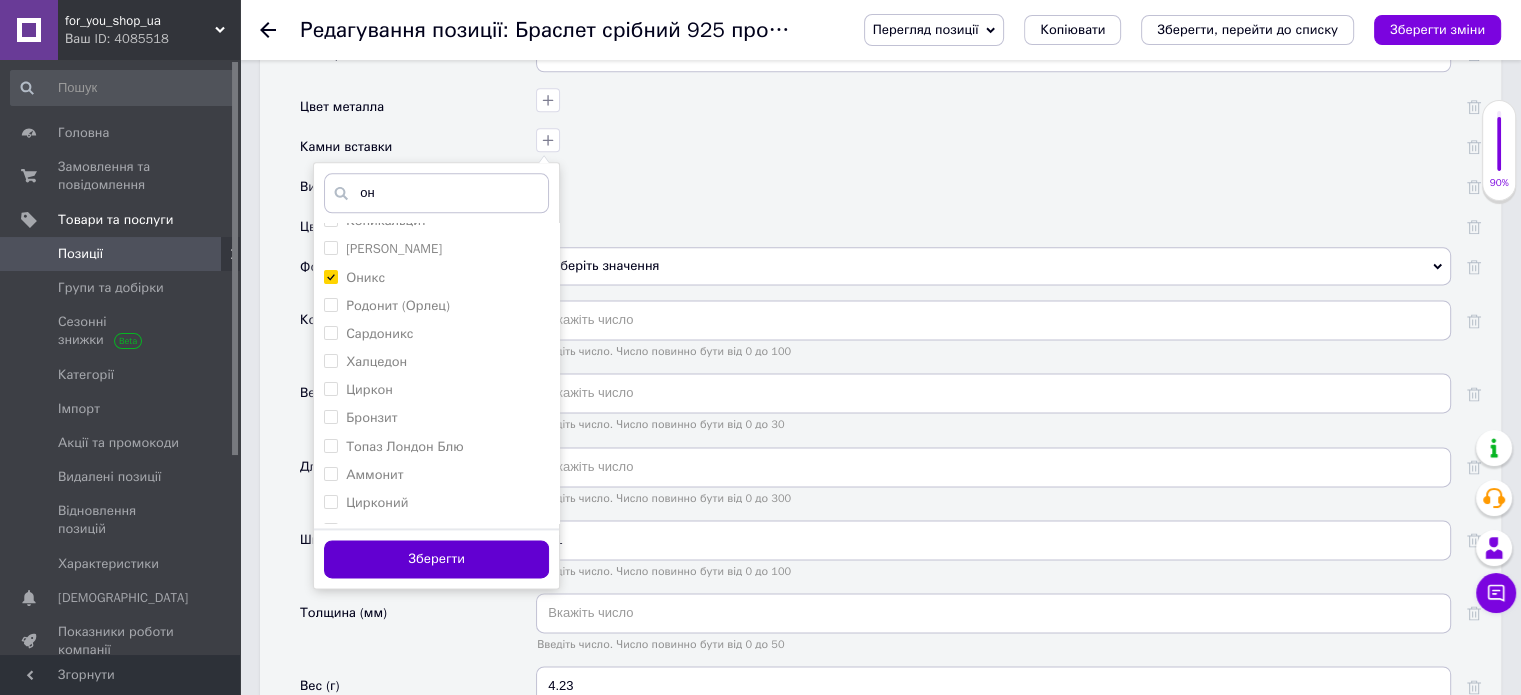 click on "Зберегти" at bounding box center [436, 559] 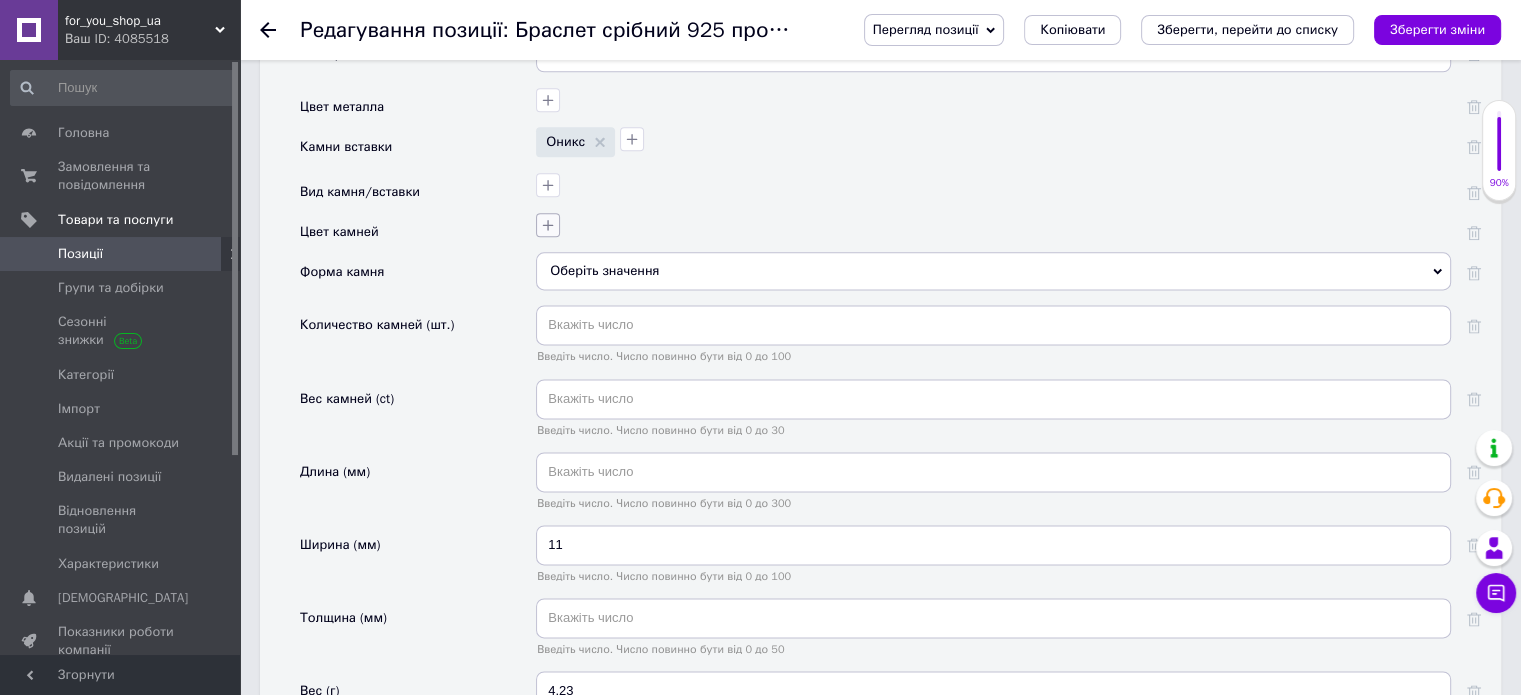 click 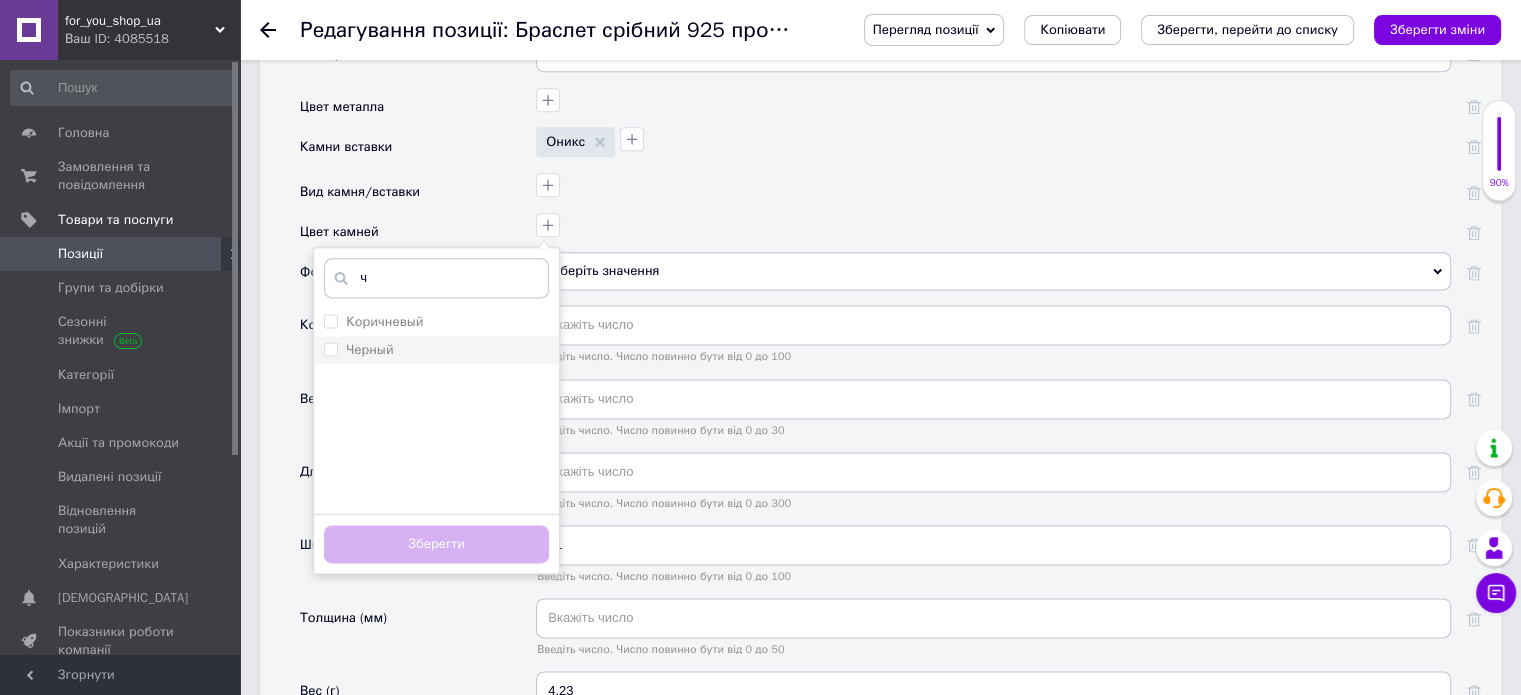 type on "ч" 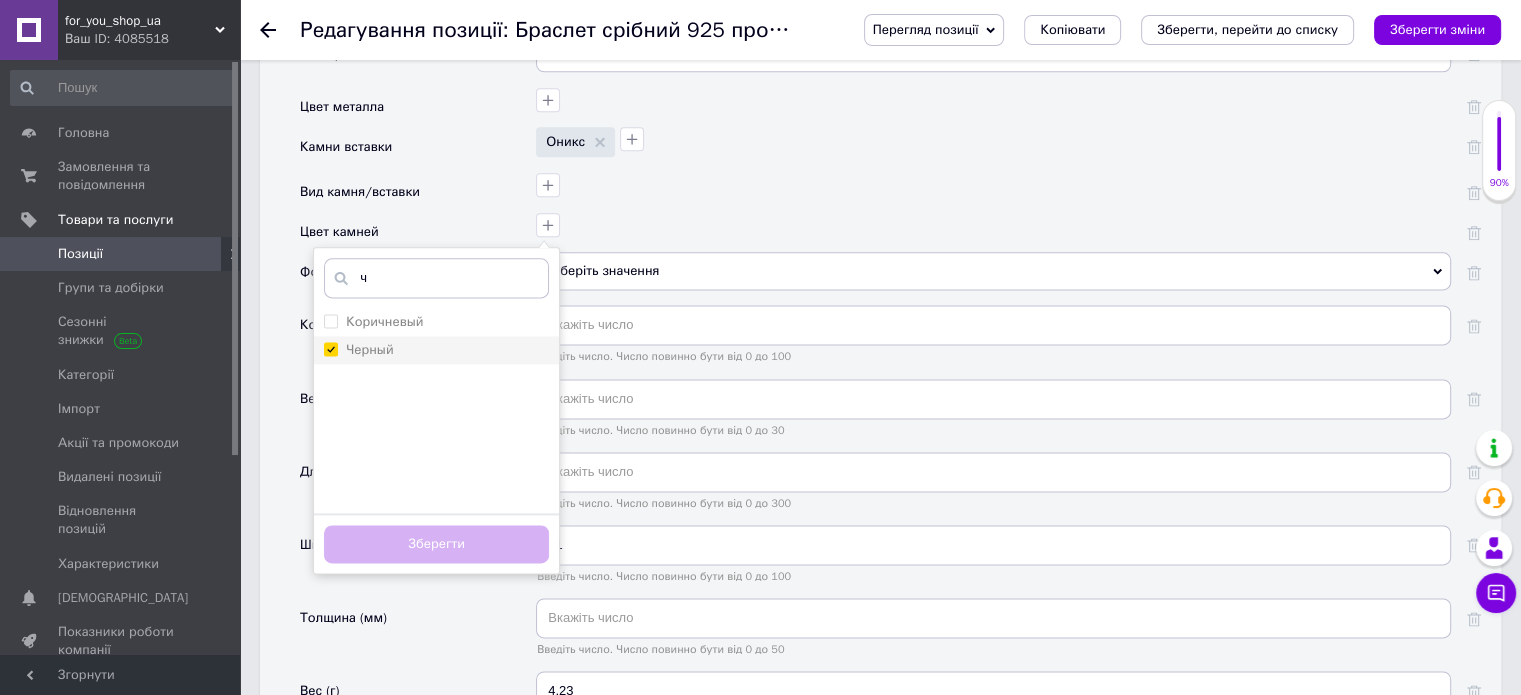checkbox on "true" 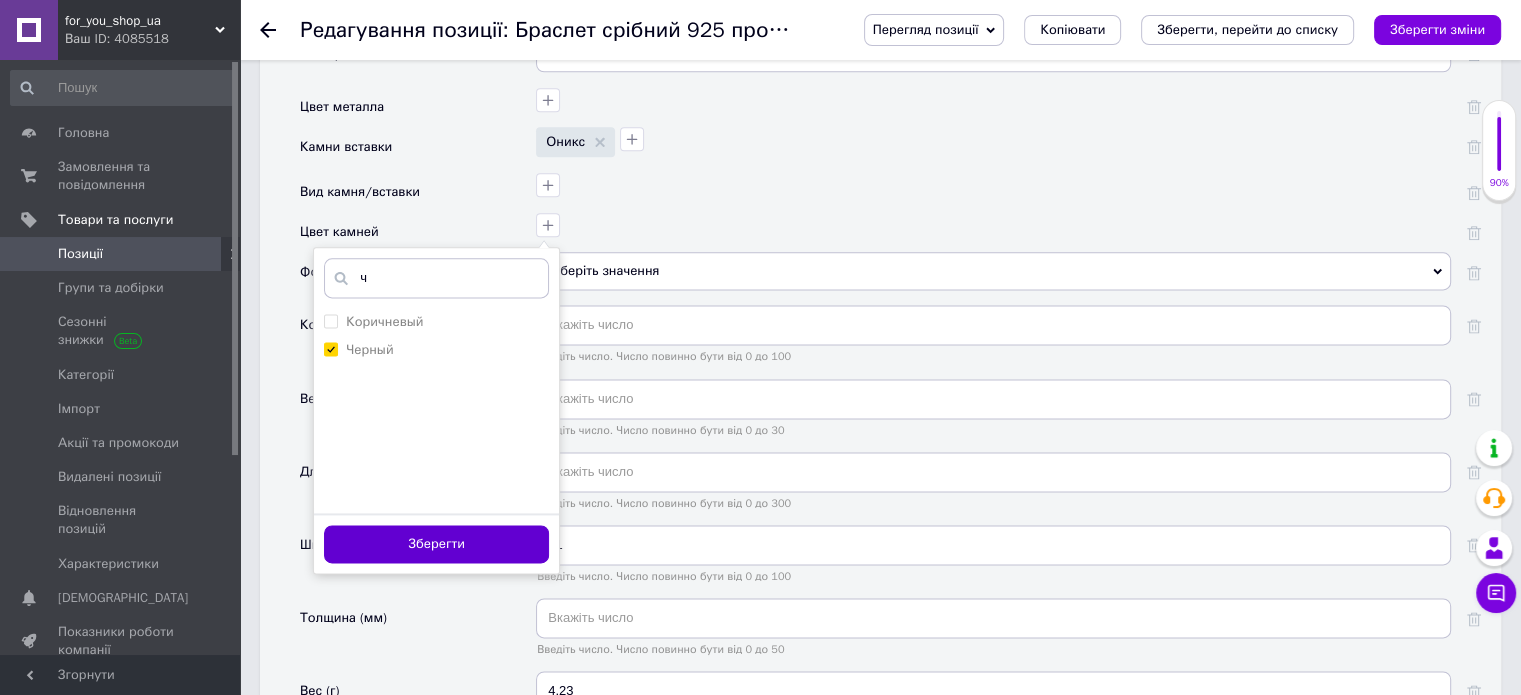 click on "Зберегти" at bounding box center [436, 544] 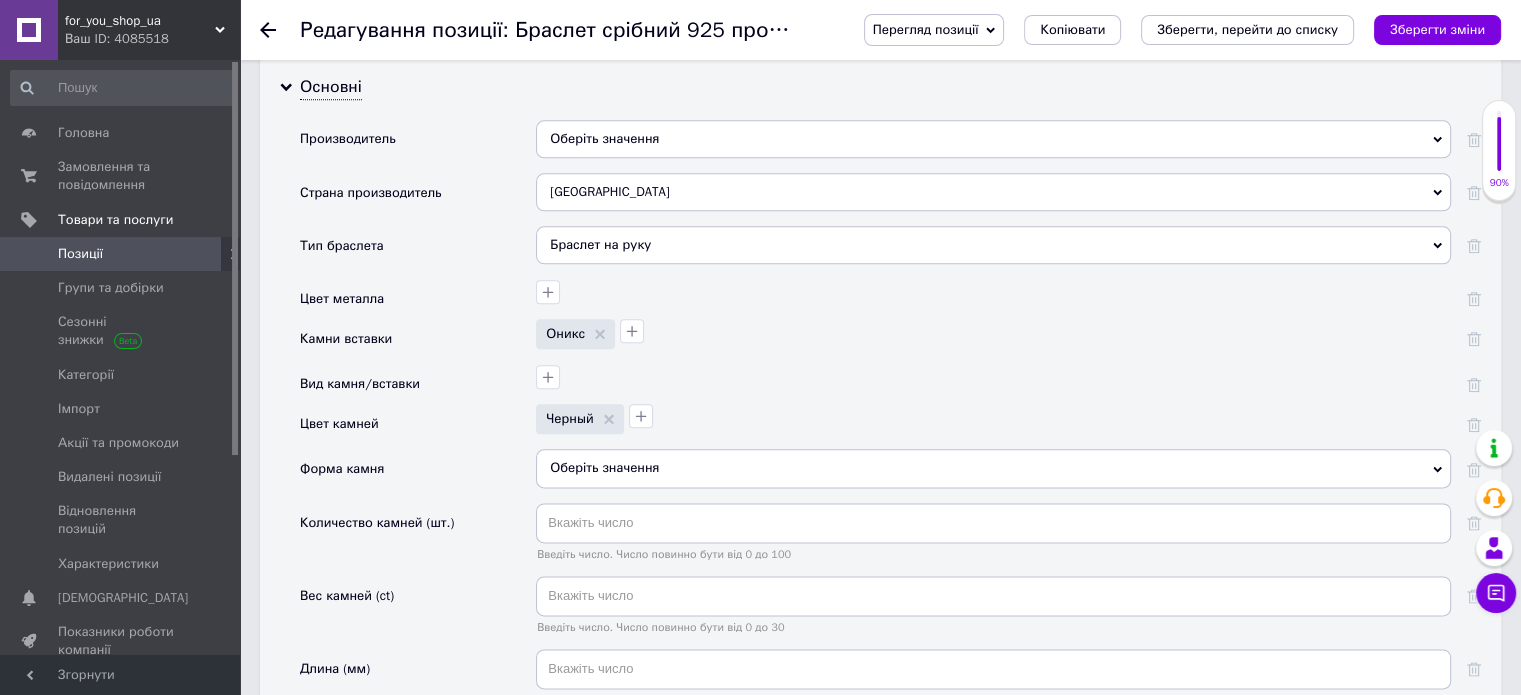 scroll, scrollTop: 2380, scrollLeft: 0, axis: vertical 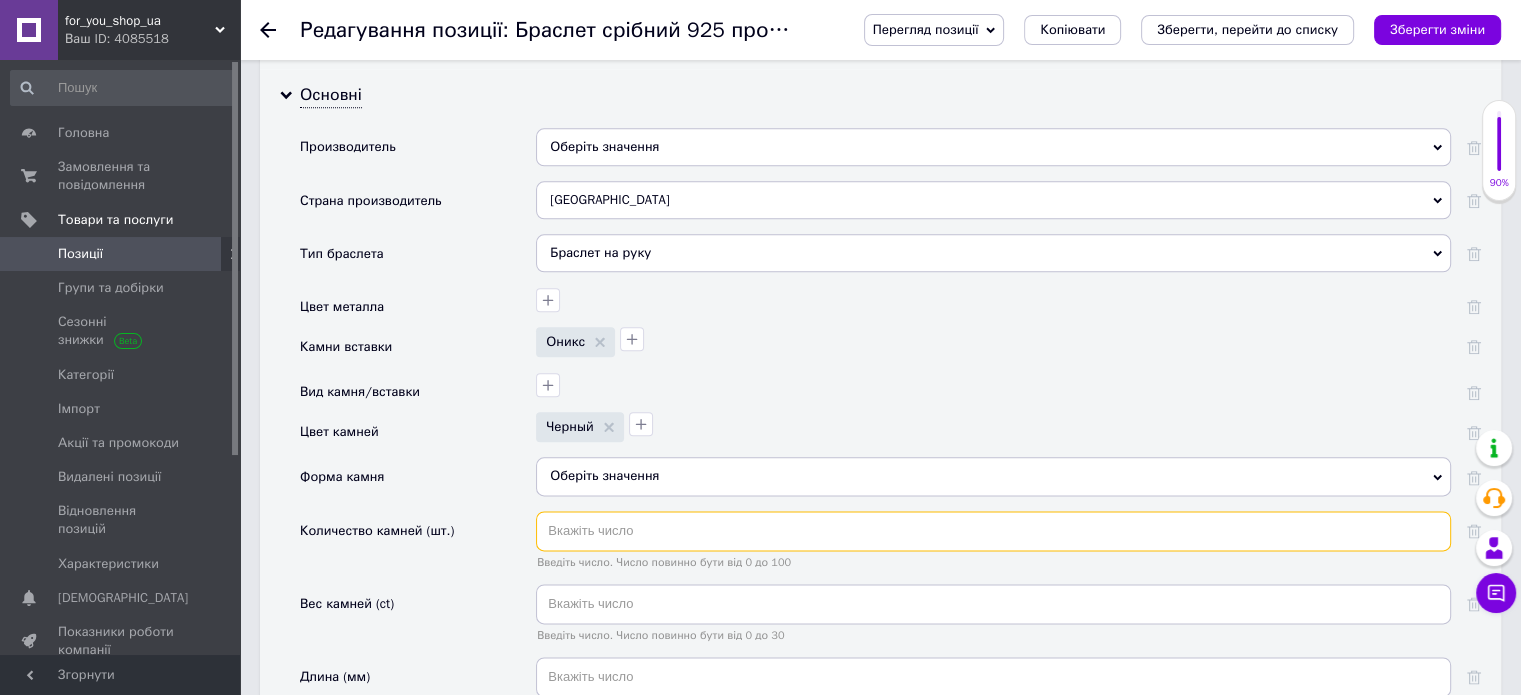 click at bounding box center (993, 531) 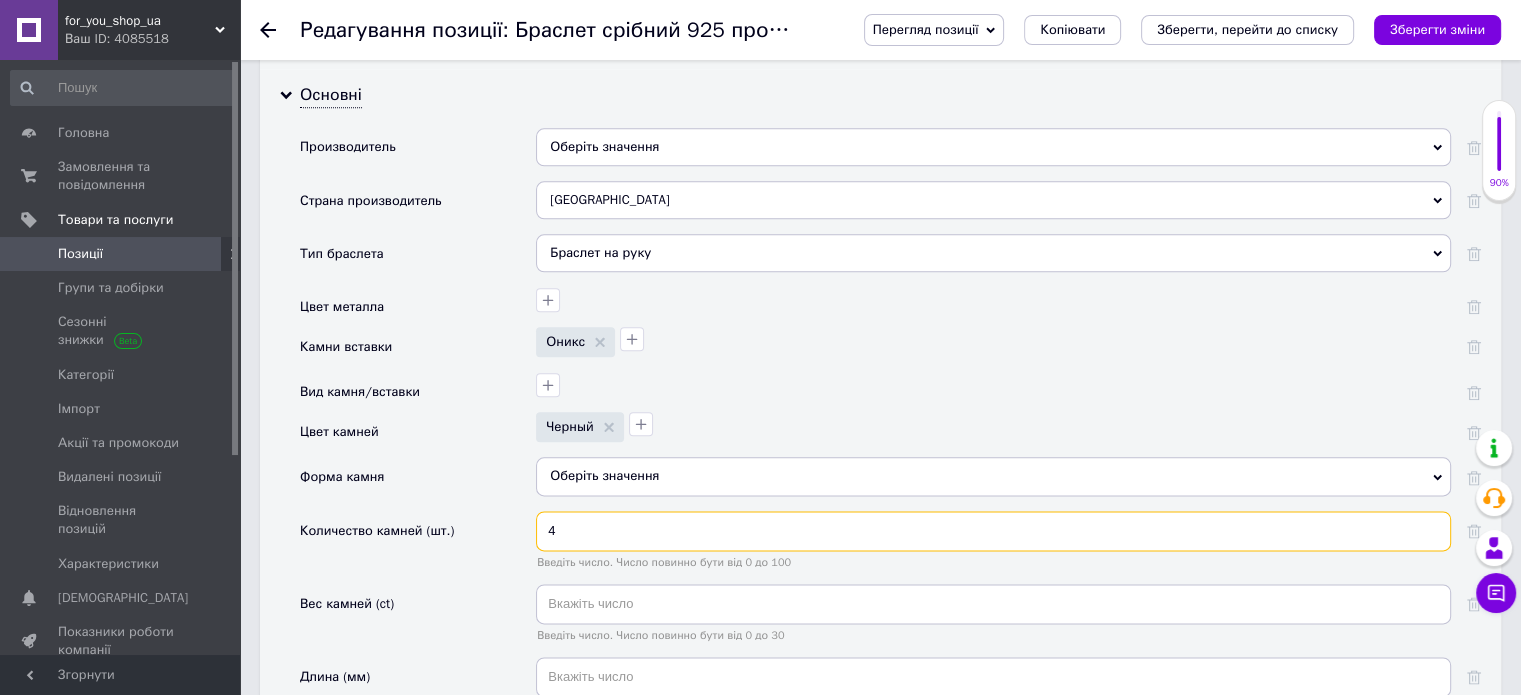 type on "4" 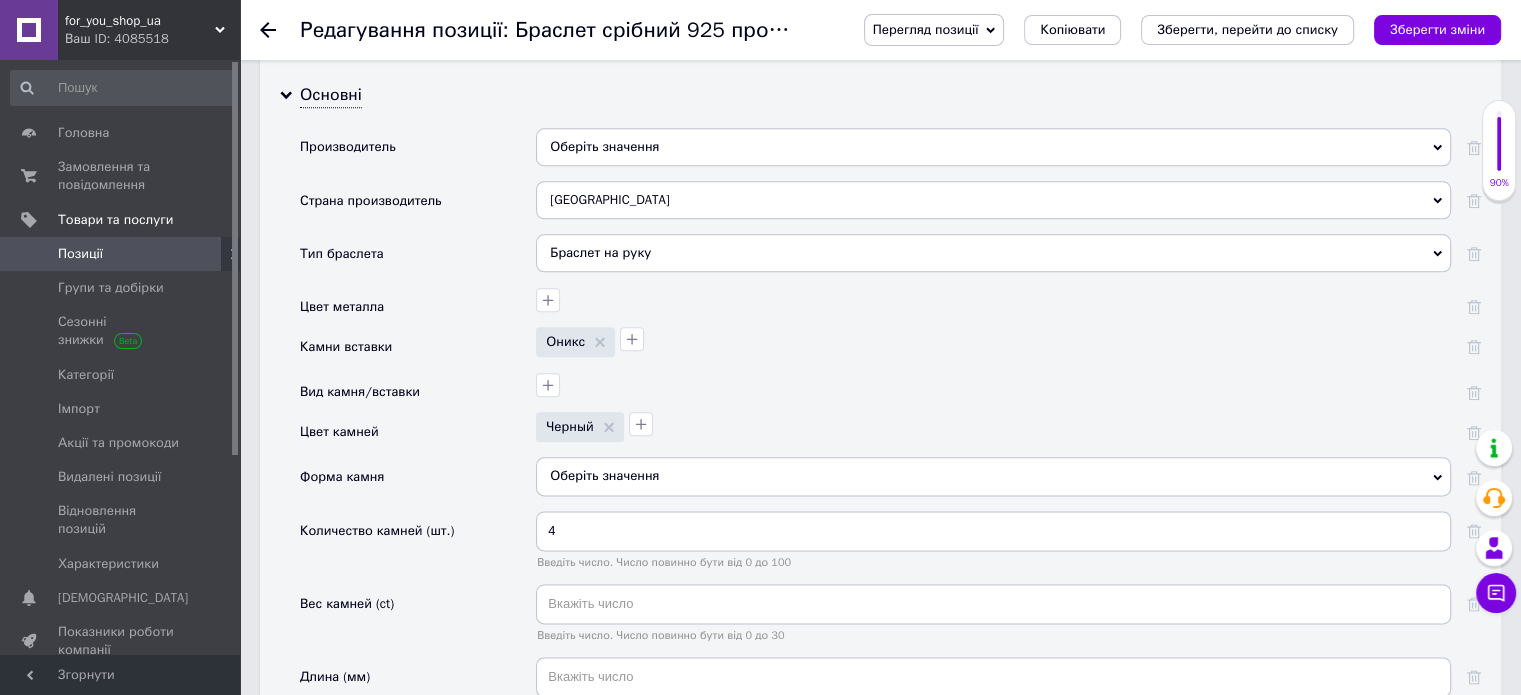 click at bounding box center [993, 392] 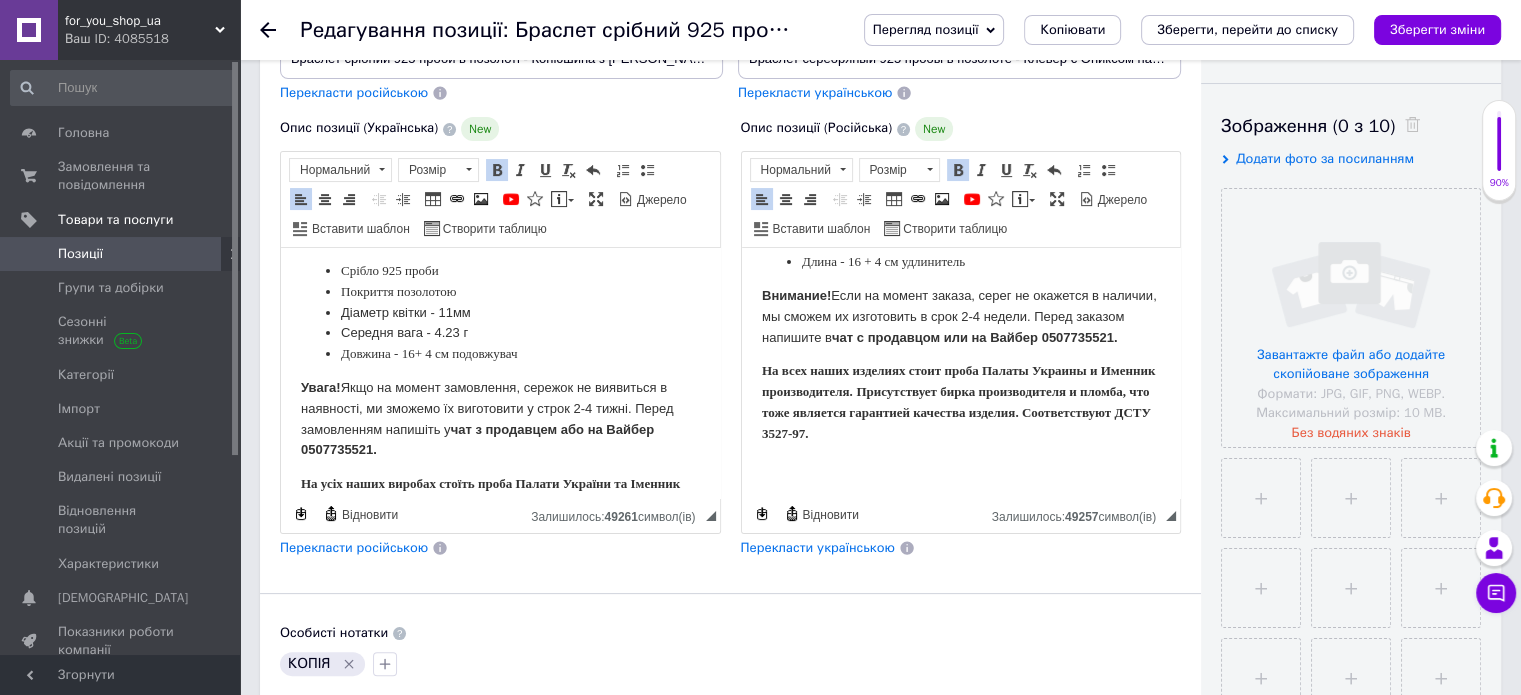 scroll, scrollTop: 280, scrollLeft: 0, axis: vertical 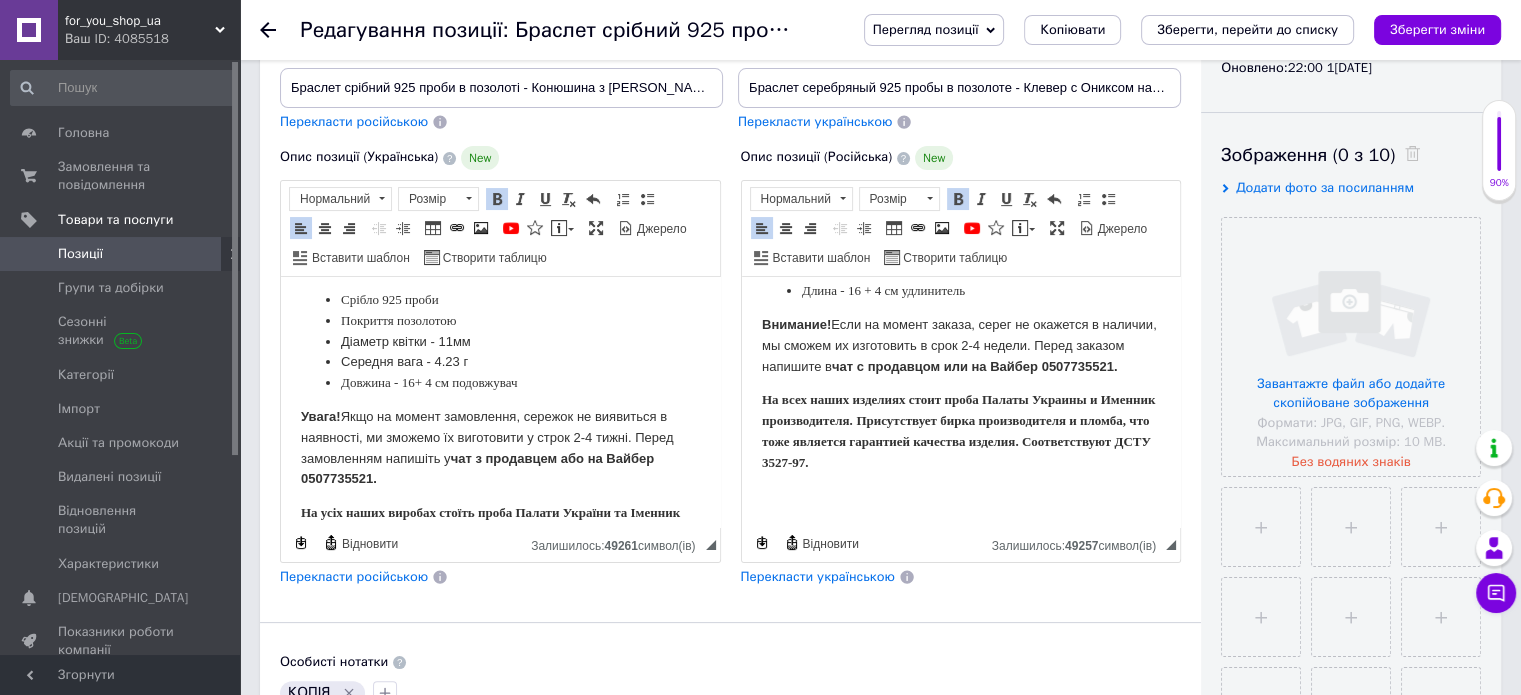 click on "Середня вага - 4.2 3 г" at bounding box center [500, 362] 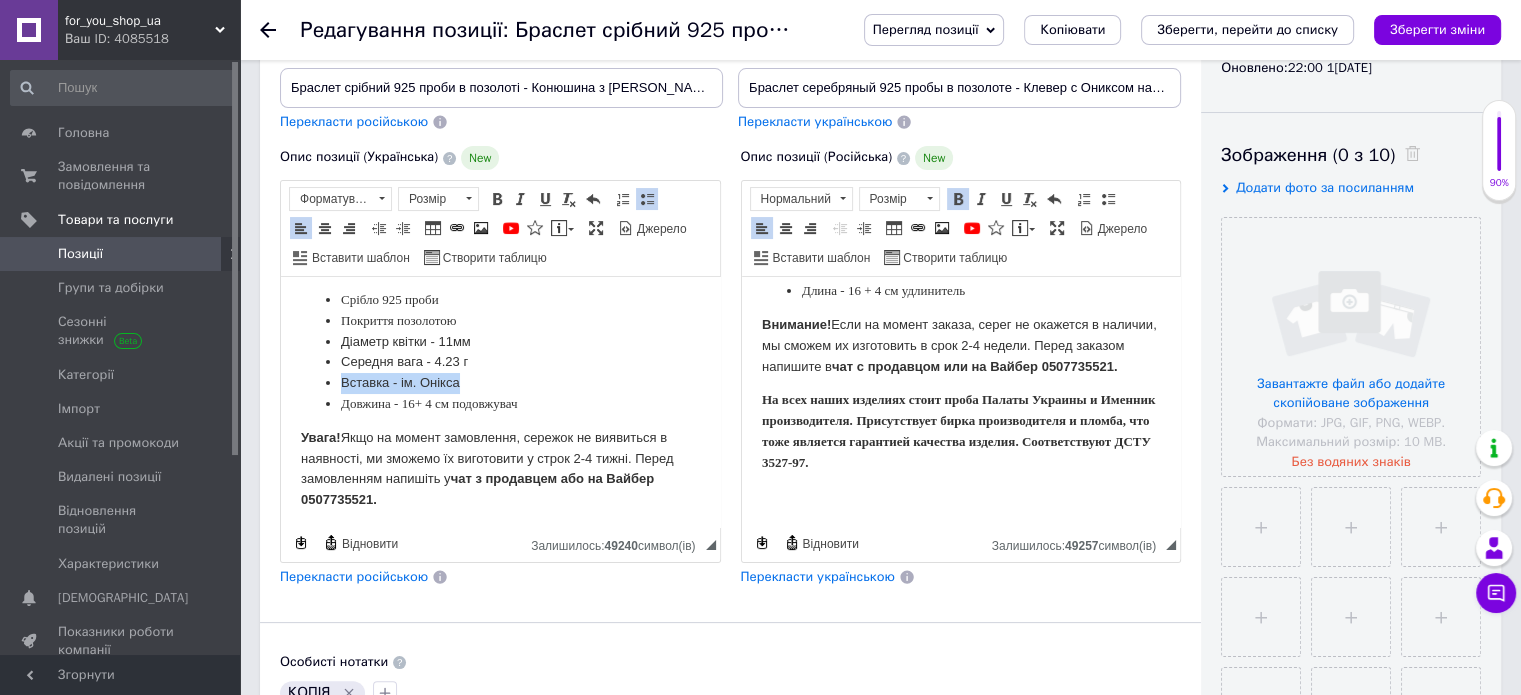 drag, startPoint x: 341, startPoint y: 382, endPoint x: 467, endPoint y: 383, distance: 126.00397 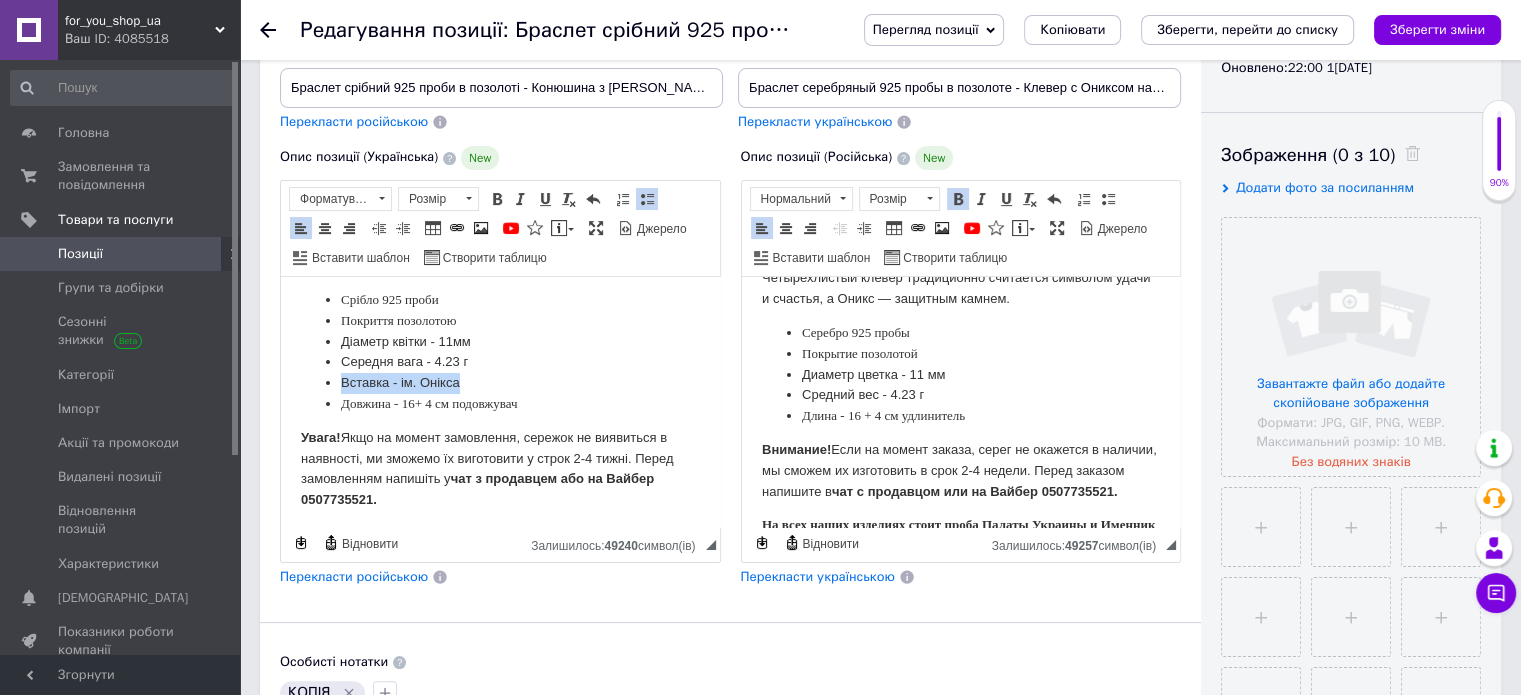 scroll, scrollTop: 42, scrollLeft: 0, axis: vertical 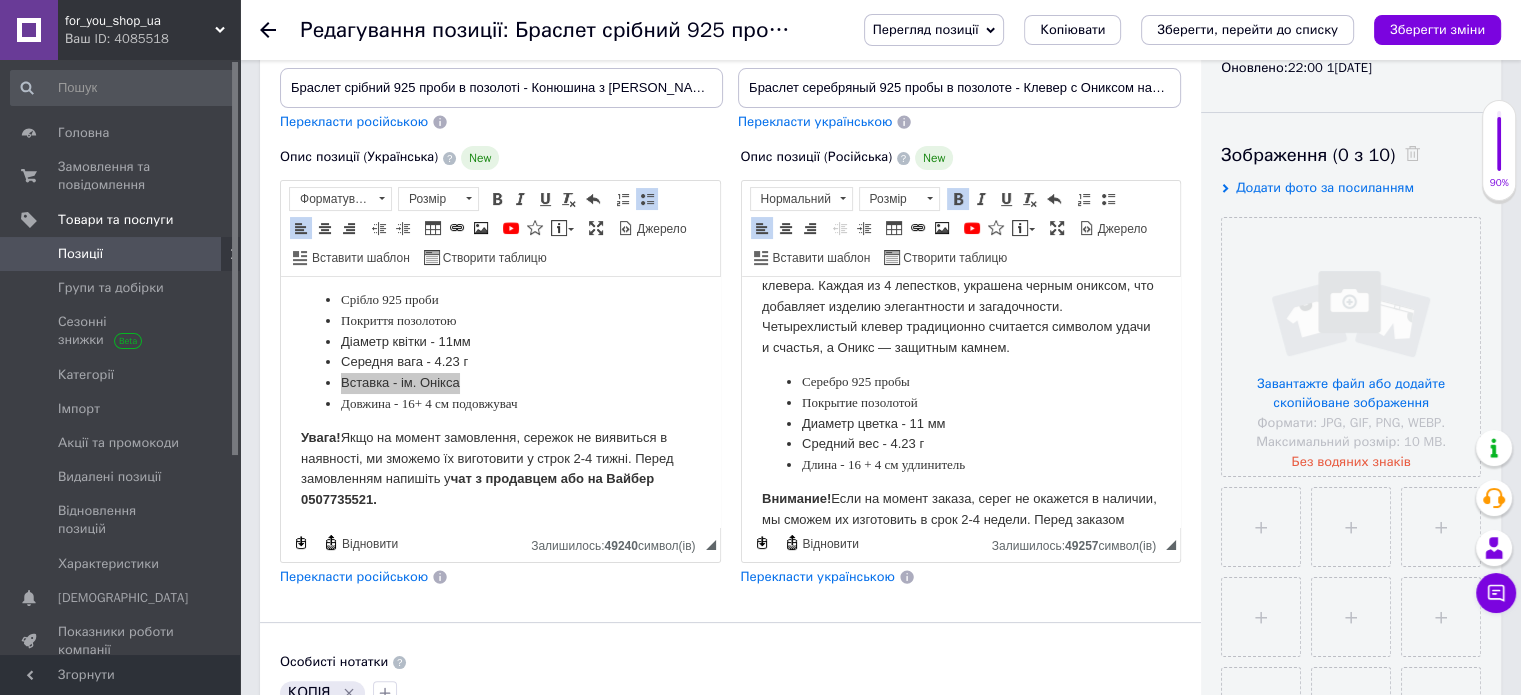 click on "Средний вес - 4.23 г" at bounding box center [960, 444] 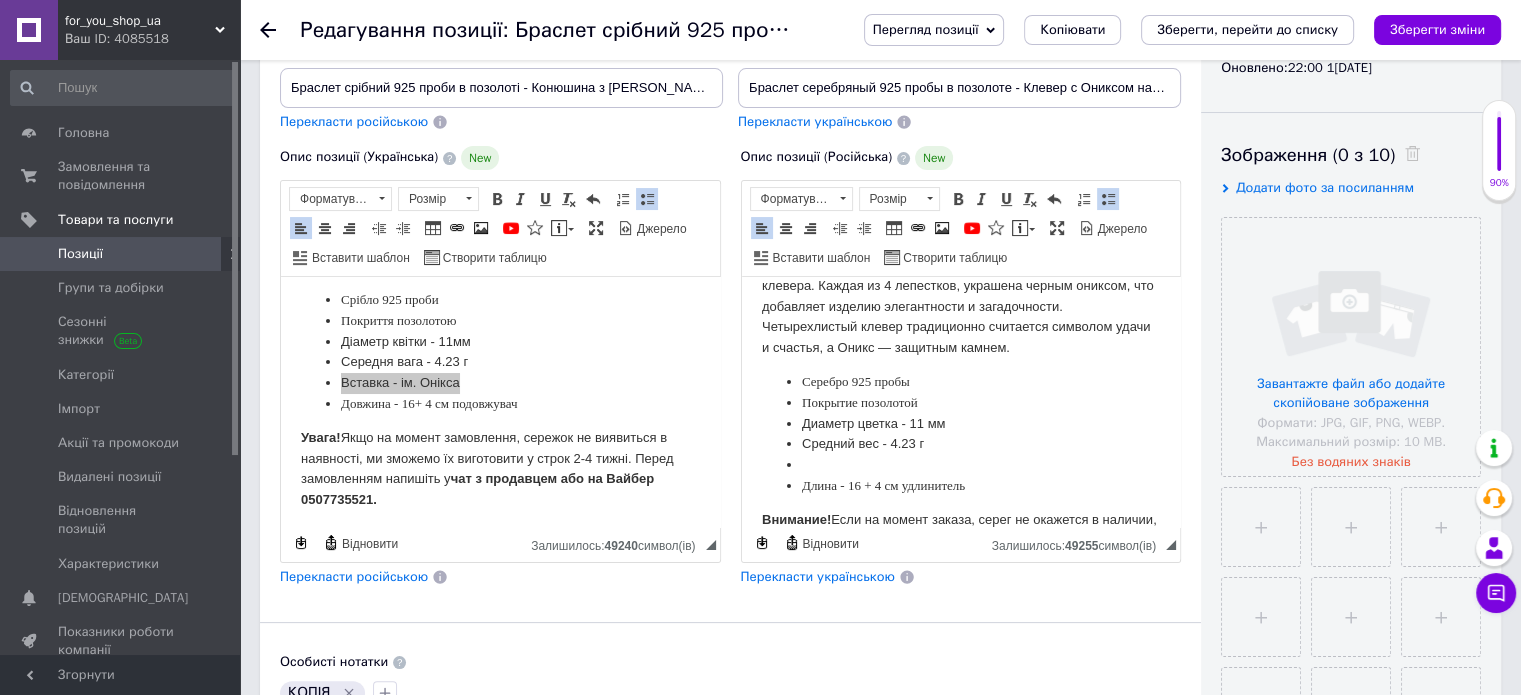 paste 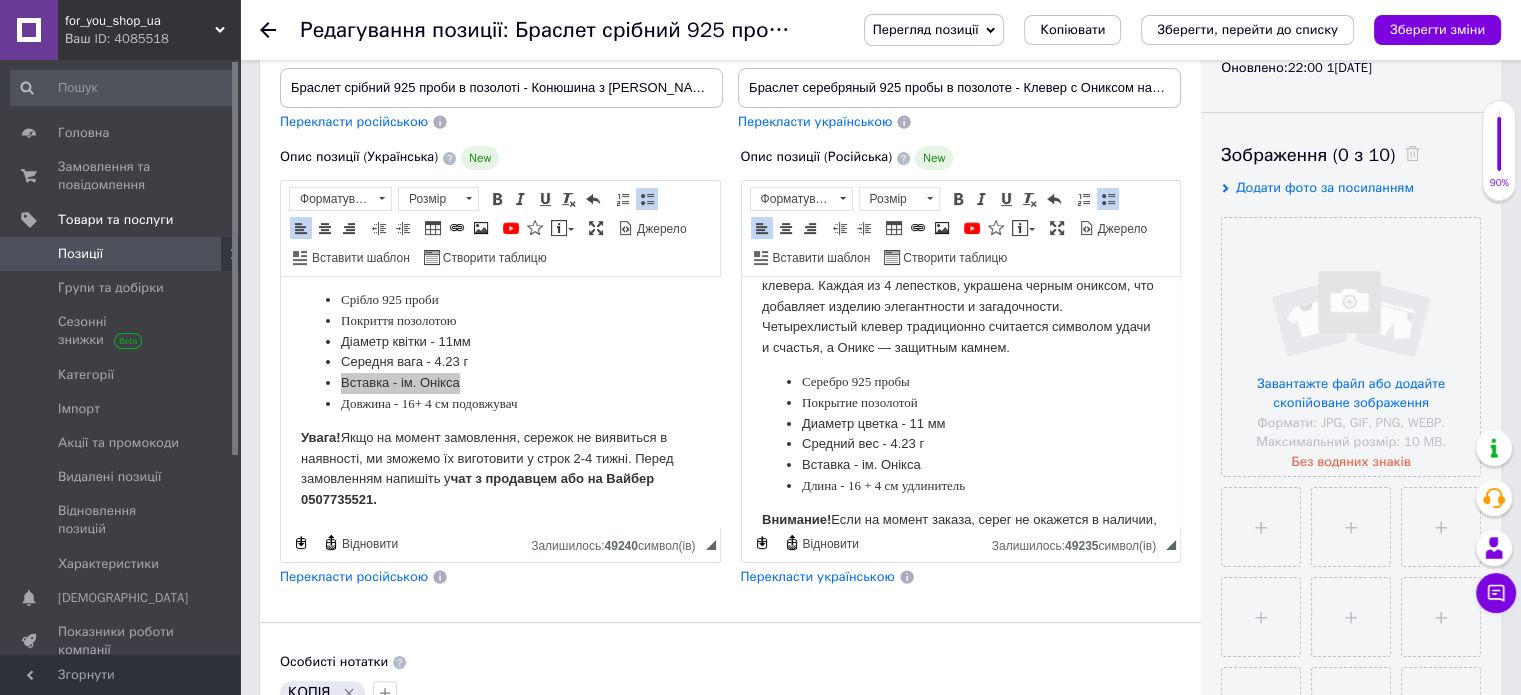 click on "Вставка - ім. Онікса" at bounding box center (960, 465) 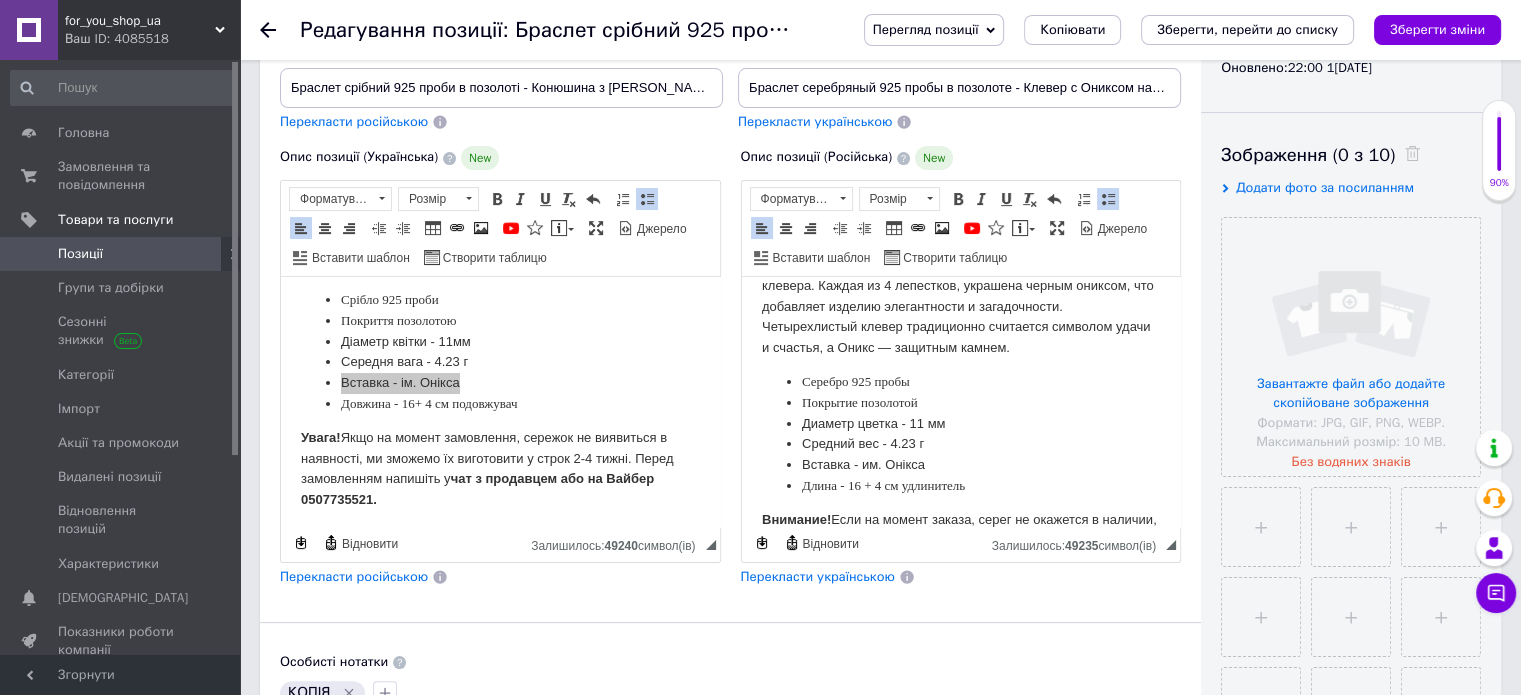 click on "Вставка - и м. Онікса" at bounding box center [960, 465] 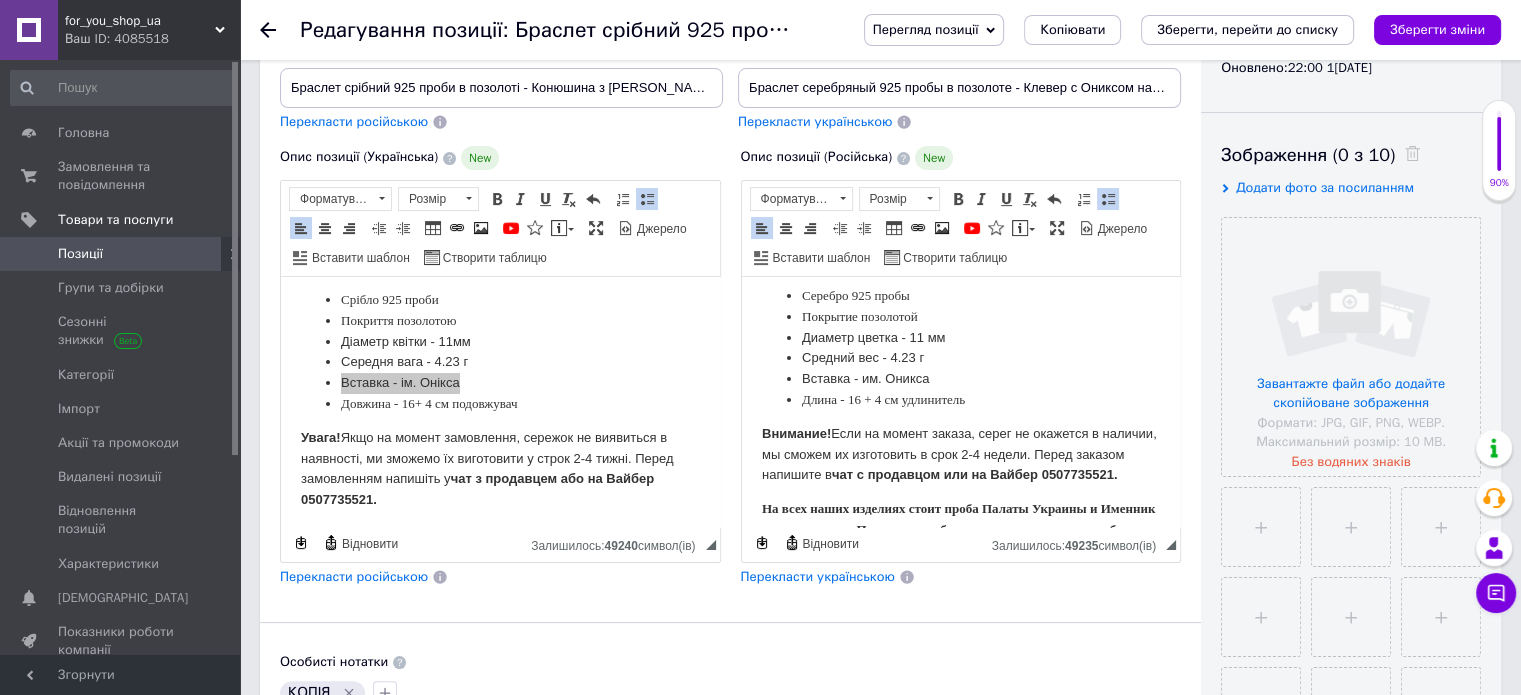 scroll, scrollTop: 263, scrollLeft: 0, axis: vertical 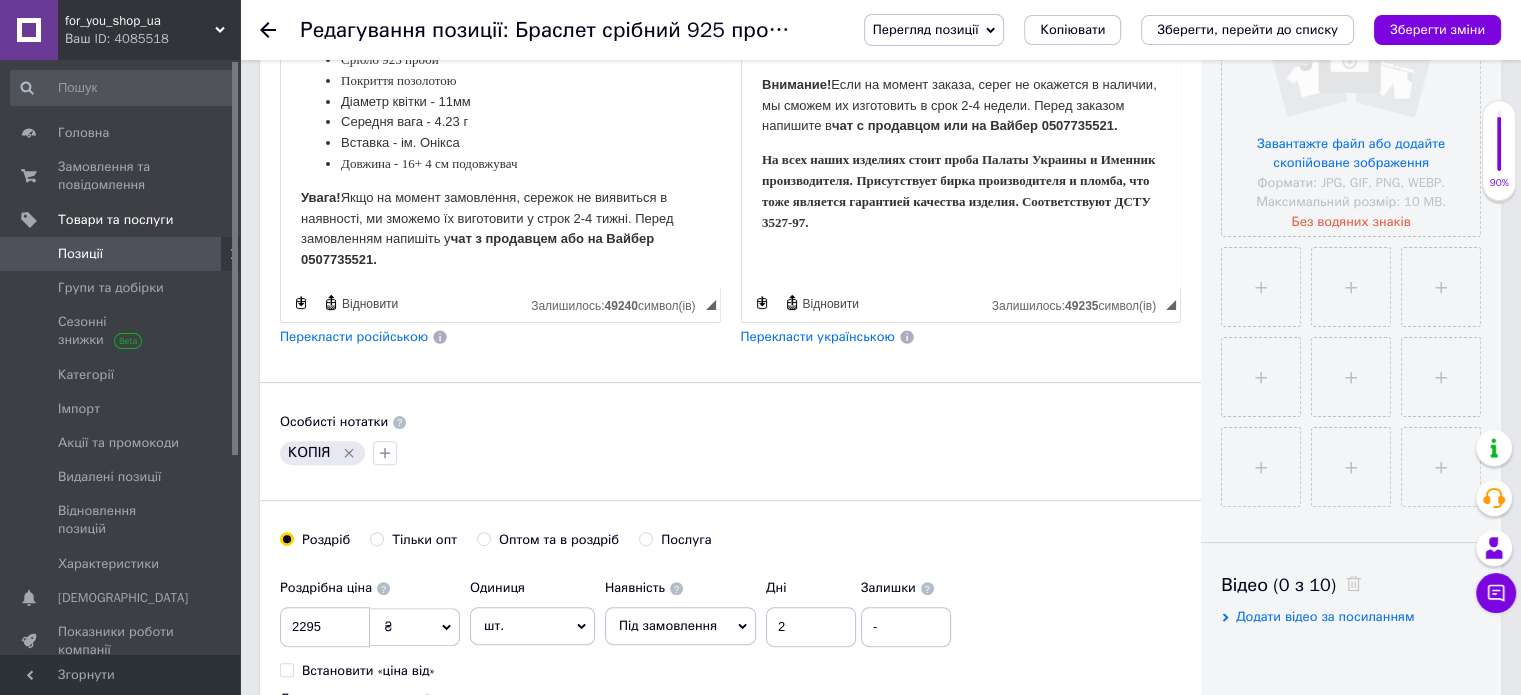 click on "Увага!  Якщо на момент замовлення, сережок не виявиться в наявності, ми зможемо їх виготовити у строк 2-4 тижні. Перед замовленням напишіть у  чат   з   продавцем або на Вайбер 0507735521." at bounding box center [500, 229] 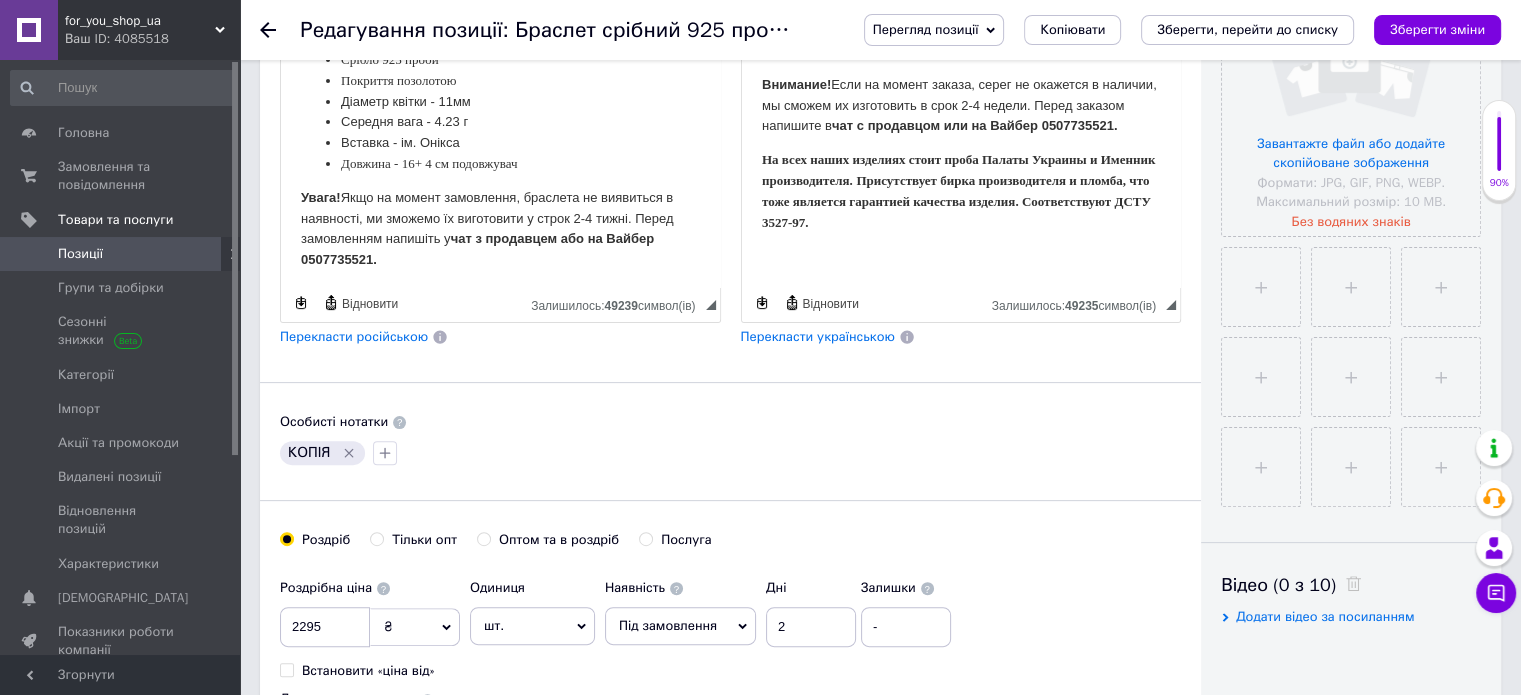 click on "Увага!  Якщо на момент замовлення, браслета не виявиться в наявності, ми зможемо їх виготовити у строк 2-4 тижні. Перед замовленням напишіть у  чат   з   продавцем або на Вайбер 0507735521." at bounding box center (500, 229) 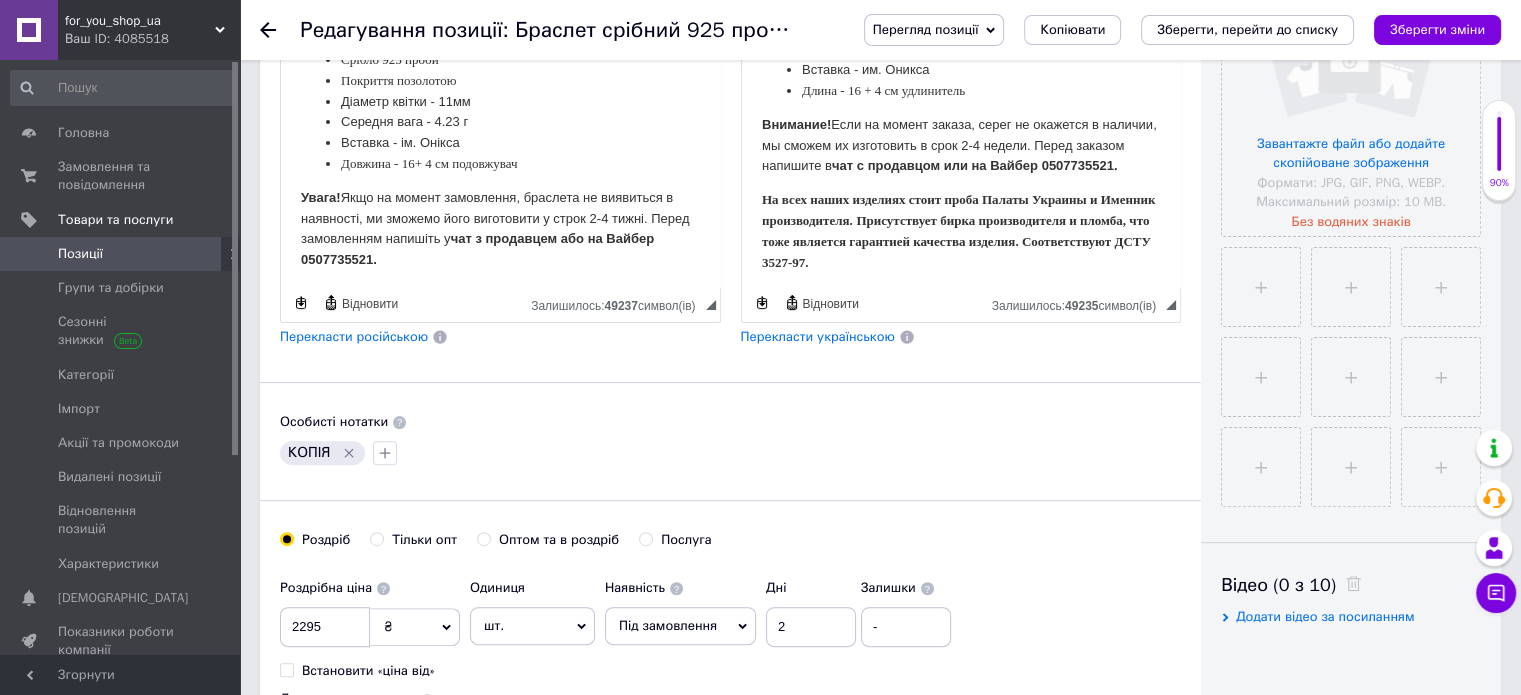 scroll, scrollTop: 163, scrollLeft: 0, axis: vertical 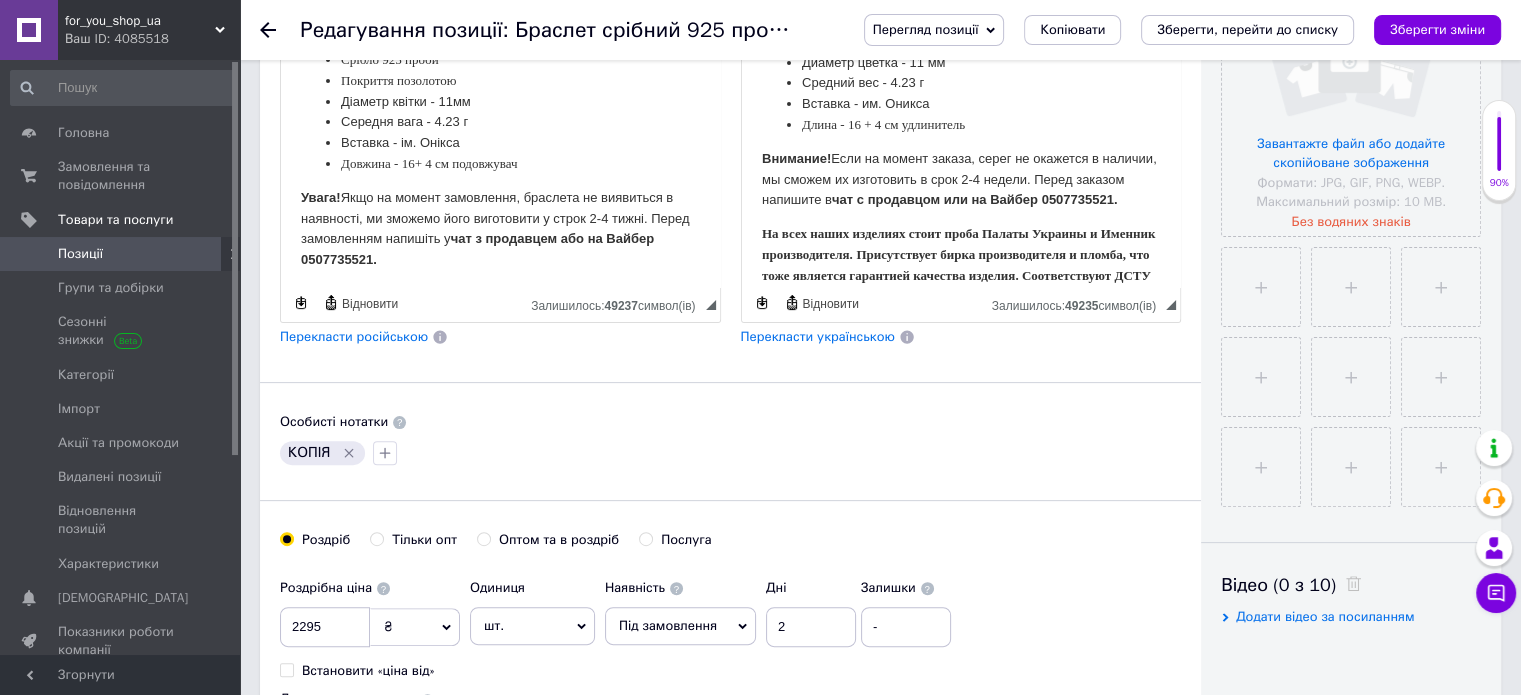 click on "Внимание!  Если на момент заказа, серег не окажется в наличии, мы сможем их изготовить в срок 2-4 недели. Перед заказом напишите в  чат   с   продавцом или на Вайбер 0507735521." at bounding box center (960, 180) 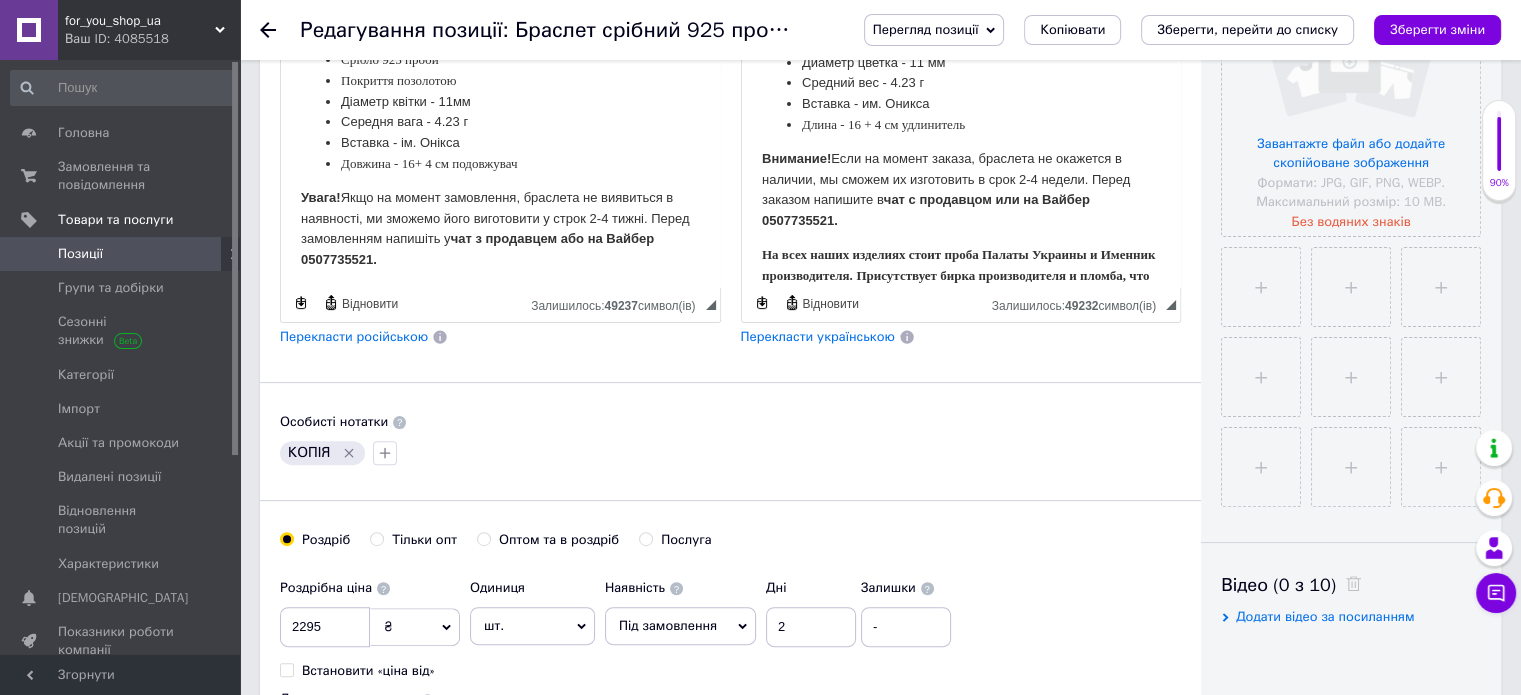 click on "Внимание!  Если на момент заказа, браслета не окажется в наличии, мы сможем их изготовить в срок 2-4 недели. Перед заказом напишите в  чат   с   продавцом или на Вайбер 0507735521." at bounding box center (960, 190) 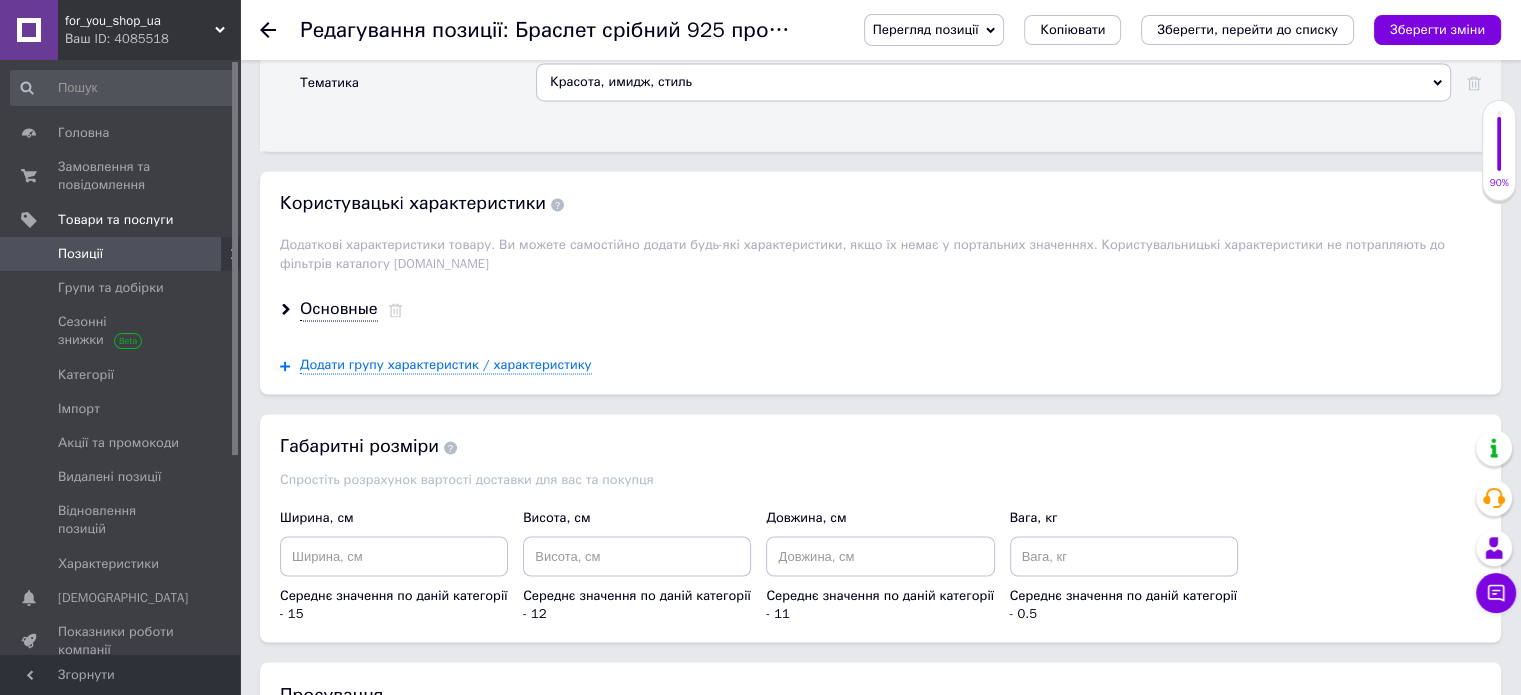 scroll, scrollTop: 3720, scrollLeft: 0, axis: vertical 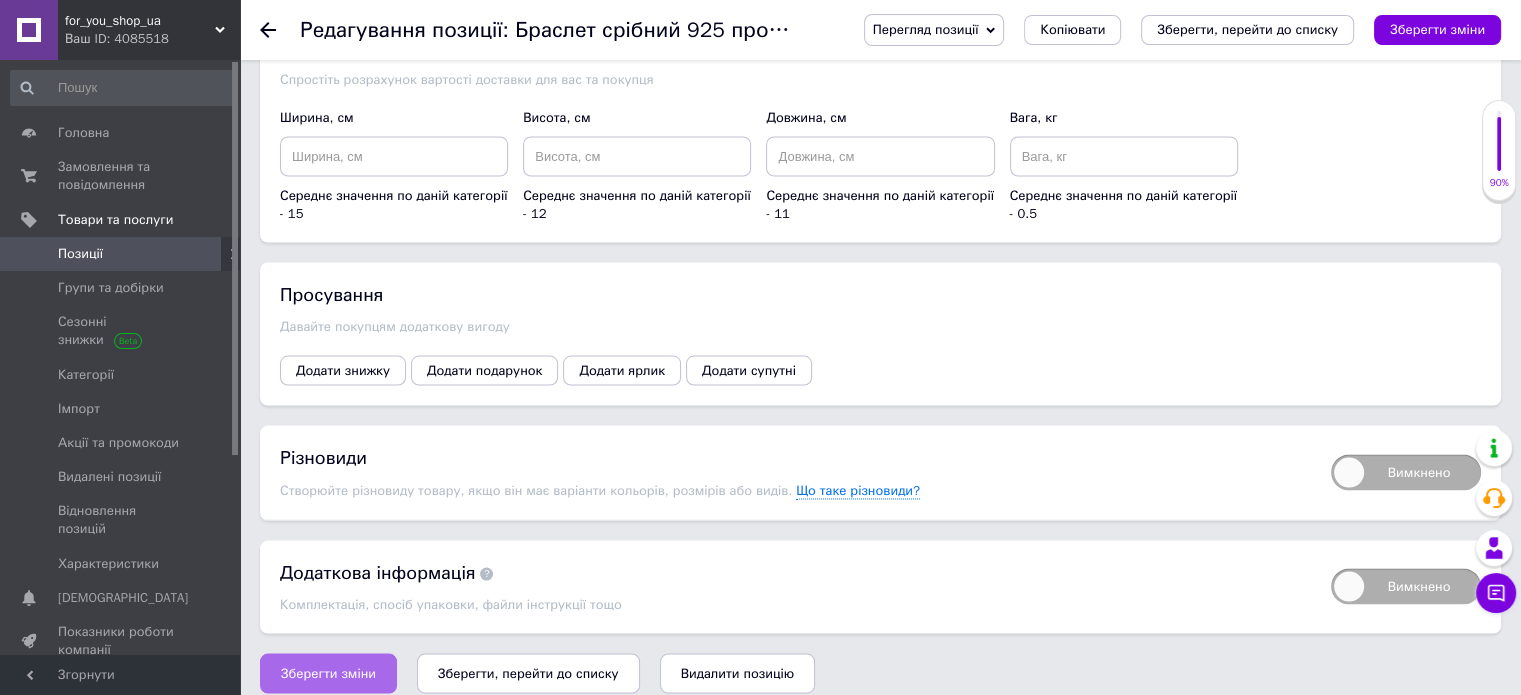 click on "Зберегти зміни" at bounding box center (328, 673) 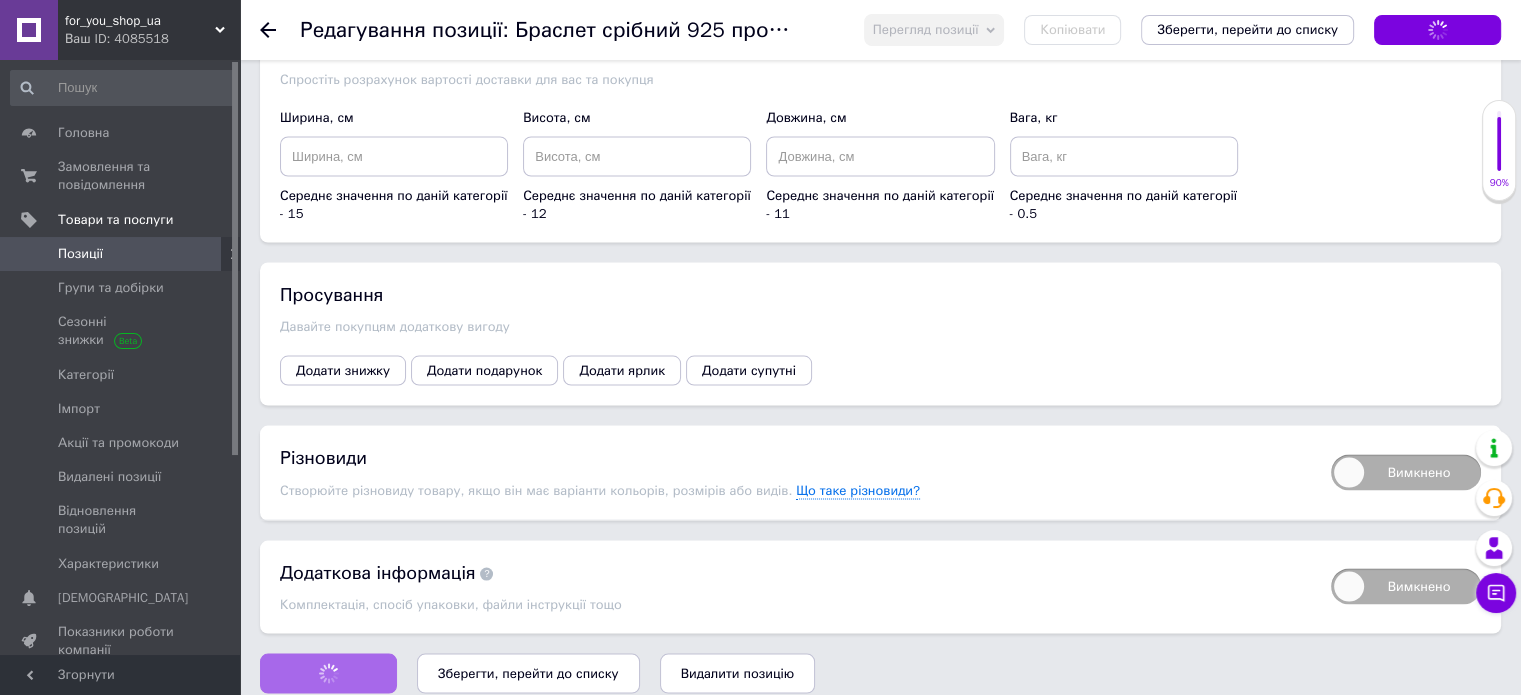 scroll, scrollTop: 100, scrollLeft: 0, axis: vertical 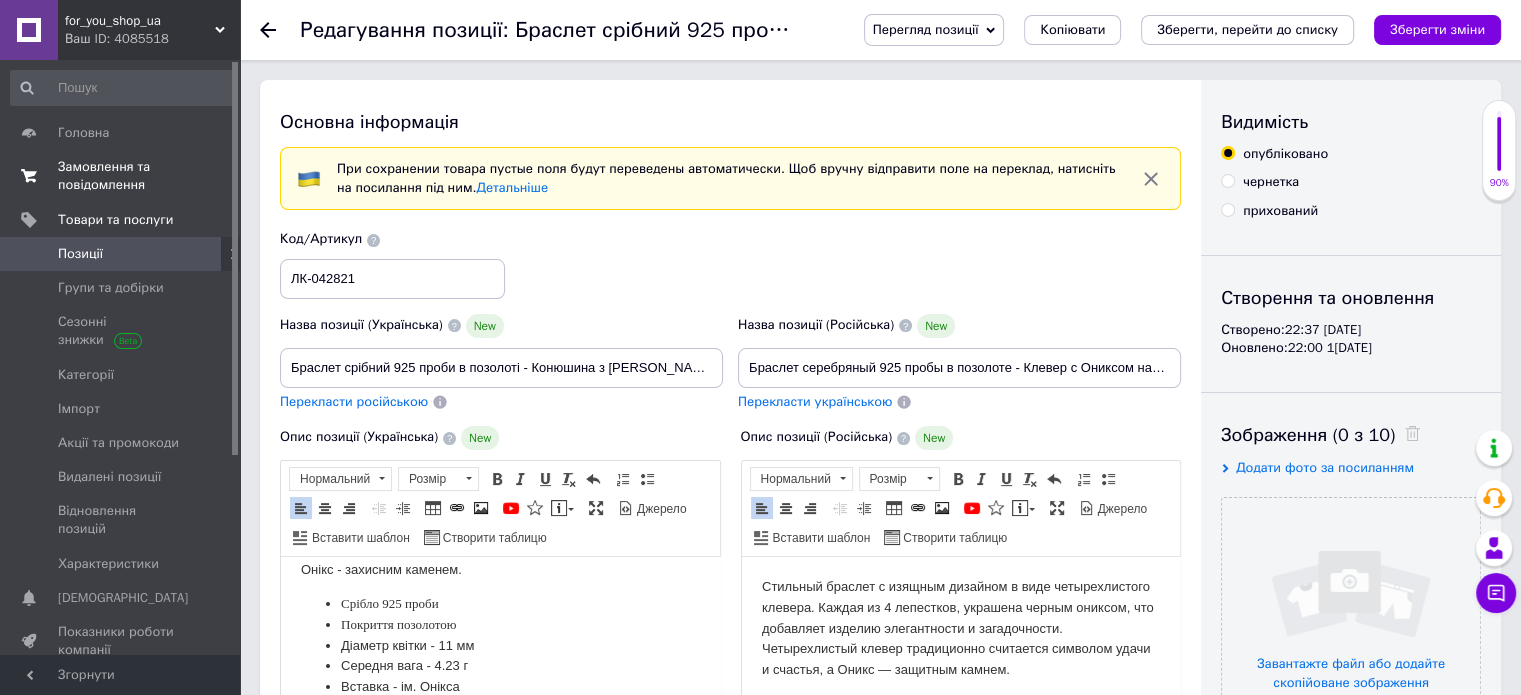 click on "Замовлення та повідомлення" at bounding box center (121, 176) 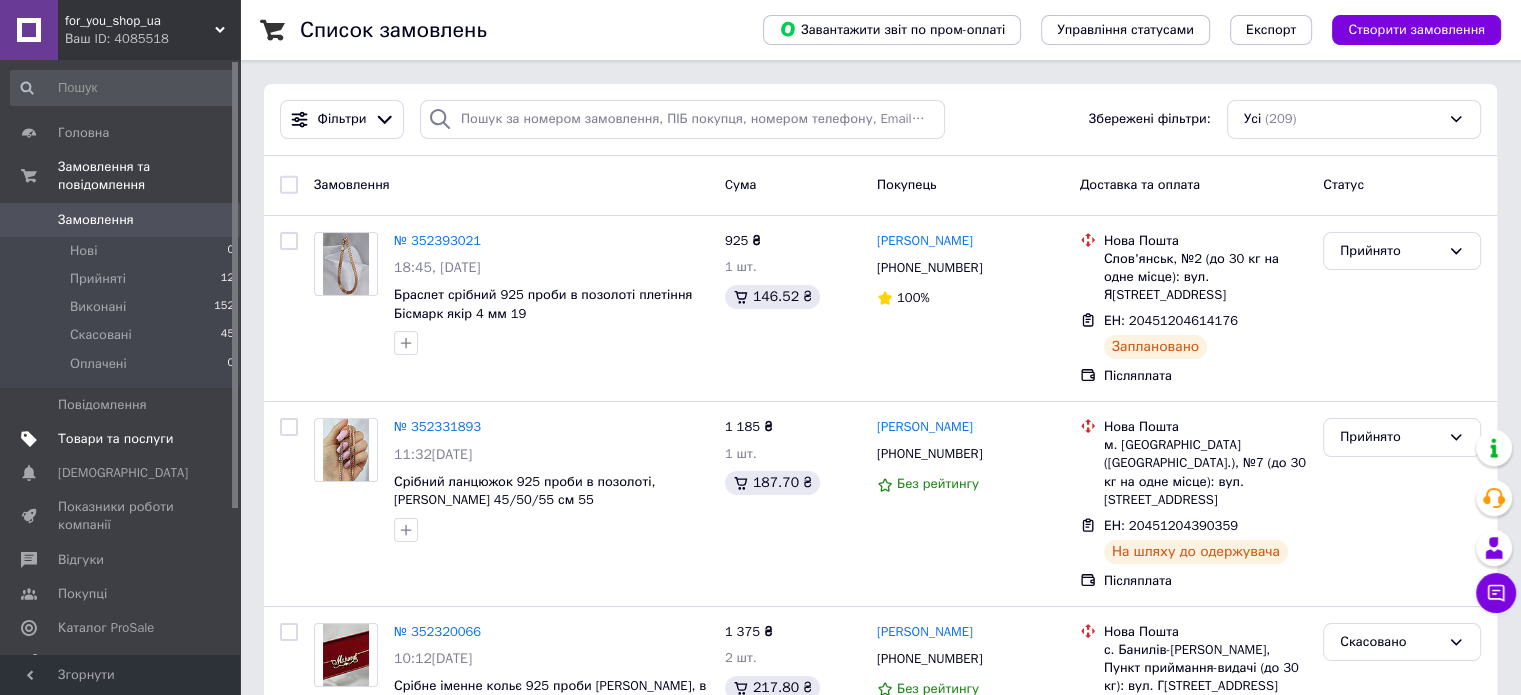 click on "Товари та послуги" at bounding box center (115, 439) 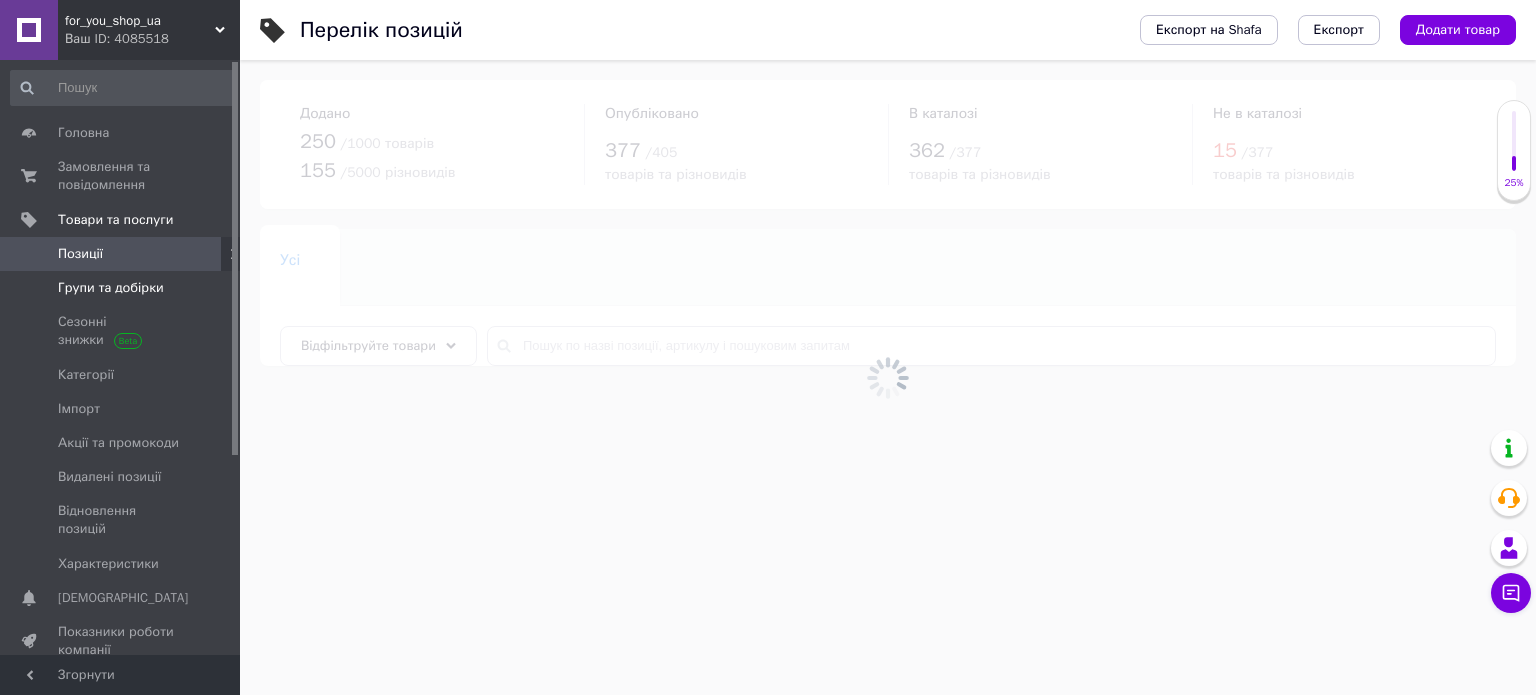 click on "Групи та добірки" at bounding box center [111, 288] 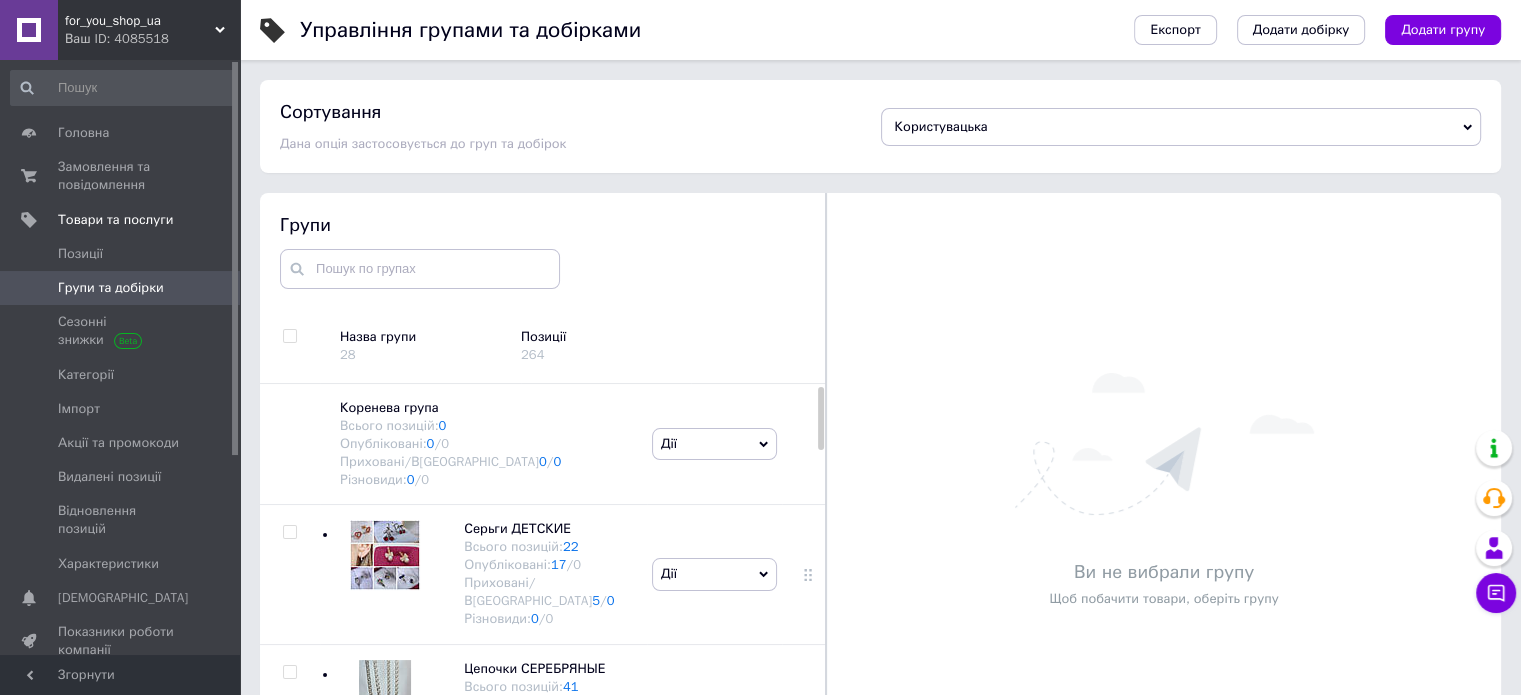 scroll, scrollTop: 113, scrollLeft: 0, axis: vertical 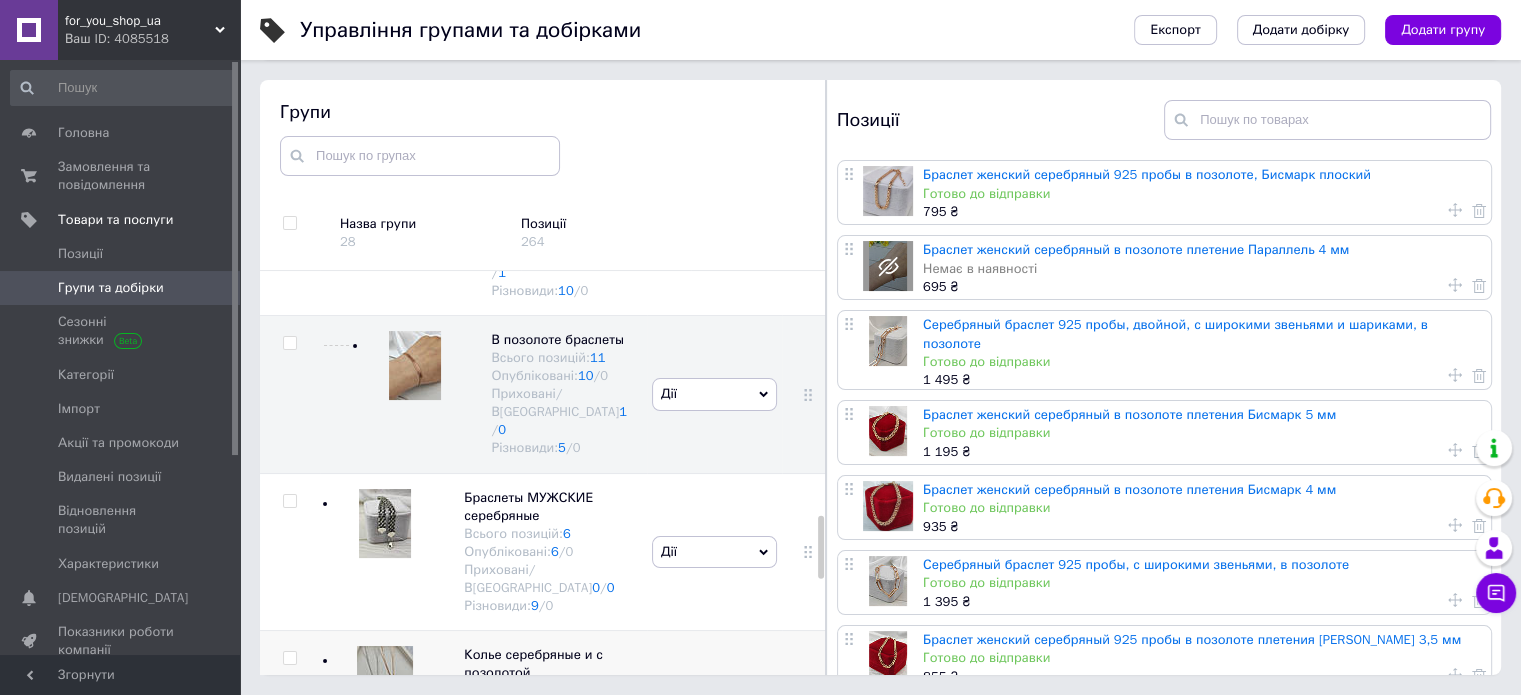 click on "[PERSON_NAME] групу Редагувати групу Додати підгрупу Додати товар Видалити групу" at bounding box center (714, 710) 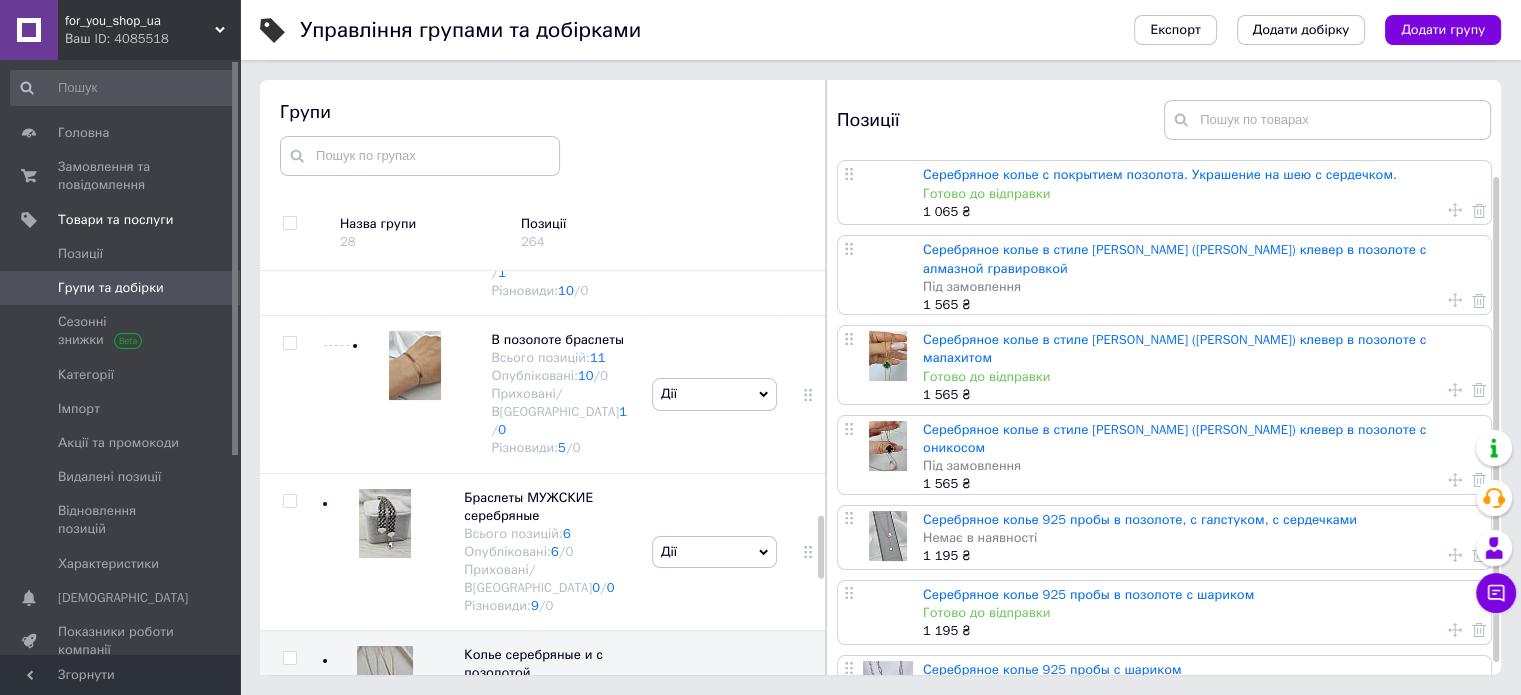 scroll, scrollTop: 28, scrollLeft: 0, axis: vertical 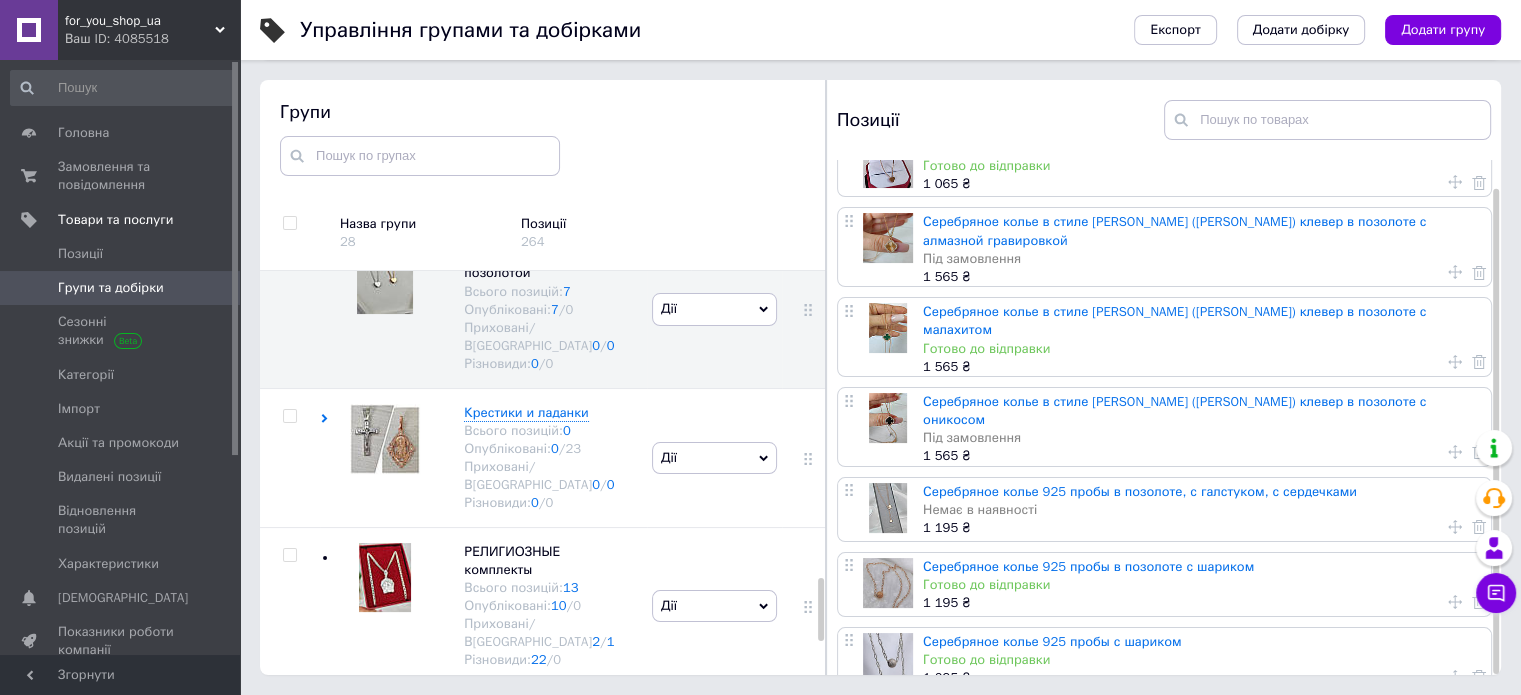 click on "[PERSON_NAME] групу Редагувати групу Додати підгрупу Додати товар Видалити групу" at bounding box center (714, 754) 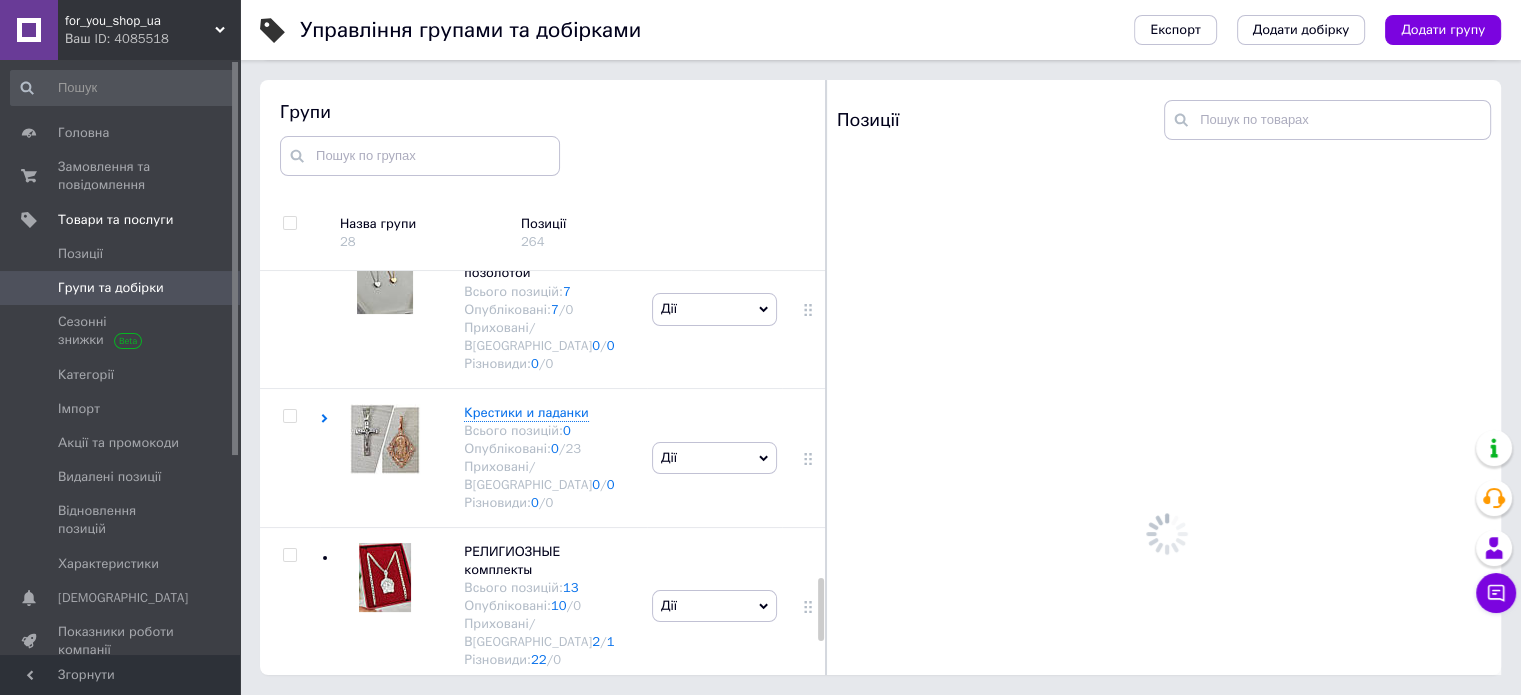 scroll, scrollTop: 0, scrollLeft: 0, axis: both 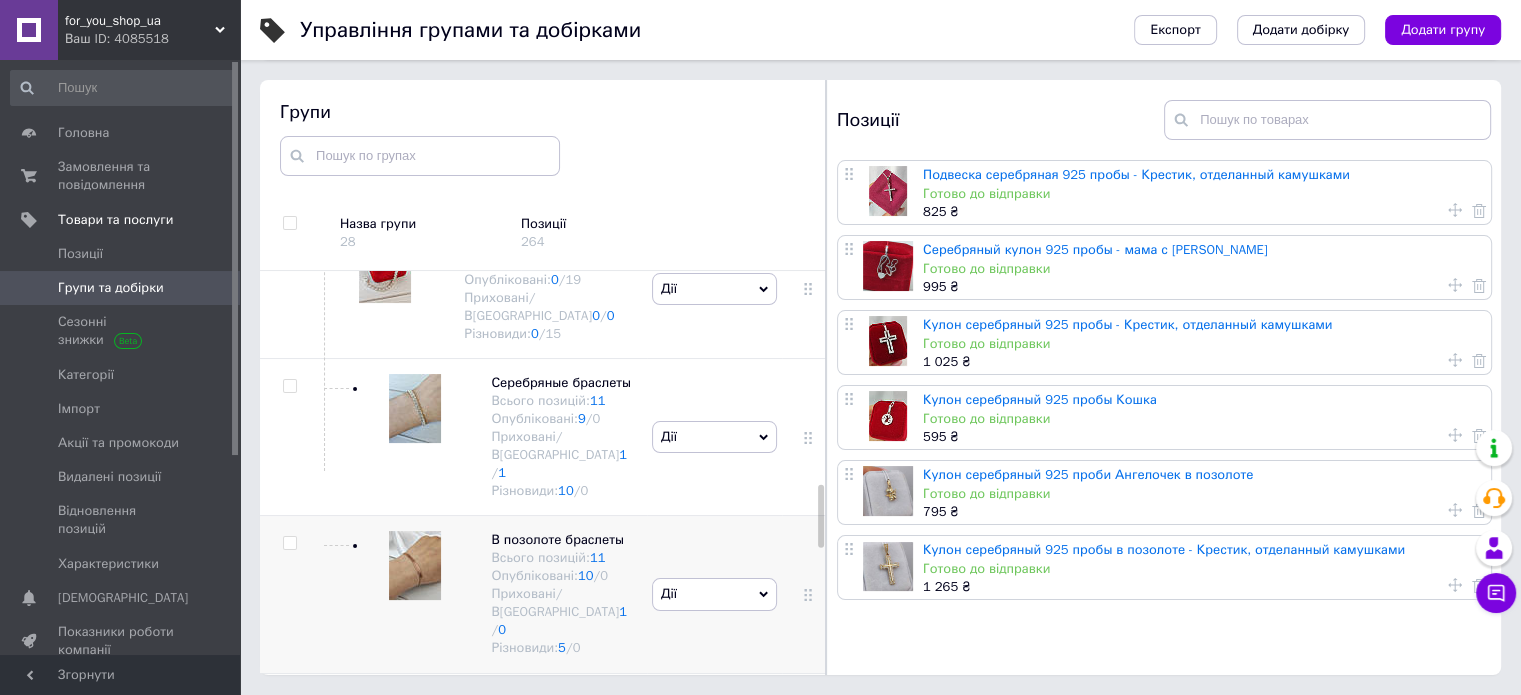click on "[PERSON_NAME] групу Редагувати групу Додати підгрупу Додати товар Видалити групу" at bounding box center [714, 594] 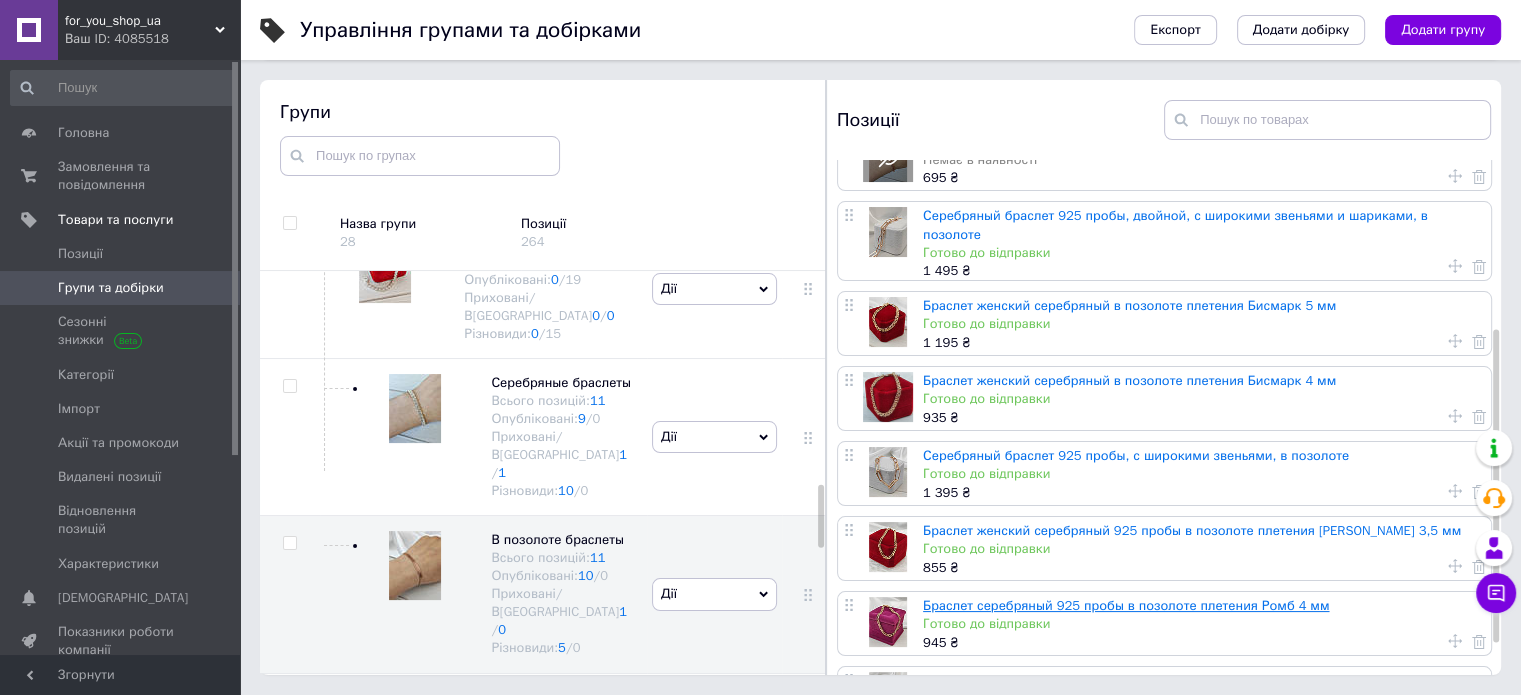 scroll, scrollTop: 328, scrollLeft: 0, axis: vertical 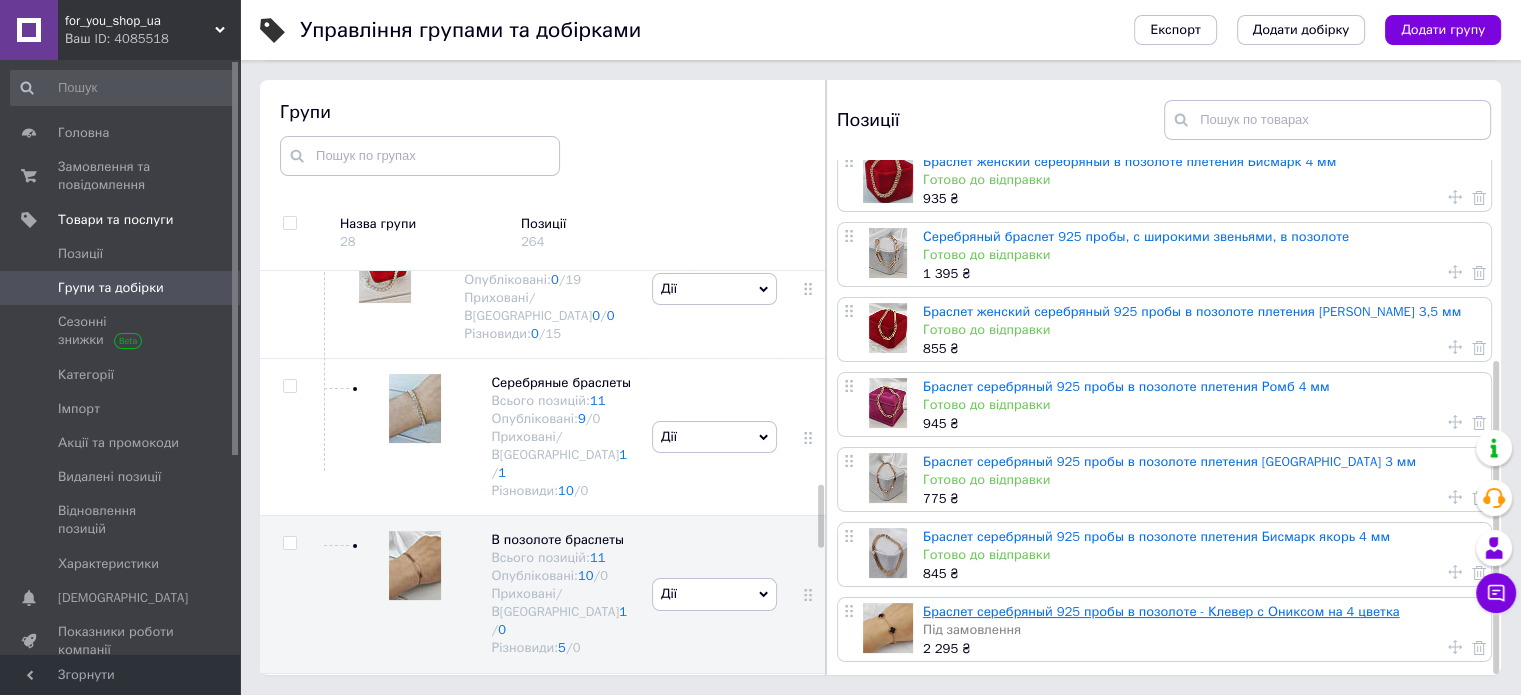 click on "Браслет серебряный 925 пробы в позолоте - Клевер с Ониксом на 4 цветка" at bounding box center (1161, 611) 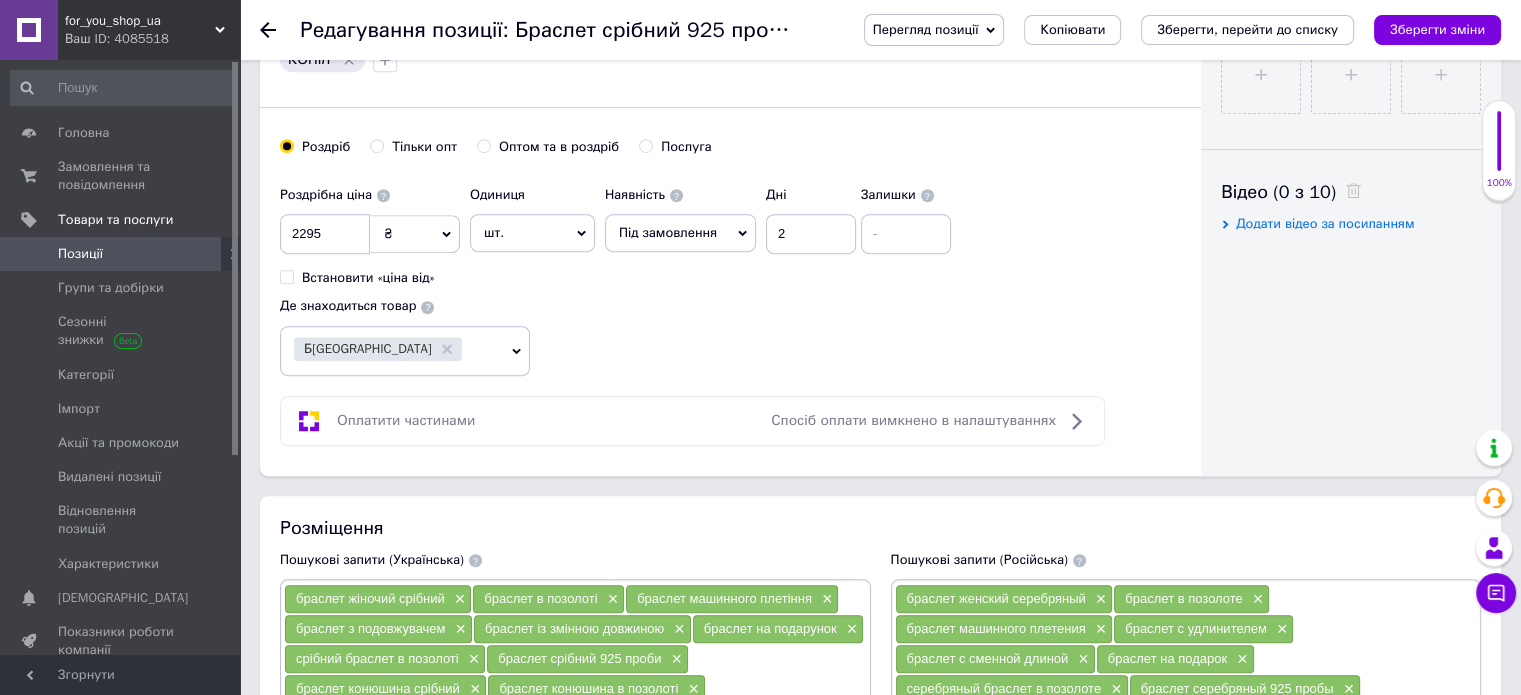 scroll, scrollTop: 800, scrollLeft: 0, axis: vertical 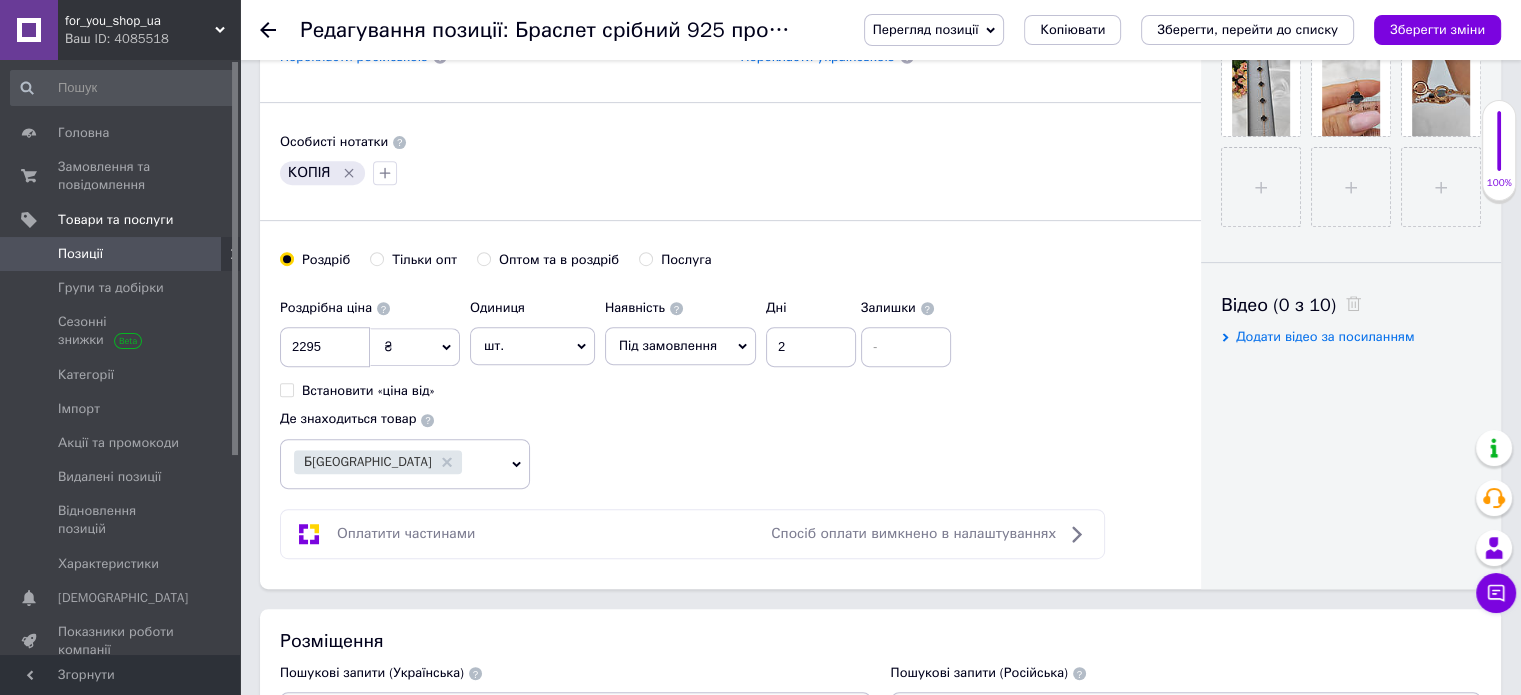 click on "Додати відео за посиланням" at bounding box center (1325, 336) 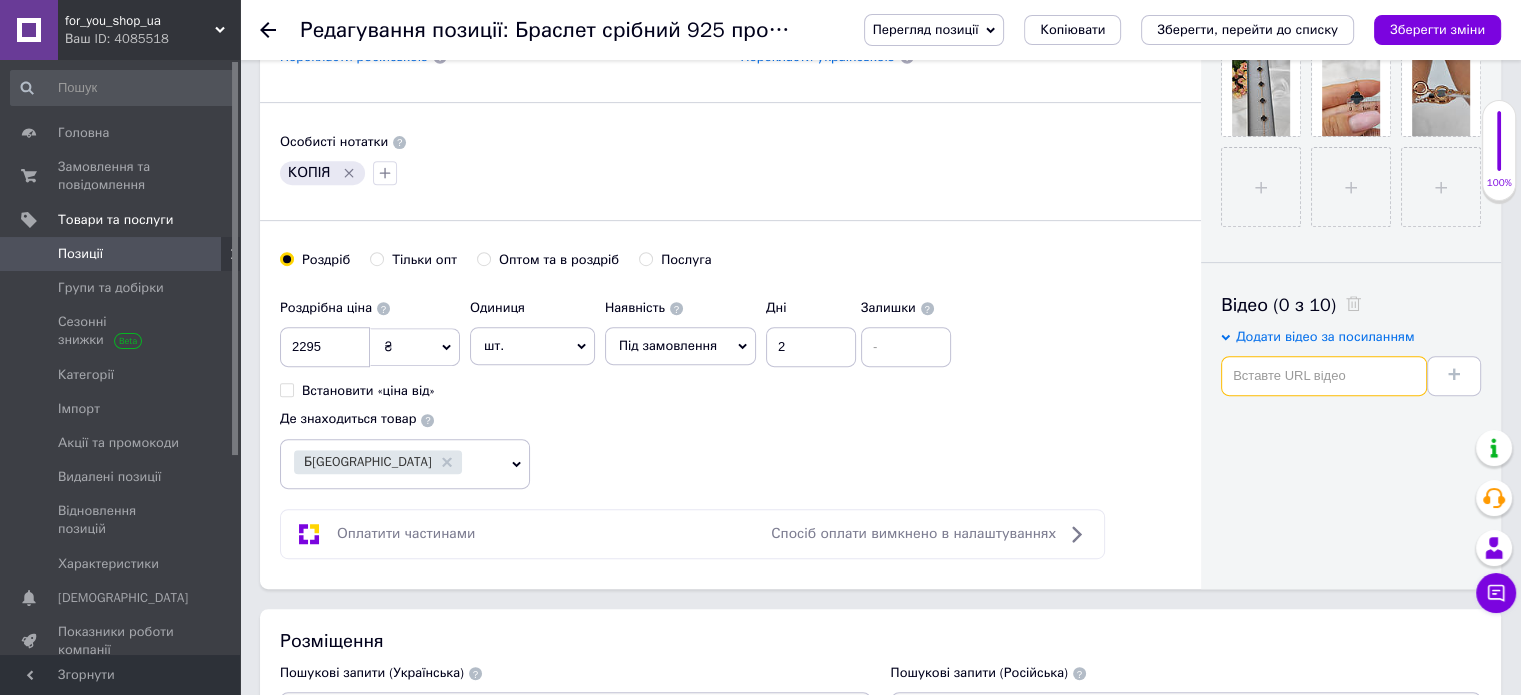 click at bounding box center [1324, 376] 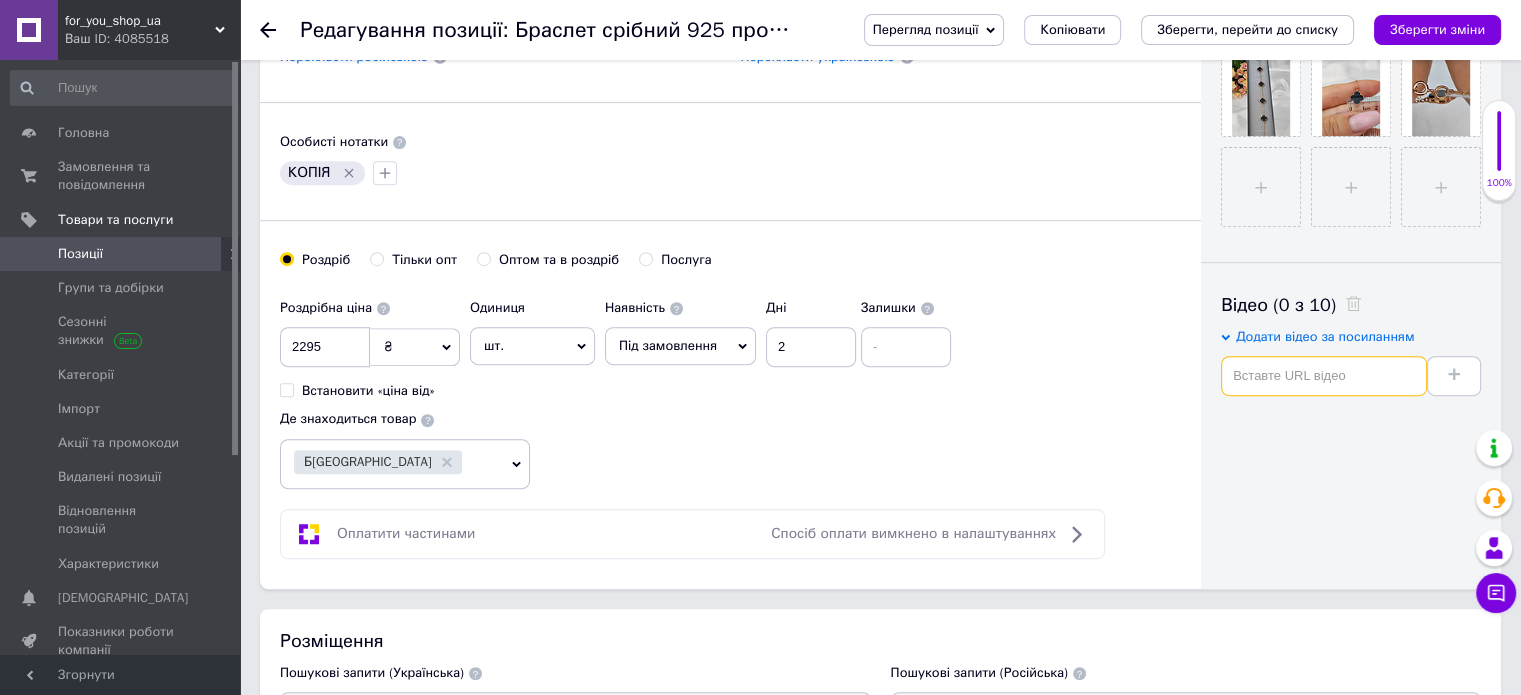 paste on "[URL][DOMAIN_NAME]" 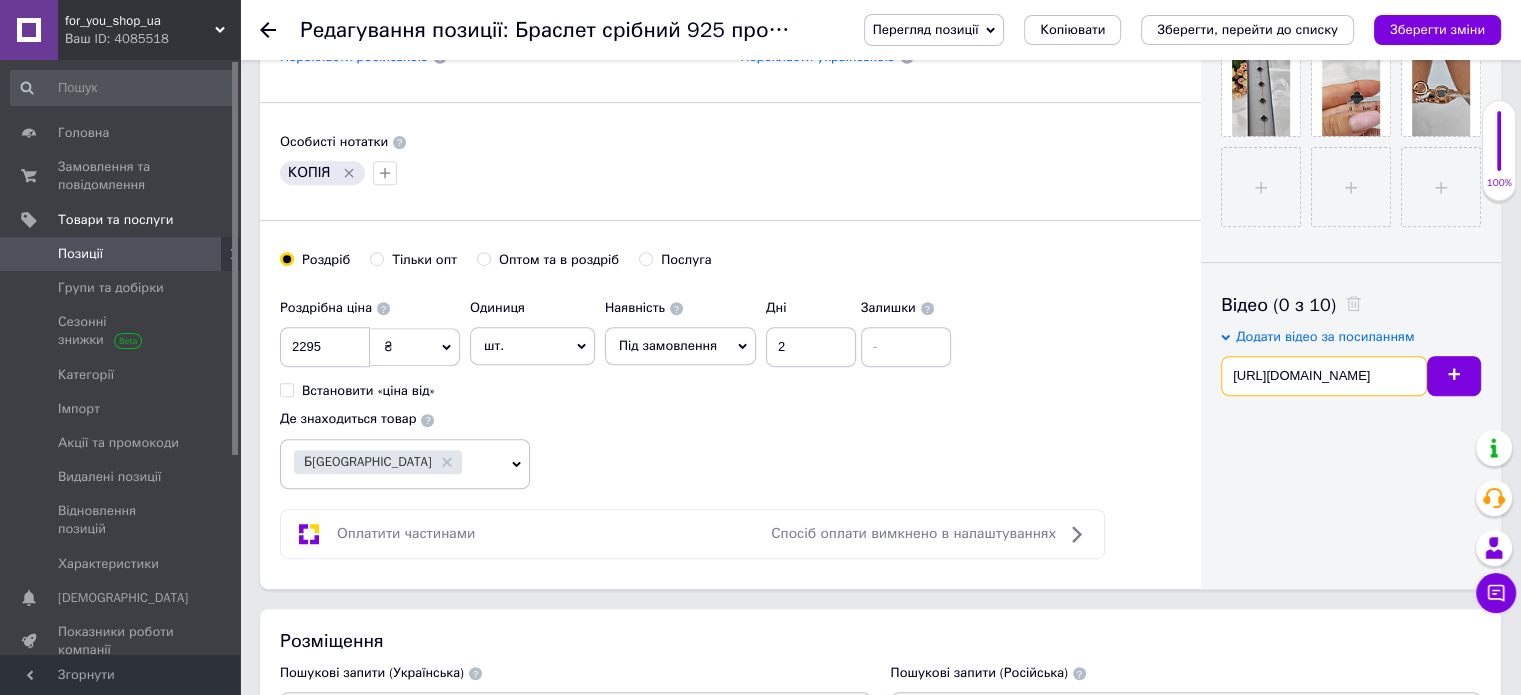 scroll, scrollTop: 0, scrollLeft: 140, axis: horizontal 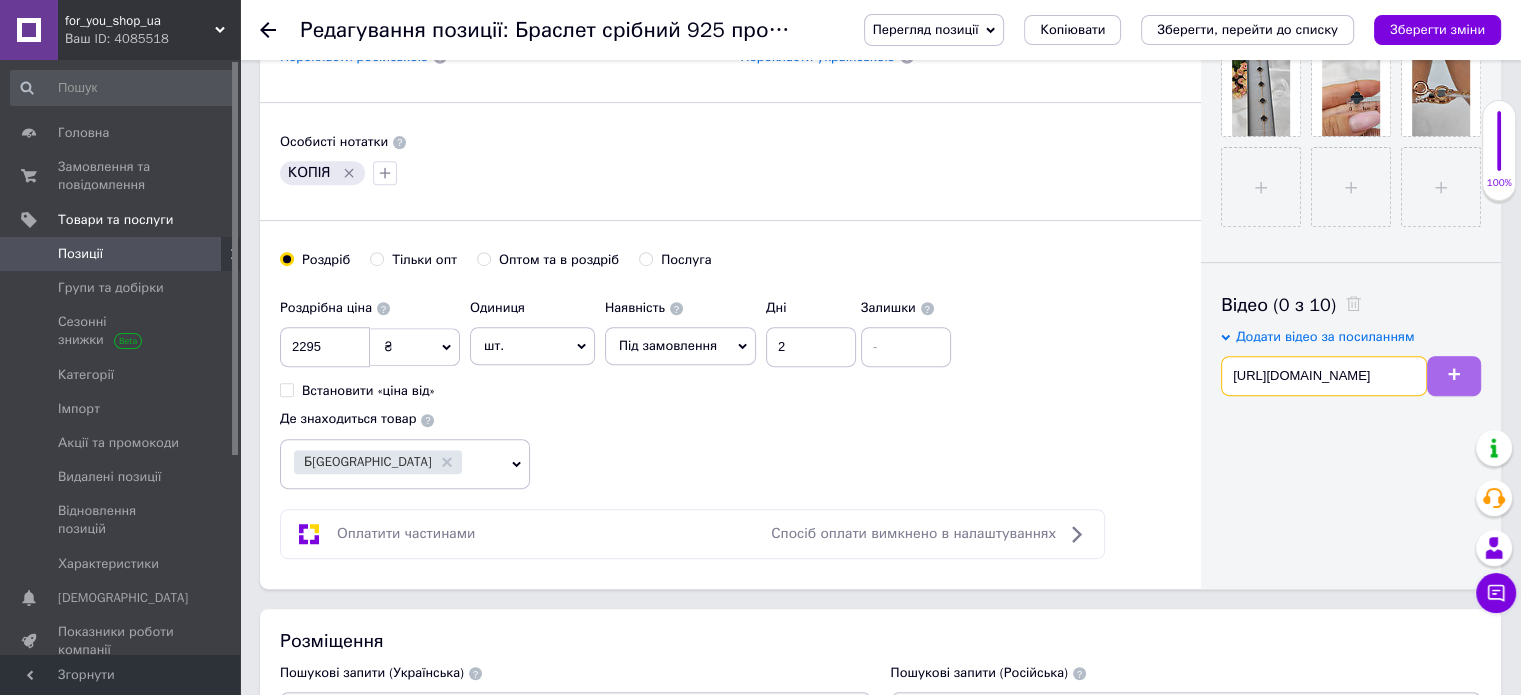 type on "[URL][DOMAIN_NAME]" 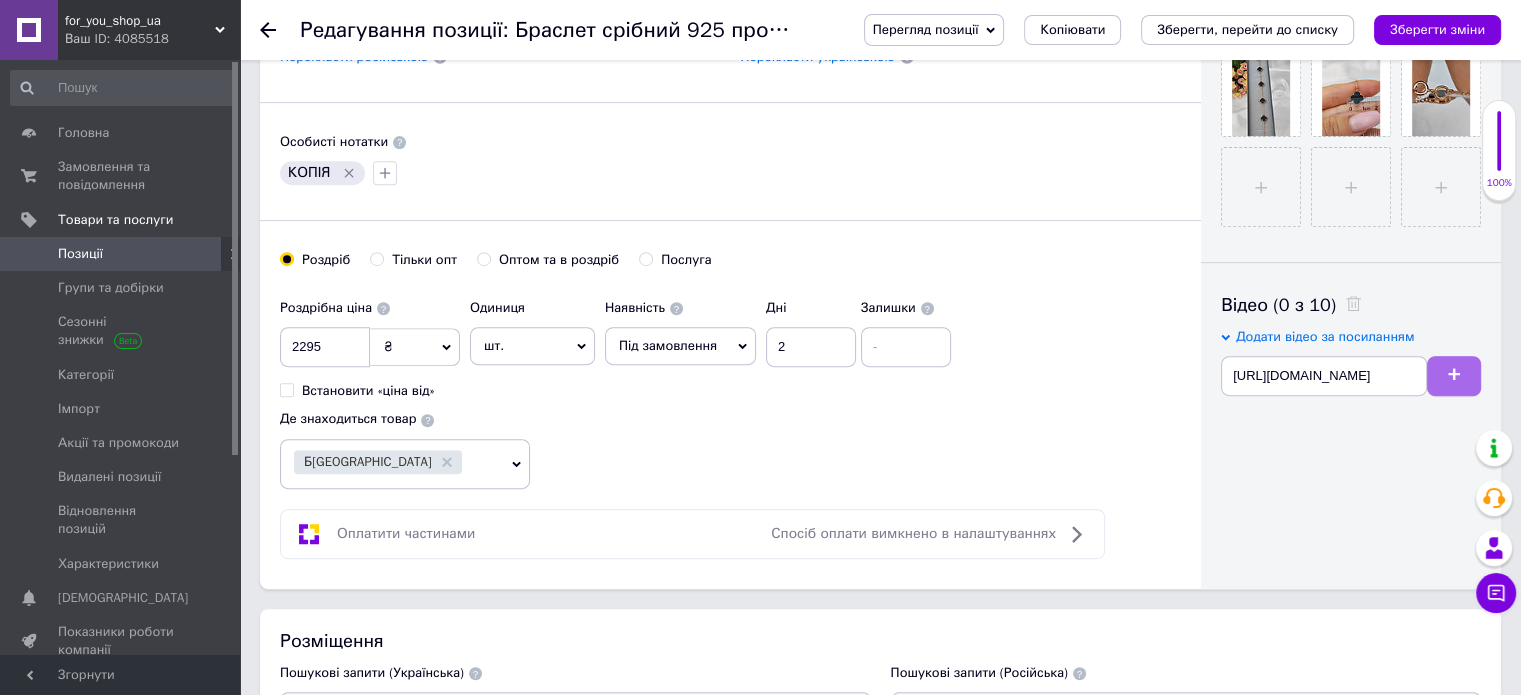 click 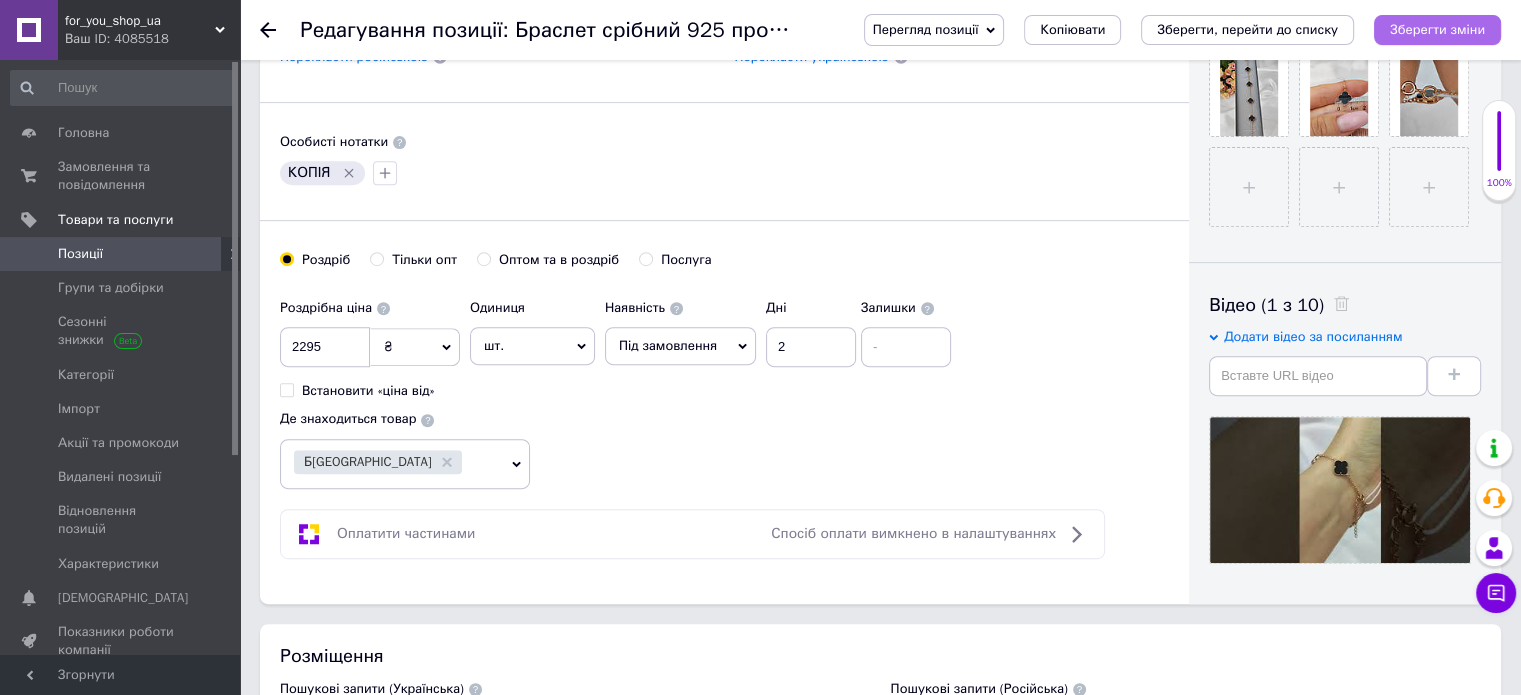 click on "Зберегти зміни" at bounding box center (1437, 29) 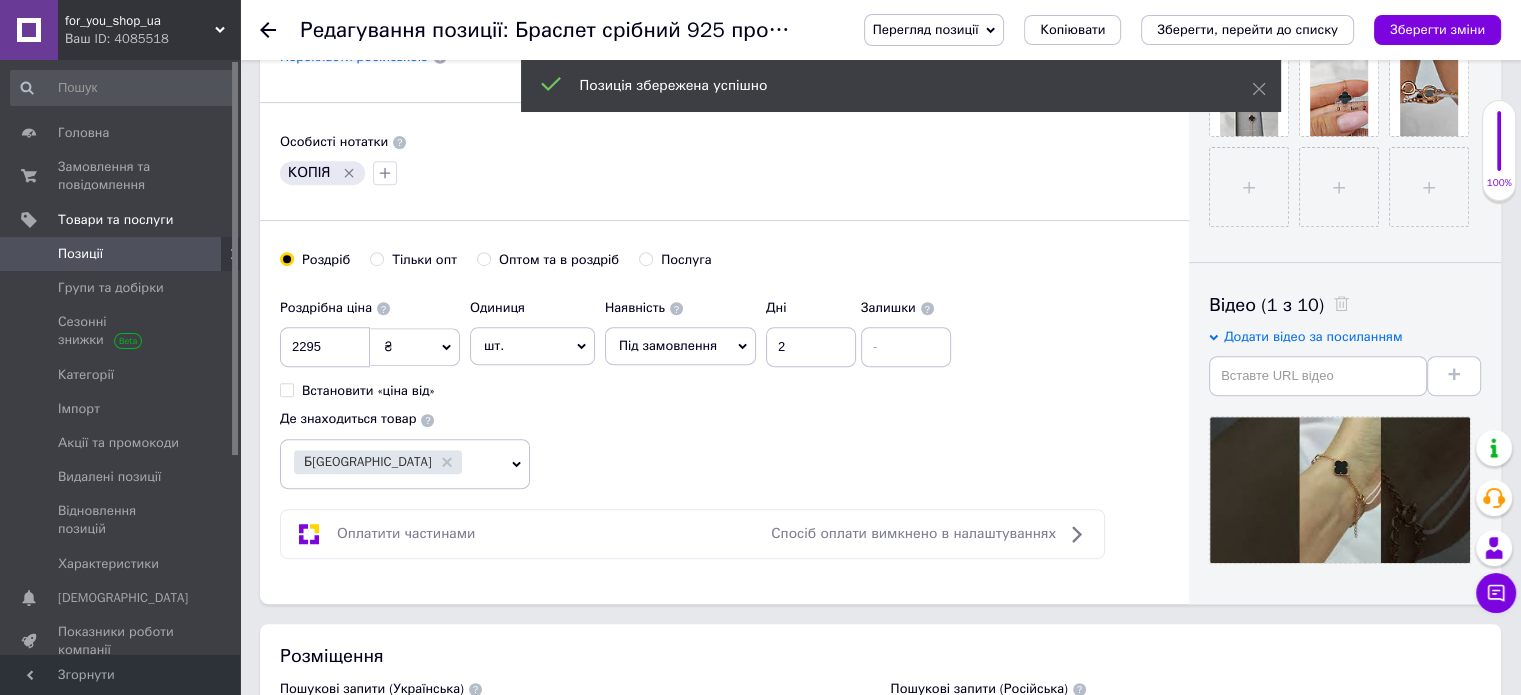 click 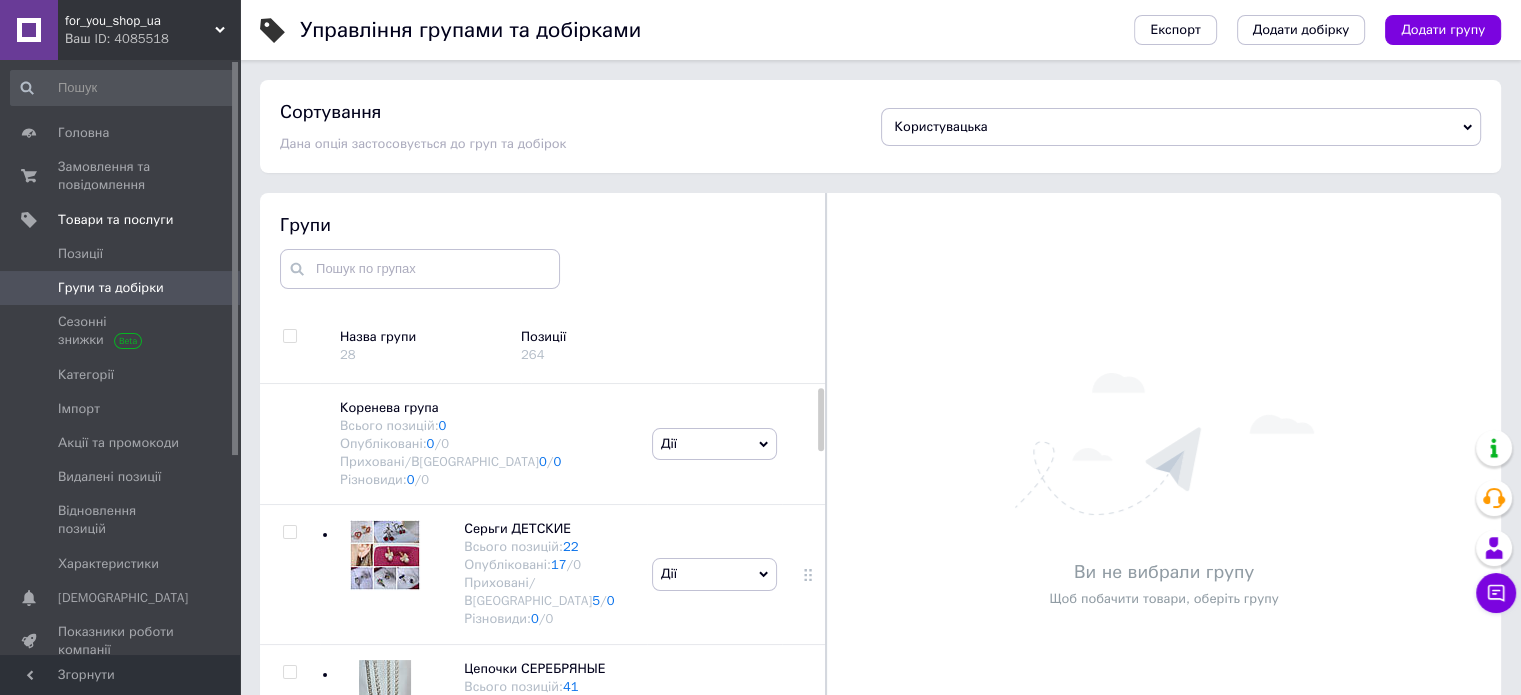 scroll, scrollTop: 113, scrollLeft: 0, axis: vertical 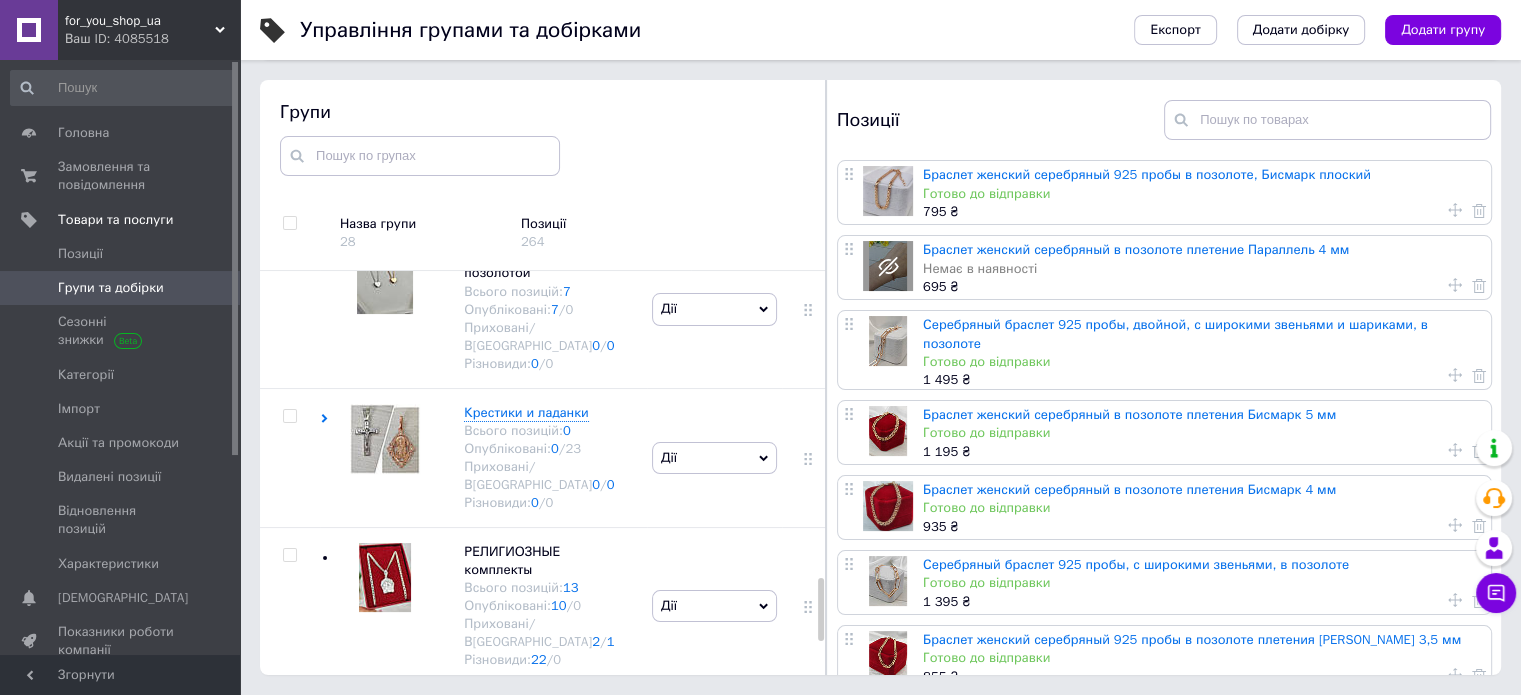 click on "[PERSON_NAME] групу Редагувати групу Додати підгрупу Додати товар Видалити групу" at bounding box center (714, 754) 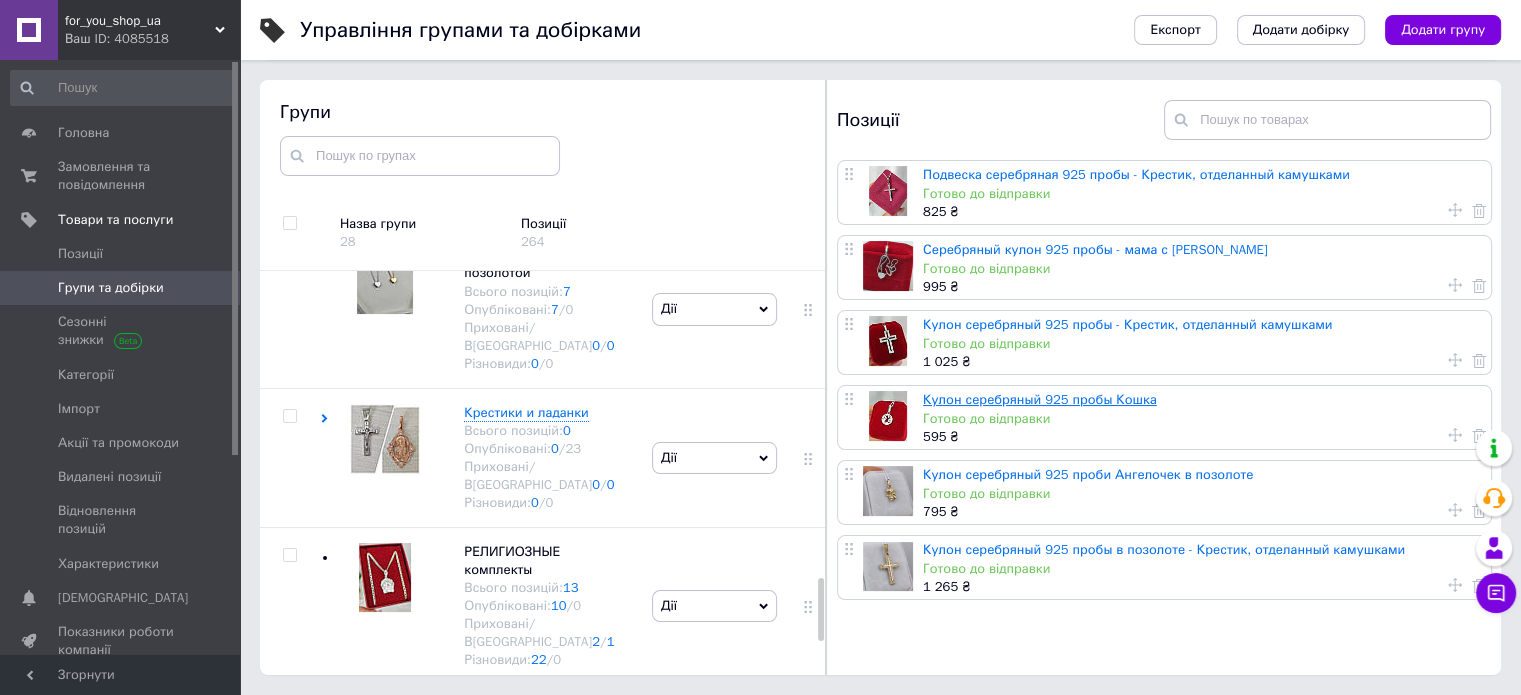 click on "Кулон серебряный 925 пробы Кошка" at bounding box center (1040, 399) 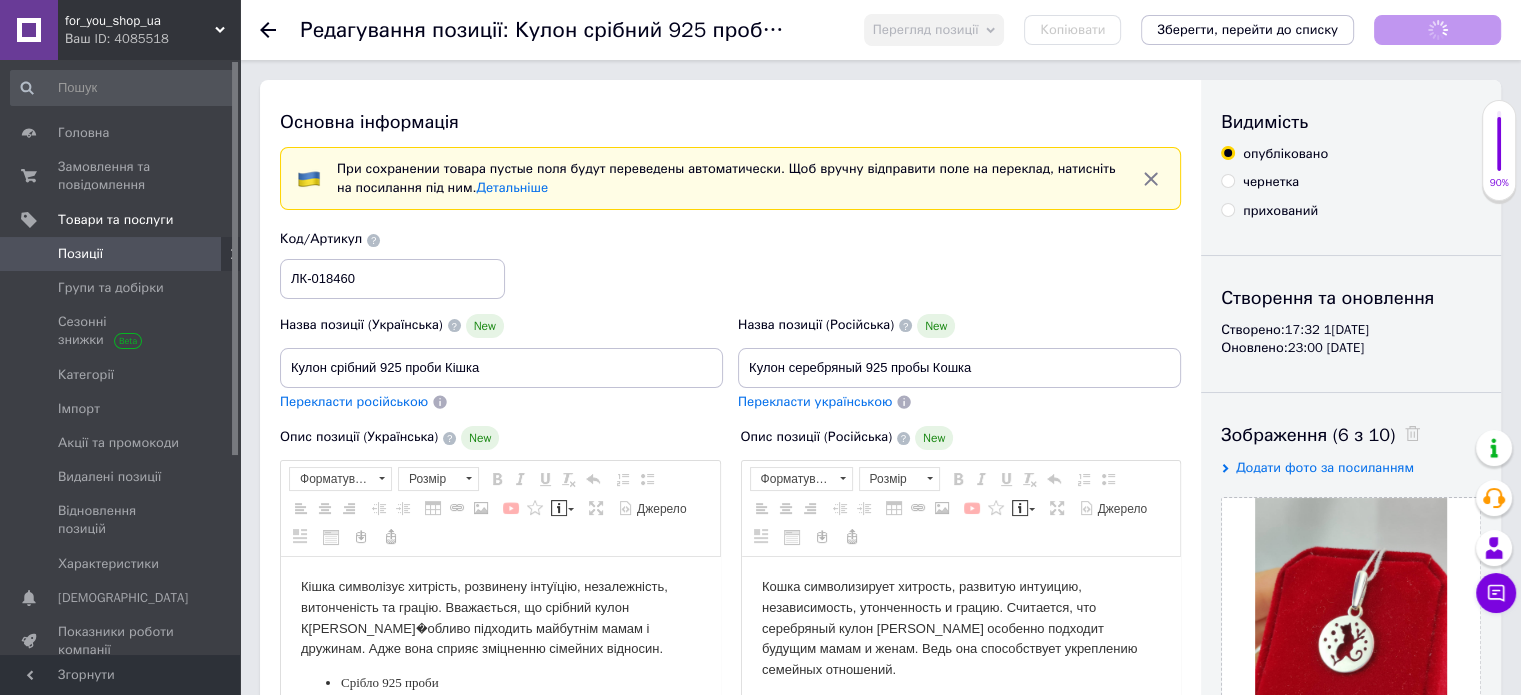 scroll, scrollTop: 0, scrollLeft: 0, axis: both 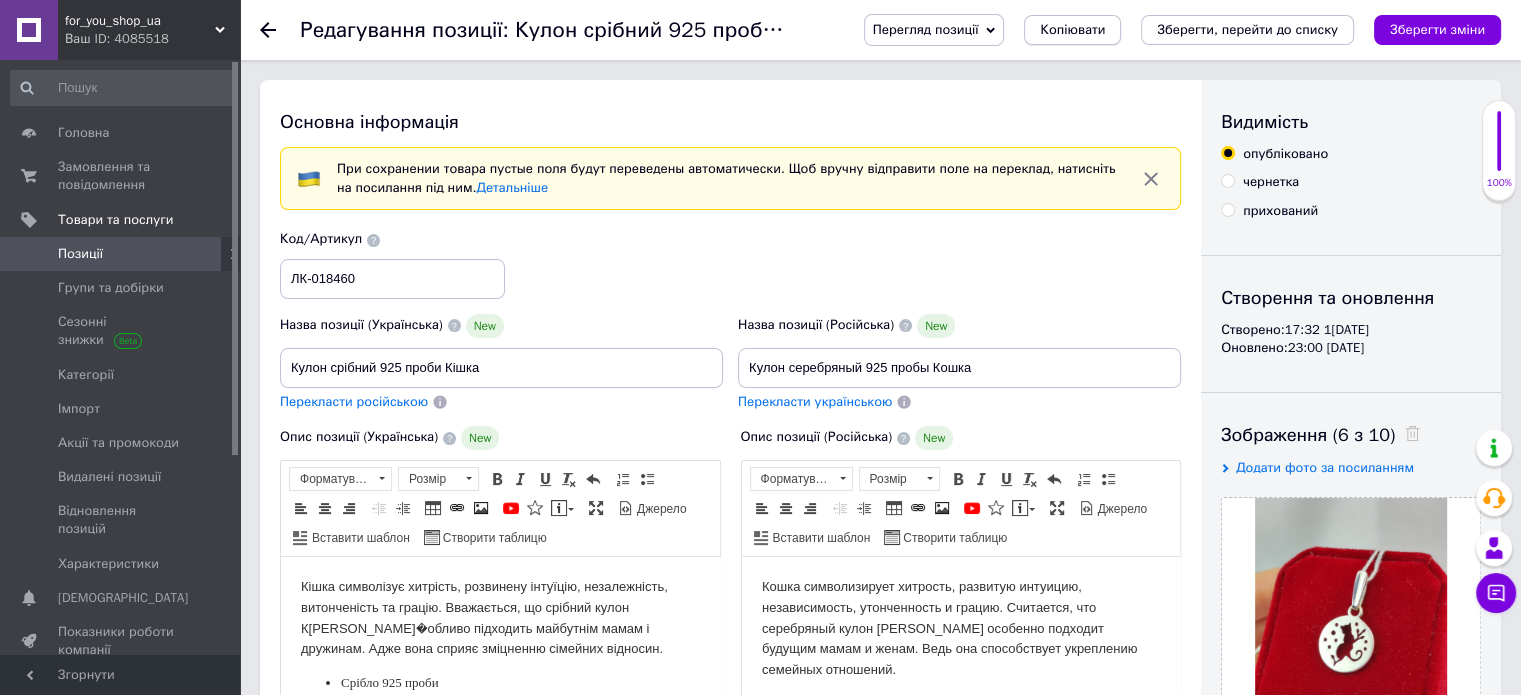 click on "Копіювати" at bounding box center [1072, 30] 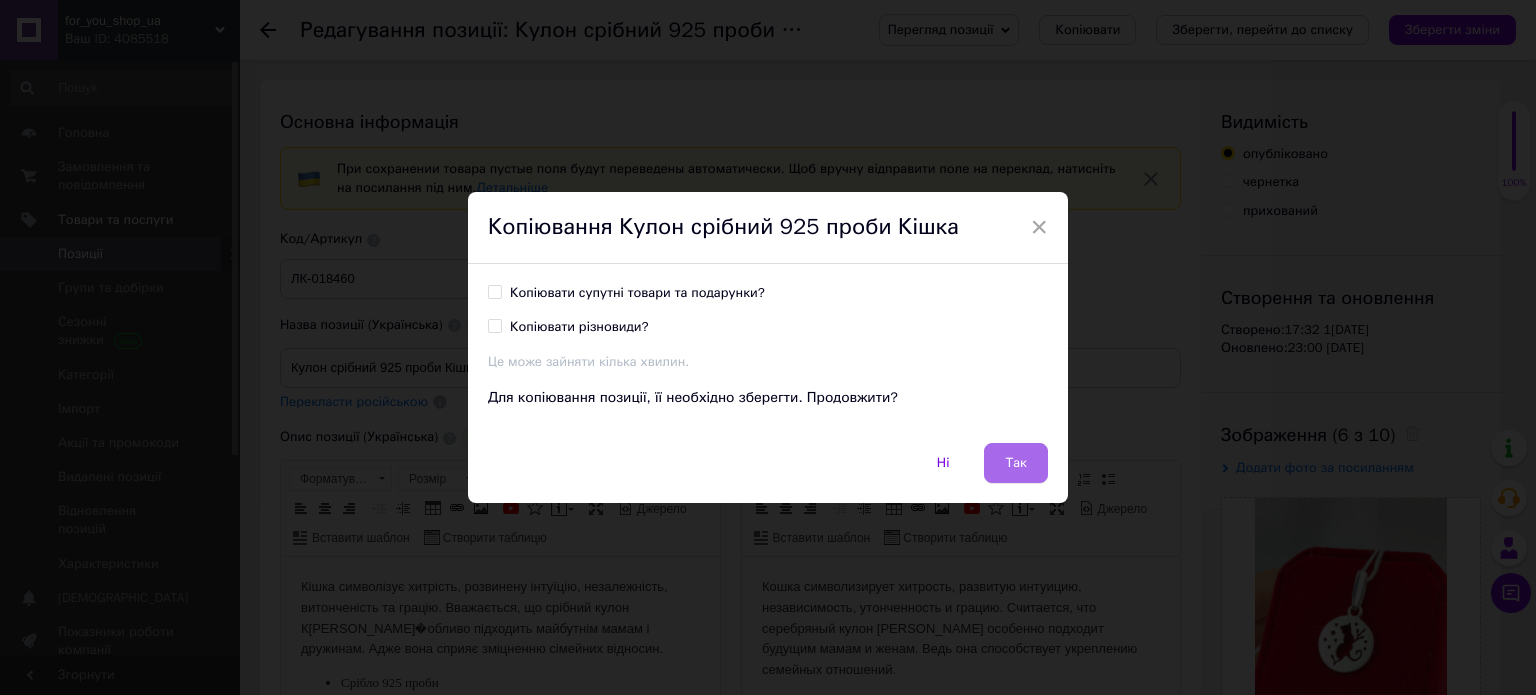 click on "Так" at bounding box center [1016, 463] 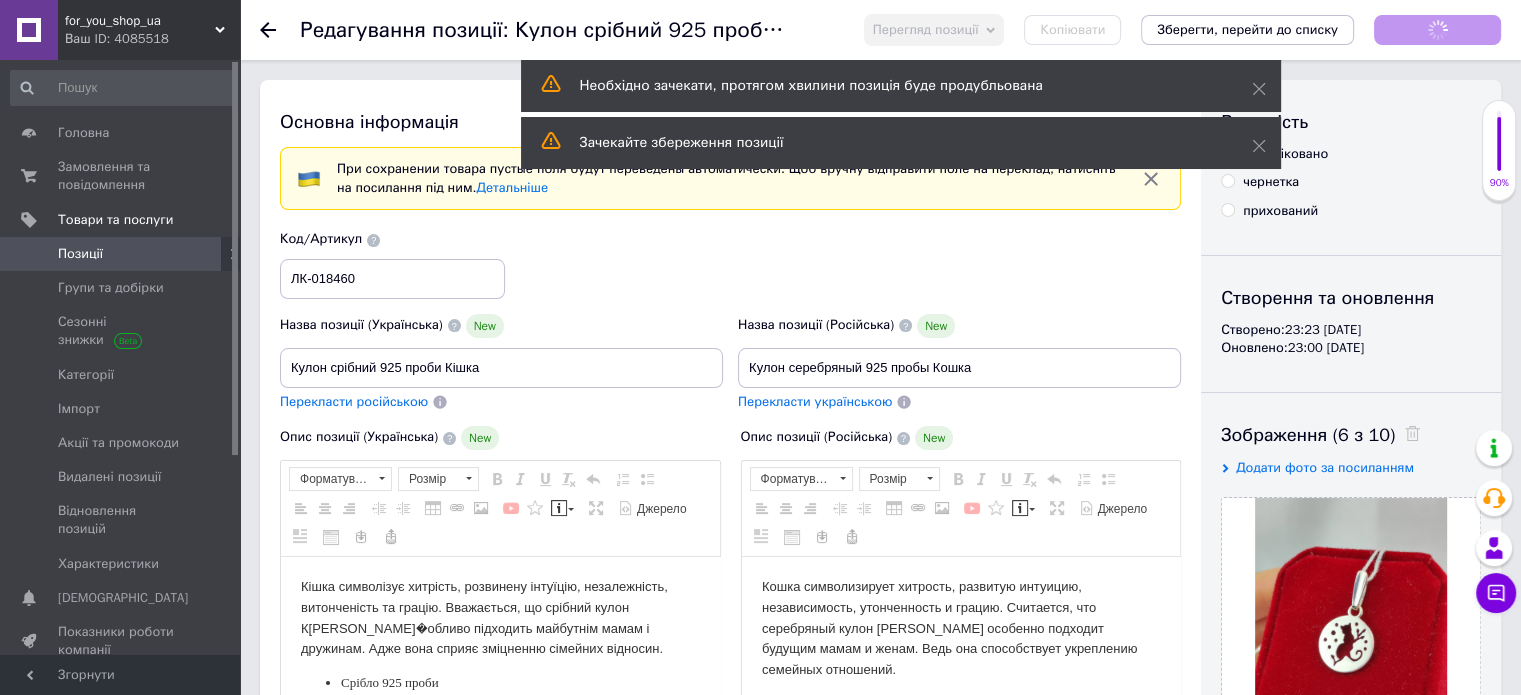 scroll, scrollTop: 0, scrollLeft: 0, axis: both 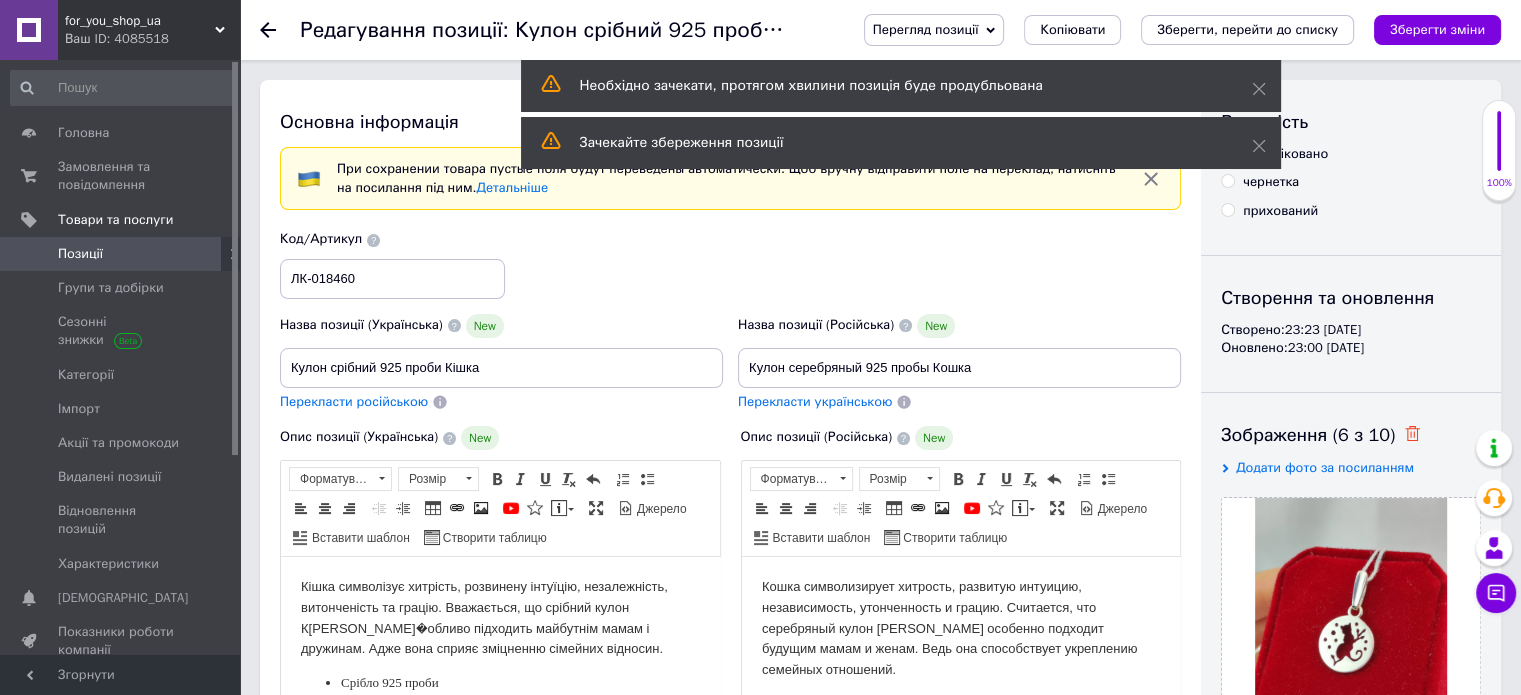 click 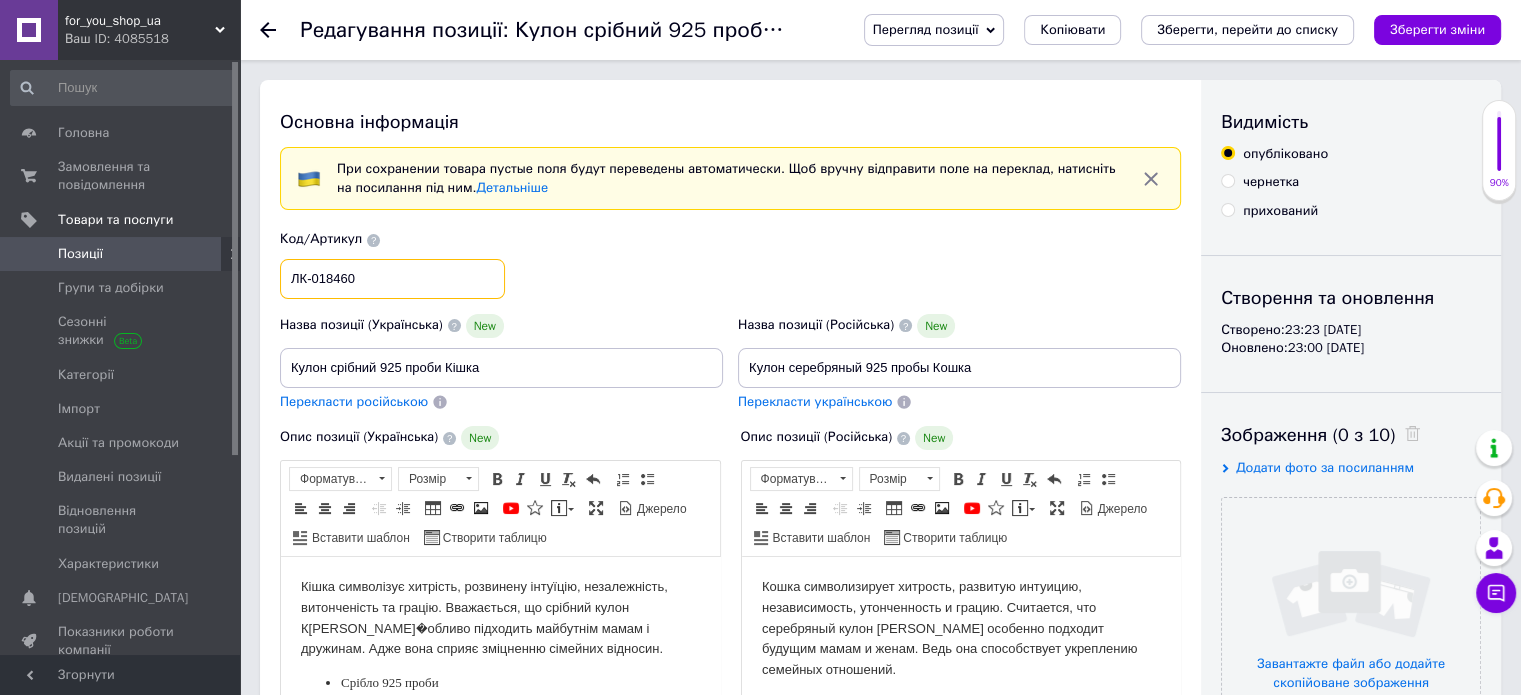 click on "ЛК-018460" at bounding box center (392, 279) 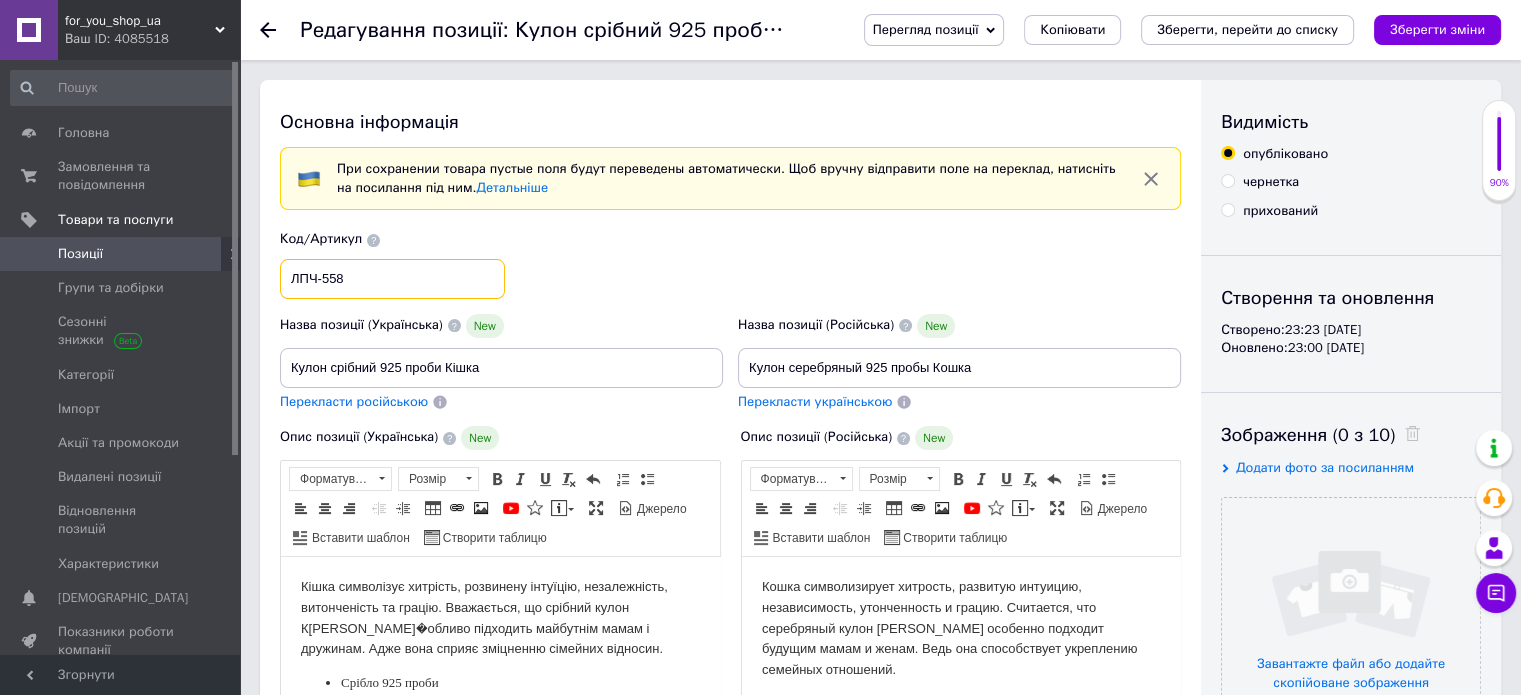 type on "ЛПЧ-558" 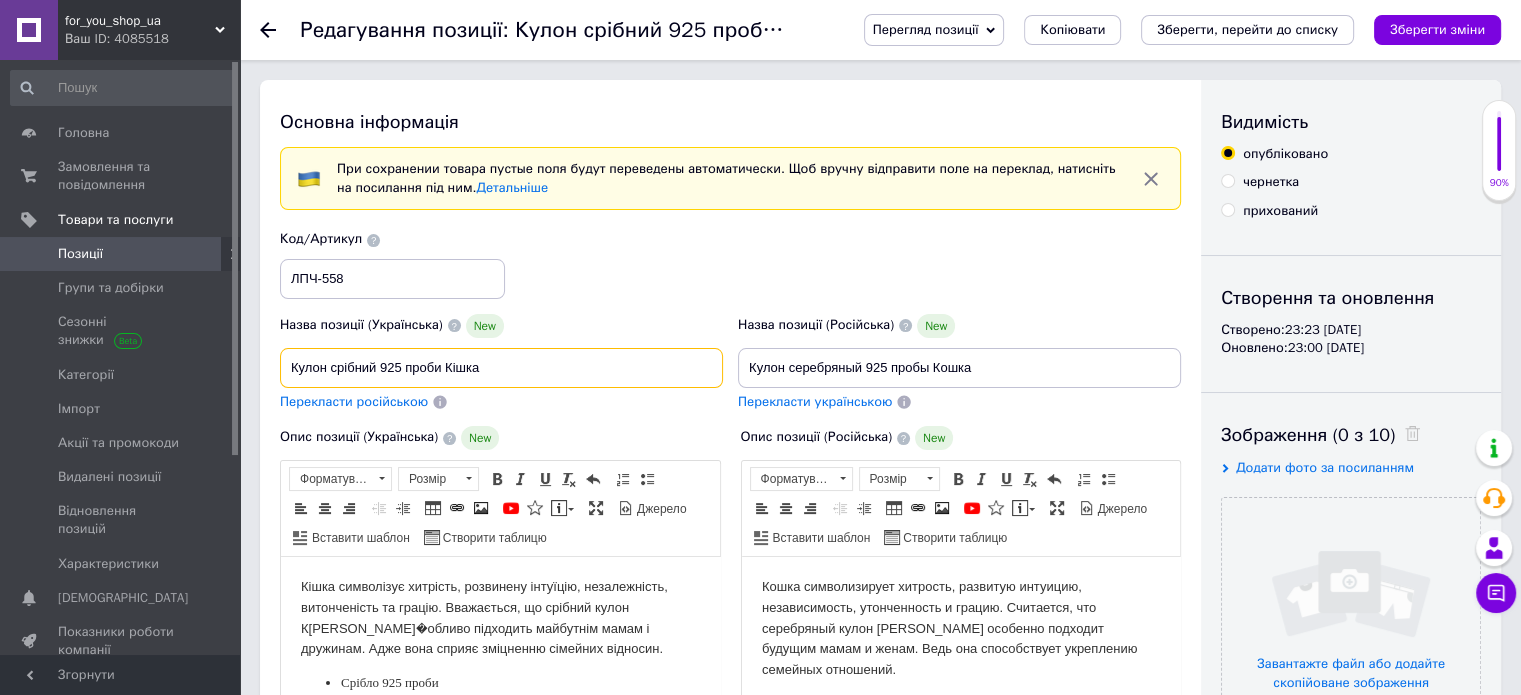 click on "Кулон срібний 925 проби Кішка" at bounding box center (501, 368) 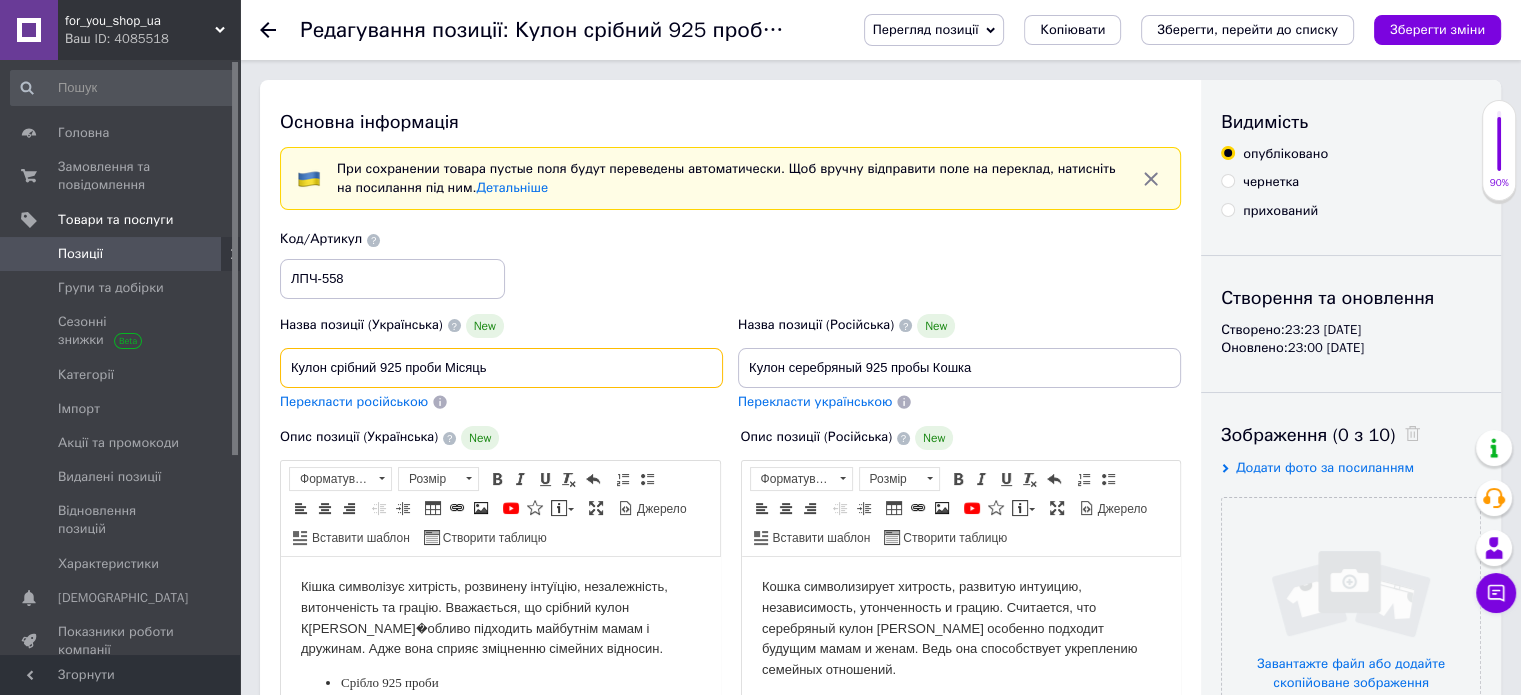 type on "Кулон срібний 925 проби Місяць" 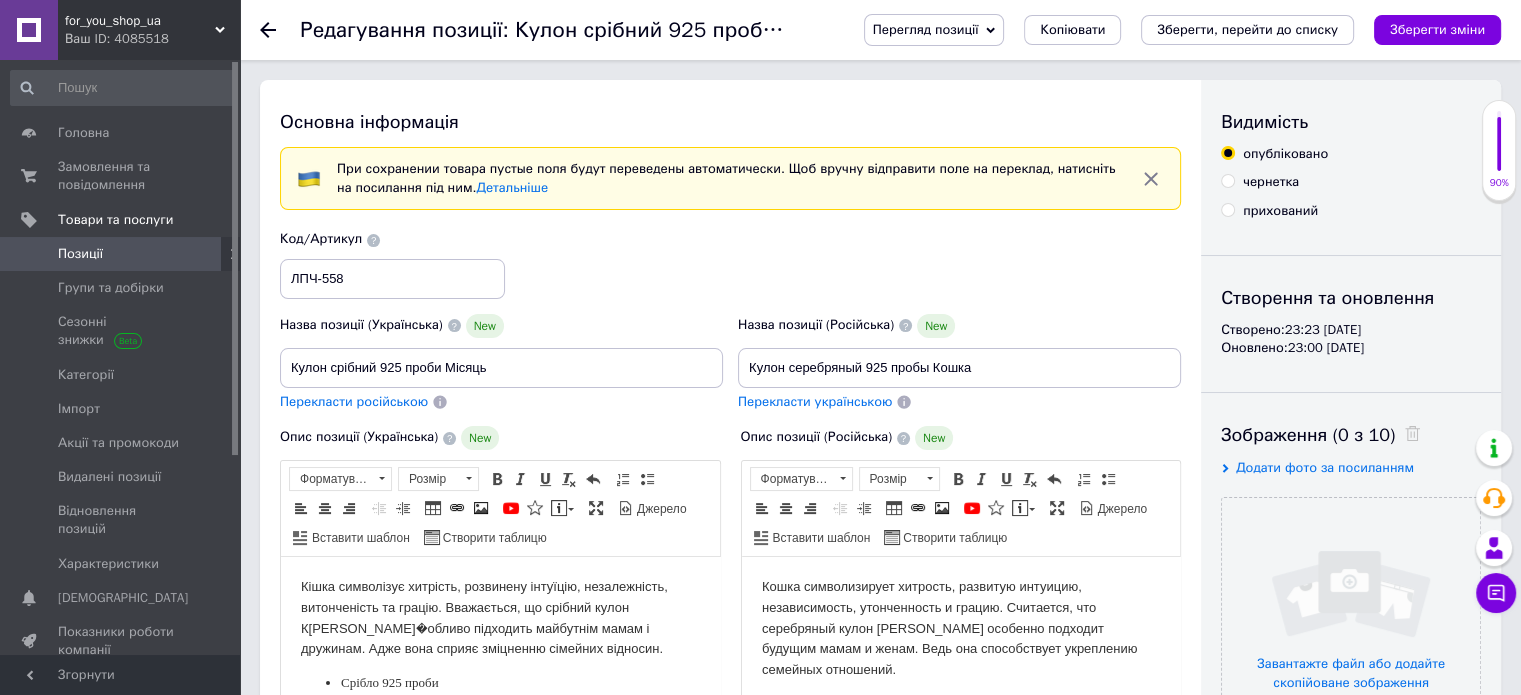 click on "Перекласти російською" at bounding box center (354, 401) 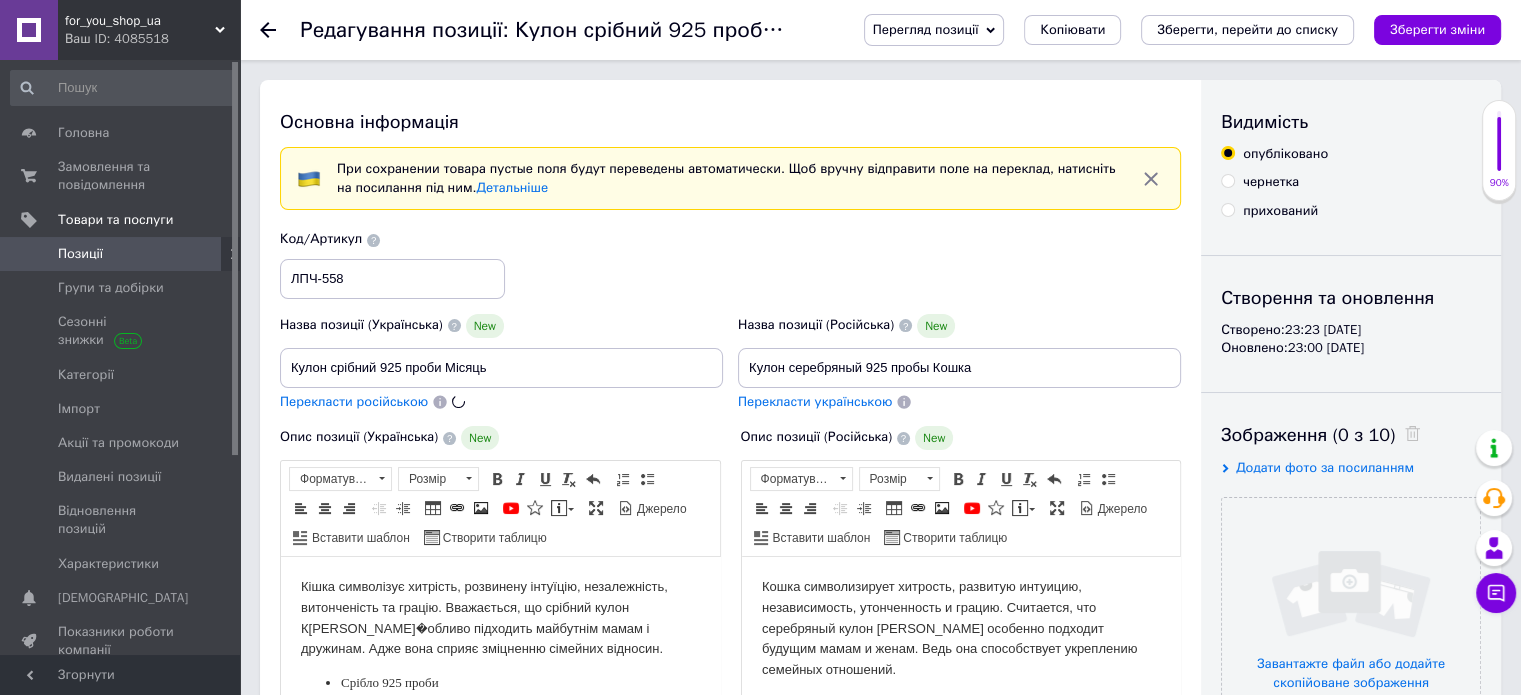 type on "Кулон серебряный 925 пробы Месяц" 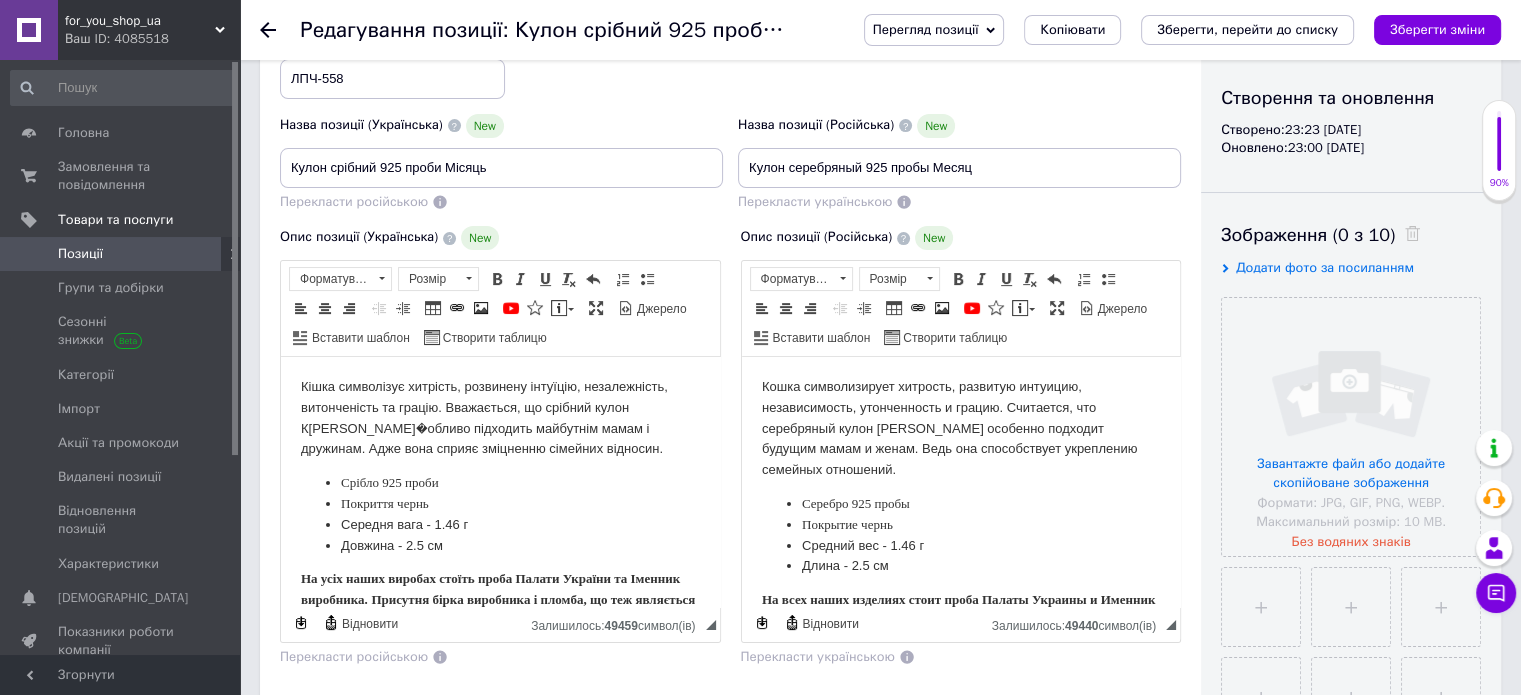 scroll, scrollTop: 100, scrollLeft: 0, axis: vertical 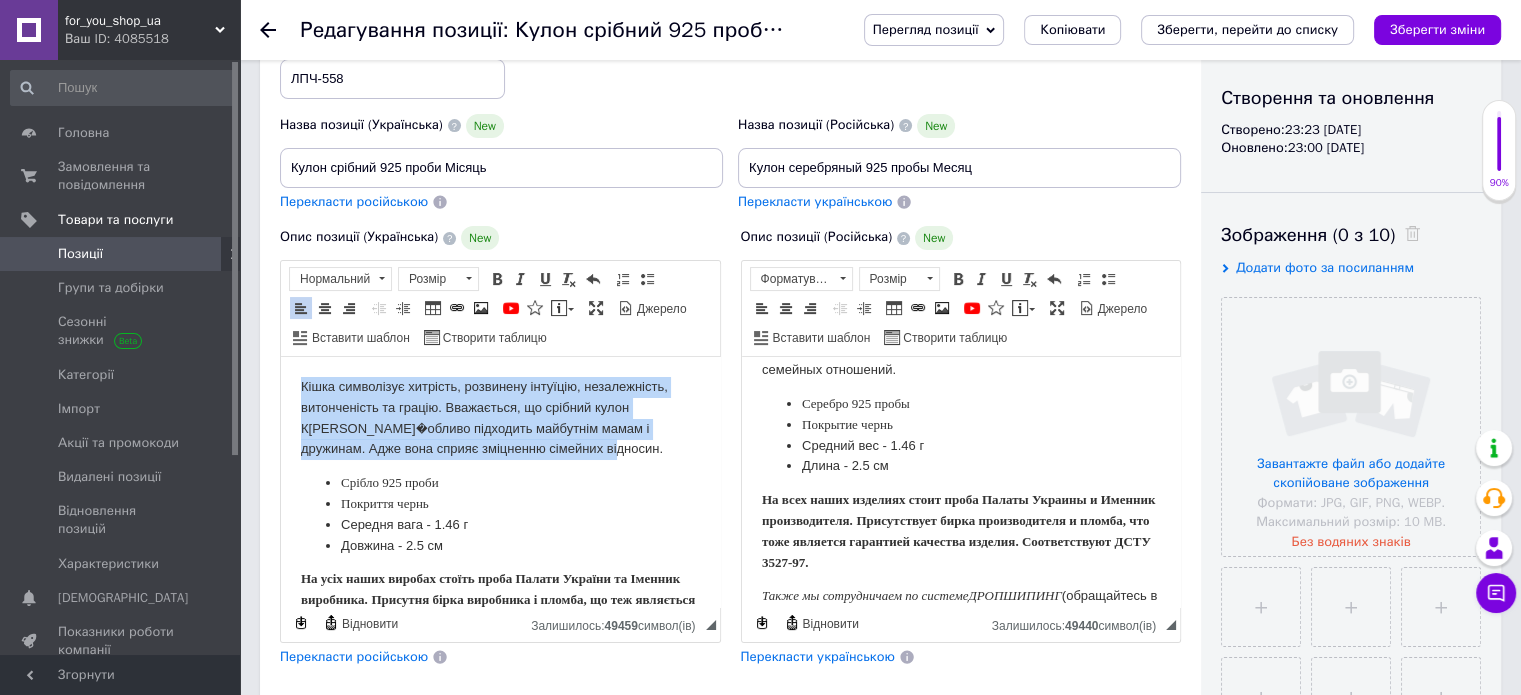drag, startPoint x: 294, startPoint y: 384, endPoint x: 544, endPoint y: 446, distance: 257.5733 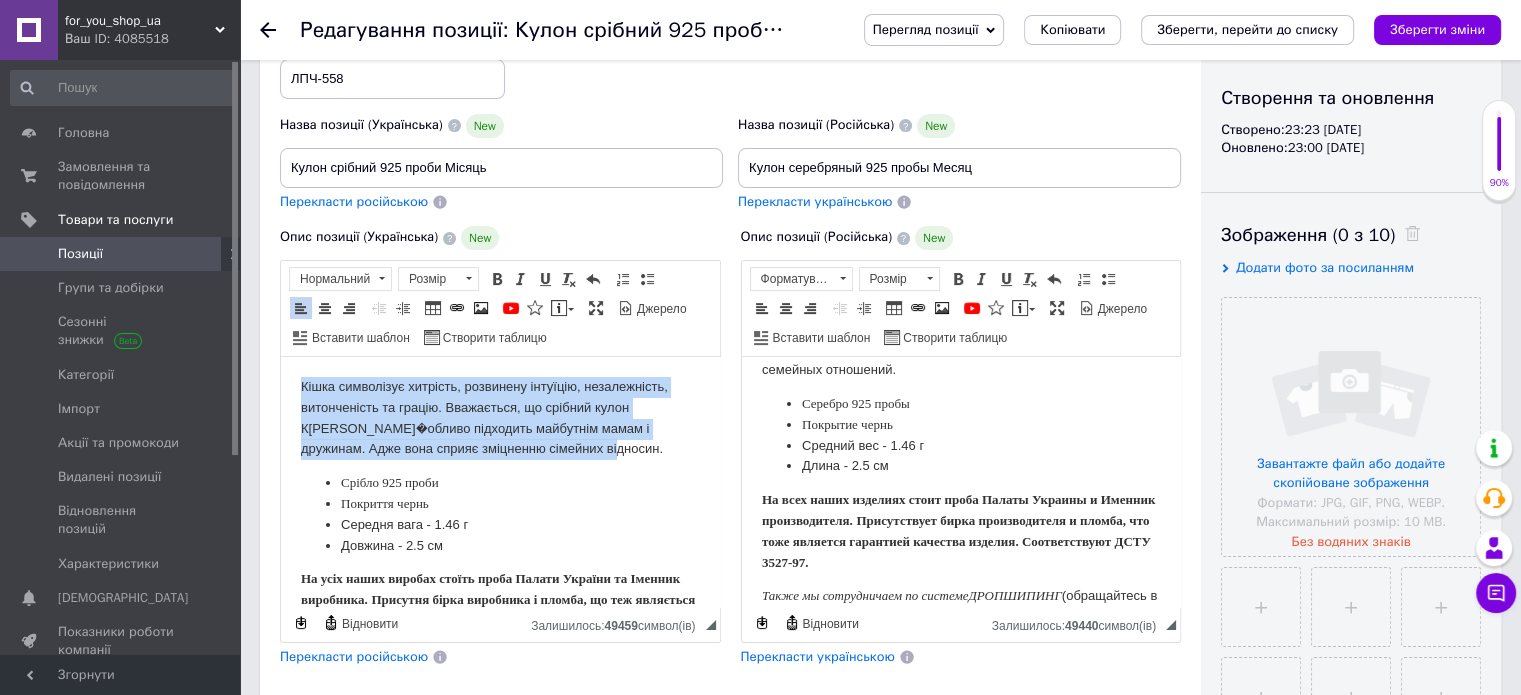 click on "Кішка символізує хитрість, розвинену інтуїцію, незалежність, витонченість та грацію. Вважається, що срібний кулон [PERSON_NAME] особливо підходить майбутнім мамам і дружинам. Адже вона сприяє зміцненню сімейних відносин. Срібло 925 проби Покриття чернь Середня вага - 1.46 г Довжина - 2.5 см На усіх наших виробах стоїть проба Палати України та Іменник виробника.   Присутня бірка виробника і пломба, що теж являється гарантією якості виробу. Відповідають ДСТУ 3527-97. Також ми співпрацюємо за систе мо ю ДРОПШИПІНГ  (звертайтесь в чат з продавцем)." at bounding box center [500, 531] 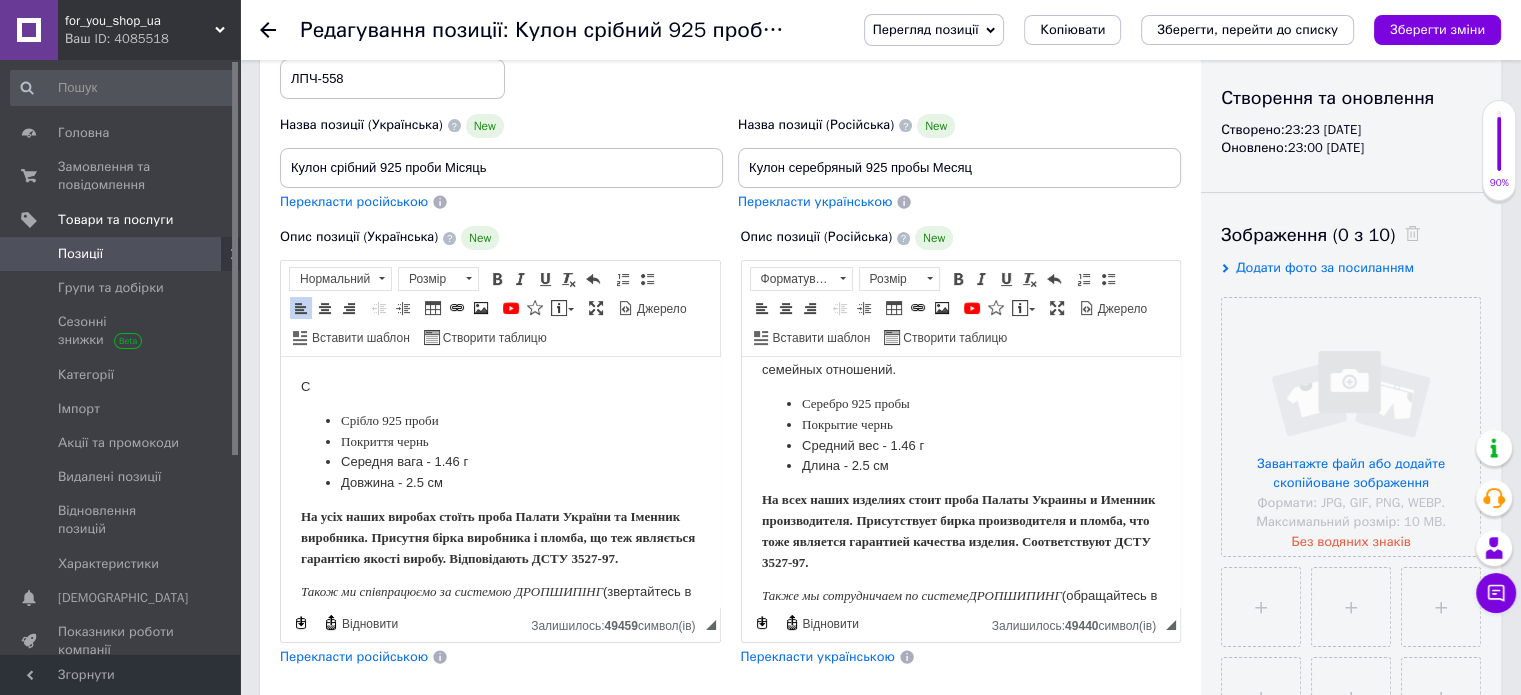 type 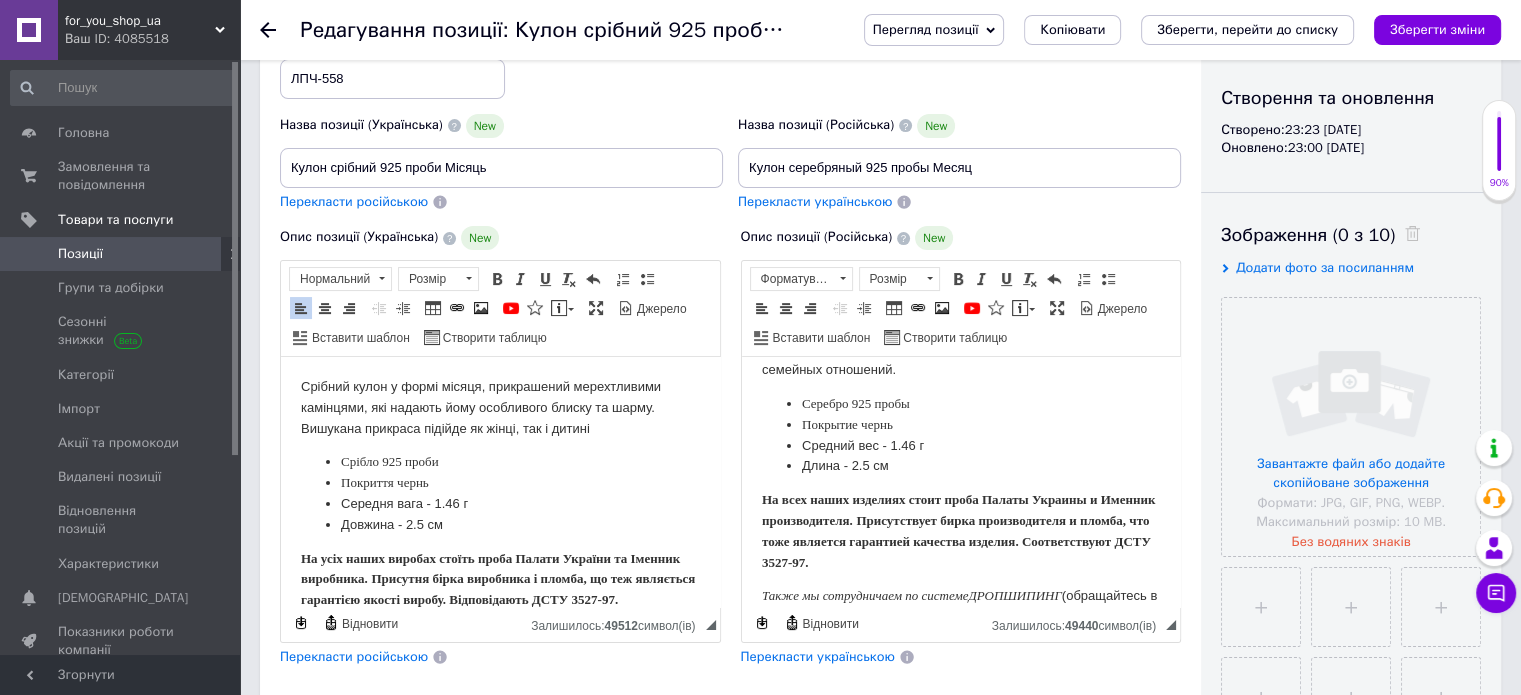 click on "Срібний кулон у формі місяця, прикрашений мерехтливими камінцями, які надають йому особливого блиску та шарму. Вишукана прикраса підійде як жінці, так і дитині" at bounding box center (500, 408) 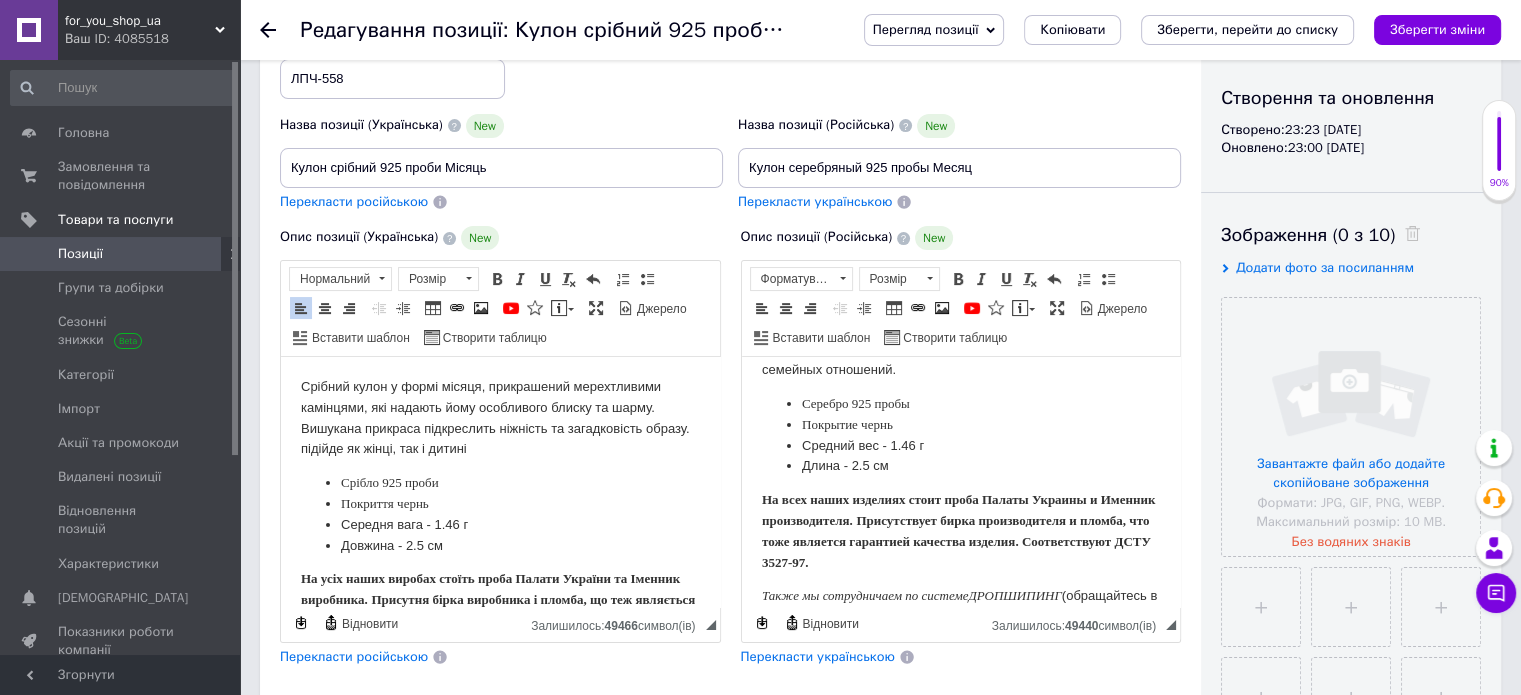 click on "Срібний кулон у формі місяця, прикрашений мерехтливими камінцями, які надають йому особливого блиску та шарму. Вишукана прикраса підкреслить ніжність та загадковість образу.  підійде як жінці, так і дитині" at bounding box center (500, 418) 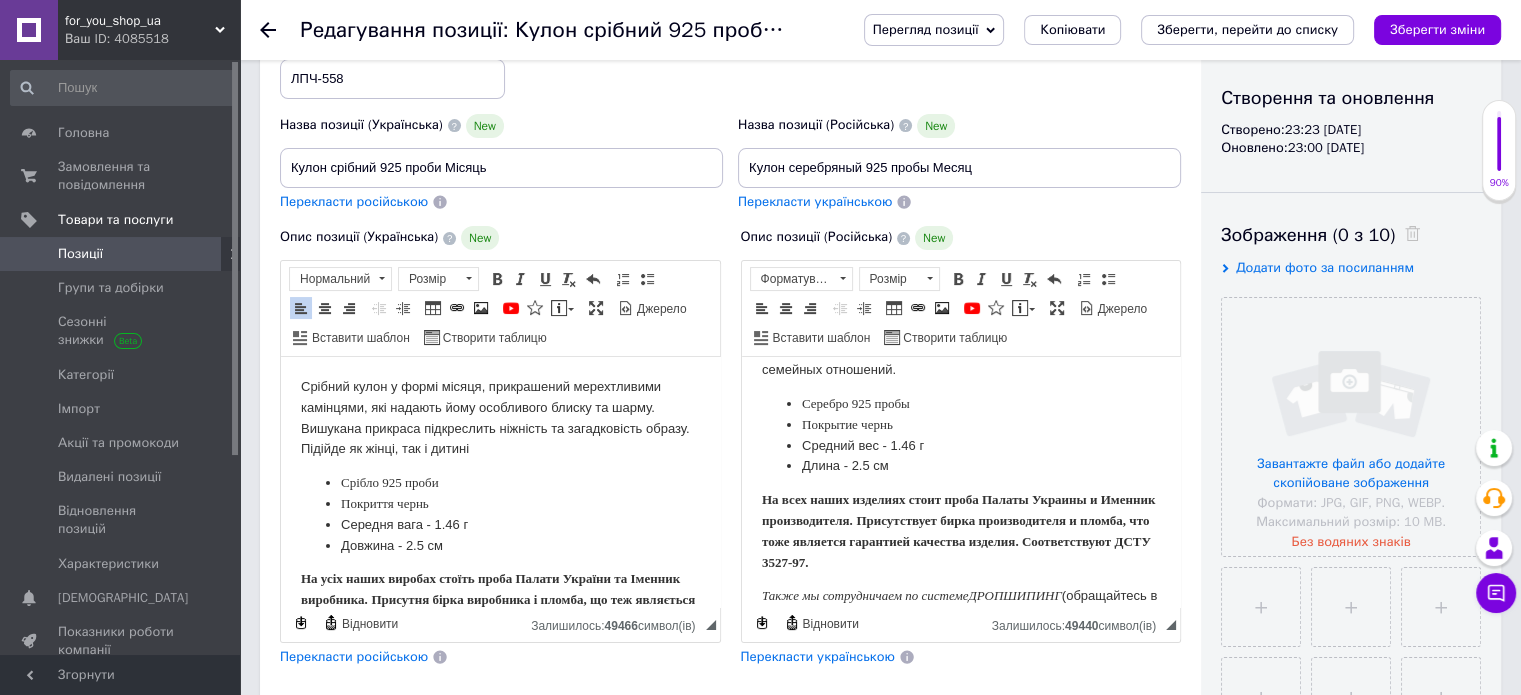 click on "Срібний кулон у формі місяця, прикрашений мерехтливими камінцями, які надають йому особливого блиску та шарму. Вишукана прикраса підкреслить ніжність та загадковість образу.  Підійде як жінці, так і дитині Срібло 925 проби Покриття чернь Середня вага - 1.46 г Довжина - 2.5 см На усіх наших виробах стоїть проба Палати України та Іменник виробника.   Присутня бірка виробника і пломба, що теж являється гарантією якості виробу. Відповідають ДСТУ 3527-97. Також ми співпрацюємо за систе мо ю ДРОПШИПІНГ  (звертайтесь в чат з продавцем)." at bounding box center [500, 531] 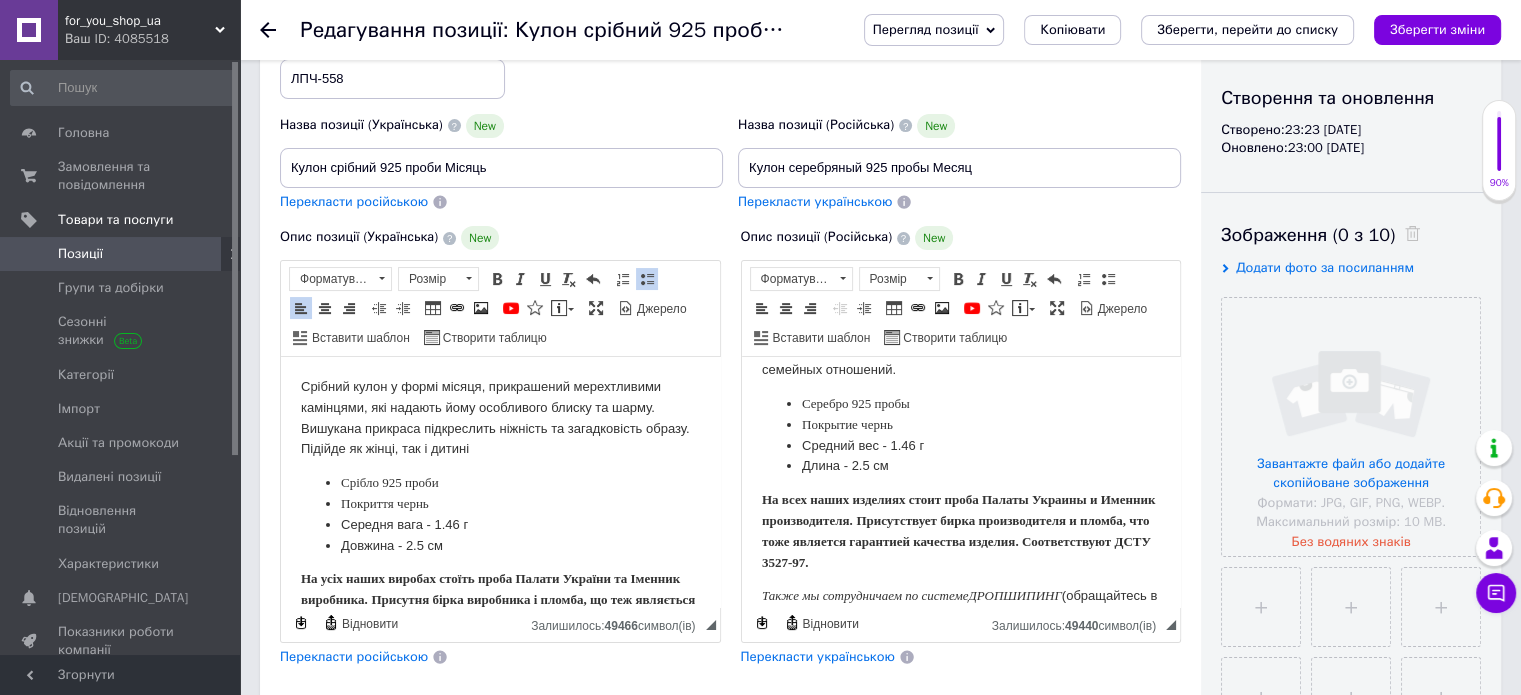 click on "Срібний кулон у формі місяця, прикрашений мерехтливими камінцями, які надають йому особливого блиску та шарму. Вишукана прикраса підкреслить ніжність та загадковість образу.  Підійде як жінці, так і дитині" at bounding box center (500, 418) 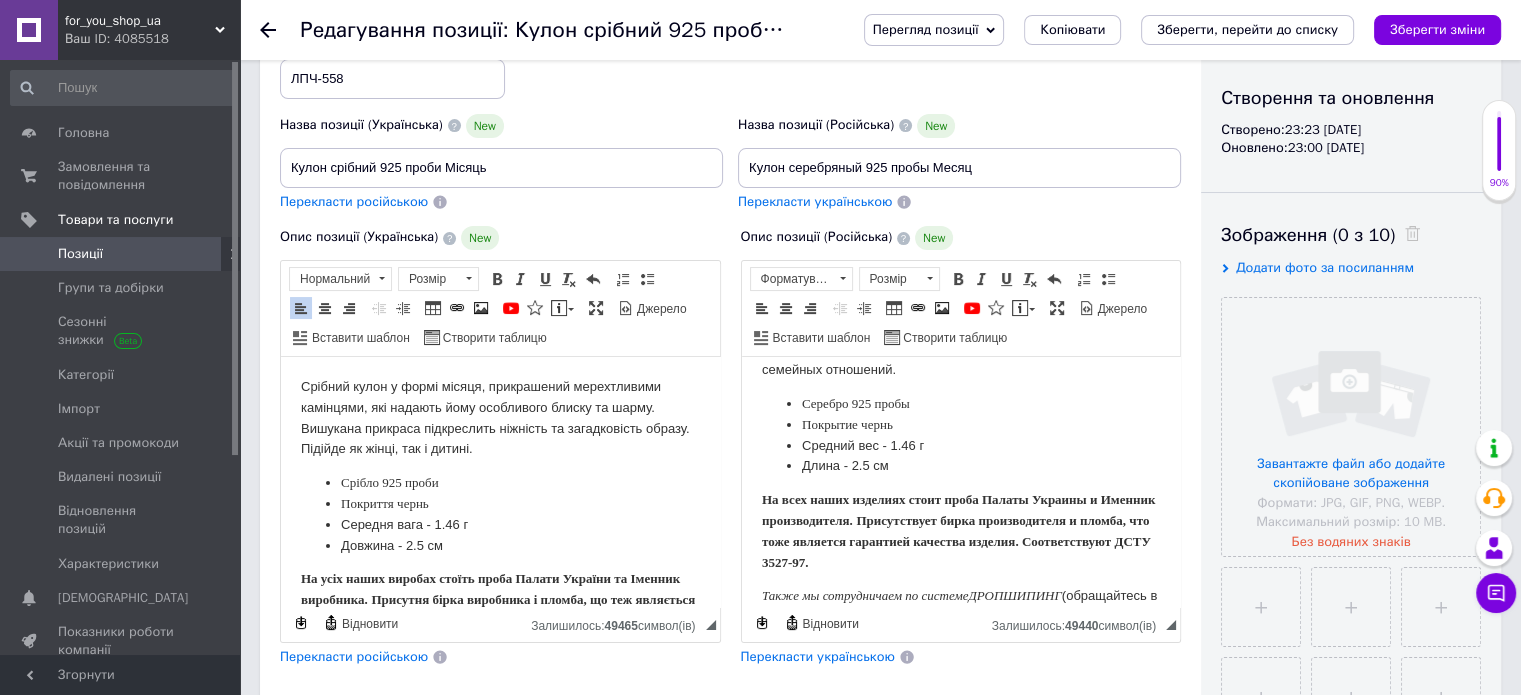click on "Срібний кулон у формі місяця, прикрашений мерехтливими камінцями, які надають йому особливого блиску та шарму. Вишукана прикраса підкреслить ніжність та загадковість образу.  Підійде як жінці, так і дитині." at bounding box center (500, 418) 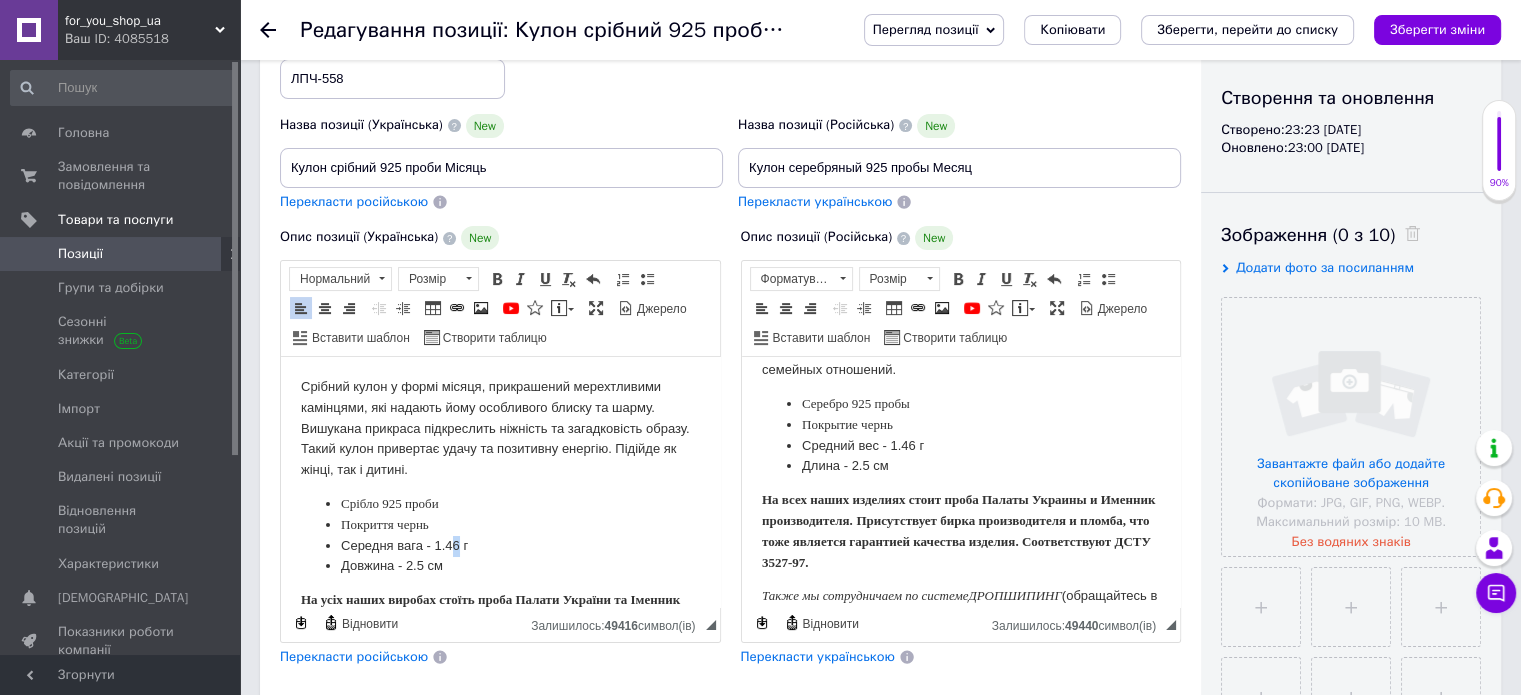 click on "Середня вага - 1.46 г" at bounding box center [500, 546] 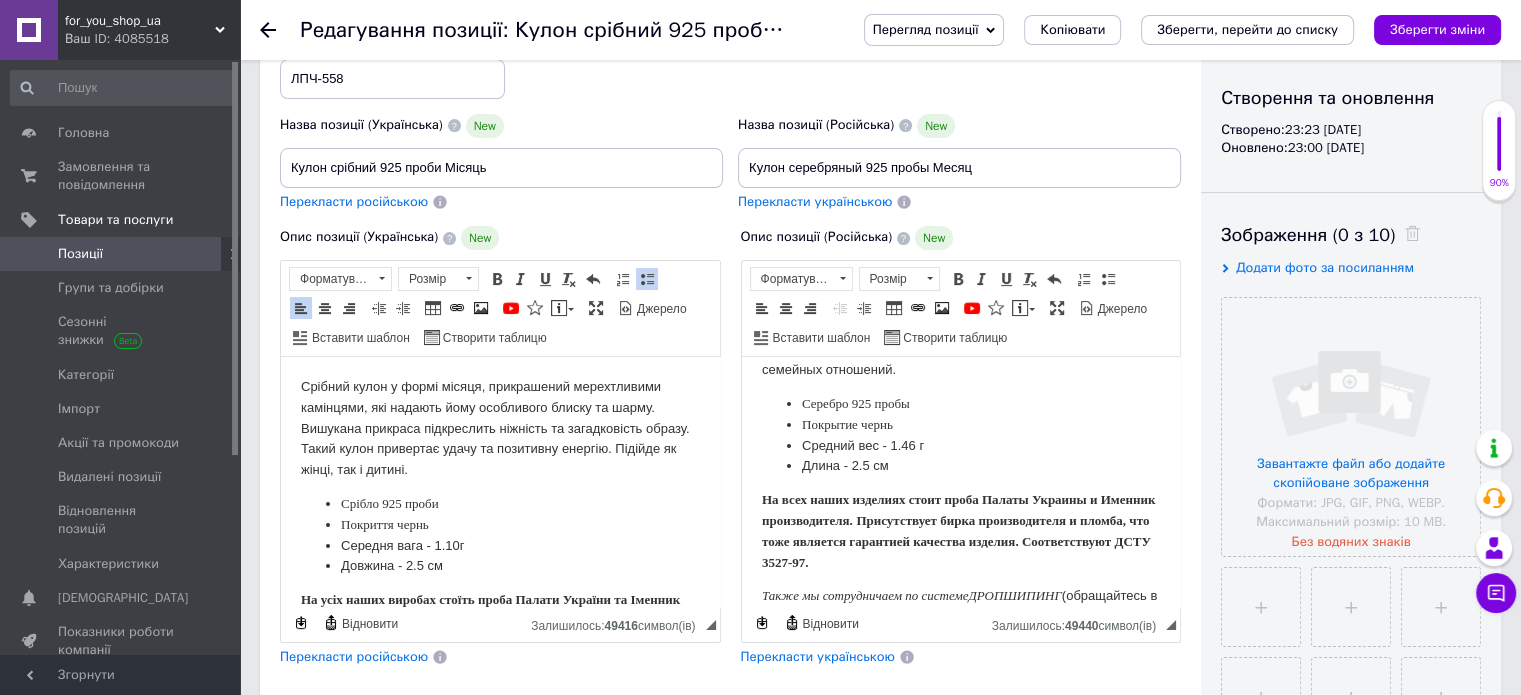click on "Довжина - 2.5 см" at bounding box center (500, 566) 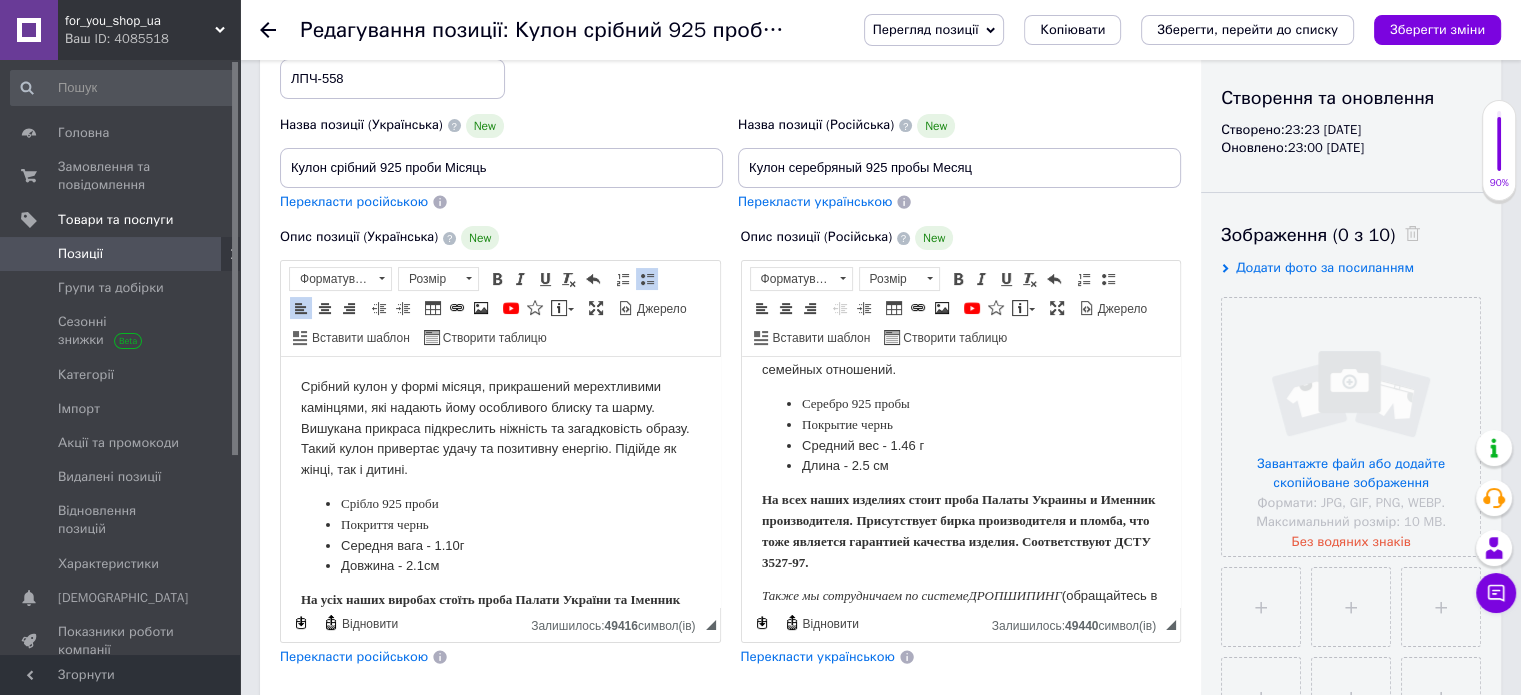 click on "Довжина - 2.1  см" at bounding box center (500, 566) 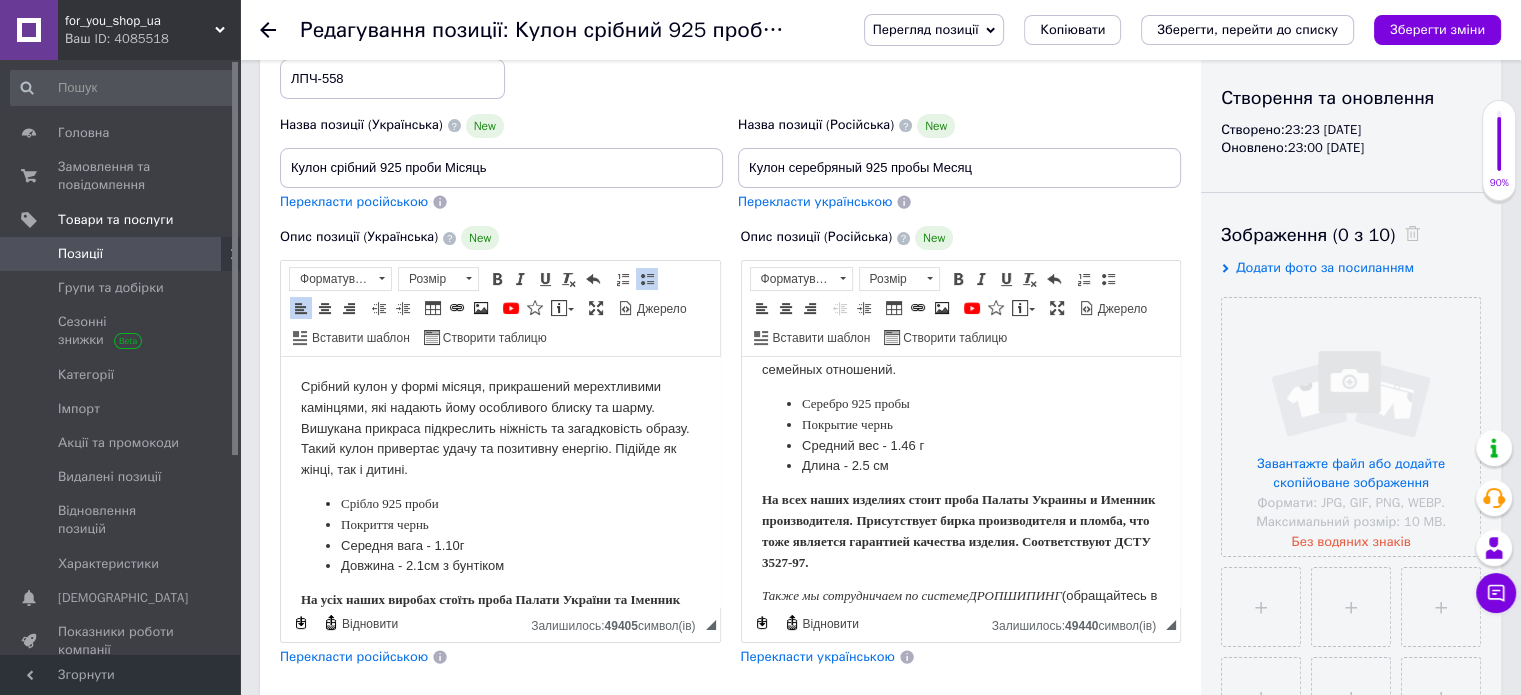 click on "Покриття чернь" at bounding box center (500, 525) 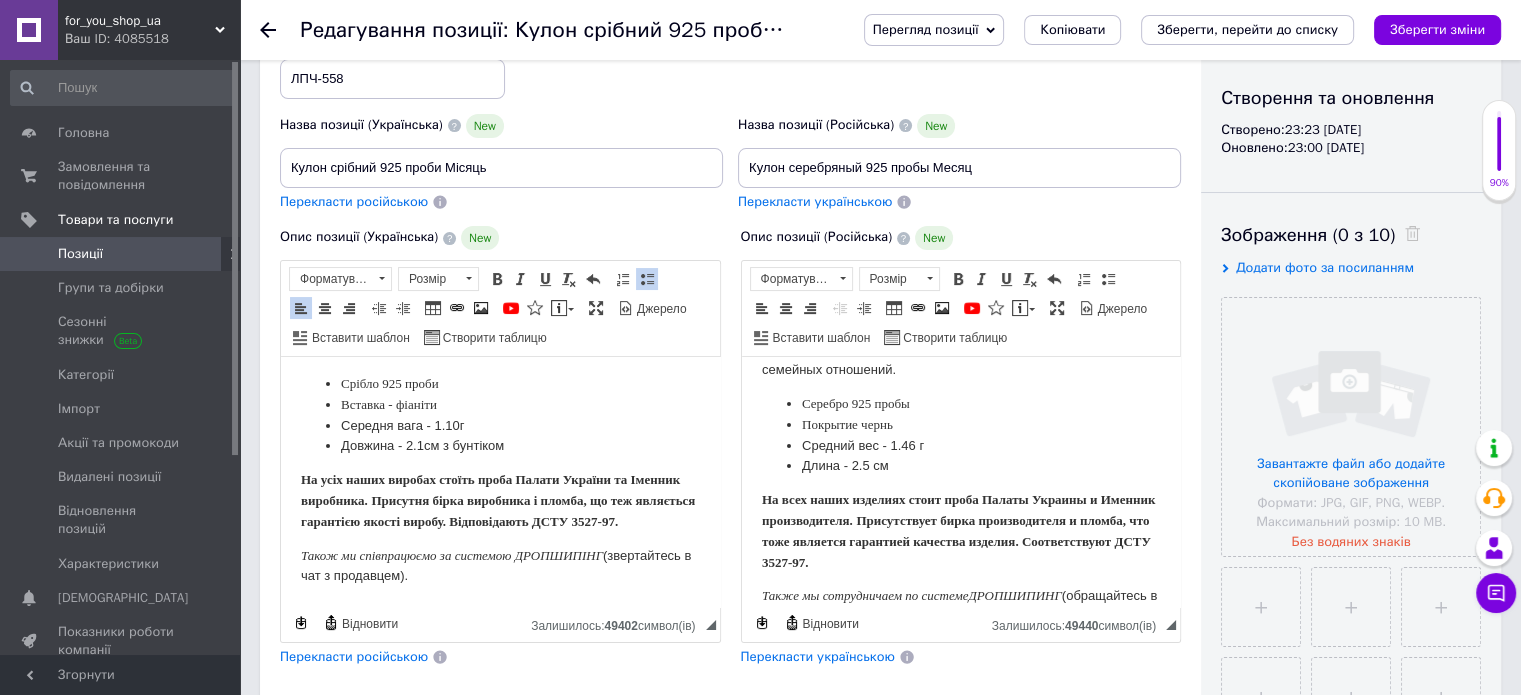 scroll, scrollTop: 125, scrollLeft: 0, axis: vertical 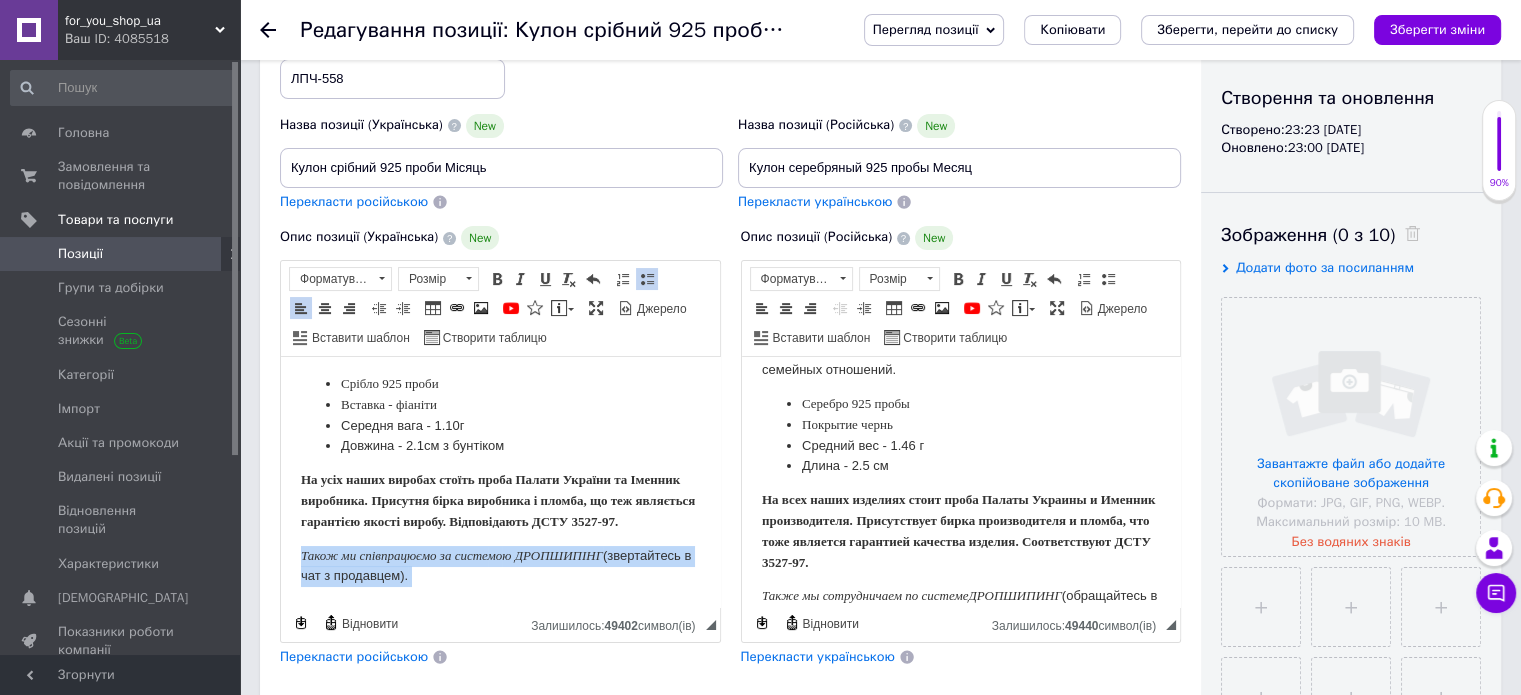 drag, startPoint x: 304, startPoint y: 551, endPoint x: 629, endPoint y: 588, distance: 327.09937 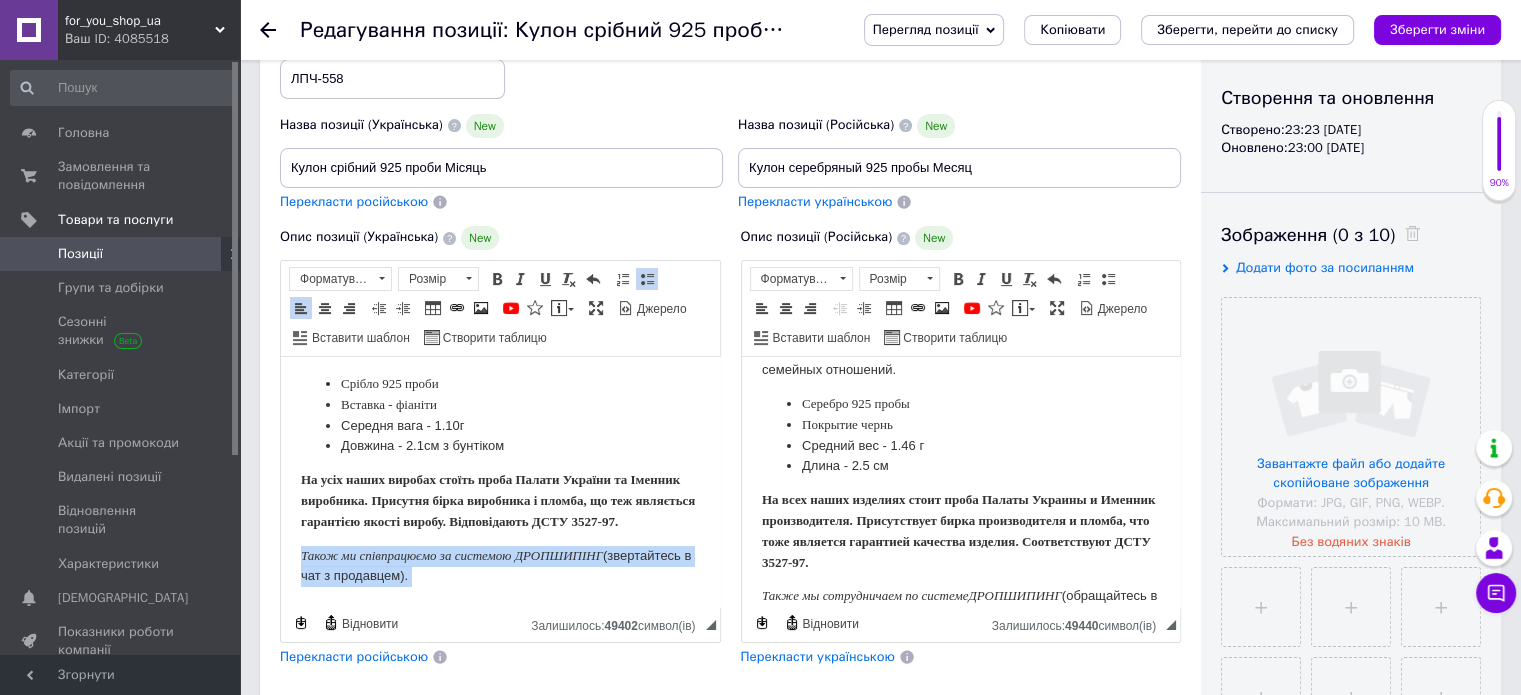 click on "Срібний кулон у формі місяця, прикрашений мерехтливими камінцями, які надають йому особливого блиску та шарму. Вишукана прикраса підкреслить ніжність та загадковість образу. Такий кулон привертає удачу та позитивну енергію. Підійде як жінці, так і дитині. Срібло 925 проби Вставка - фіаніти Середня вага - 1.10  г Довжина - 2.1  см з бунтіком На усіх наших виробах стоїть проба Палати України та Іменник виробника.   Присутня бірка виробника і пломба, що теж являється гарантією якості виробу. Відповідають ДСТУ 3527-97. Також ми співпрацюємо за систе мо ю ДРОПШИПІНГ" at bounding box center (500, 422) 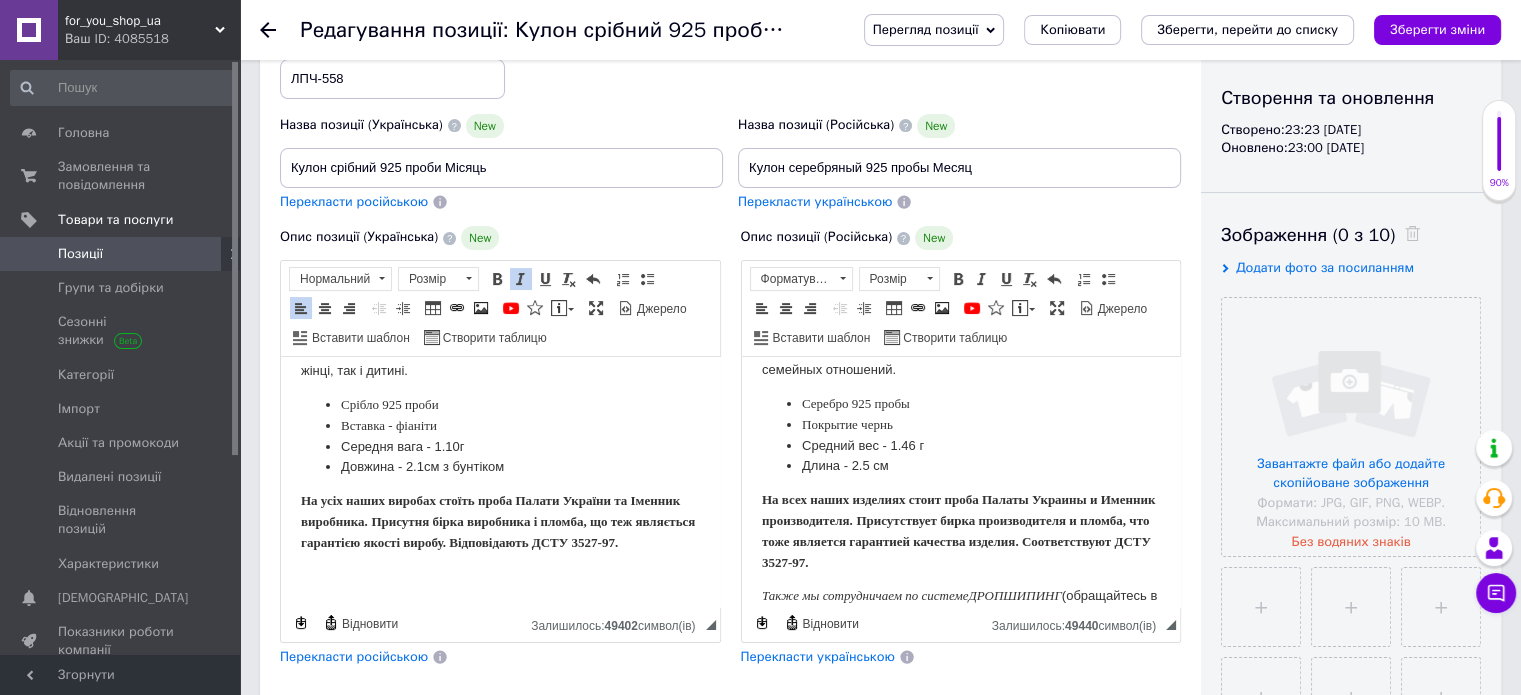 scroll, scrollTop: 103, scrollLeft: 0, axis: vertical 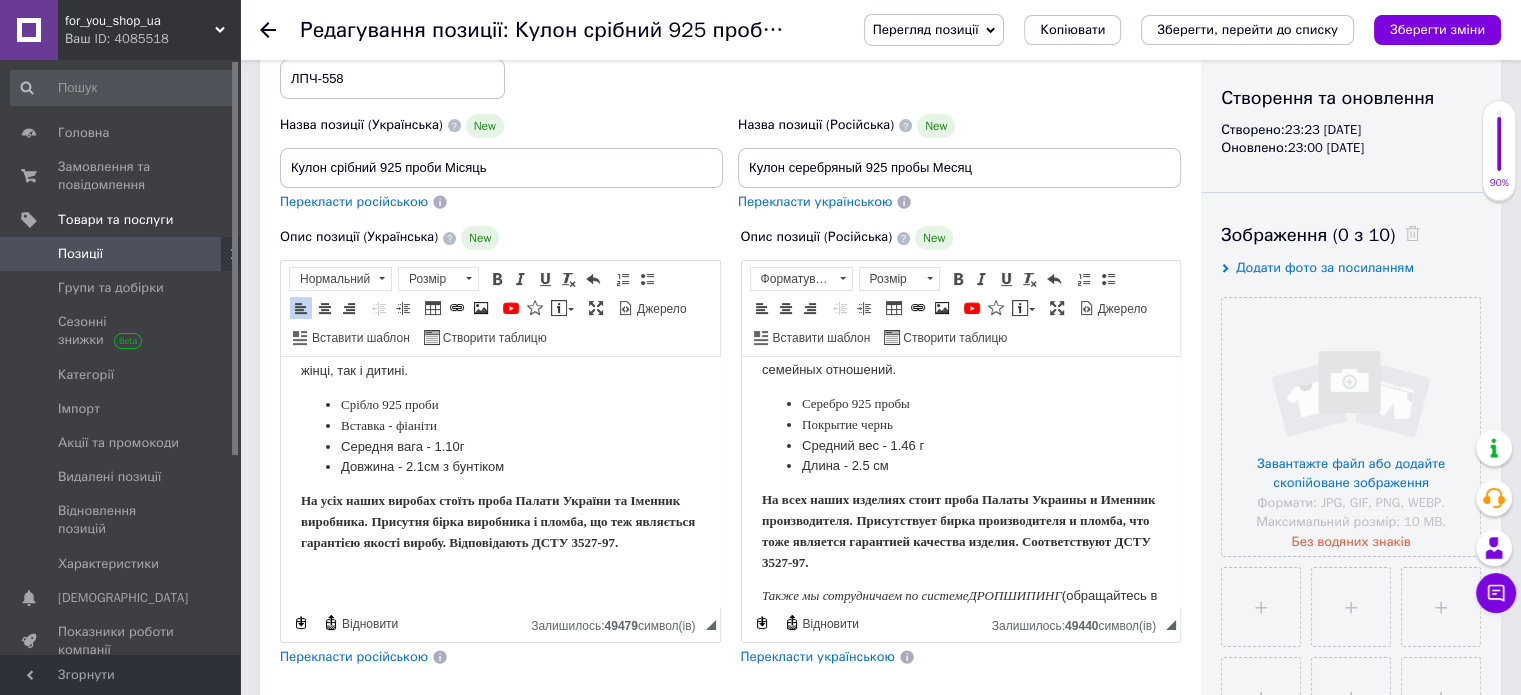 click on "Перекласти російською" at bounding box center [354, 656] 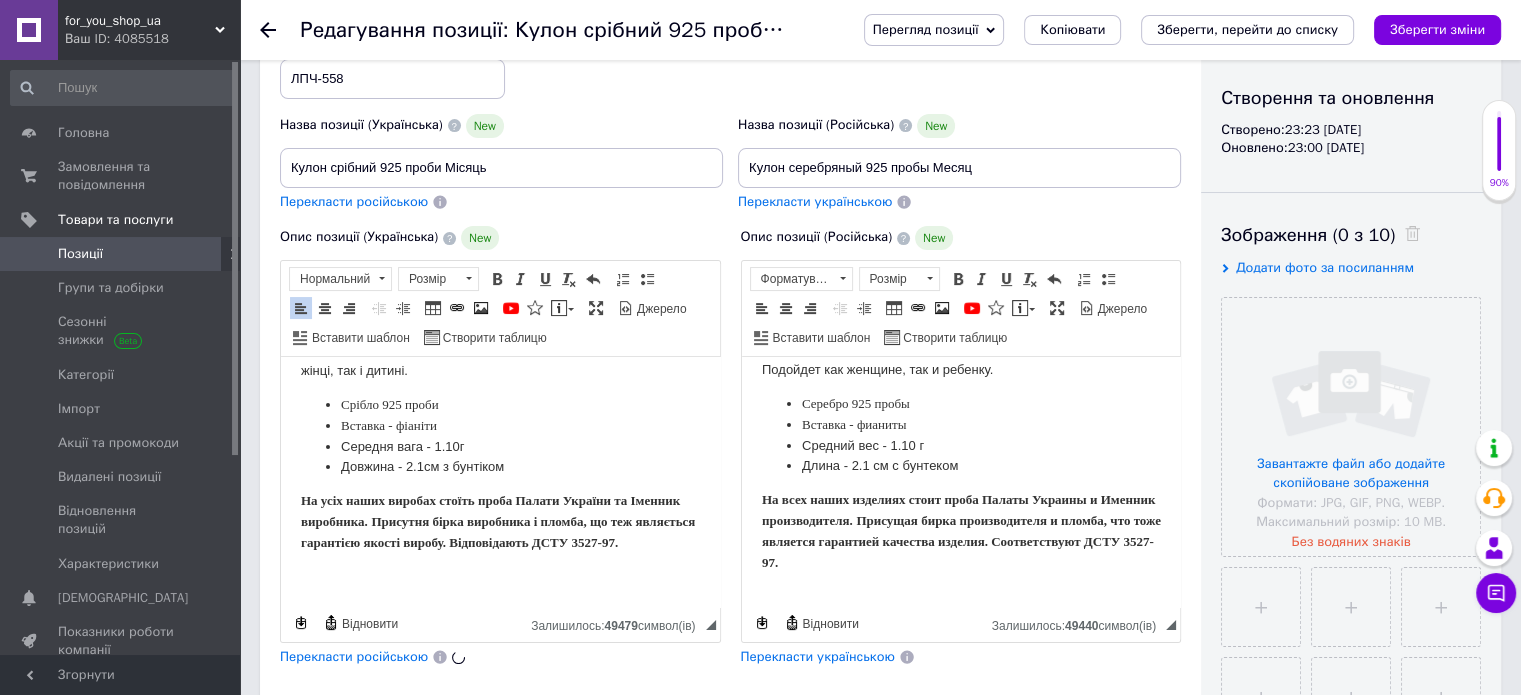scroll, scrollTop: 6, scrollLeft: 0, axis: vertical 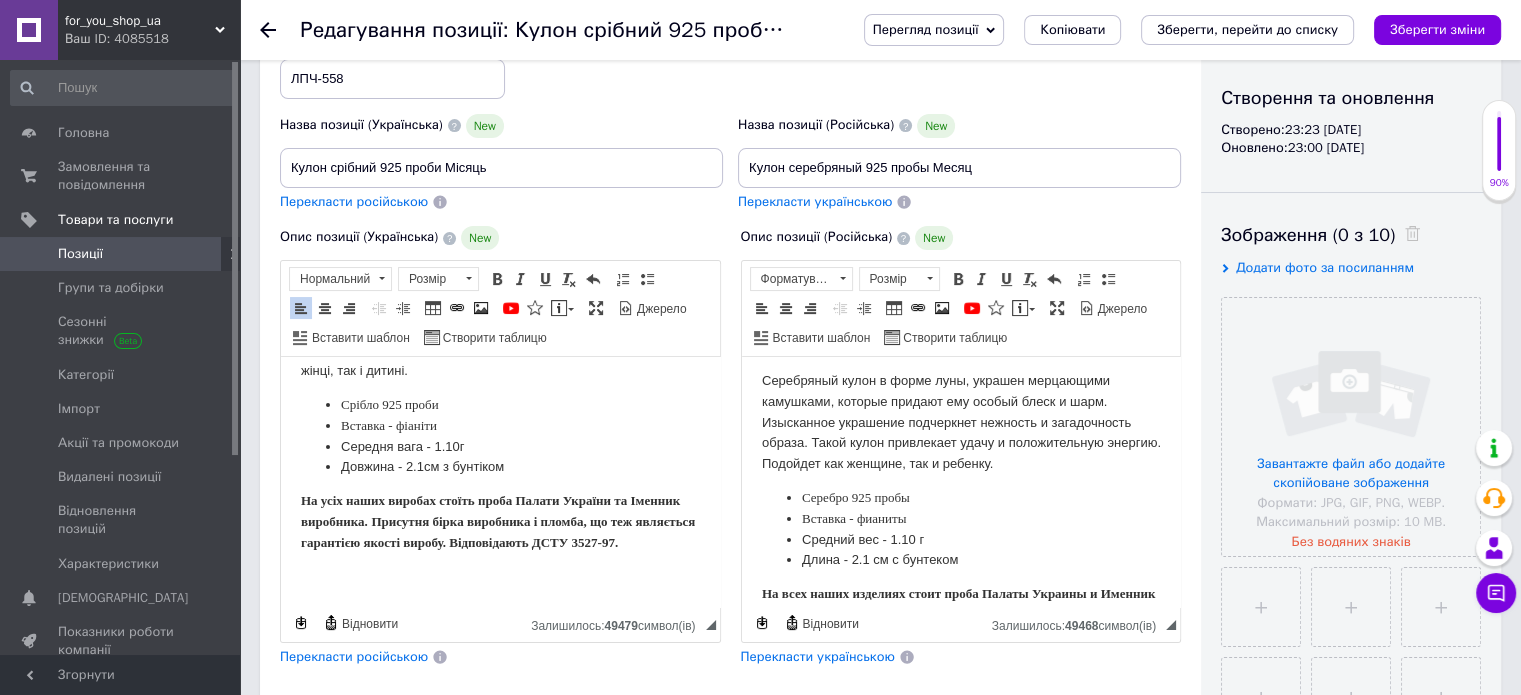 click on "Серебряный кулон в форме луны, украшен мерцающими камушками, которые придают ему особый блеск и шарм. Изысканное украшение подчеркнет нежность и загадочность образа. Такой кулон привлекает удачу и положительную энергию. Подойдет как женщине, так и ребенку." at bounding box center [960, 423] 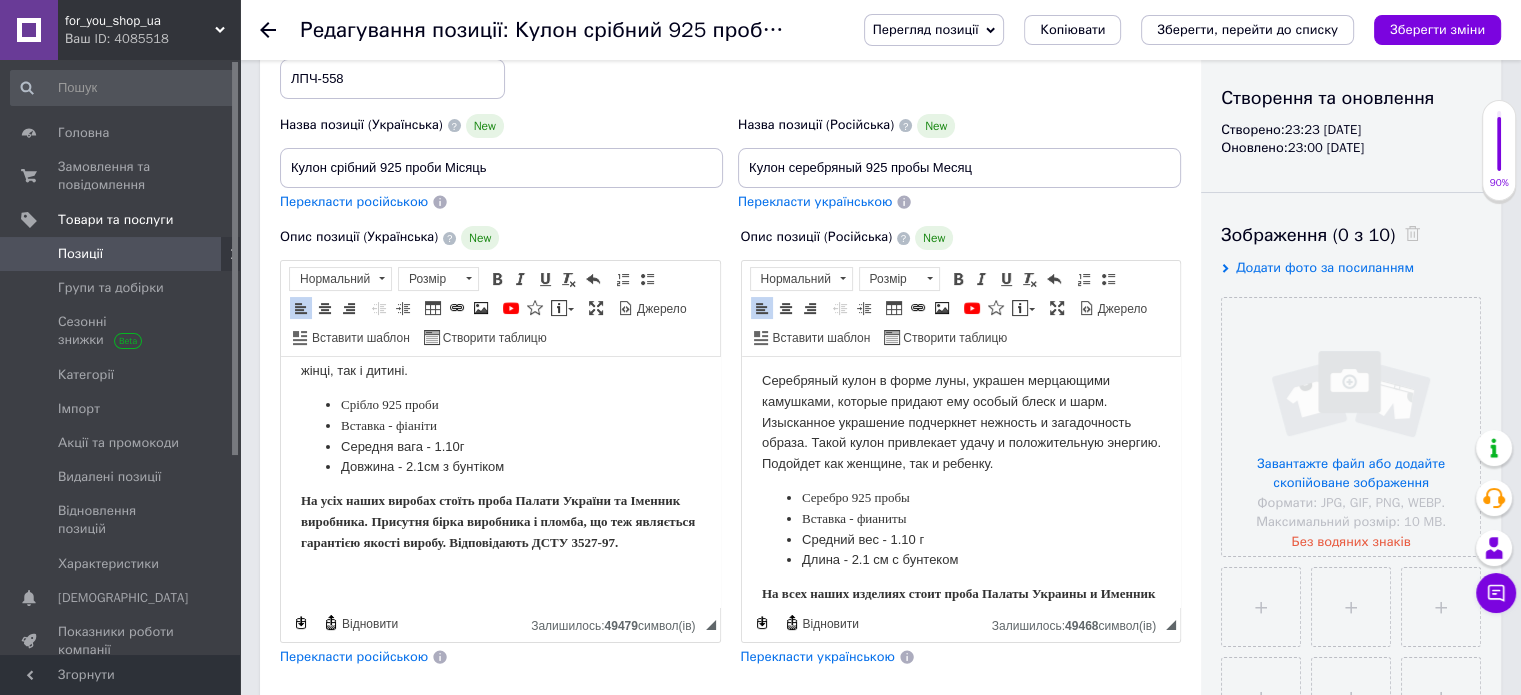 type 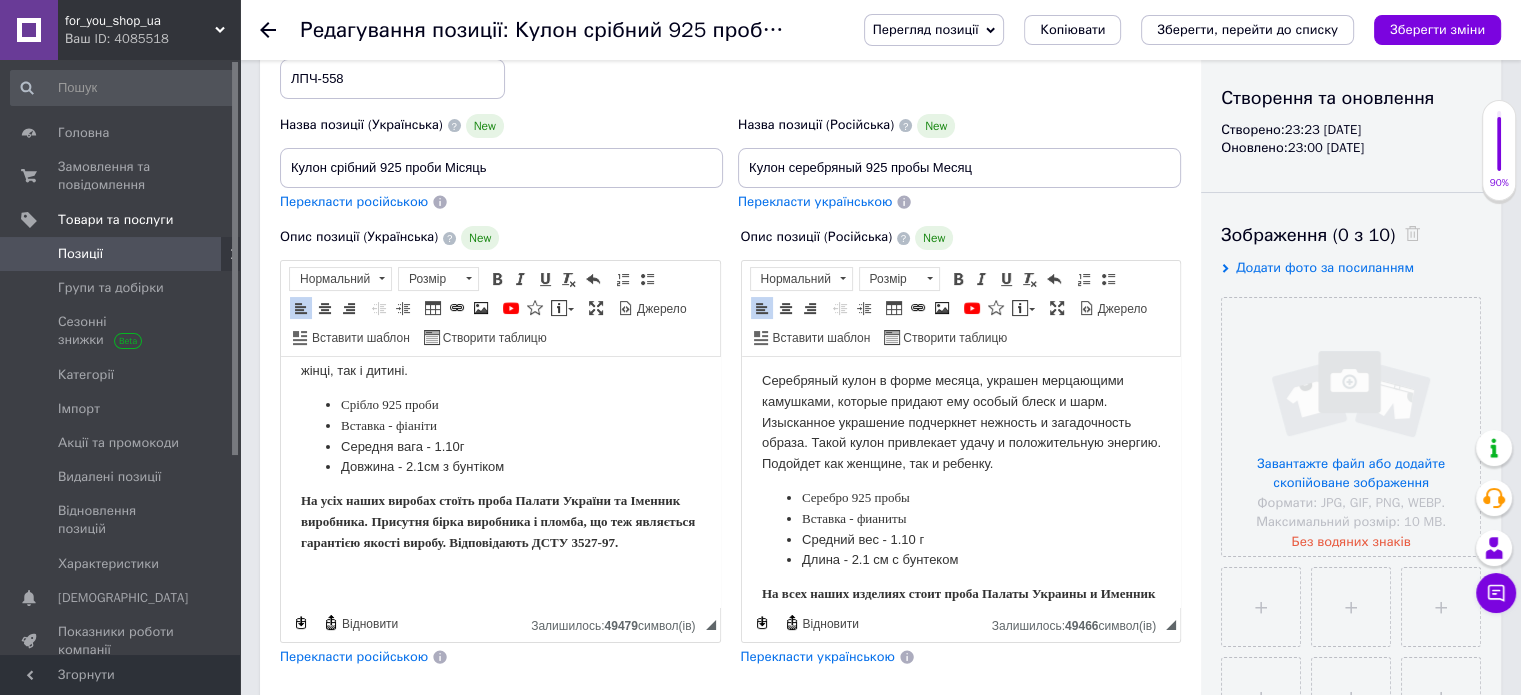 click on "Длина - 2.1 см с бунтеком" at bounding box center (960, 560) 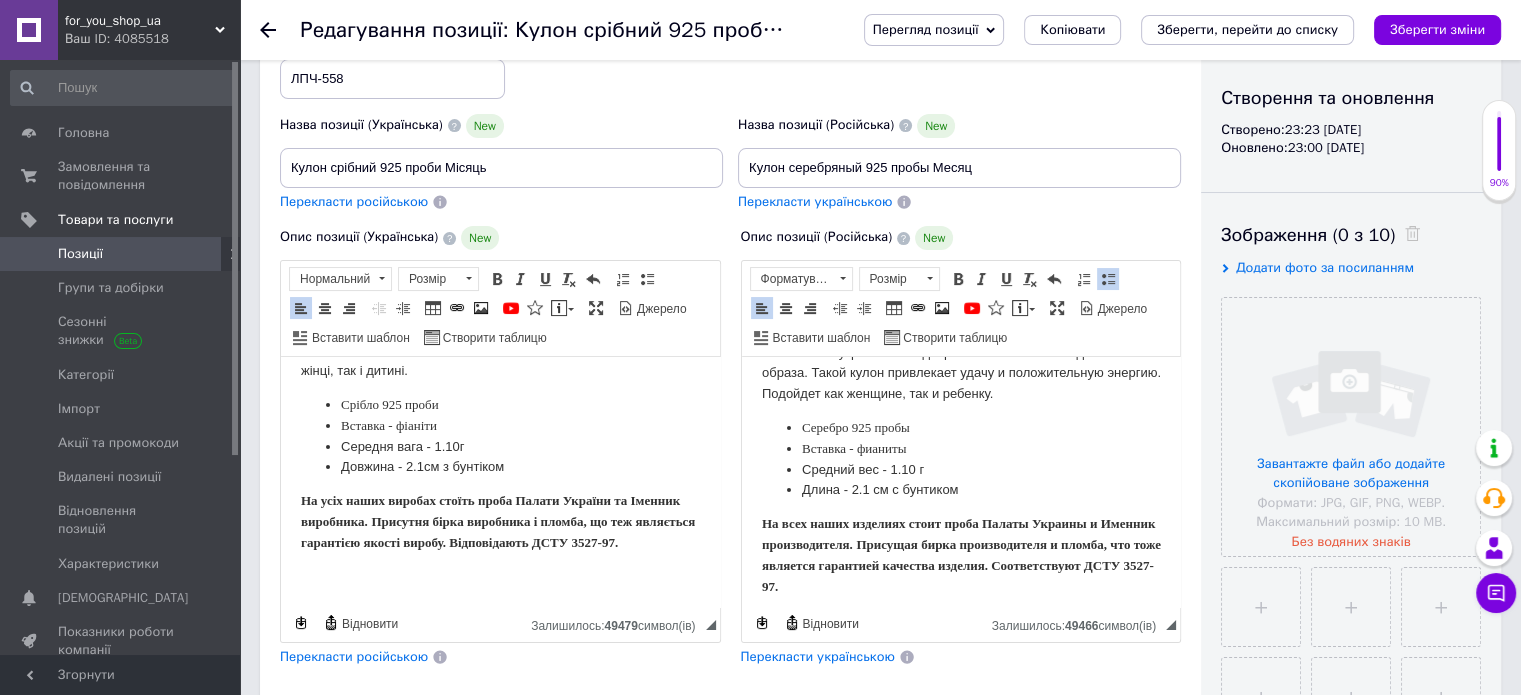 scroll, scrollTop: 106, scrollLeft: 0, axis: vertical 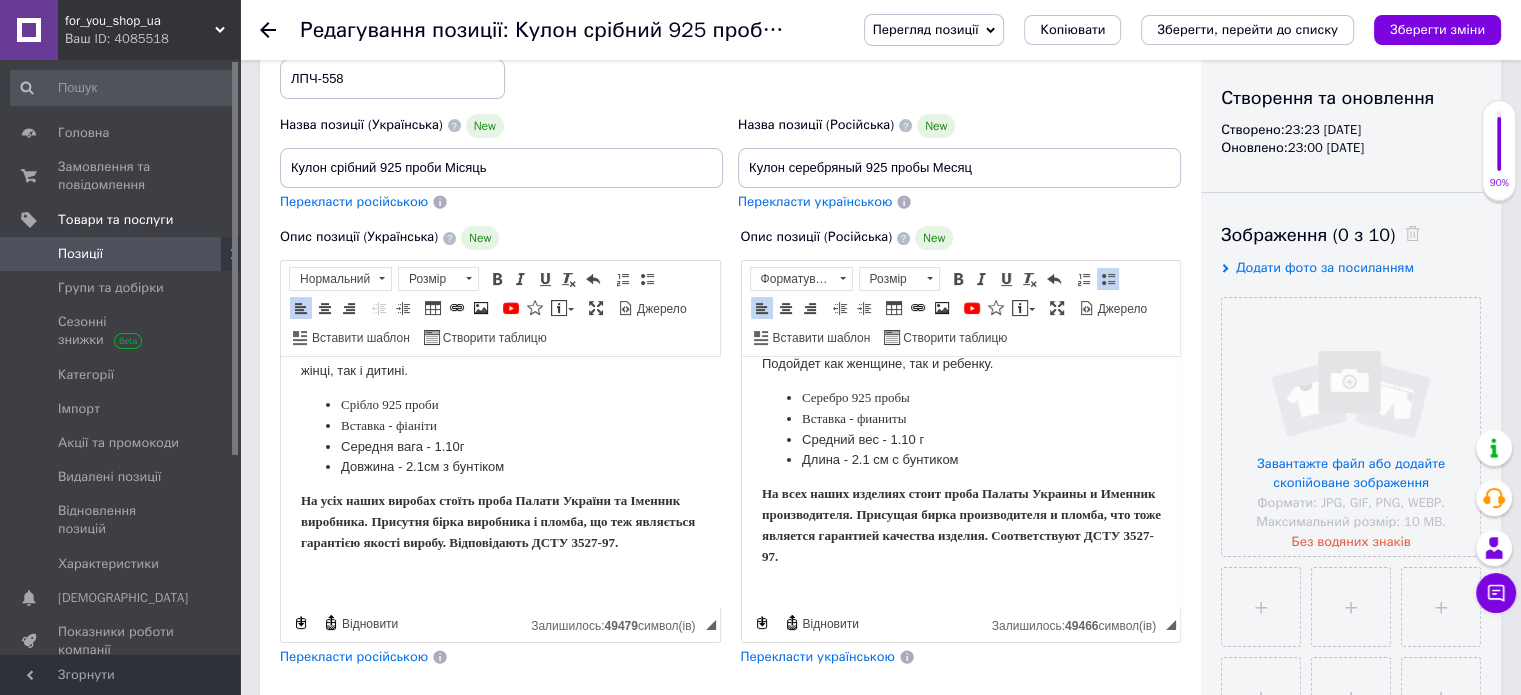 click on "Присущая бирка производителя и пломба, что тоже является гарантией качества изделия. Соответствуют ДСТУ 3527-97." at bounding box center (960, 535) 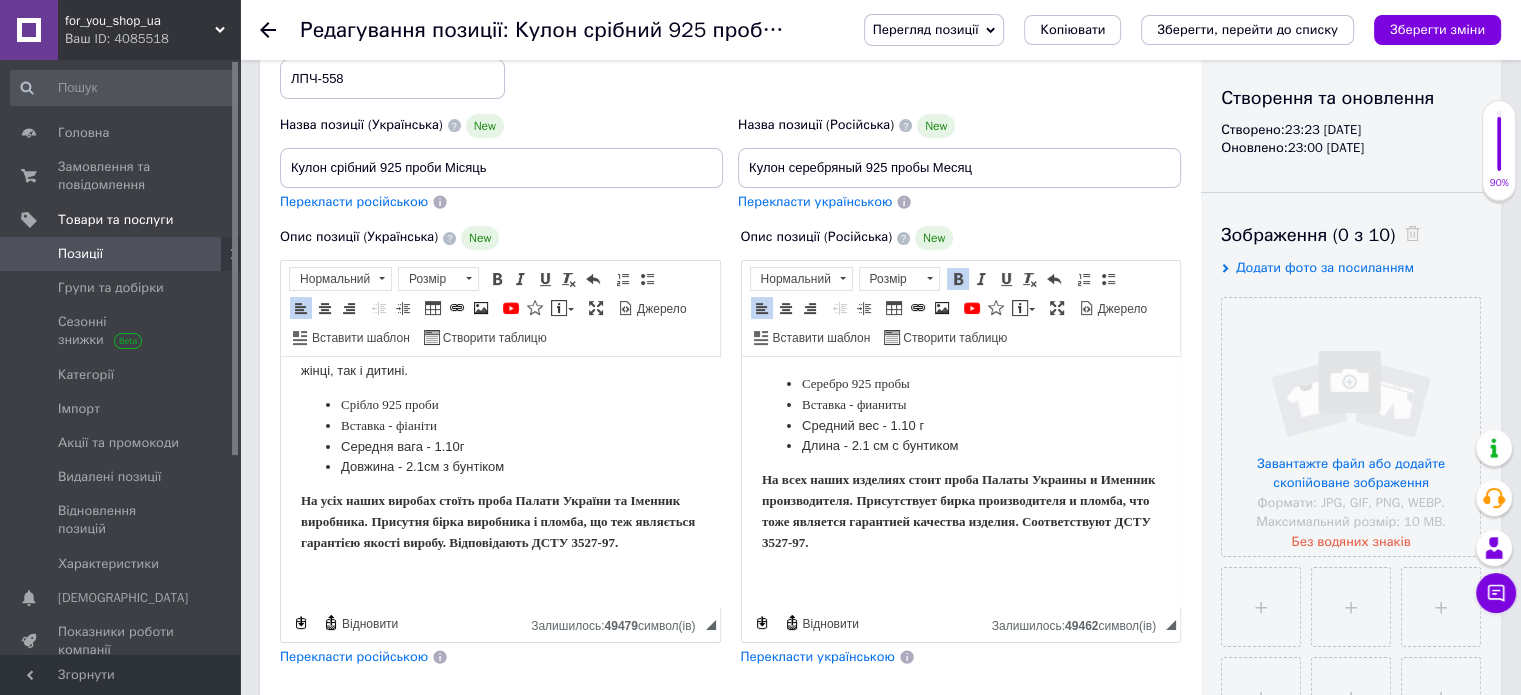 scroll, scrollTop: 124, scrollLeft: 0, axis: vertical 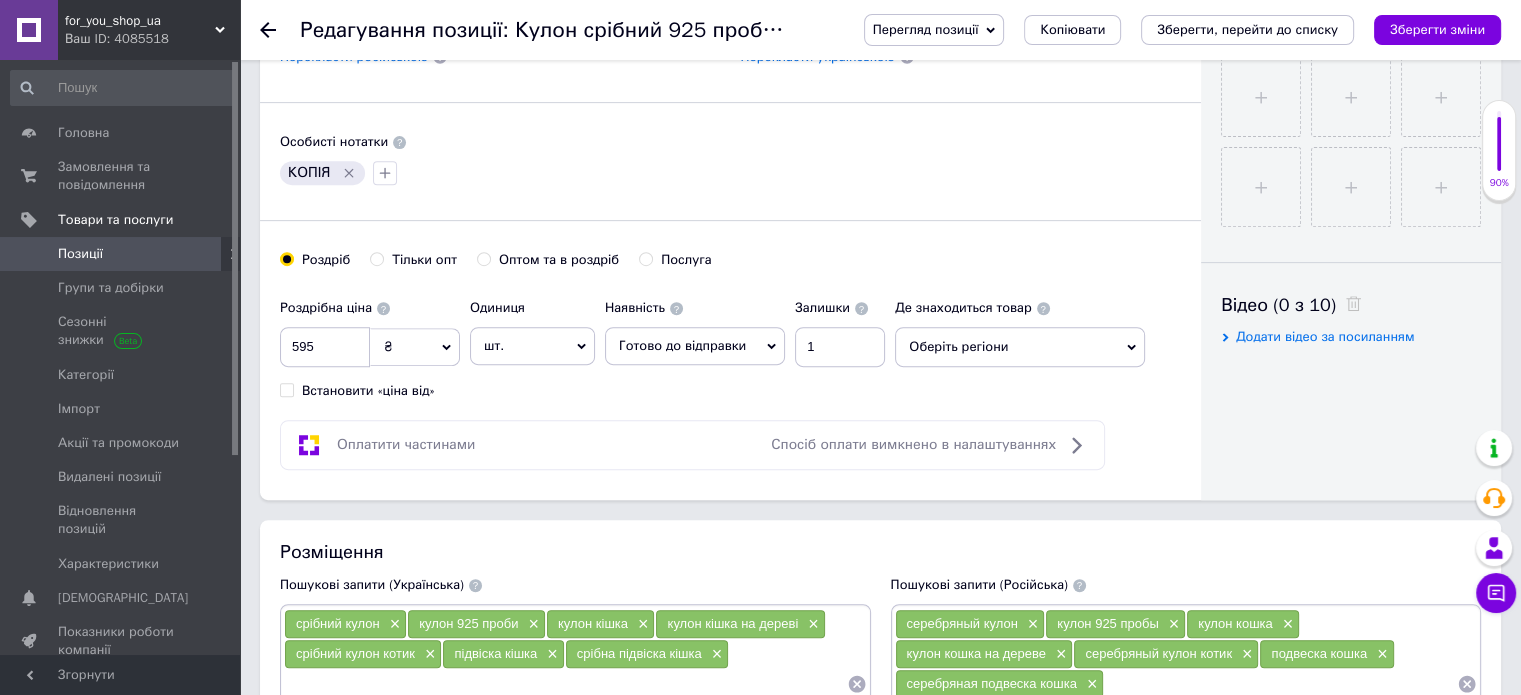 click on "Оберіть регіони" at bounding box center [1020, 347] 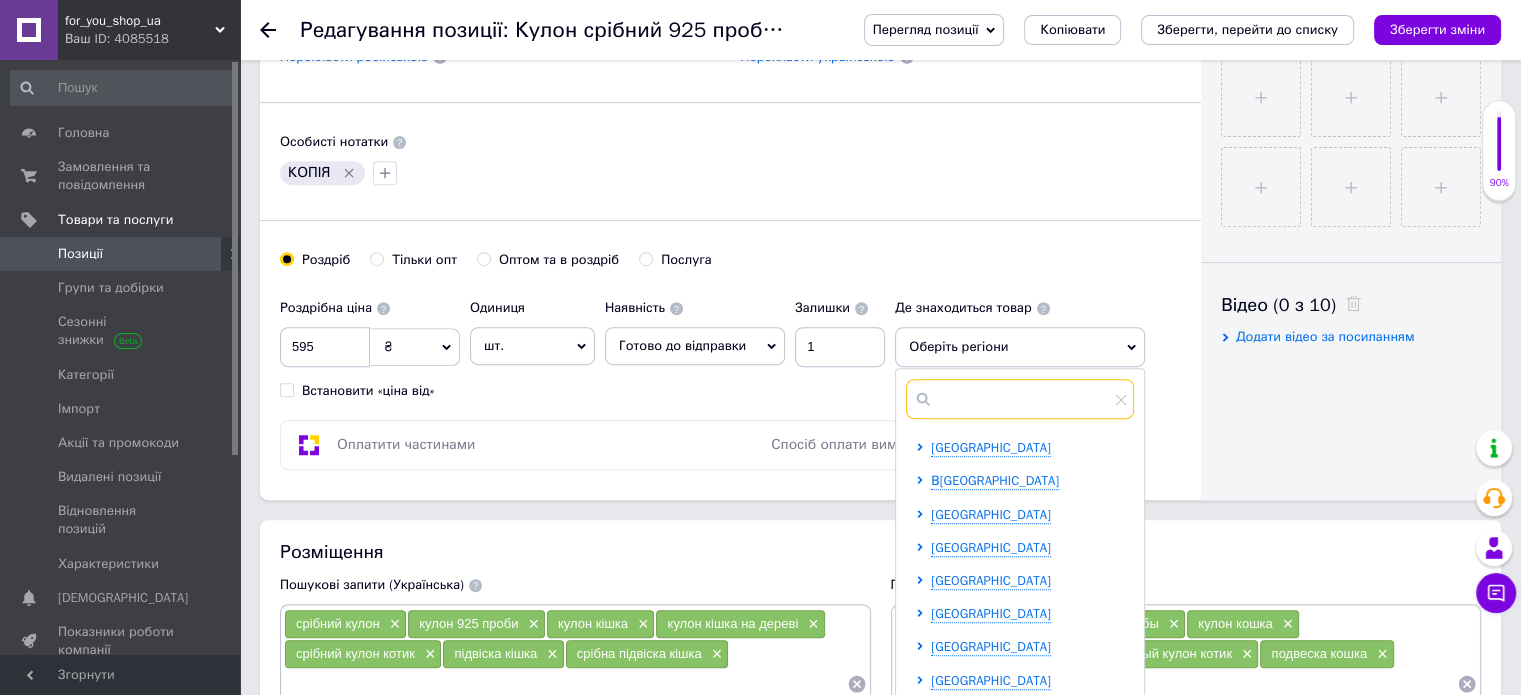 click at bounding box center (1020, 399) 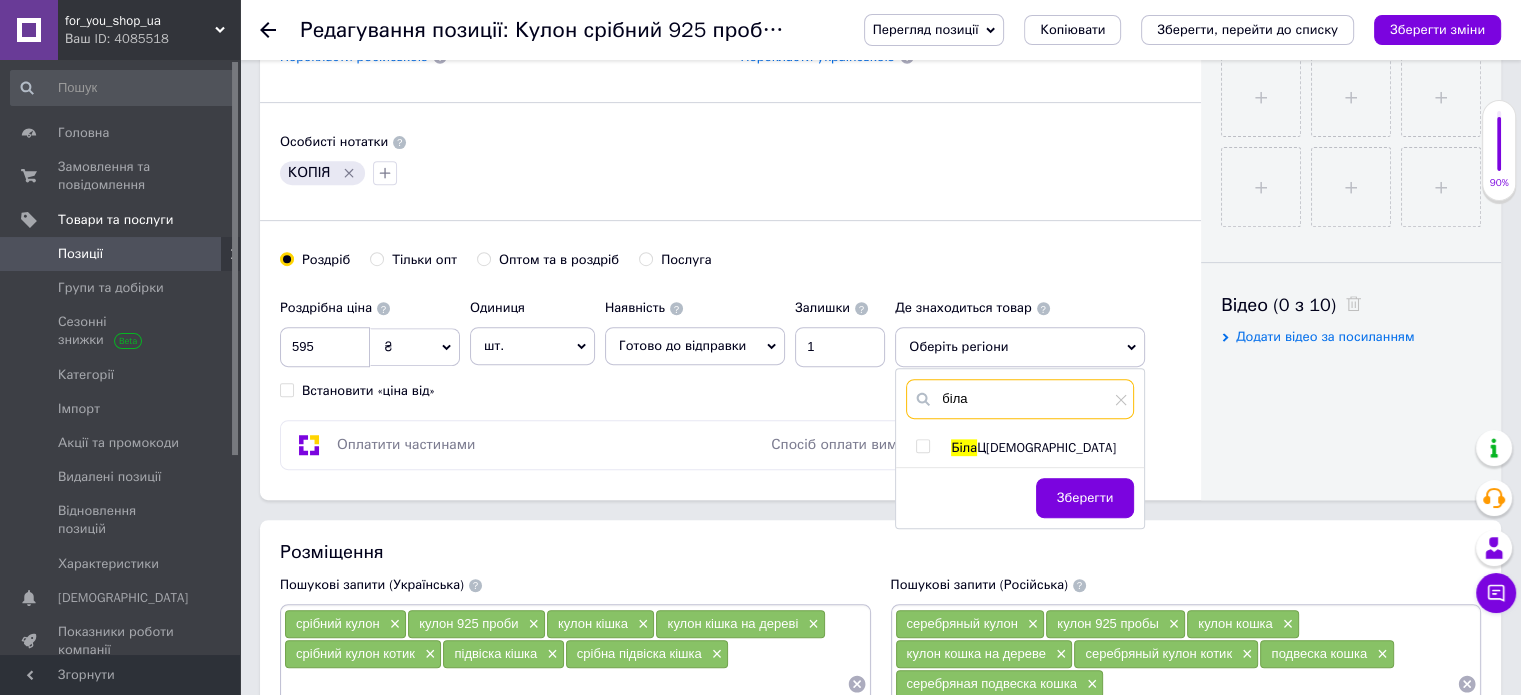 type on "біла" 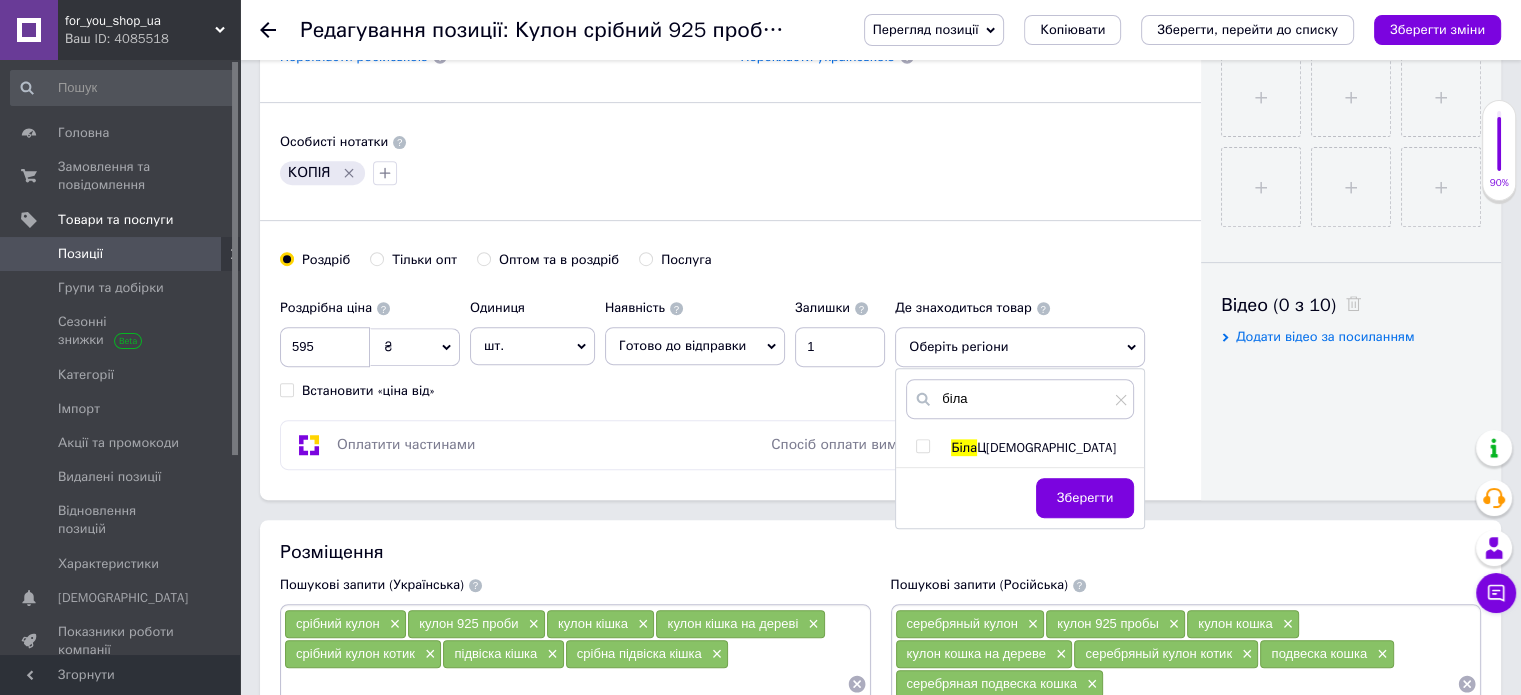 click at bounding box center (922, 446) 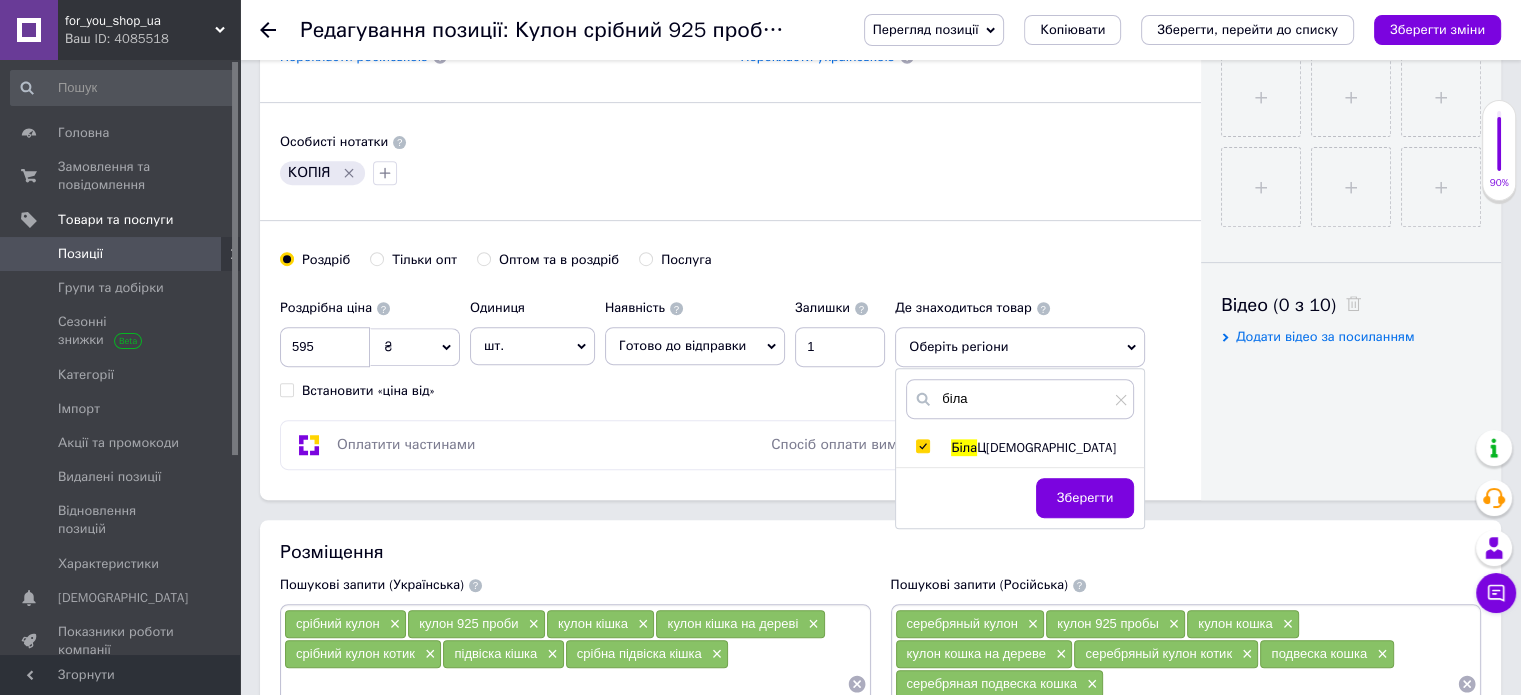 checkbox on "true" 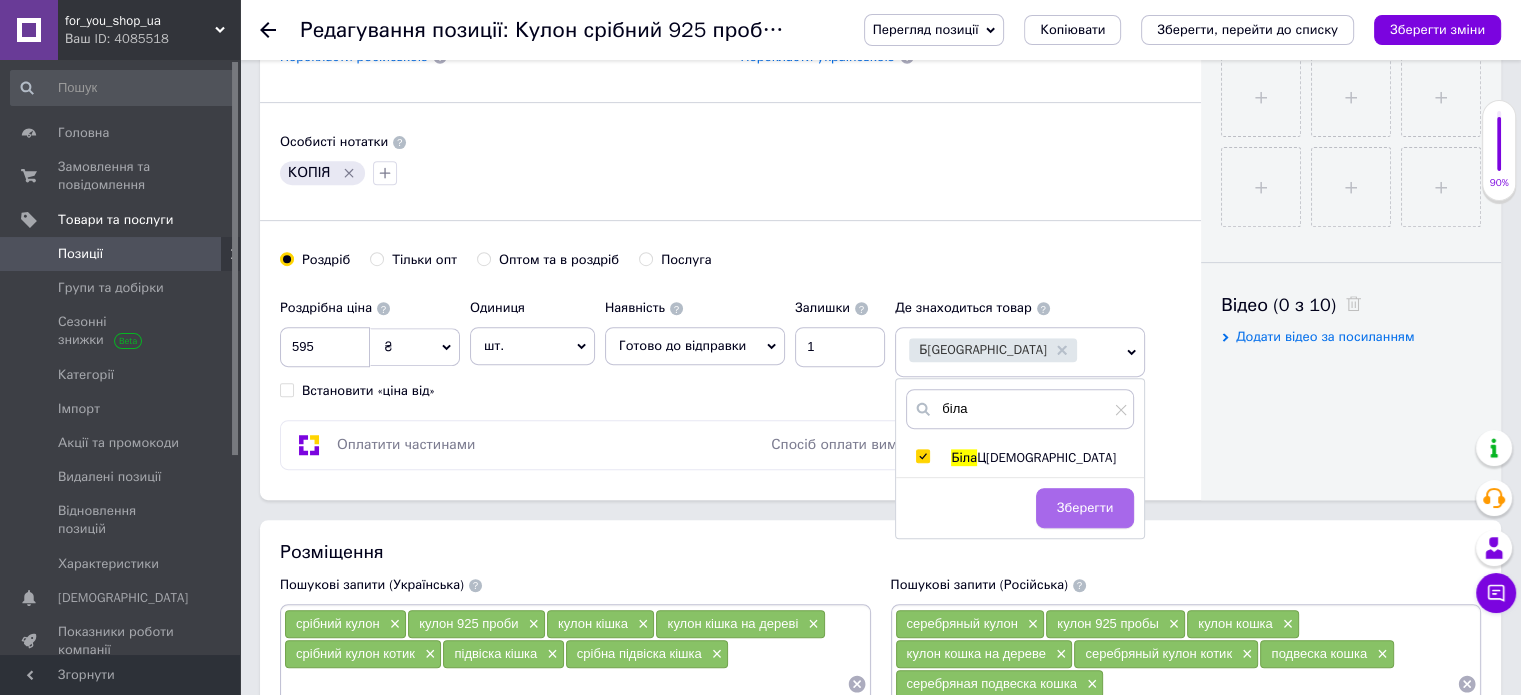 click on "Зберегти" at bounding box center [1085, 508] 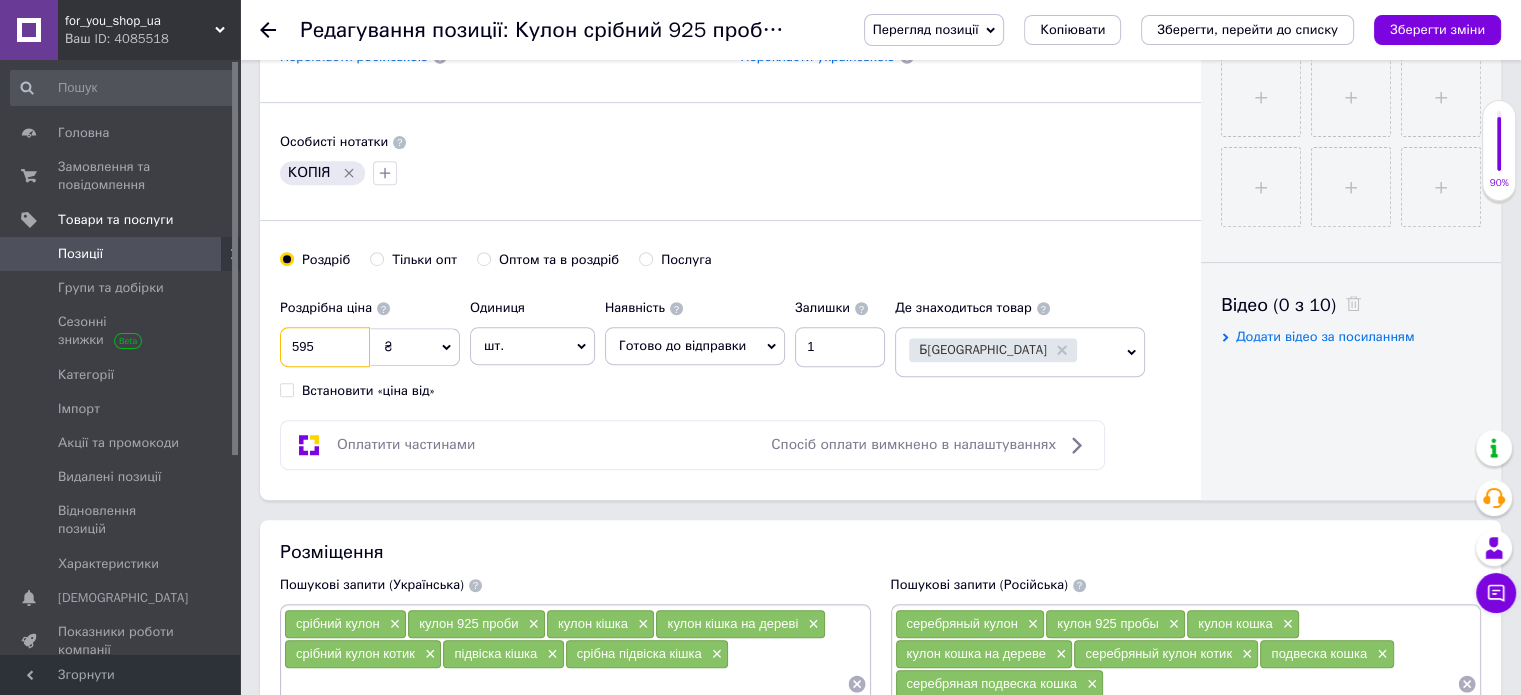 click on "595" at bounding box center (325, 347) 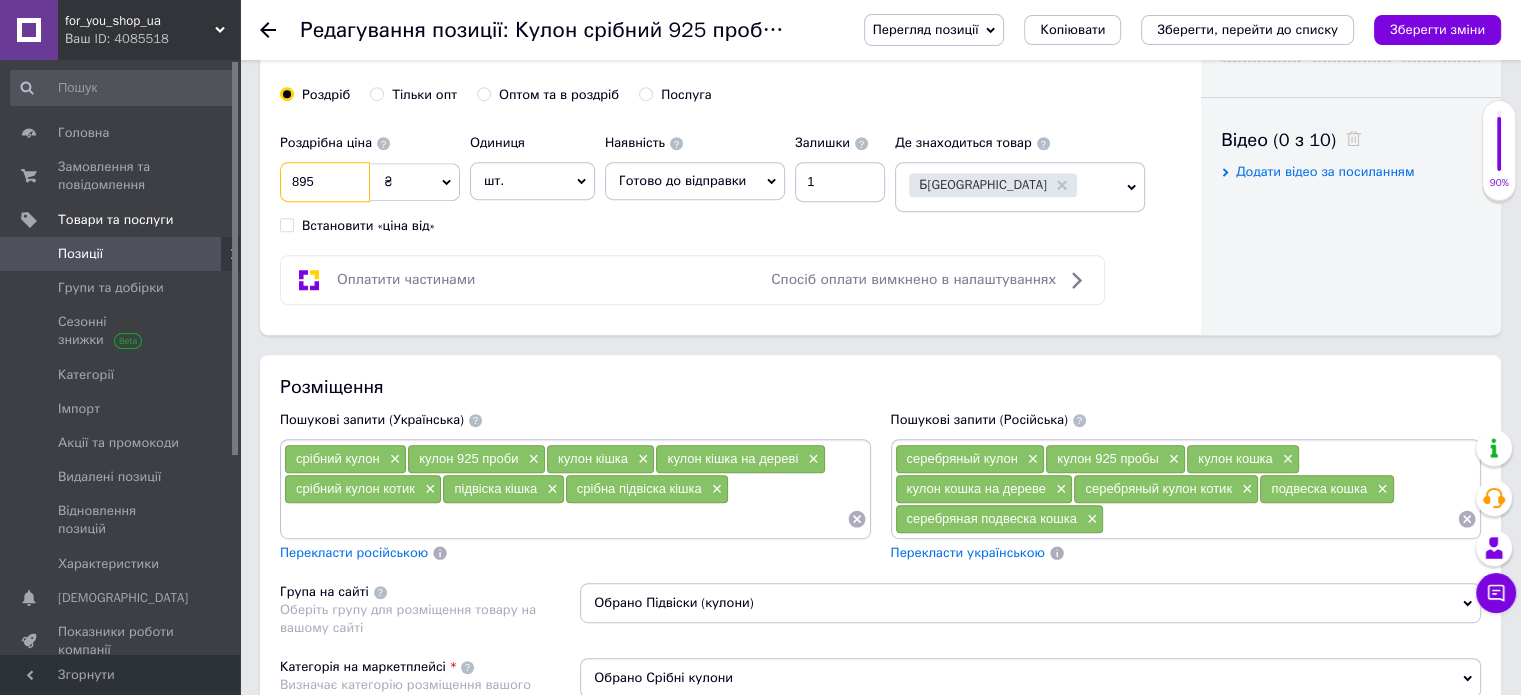 scroll, scrollTop: 1000, scrollLeft: 0, axis: vertical 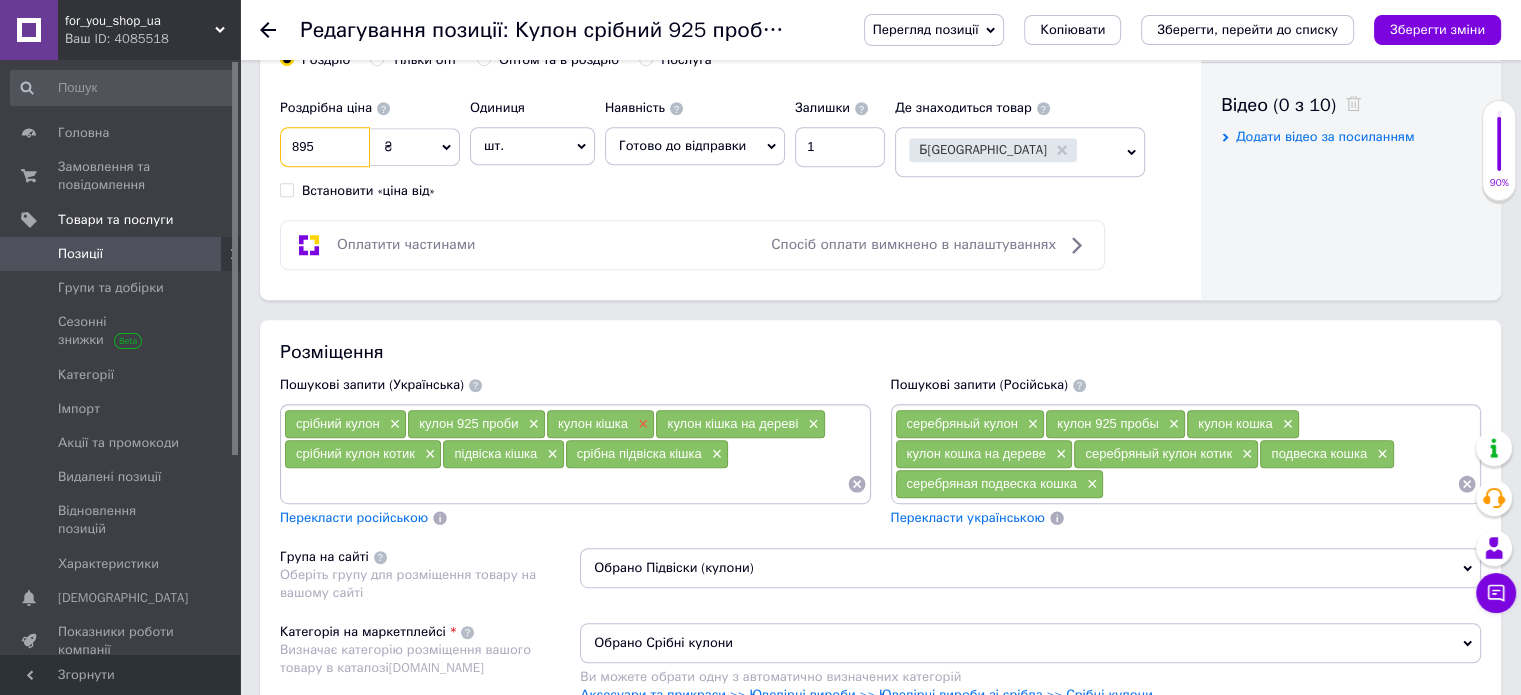 type on "895" 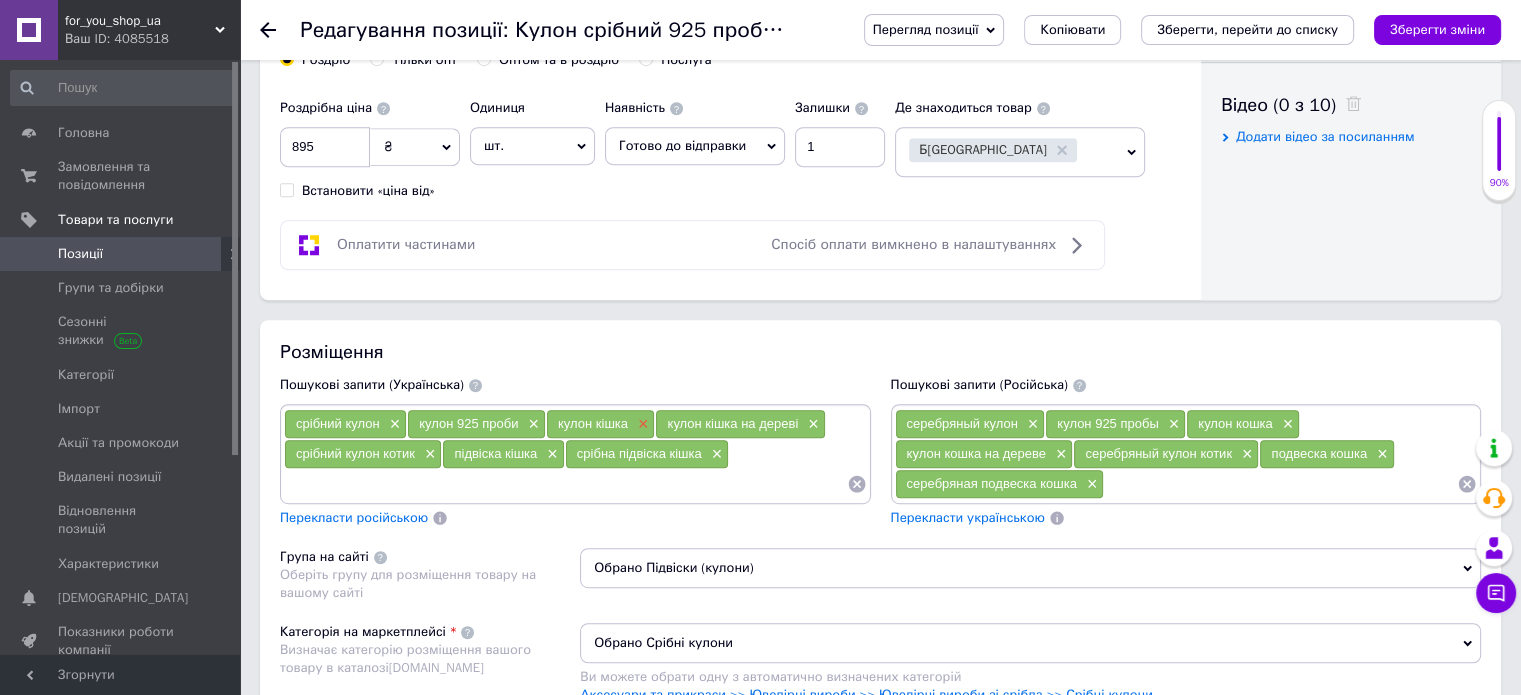 click on "×" at bounding box center [641, 424] 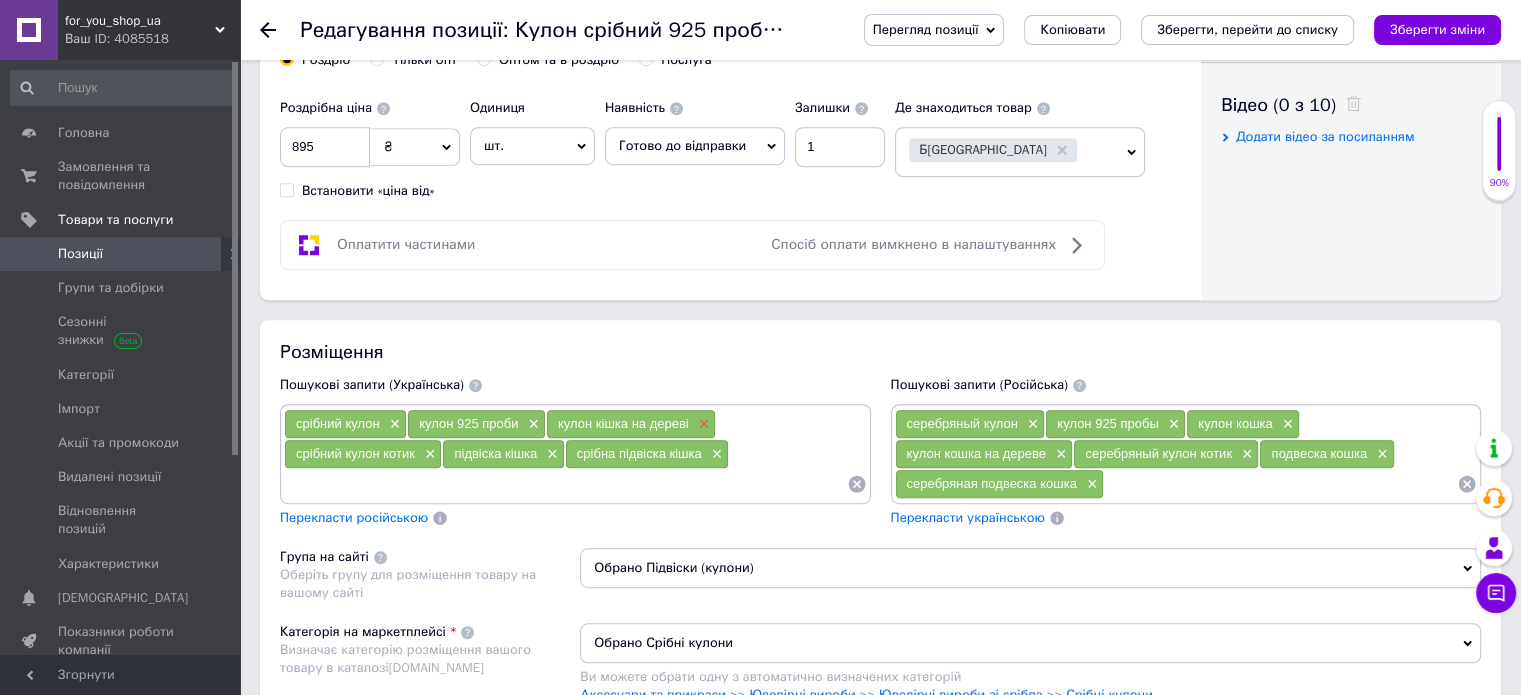 click on "×" at bounding box center [702, 424] 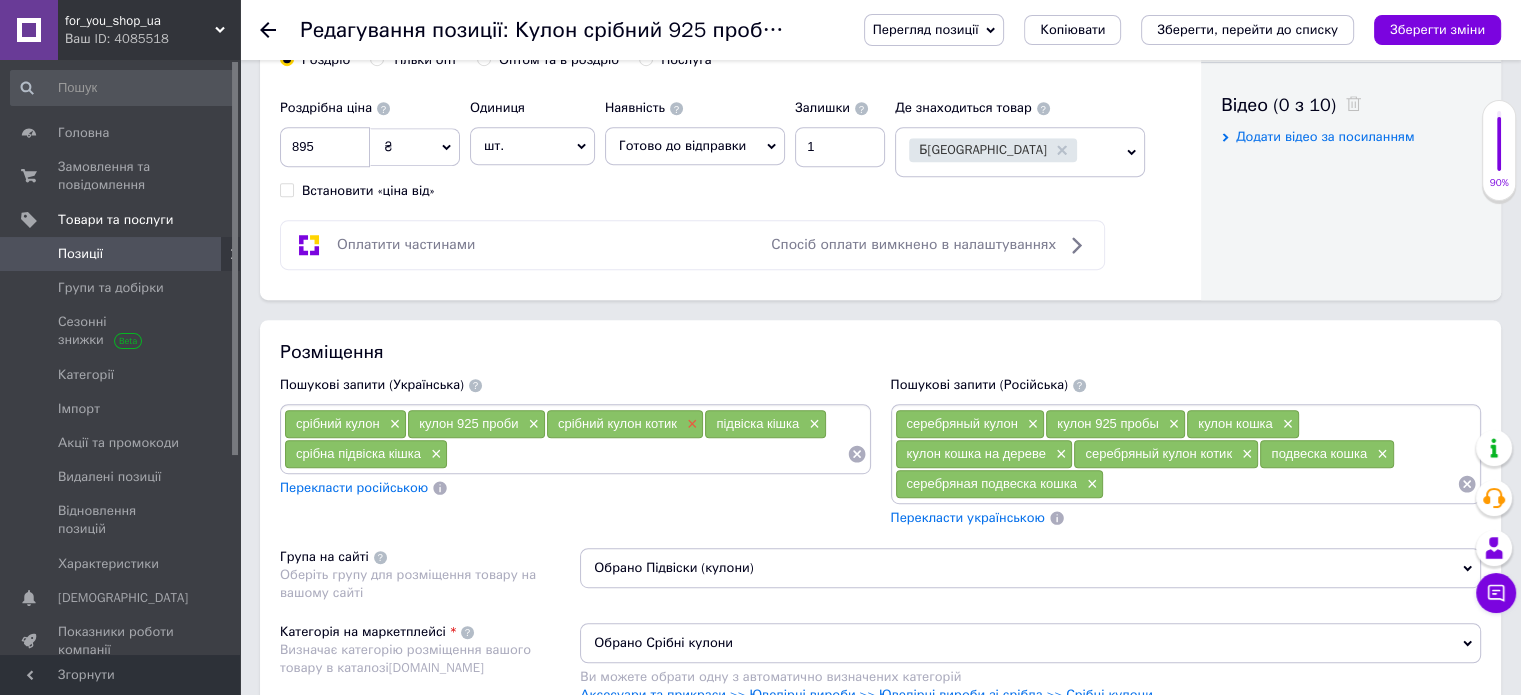 click on "×" at bounding box center [690, 424] 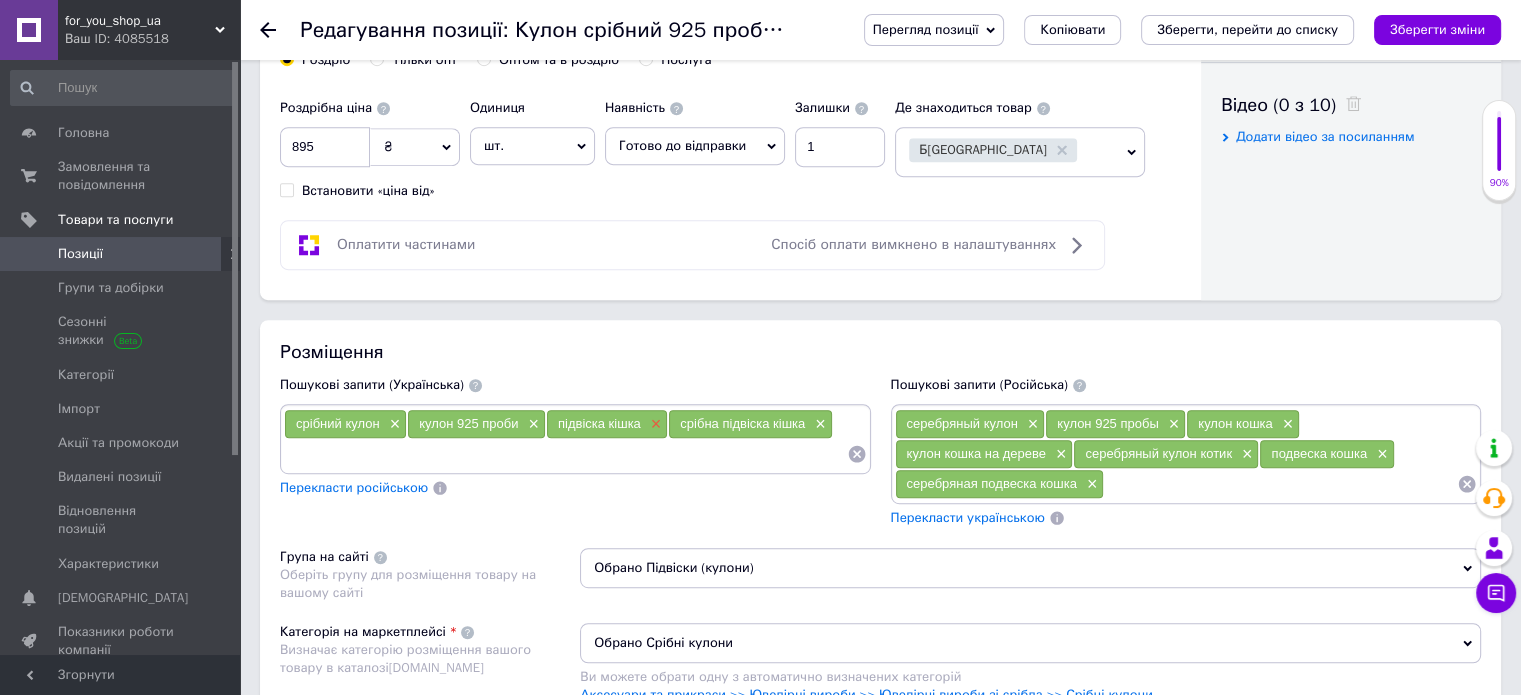 click on "×" at bounding box center [654, 424] 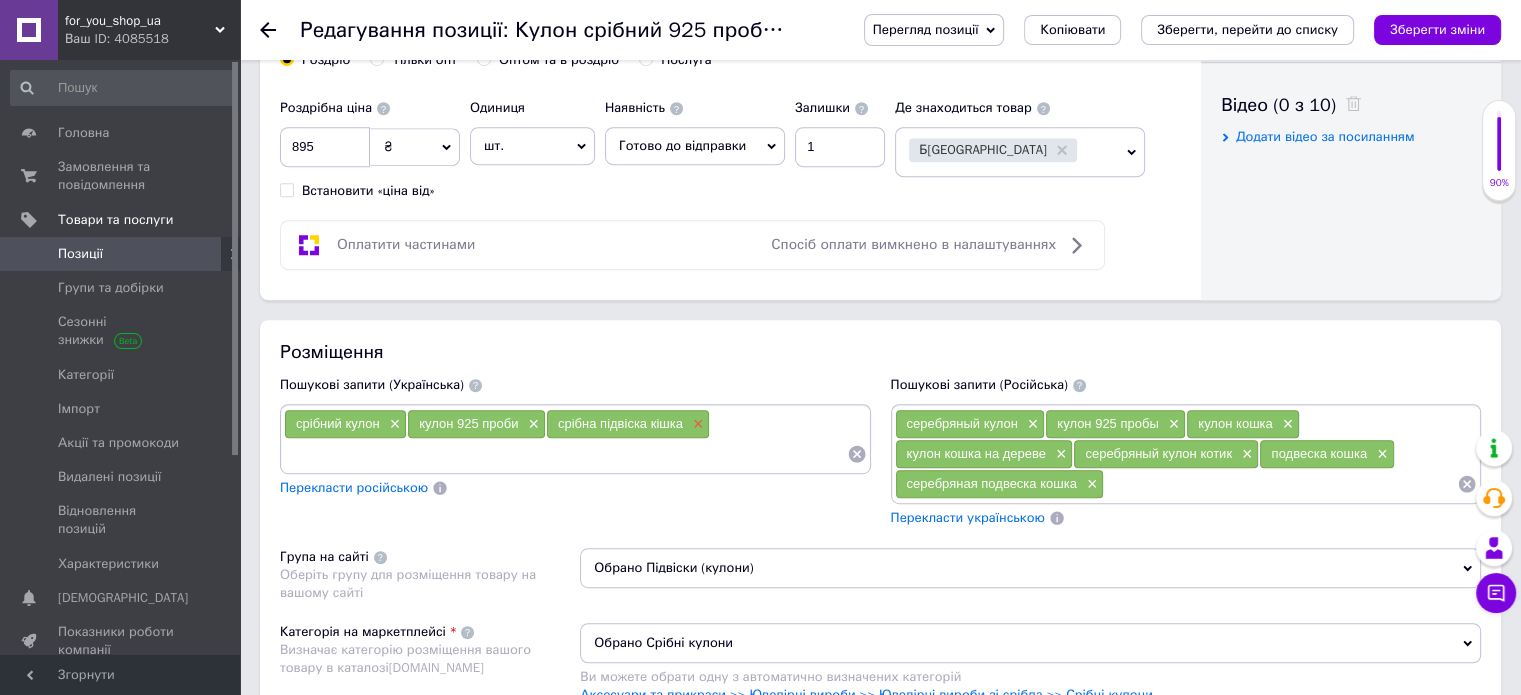 click on "×" at bounding box center [696, 424] 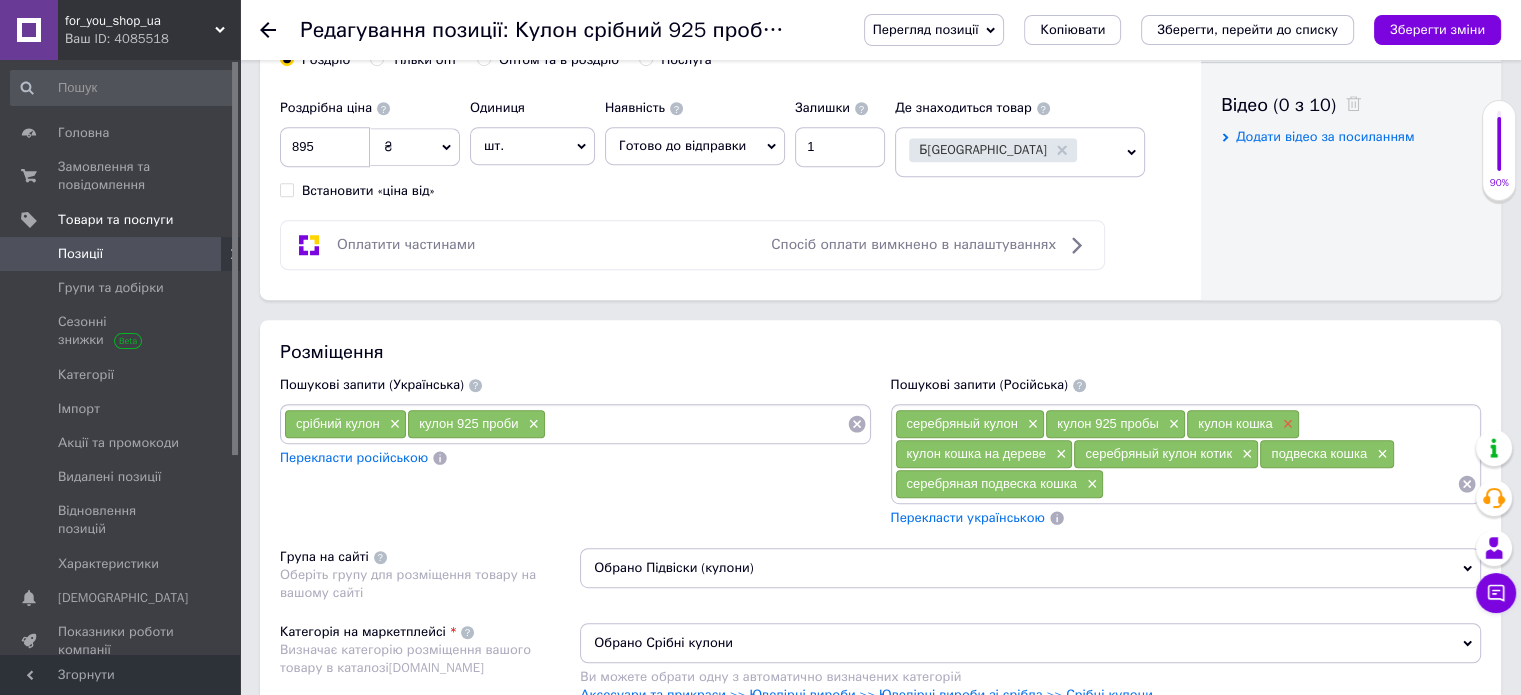 click on "×" at bounding box center (1286, 424) 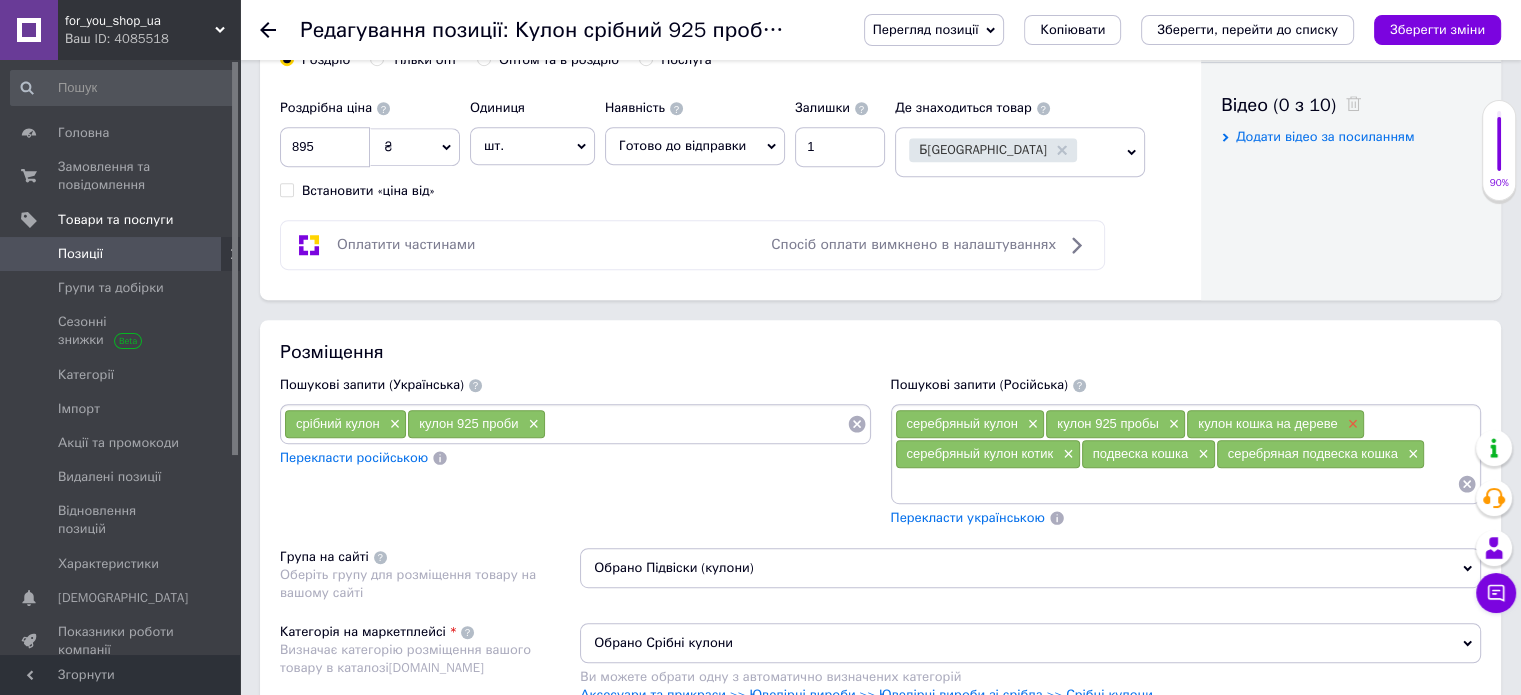 click on "×" at bounding box center (1351, 424) 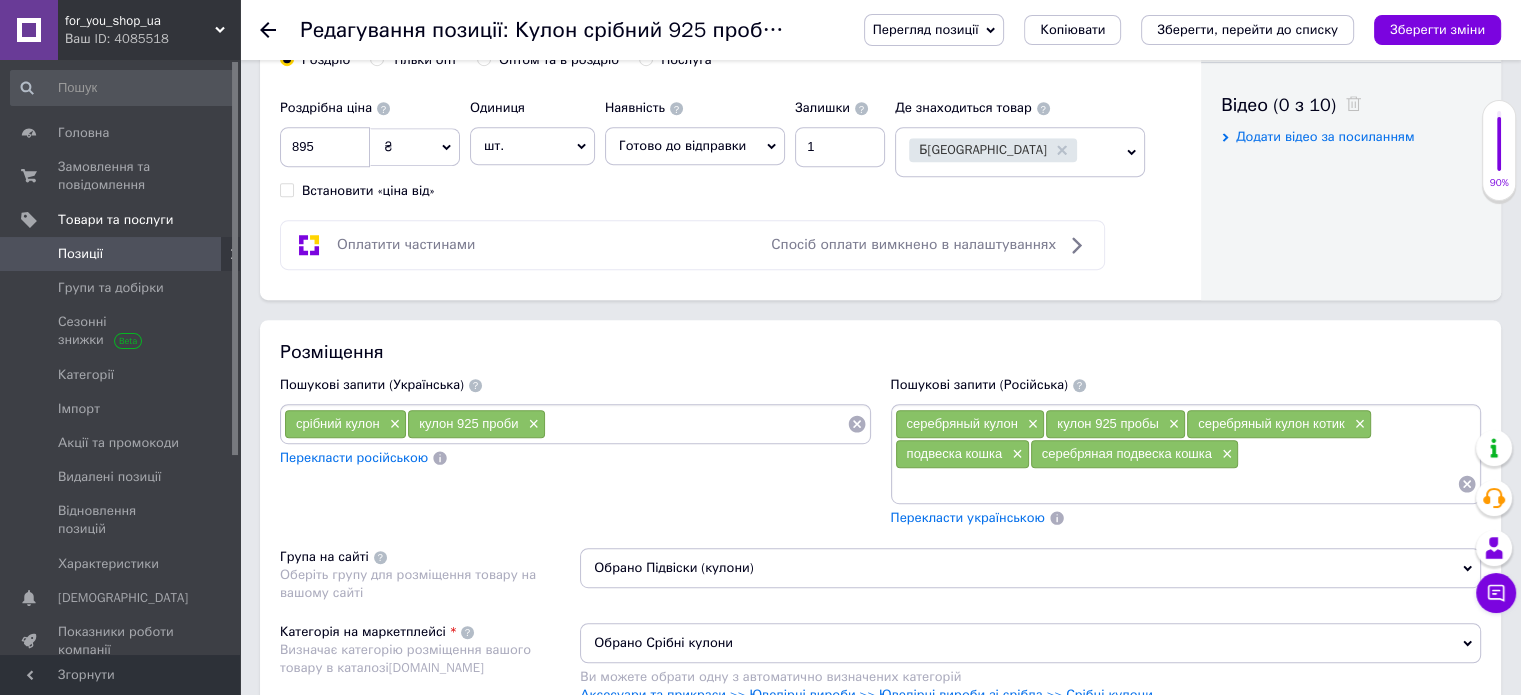 click on "×" at bounding box center [1358, 424] 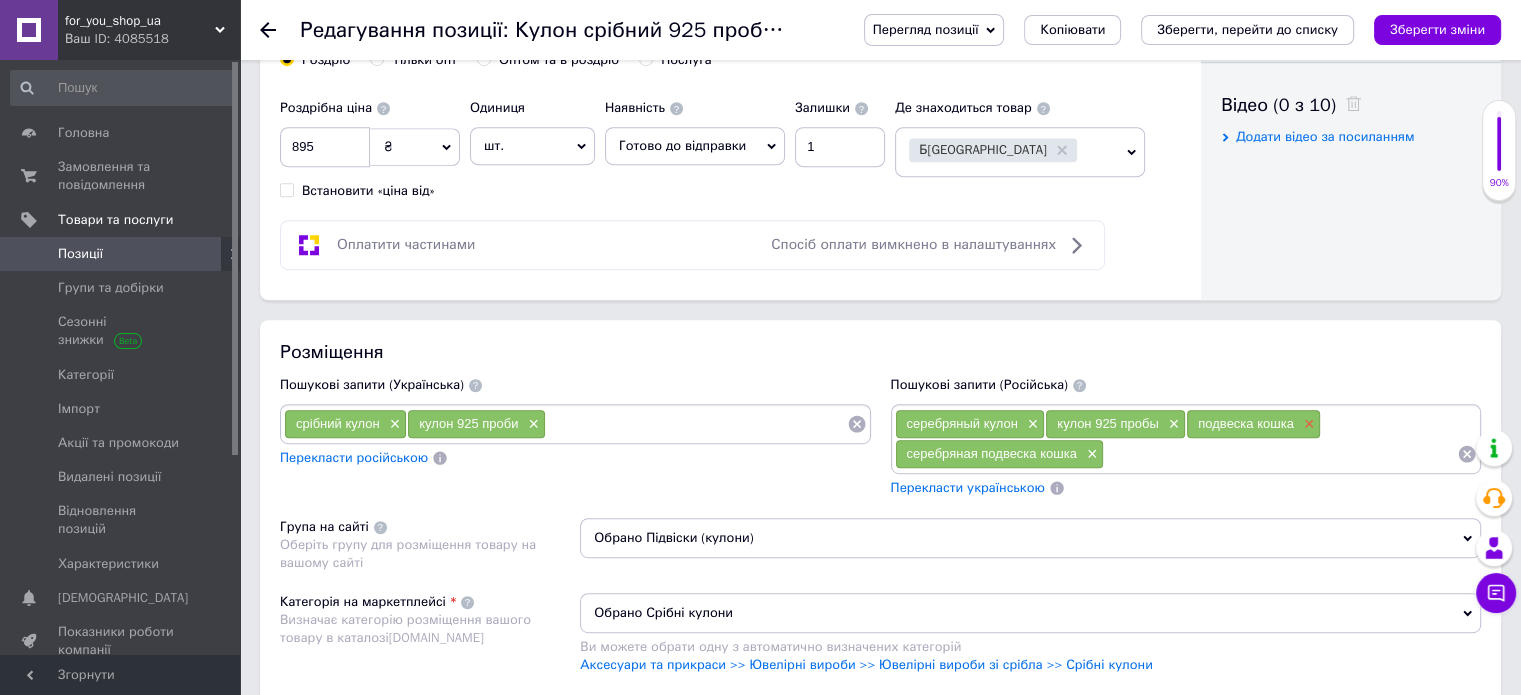 click on "×" at bounding box center (1307, 424) 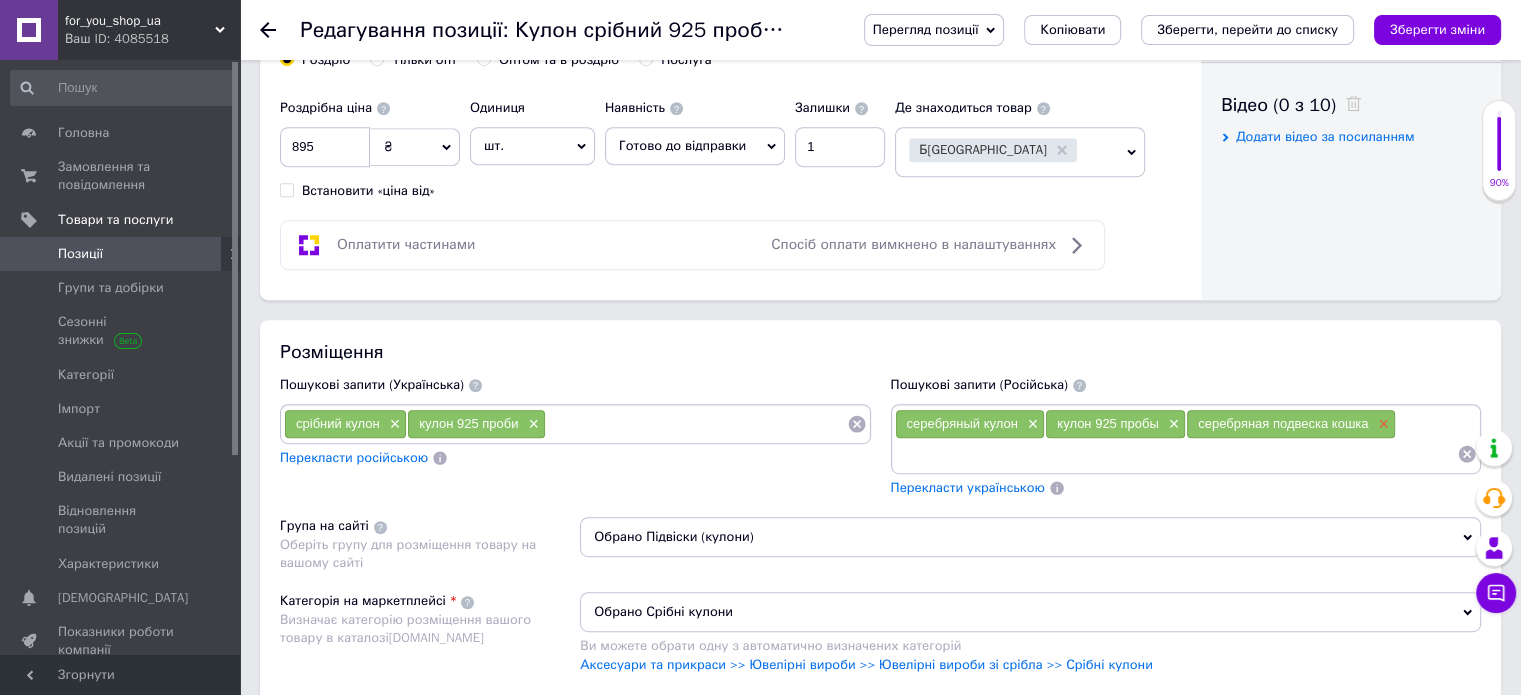 click on "×" at bounding box center [1381, 424] 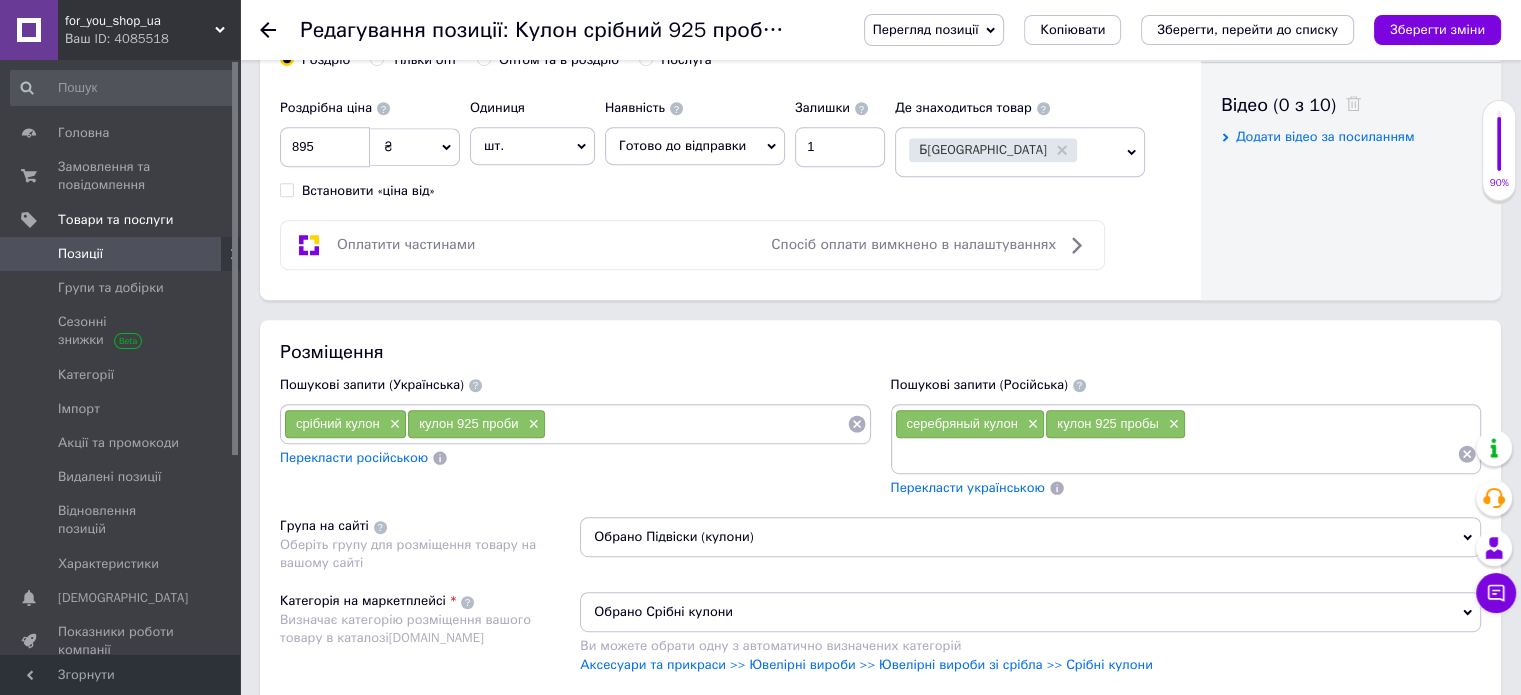 click at bounding box center [1176, 454] 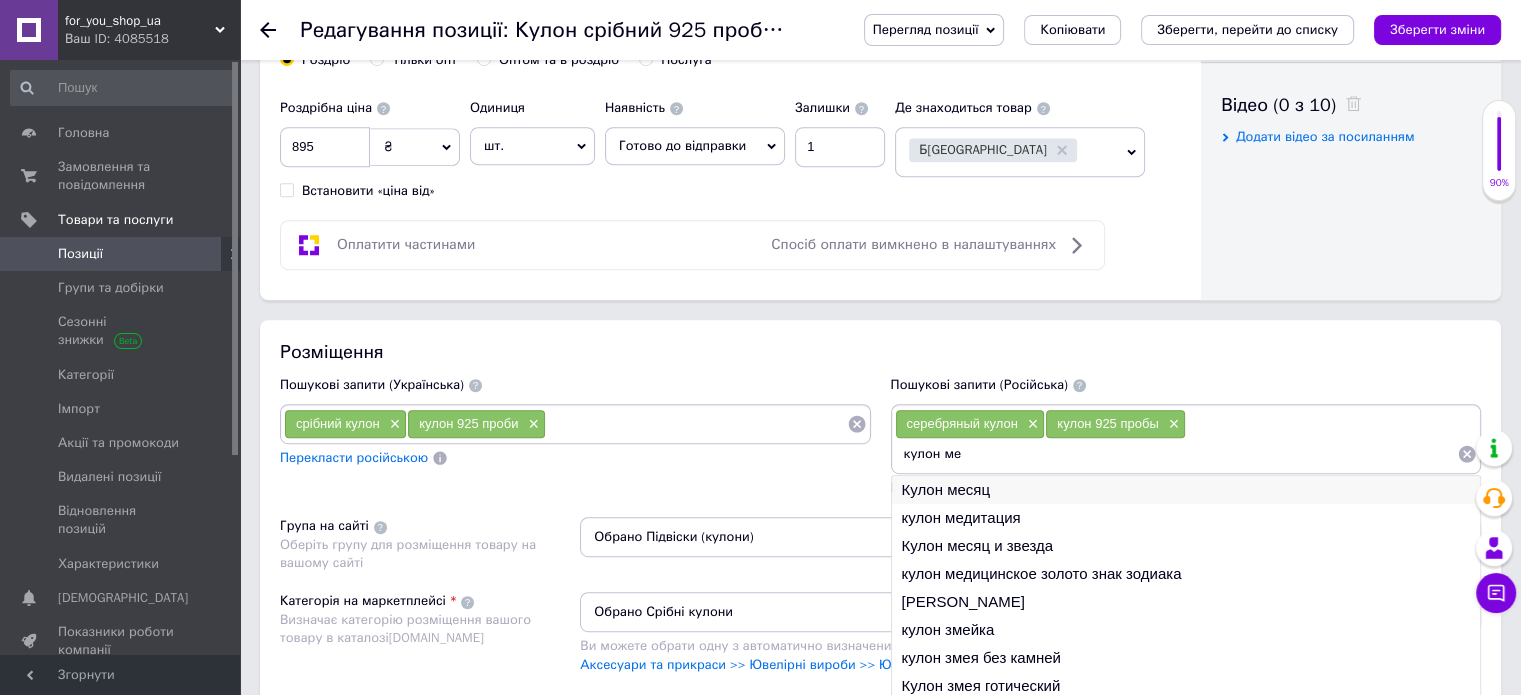 type on "кулон ме" 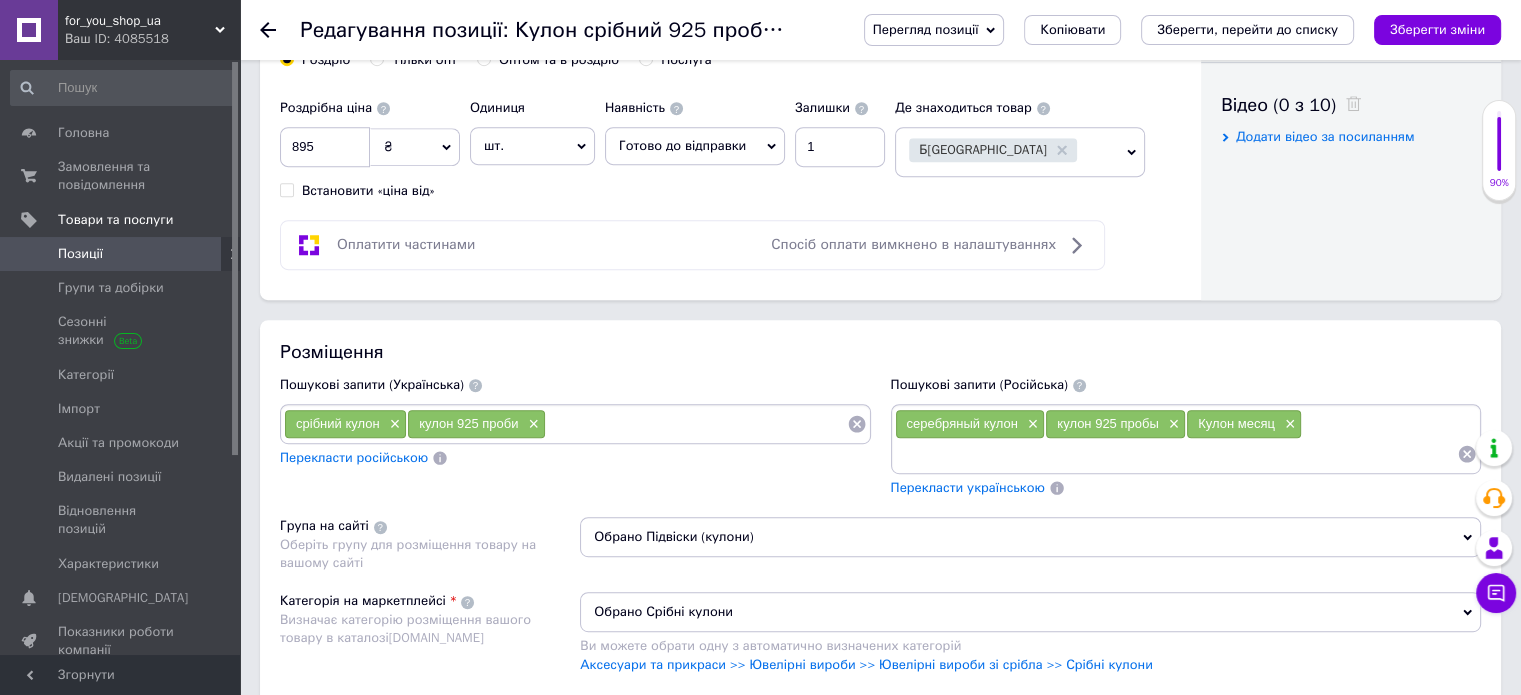 click at bounding box center [1176, 454] 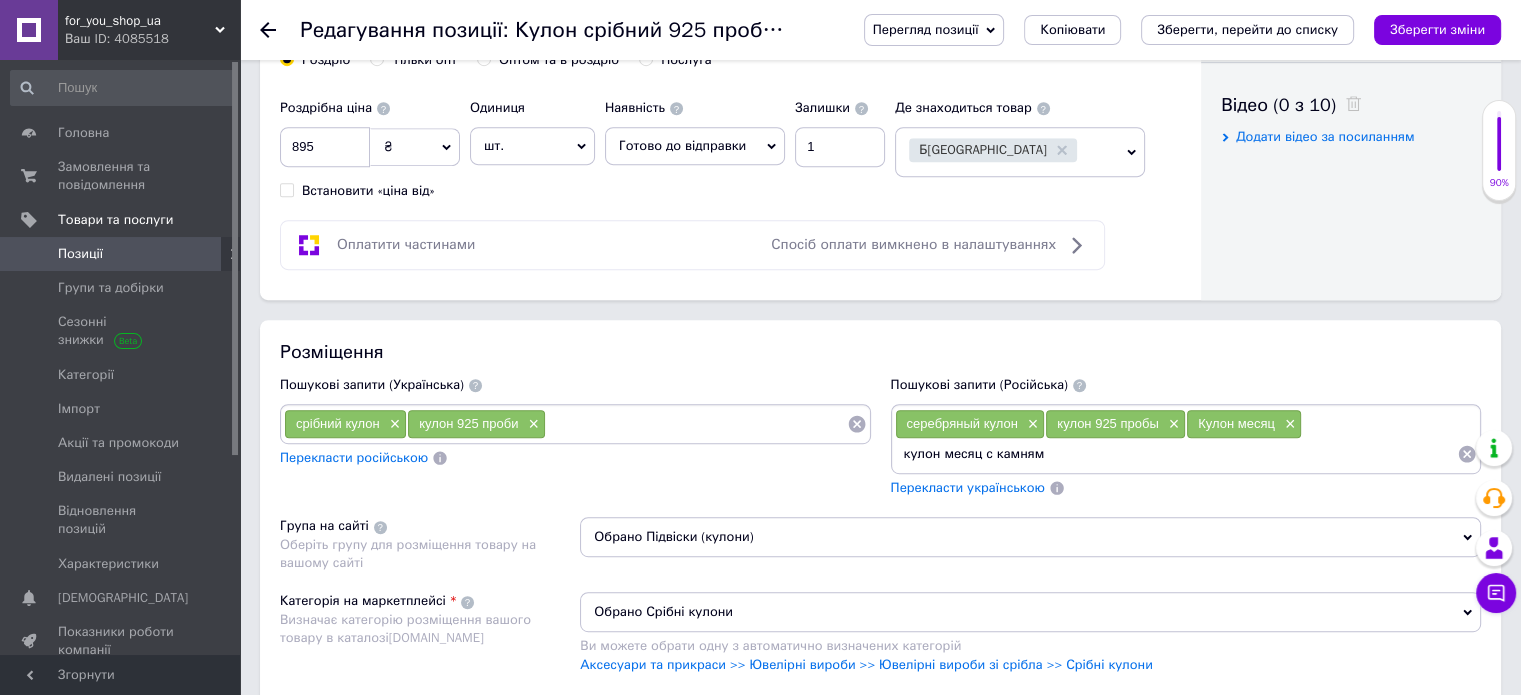 type on "кулон месяц с камнями" 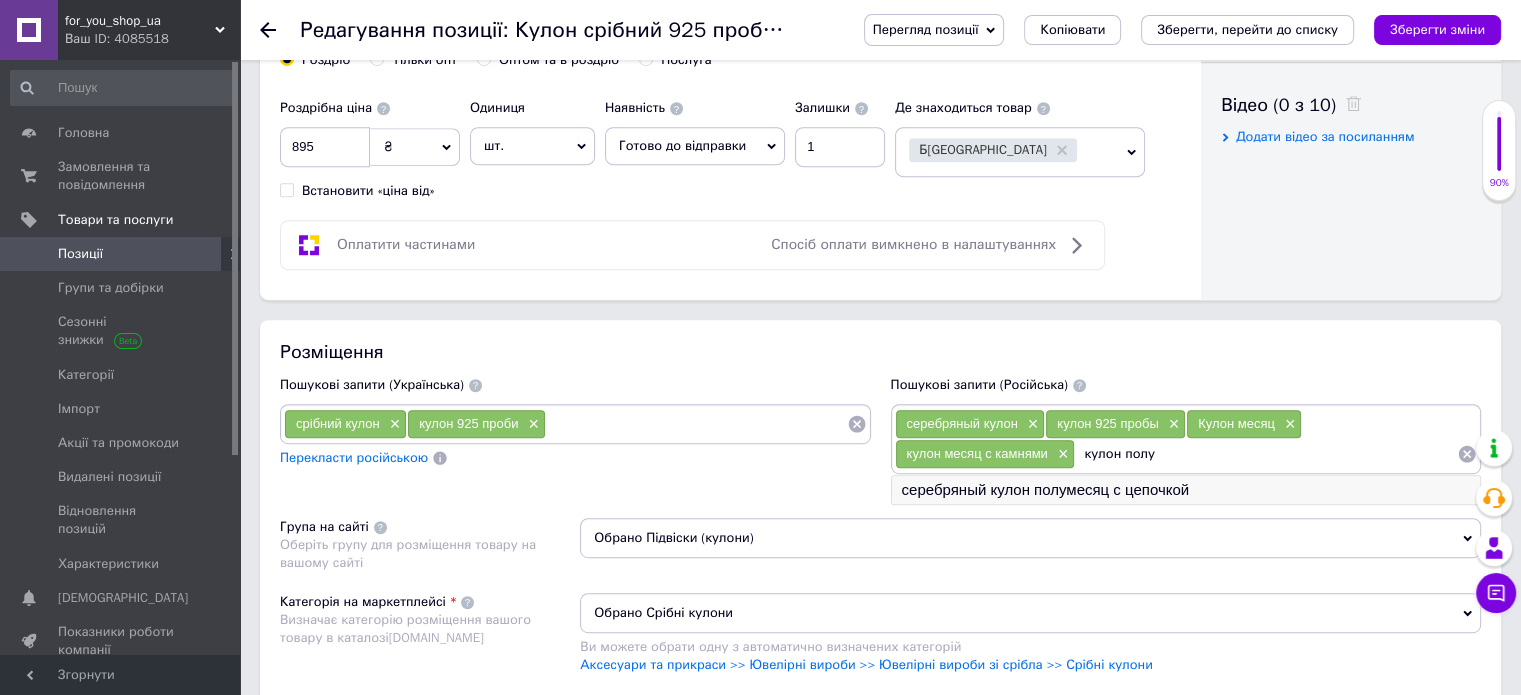 type on "кулон полу" 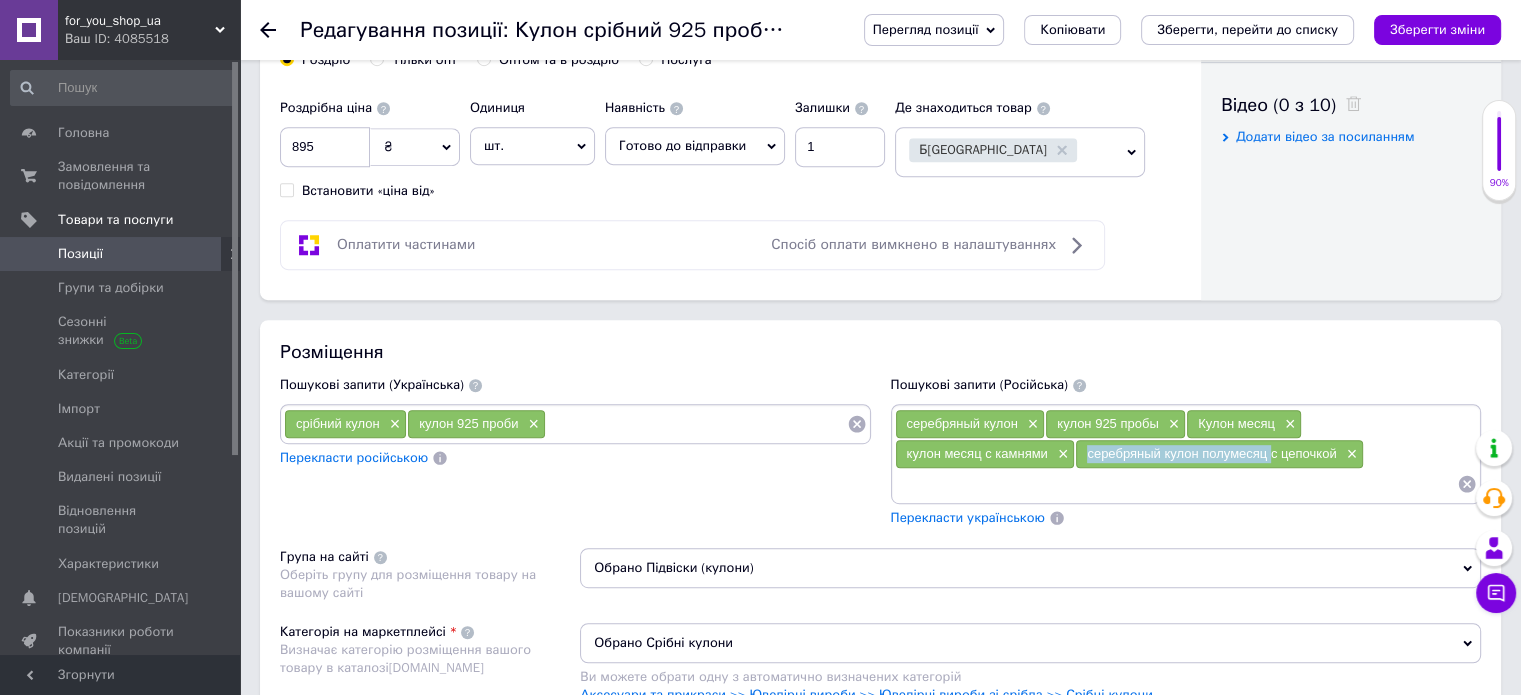 drag, startPoint x: 1084, startPoint y: 445, endPoint x: 1272, endPoint y: 448, distance: 188.02394 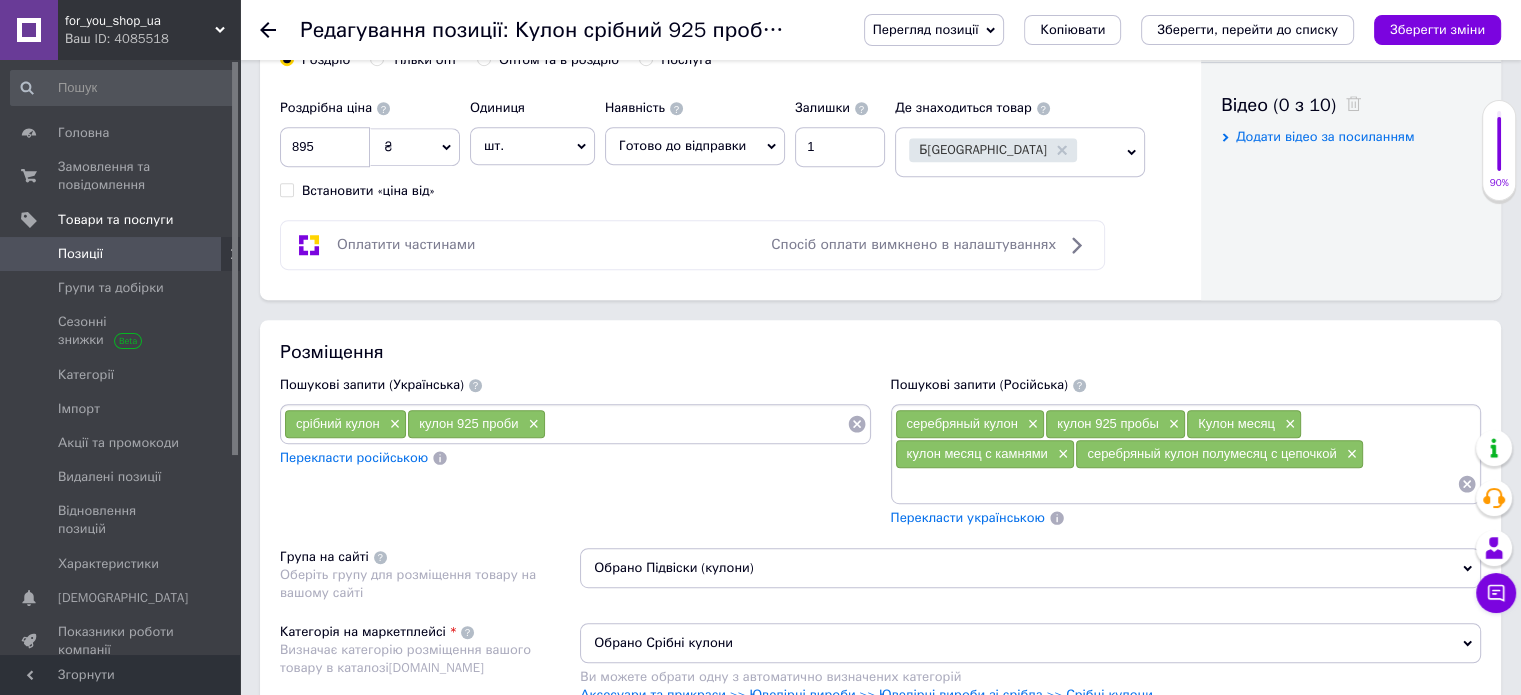 click at bounding box center [1176, 484] 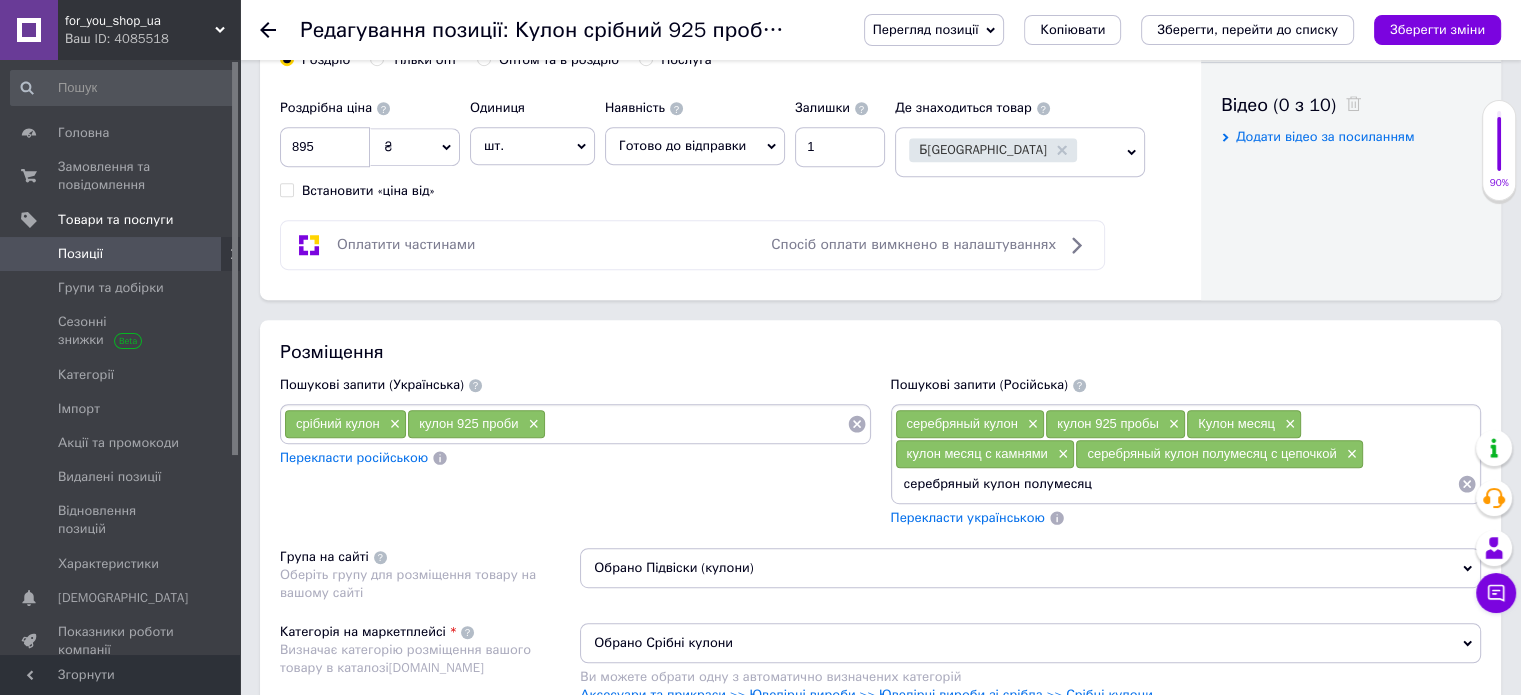 type 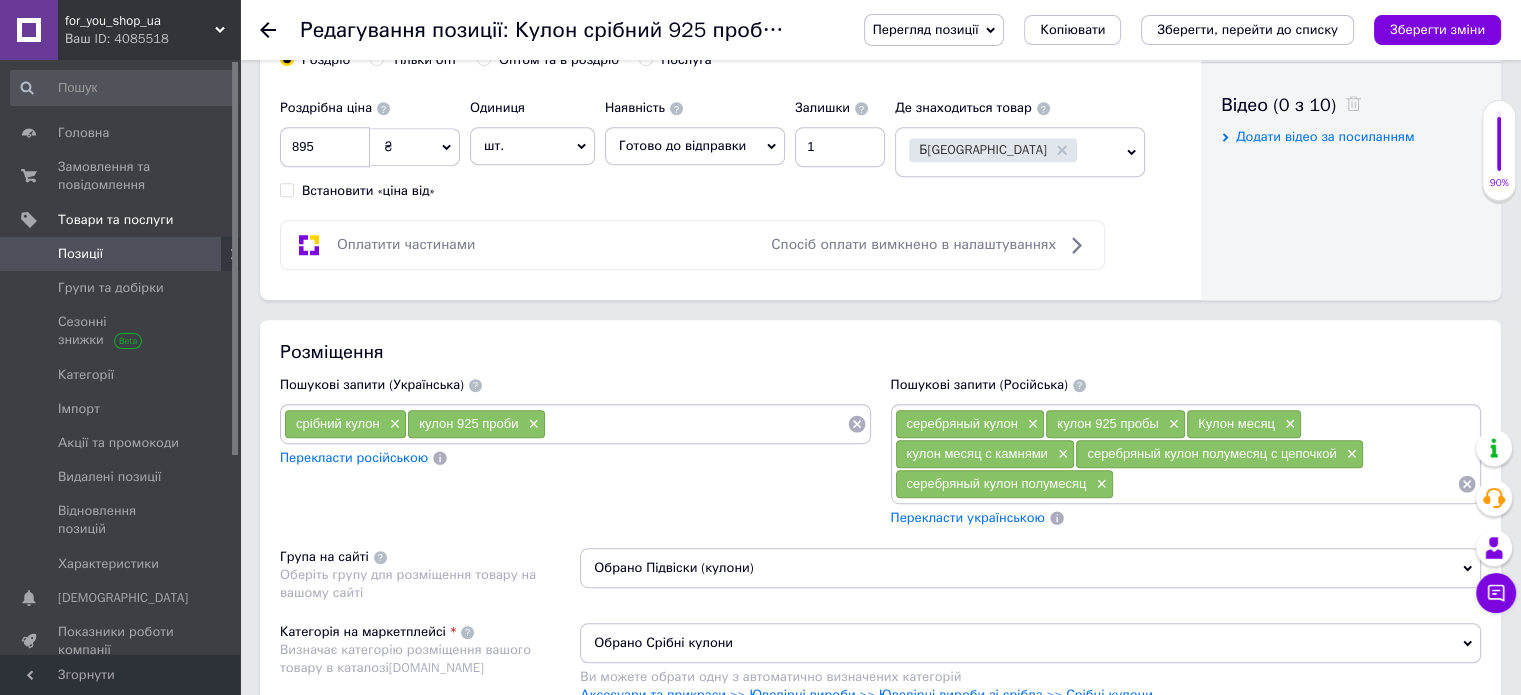 click on "×" at bounding box center (1350, 454) 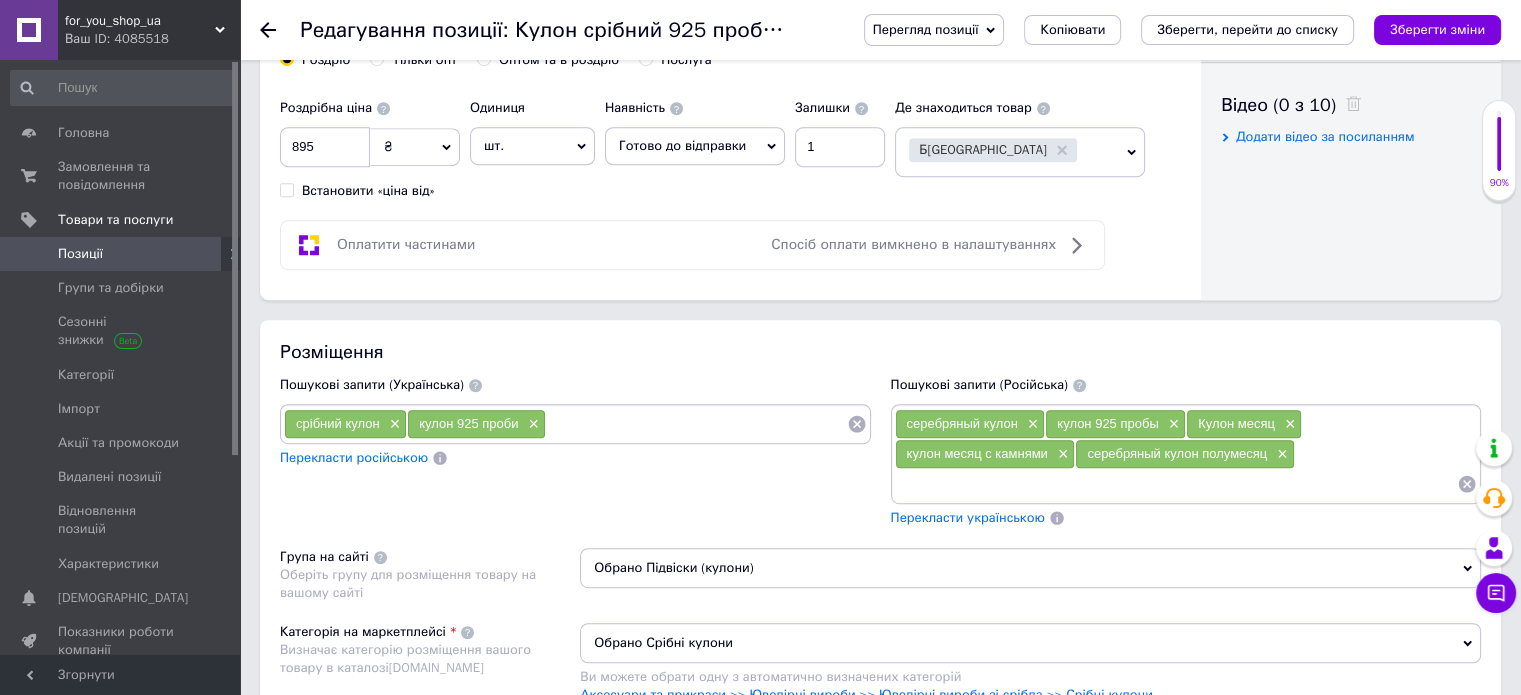 click on "Перекласти українською" at bounding box center [968, 517] 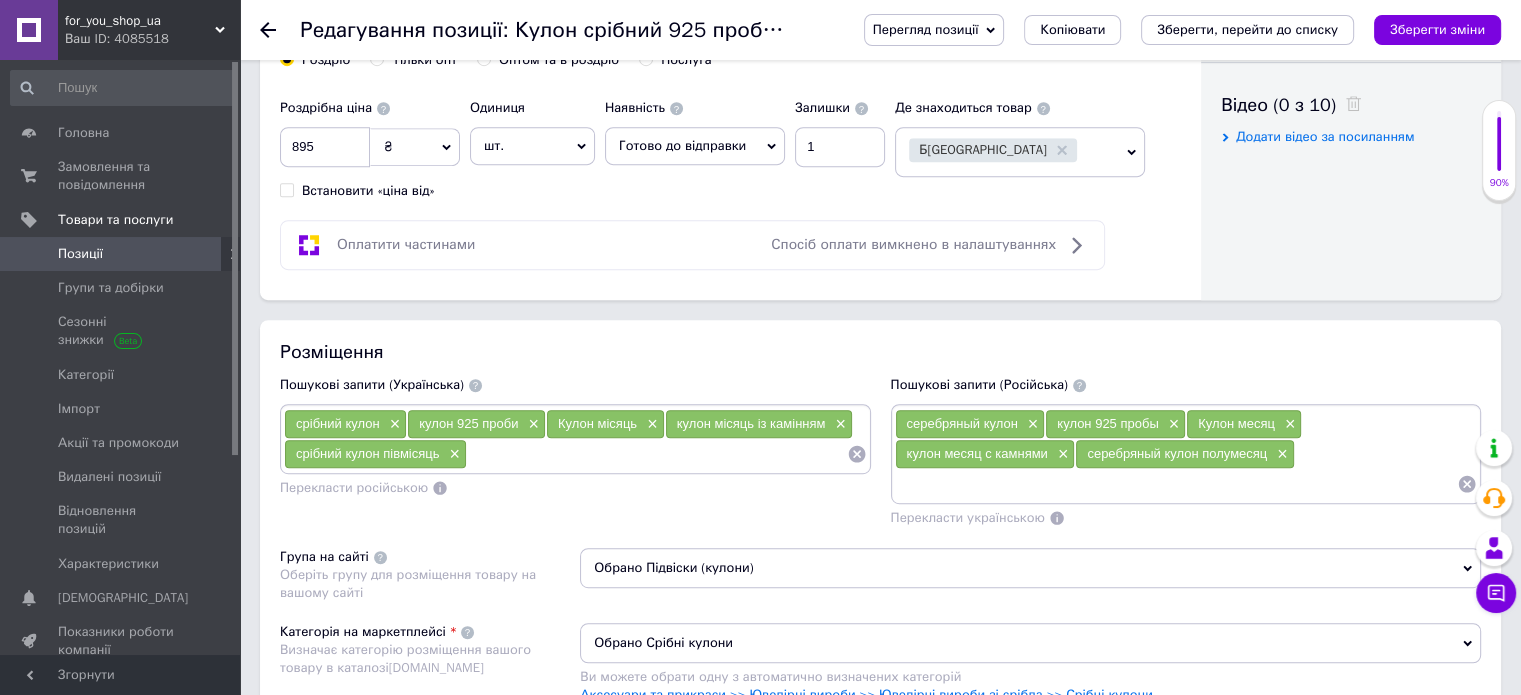 click at bounding box center (657, 454) 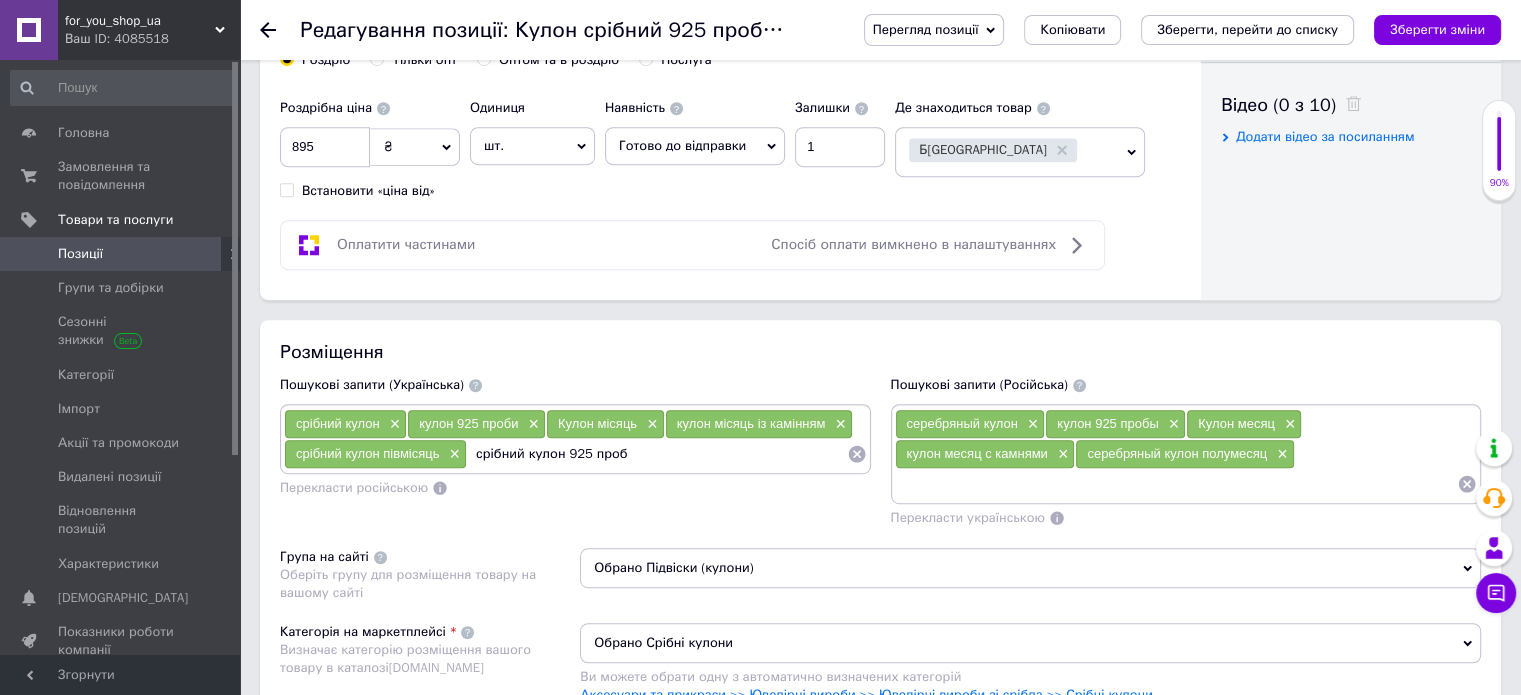 type on "срібний кулон 925 проби" 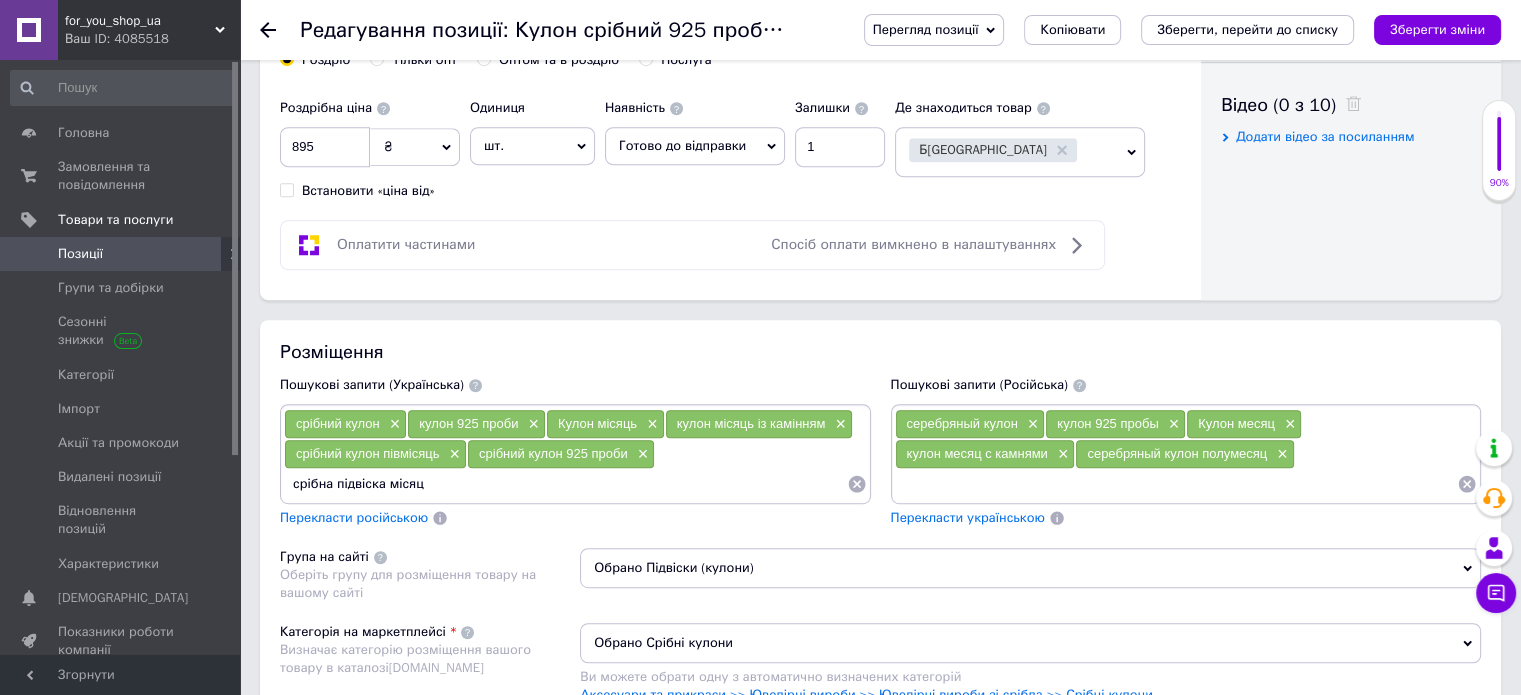 type on "срібна підвіска місяць" 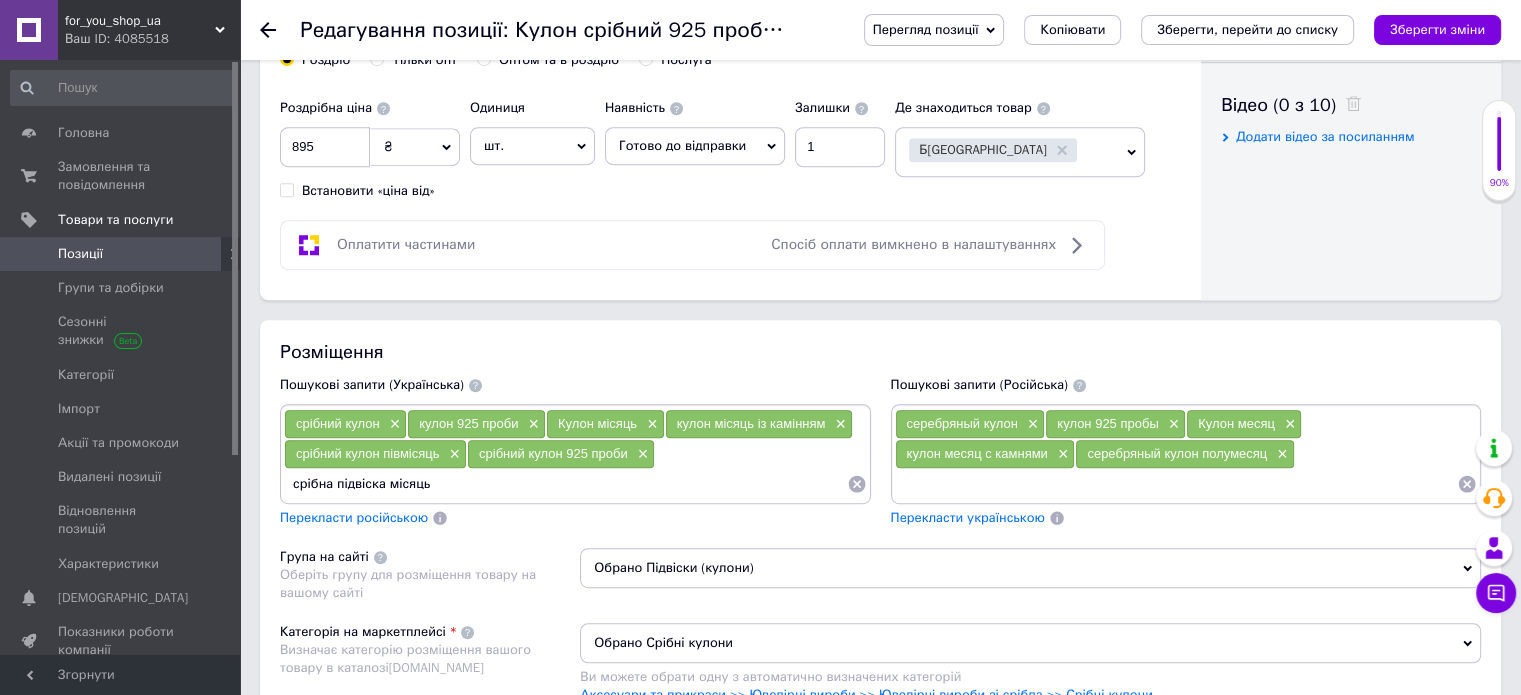 type 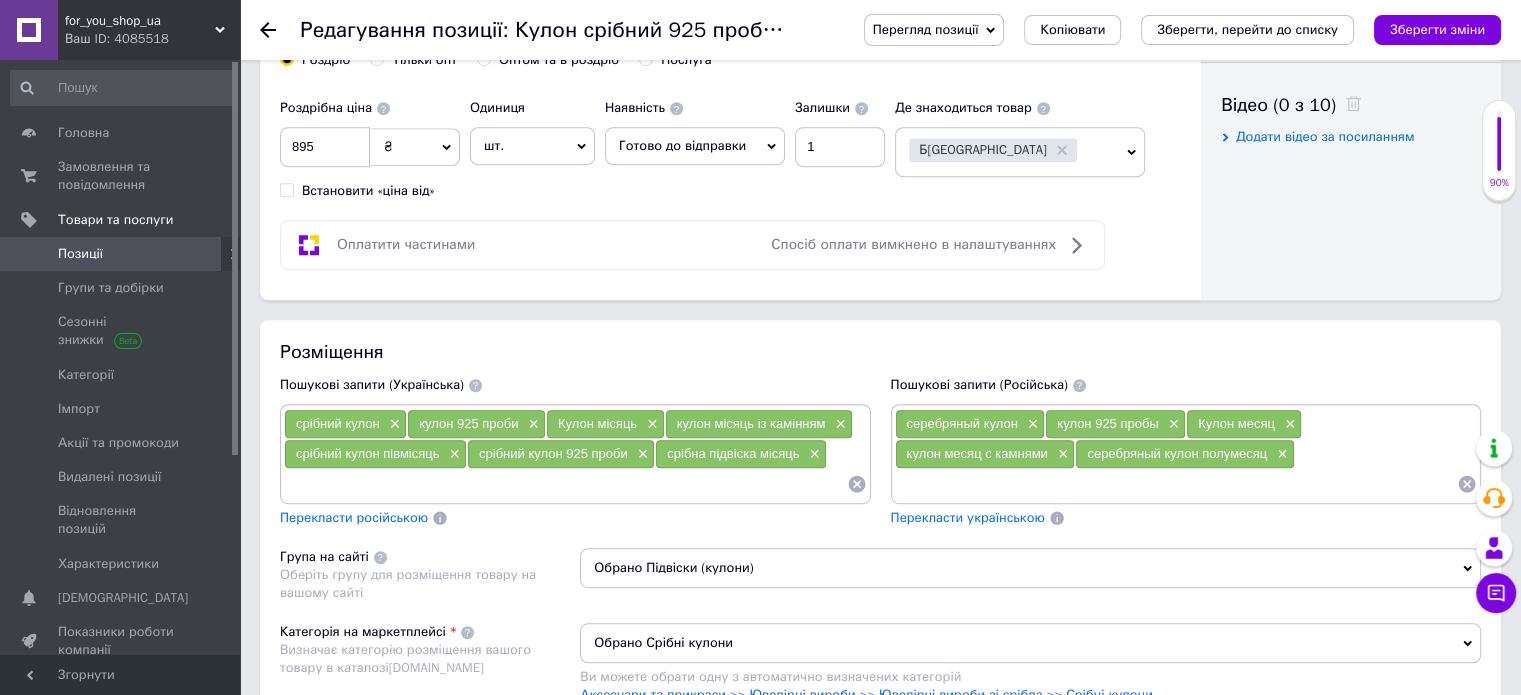 click on "Перекласти російською" at bounding box center (354, 517) 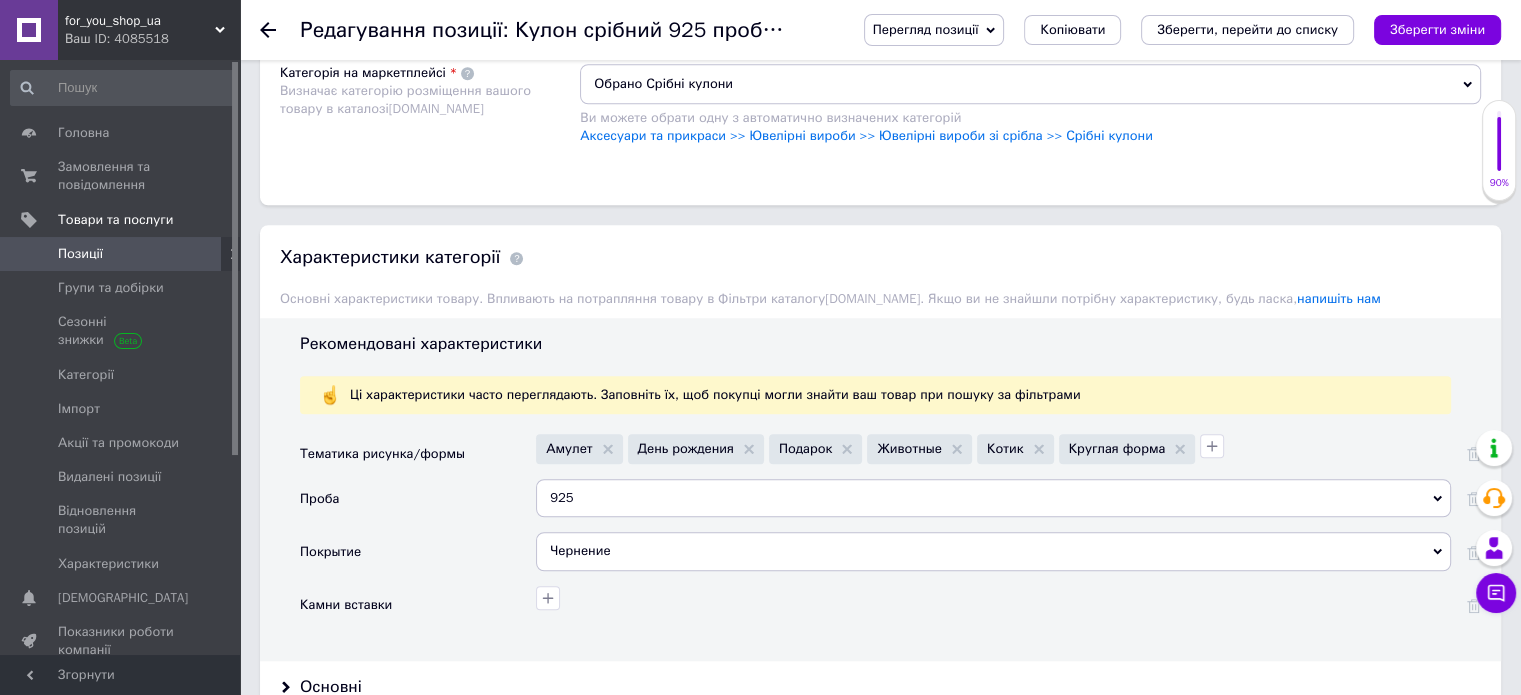 scroll, scrollTop: 1600, scrollLeft: 0, axis: vertical 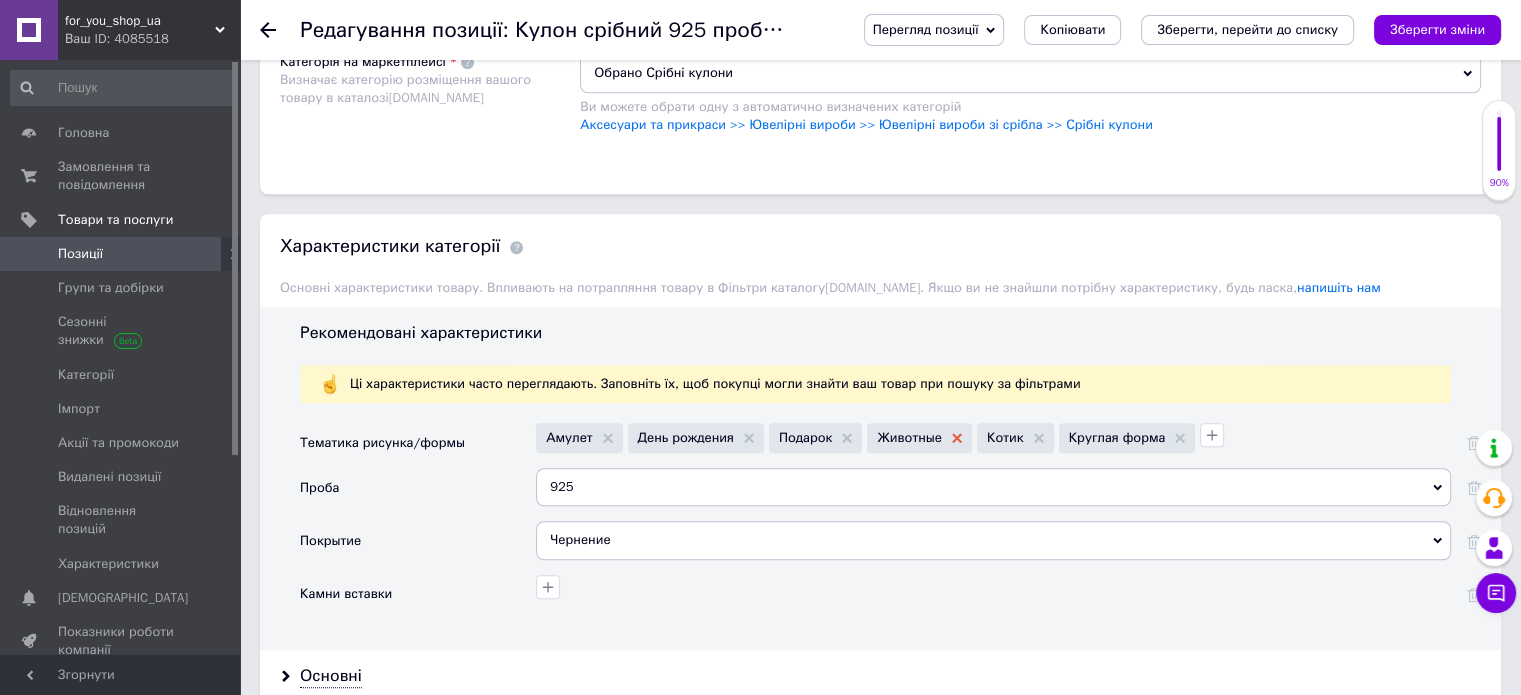 click 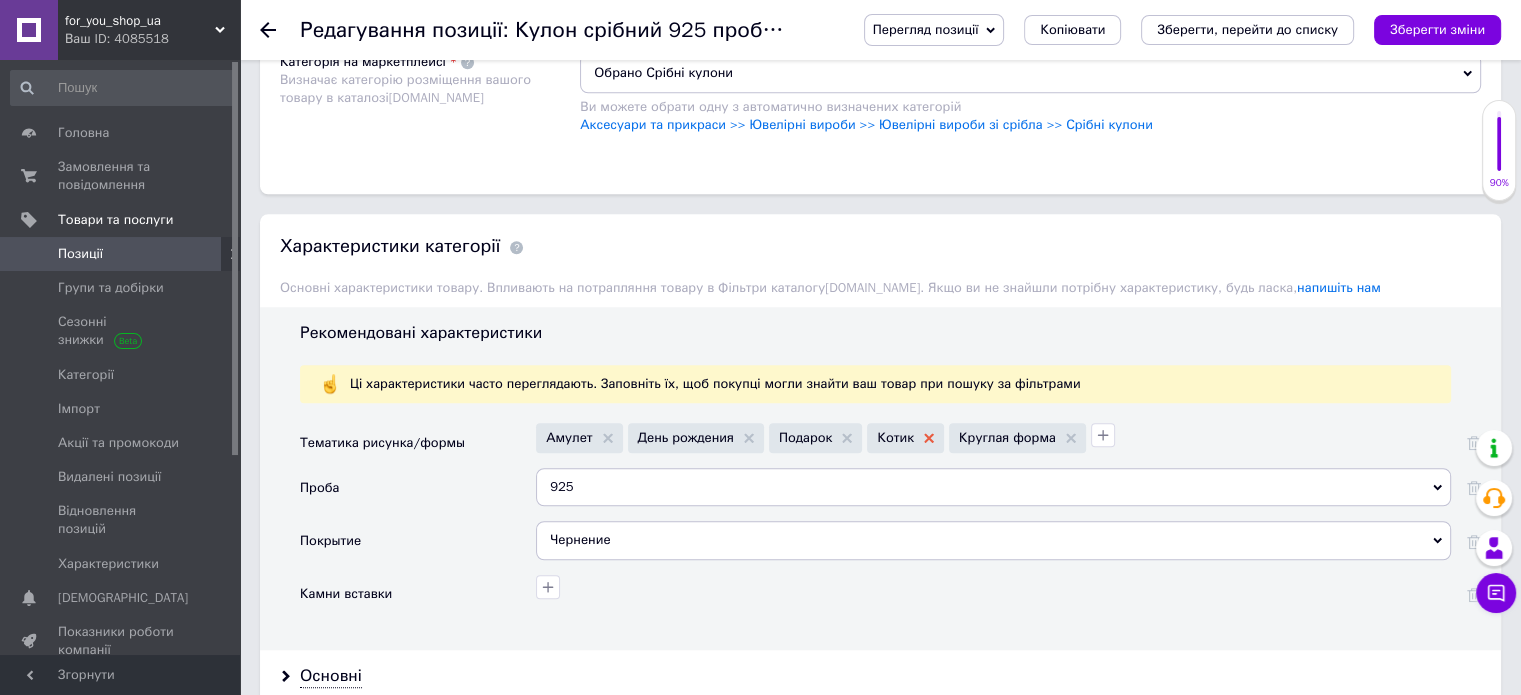 click 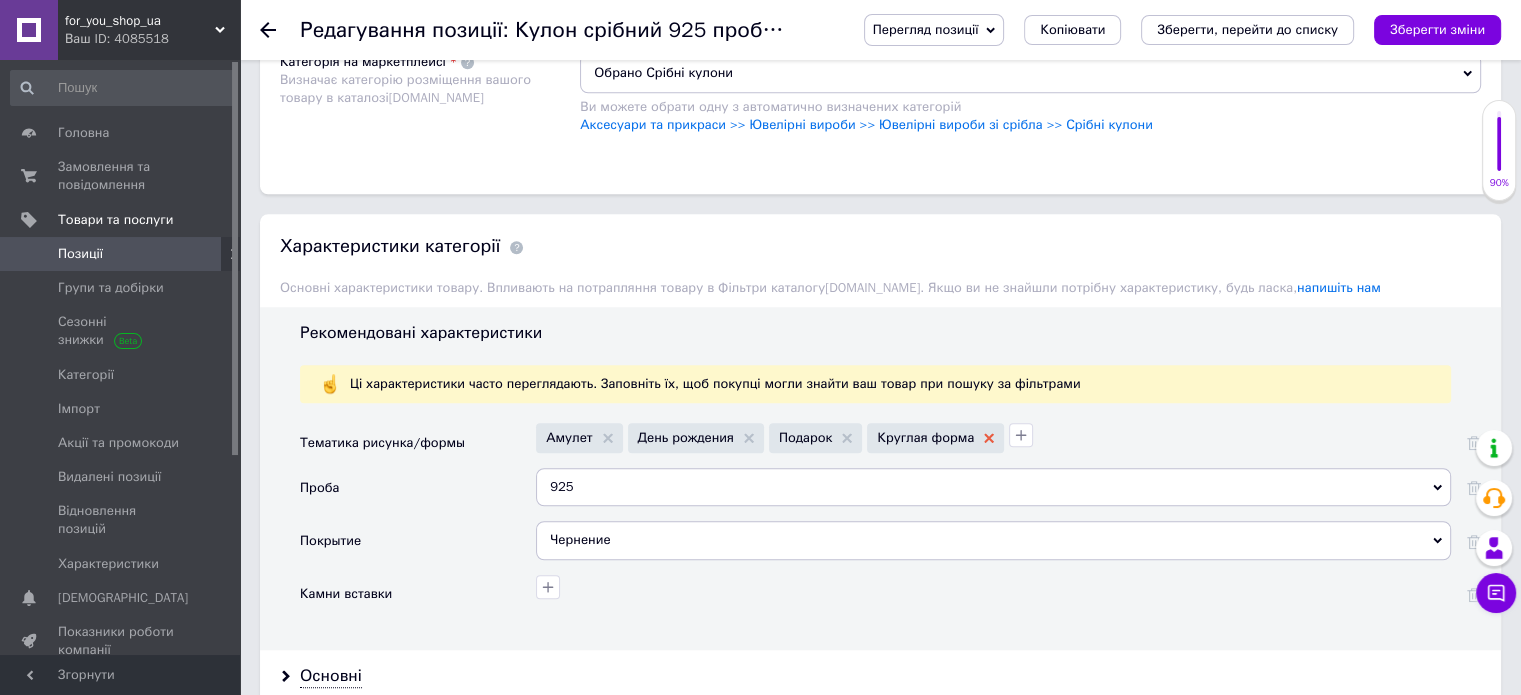 click 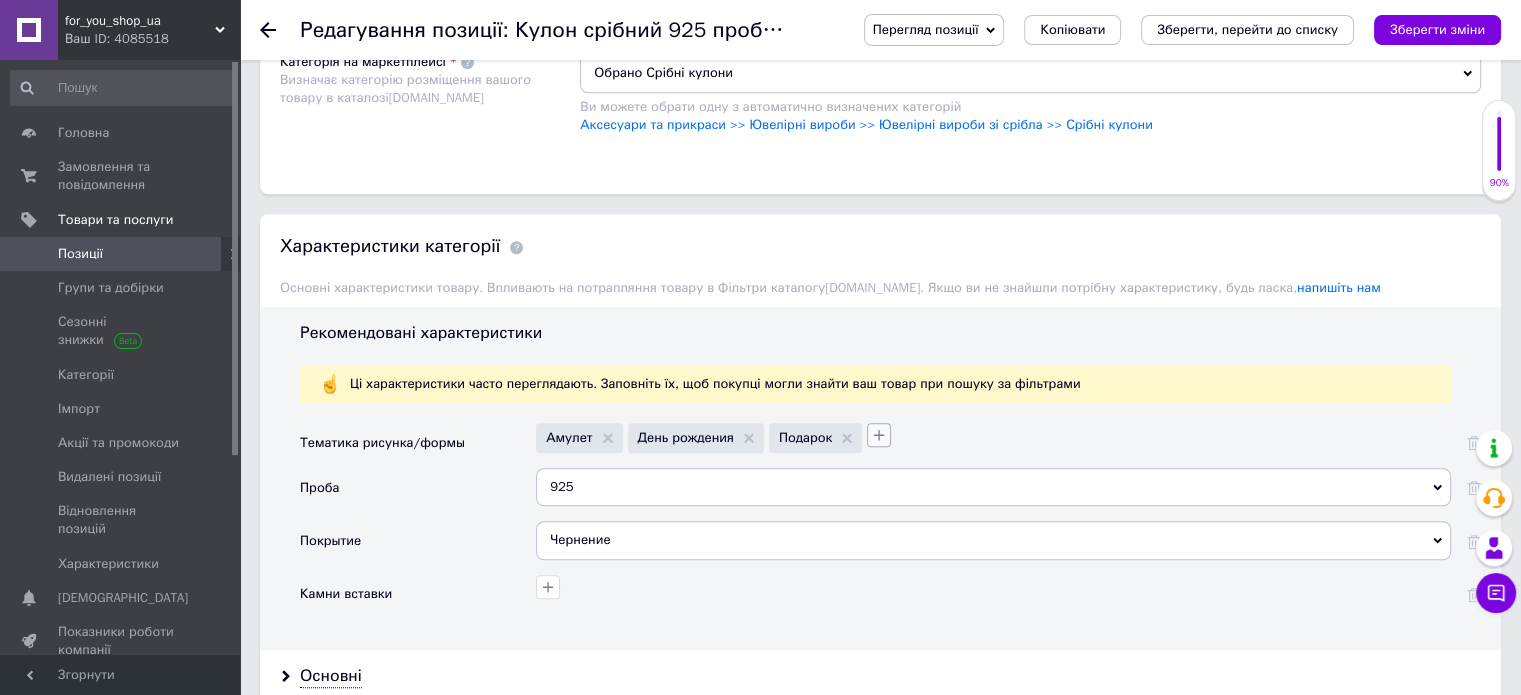 click 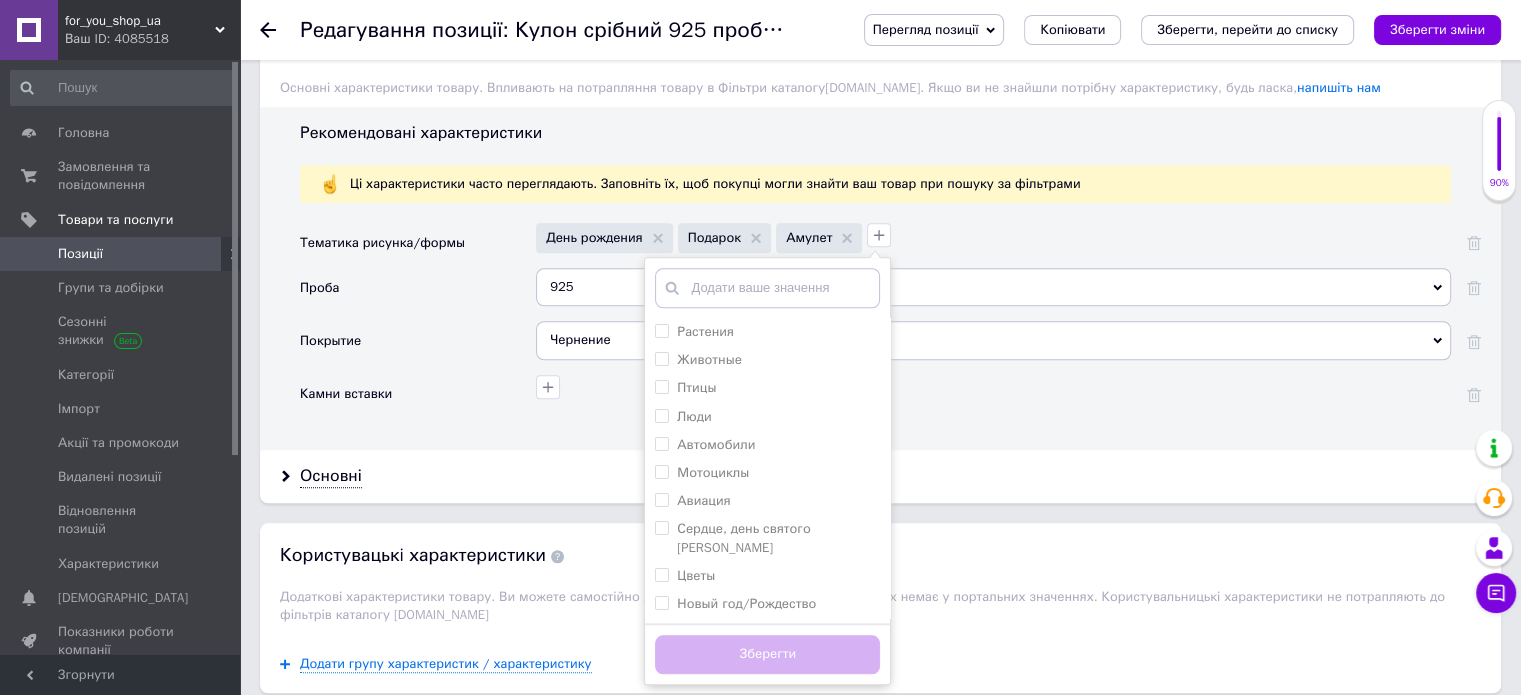 scroll, scrollTop: 1900, scrollLeft: 0, axis: vertical 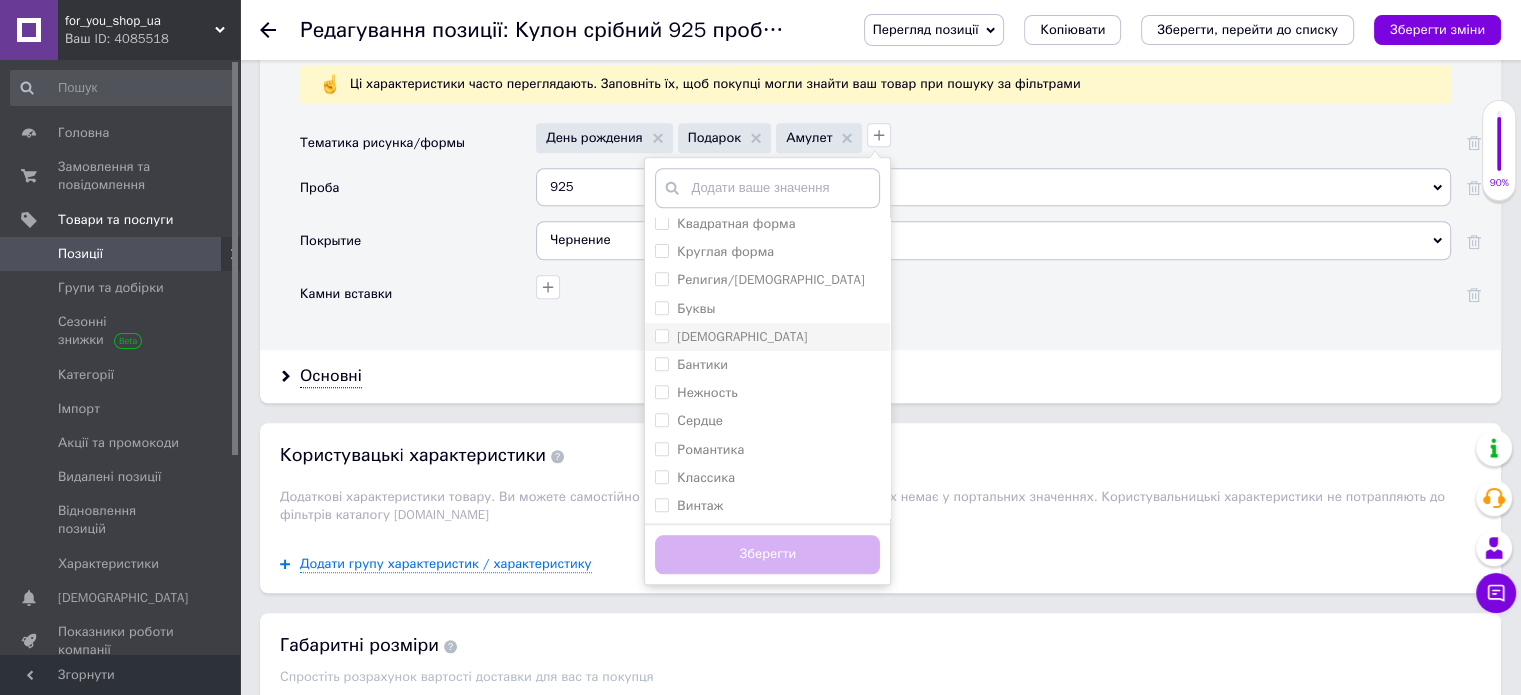 click on "[DEMOGRAPHIC_DATA]" at bounding box center [661, 335] 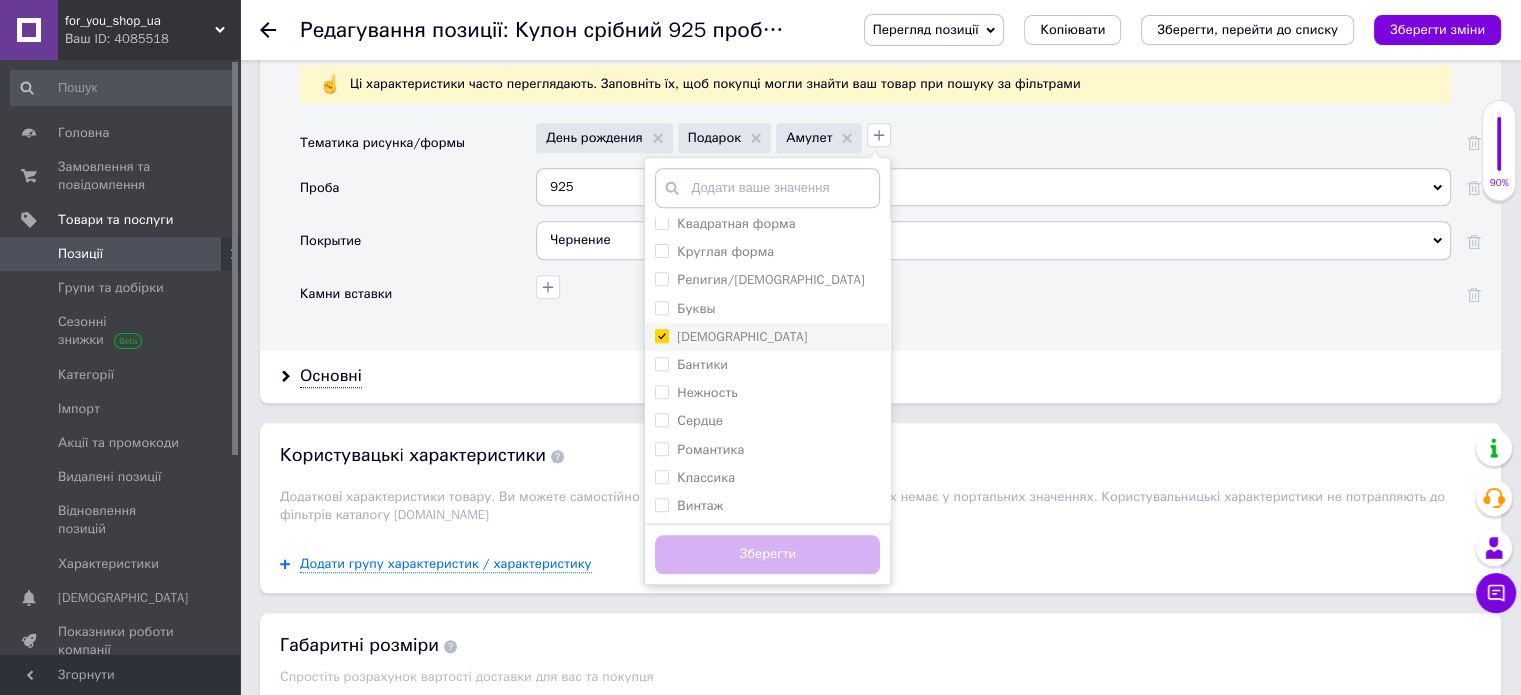 click on "[DEMOGRAPHIC_DATA]" at bounding box center [661, 335] 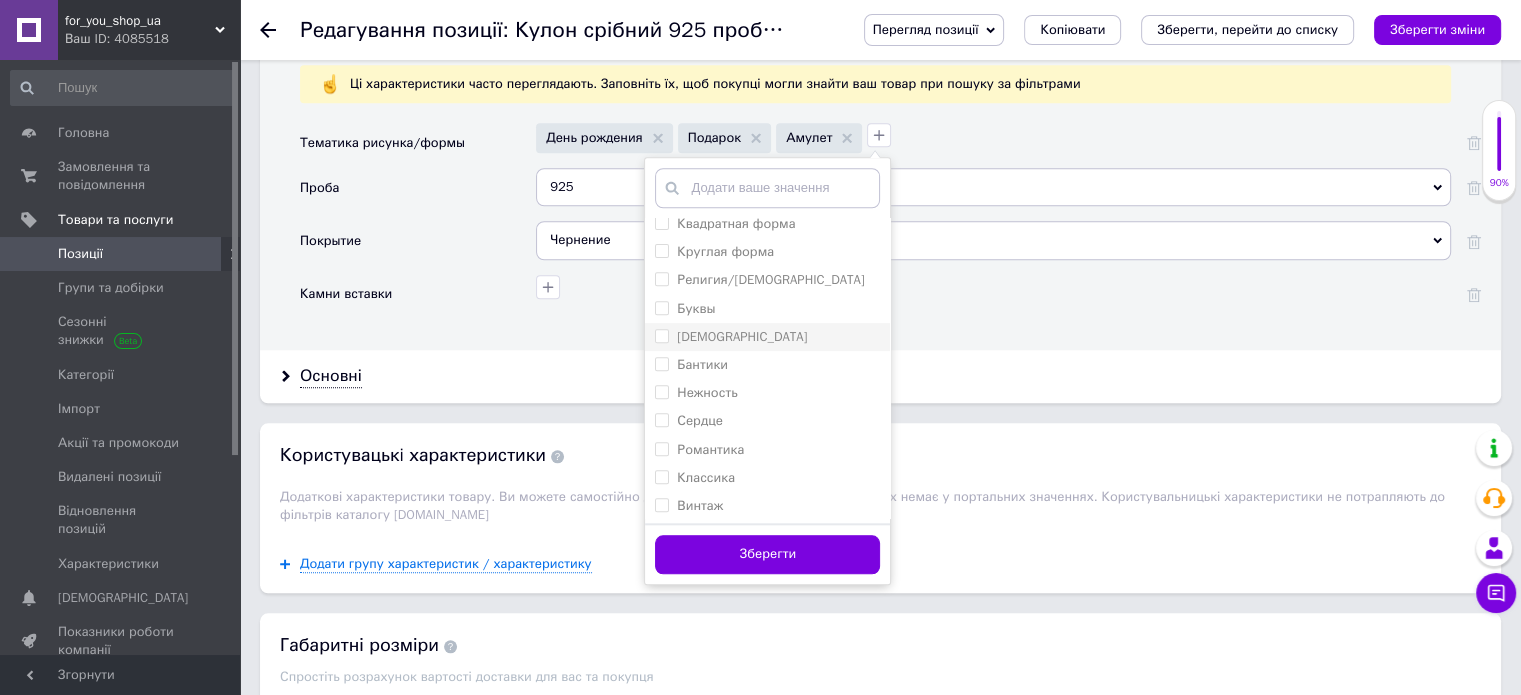 click on "[DEMOGRAPHIC_DATA]" at bounding box center (661, 335) 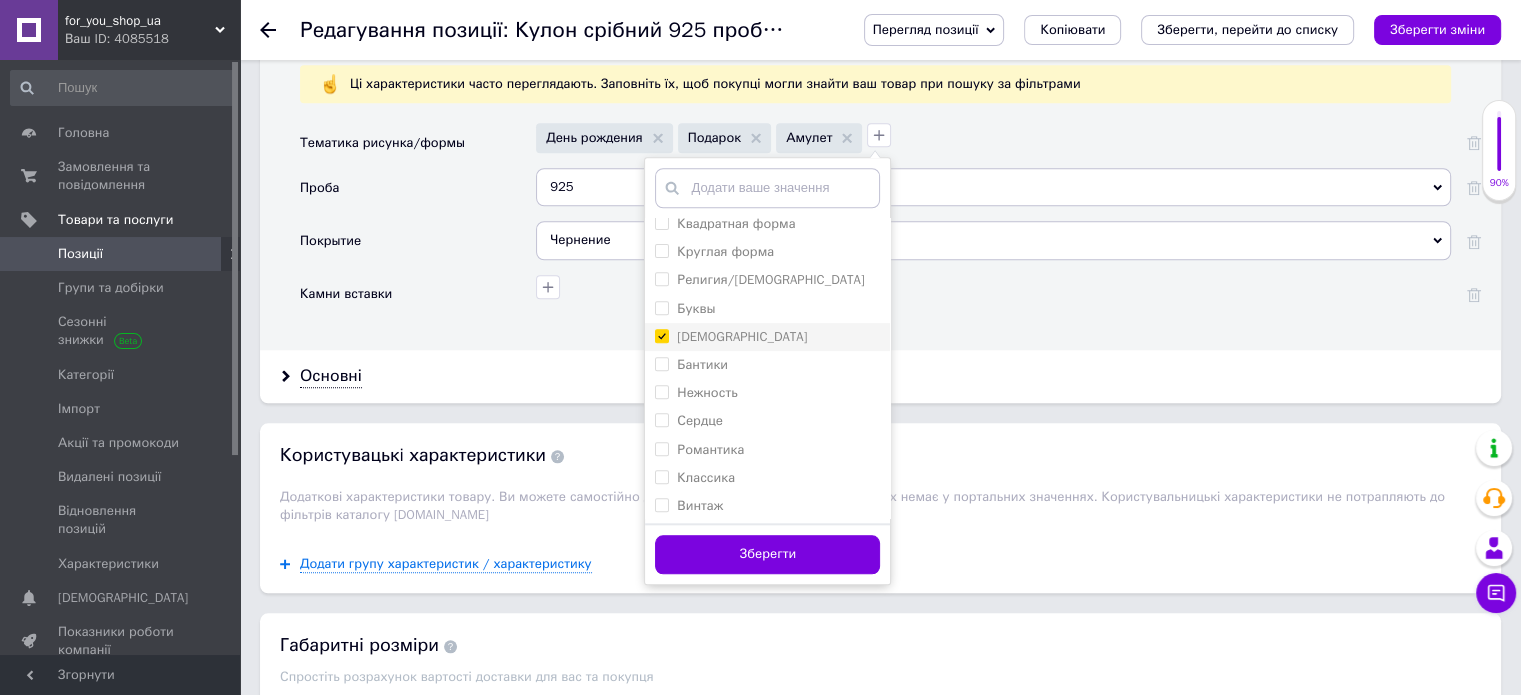 checkbox on "true" 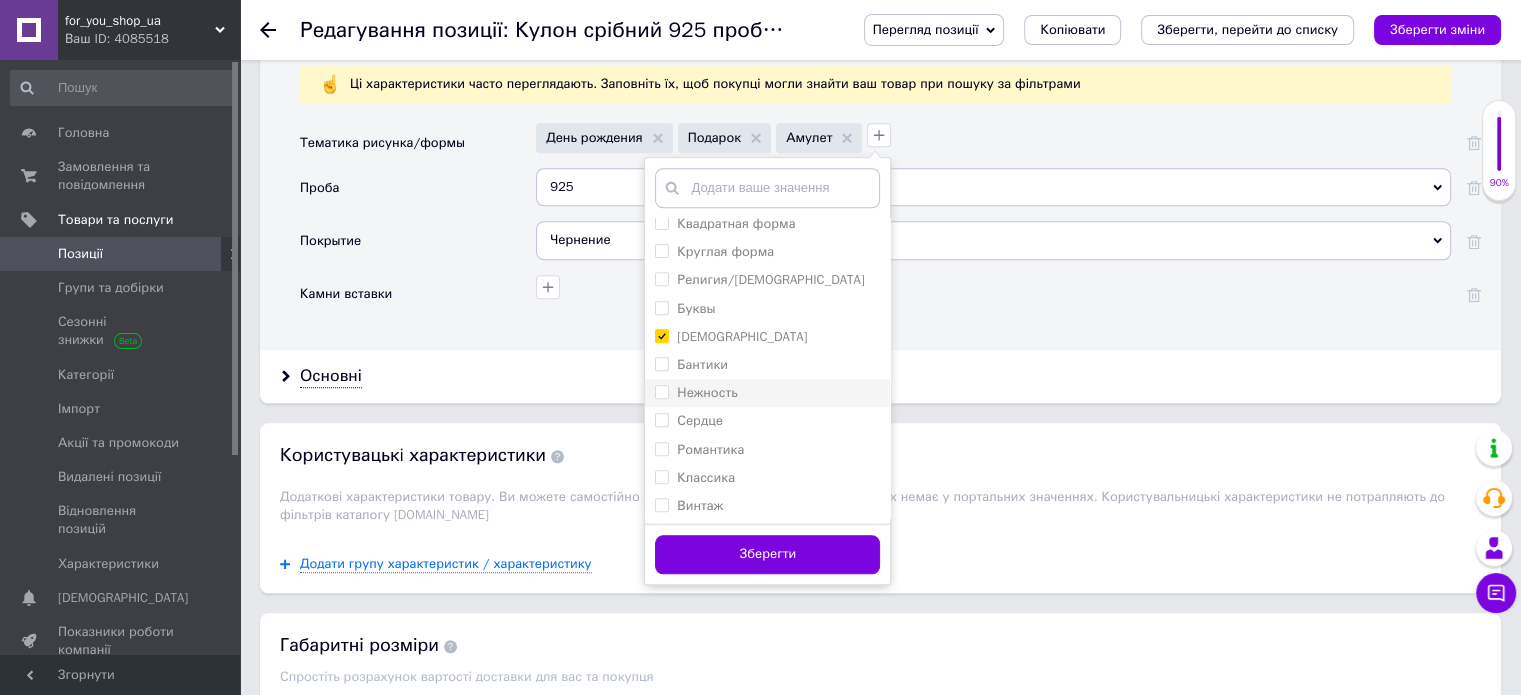 click on "Нежность" at bounding box center [661, 391] 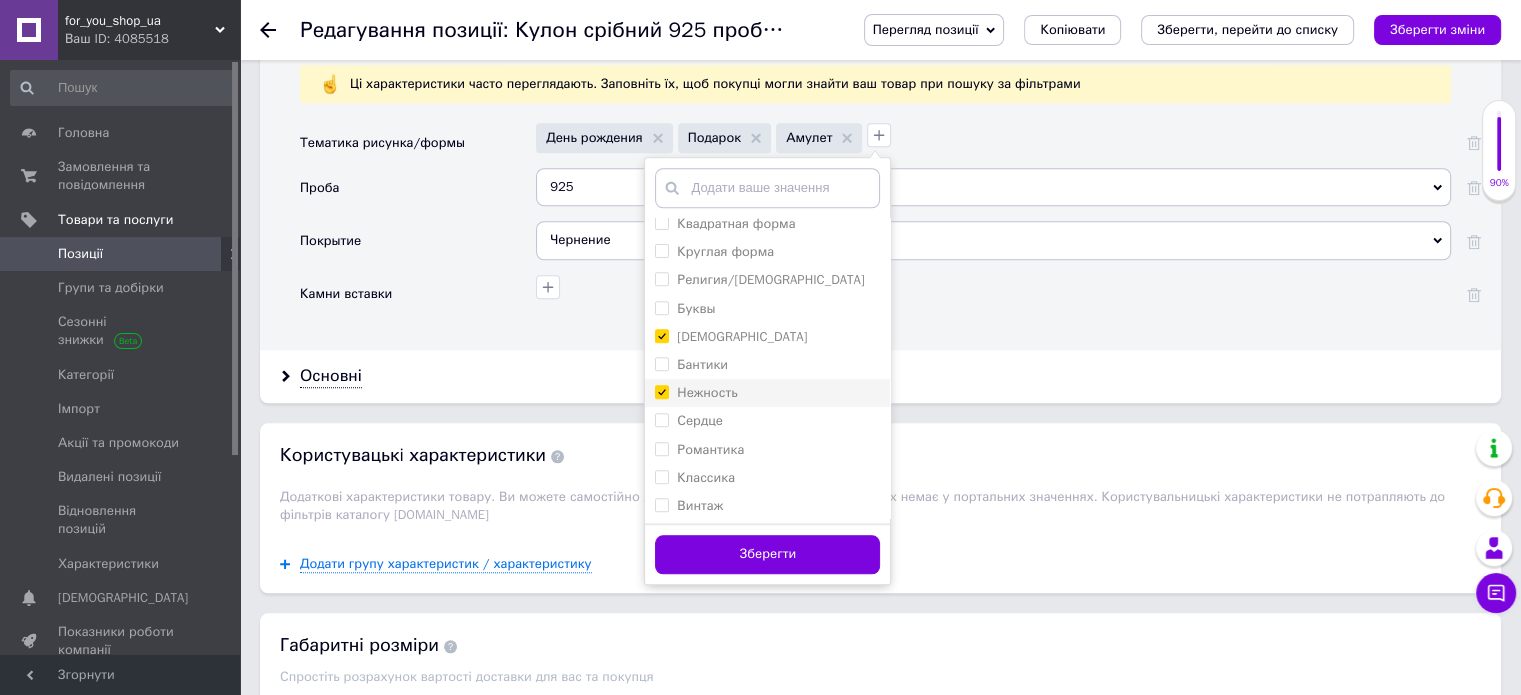 checkbox on "true" 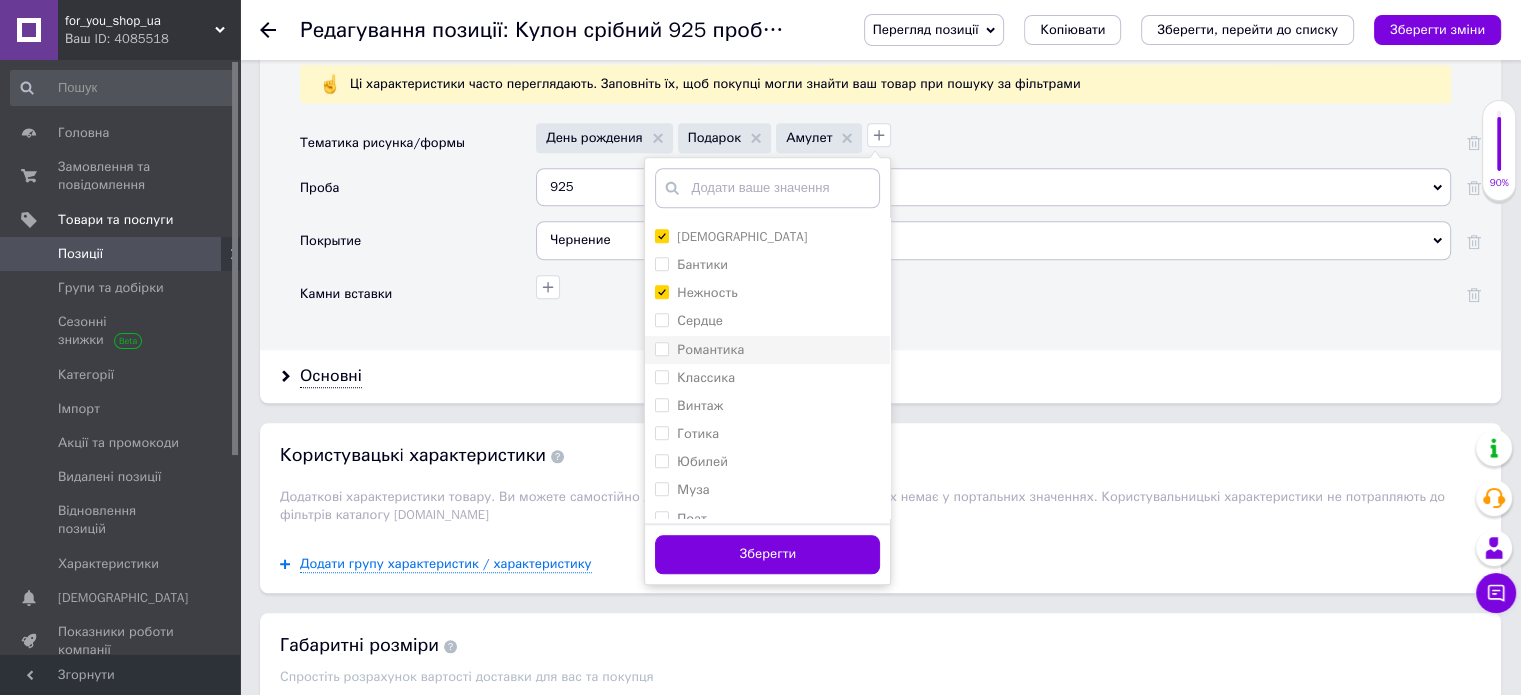 click on "Романтика" at bounding box center [661, 348] 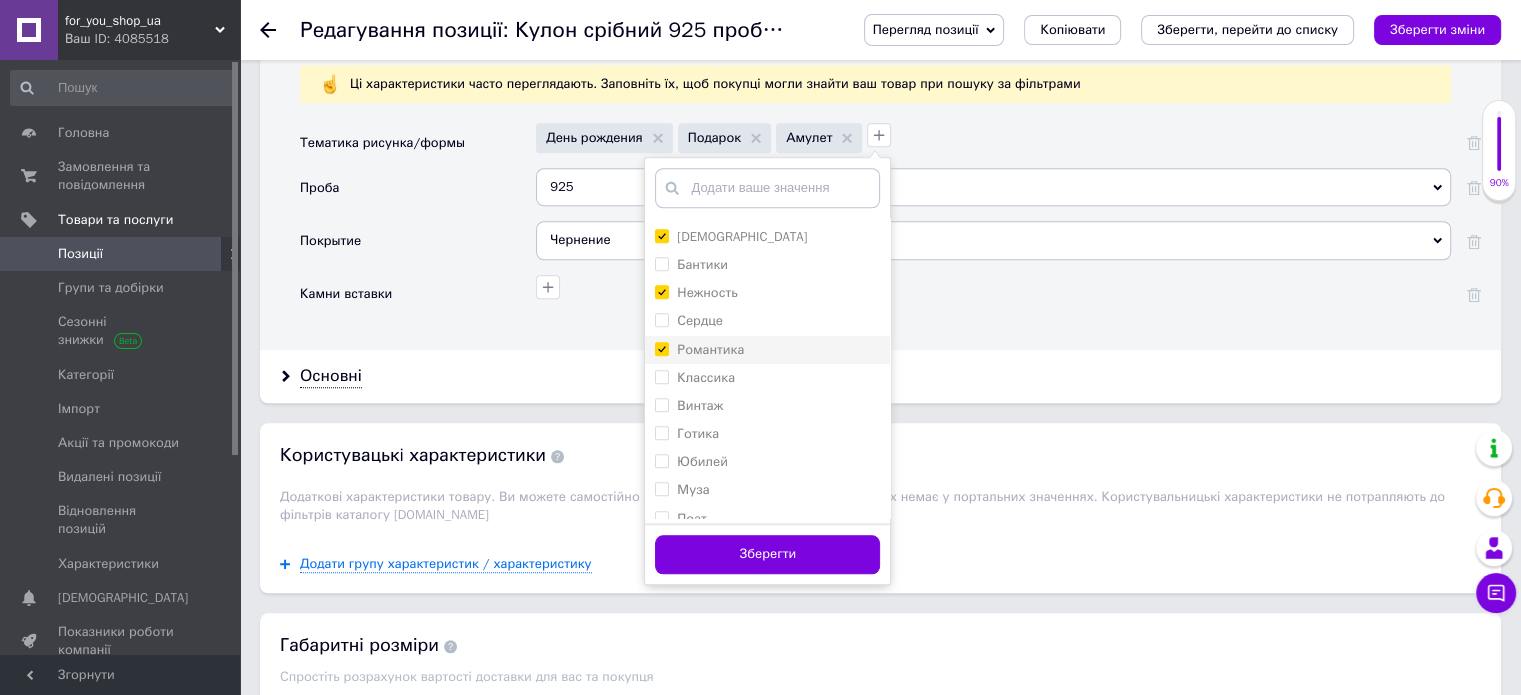checkbox on "true" 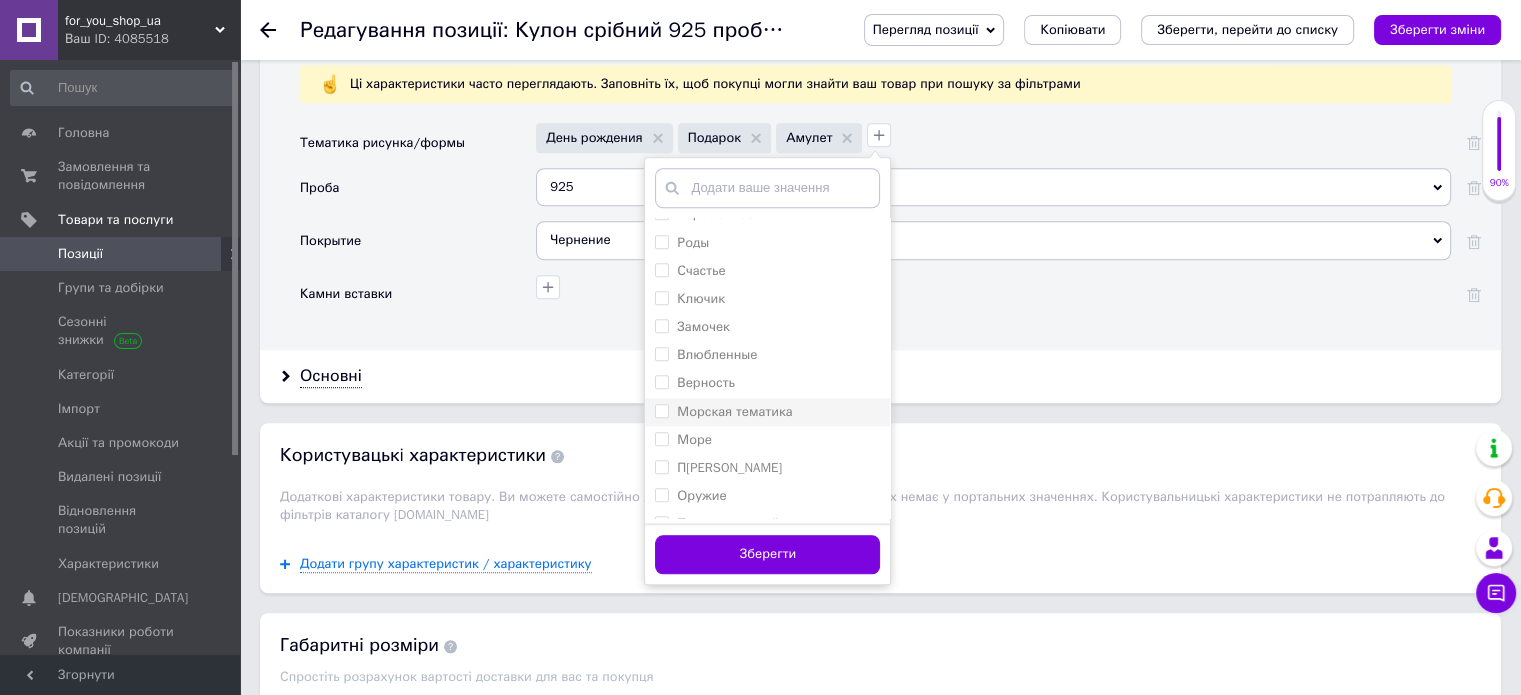 scroll, scrollTop: 2012, scrollLeft: 0, axis: vertical 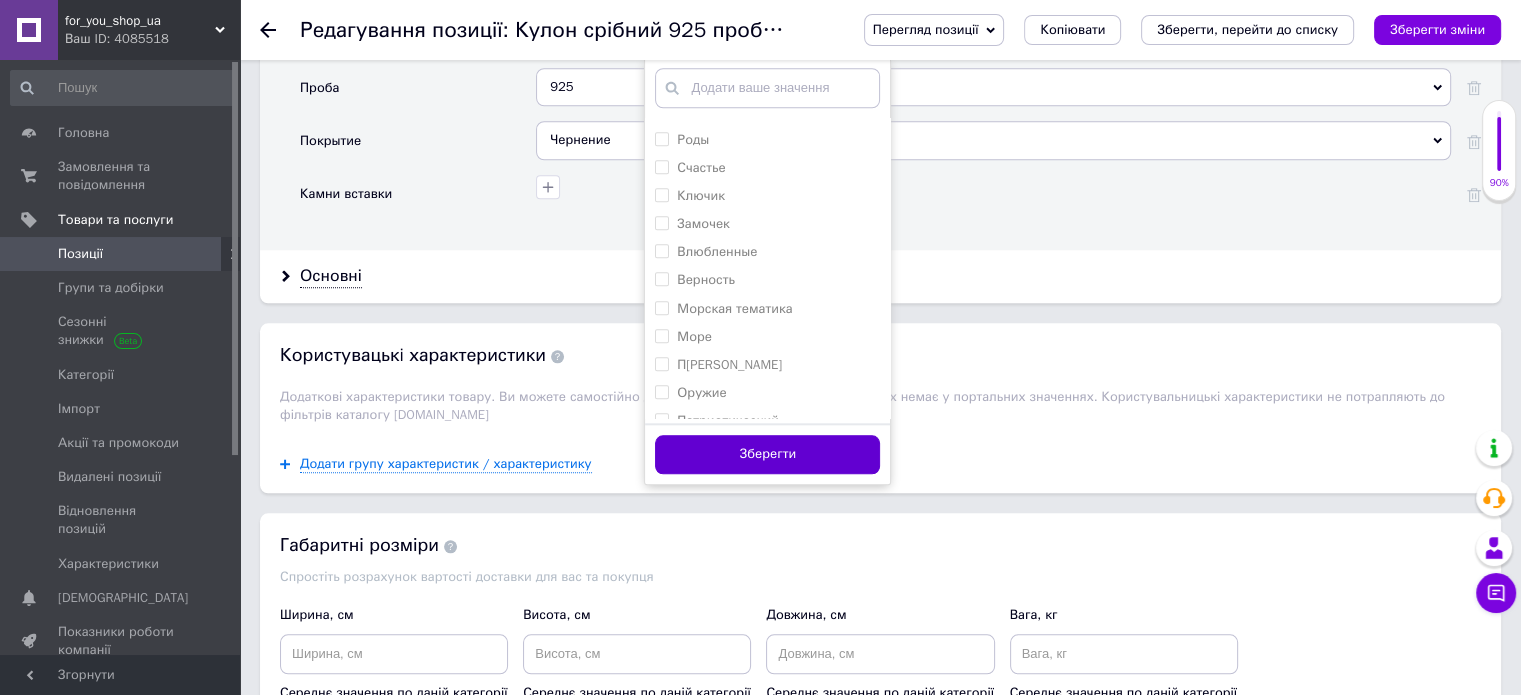 click on "Зберегти" at bounding box center (767, 454) 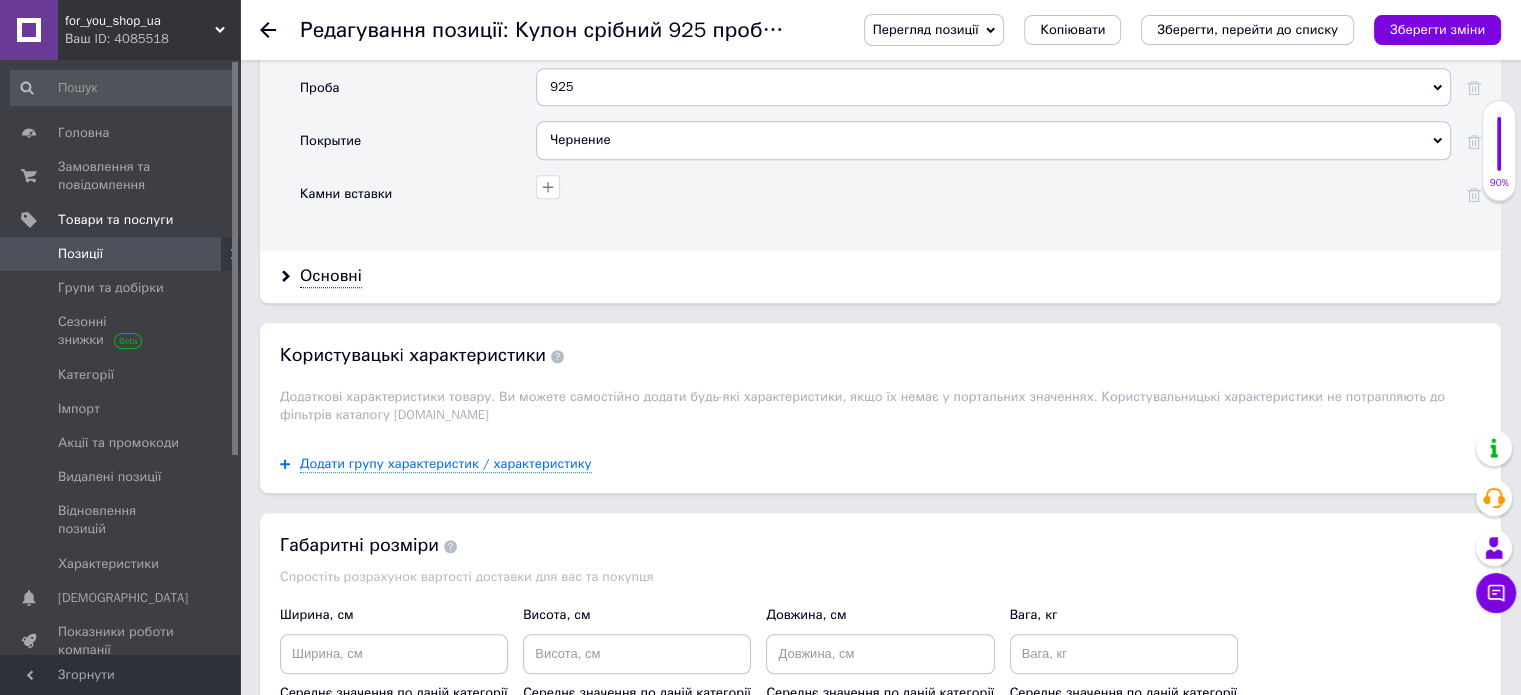 scroll, scrollTop: 1800, scrollLeft: 0, axis: vertical 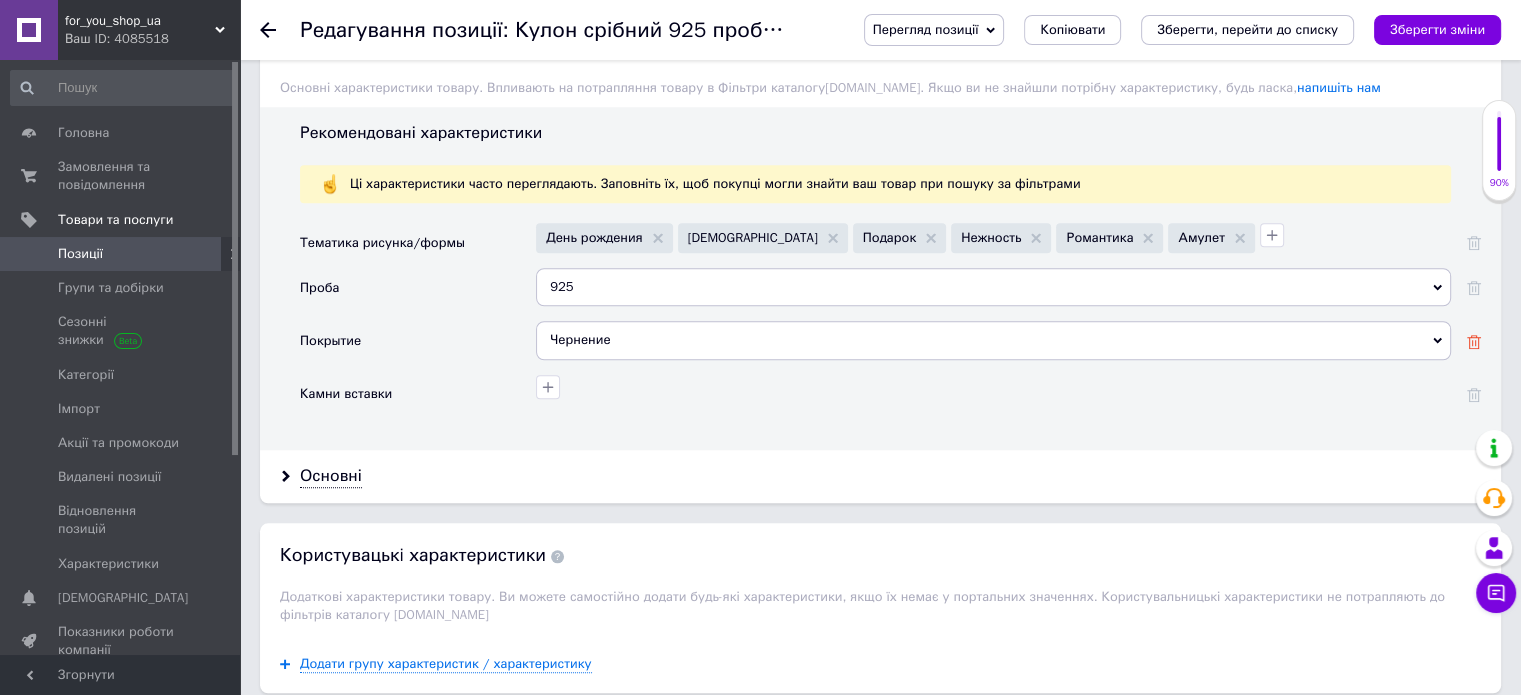 click 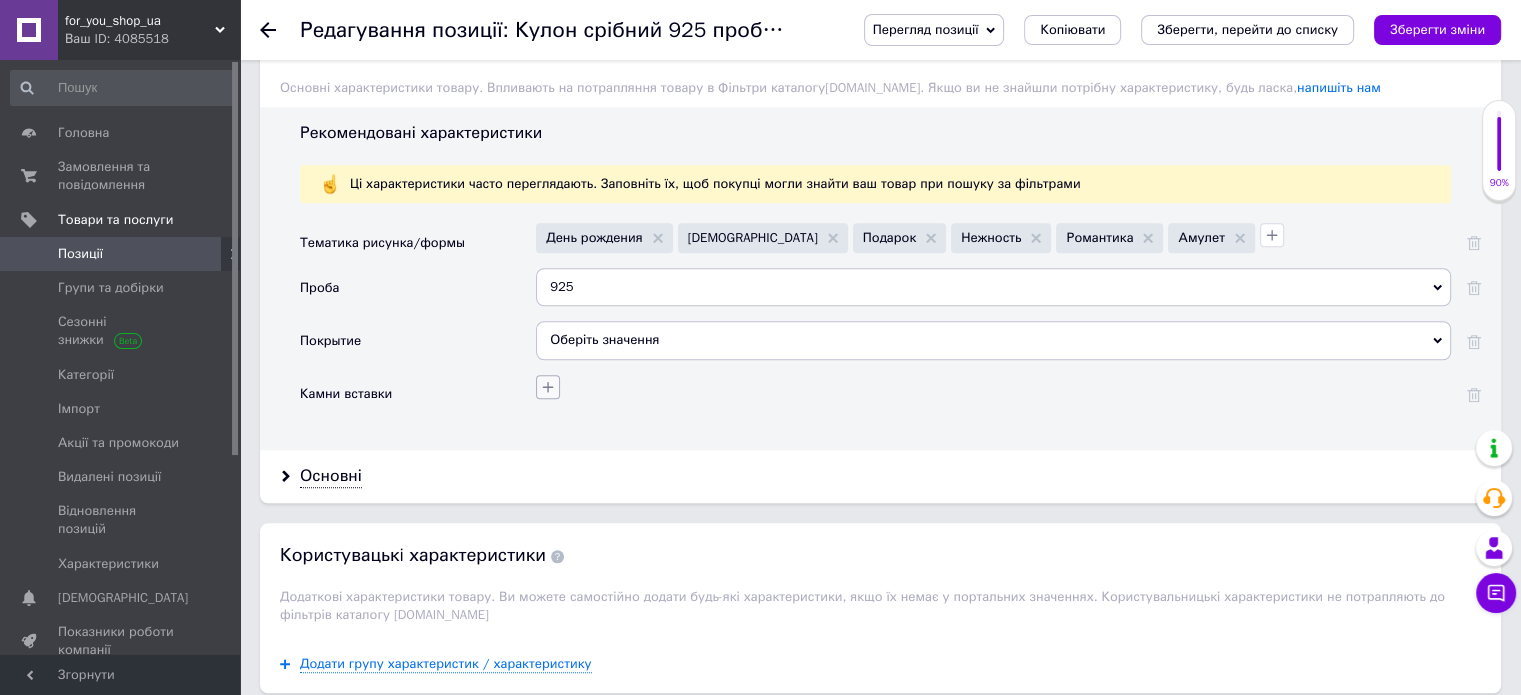 click 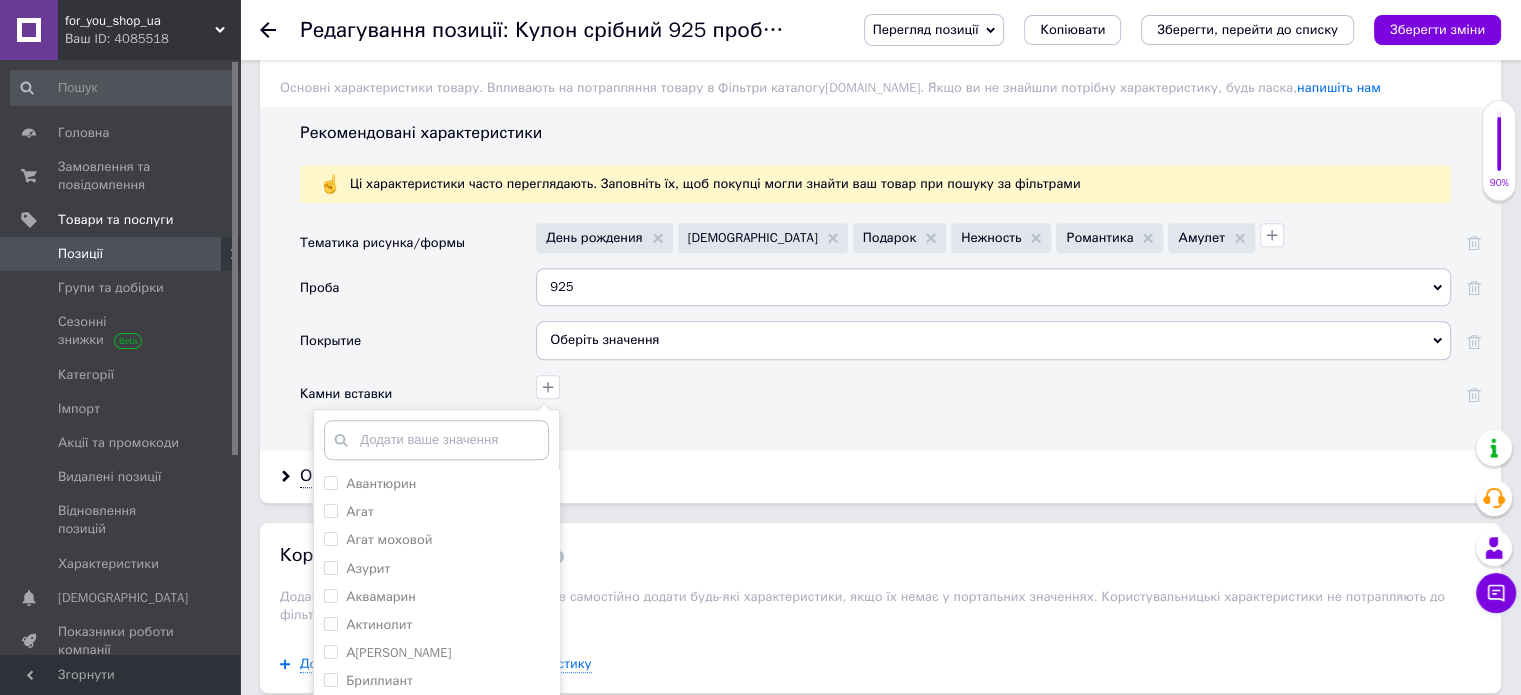 click on "Авантюрин Агат Агат моховой Азурит Аквамарин Актинолит [PERSON_NAME] Альмандин Амазонит Аметист Аметрин Аммолит Андалузит Ангелит Апатит Арагонит Барит Беломорит [PERSON_NAME] Бовенит Борнит Везувиан Волосатик Гагат (чёрная яшма, гишер) Гелиодор Гелиотроп Гиацинт Гематит Гиалит Горный хрусталь Гранат Демантоид Диопсид Диоптаз Дравит Жадеит Жемчуг Змеевик (серпентин) Изумруд Кальцит Кахолонг Кварц Кварц дымчатый (Раухтопаз) Кварц розовый Кварц рутиловый Кианит Коникальцит Коралл Кордиерит Корунд Кристаллы Swarovski Кунцит Лабрадор Лазулит" at bounding box center [991, 384] 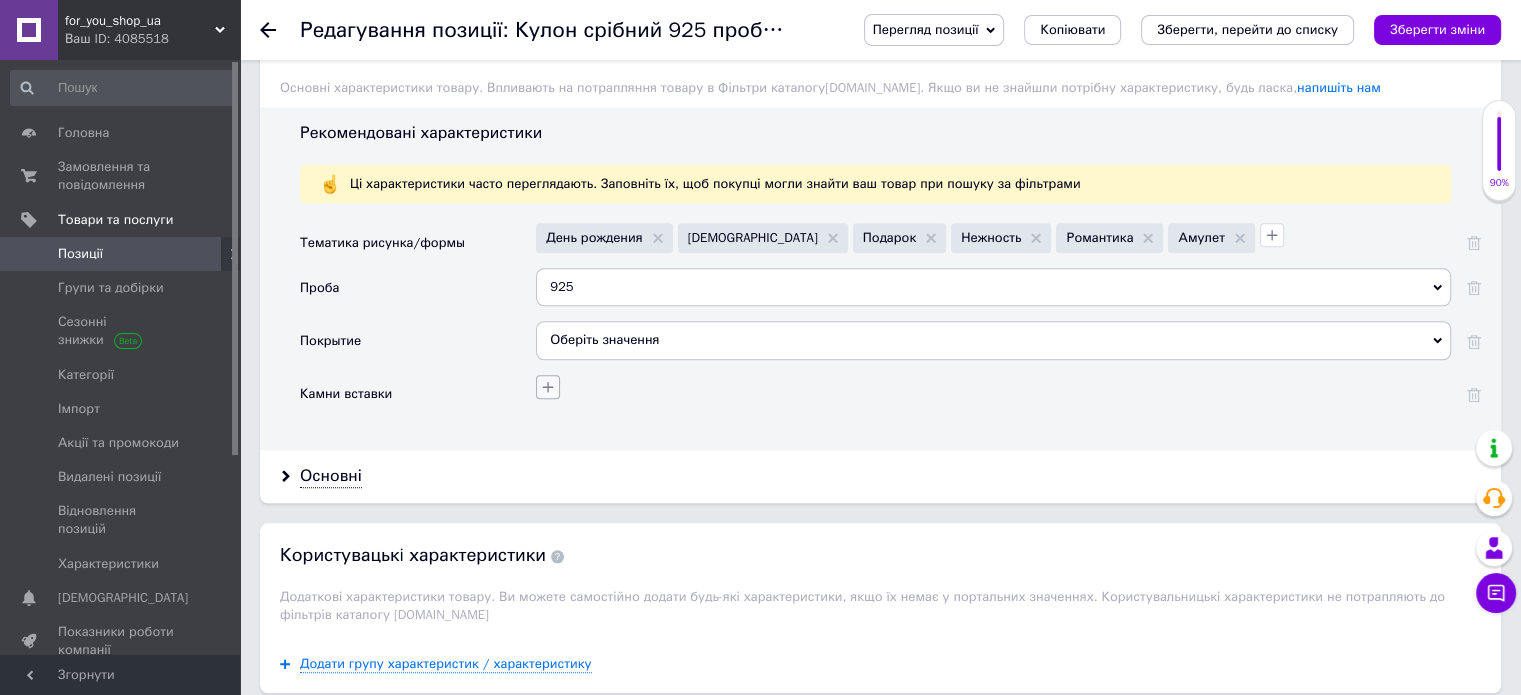 click 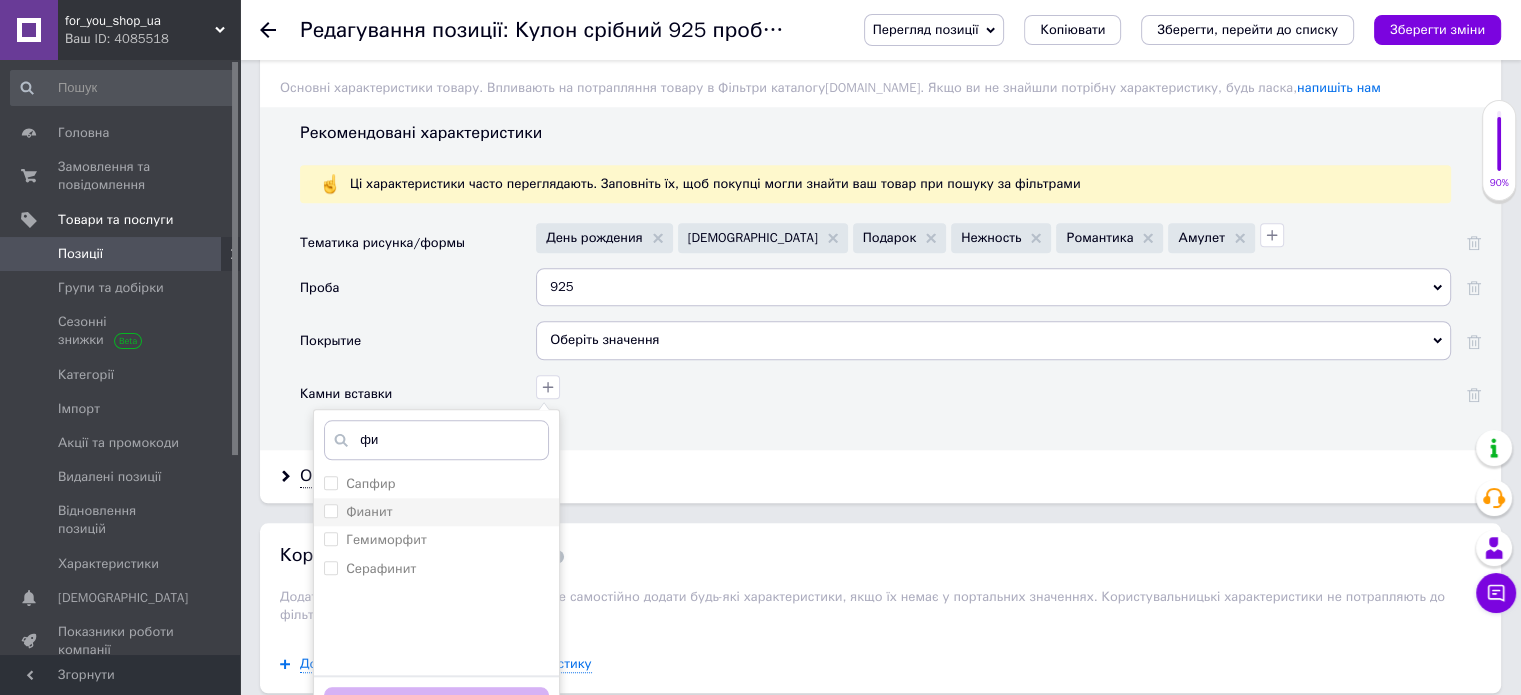 type on "фи" 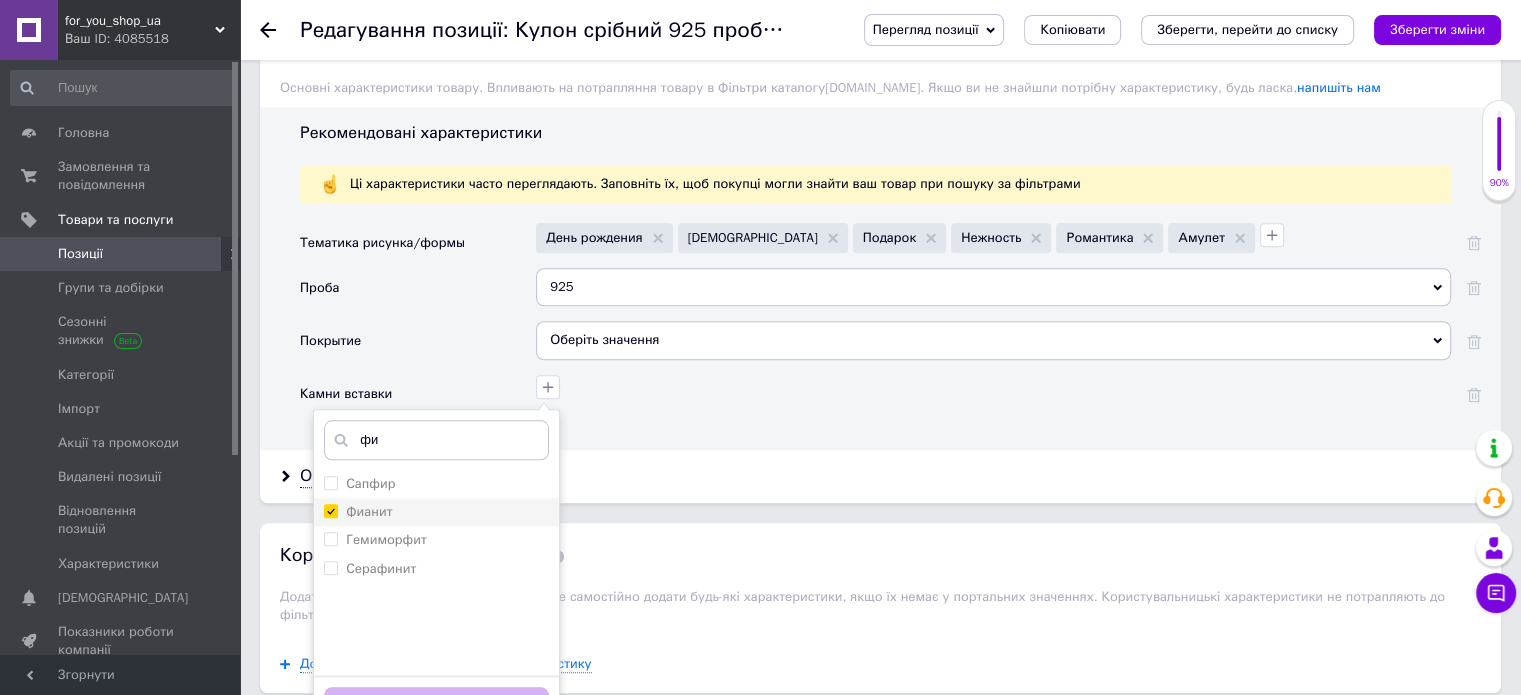 checkbox on "true" 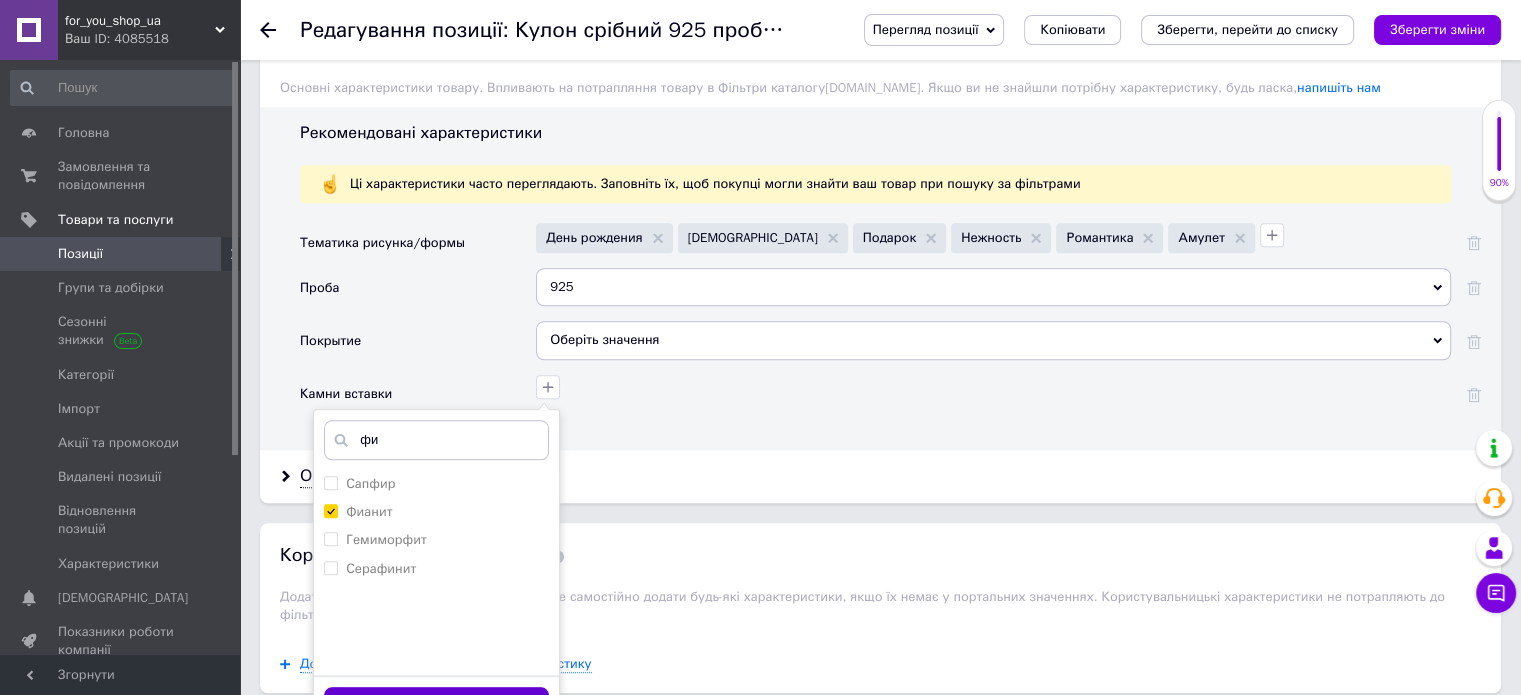 click on "Зберегти" at bounding box center [436, 706] 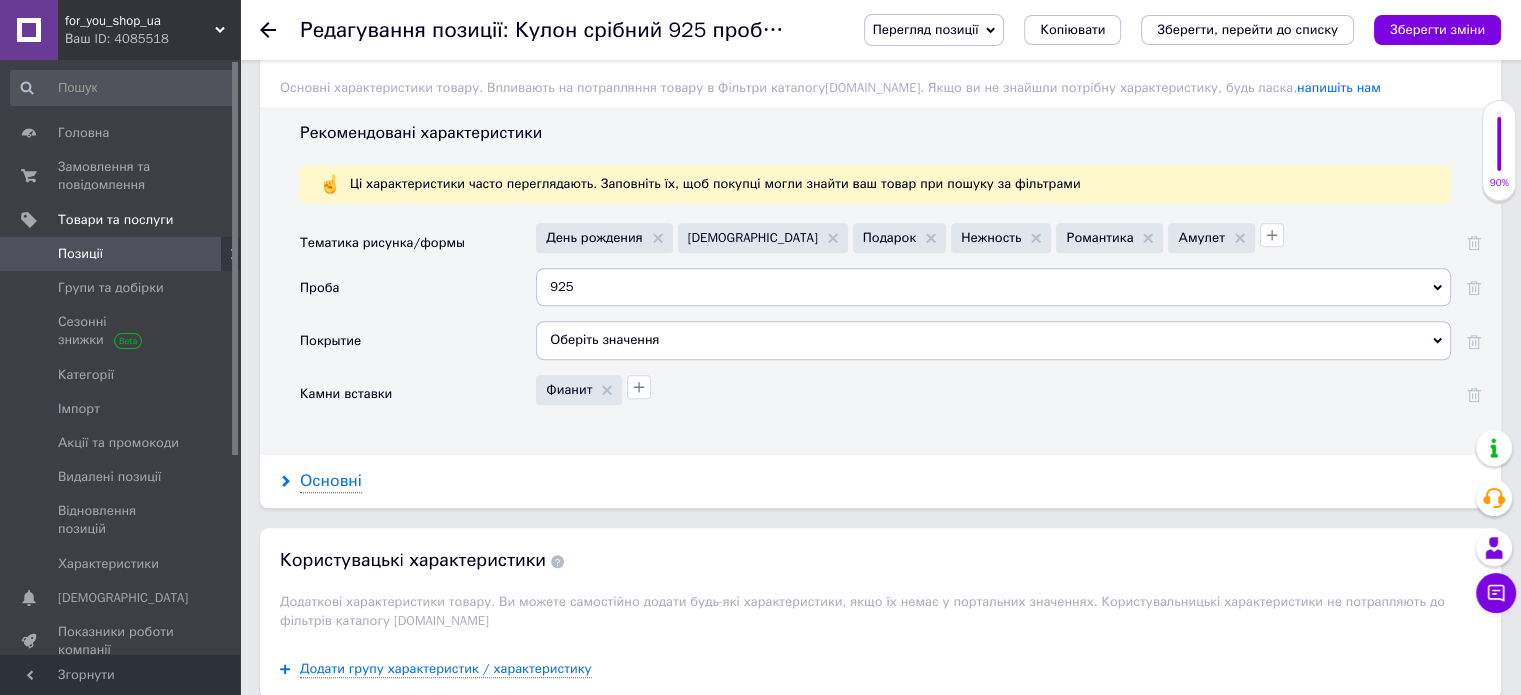 click on "Основні" at bounding box center (331, 481) 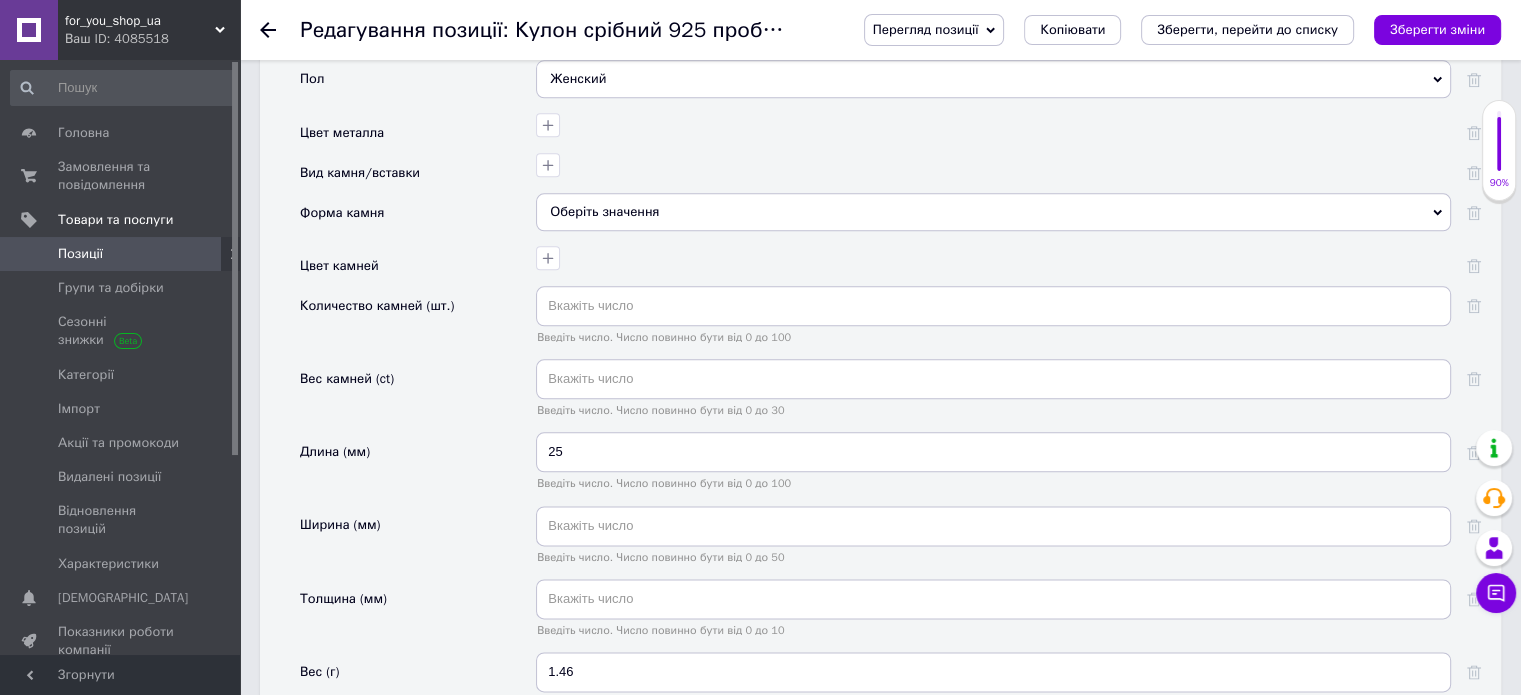 scroll, scrollTop: 2500, scrollLeft: 0, axis: vertical 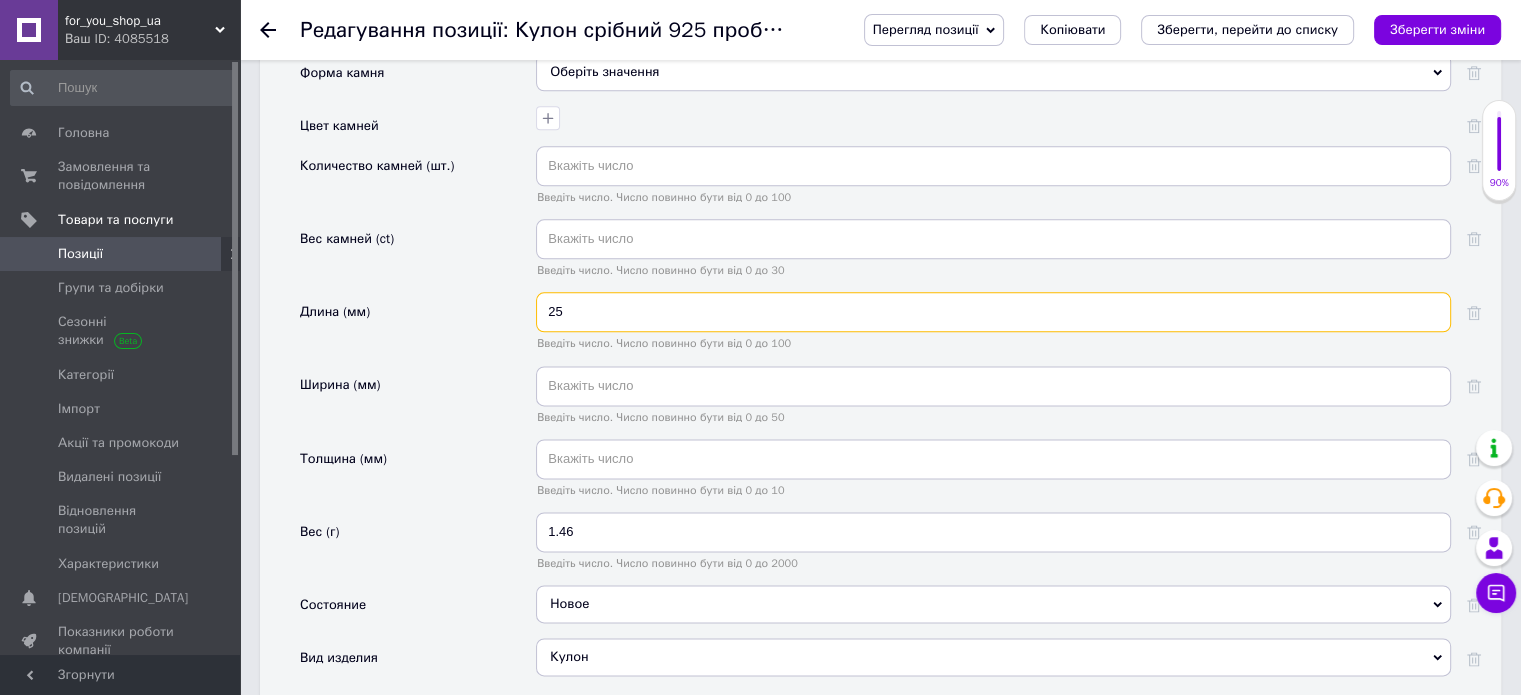 drag, startPoint x: 581, startPoint y: 305, endPoint x: 542, endPoint y: 296, distance: 40.024994 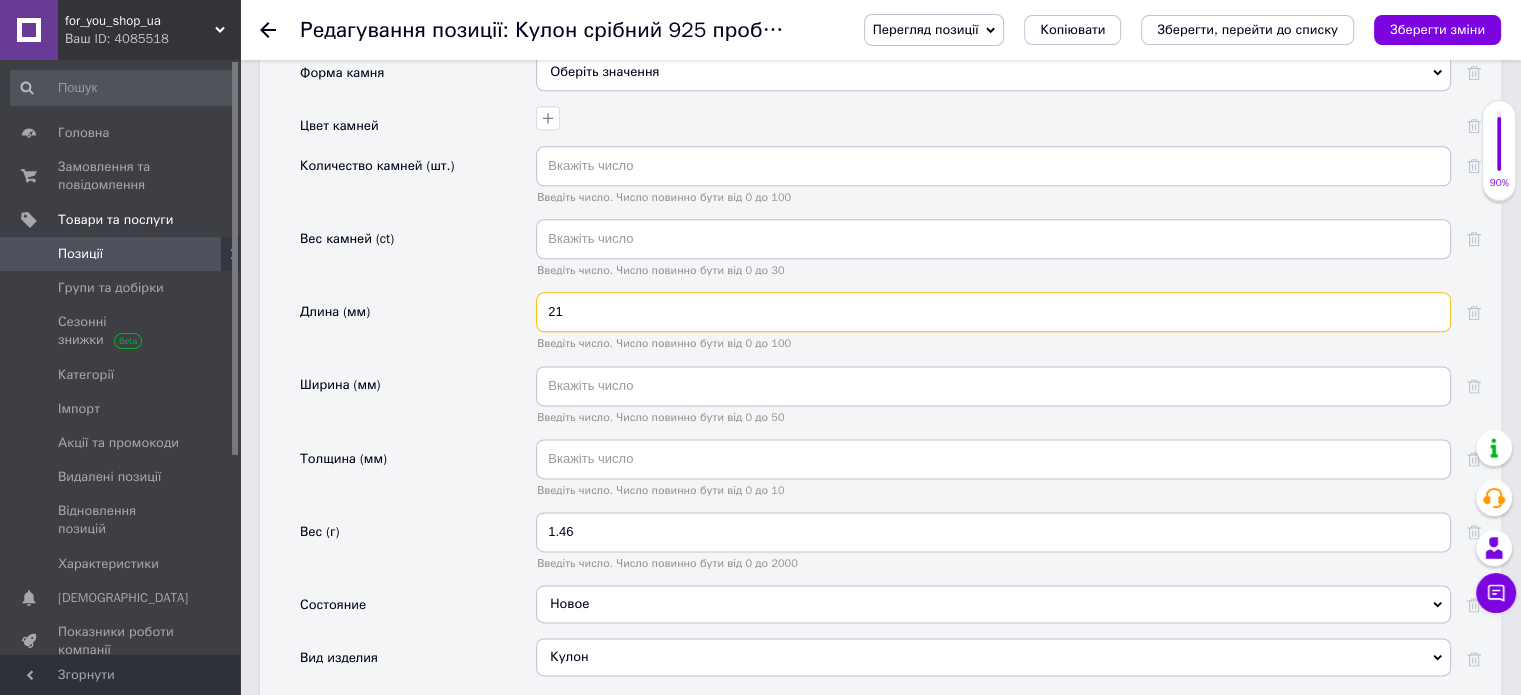 type on "21" 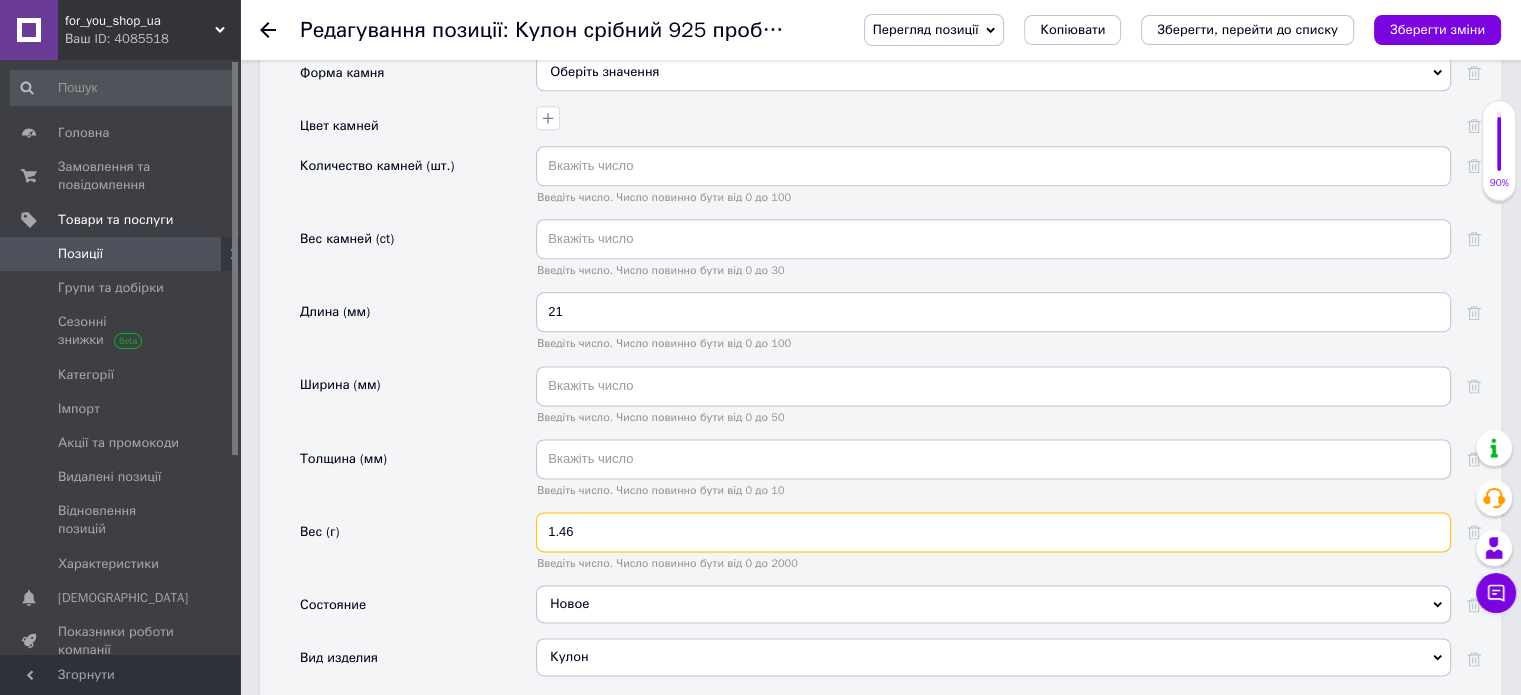 click on "1.46" at bounding box center (993, 532) 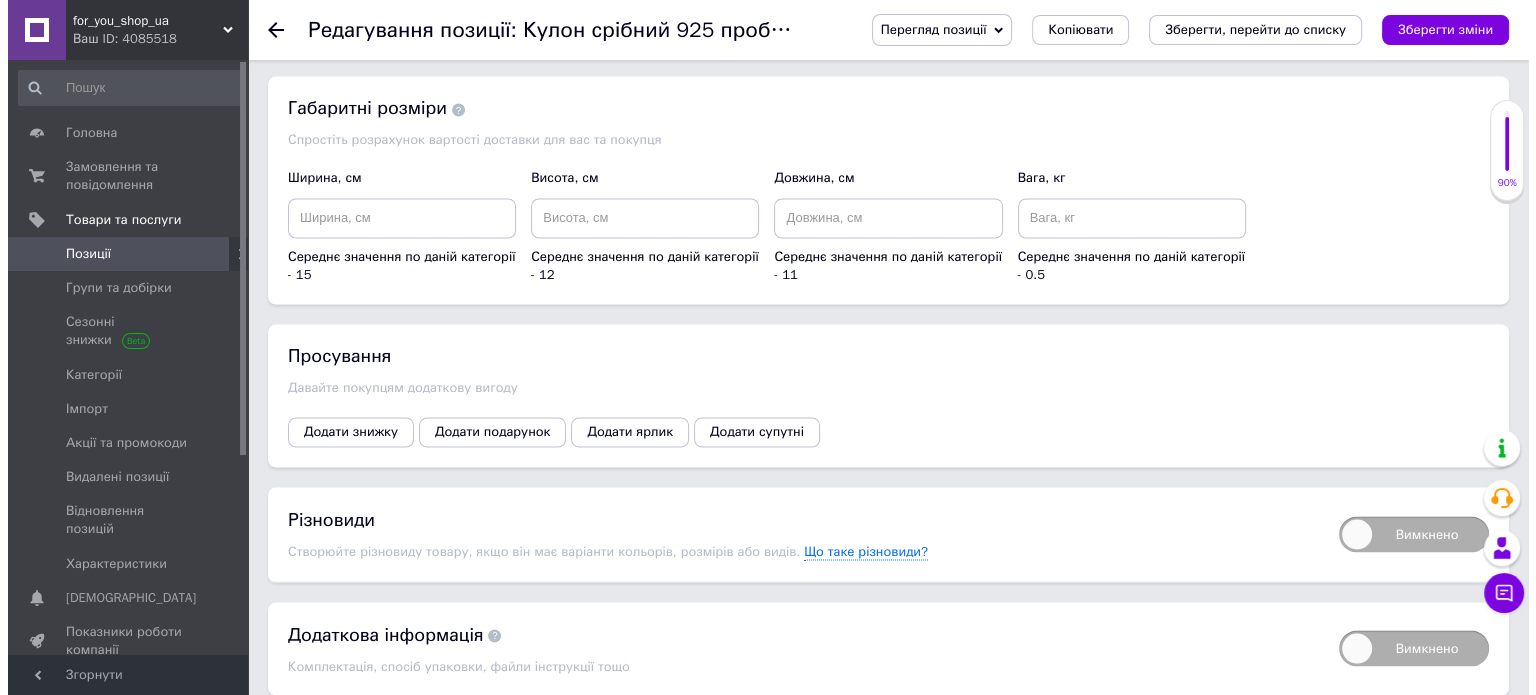 scroll, scrollTop: 3424, scrollLeft: 0, axis: vertical 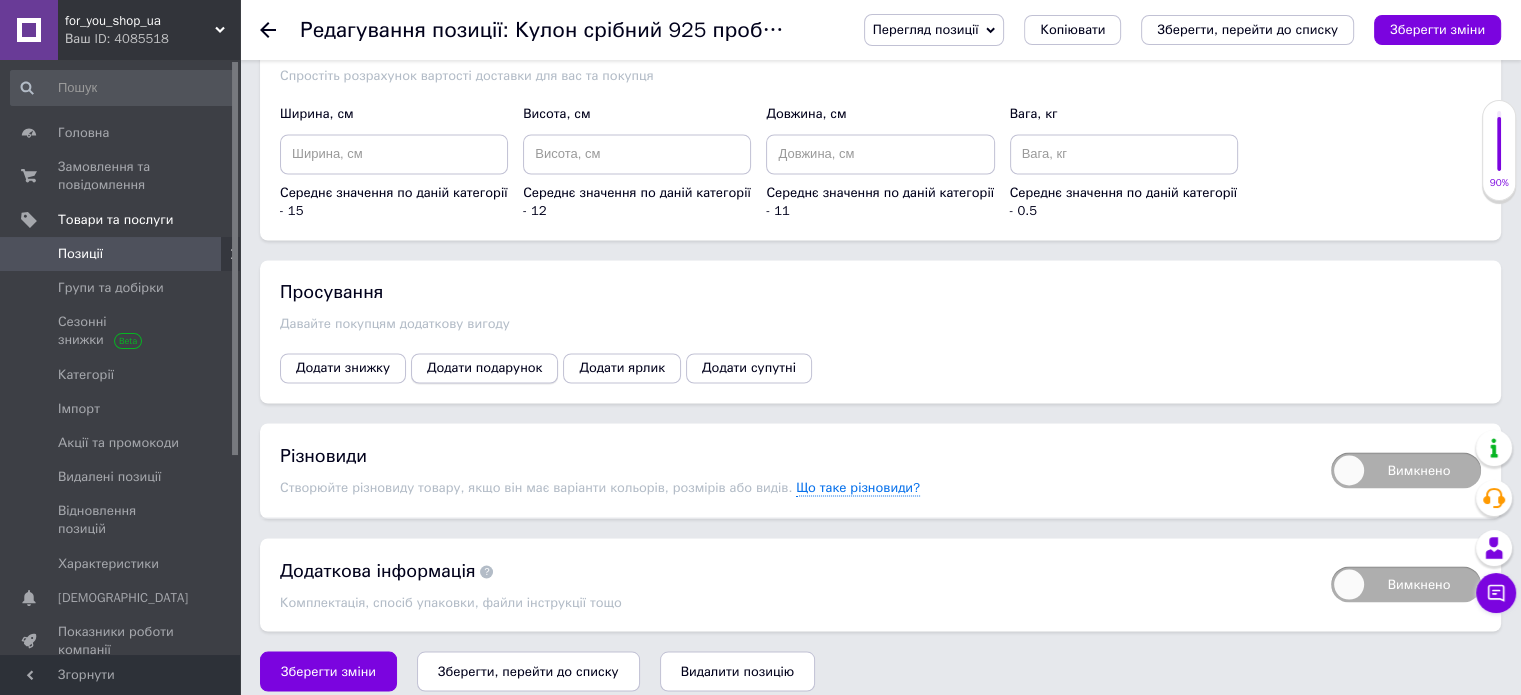 type on "1.10" 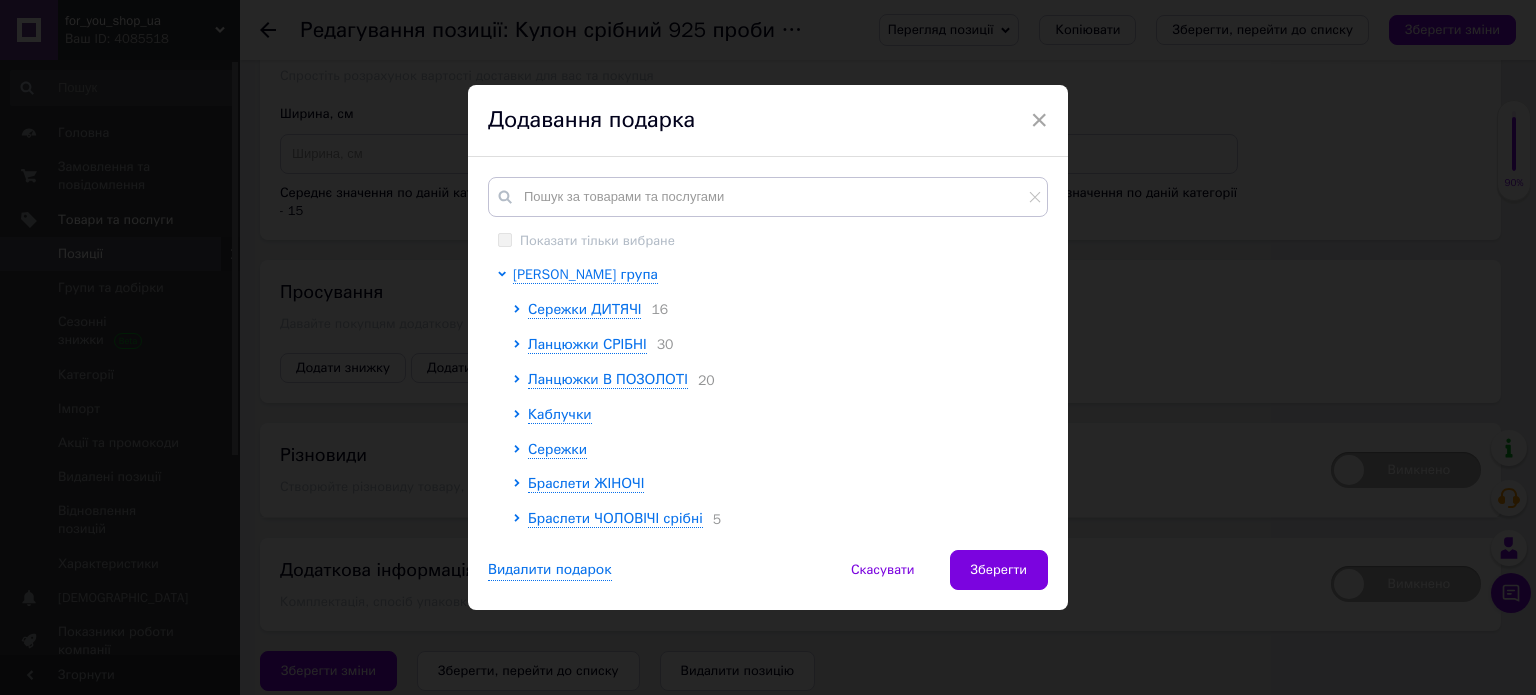 scroll, scrollTop: 258, scrollLeft: 0, axis: vertical 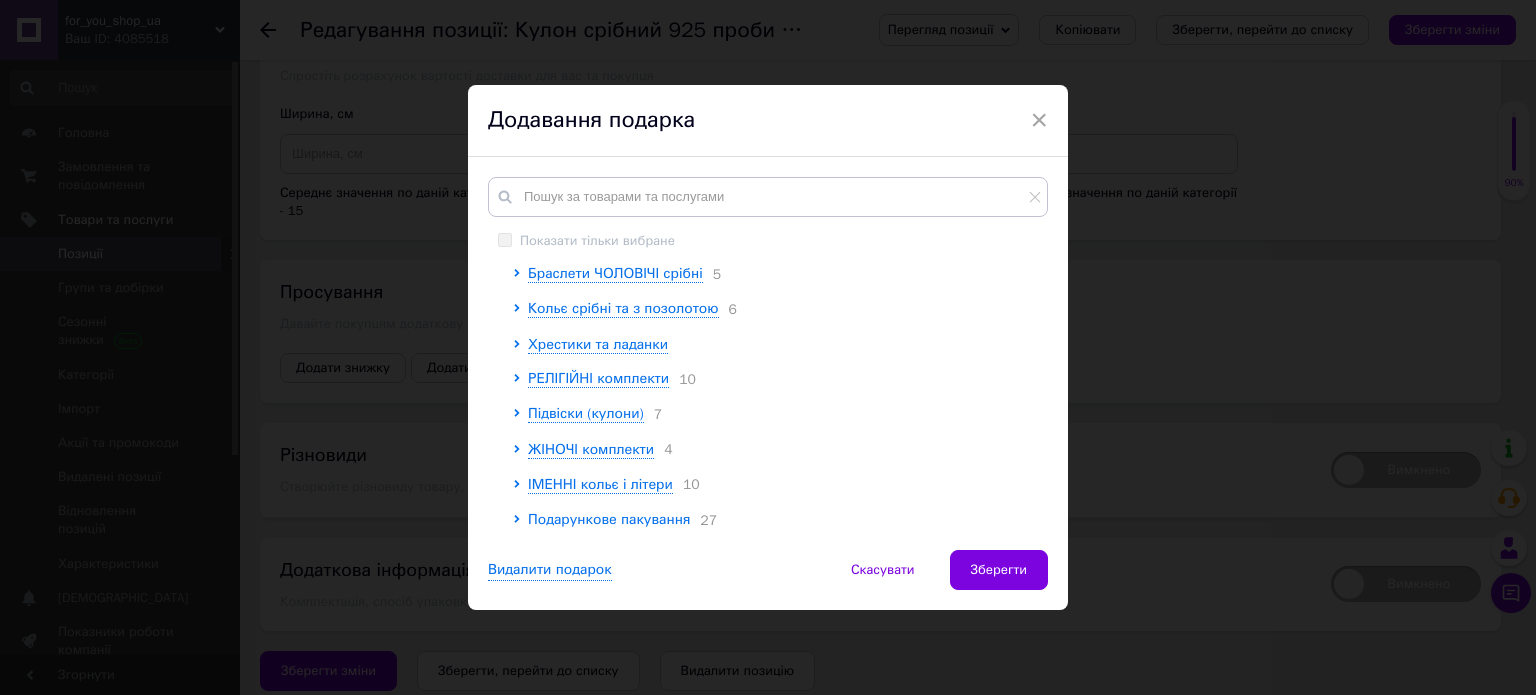 click on "Подарункове пакування" at bounding box center (609, 519) 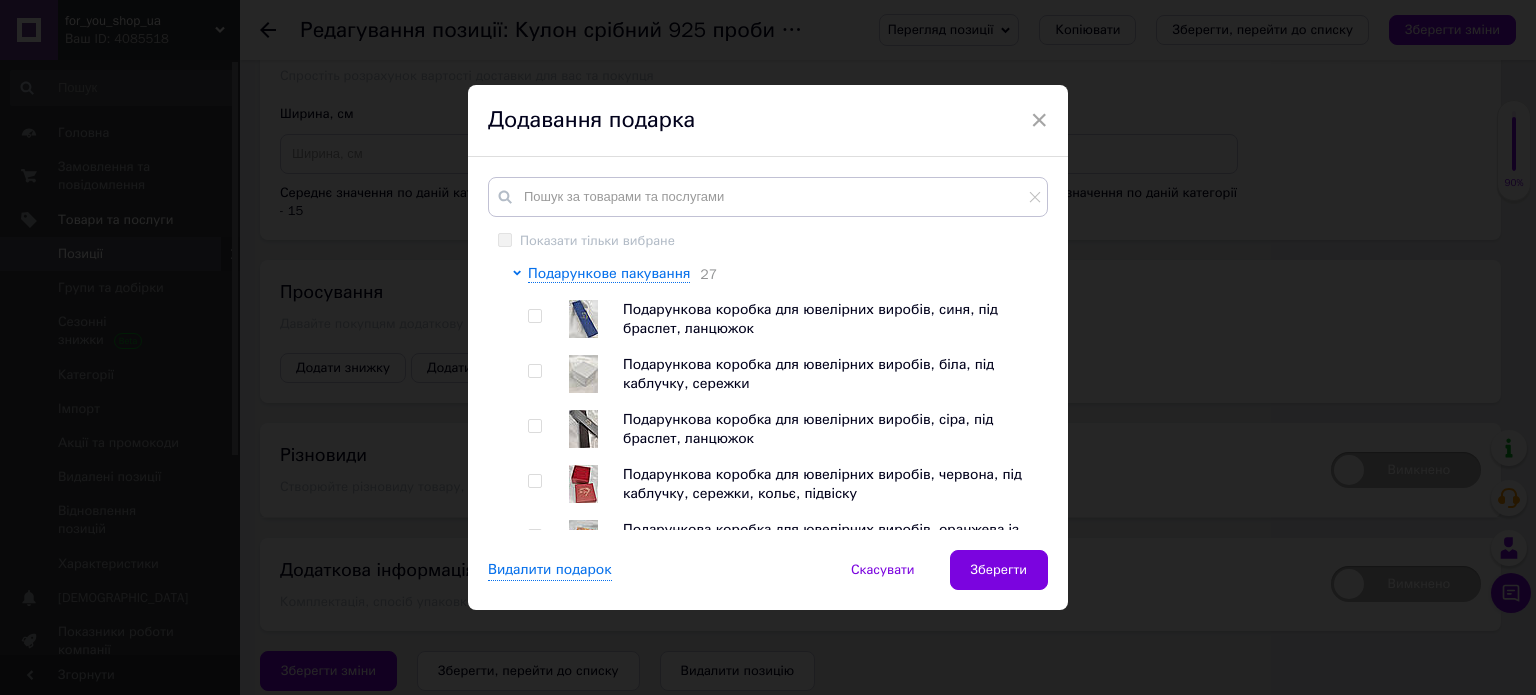 scroll, scrollTop: 443, scrollLeft: 0, axis: vertical 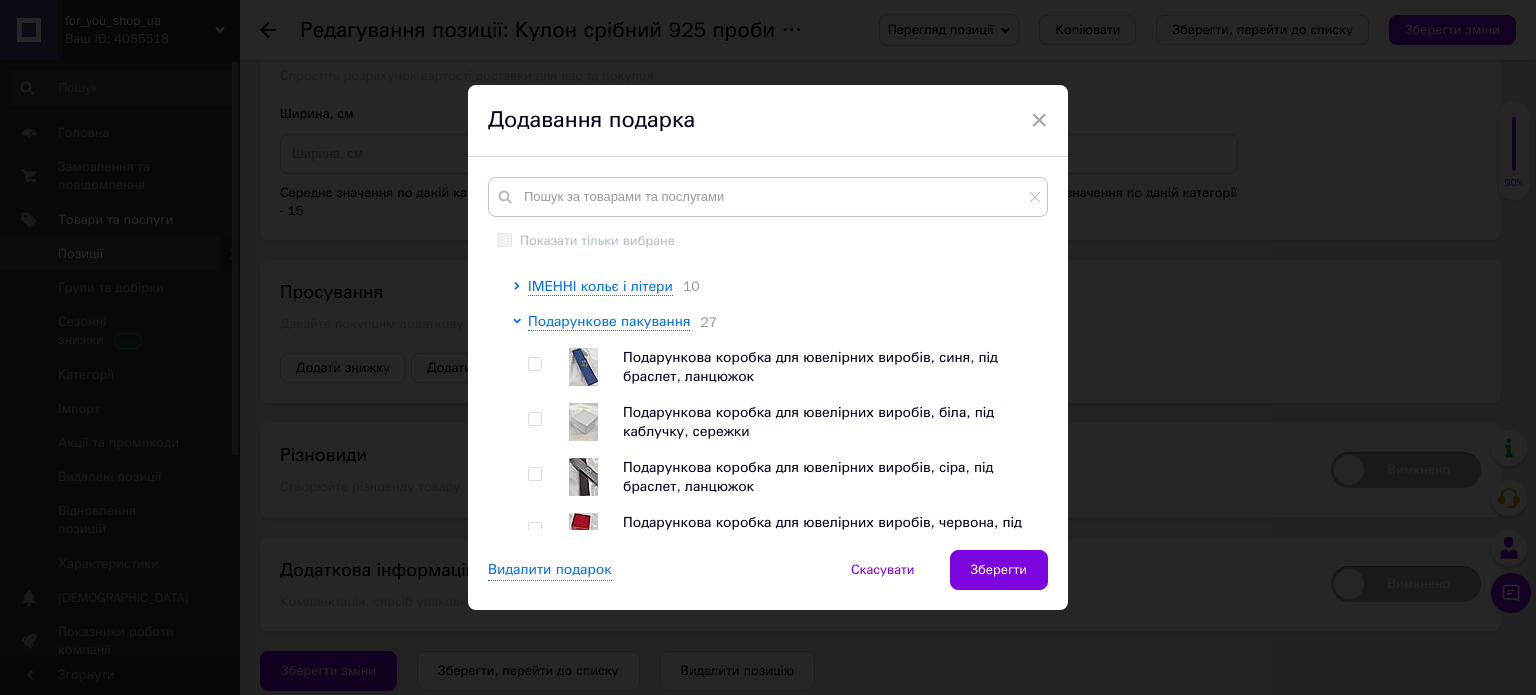 click at bounding box center (583, 422) 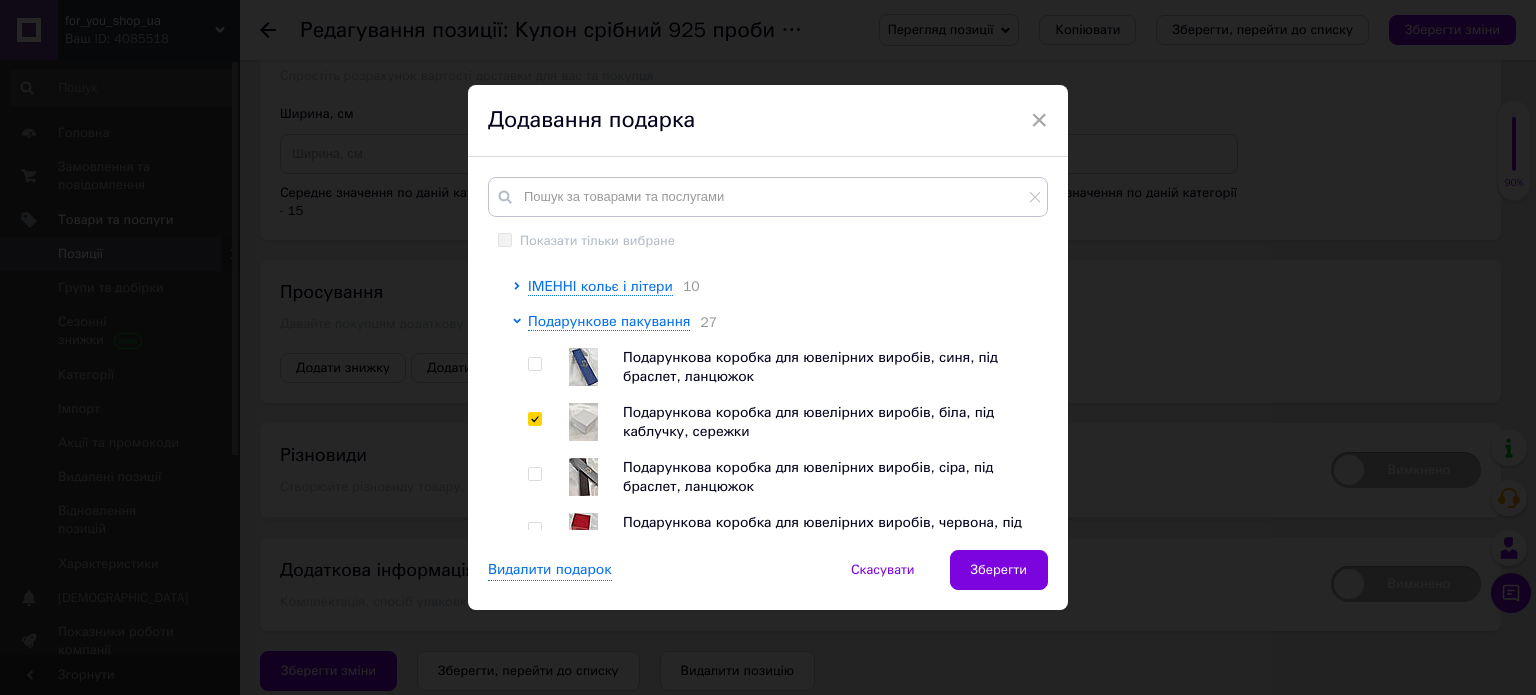 checkbox on "true" 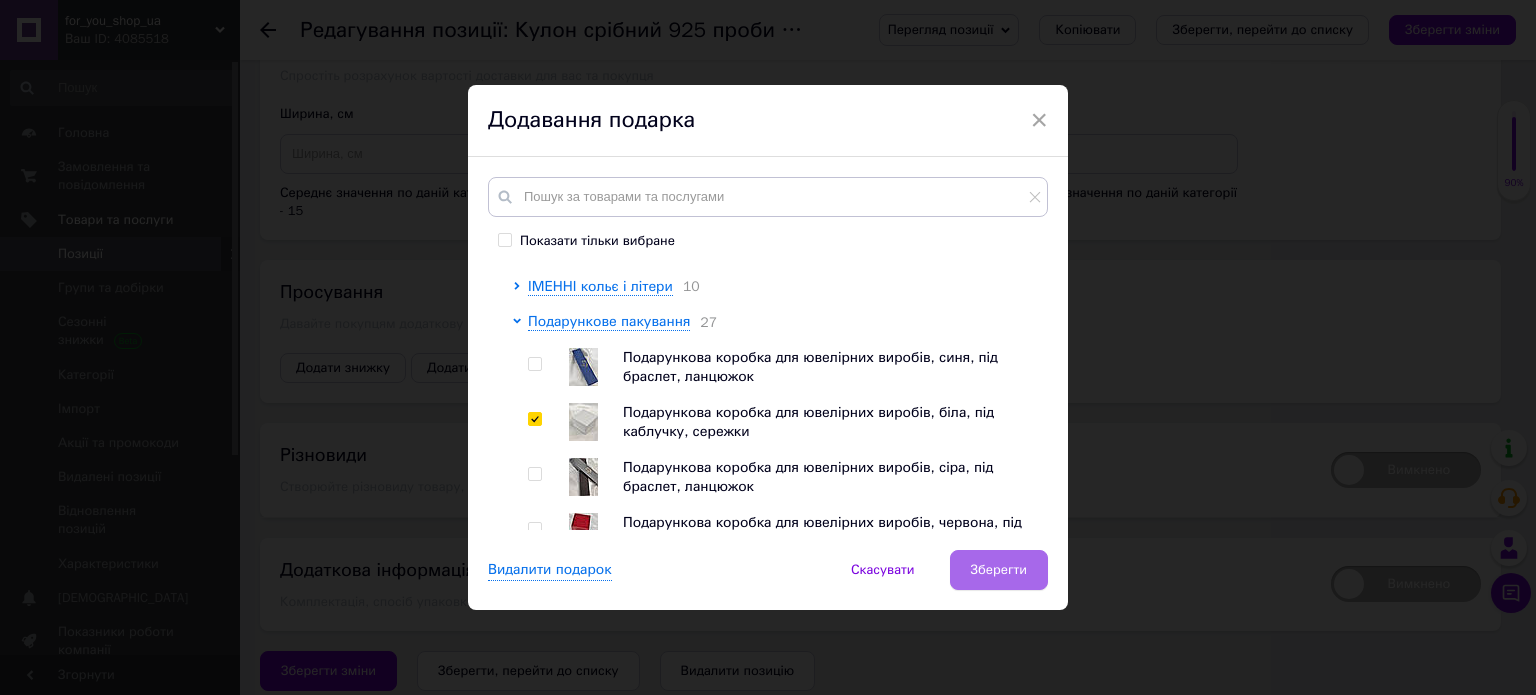 click on "Зберегти" at bounding box center [999, 570] 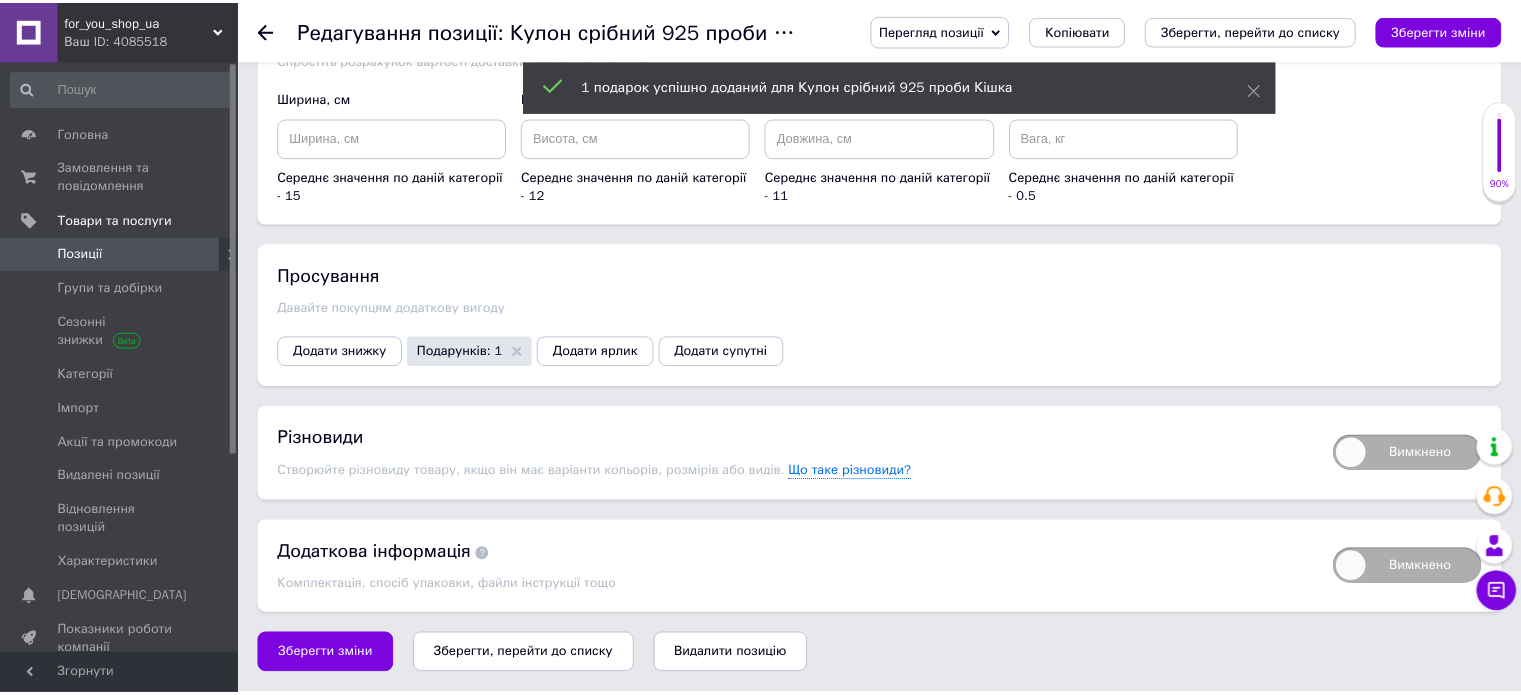 scroll, scrollTop: 3395, scrollLeft: 0, axis: vertical 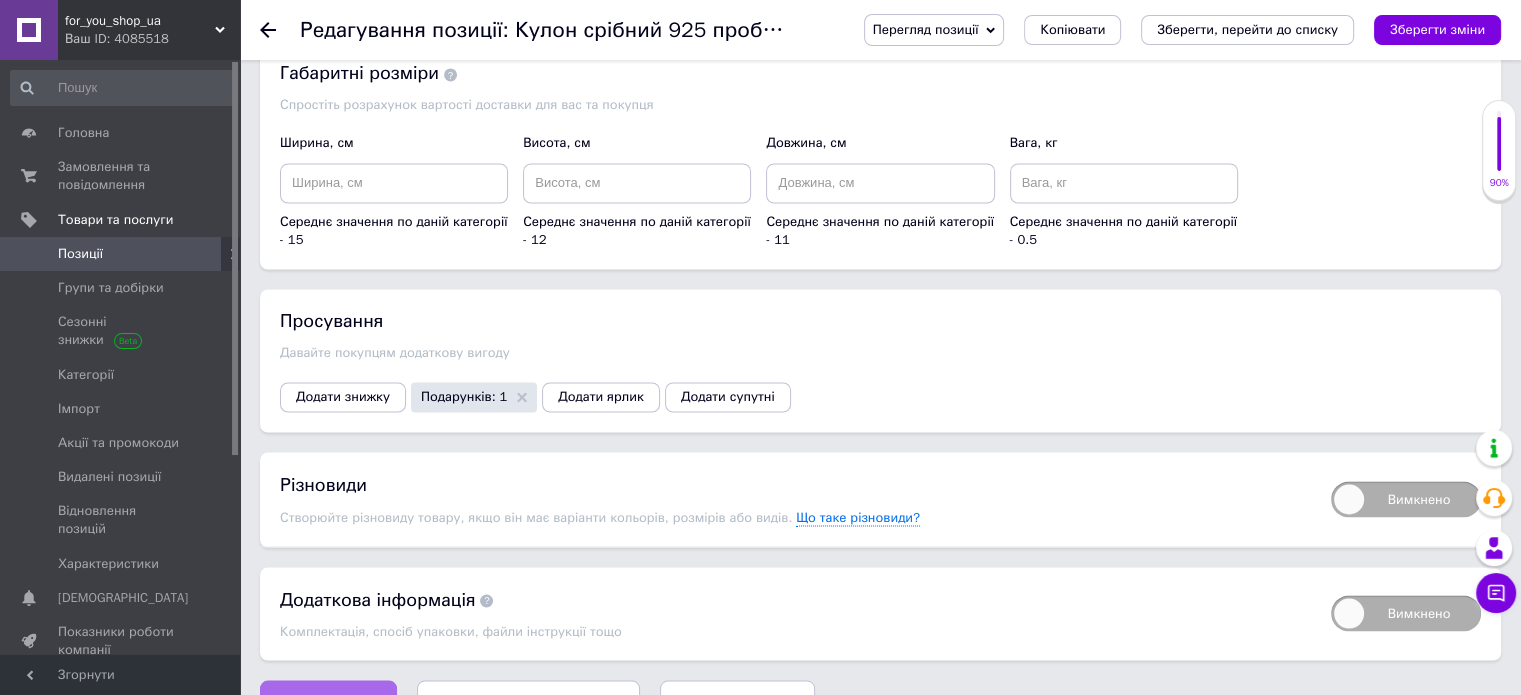 click on "Зберегти зміни" at bounding box center (328, 700) 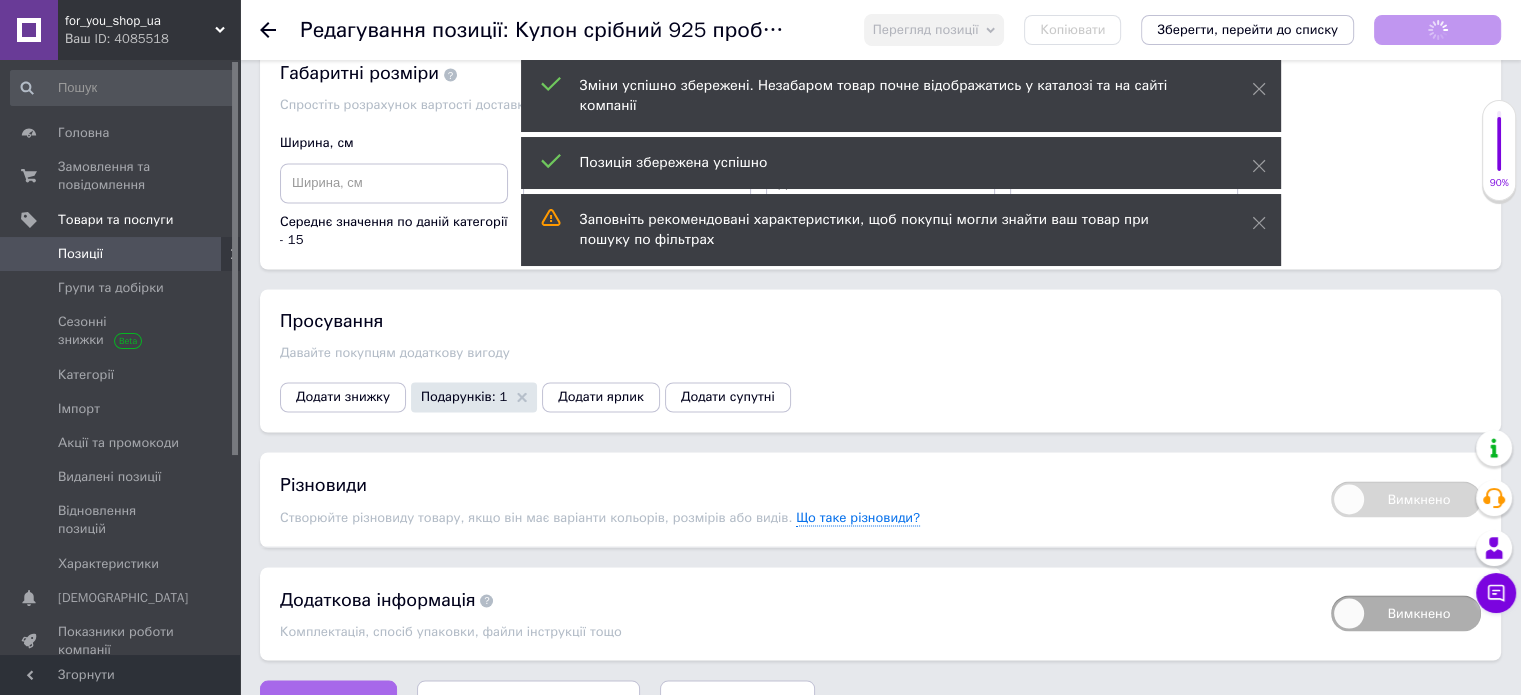 scroll, scrollTop: 6, scrollLeft: 0, axis: vertical 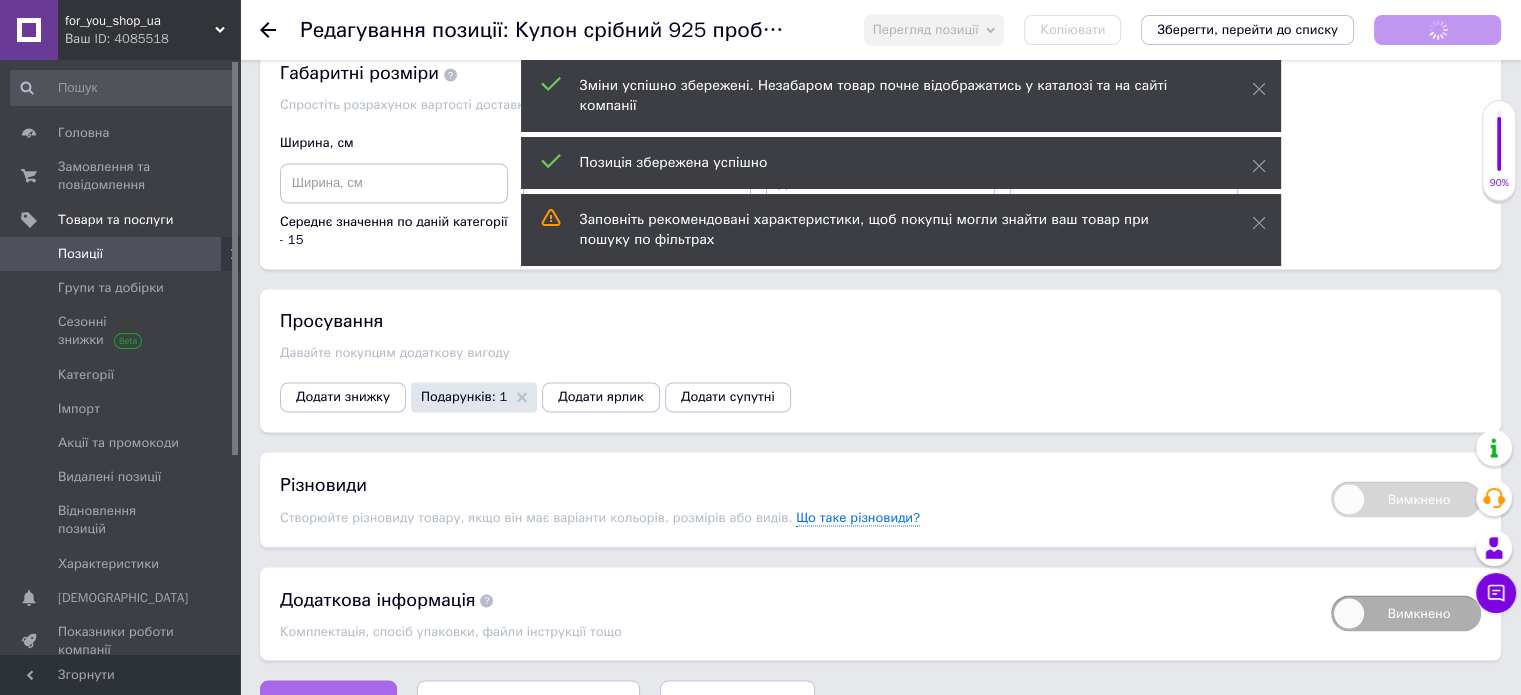 type on "1.1" 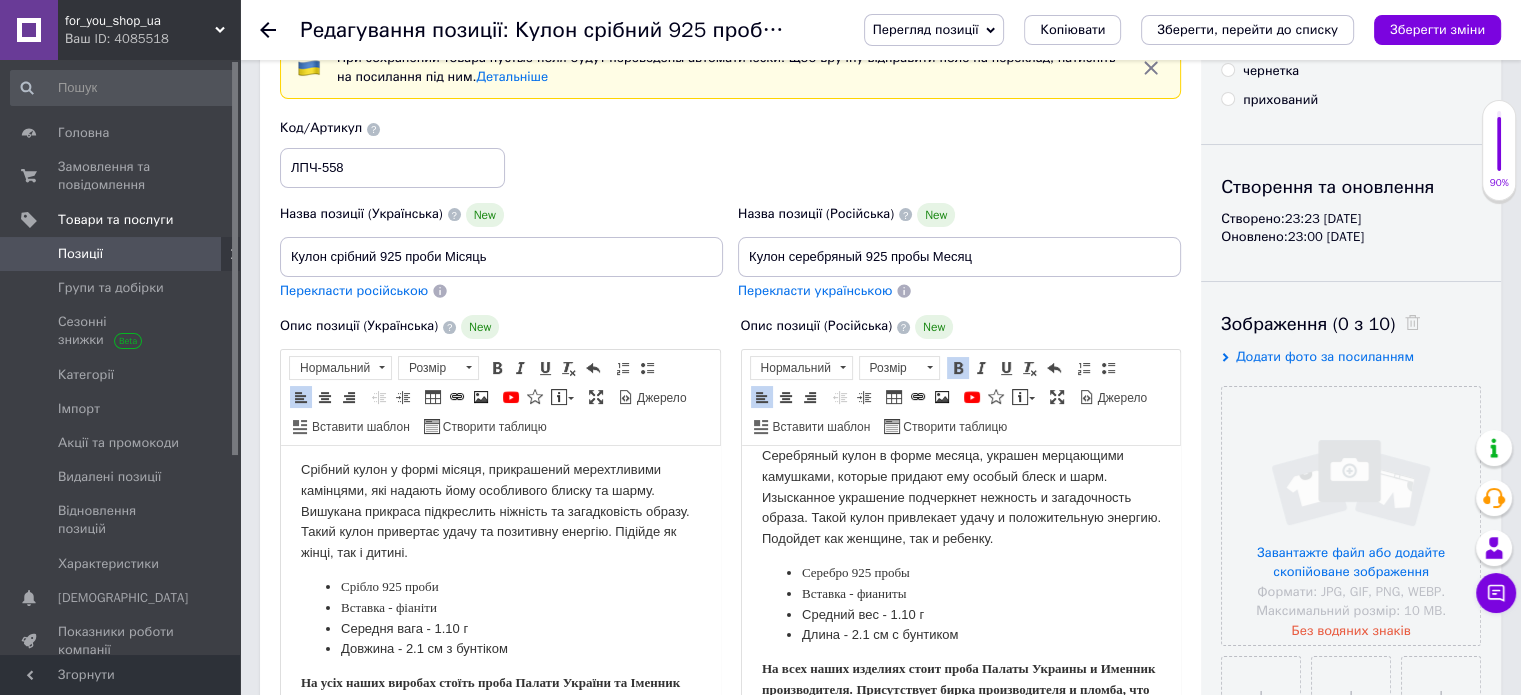 scroll, scrollTop: 95, scrollLeft: 0, axis: vertical 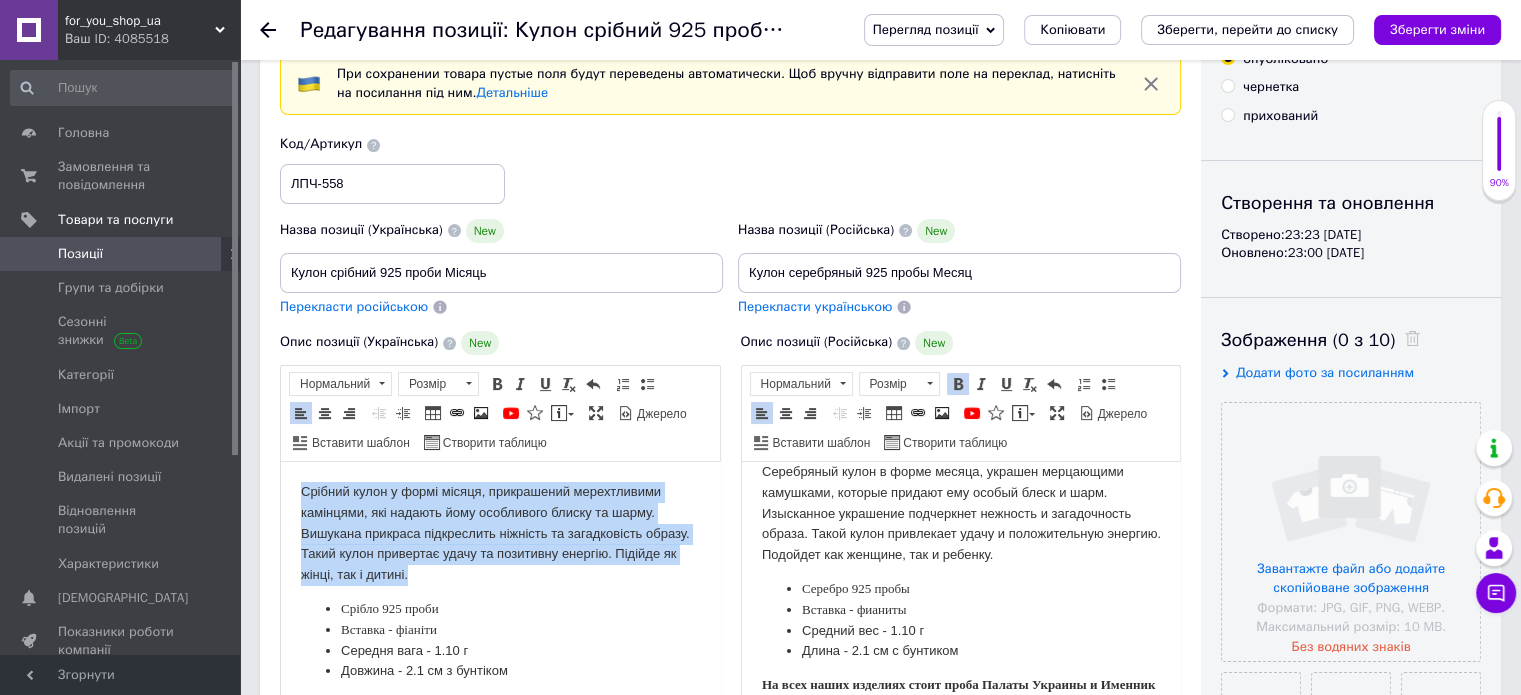 drag, startPoint x: 295, startPoint y: 489, endPoint x: 662, endPoint y: 577, distance: 377.40295 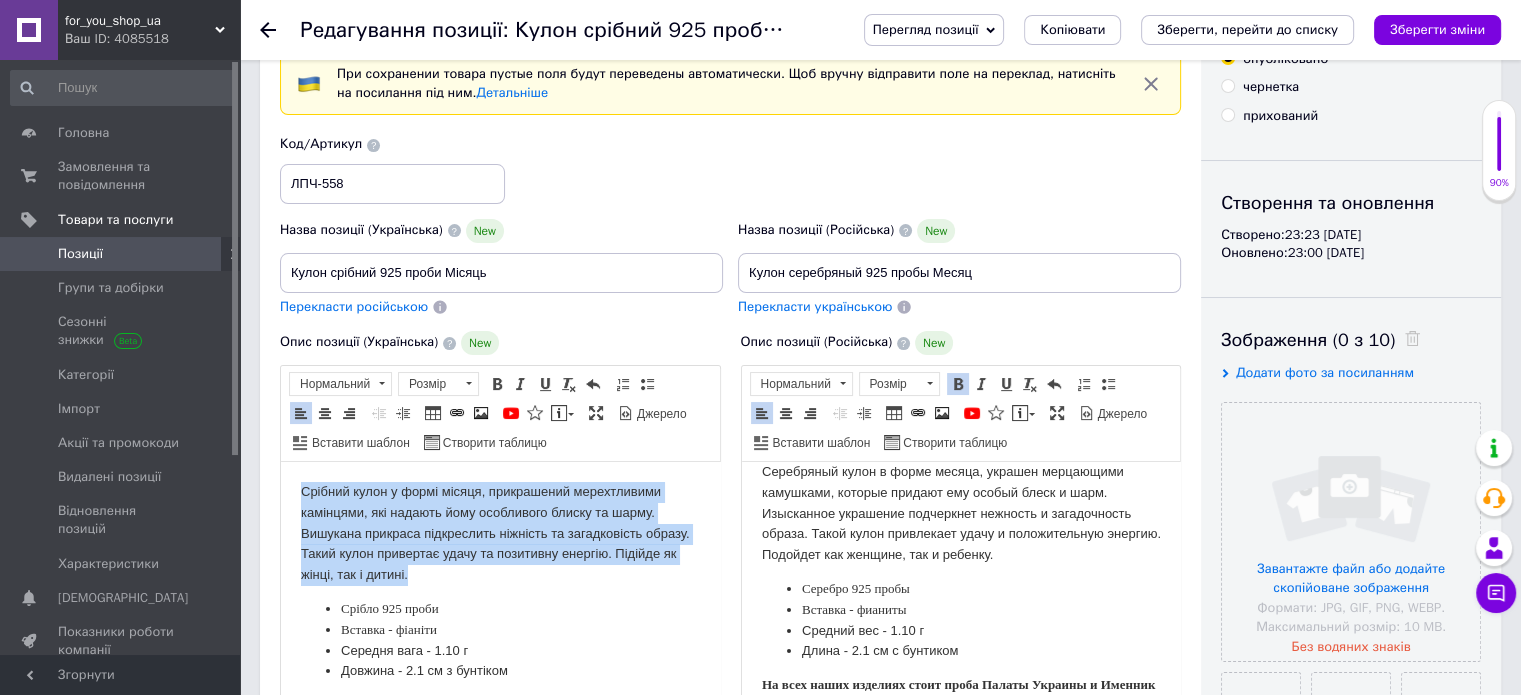 click on "Срібний кулон у формі місяця, прикрашений мерехтливими камінцями, які надають йому особливого блиску та шарму. Вишукана прикраса підкреслить ніжність та загадковість образу. Такий кулон привертає удачу та позитивну енергію. Підійде як жінці, так і дитині. Срібло 925 проби Вставка - фіаніти Середня вага - 1.10 г Довжина - 2.1 см з бунтіком На усіх наших виробах стоїть проба Палати України та Іменник виробника.   Присутня бірка виробника і пломба, що теж являється гарантією якості виробу. Відповідають ДСТУ 3527-97." at bounding box center [500, 636] 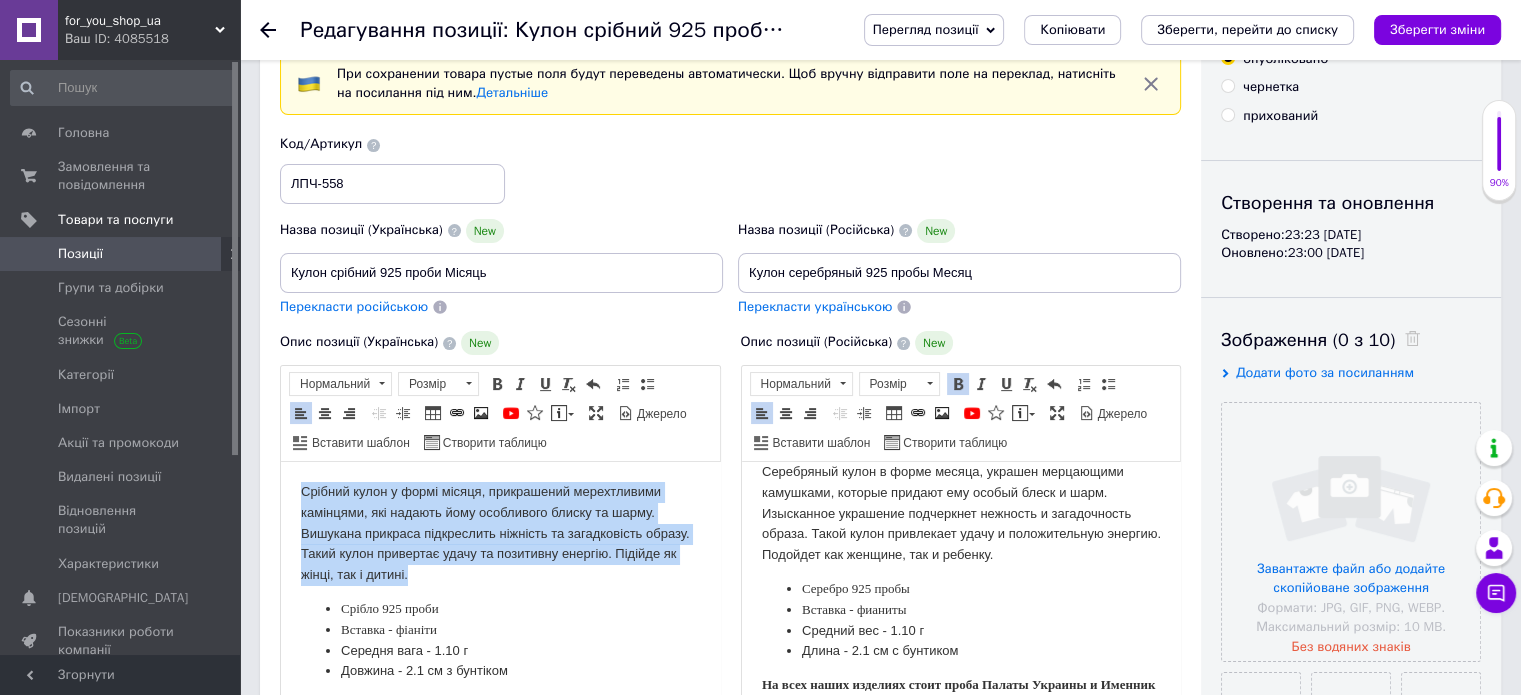 copy on "Срібний кулон у формі місяця, прикрашений мерехтливими камінцями, які надають йому особливого блиску та шарму. Вишукана прикраса підкреслить ніжність та загадковість образу. Такий кулон привертає удачу та позитивну енергію. Підійде як жінці, так і дитині." 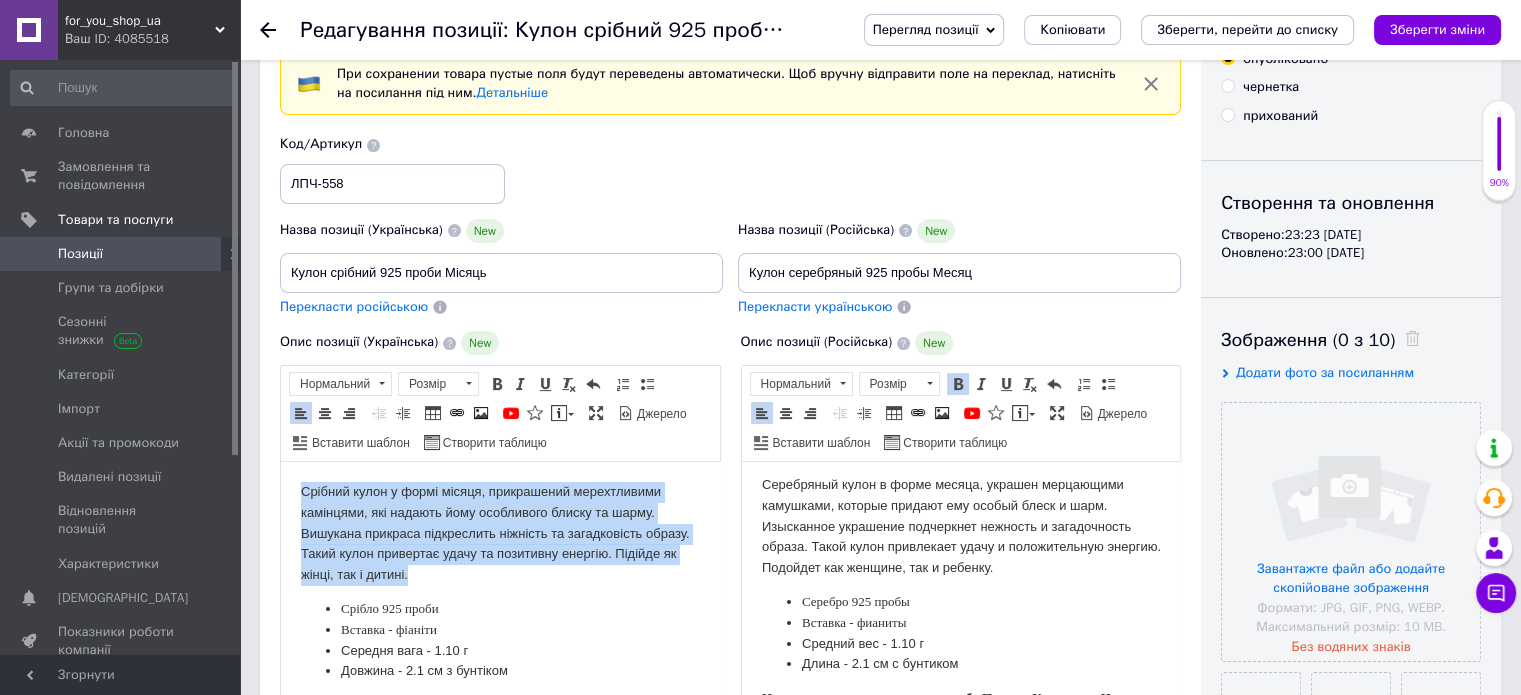 scroll, scrollTop: 0, scrollLeft: 0, axis: both 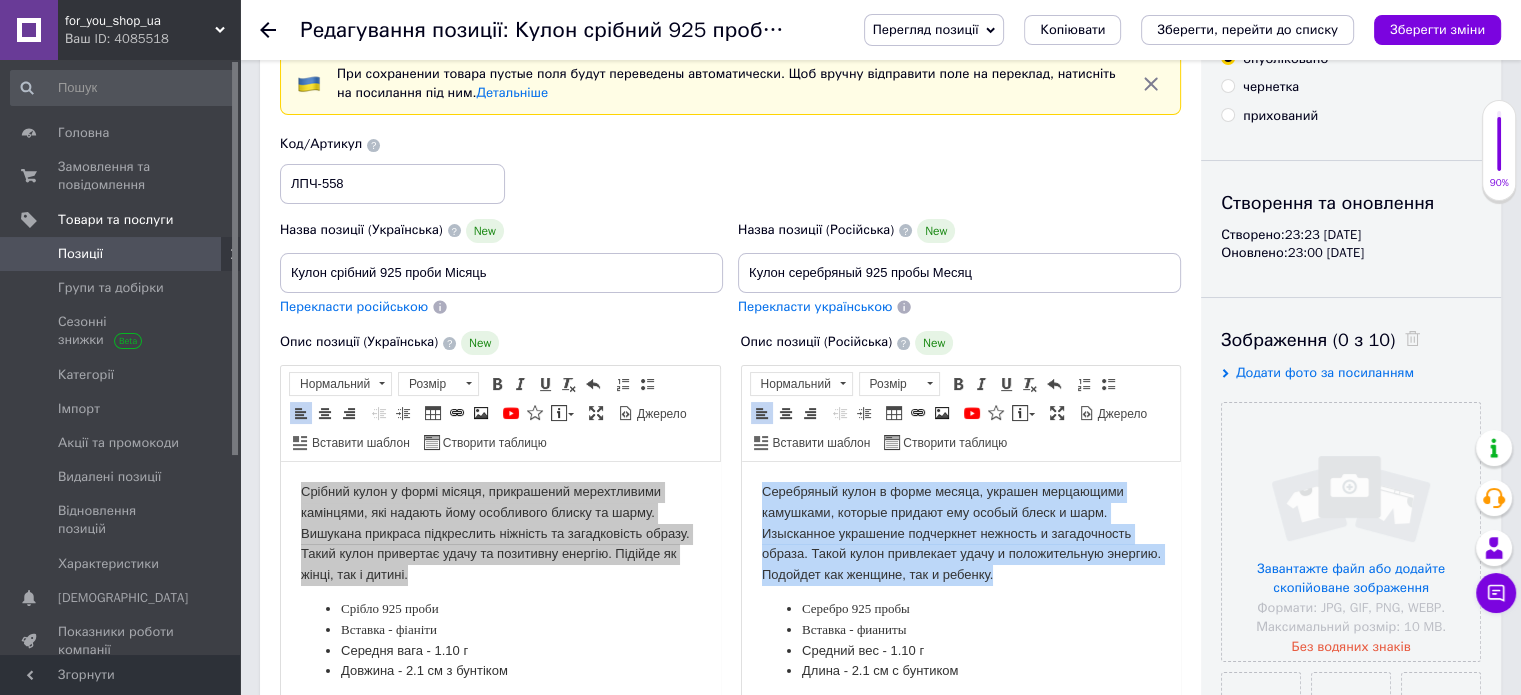 drag, startPoint x: 758, startPoint y: 491, endPoint x: 1112, endPoint y: 573, distance: 363.37308 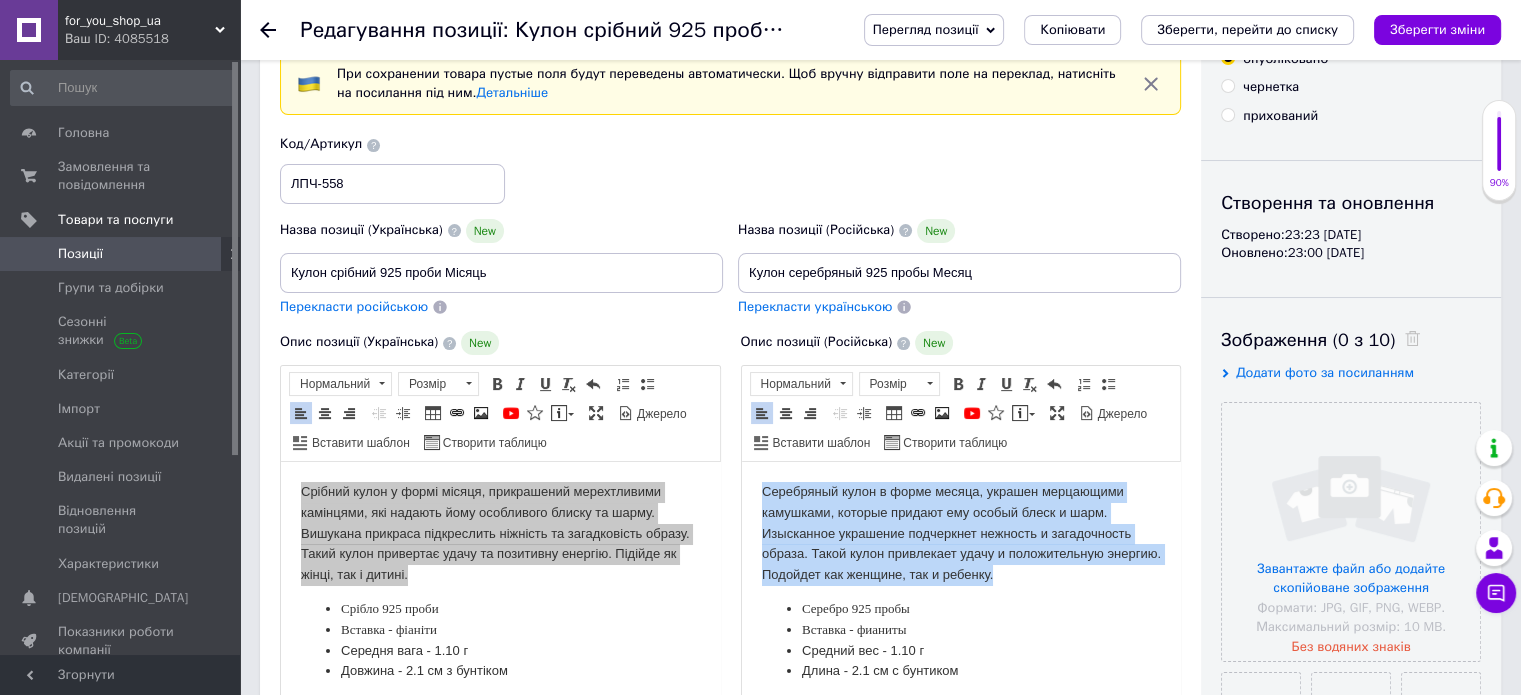 click on "Серебряный кулон в форме месяца, украшен мерцающими камушками, которые придают ему особый блеск и шарм. Изысканное украшение подчеркнет нежность и загадочность образа. Такой кулон привлекает удачу и положительную энергию. Подойдет как женщине, так и ребенку. Серебро 925 пробы Вставка - фианиты Средний вес - 1.10 г Длина - 2.1 см с бунтиком На всех наших изделиях стоит проба Палаты Украины и Именник производителя.   Присутствует бирка производителя и пломба, что тоже является гарантией качества изделия. Соответствуют ДСТУ 3527-97." at bounding box center [960, 647] 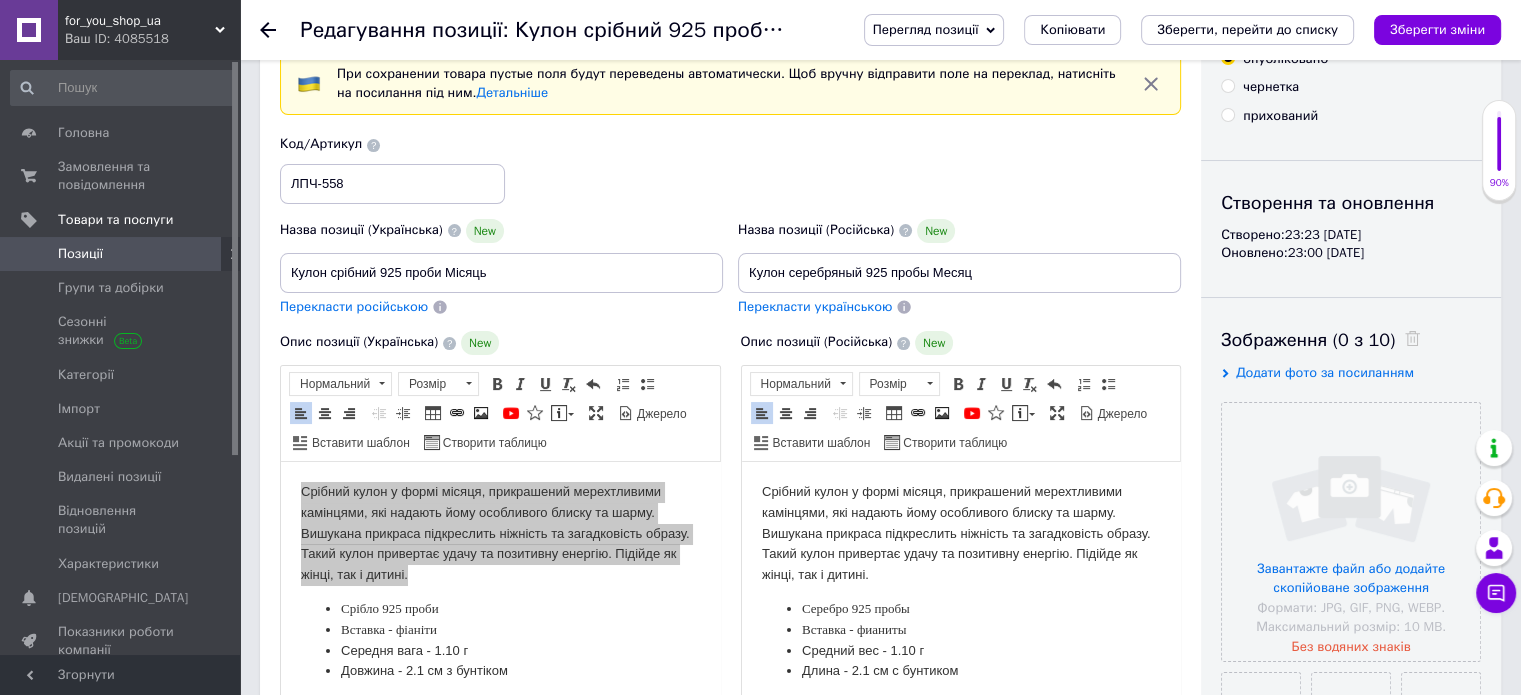 click 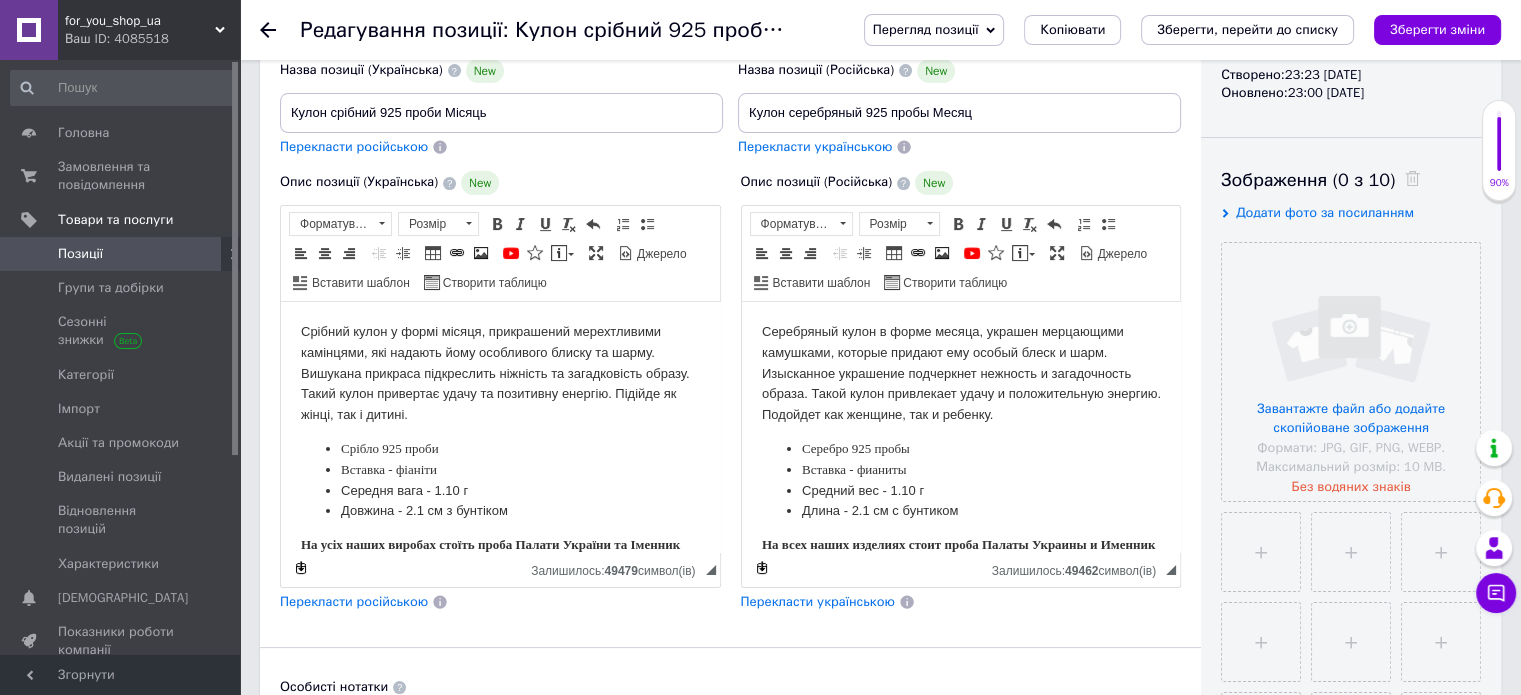 scroll, scrollTop: 300, scrollLeft: 0, axis: vertical 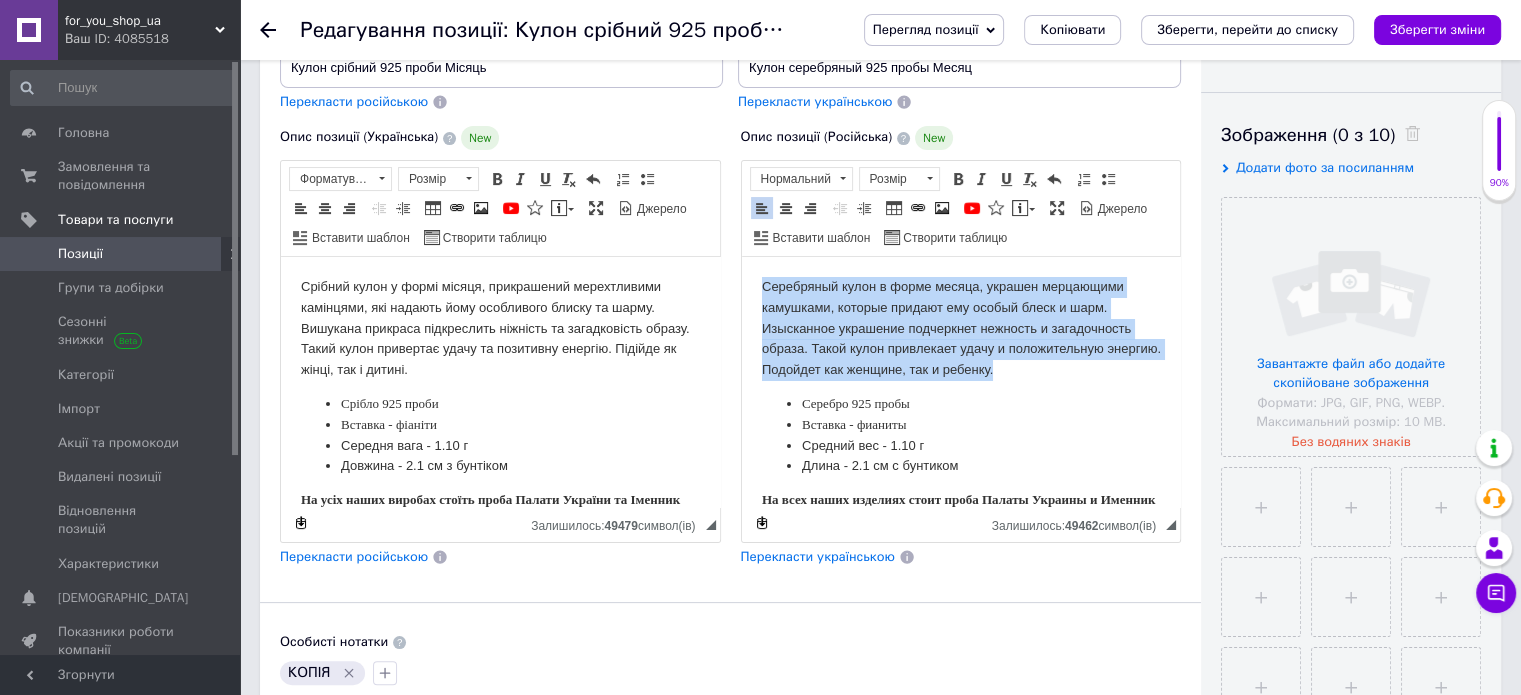 drag, startPoint x: 758, startPoint y: 286, endPoint x: 1110, endPoint y: 368, distance: 361.42496 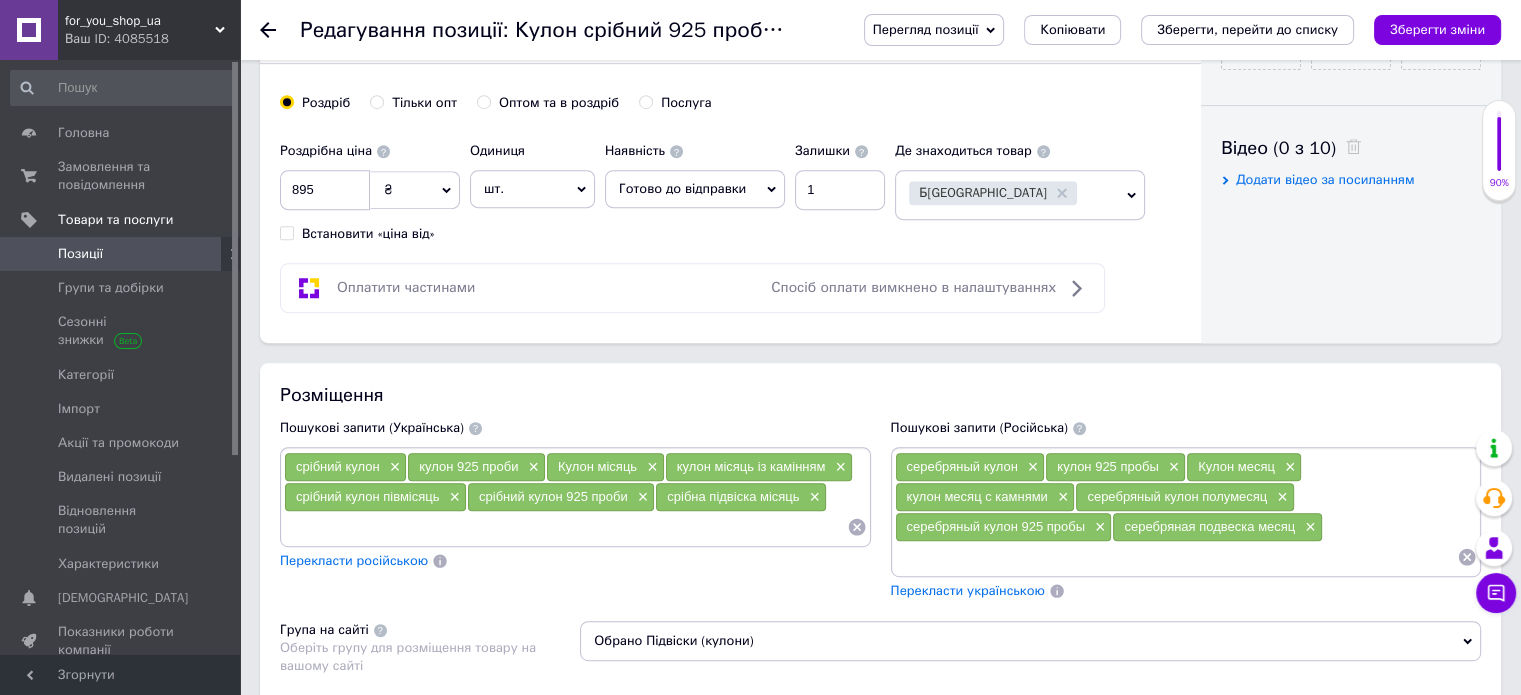 scroll, scrollTop: 1200, scrollLeft: 0, axis: vertical 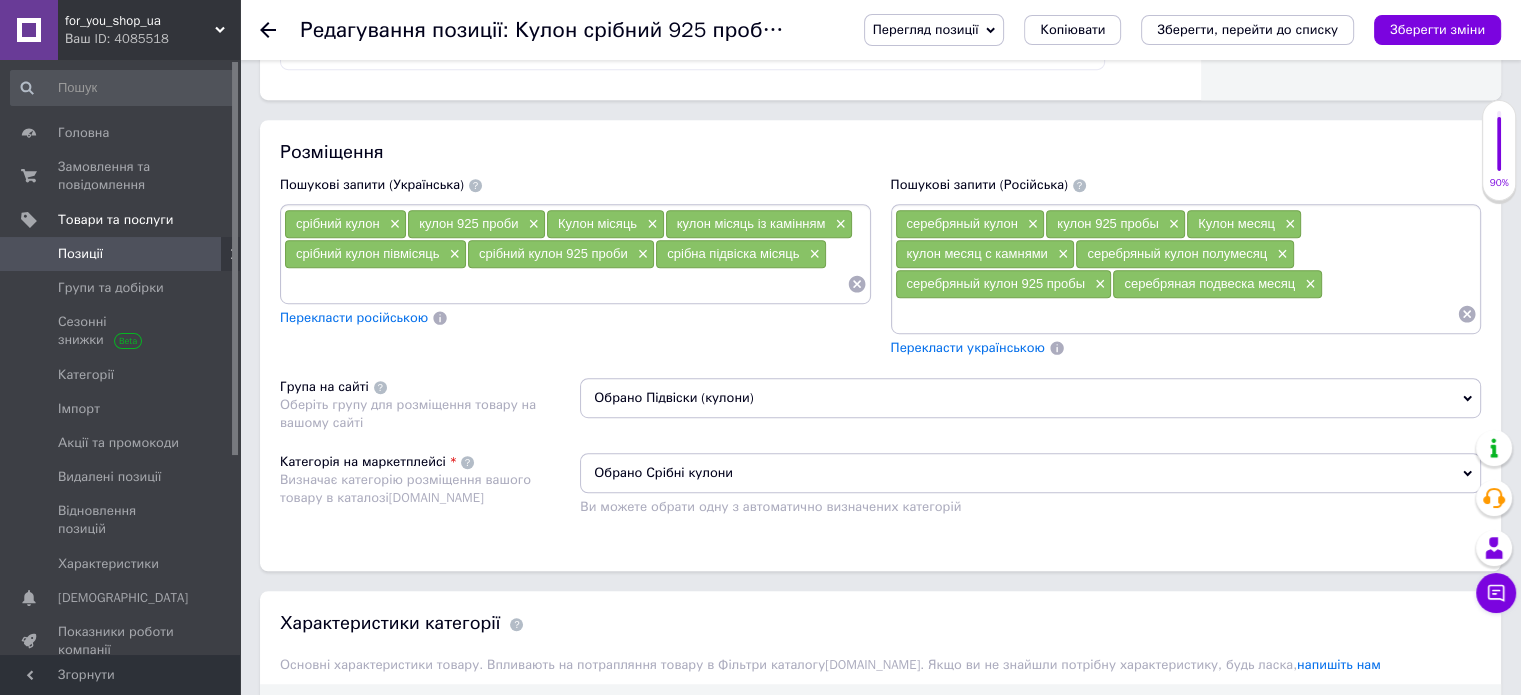 drag, startPoint x: 664, startPoint y: 243, endPoint x: 797, endPoint y: 243, distance: 133 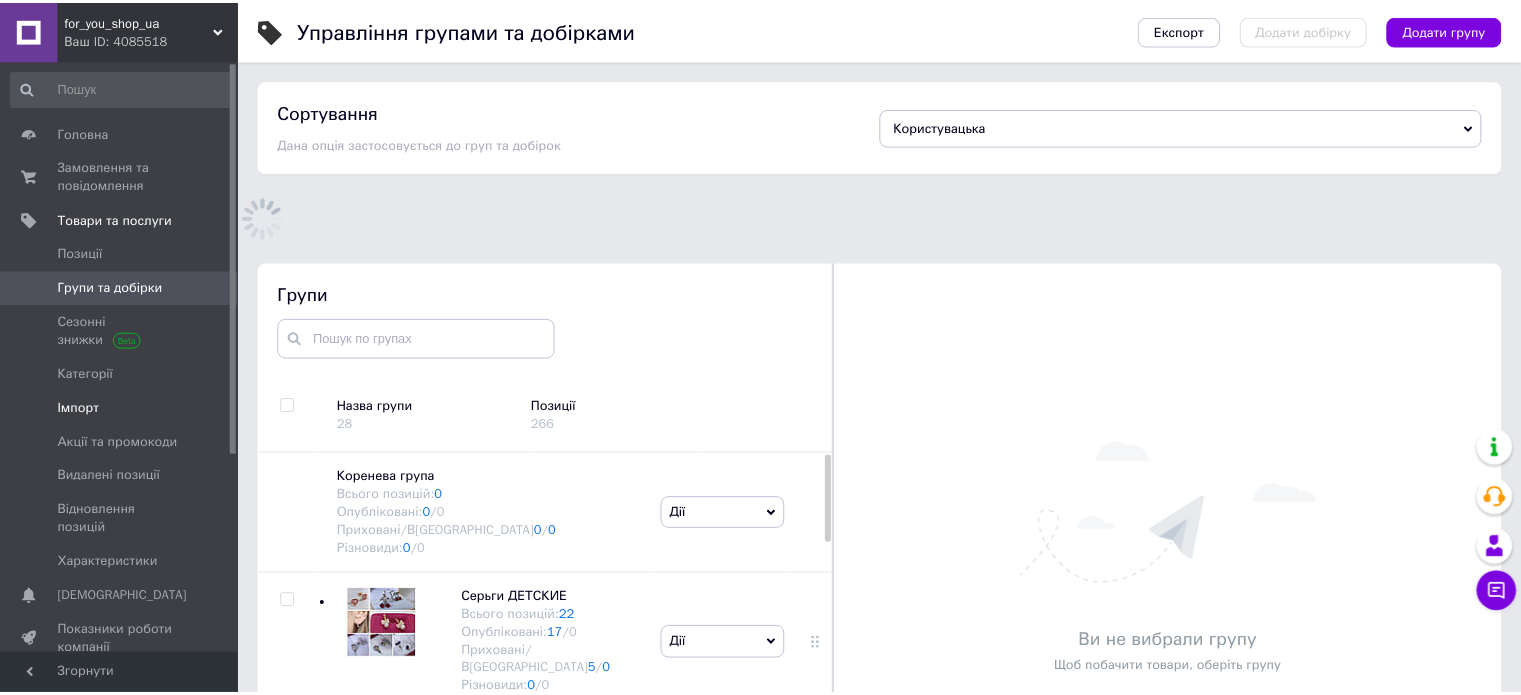 scroll, scrollTop: 60, scrollLeft: 0, axis: vertical 